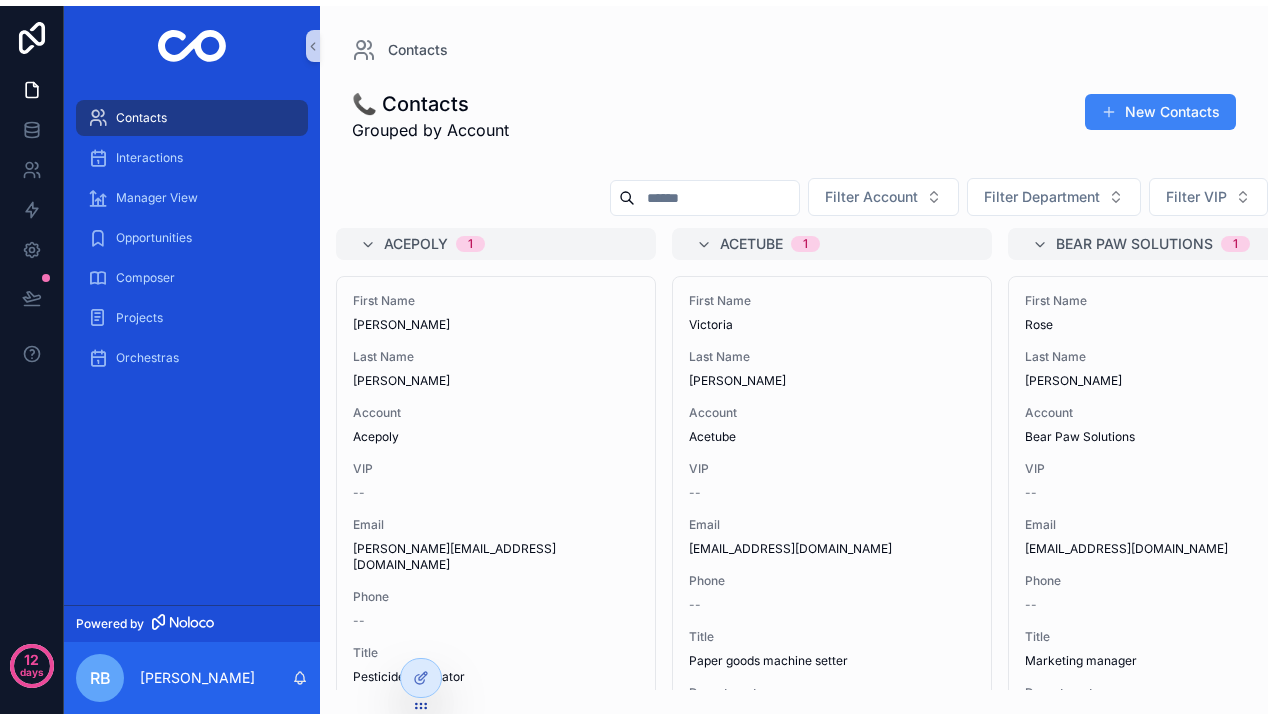 scroll, scrollTop: 0, scrollLeft: 0, axis: both 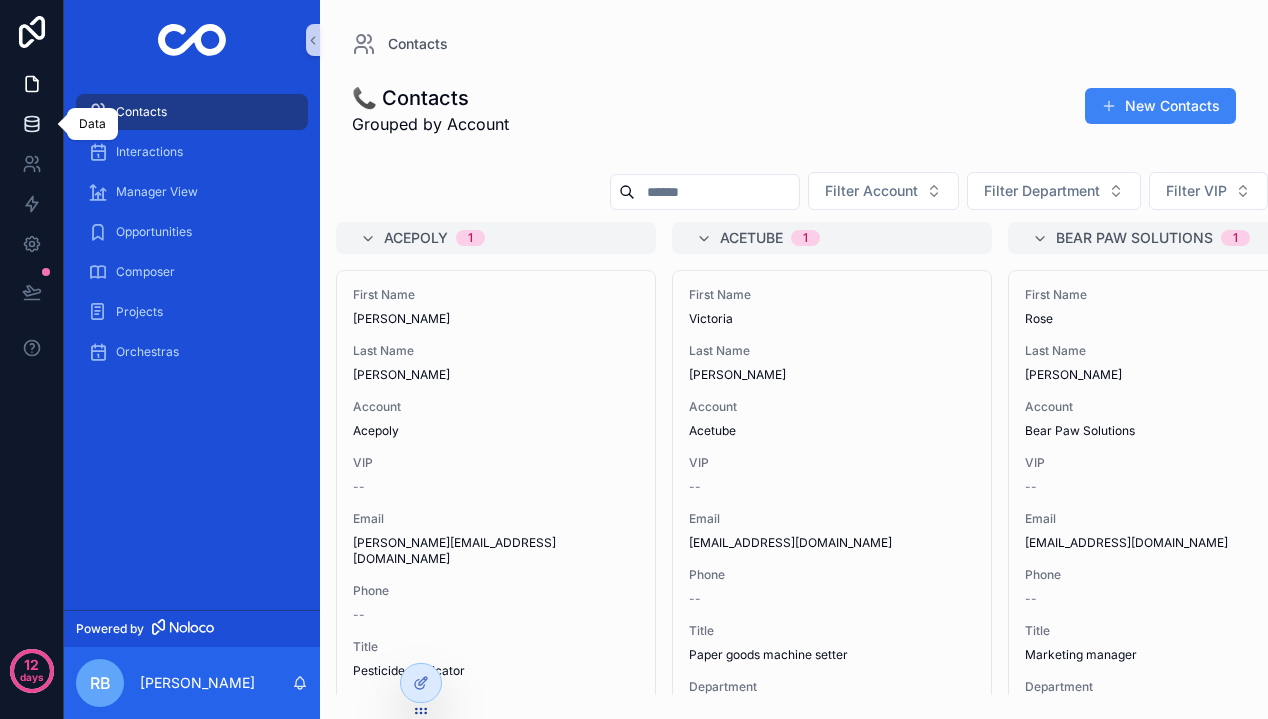 click 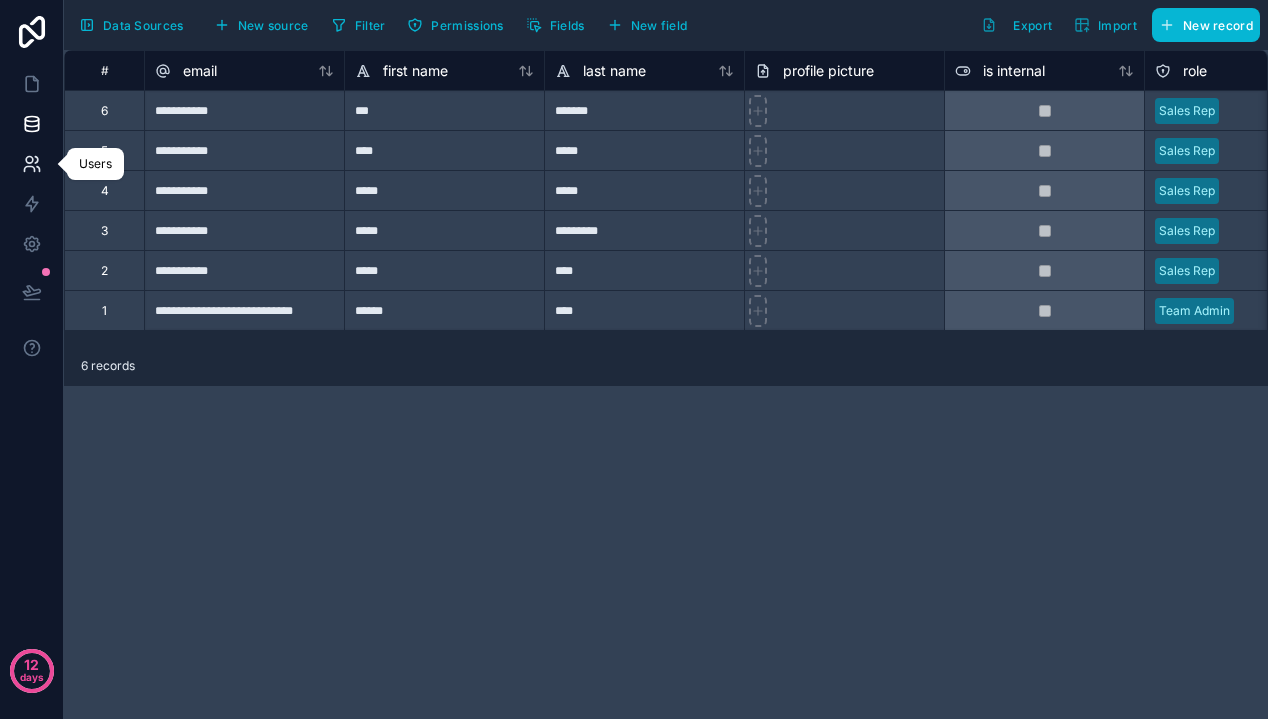 click 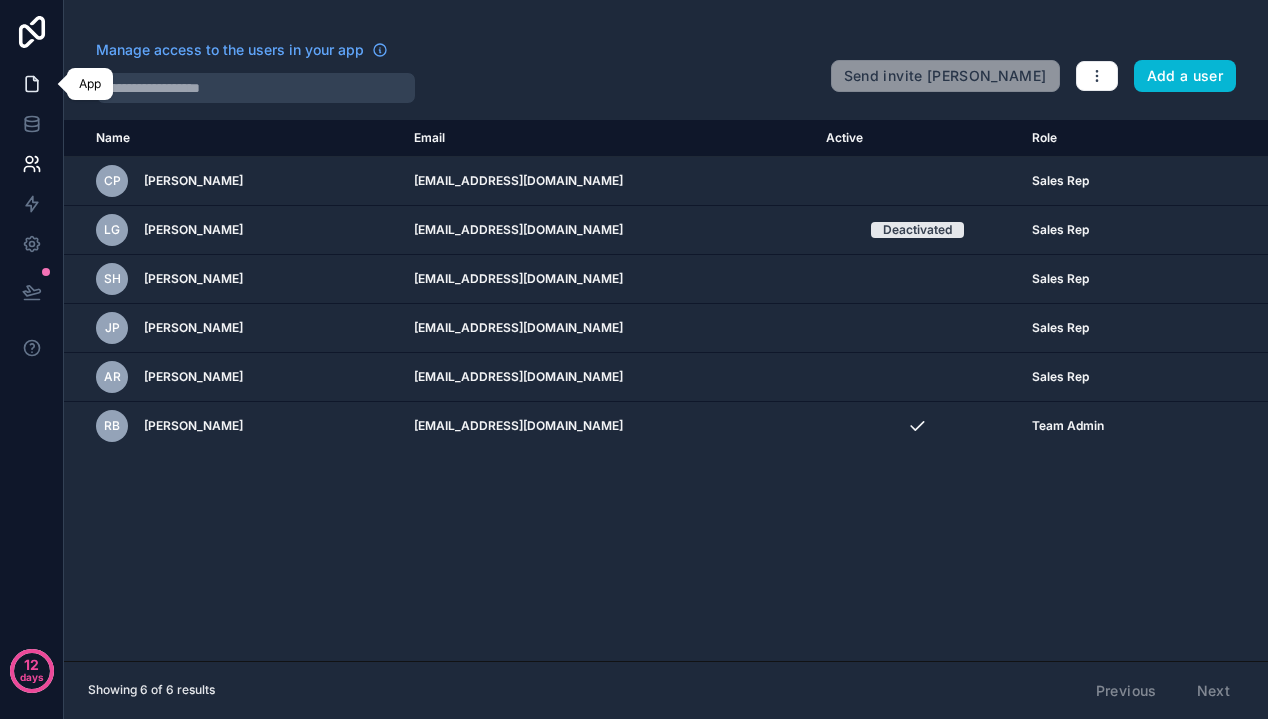 click 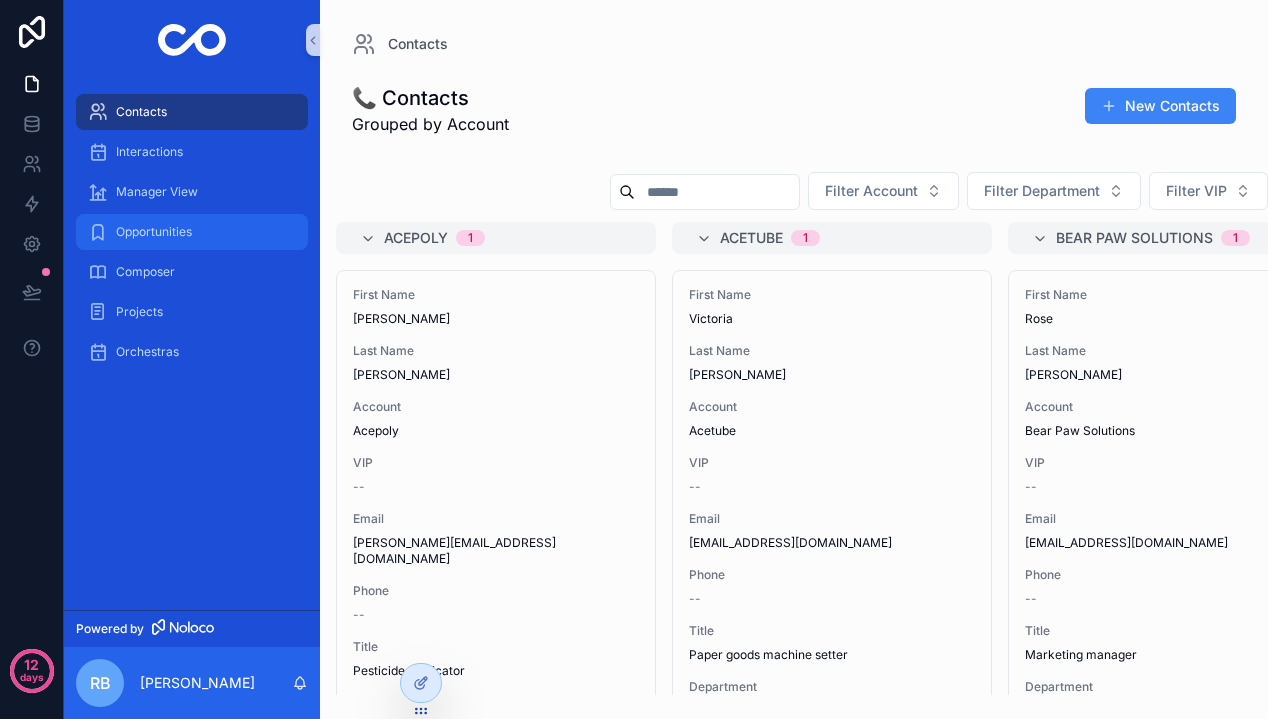 click on "Opportunities" at bounding box center (192, 232) 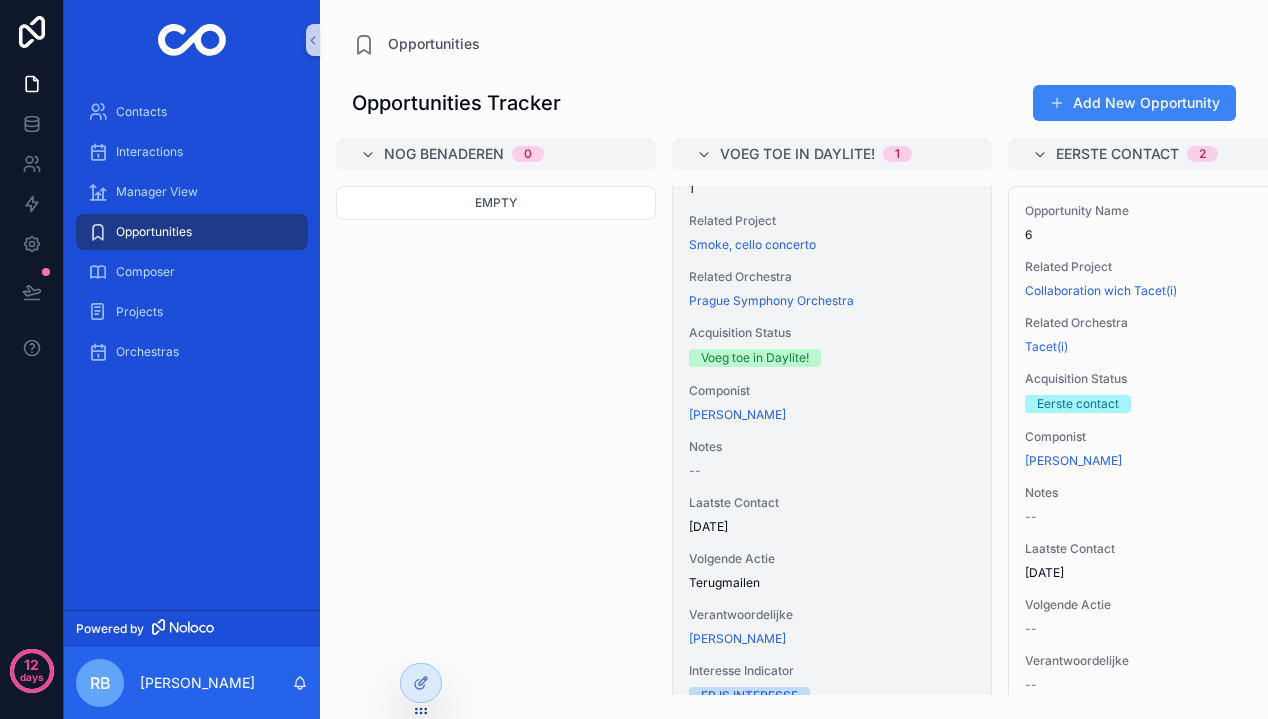 scroll, scrollTop: 0, scrollLeft: 0, axis: both 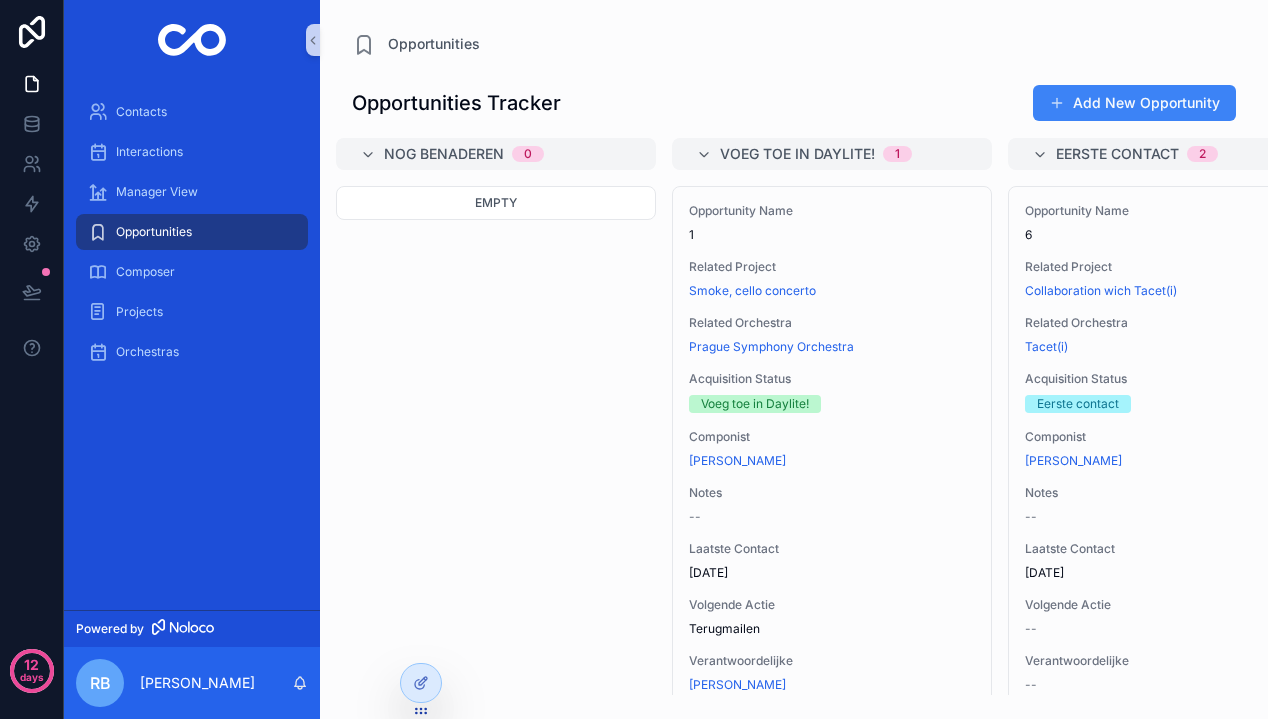click on "1" at bounding box center (897, 154) 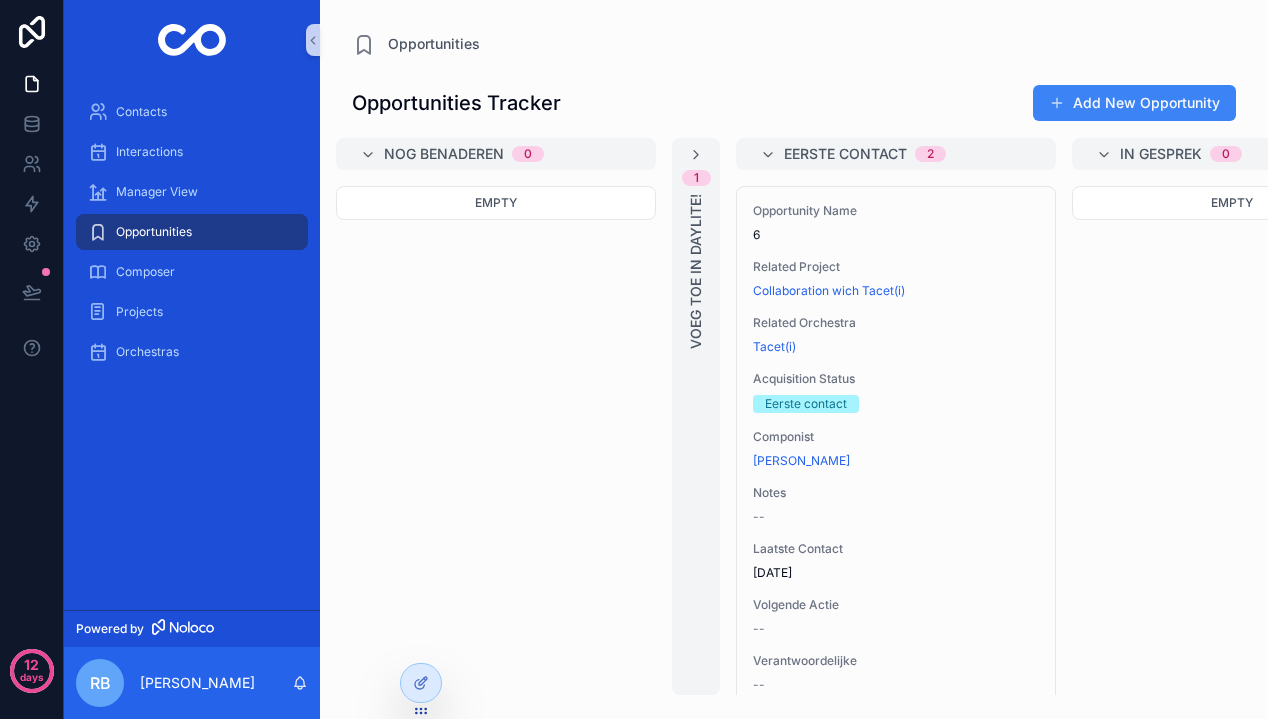 click on "2" at bounding box center [930, 154] 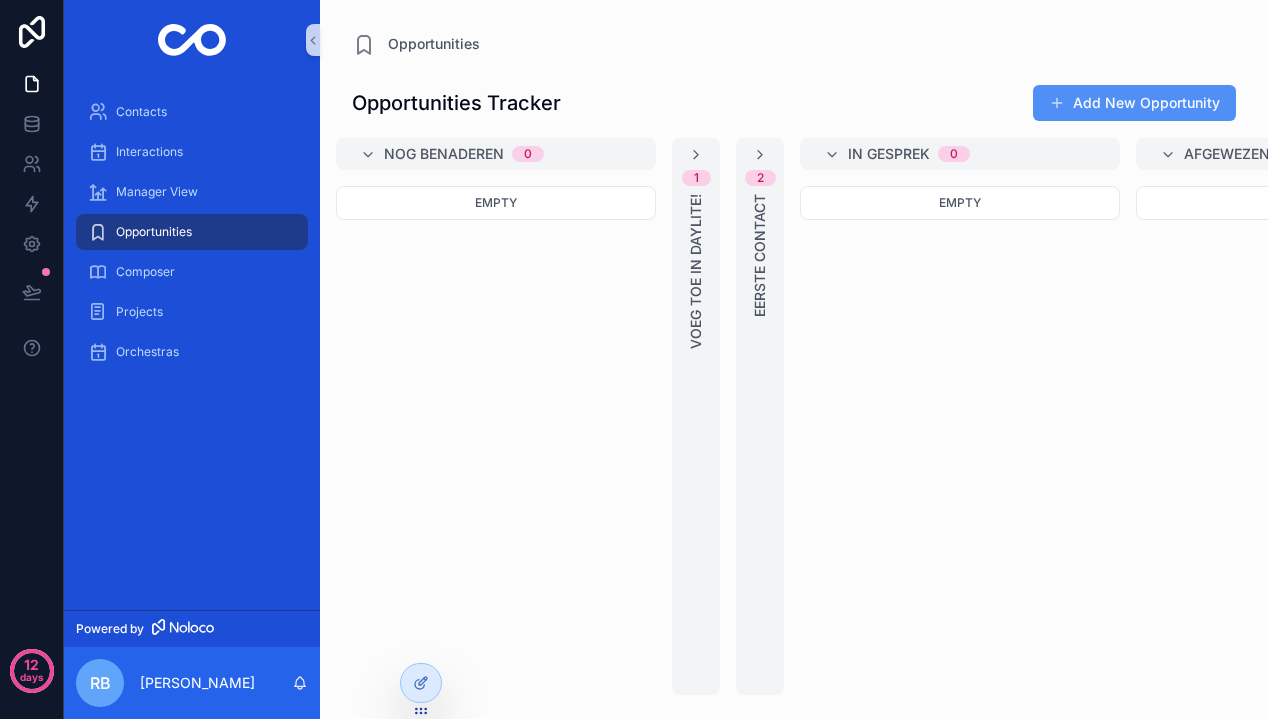 click on "Add New Opportunity" at bounding box center [1134, 103] 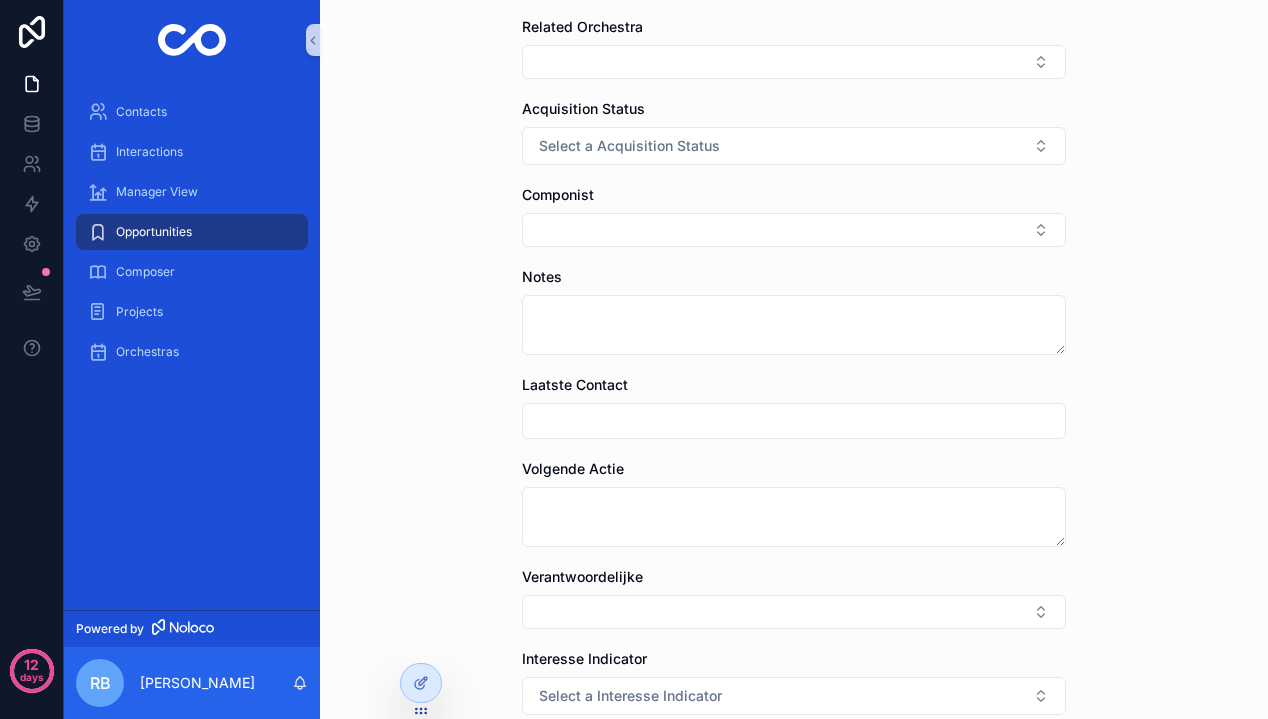 scroll, scrollTop: 465, scrollLeft: 0, axis: vertical 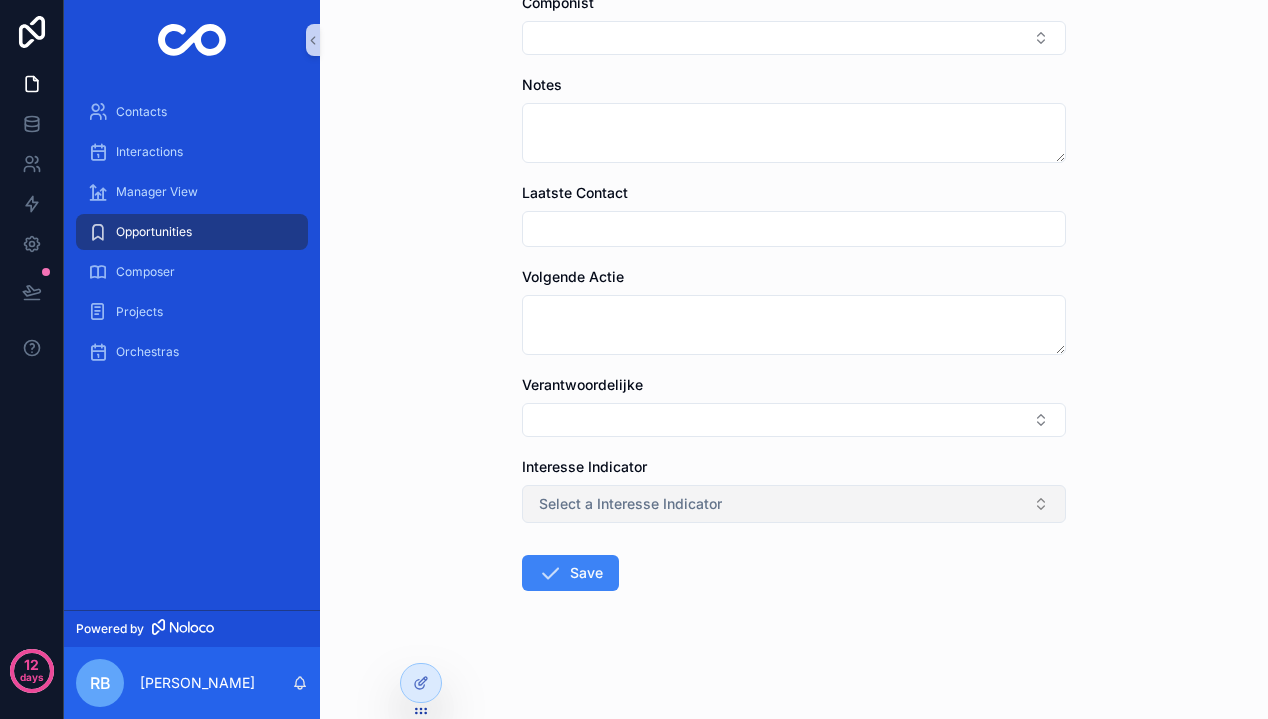 click on "Select a Interesse Indicator" at bounding box center [794, 504] 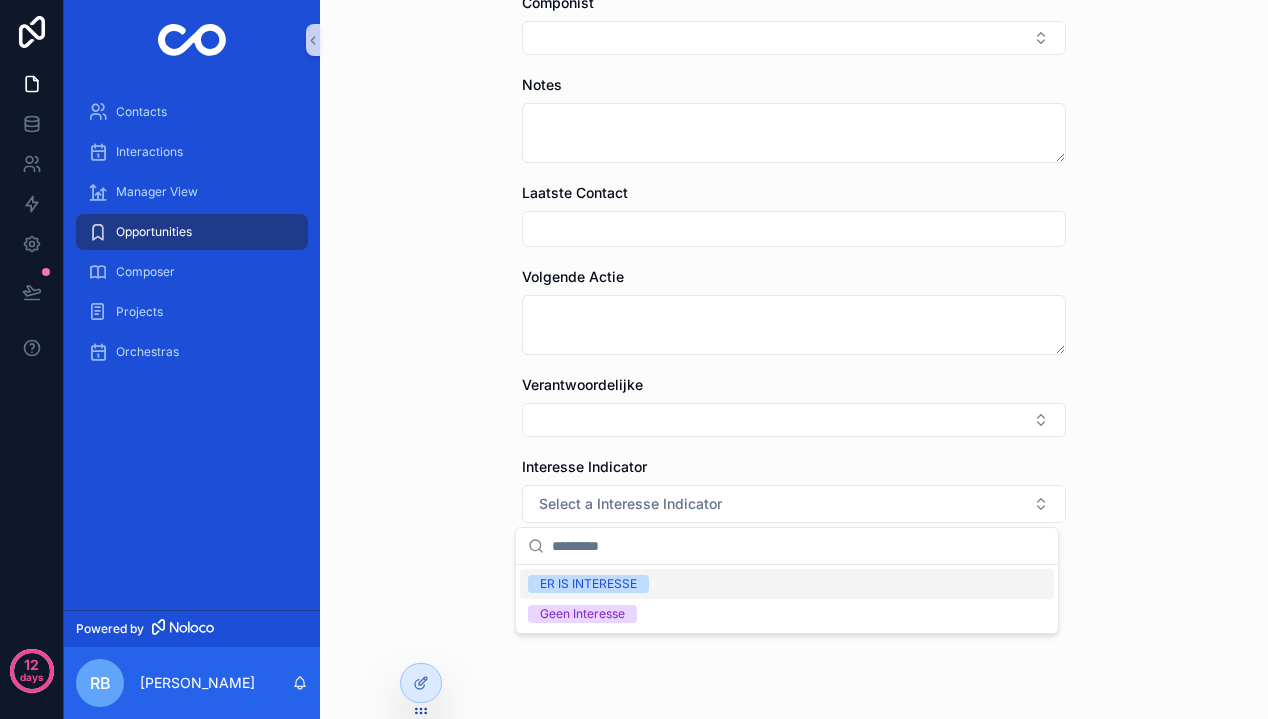 click on "Opportunities Create Opportunity Create Opportunity Opportunity Name Related Project Related Orchestra Acquisition Status Select a Acquisition Status Componist Notes Laatste Contact Volgende Actie Verantwoordelijke Interesse Indicator Select a Interesse Indicator Save" at bounding box center (794, 359) 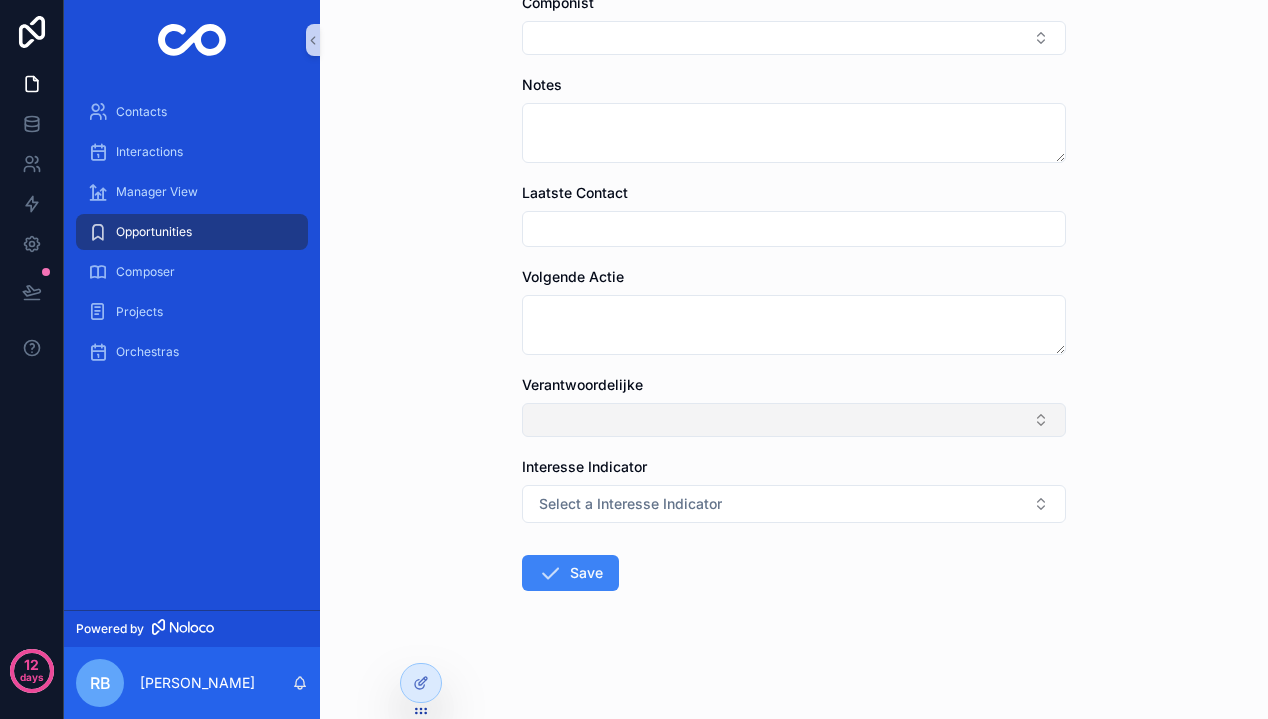 click at bounding box center [794, 420] 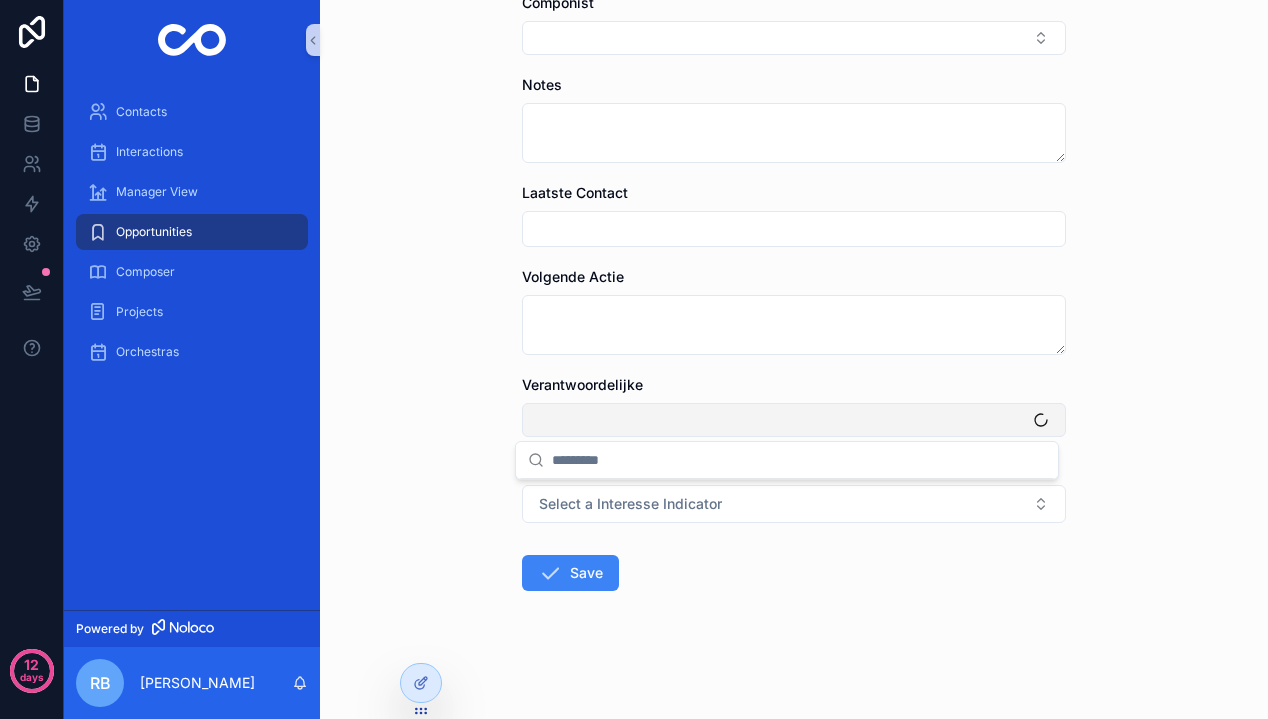 click at bounding box center [794, 420] 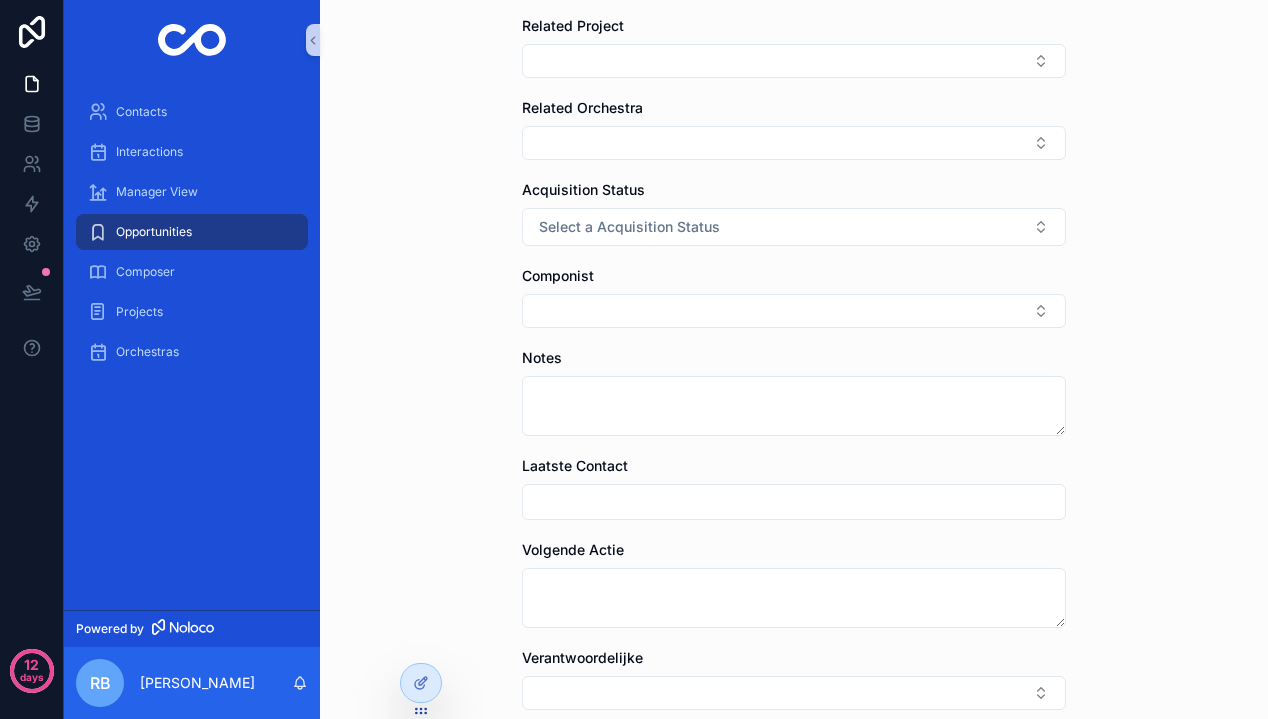 scroll, scrollTop: 142, scrollLeft: 0, axis: vertical 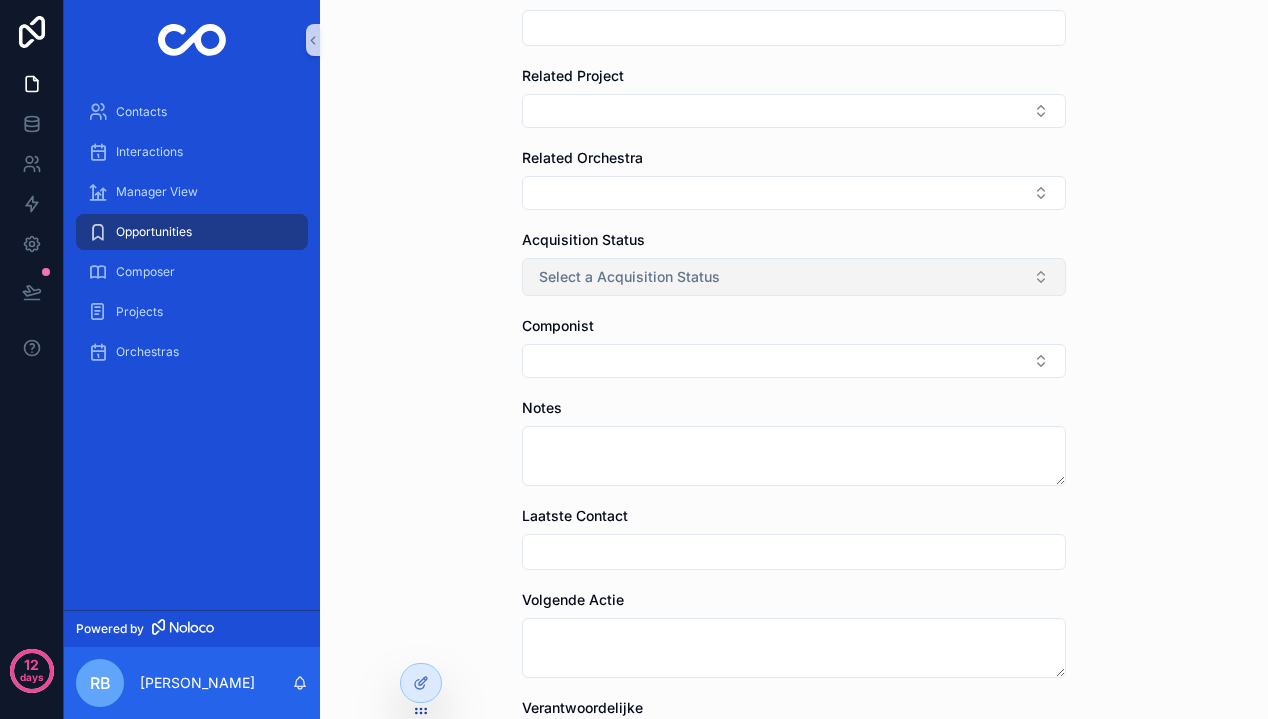 click on "Select a Acquisition Status" at bounding box center [794, 277] 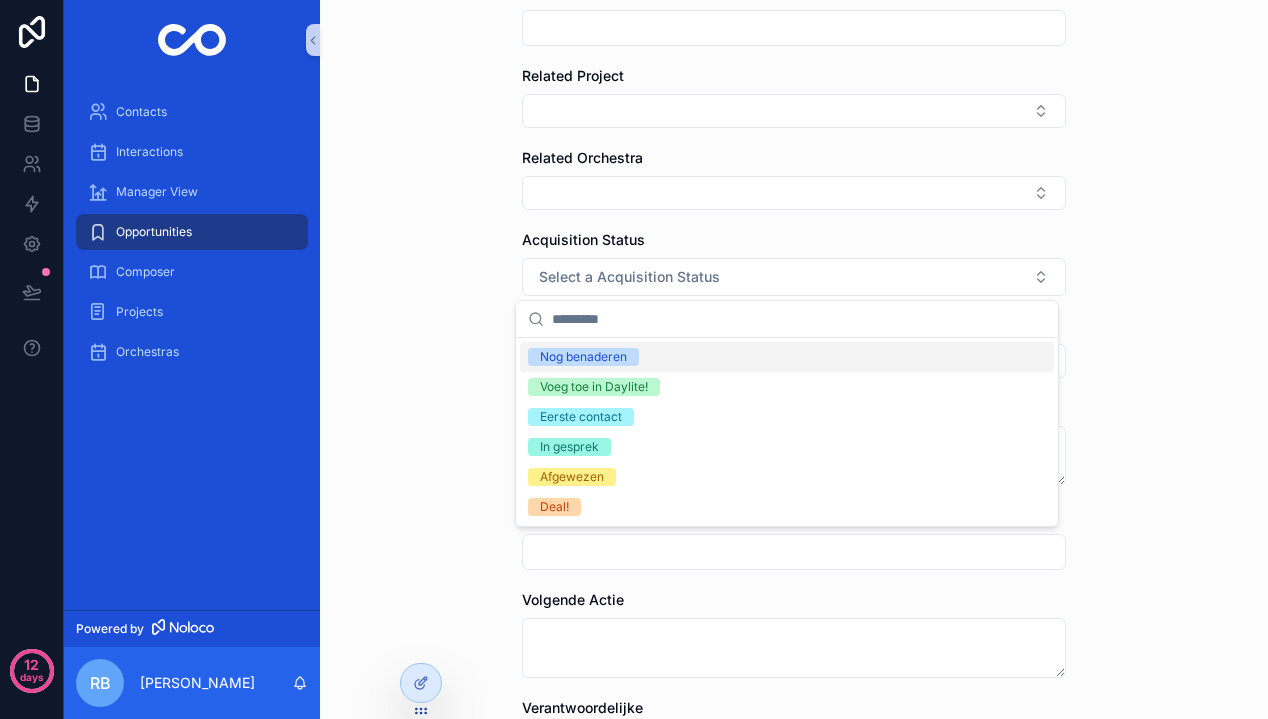 click on "Opportunities Create Opportunity Create Opportunity Opportunity Name Related Project Related Orchestra Acquisition Status Select a Acquisition Status Componist Notes Laatste Contact Volgende Actie Verantwoordelijke Interesse Indicator Select a Interesse Indicator Save" at bounding box center [794, 217] 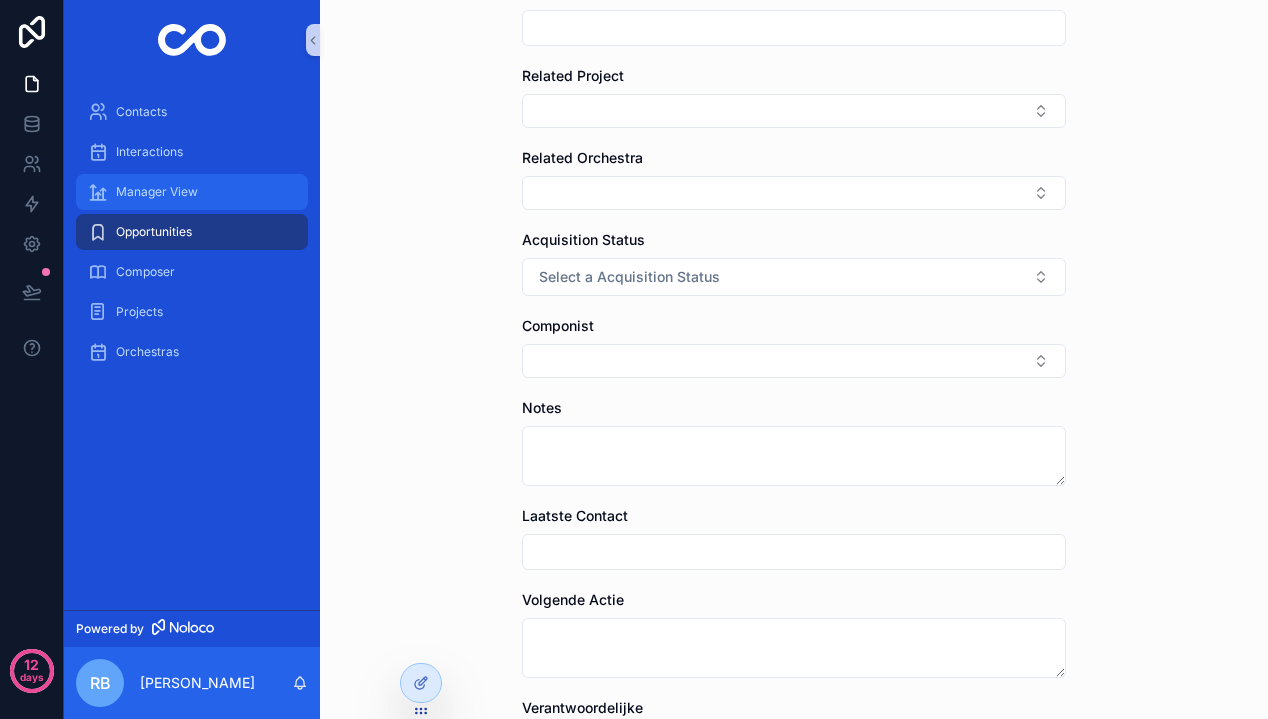 click on "Manager View" at bounding box center [157, 192] 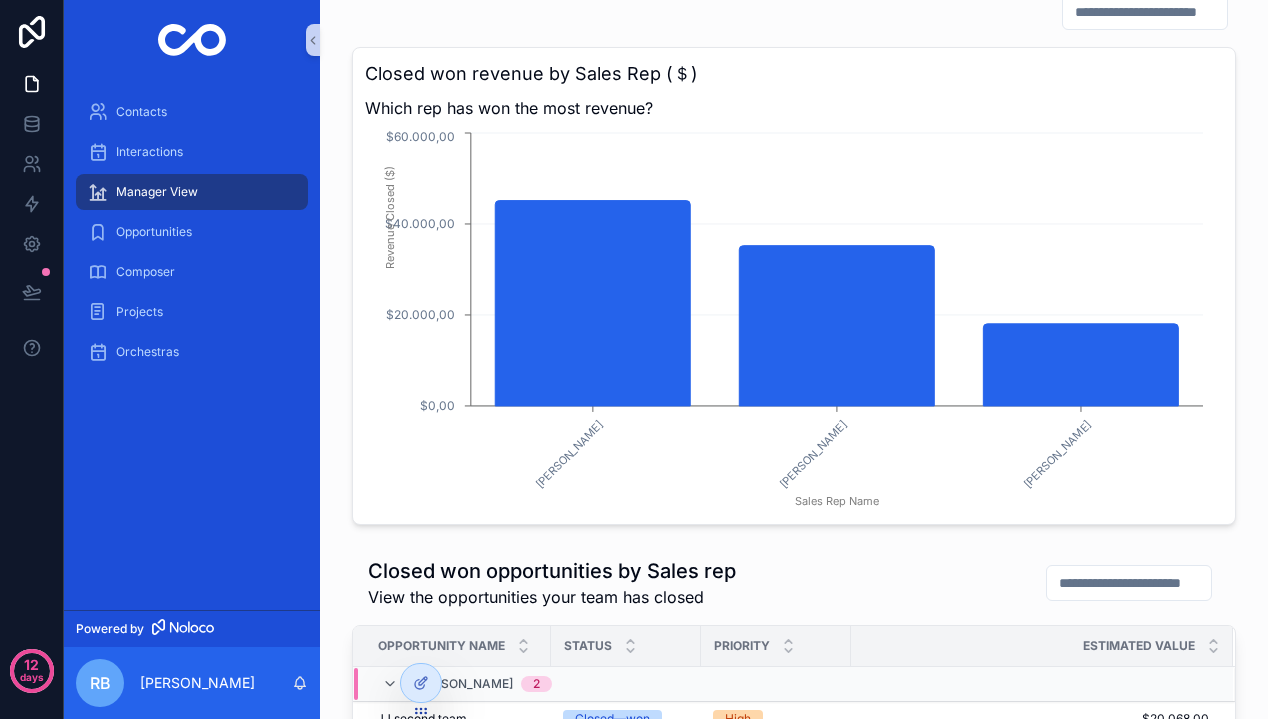 scroll, scrollTop: 0, scrollLeft: 0, axis: both 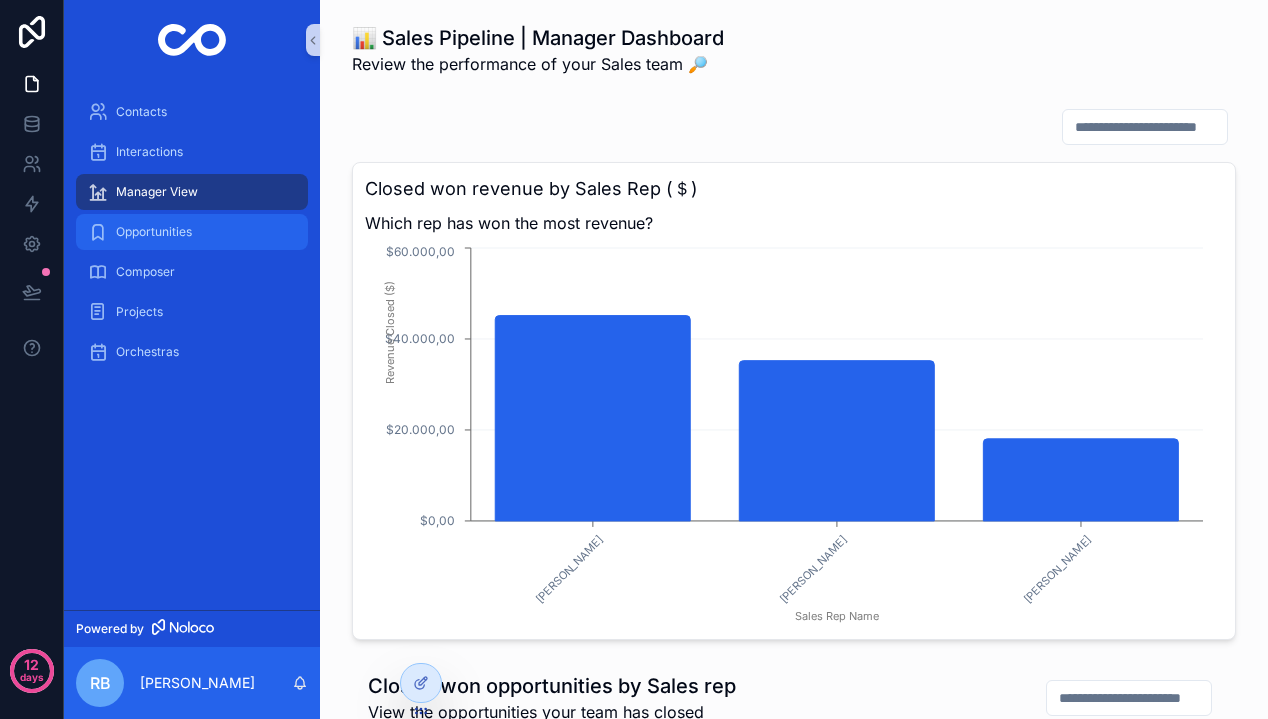 click on "Opportunities" at bounding box center (154, 232) 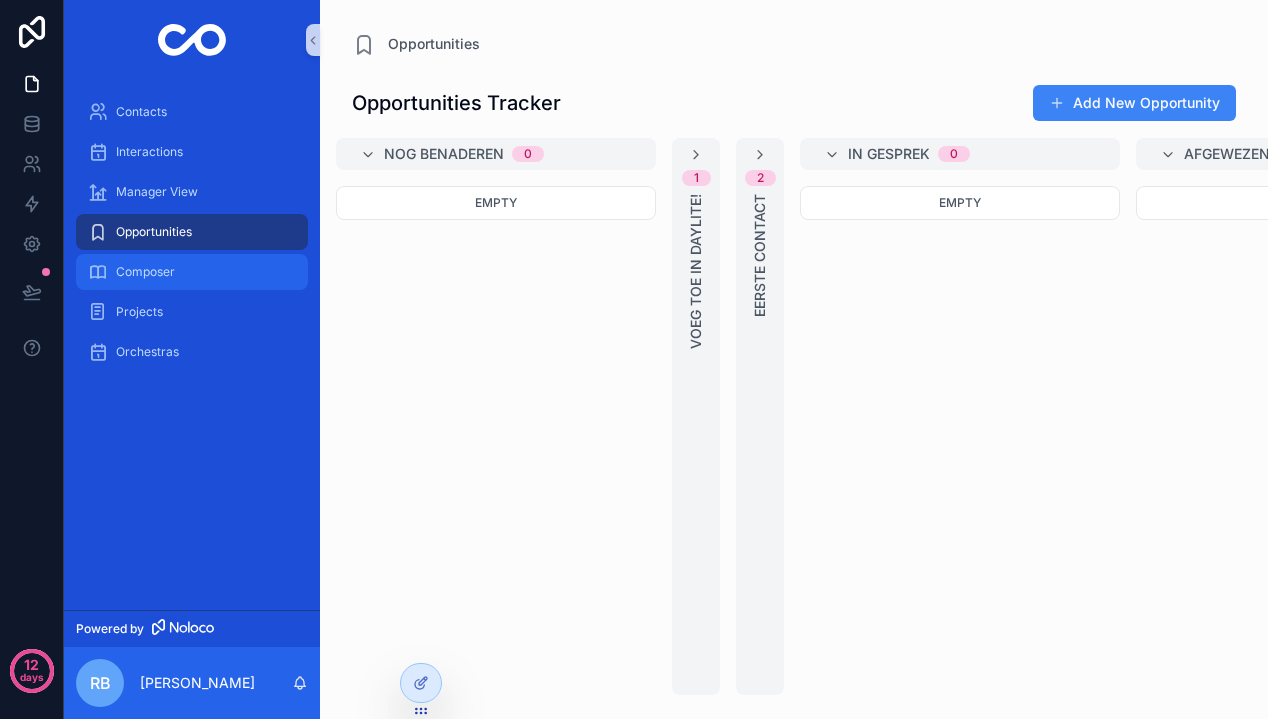 click on "Composer" at bounding box center (192, 272) 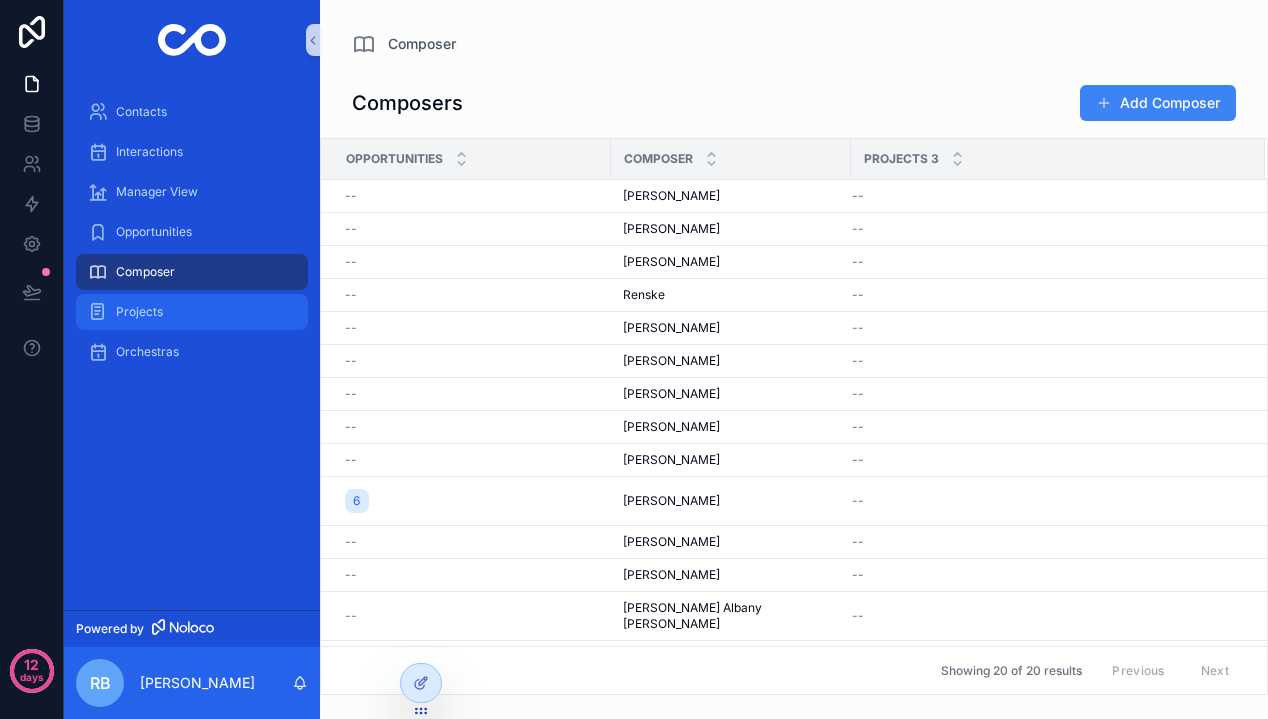 click on "Projects" at bounding box center (192, 312) 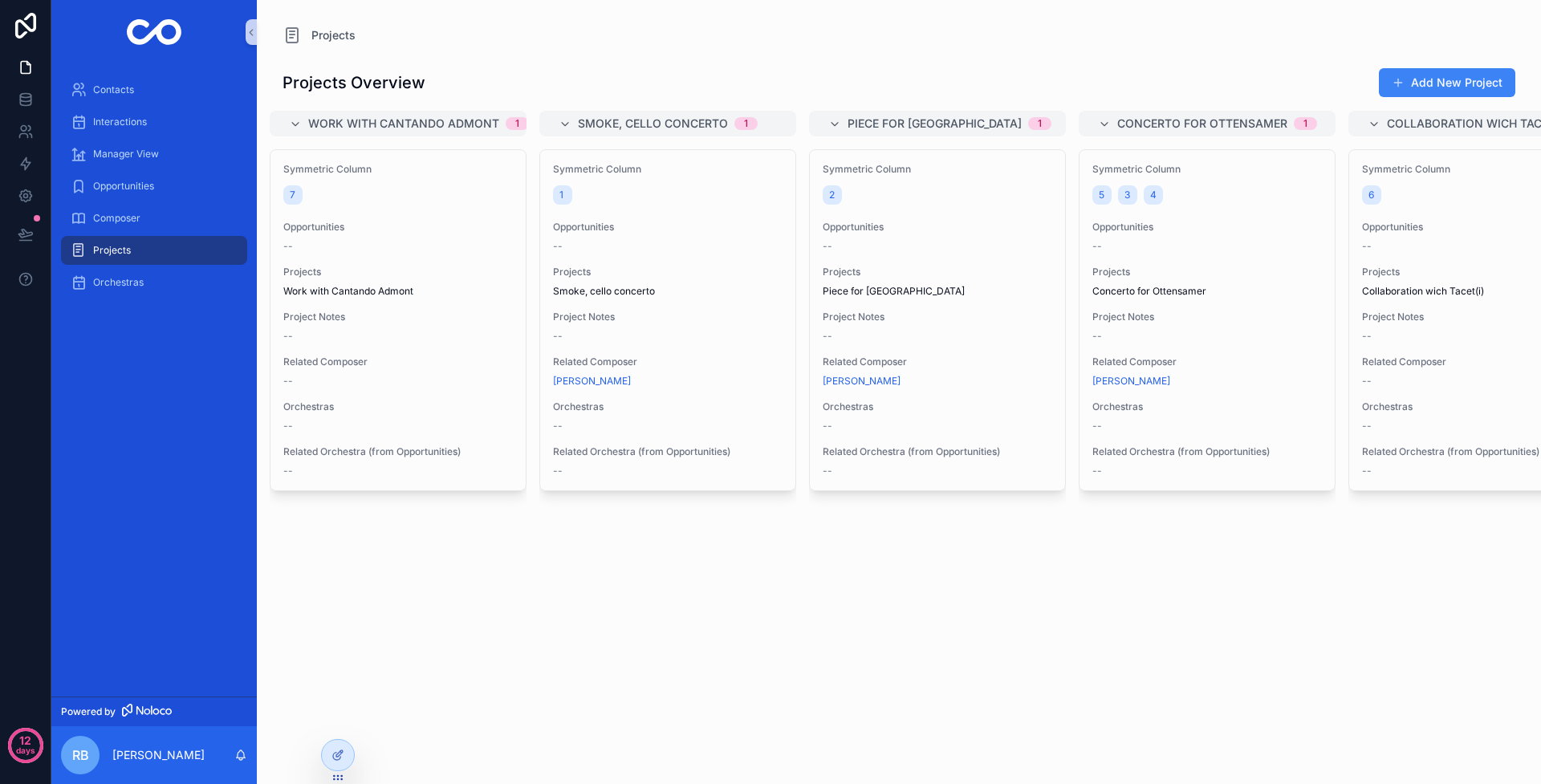 scroll, scrollTop: 0, scrollLeft: 0, axis: both 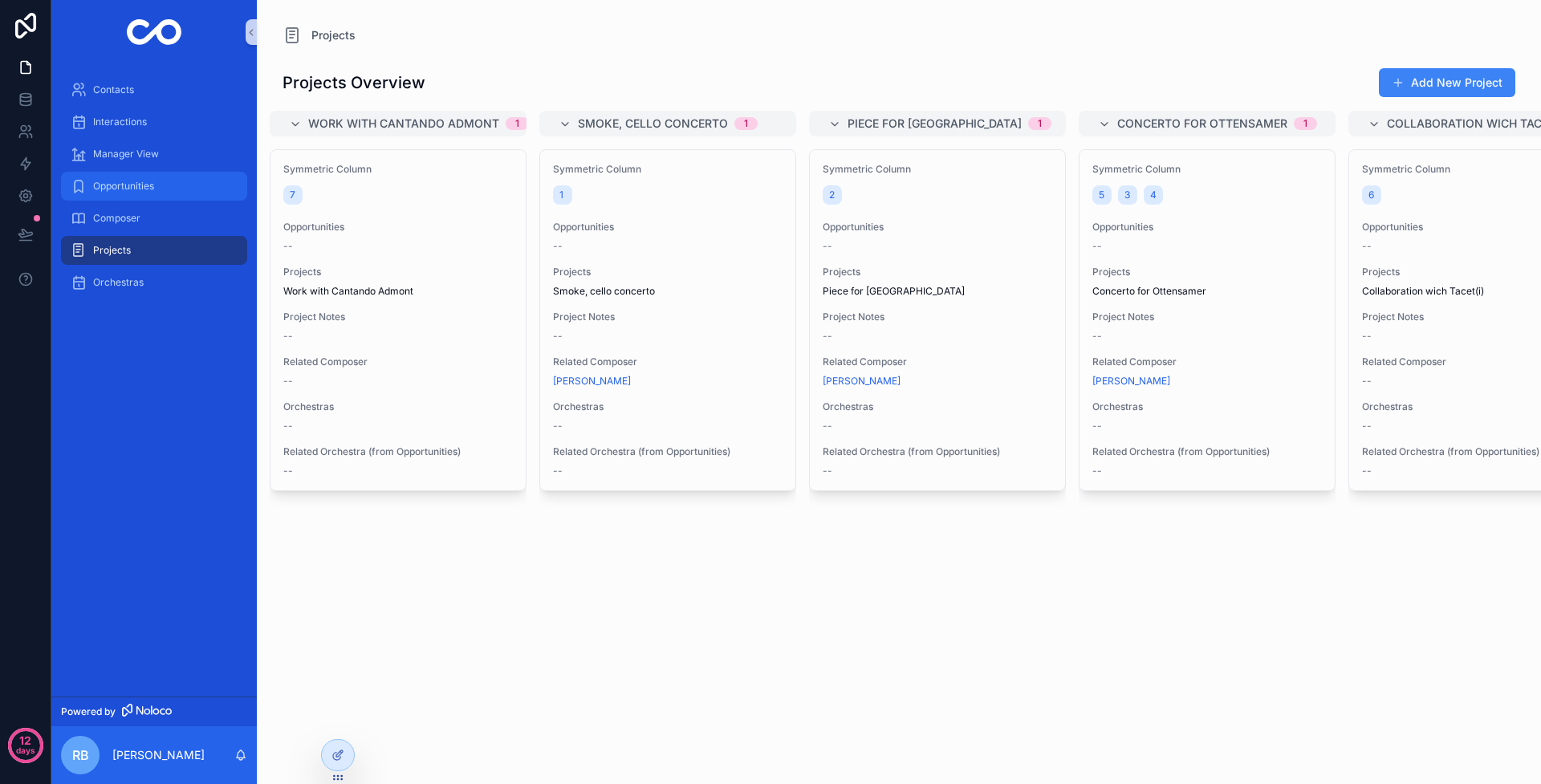 click on "Opportunities" at bounding box center [154, 186] 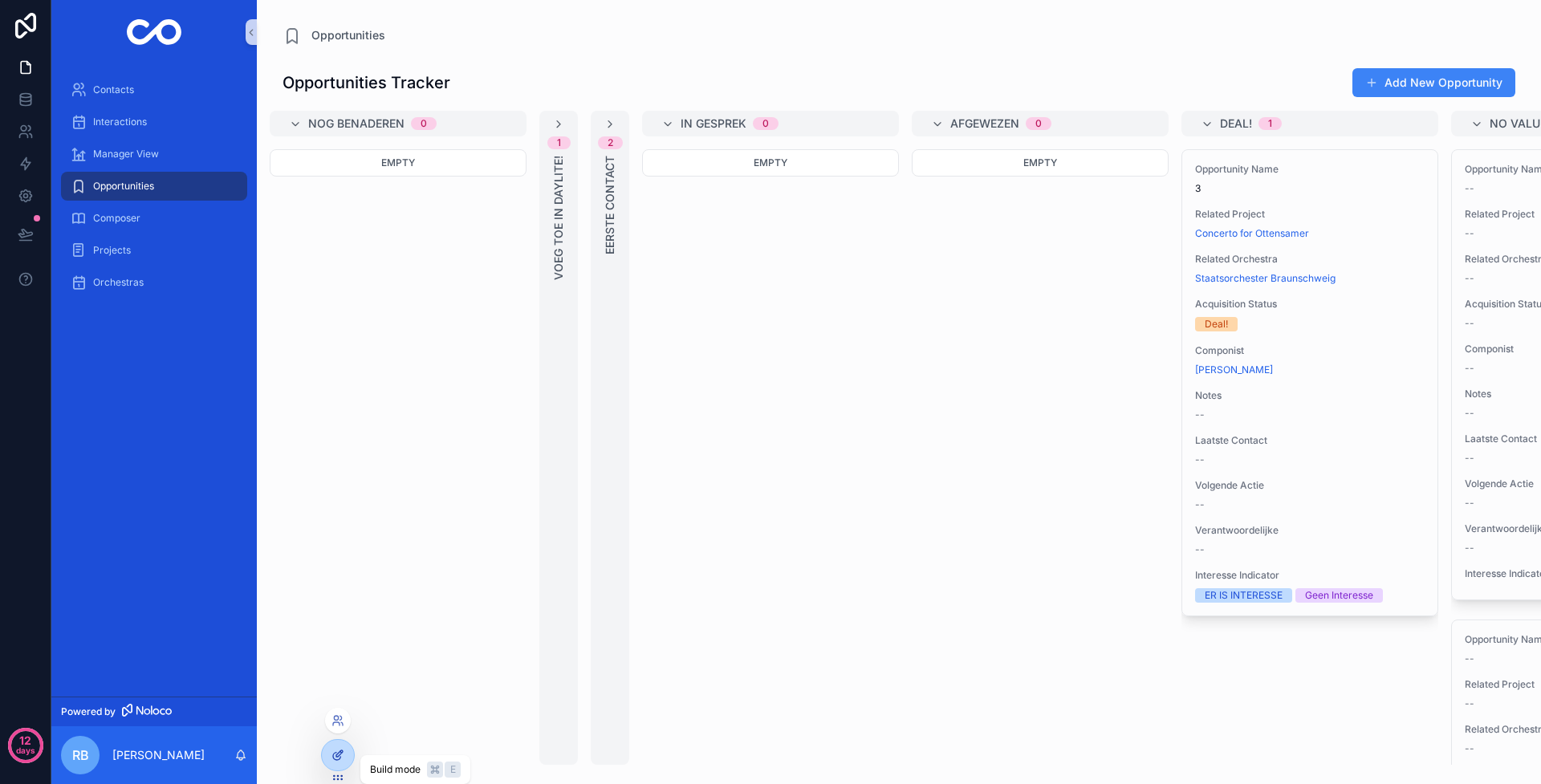 click 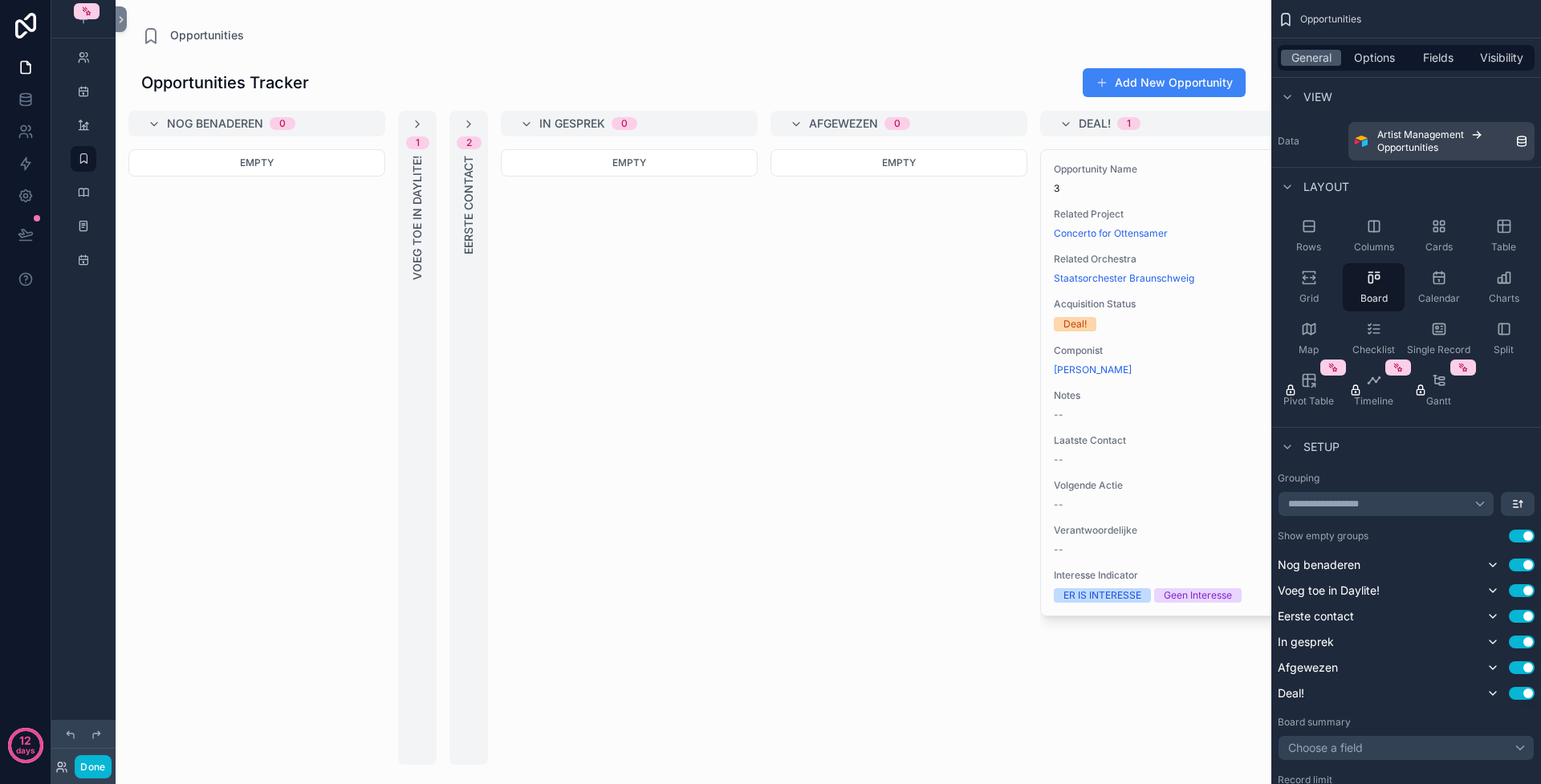 click at bounding box center (693, 392) 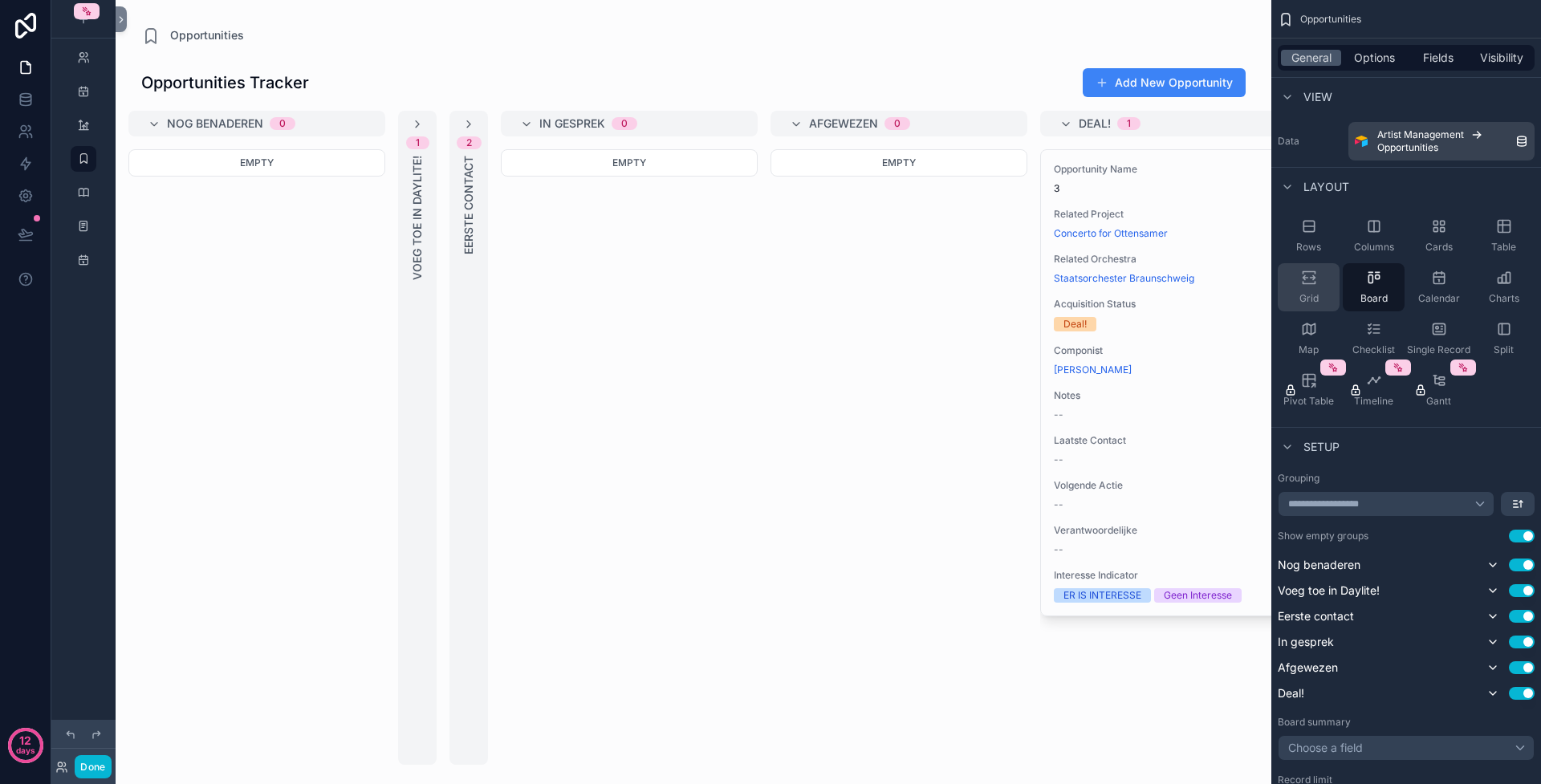 click on "Grid" at bounding box center [1308, 287] 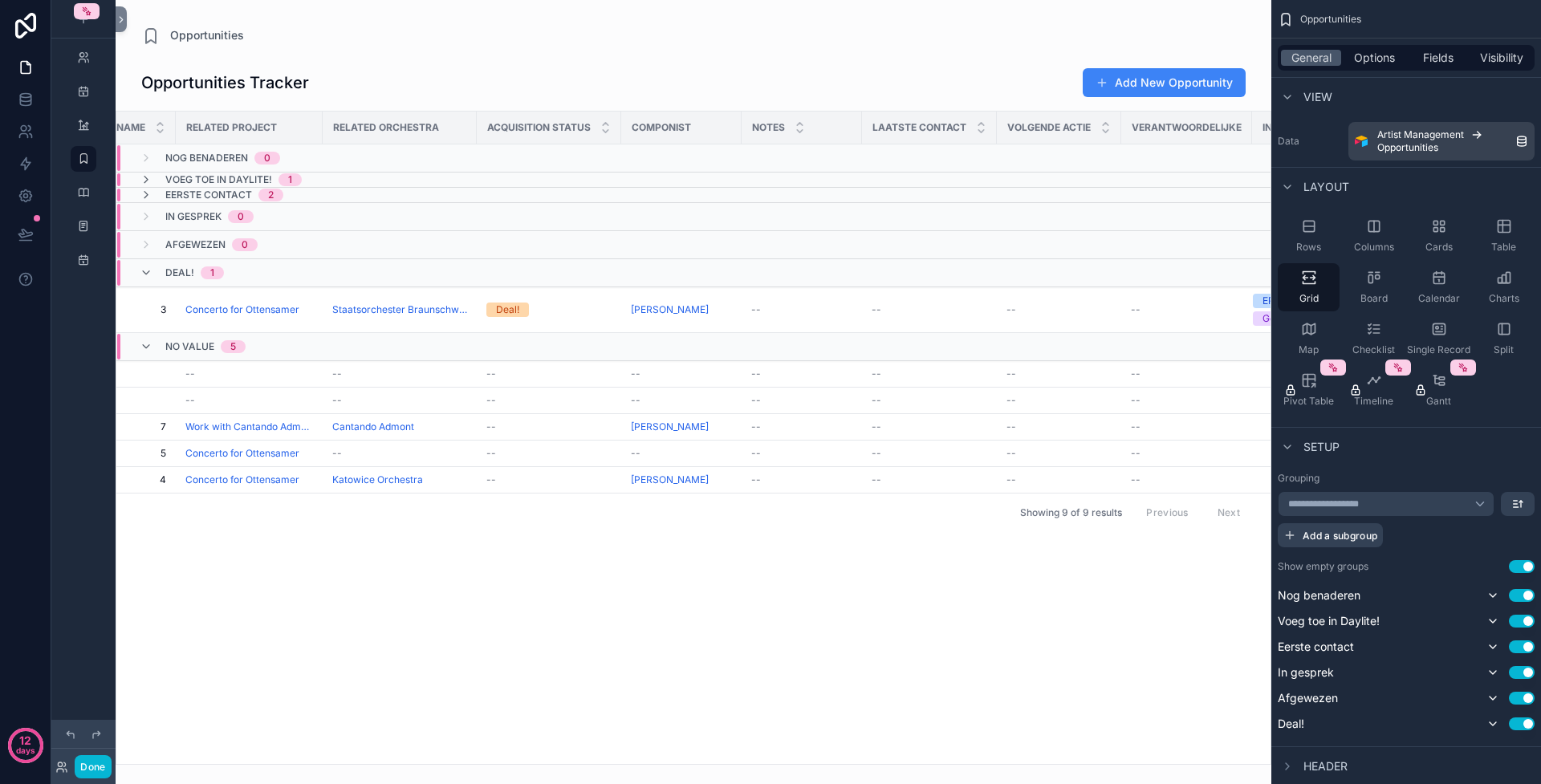scroll, scrollTop: 0, scrollLeft: 72, axis: horizontal 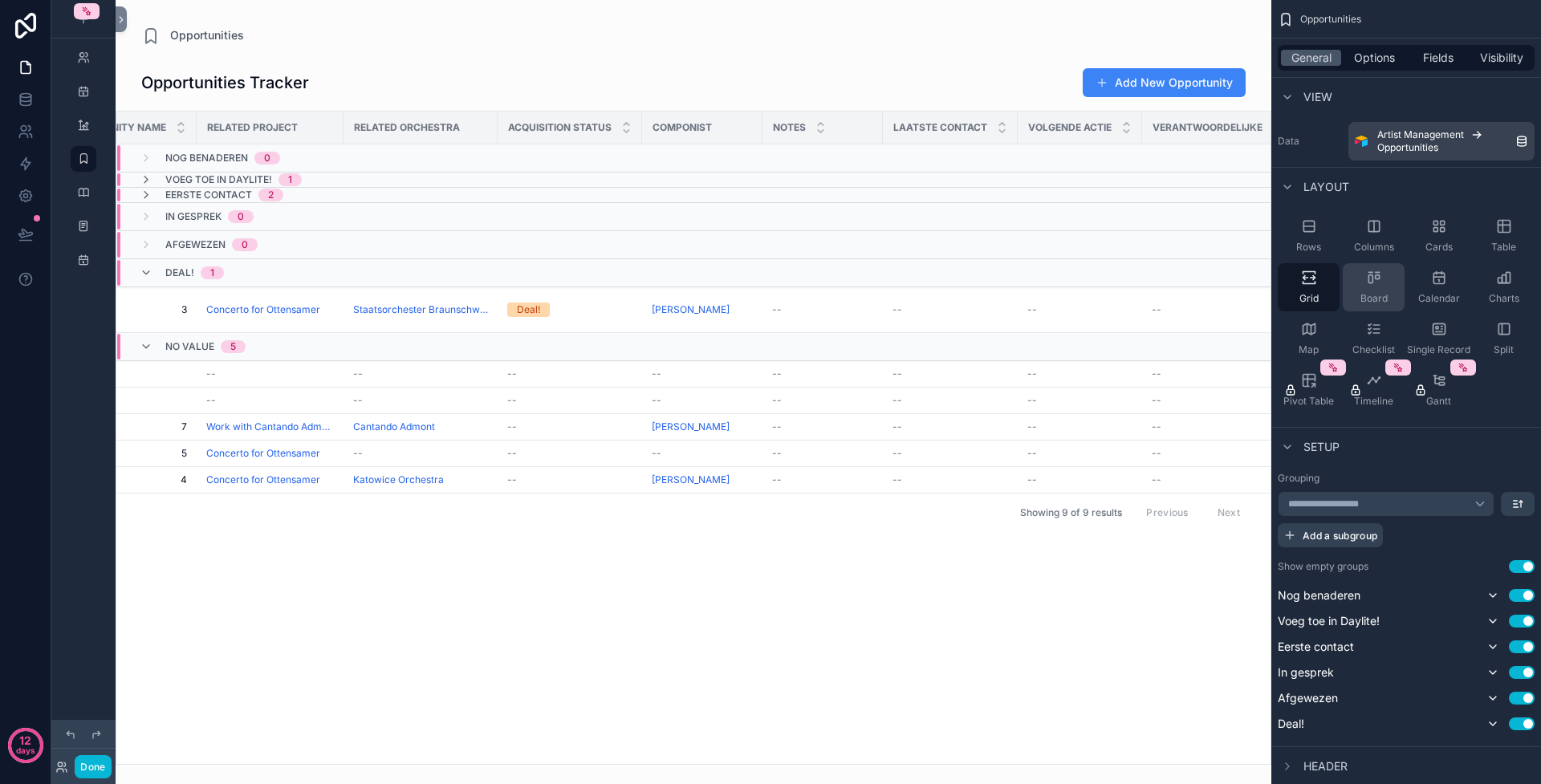 click 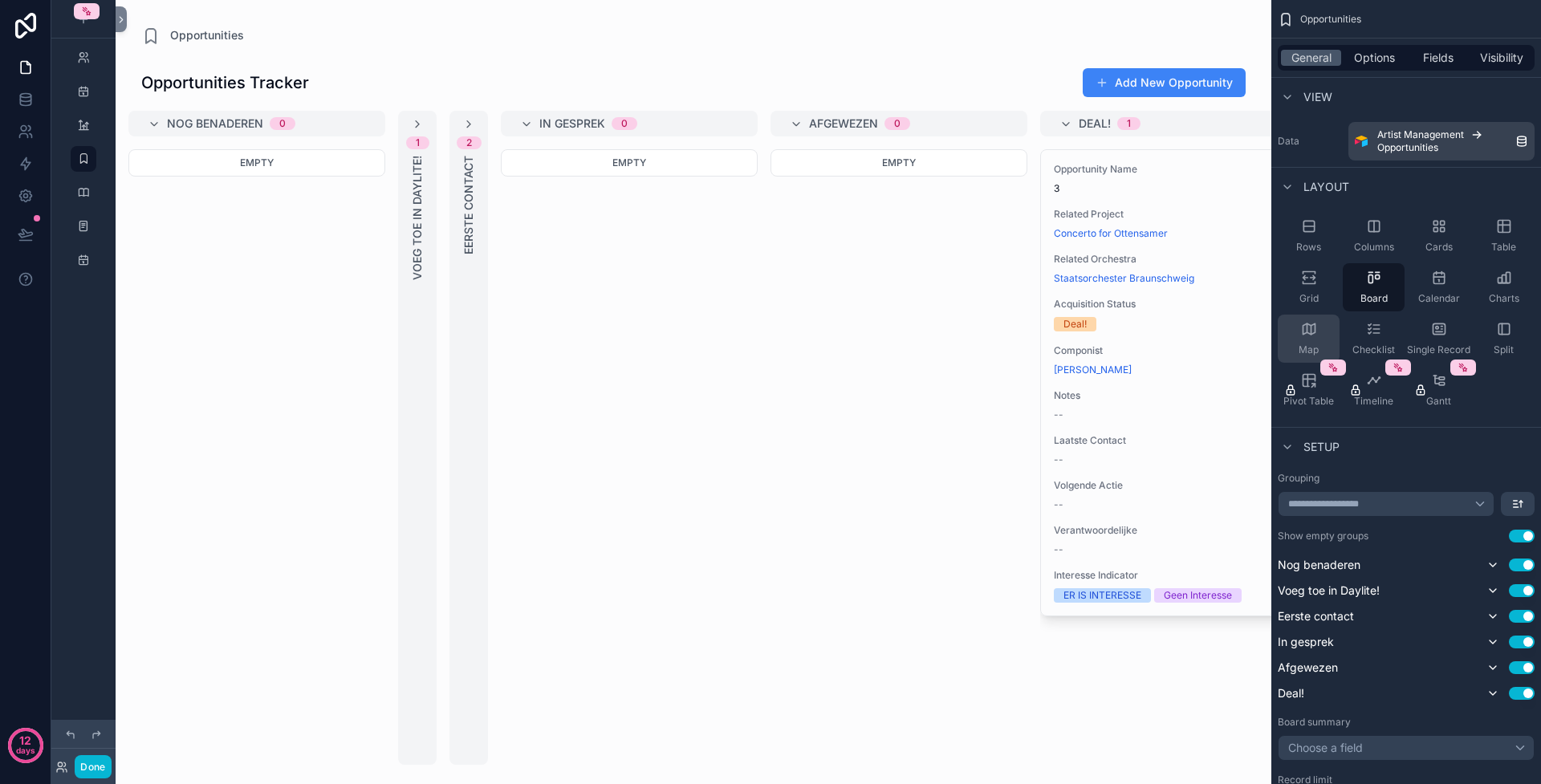 click on "Map" at bounding box center [1308, 339] 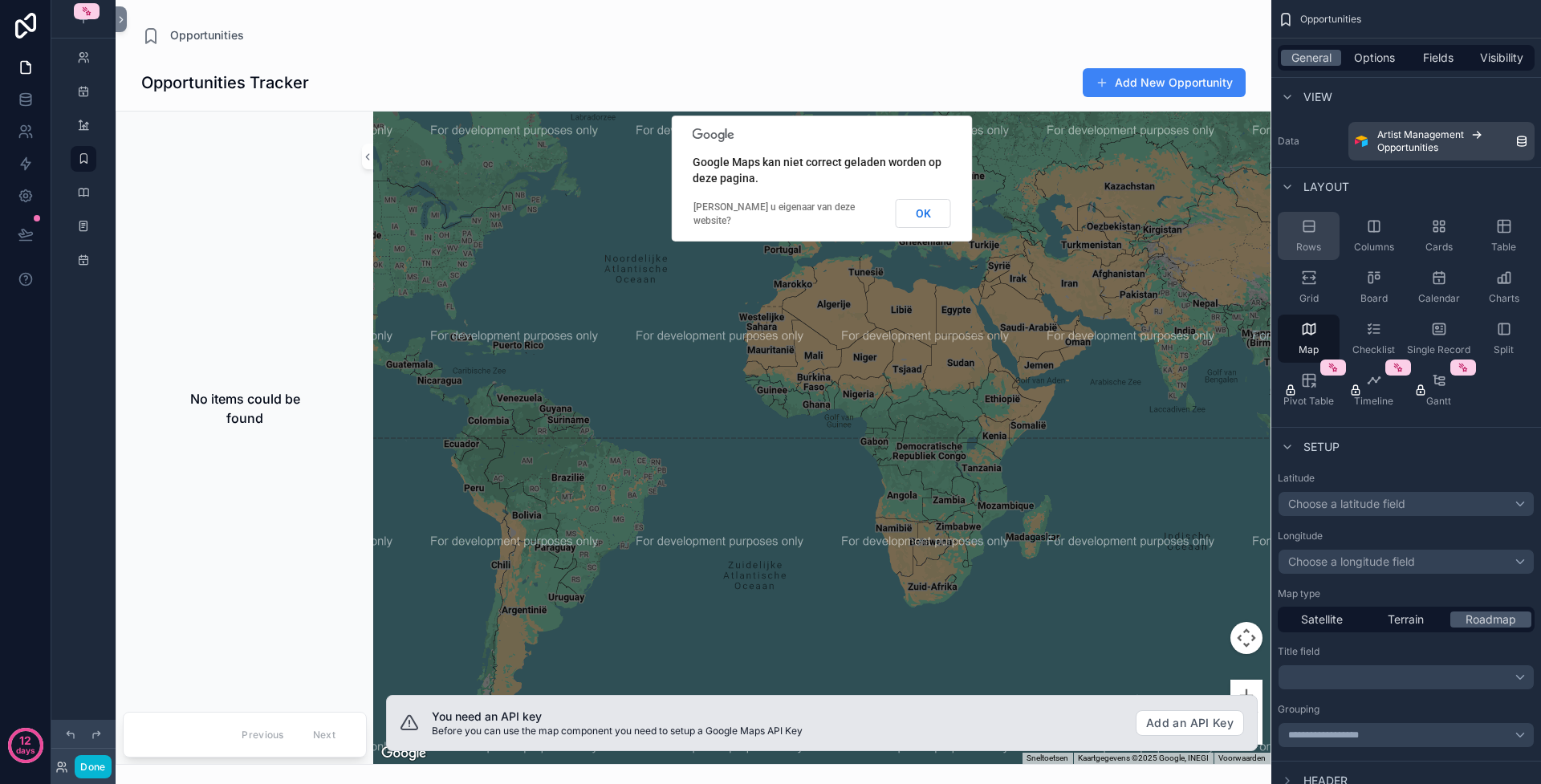 click 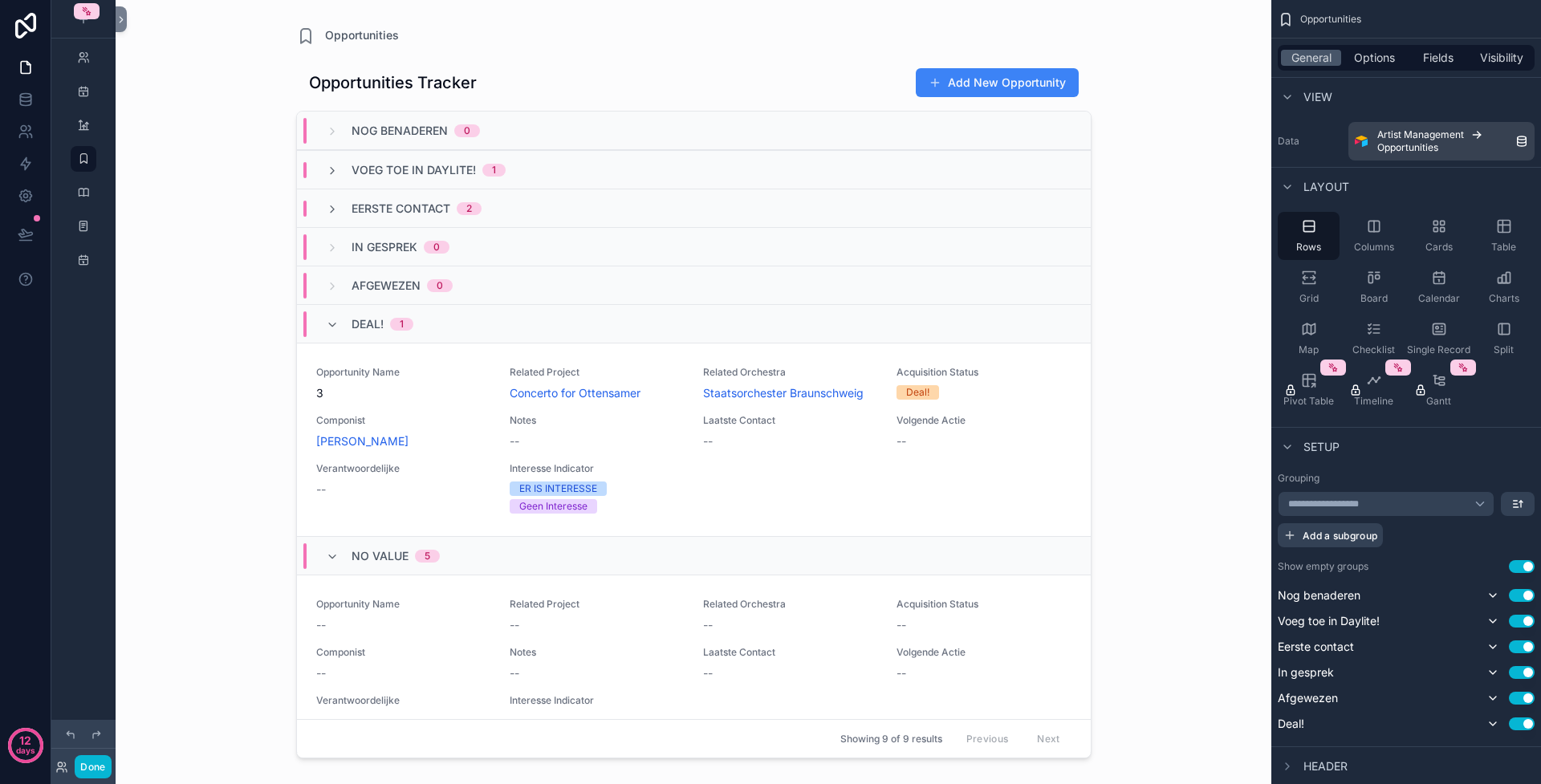 click on "1" at bounding box center (494, 170) 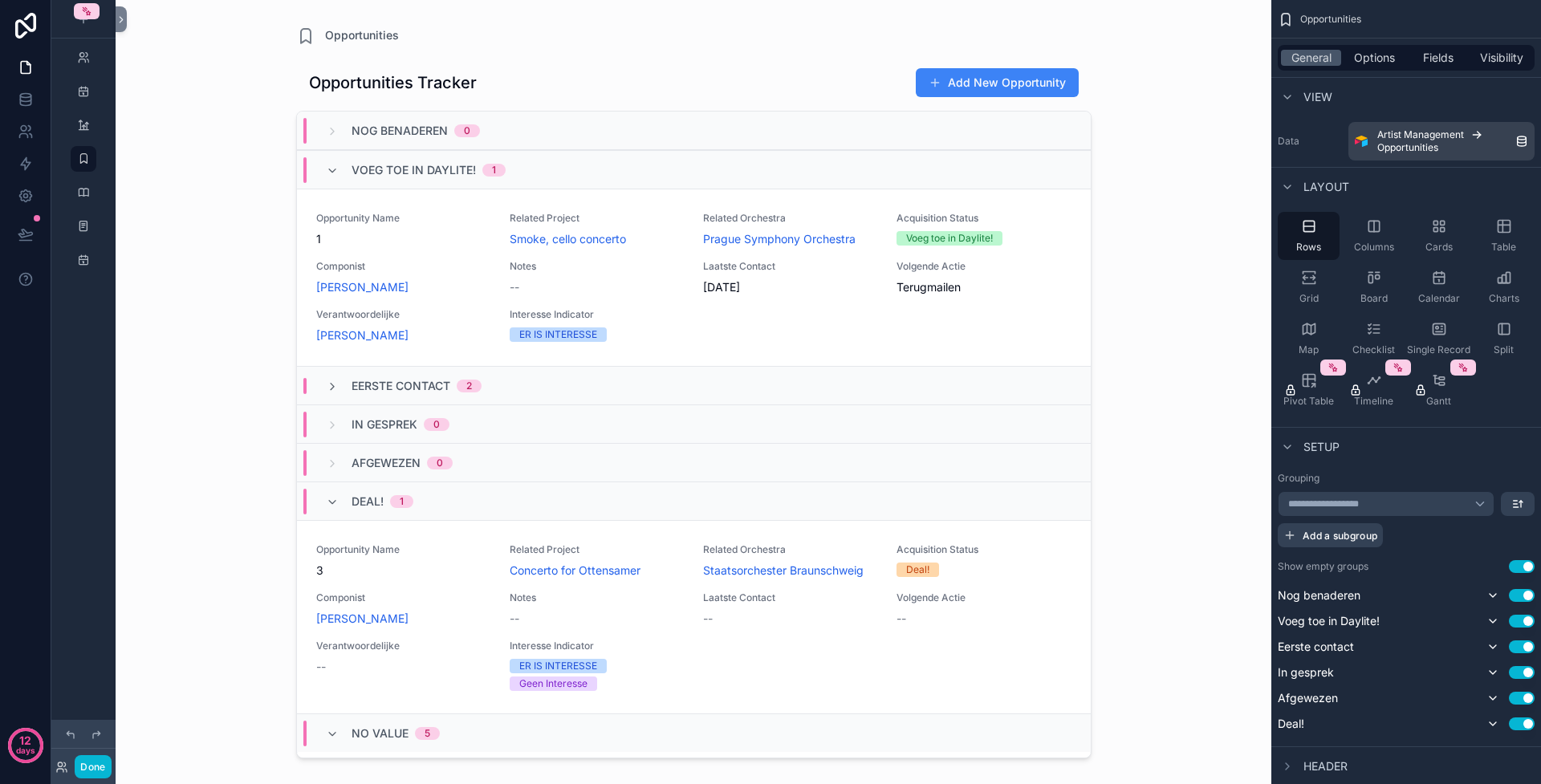 click on "1" at bounding box center [494, 170] 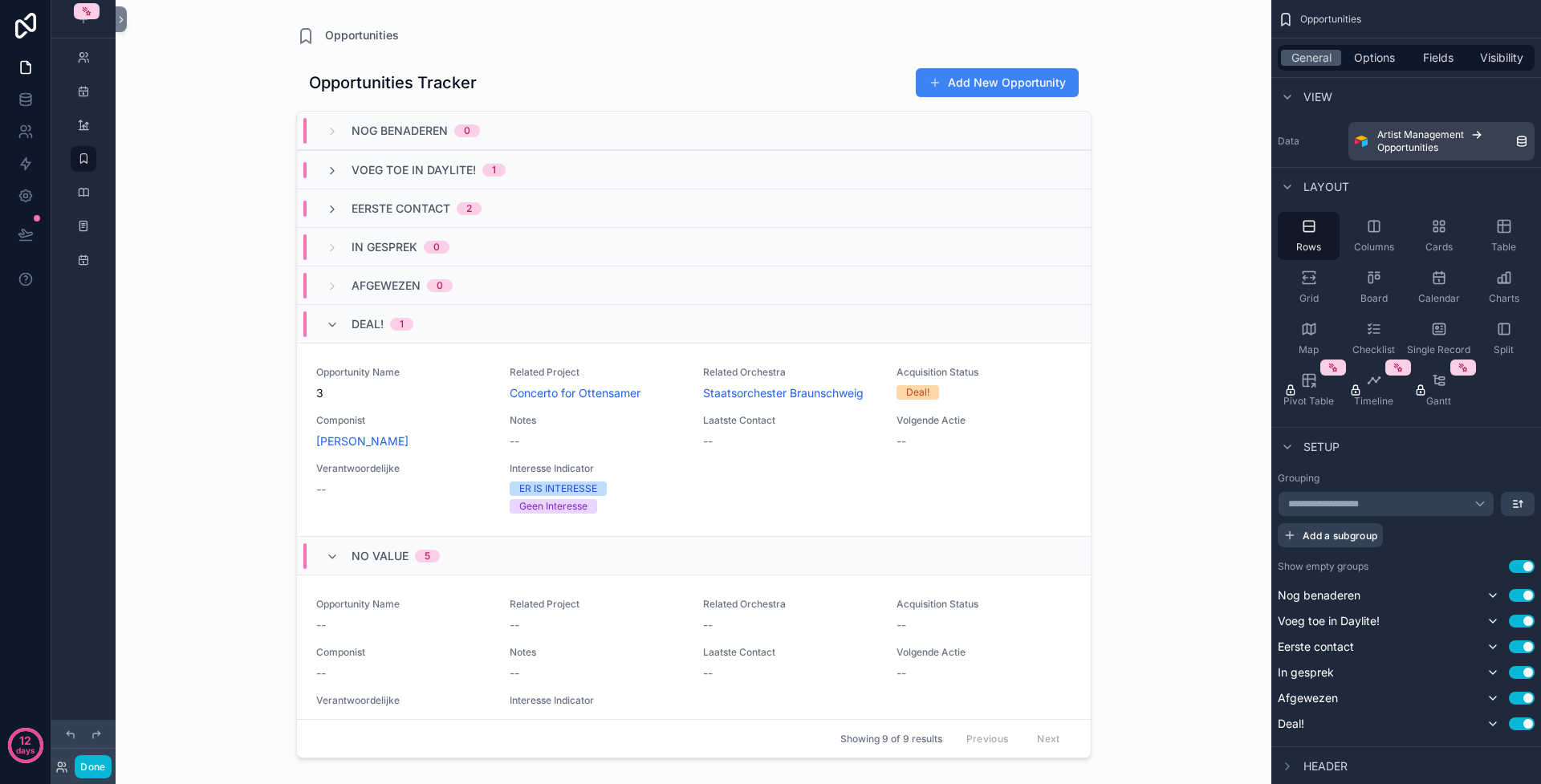 click on "2" at bounding box center (469, 209) 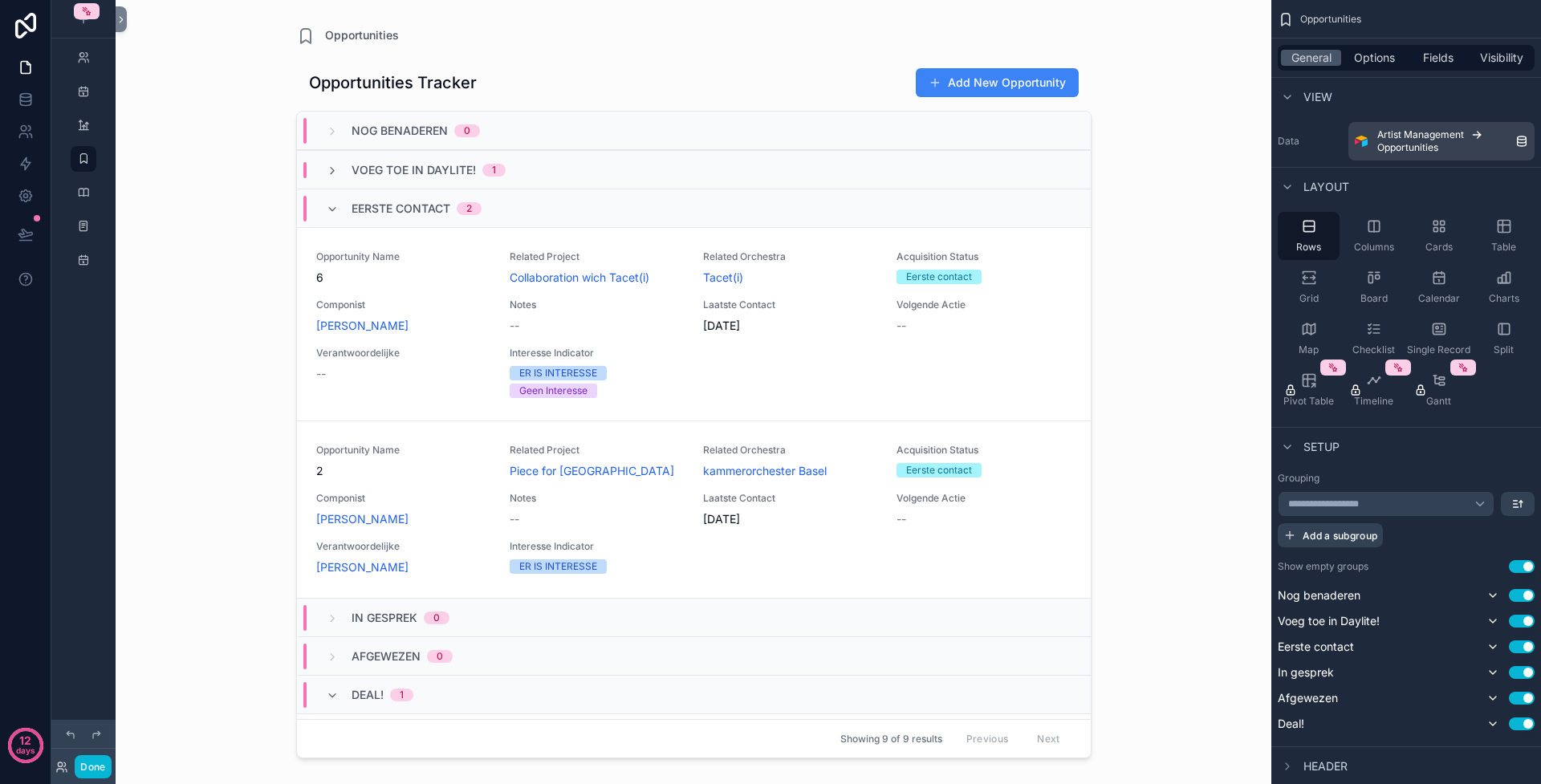 click on "2" at bounding box center (469, 209) 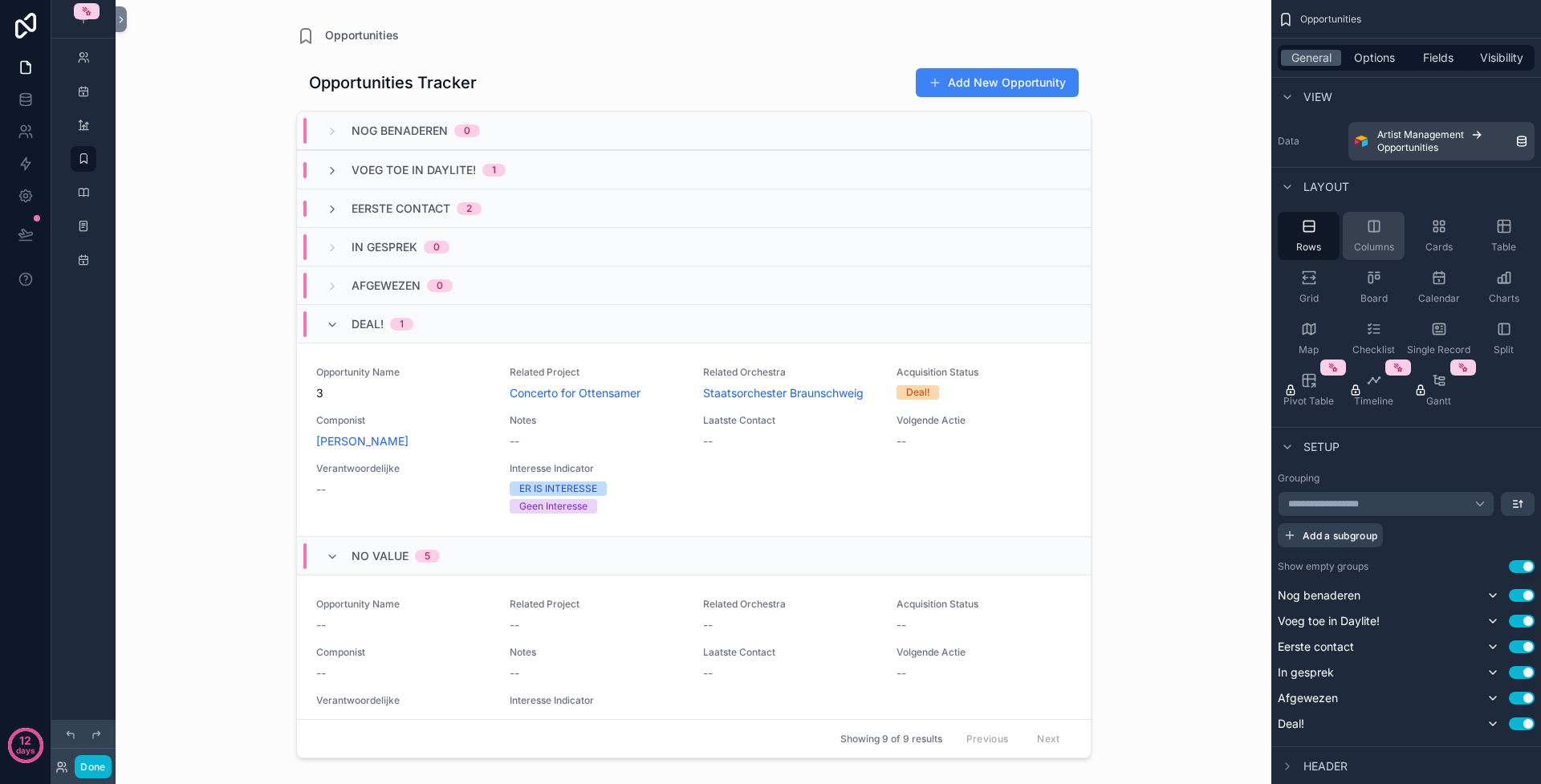 click on "Columns" at bounding box center (1373, 236) 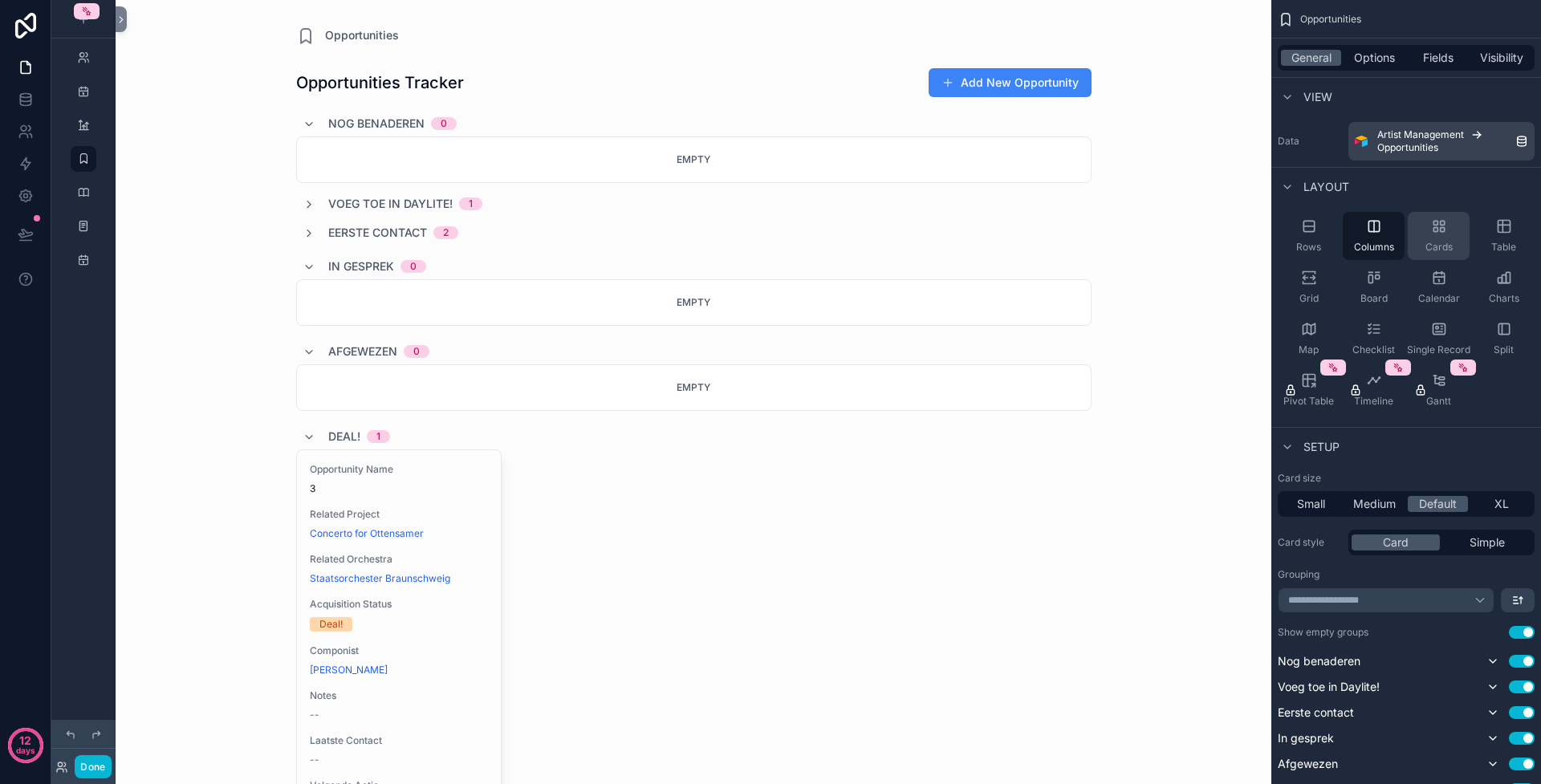 click on "Cards" at bounding box center [1438, 236] 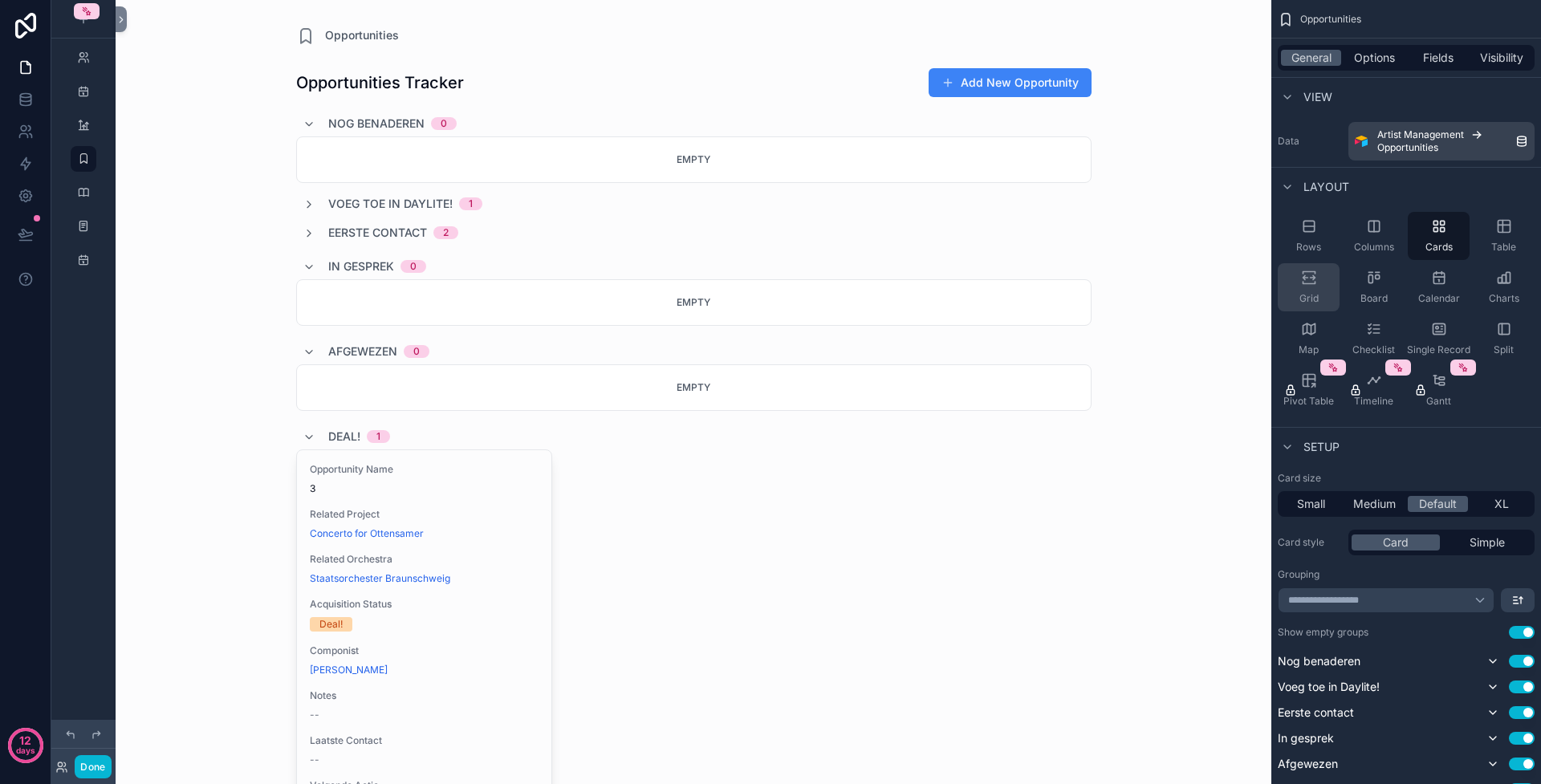 click on "Grid" at bounding box center [1309, 299] 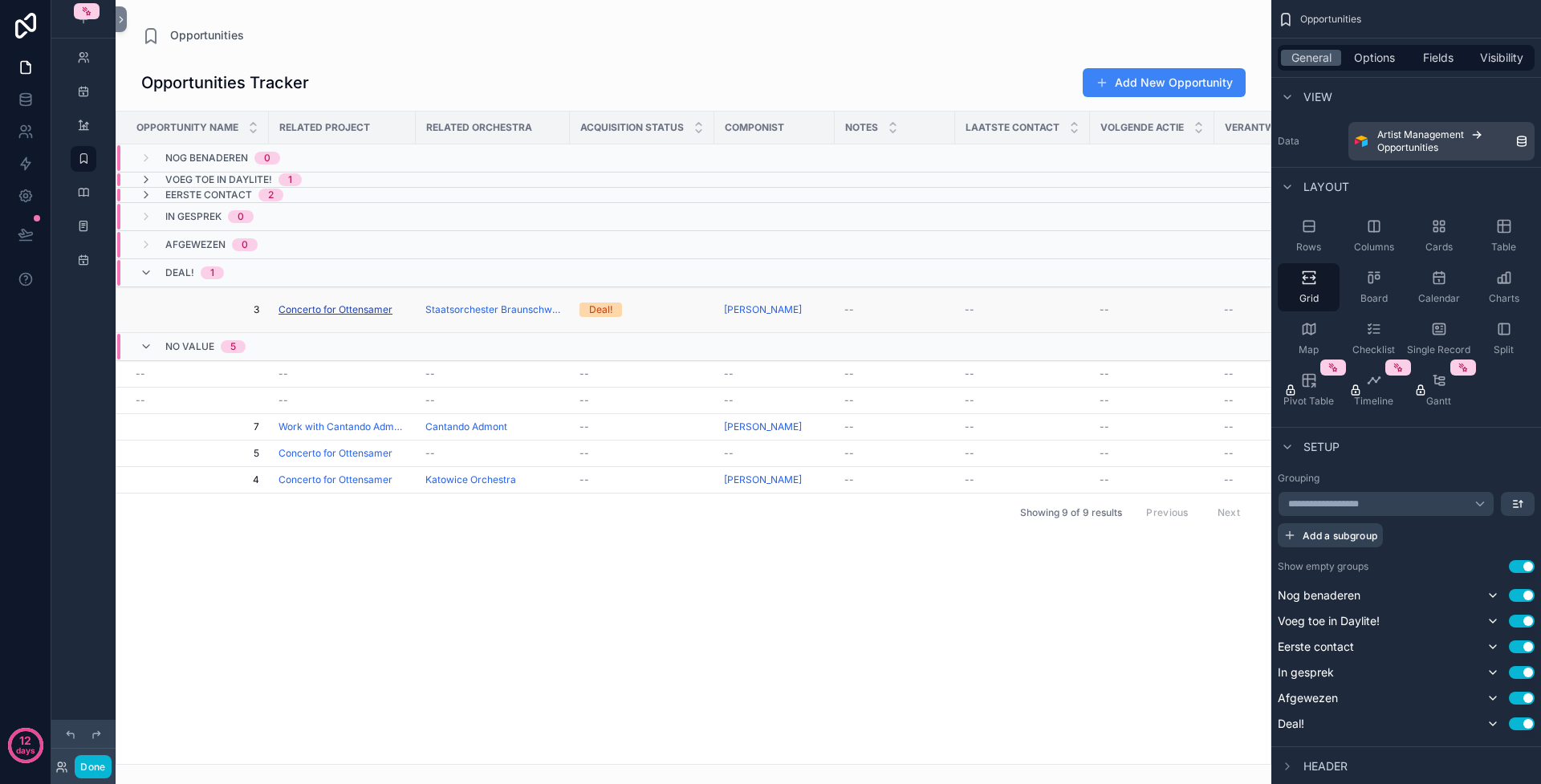click on "Concerto for Ottensamer" at bounding box center (335, 310) 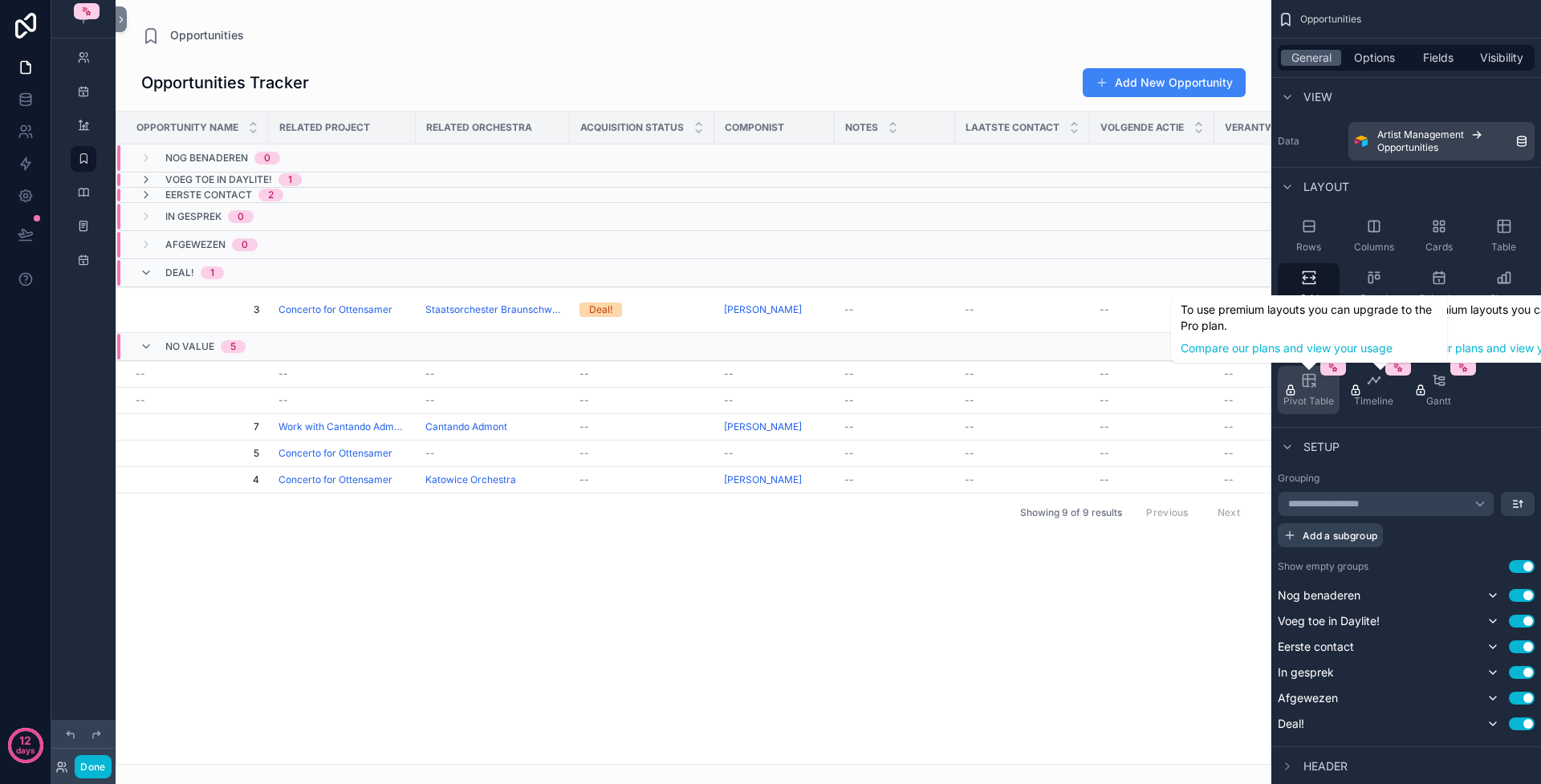 click 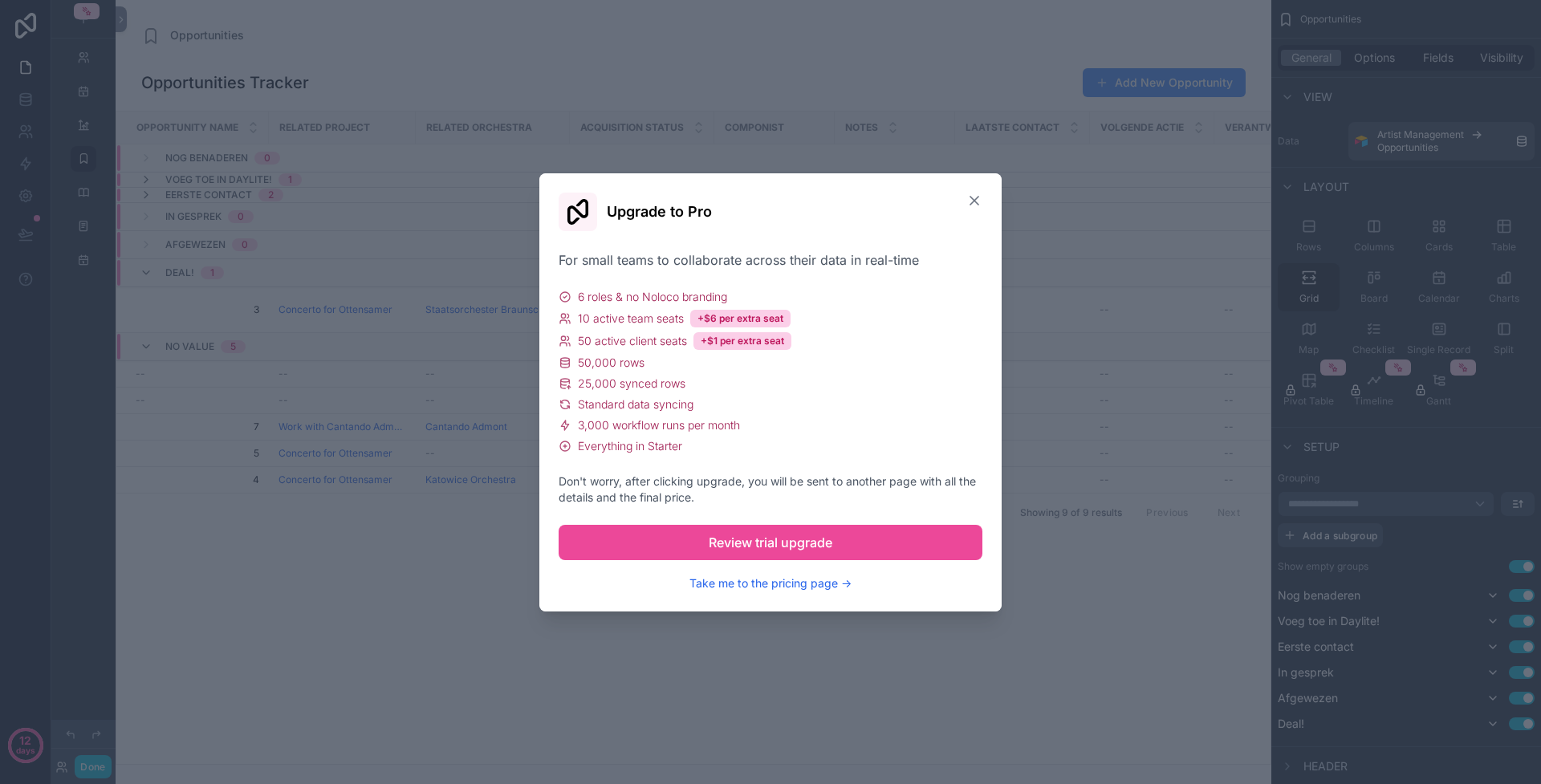 click 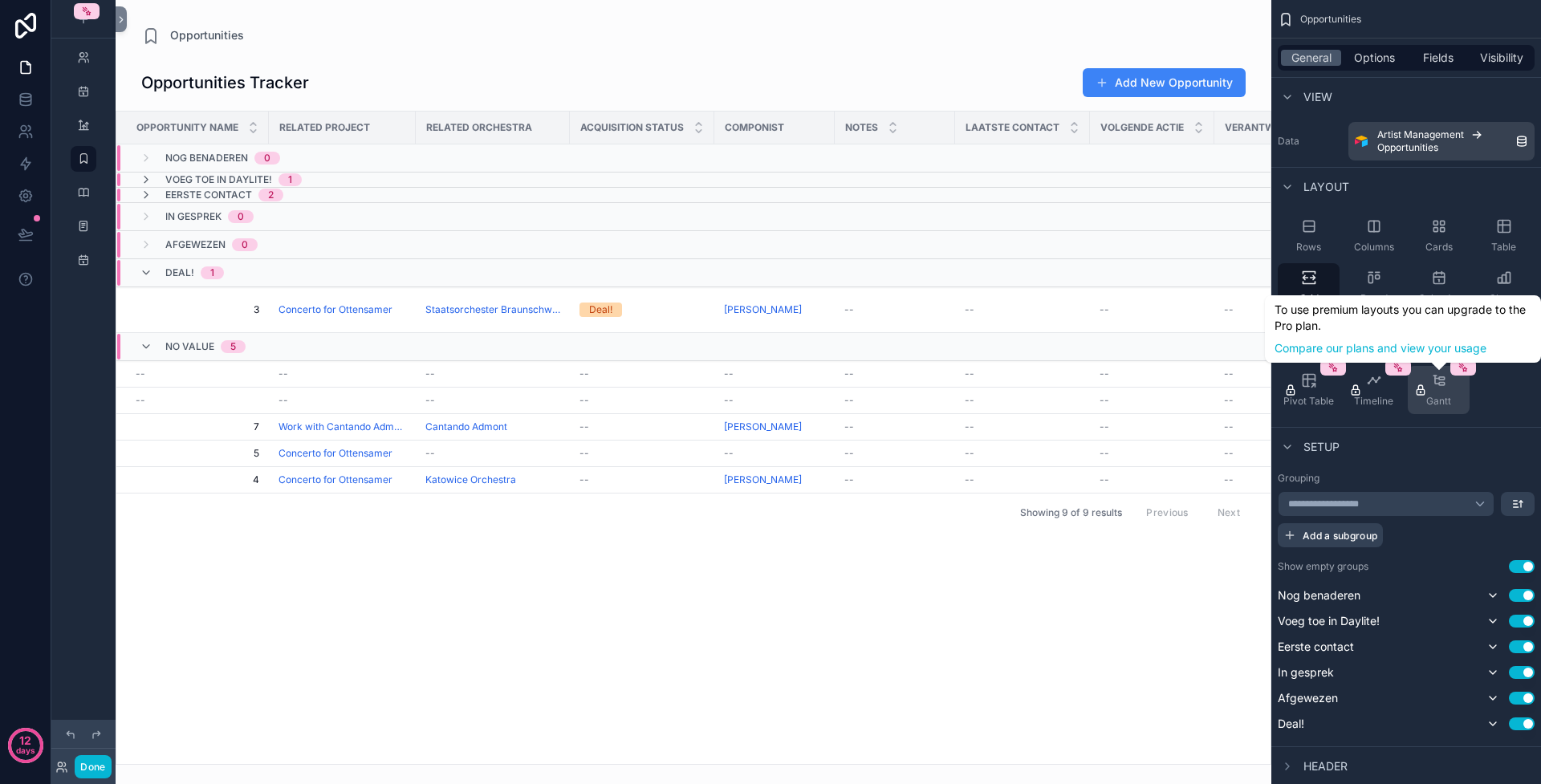 click on "Gantt" at bounding box center [1438, 390] 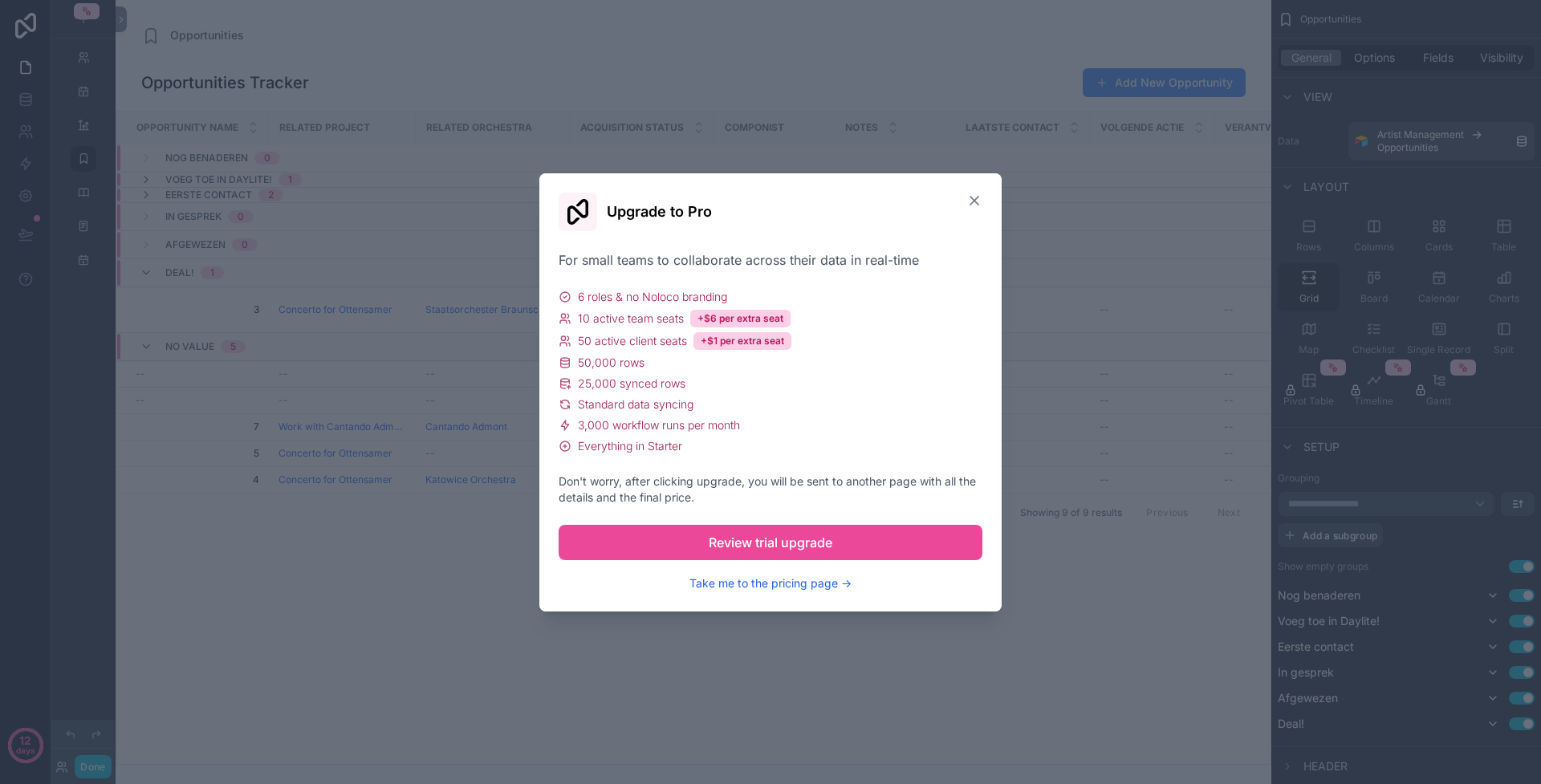 click 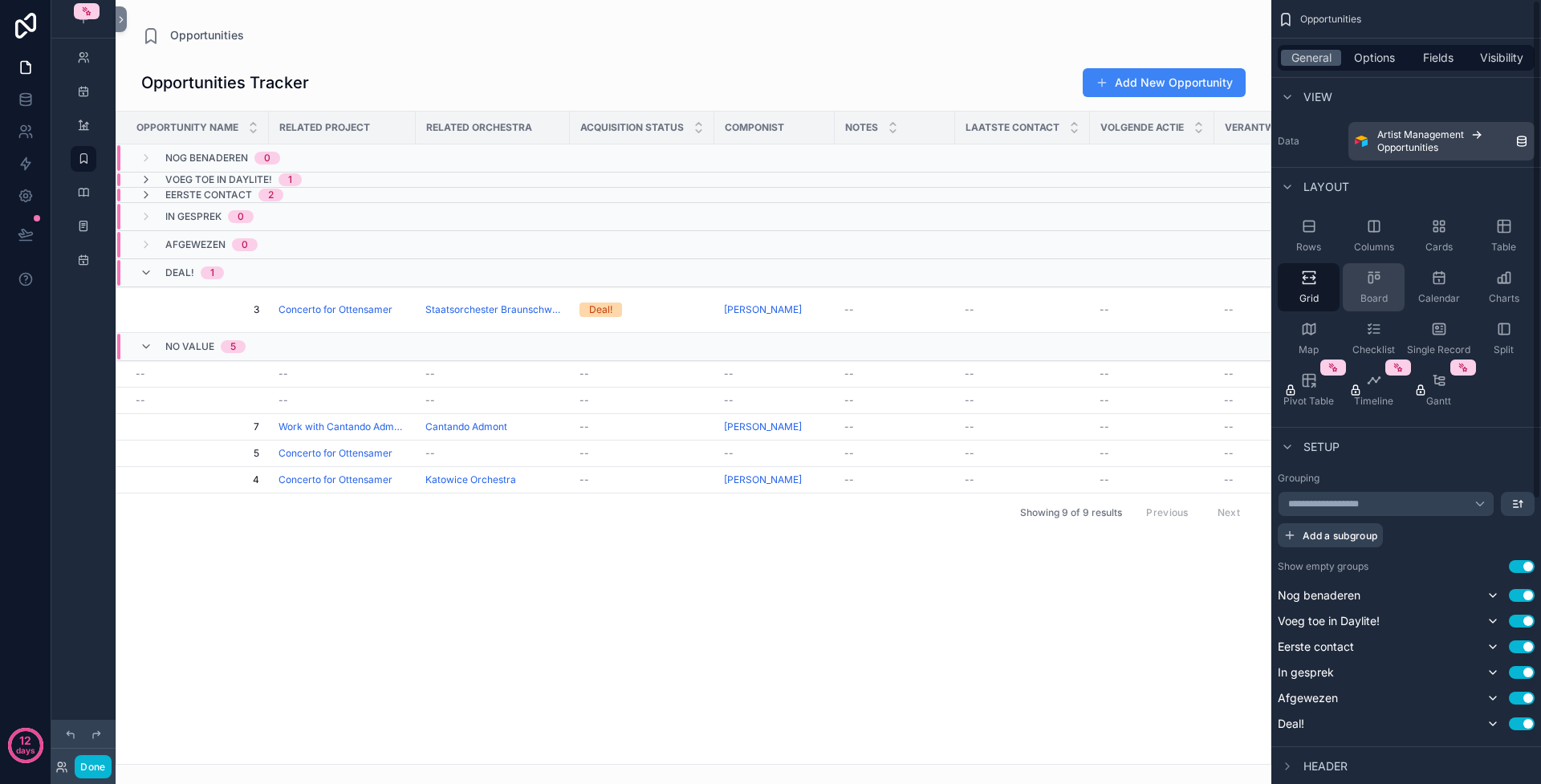 click on "Board" at bounding box center (1373, 287) 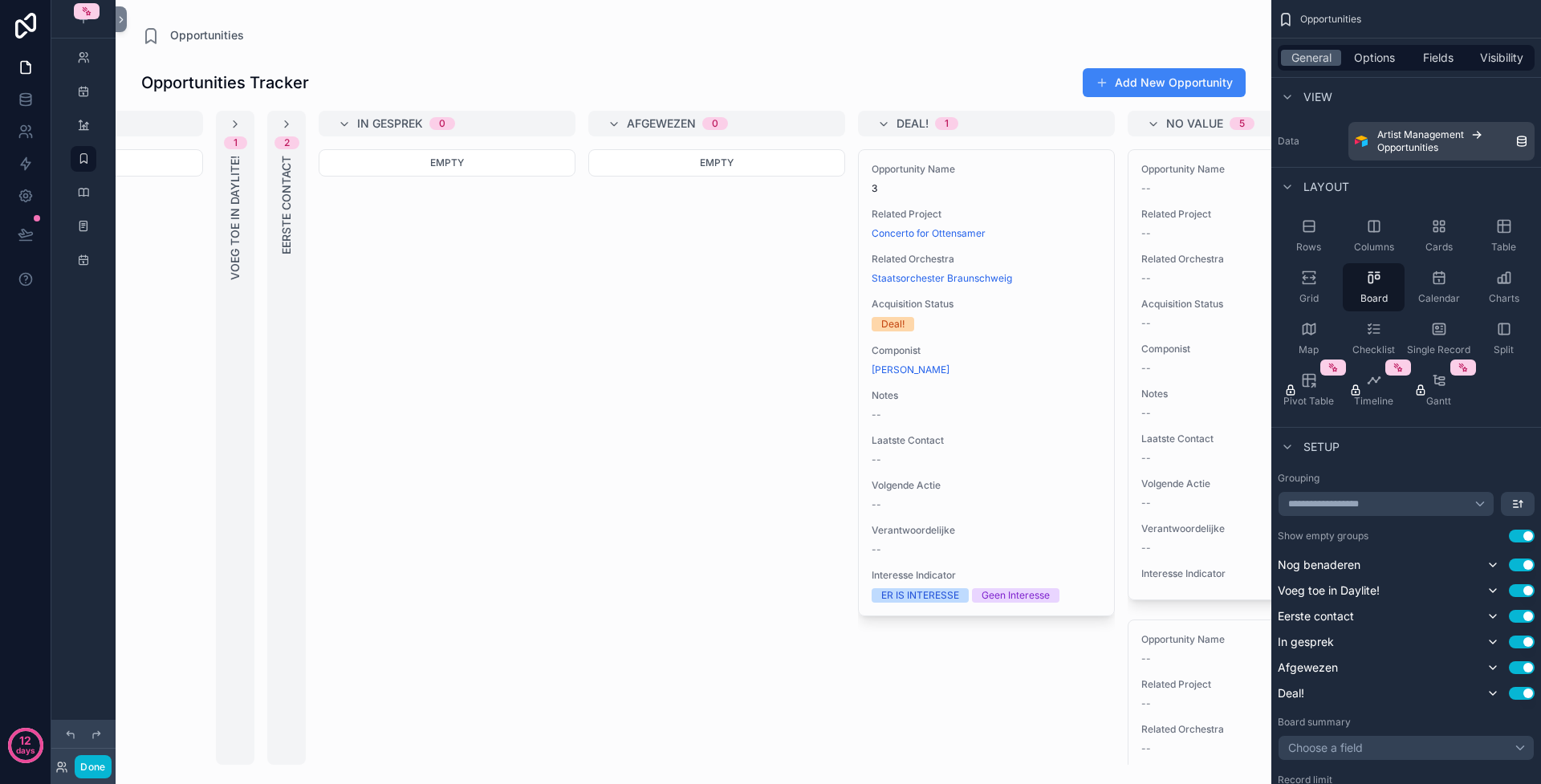 scroll, scrollTop: 0, scrollLeft: 0, axis: both 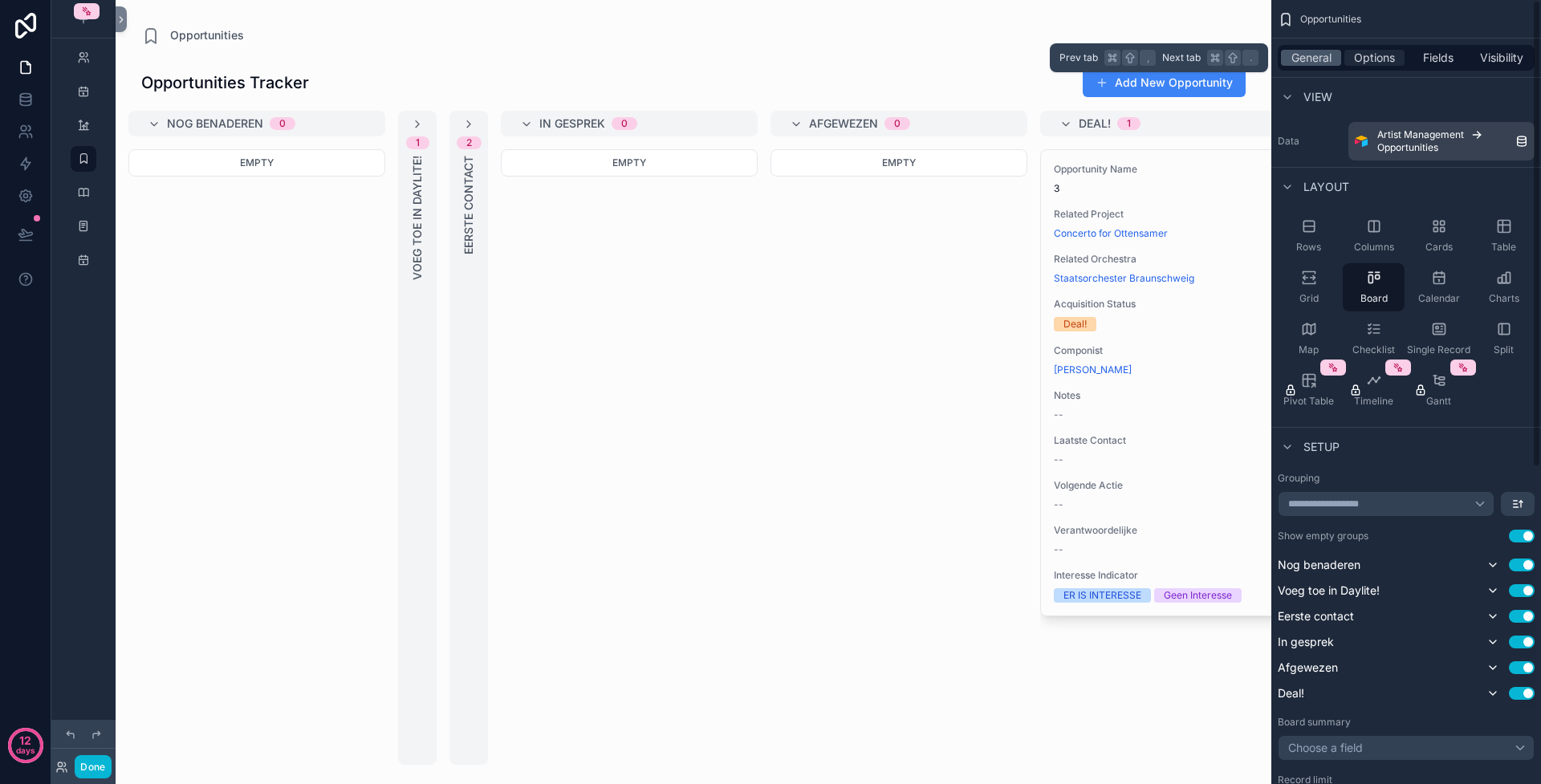 click on "Options" at bounding box center [1374, 58] 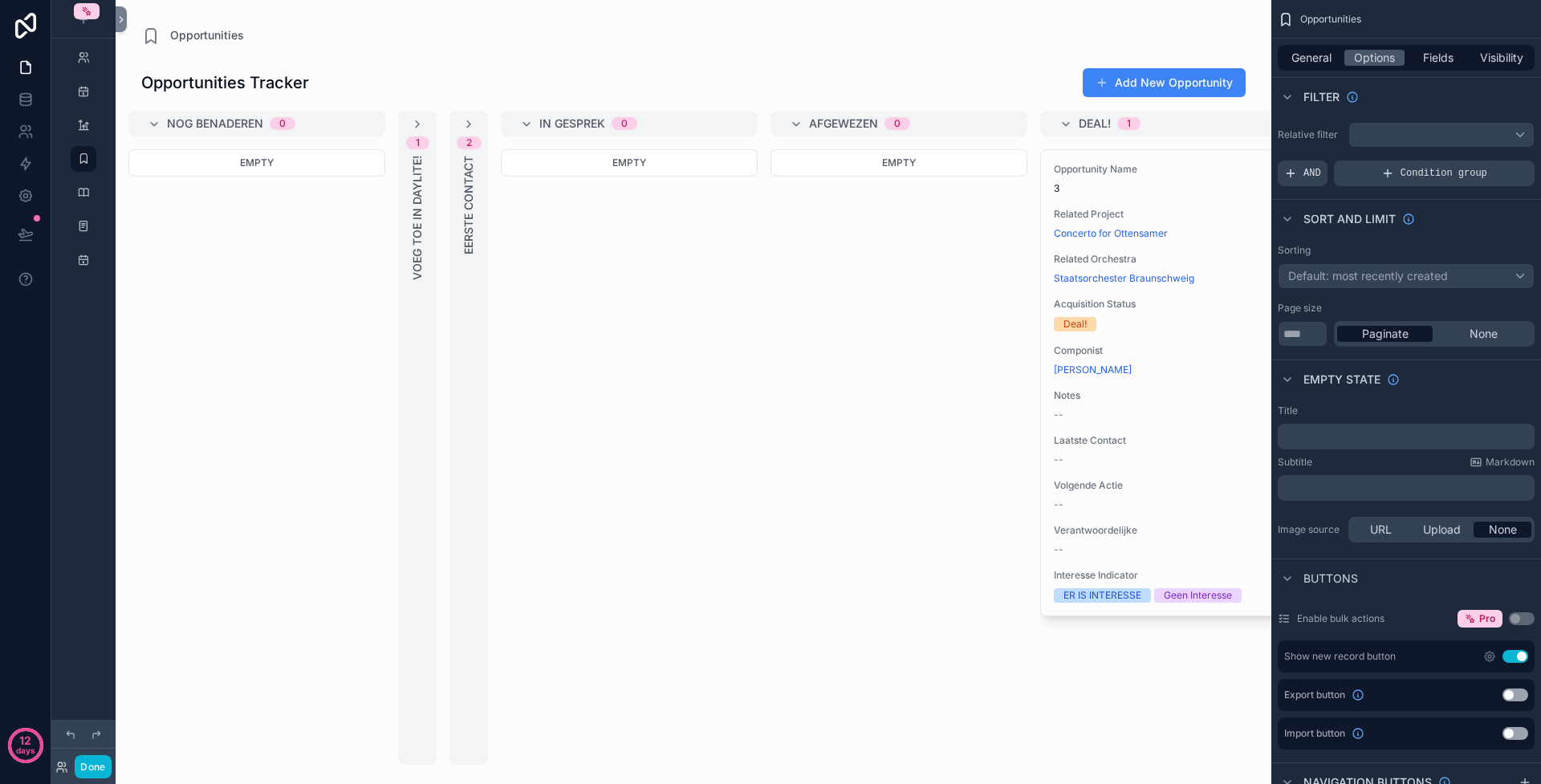 click at bounding box center (1441, 135) 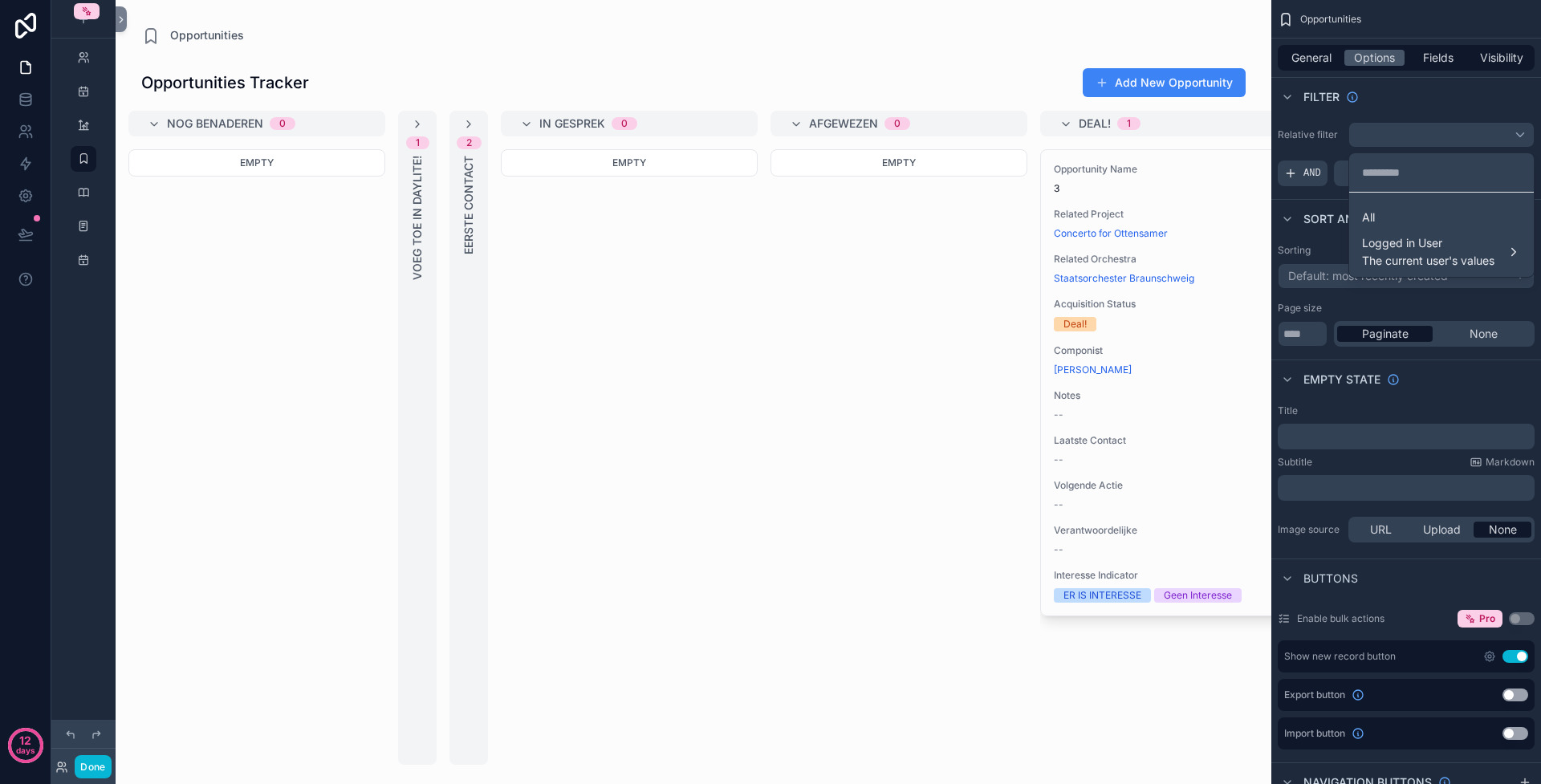 click at bounding box center [770, 392] 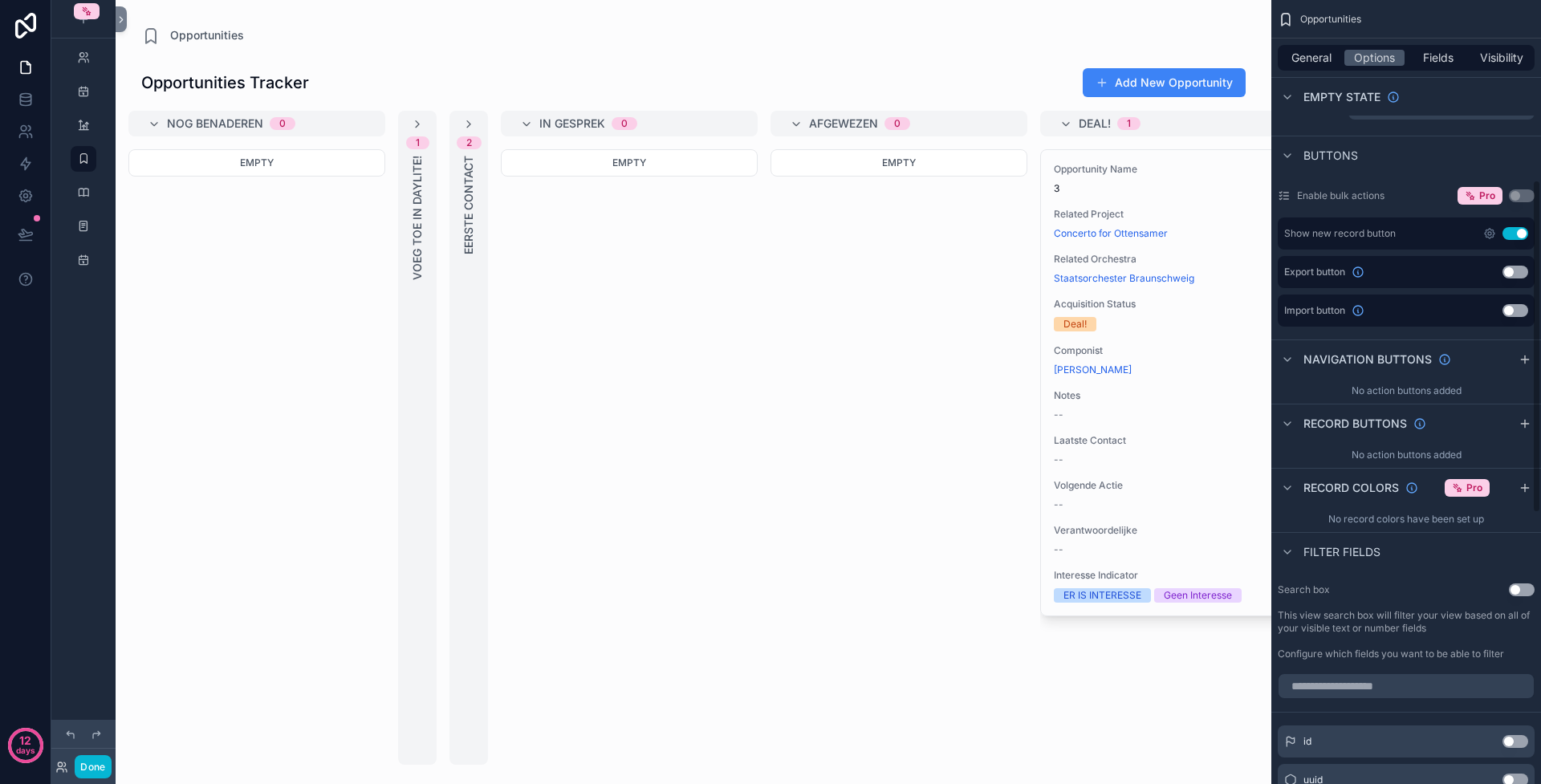 scroll, scrollTop: 632, scrollLeft: 0, axis: vertical 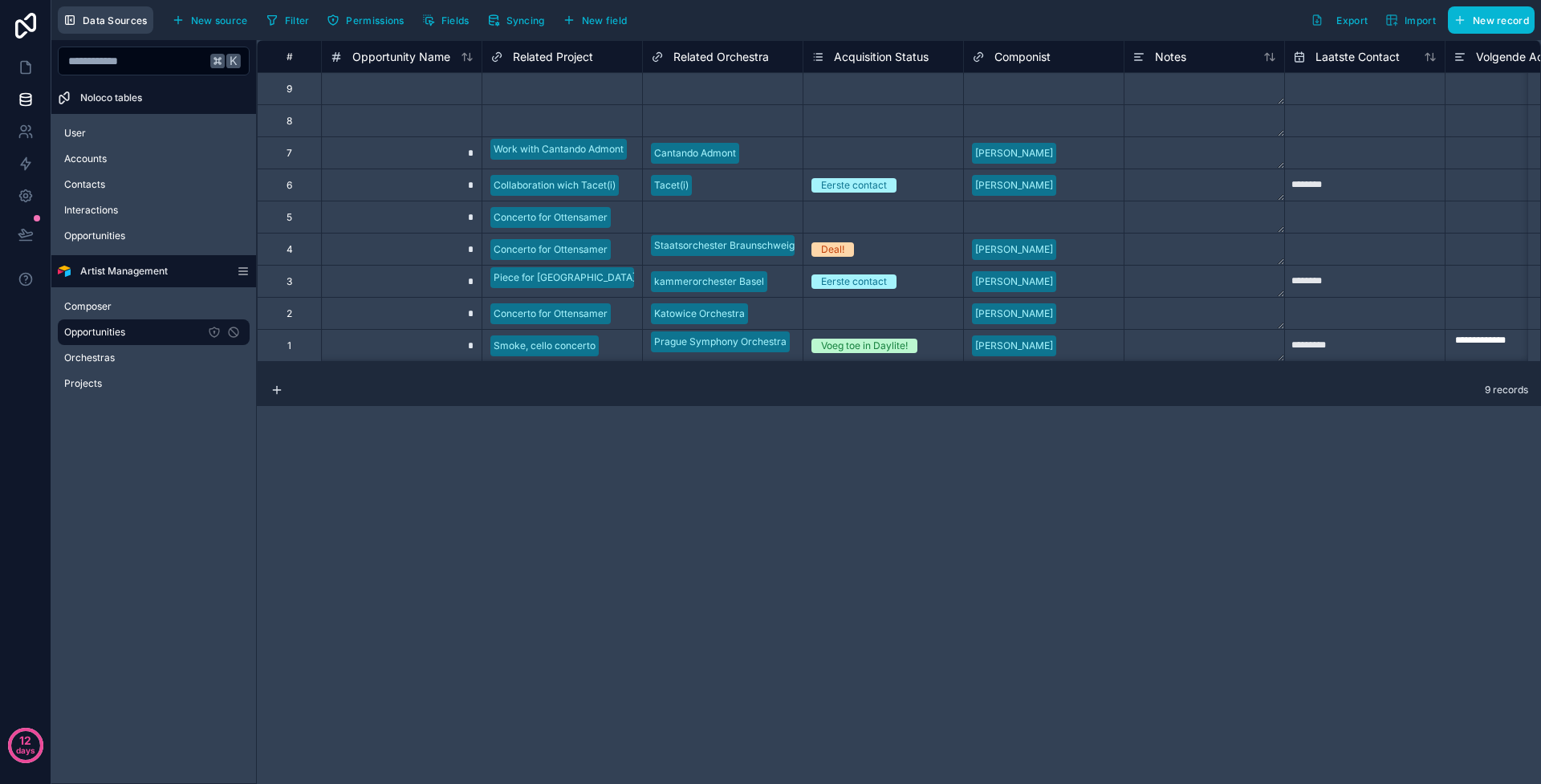 click on "Data Sources" at bounding box center (115, 20) 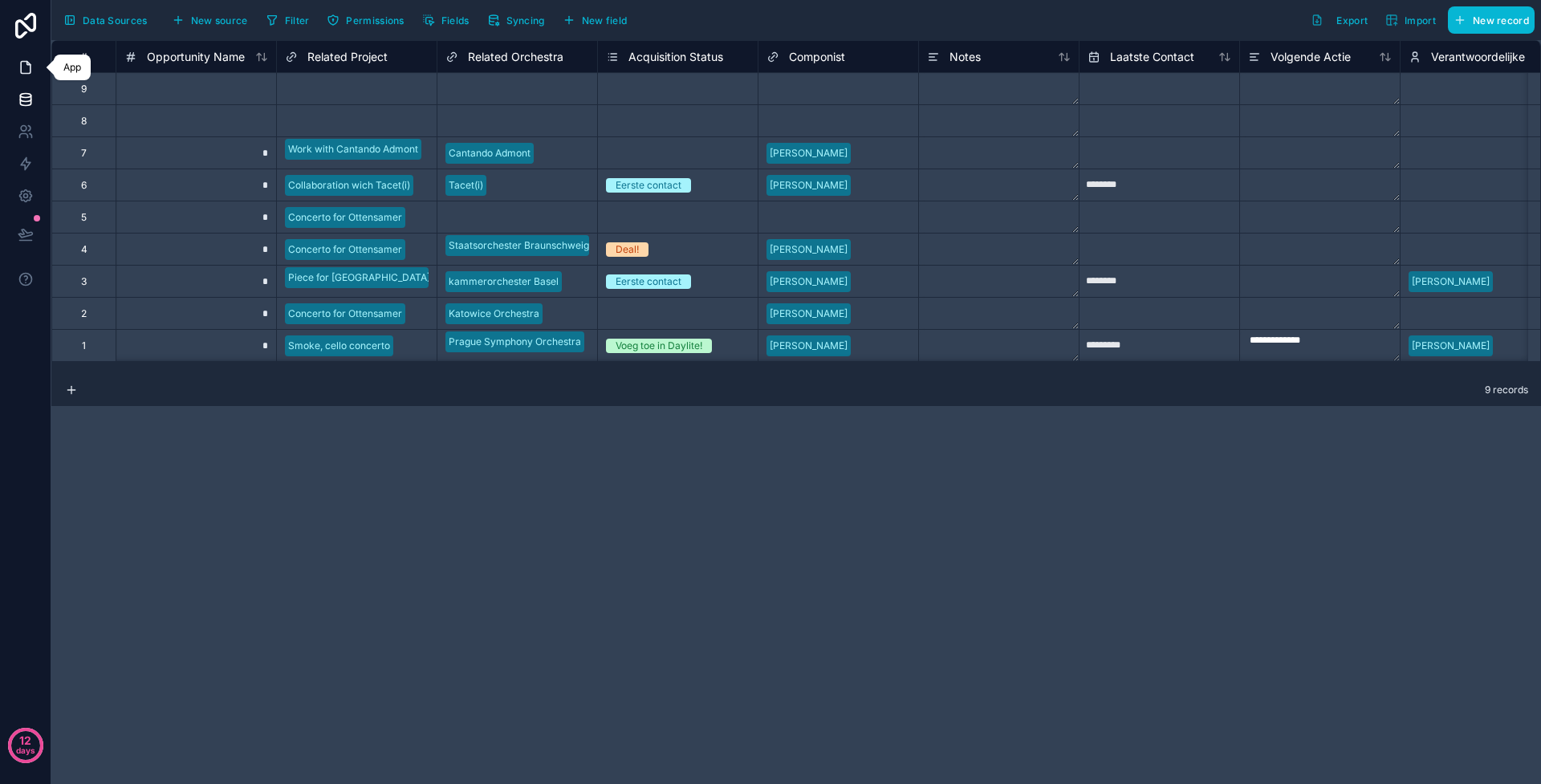 click 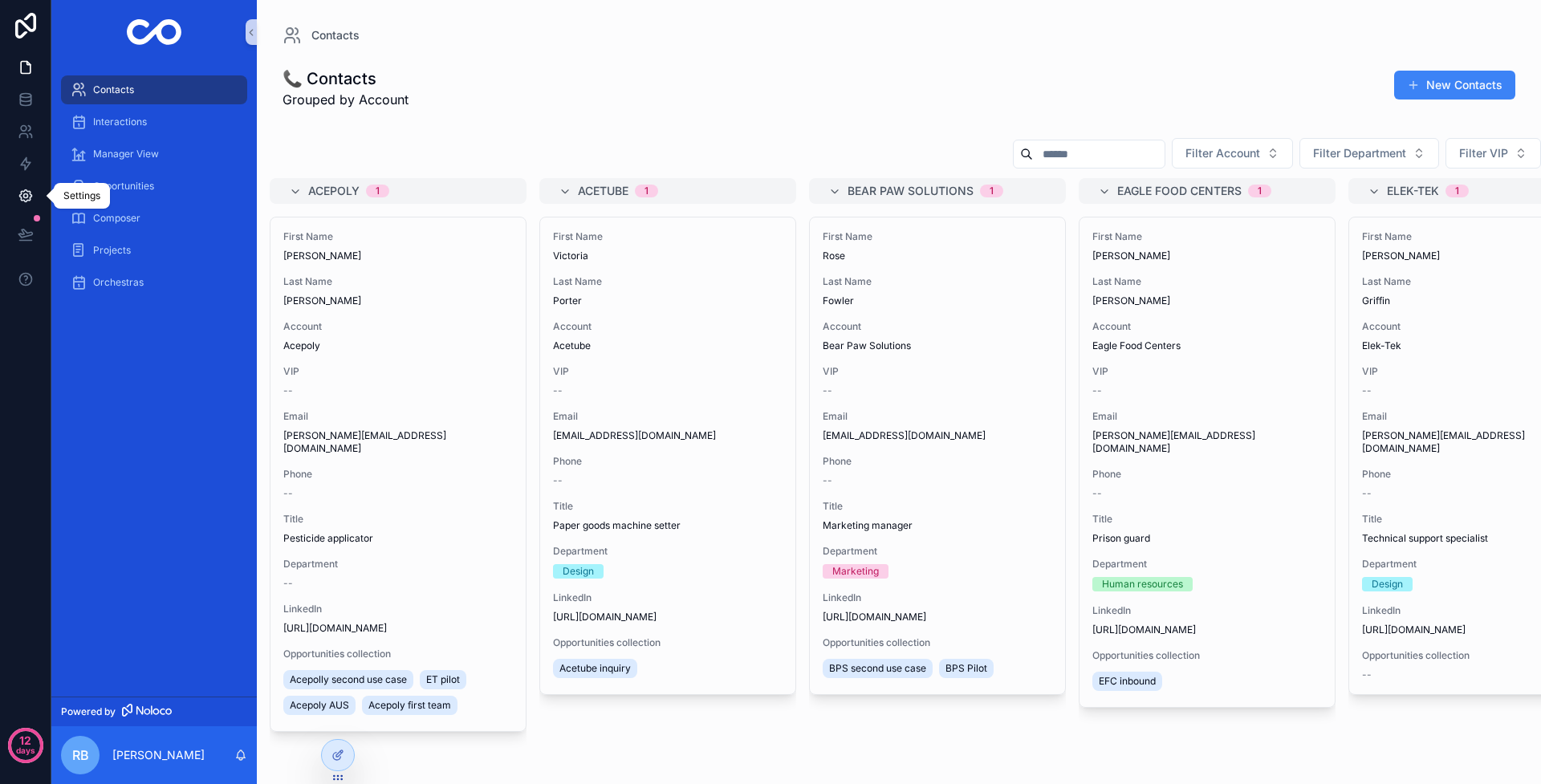 click 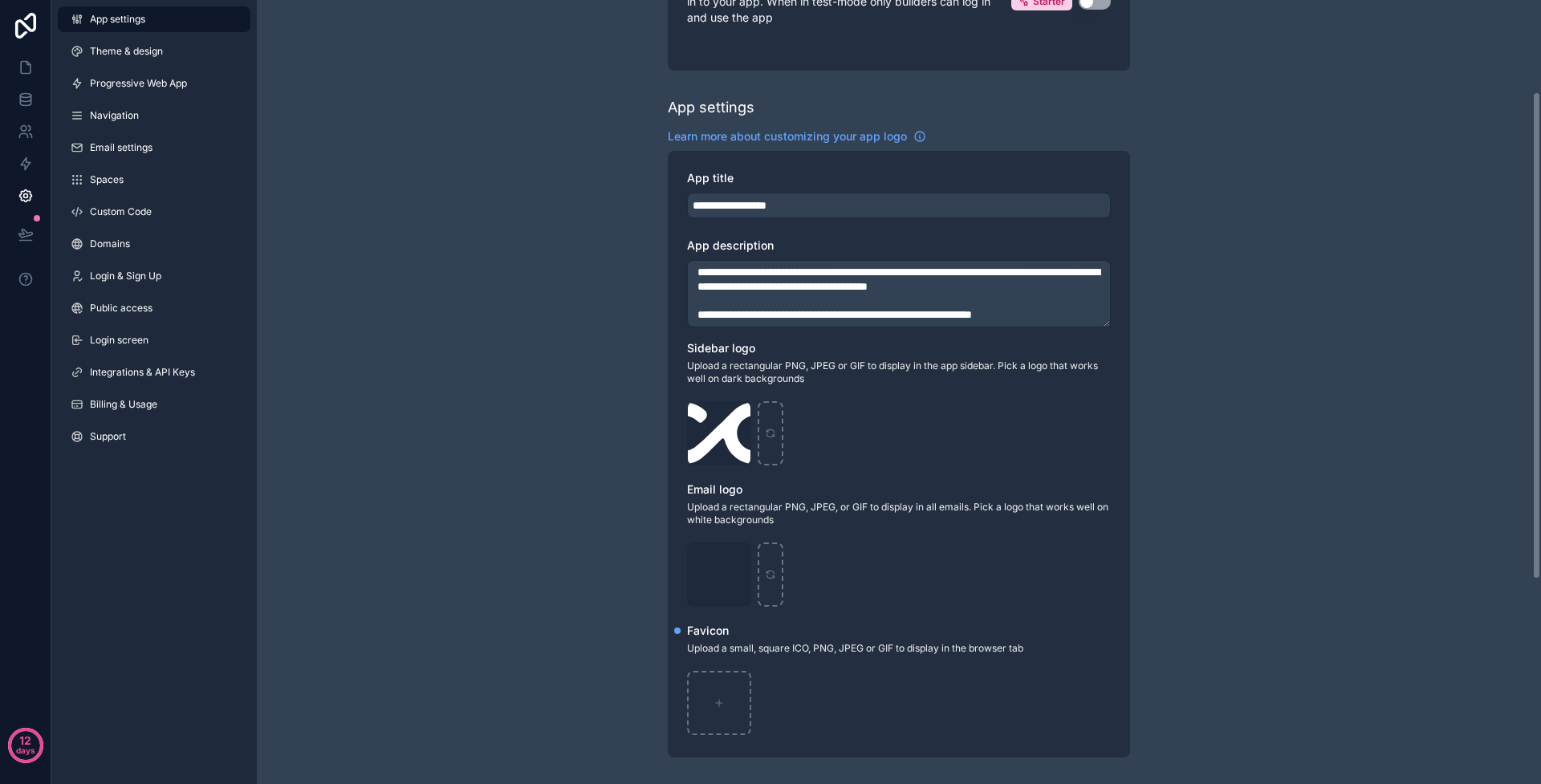 scroll, scrollTop: 181, scrollLeft: 0, axis: vertical 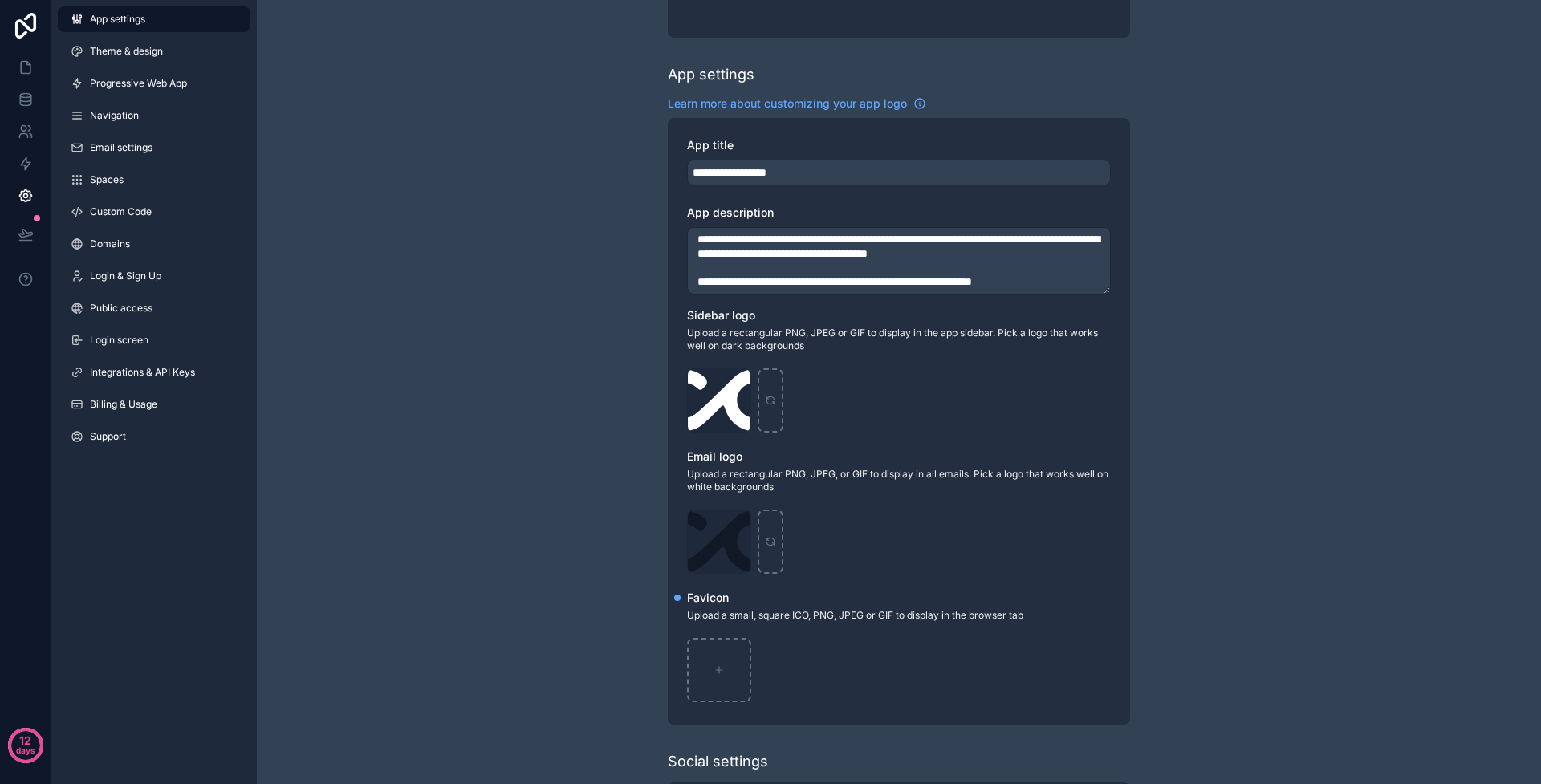 click on "App settings" at bounding box center [117, 19] 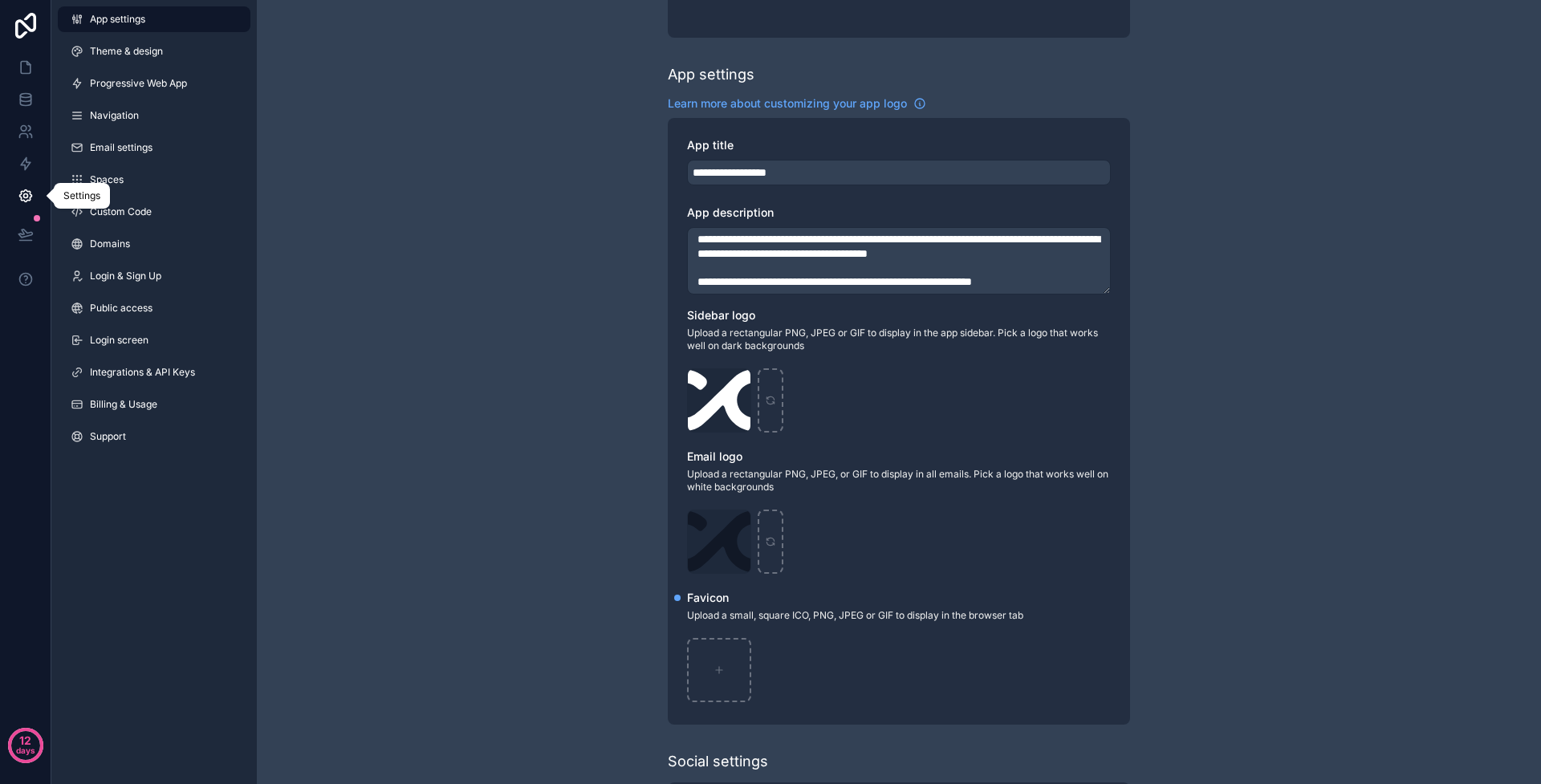 click at bounding box center (25, 196) 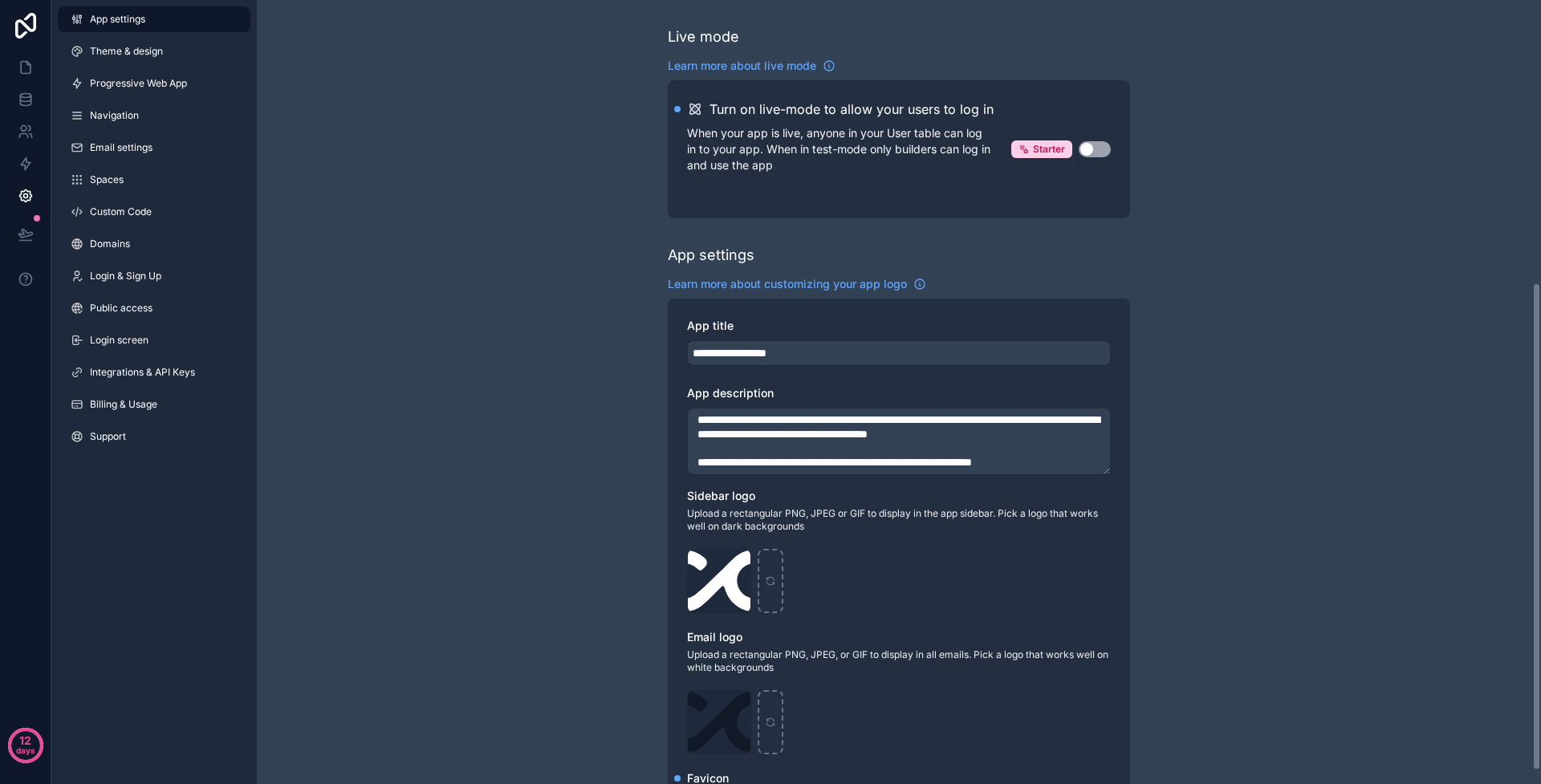 scroll, scrollTop: 453, scrollLeft: 0, axis: vertical 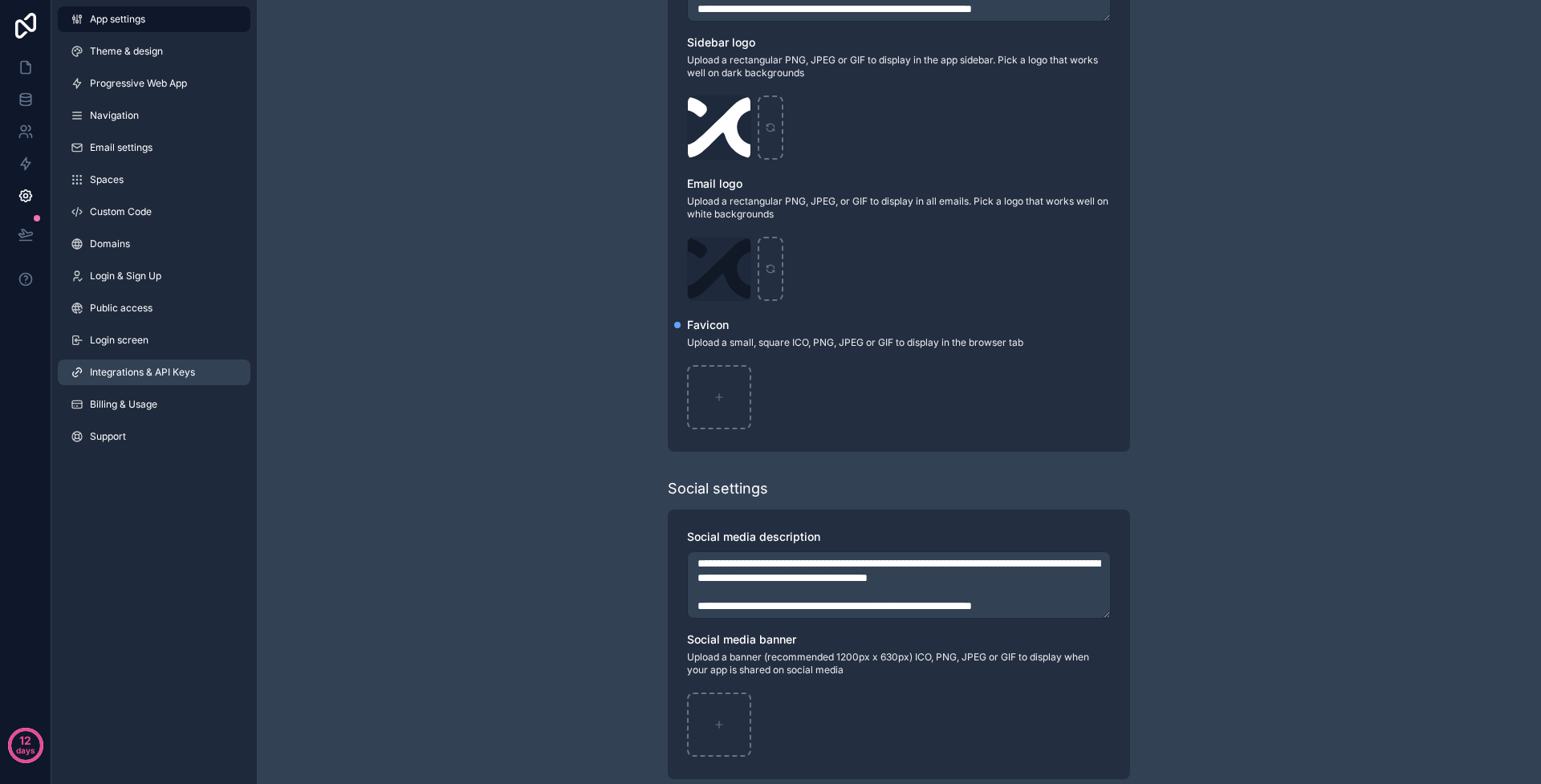 click on "Integrations & API Keys" at bounding box center [142, 372] 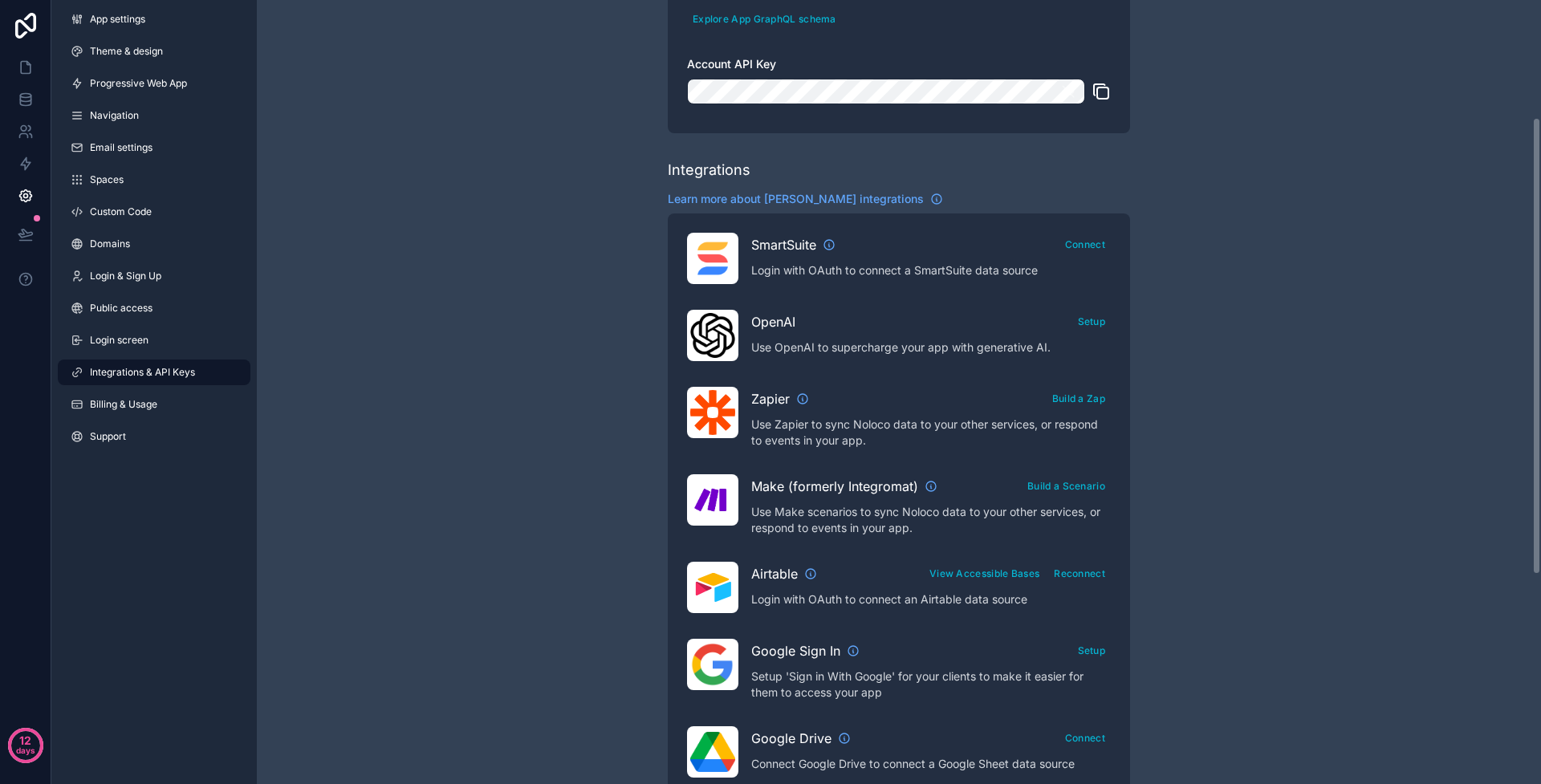 scroll, scrollTop: 225, scrollLeft: 0, axis: vertical 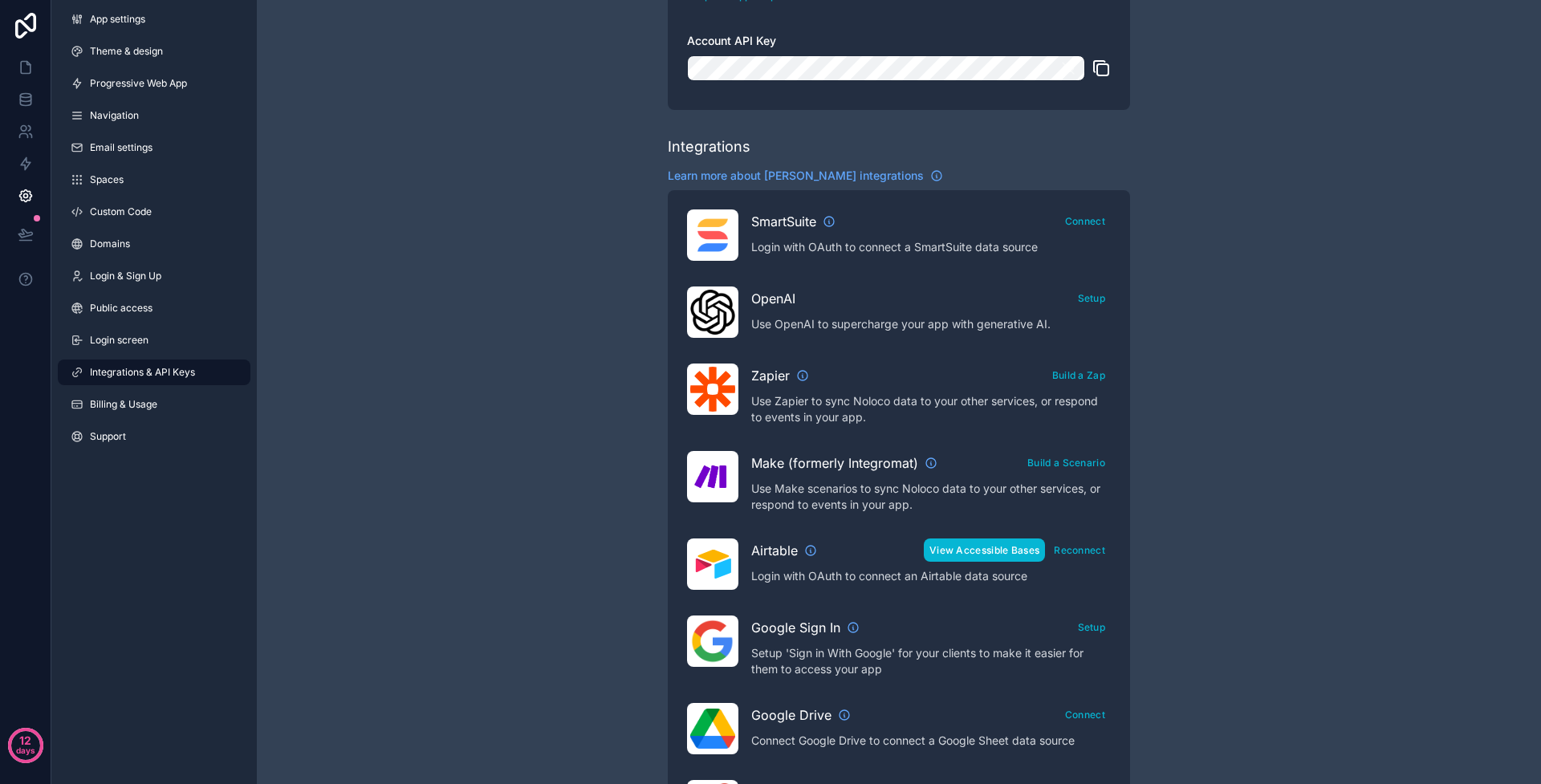 click on "View Accessible Bases" at bounding box center [984, 550] 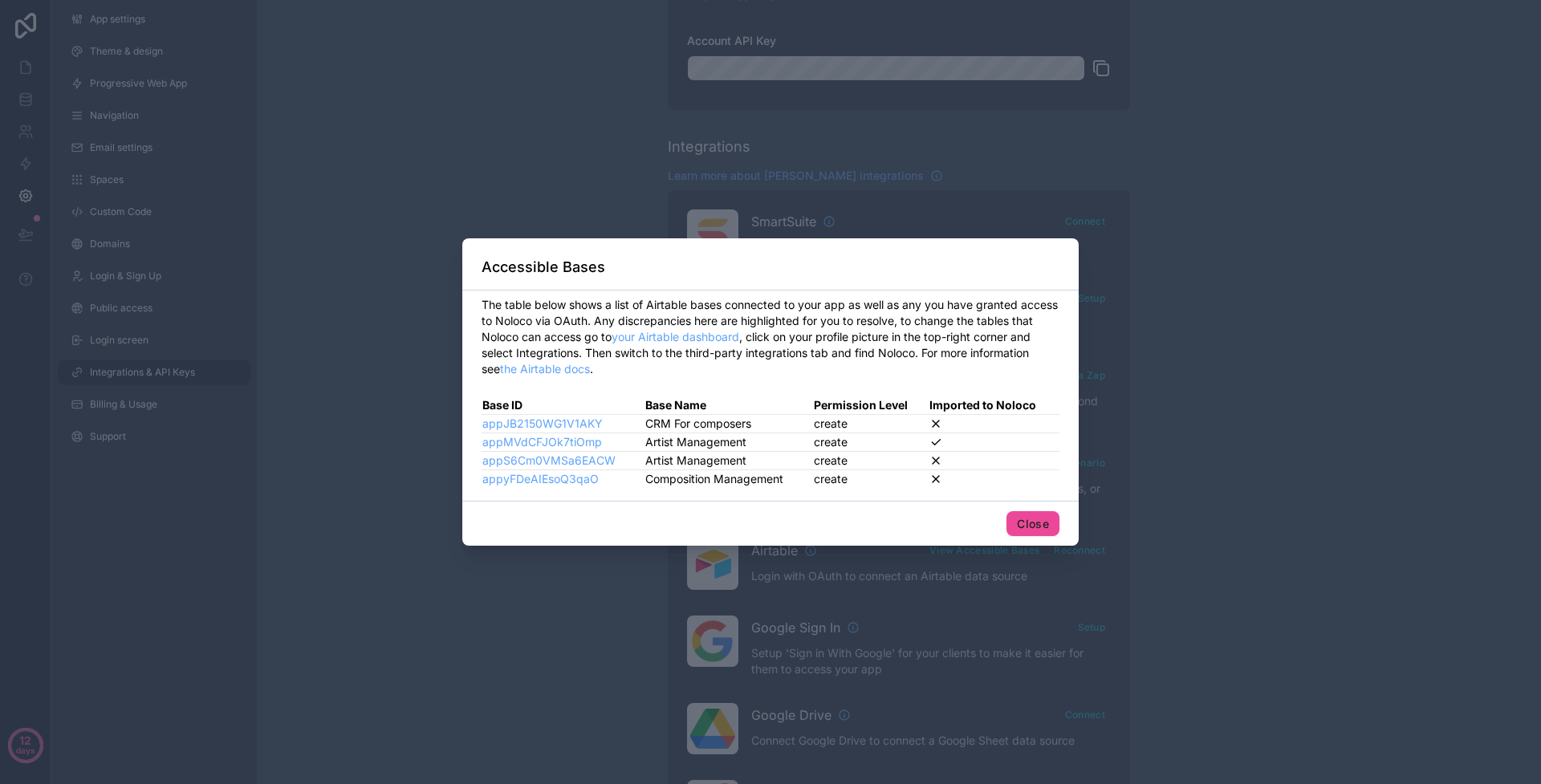 click at bounding box center [770, 392] 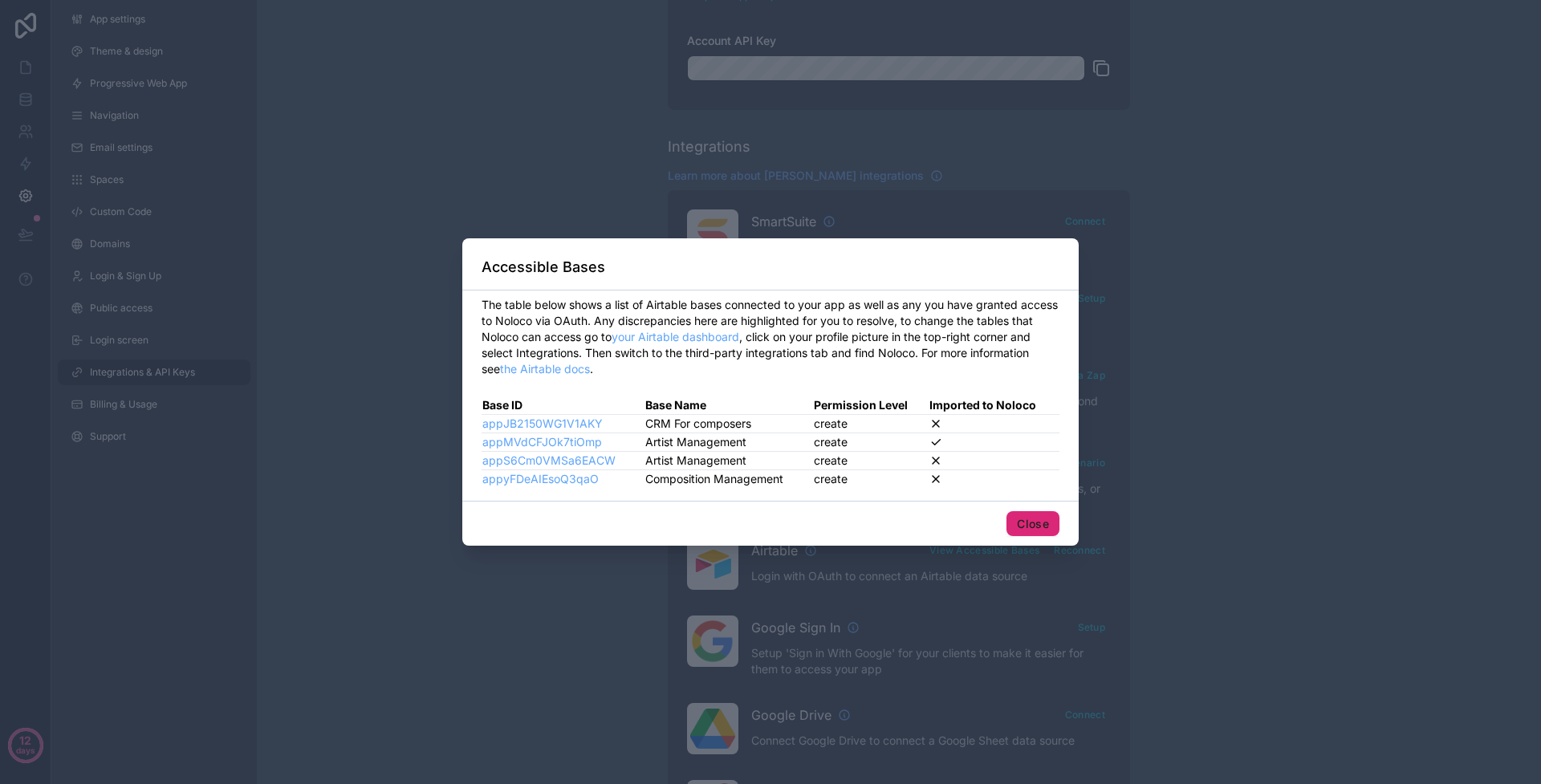 click on "Close" at bounding box center (1033, 524) 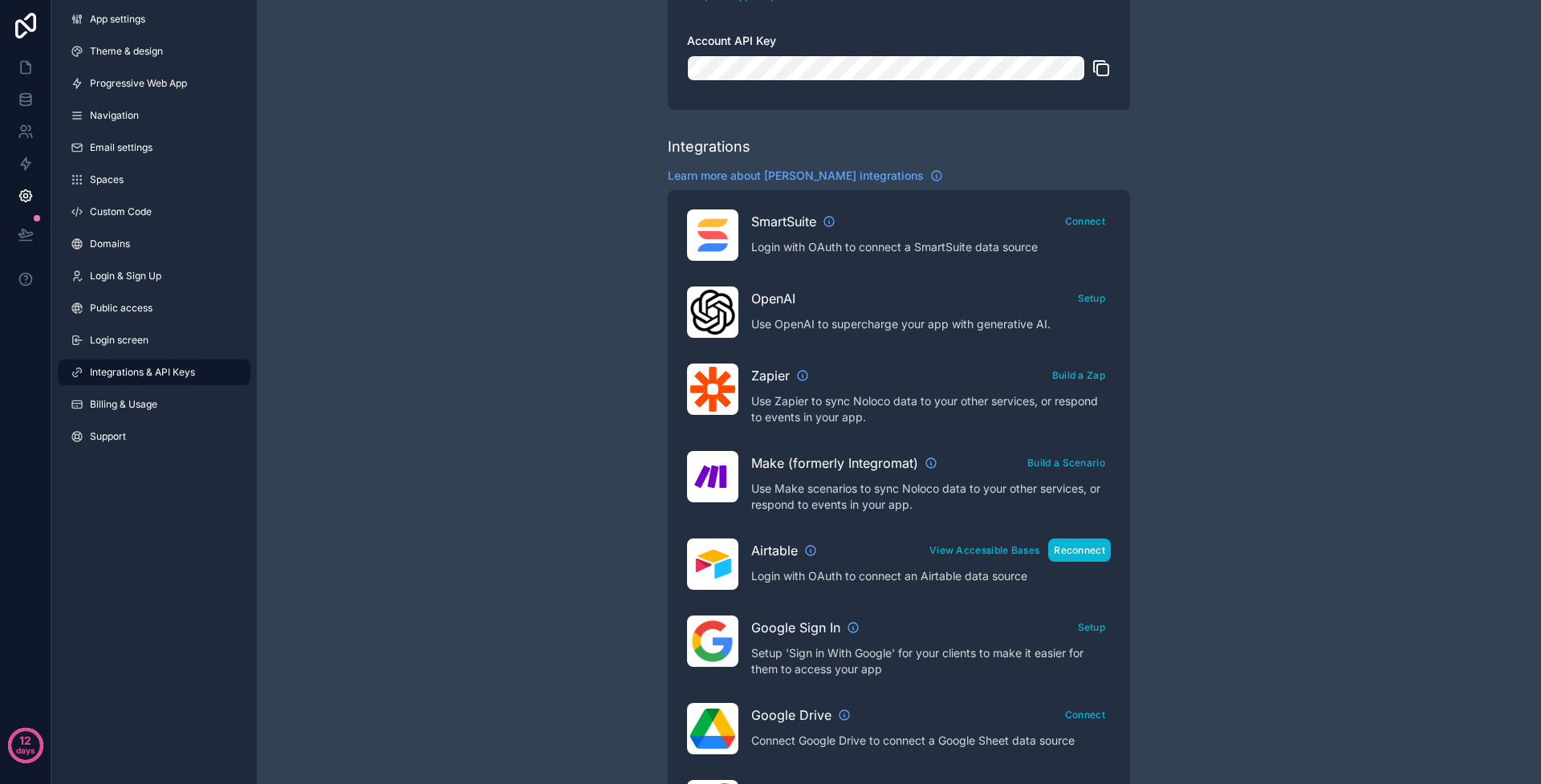 click on "Reconnect" at bounding box center [1080, 550] 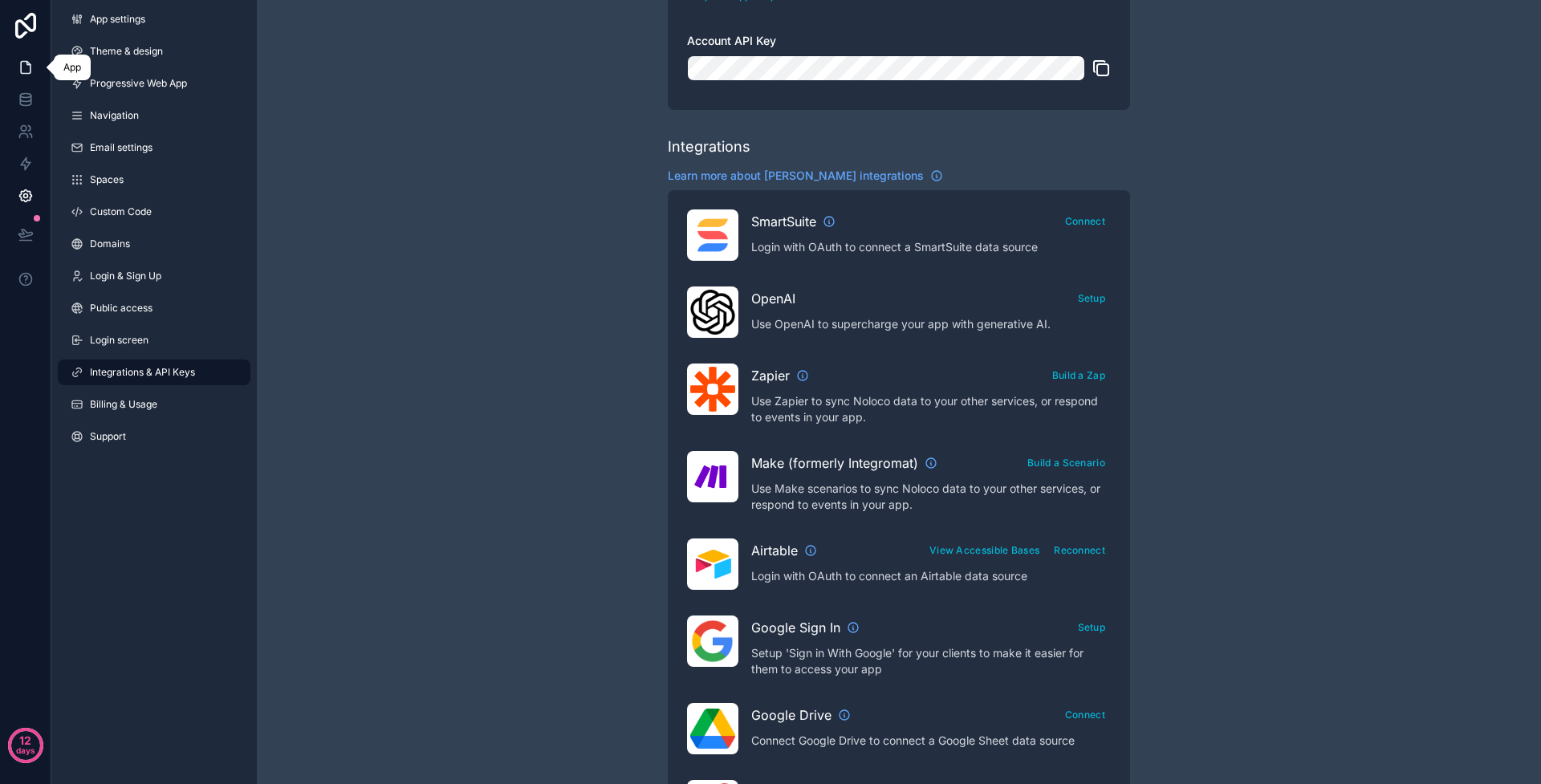 click 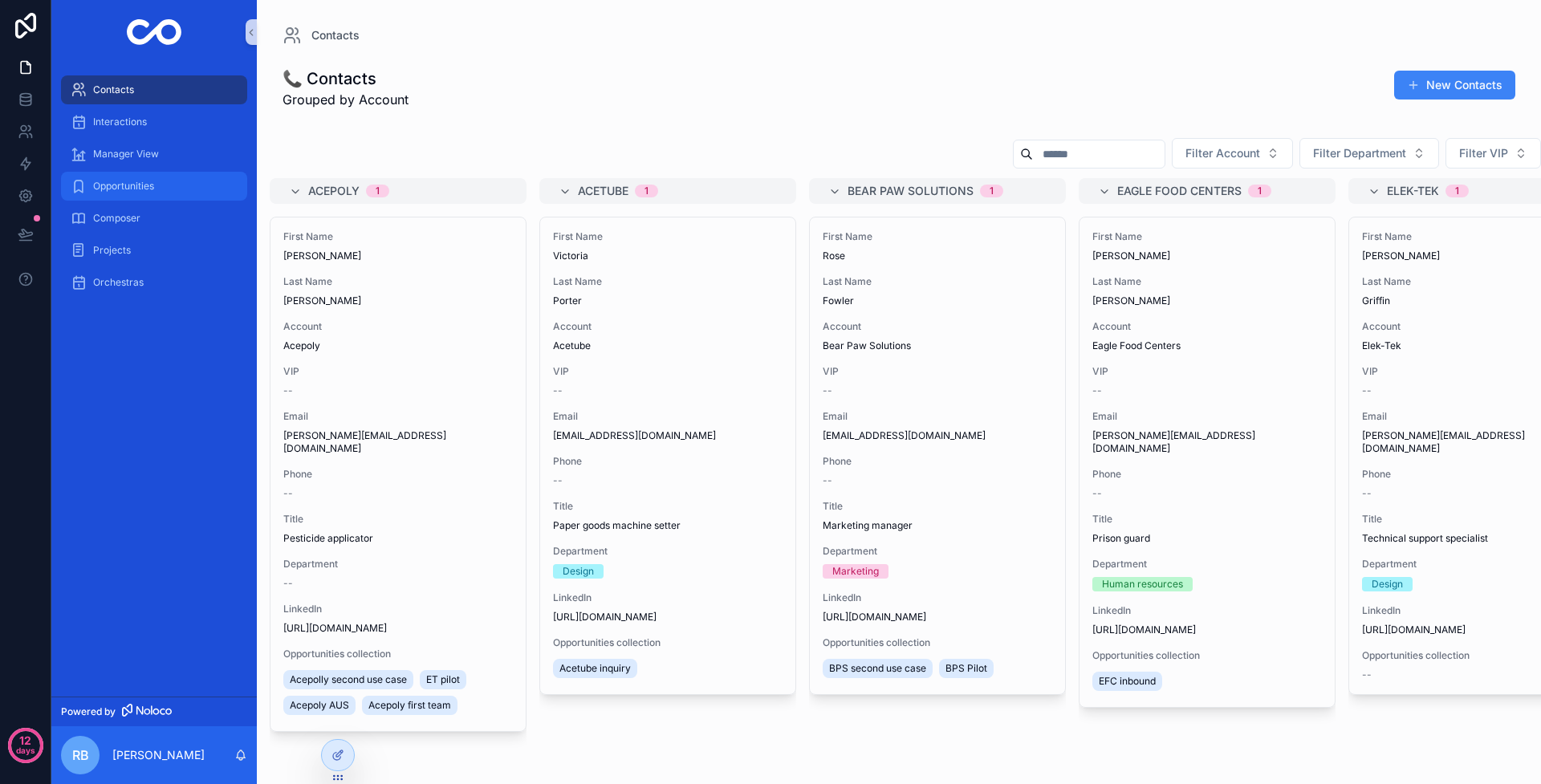 click on "Opportunities" at bounding box center [124, 186] 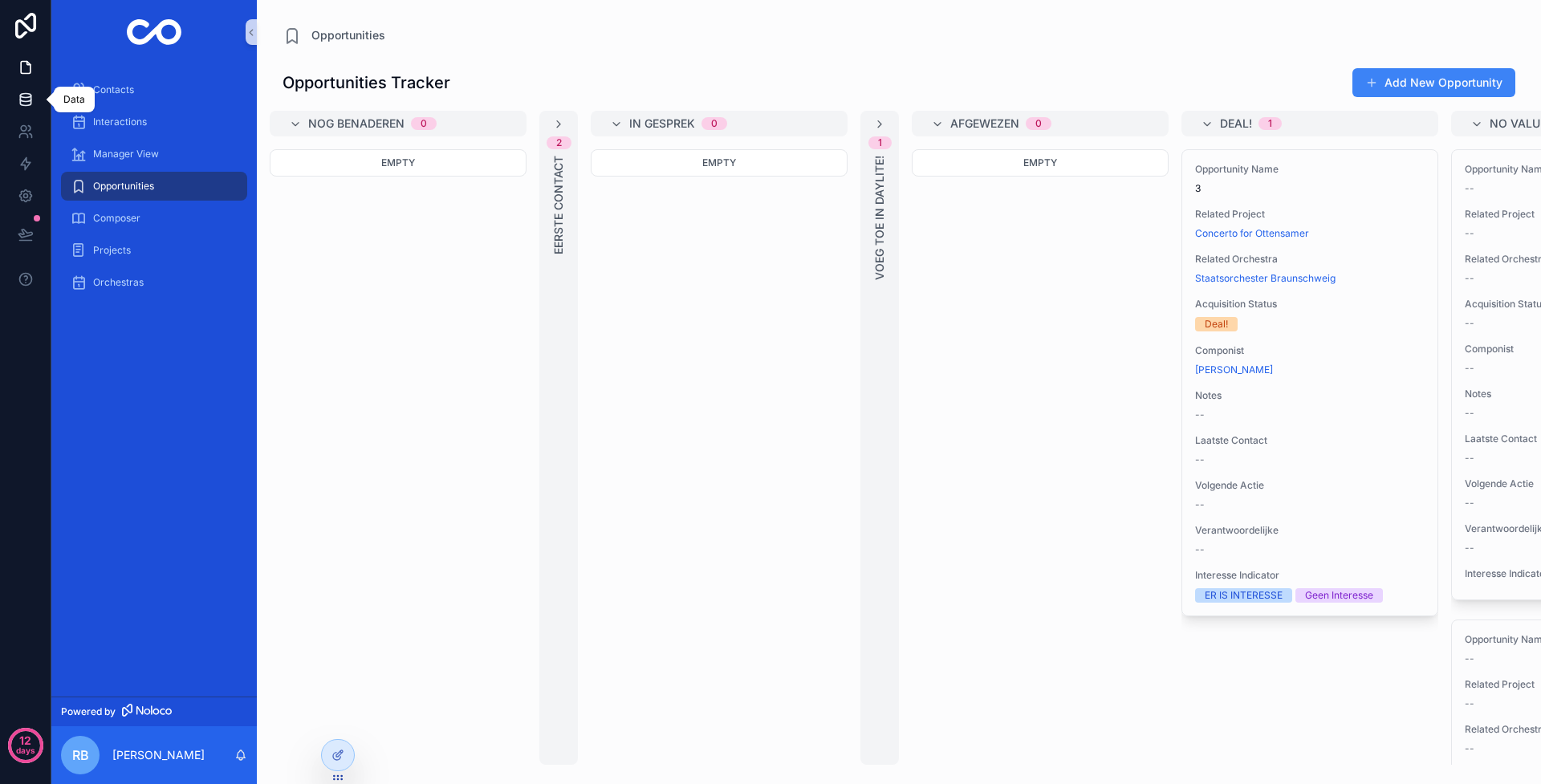 click 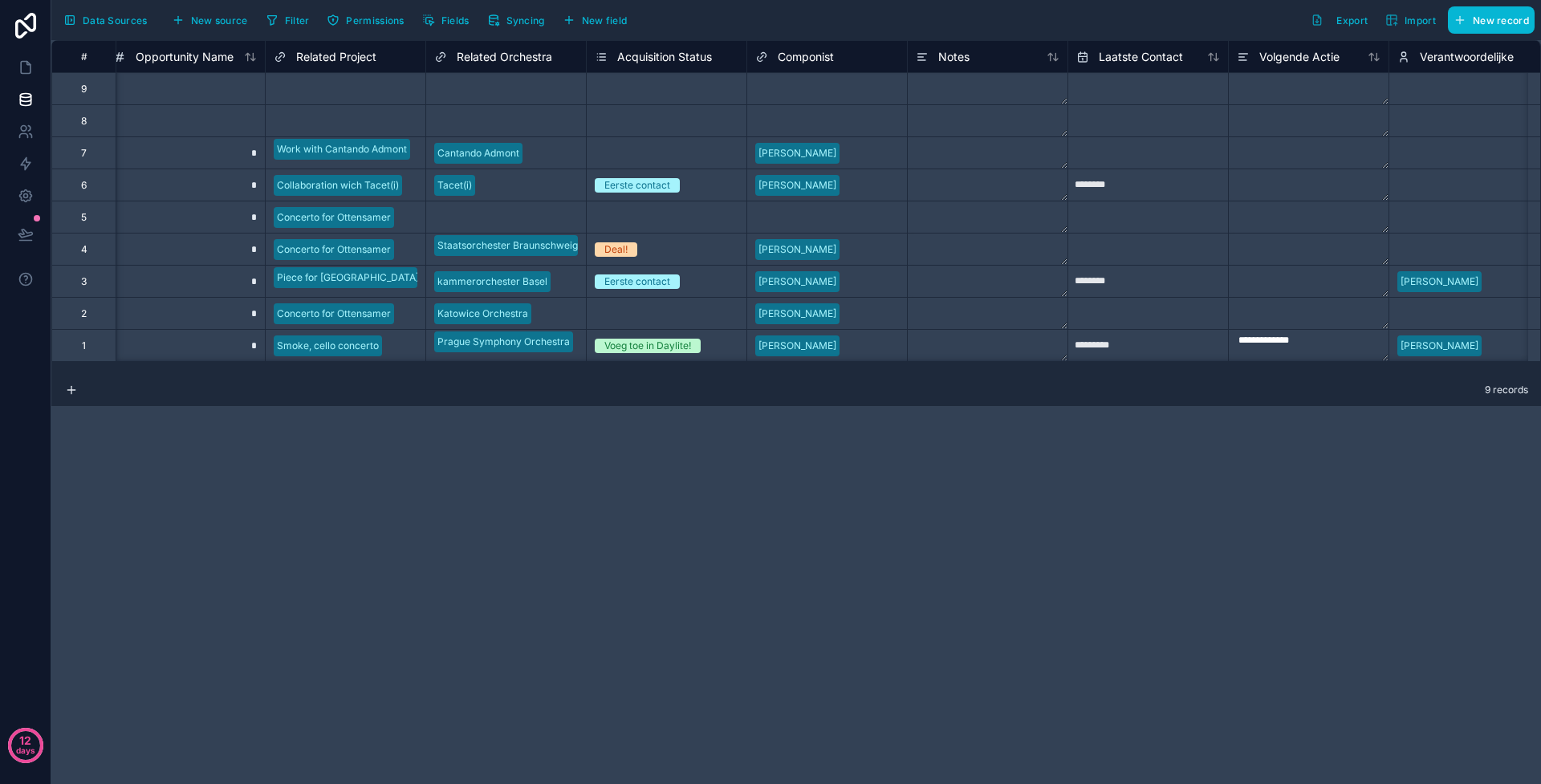scroll, scrollTop: 0, scrollLeft: 0, axis: both 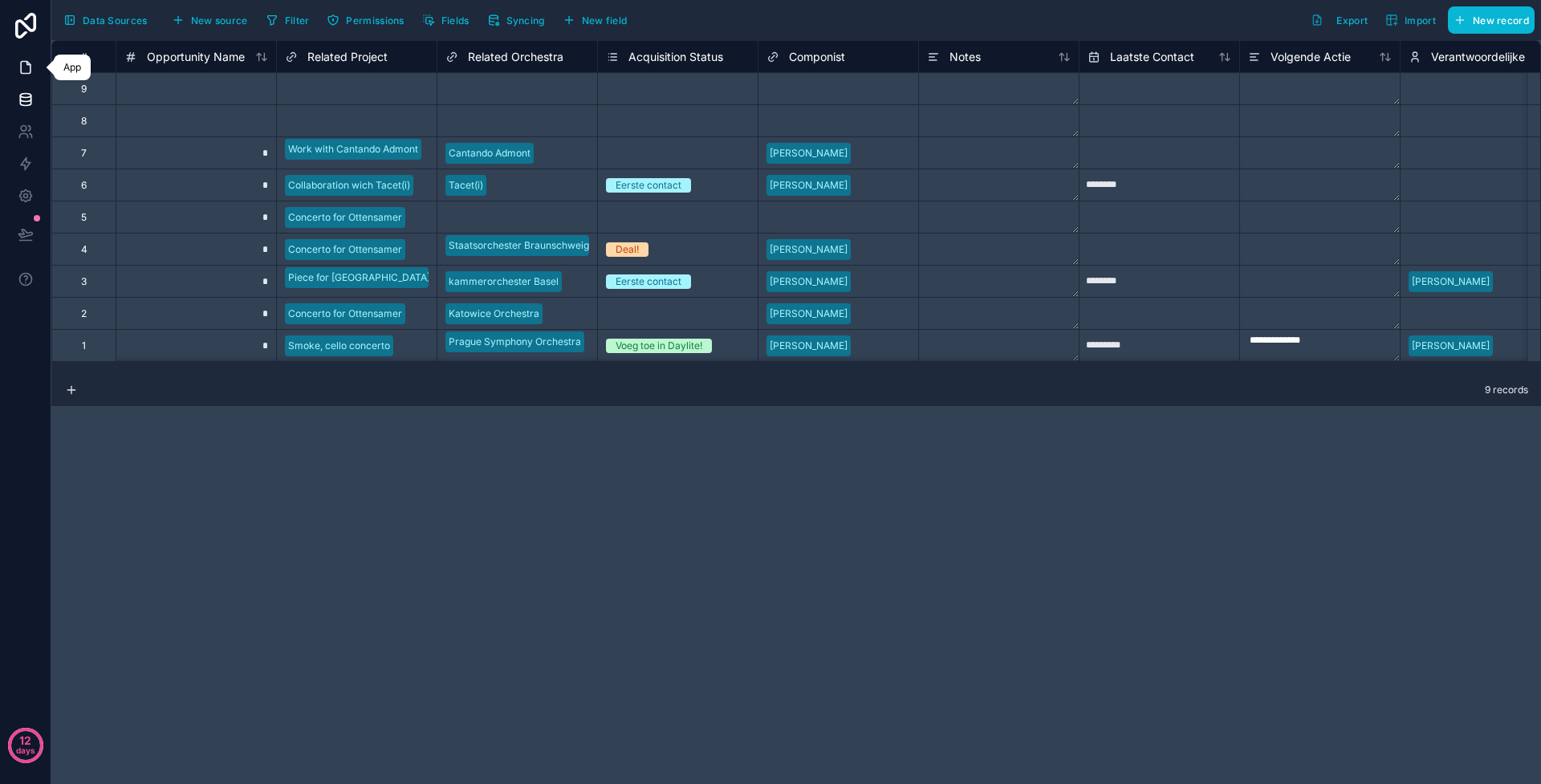click 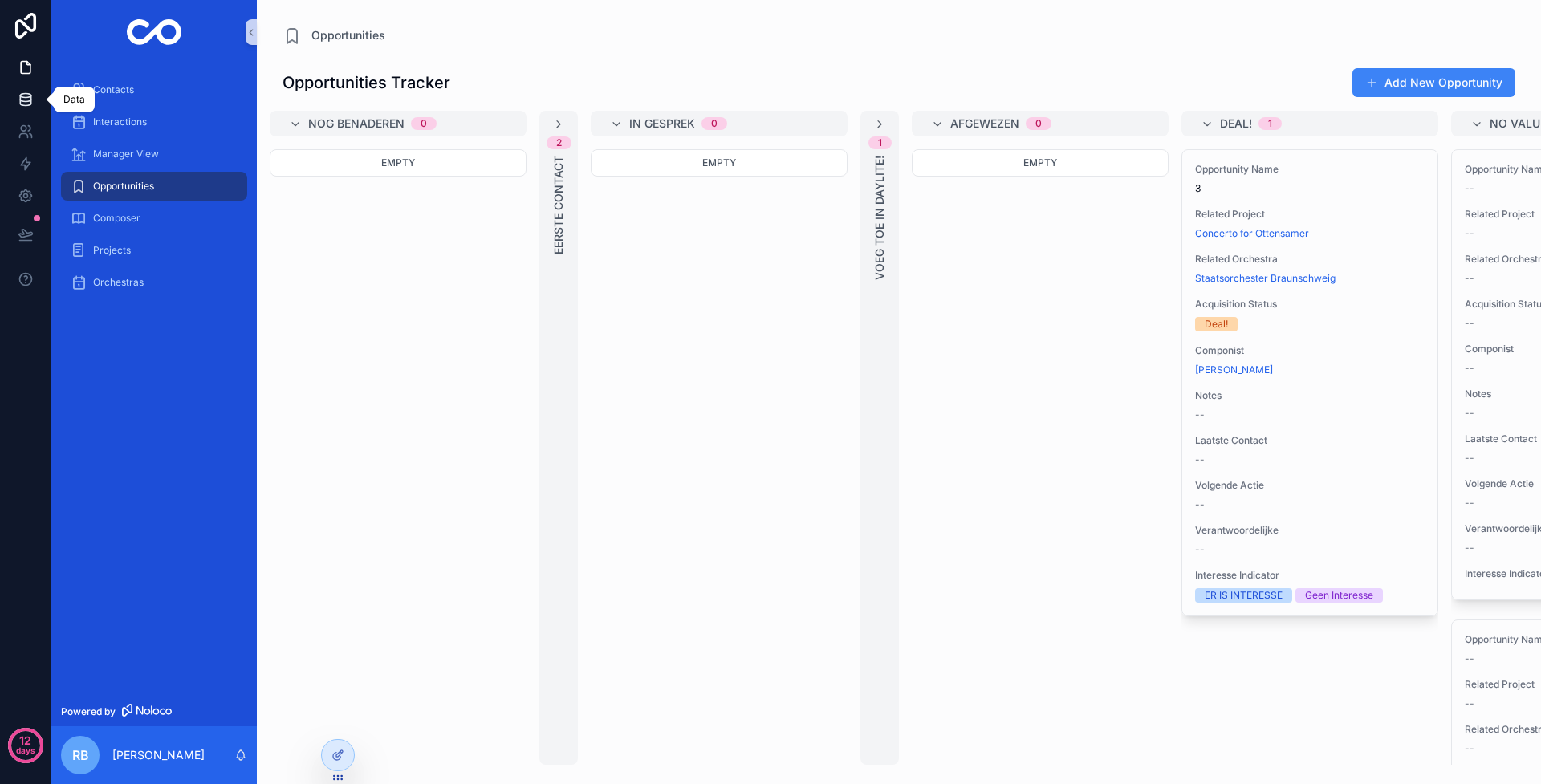 click 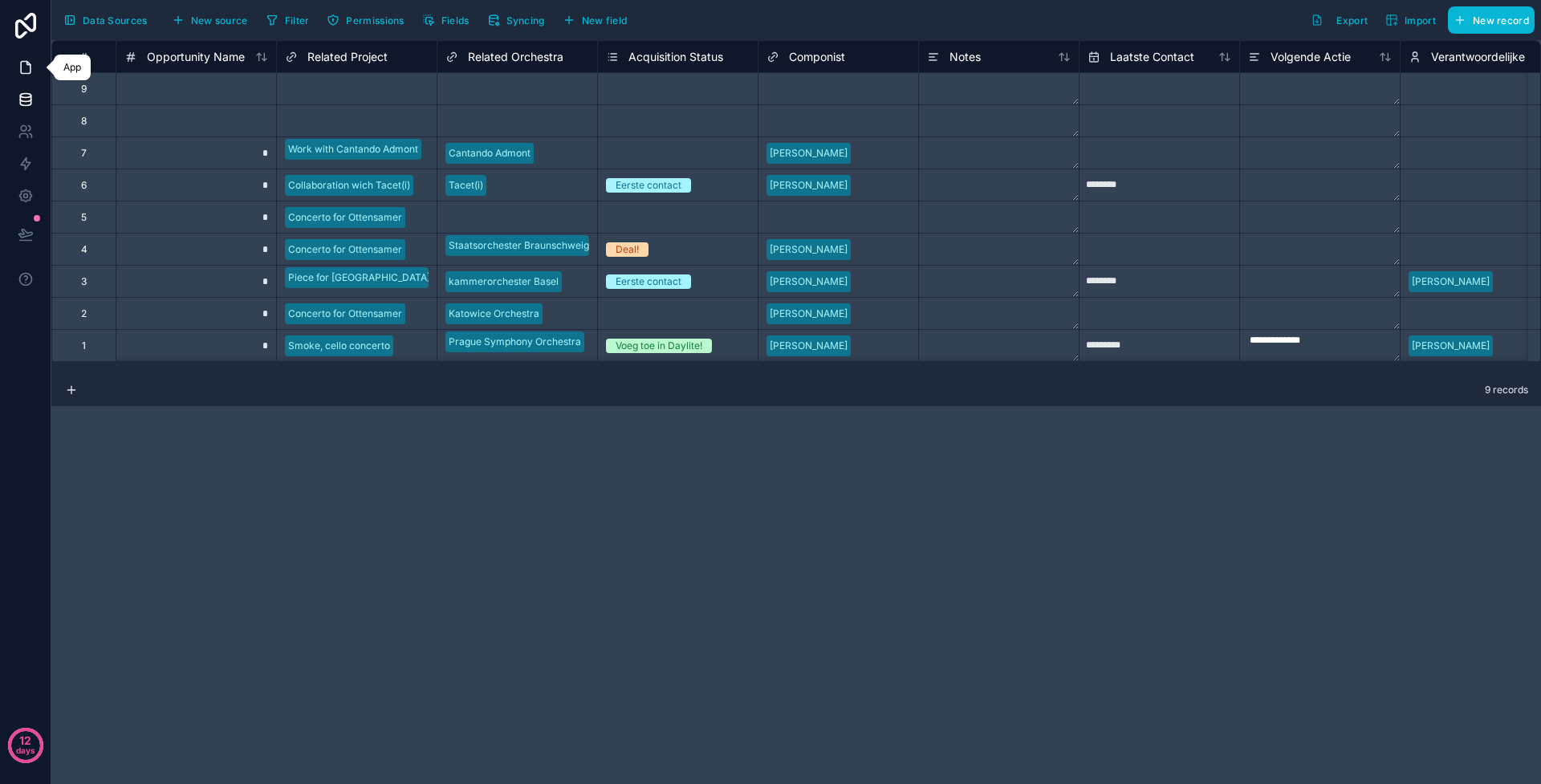 click 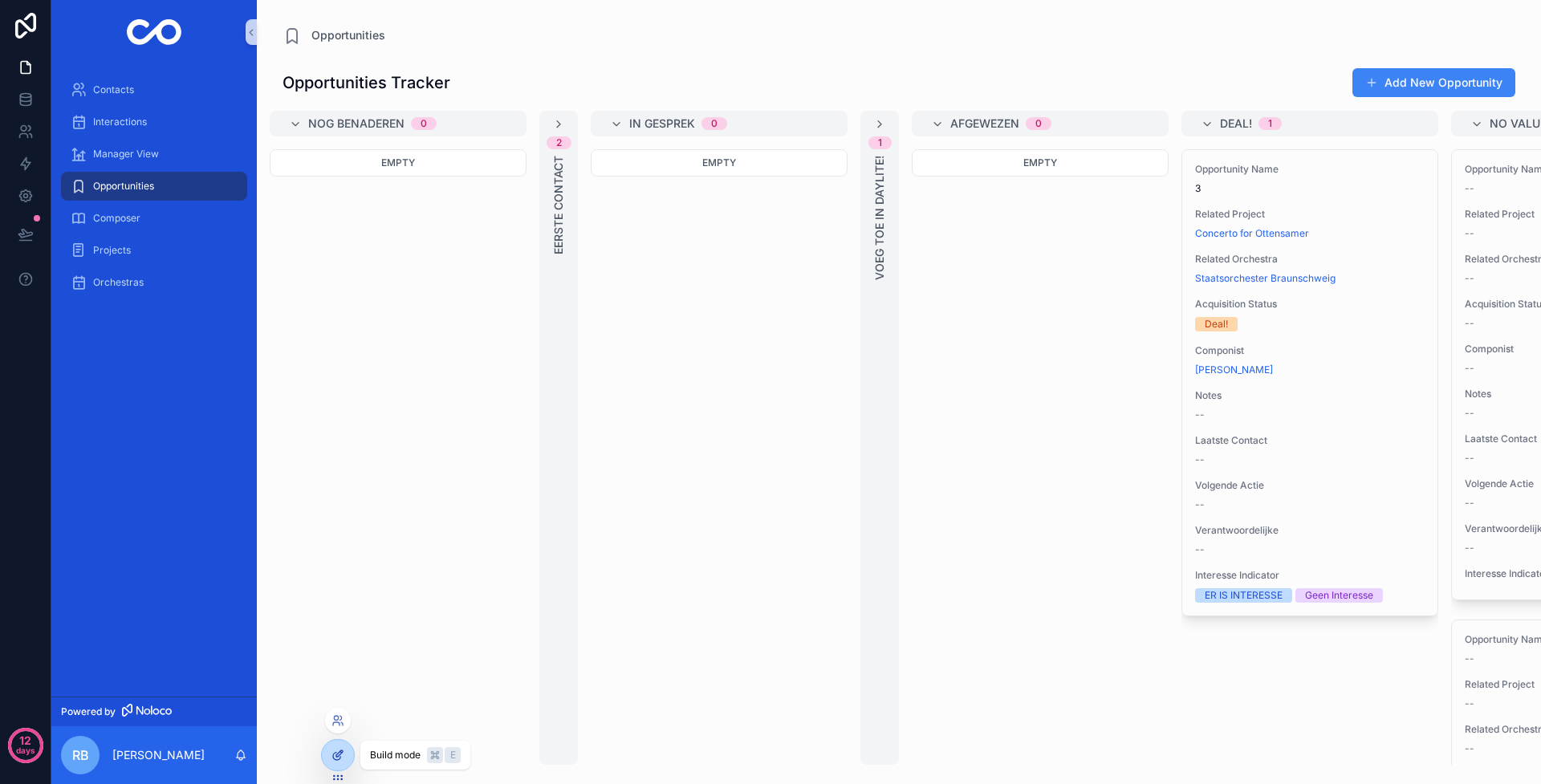 click 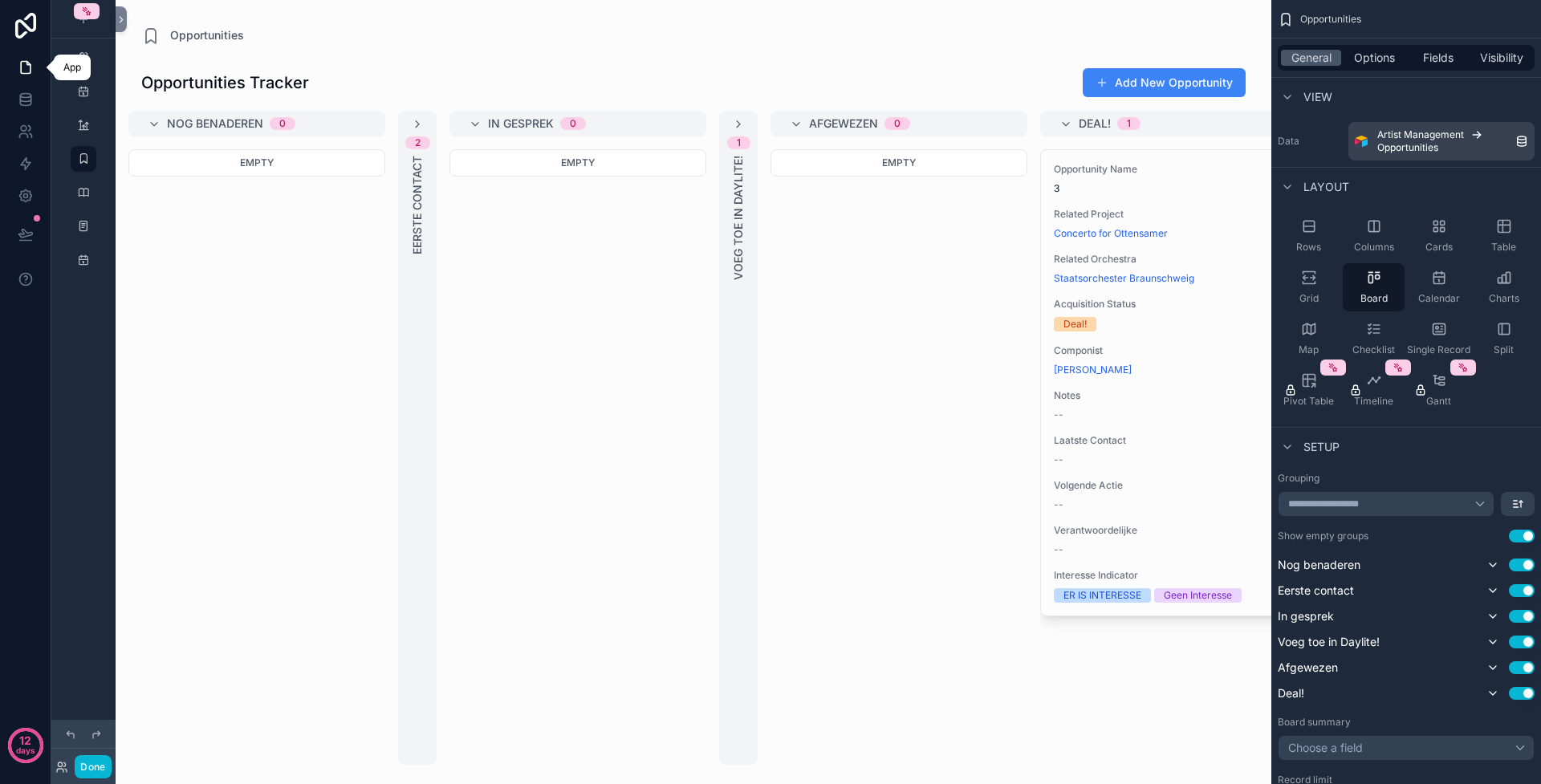 click 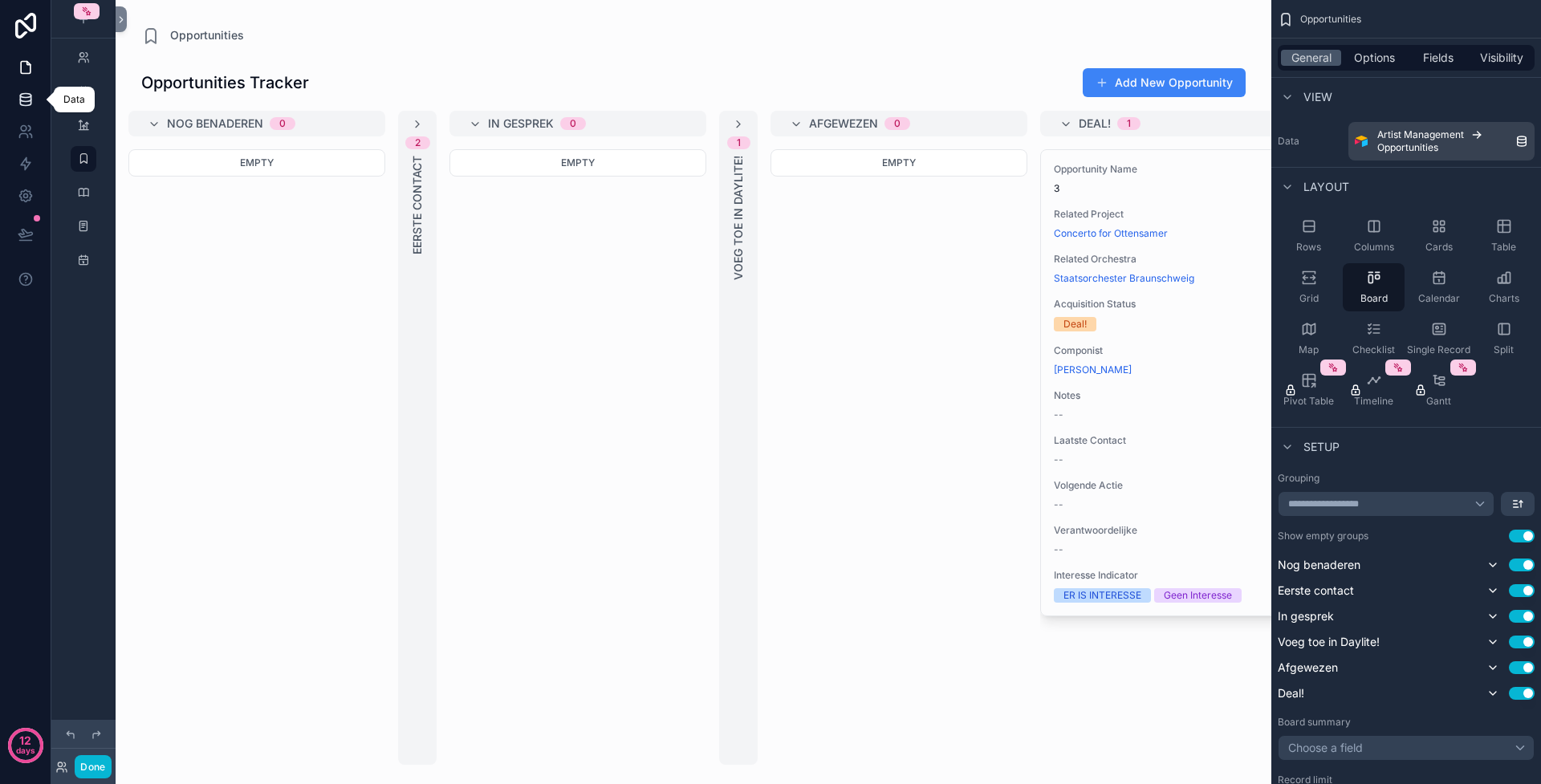 click 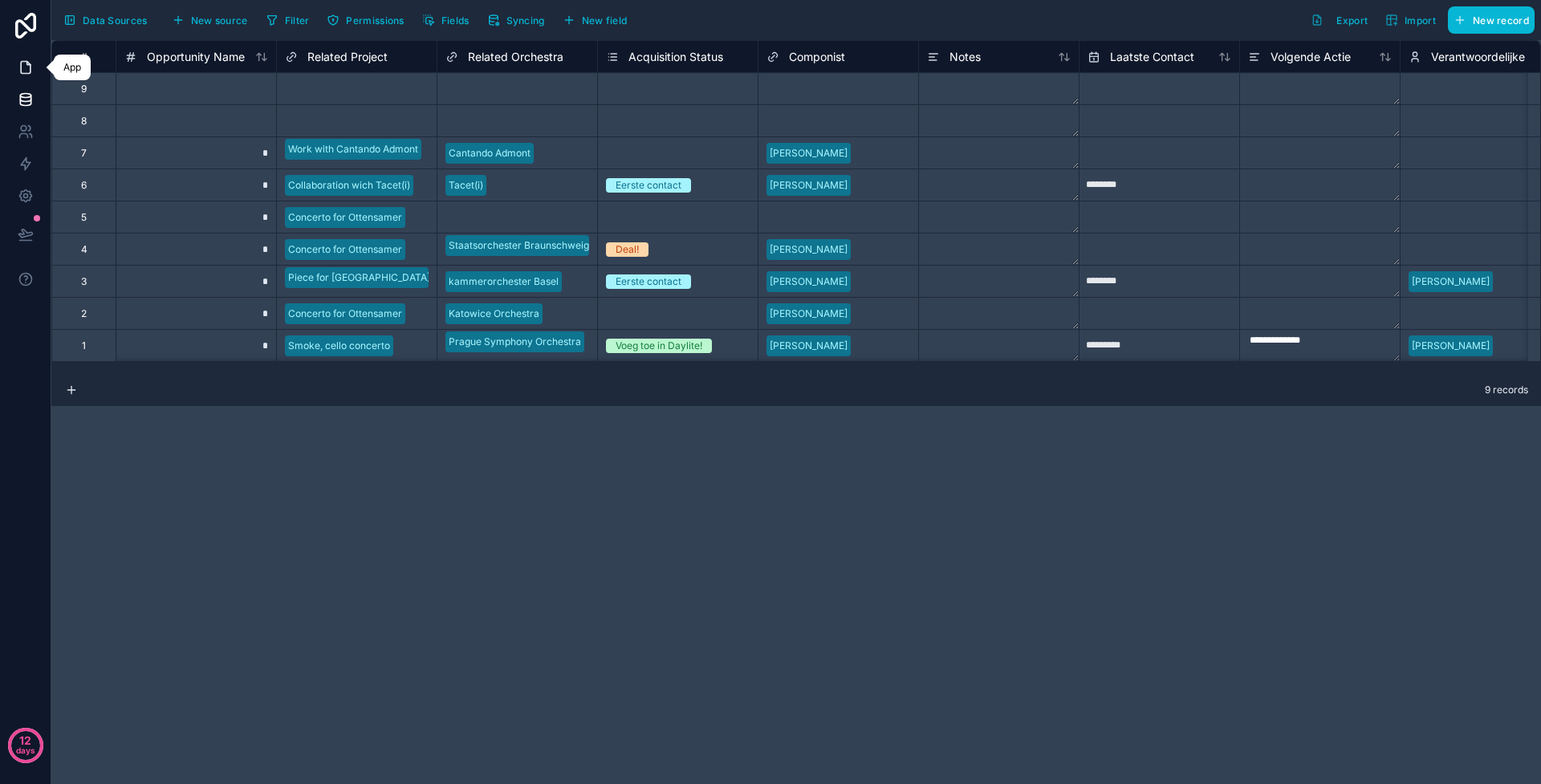 click 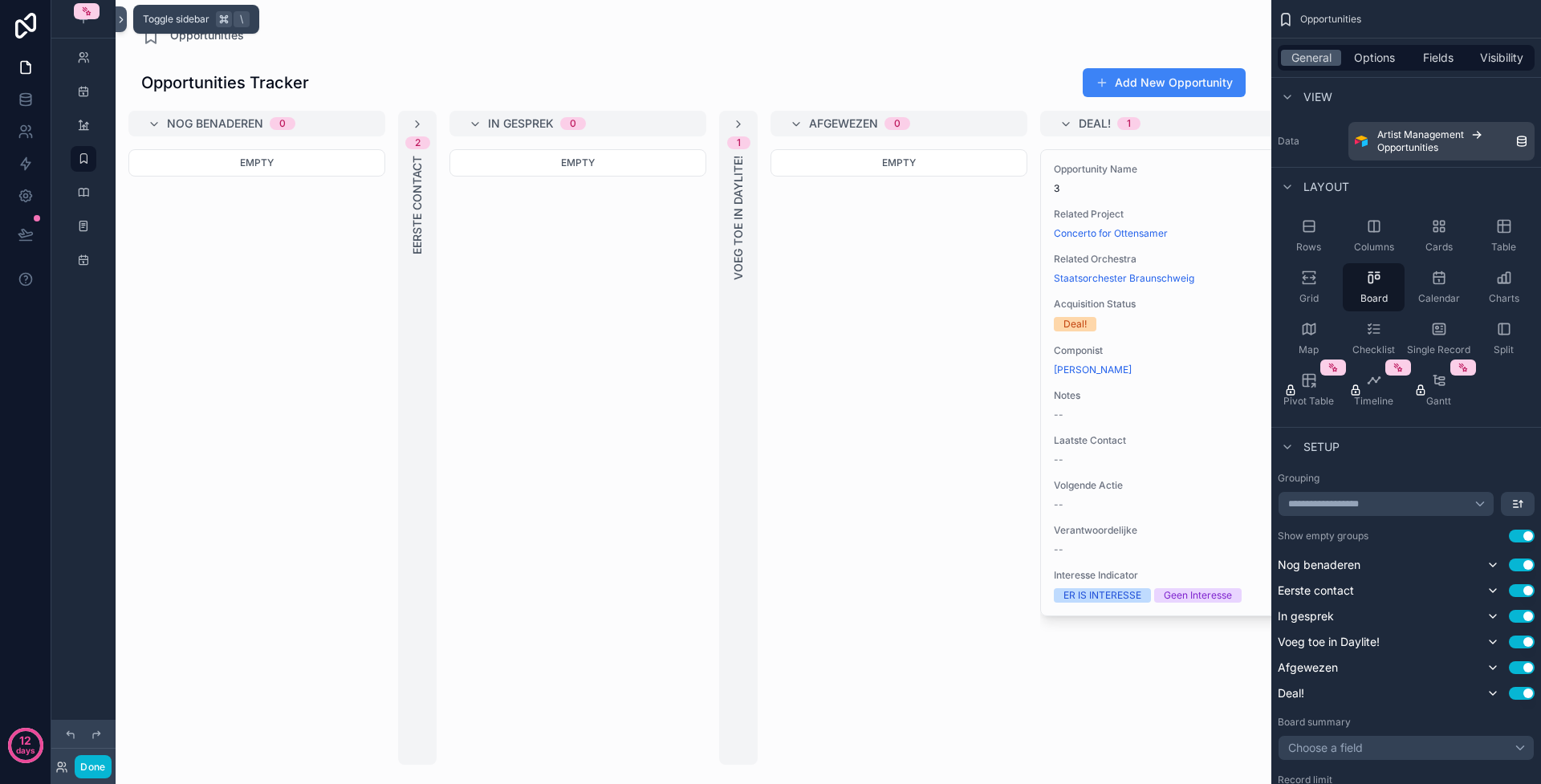 click 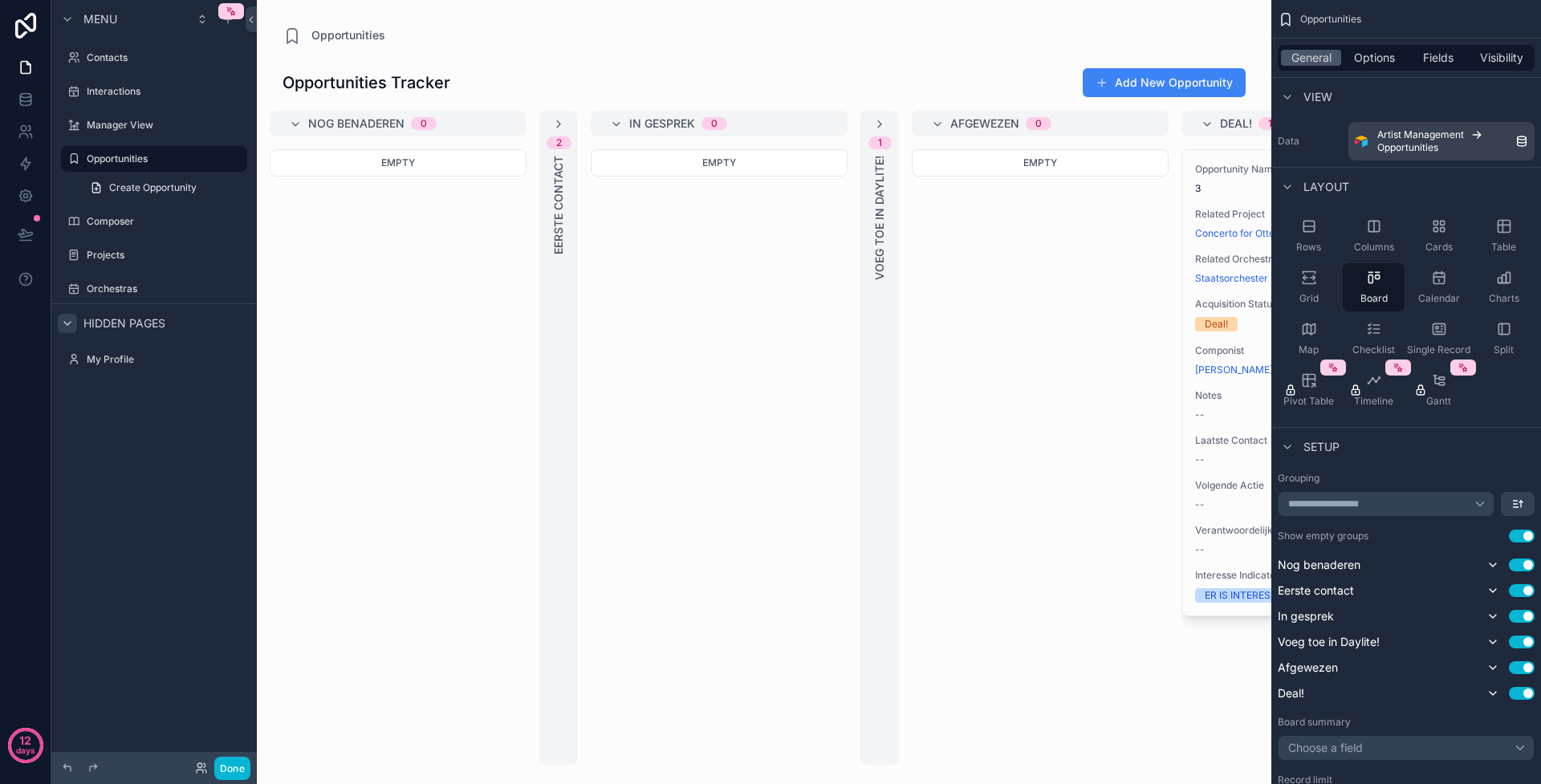click 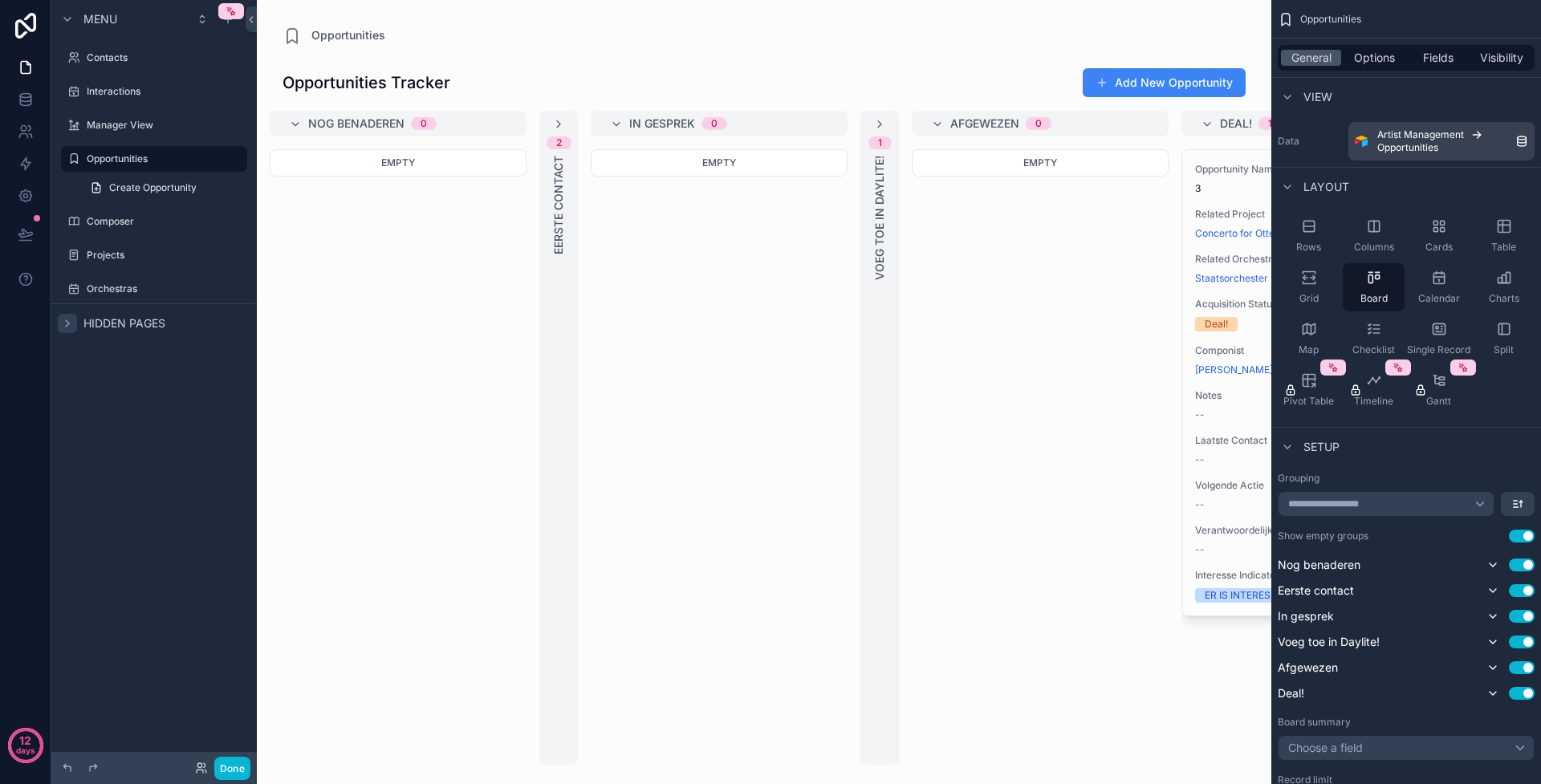 click on "Menu Contacts Interactions Manager View Opportunities Create Opportunity Composer Projects Orchestras Hidden pages" at bounding box center (154, 382) 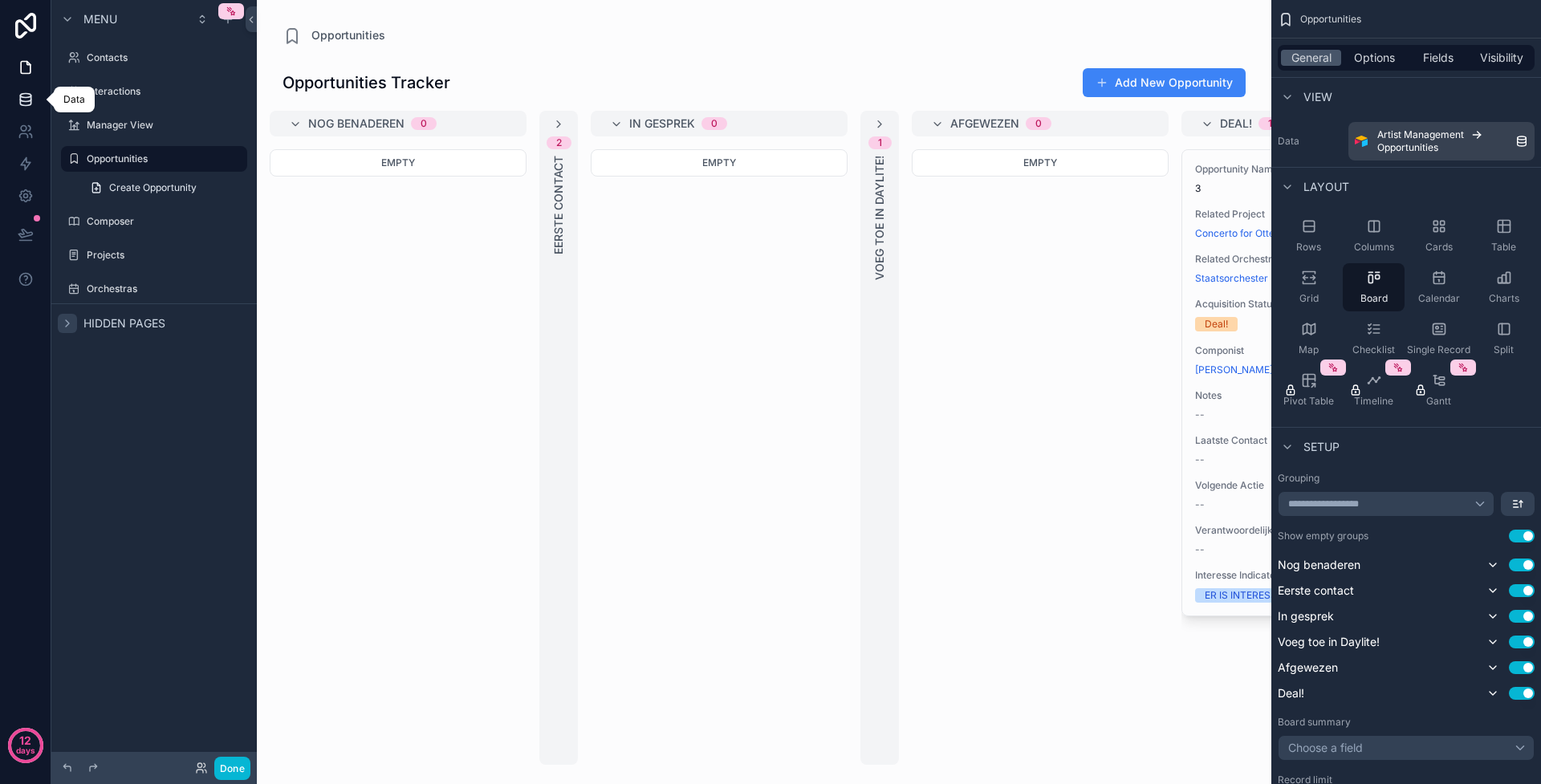 click 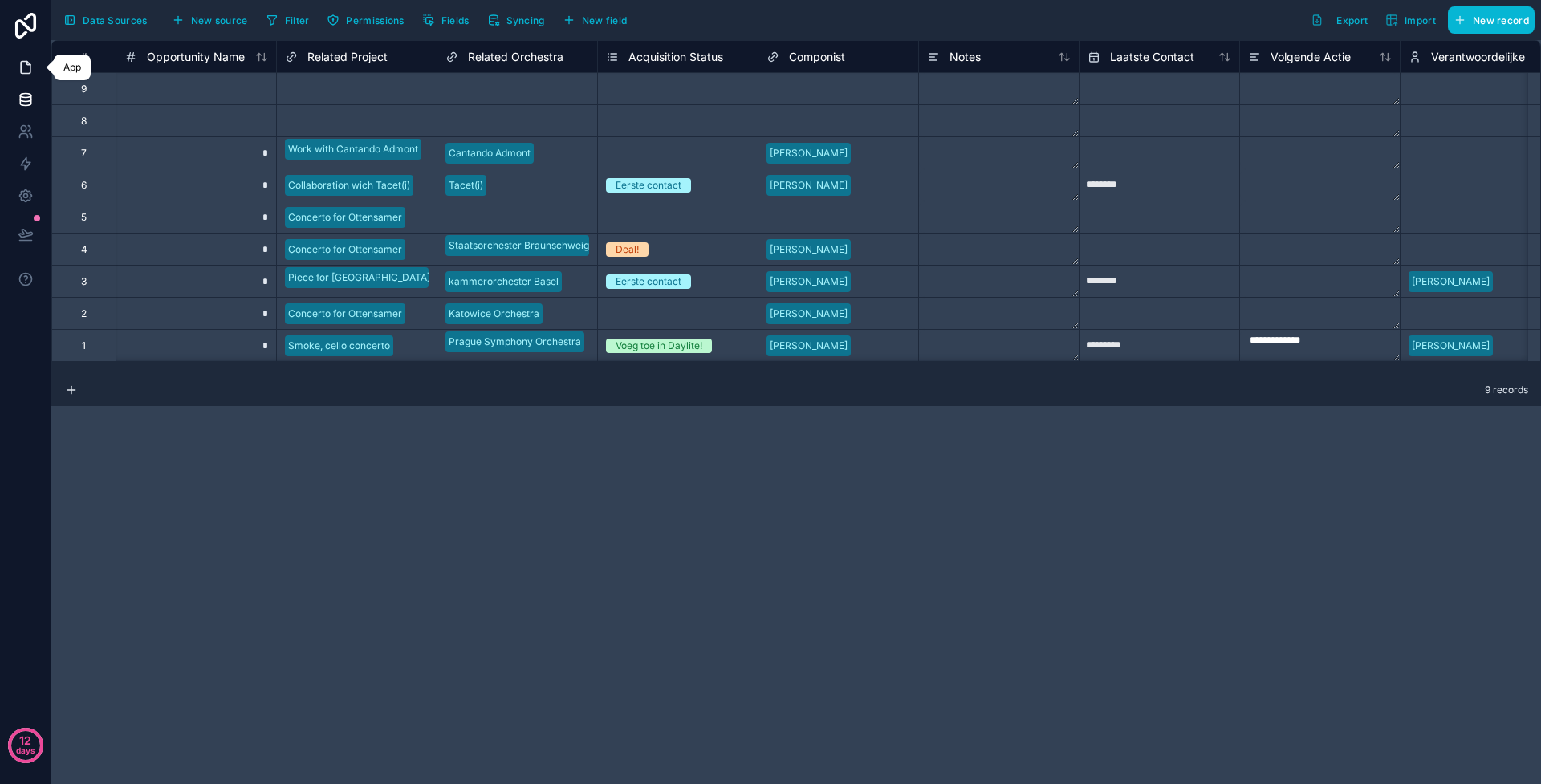 click 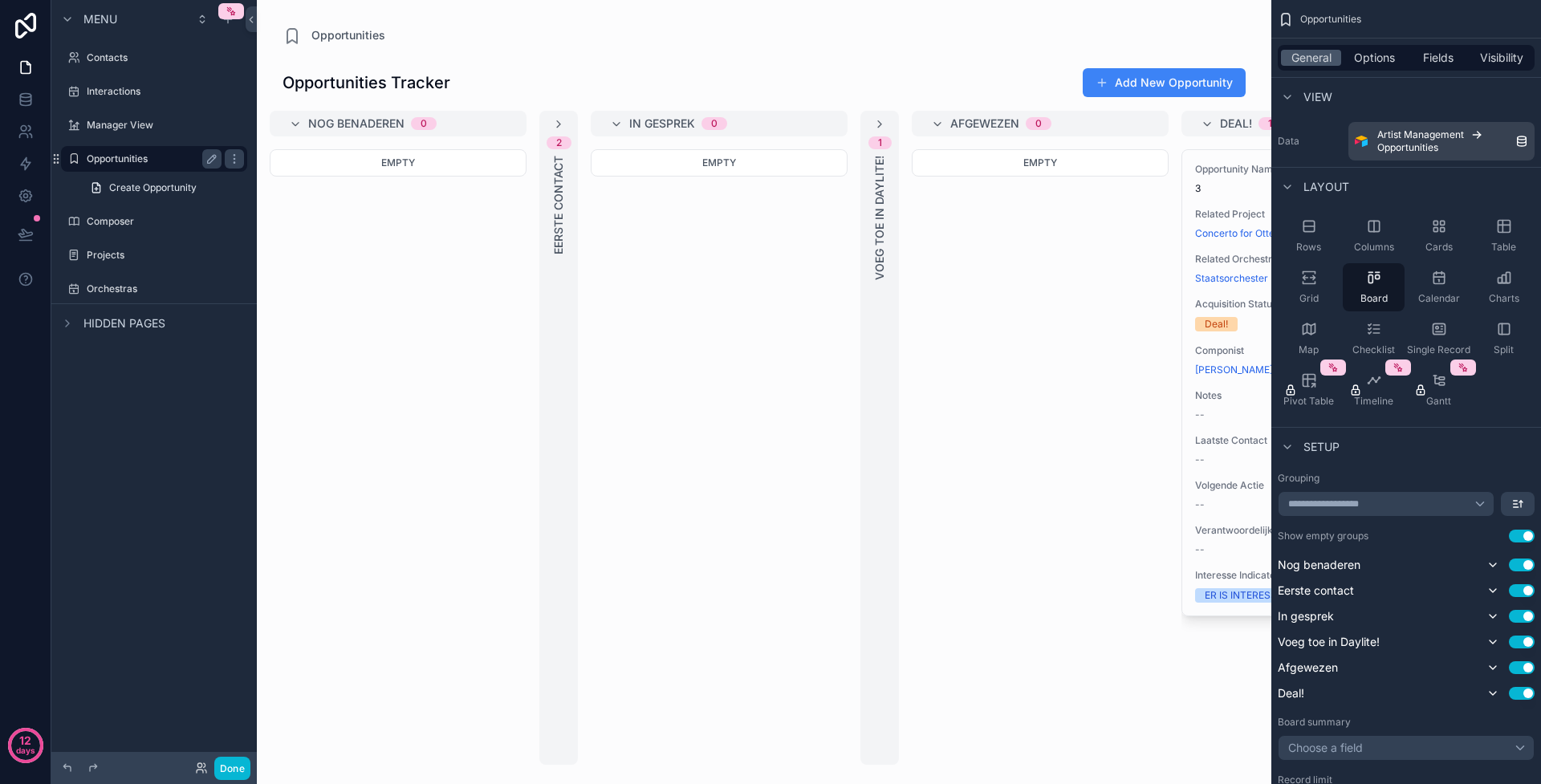 click on "Opportunities" at bounding box center (151, 159) 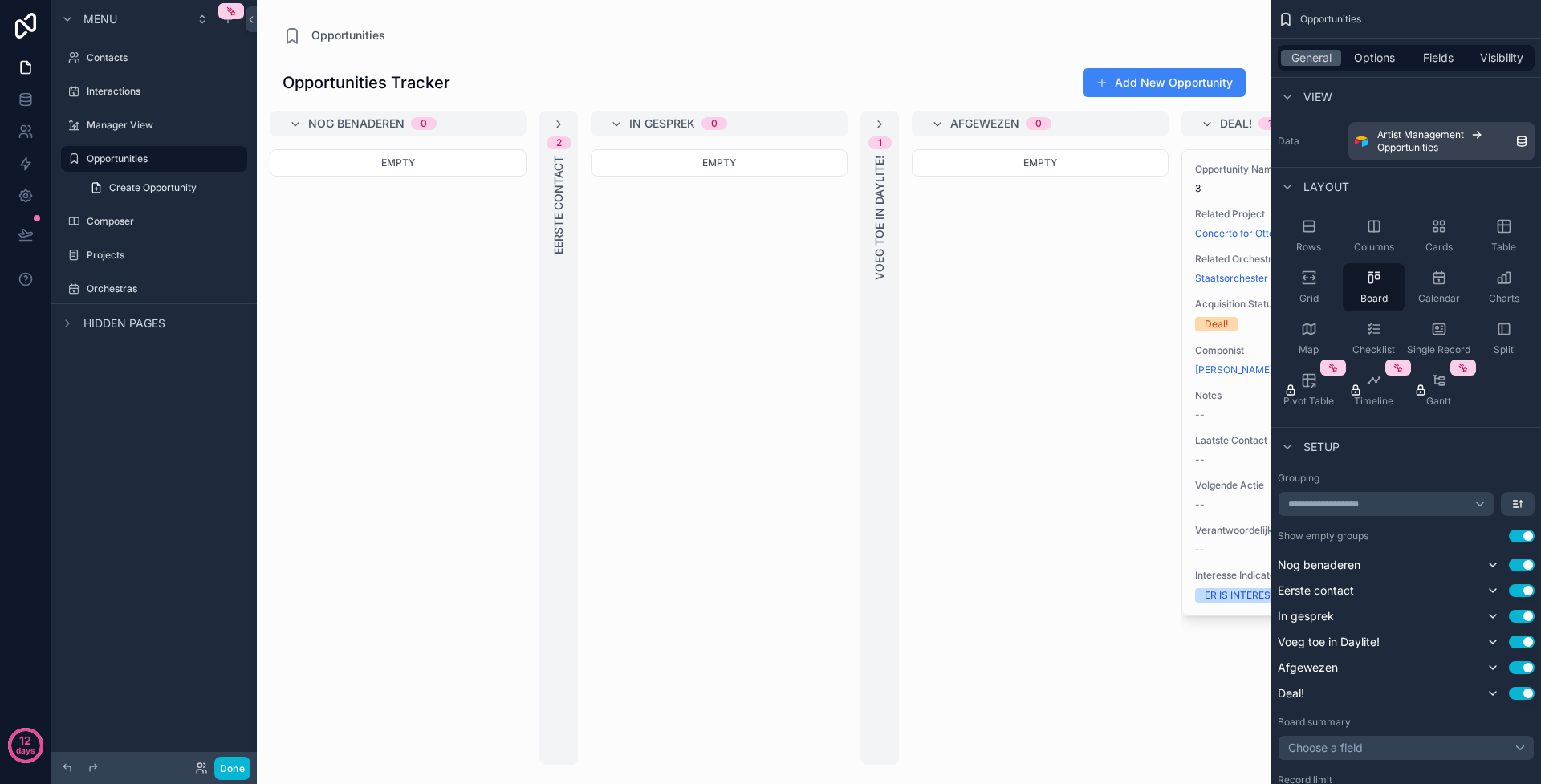 drag, startPoint x: 626, startPoint y: 762, endPoint x: 871, endPoint y: 765, distance: 245.01837 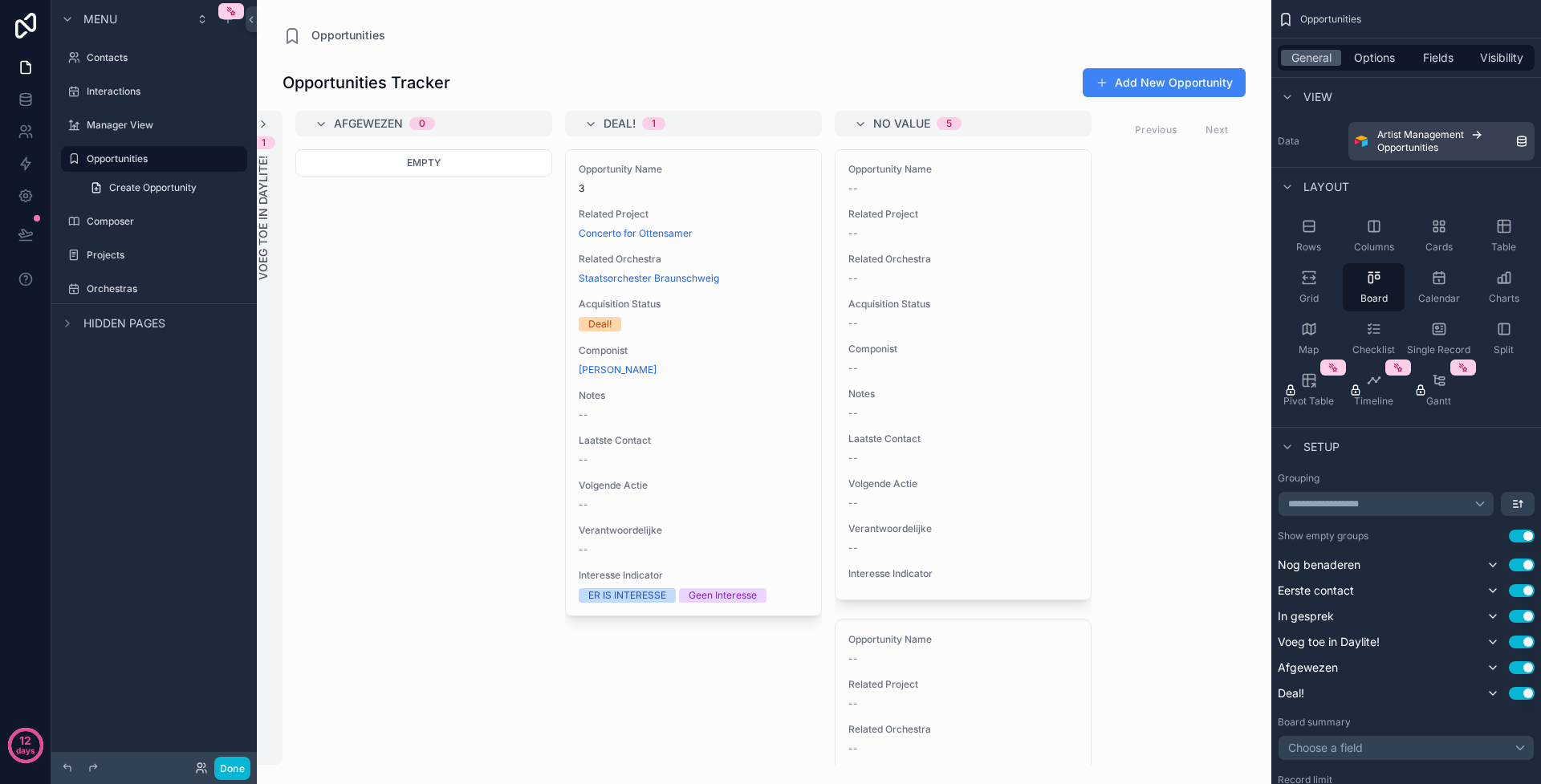 scroll, scrollTop: 0, scrollLeft: 0, axis: both 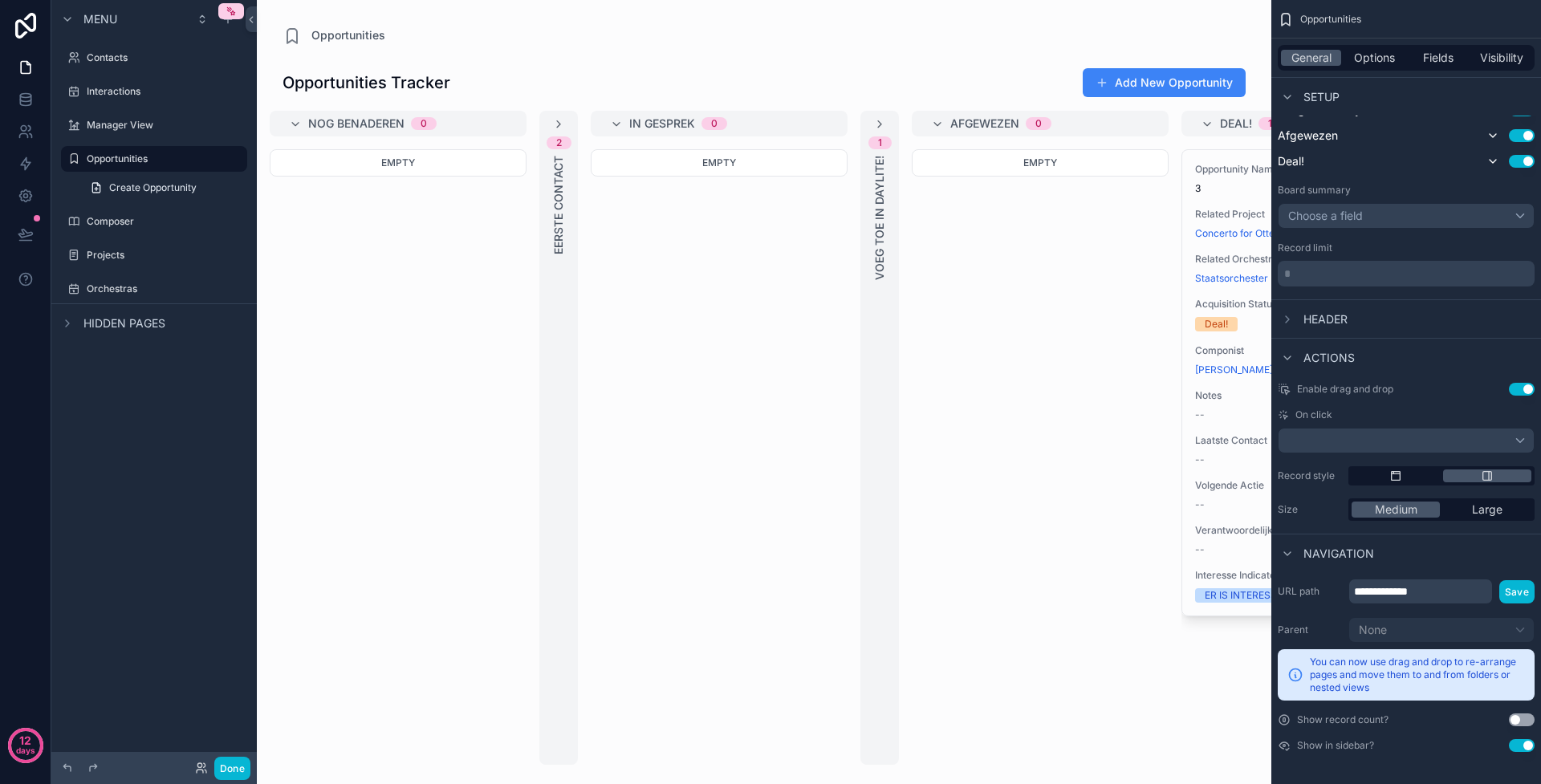 click on "Empty" at bounding box center (719, 457) 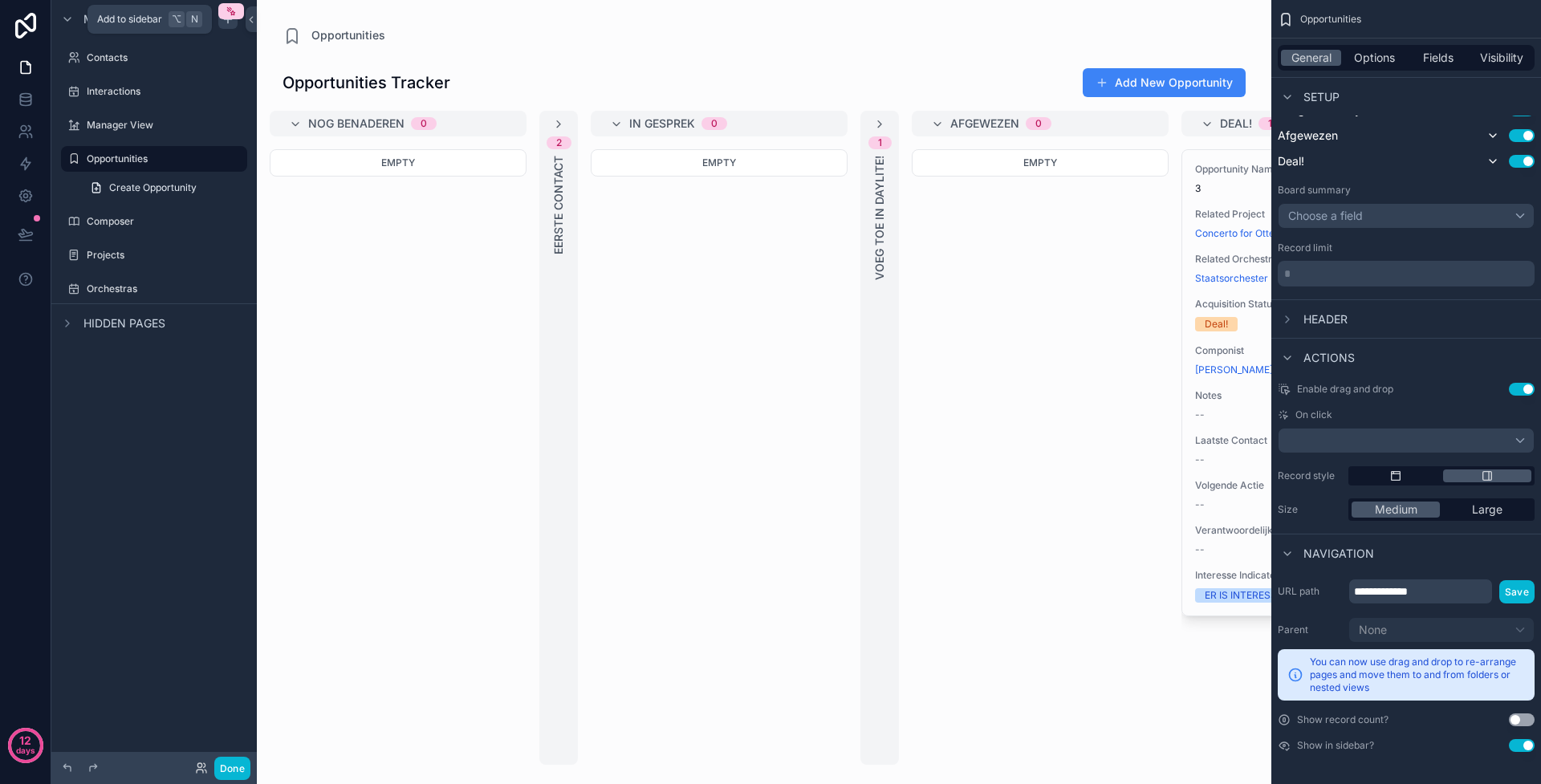 click 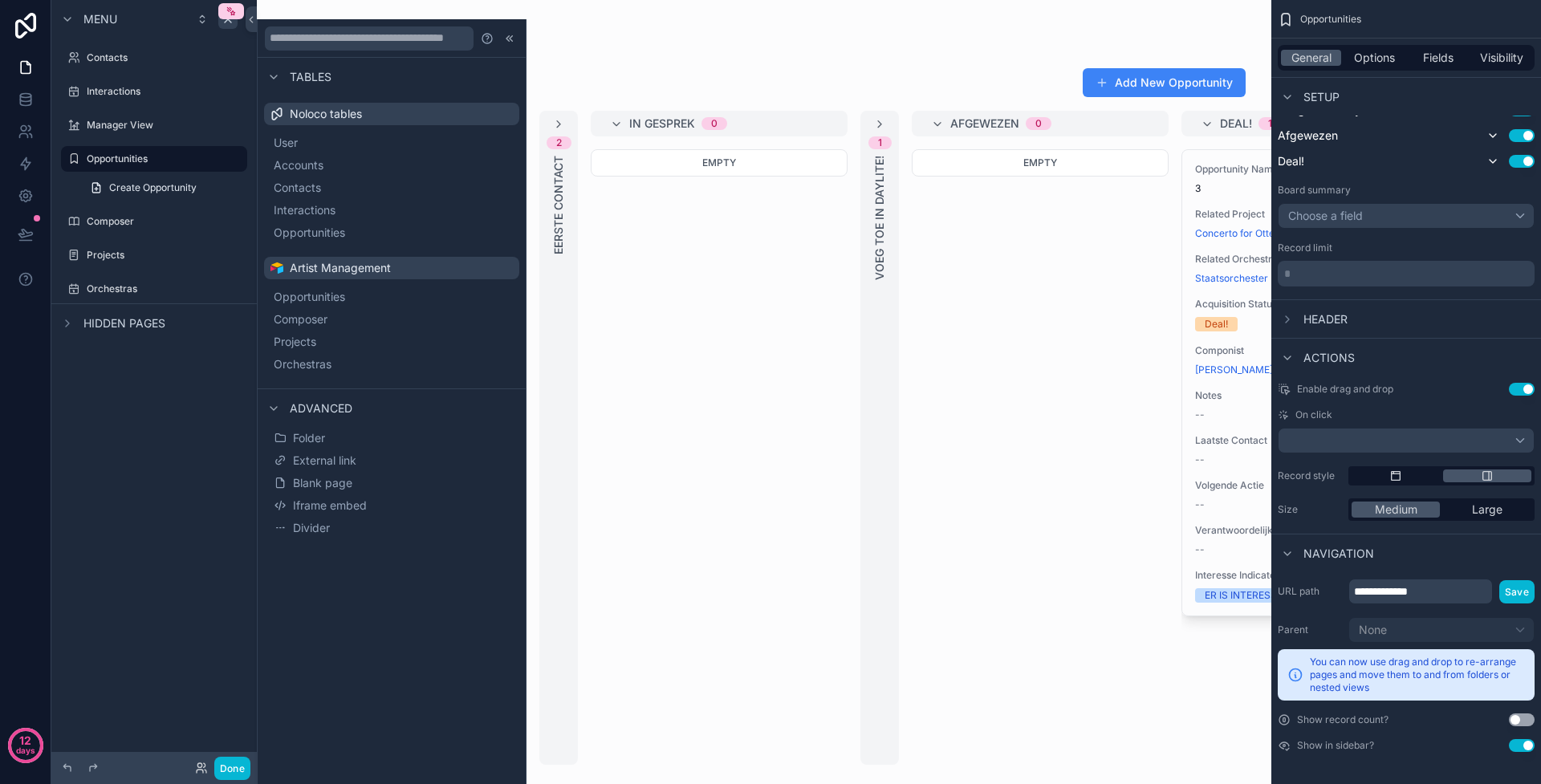 click on "Menu Contacts Interactions Manager View Opportunities Create Opportunity Composer Projects Orchestras Hidden pages" at bounding box center (154, 382) 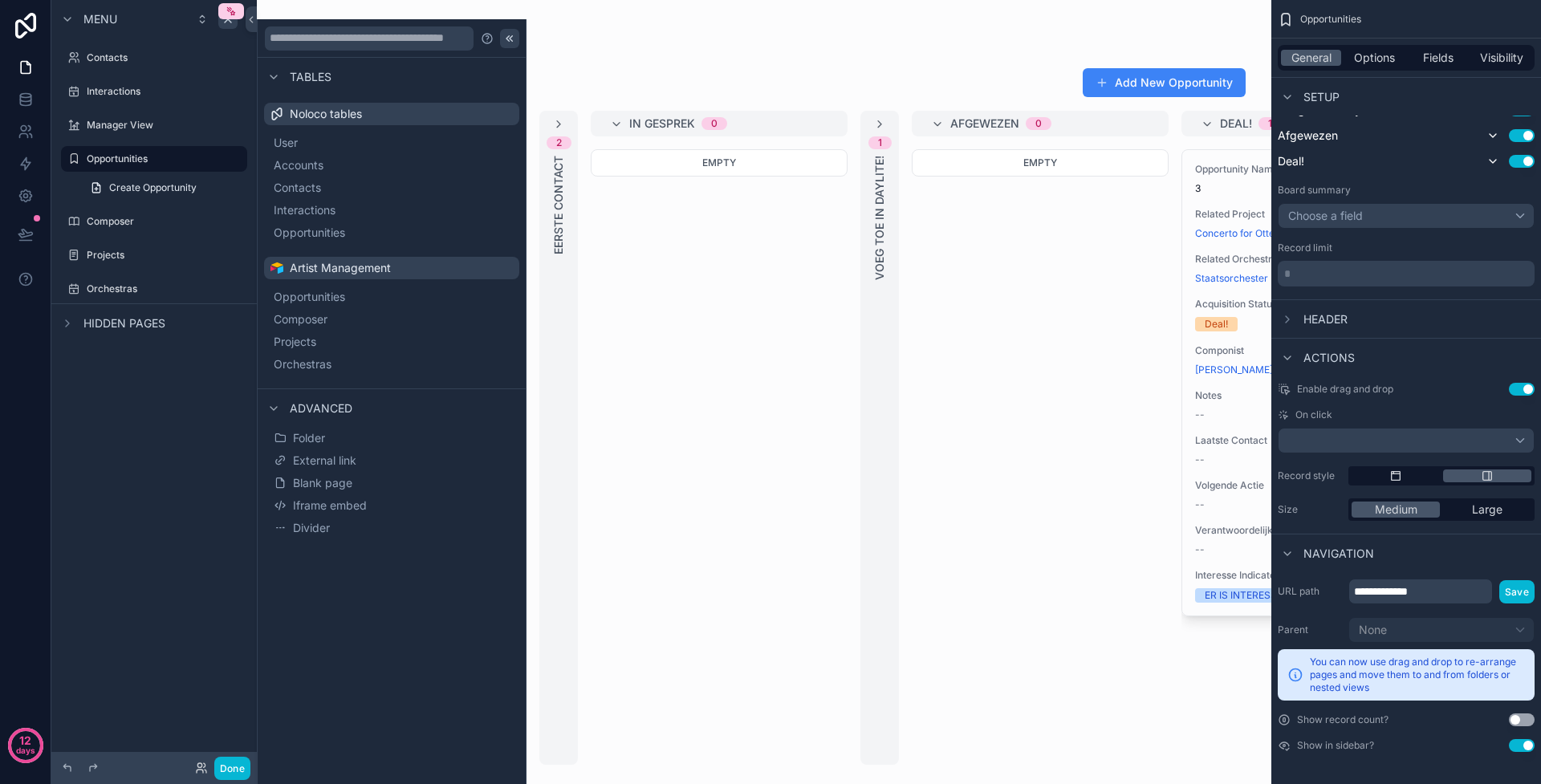 click 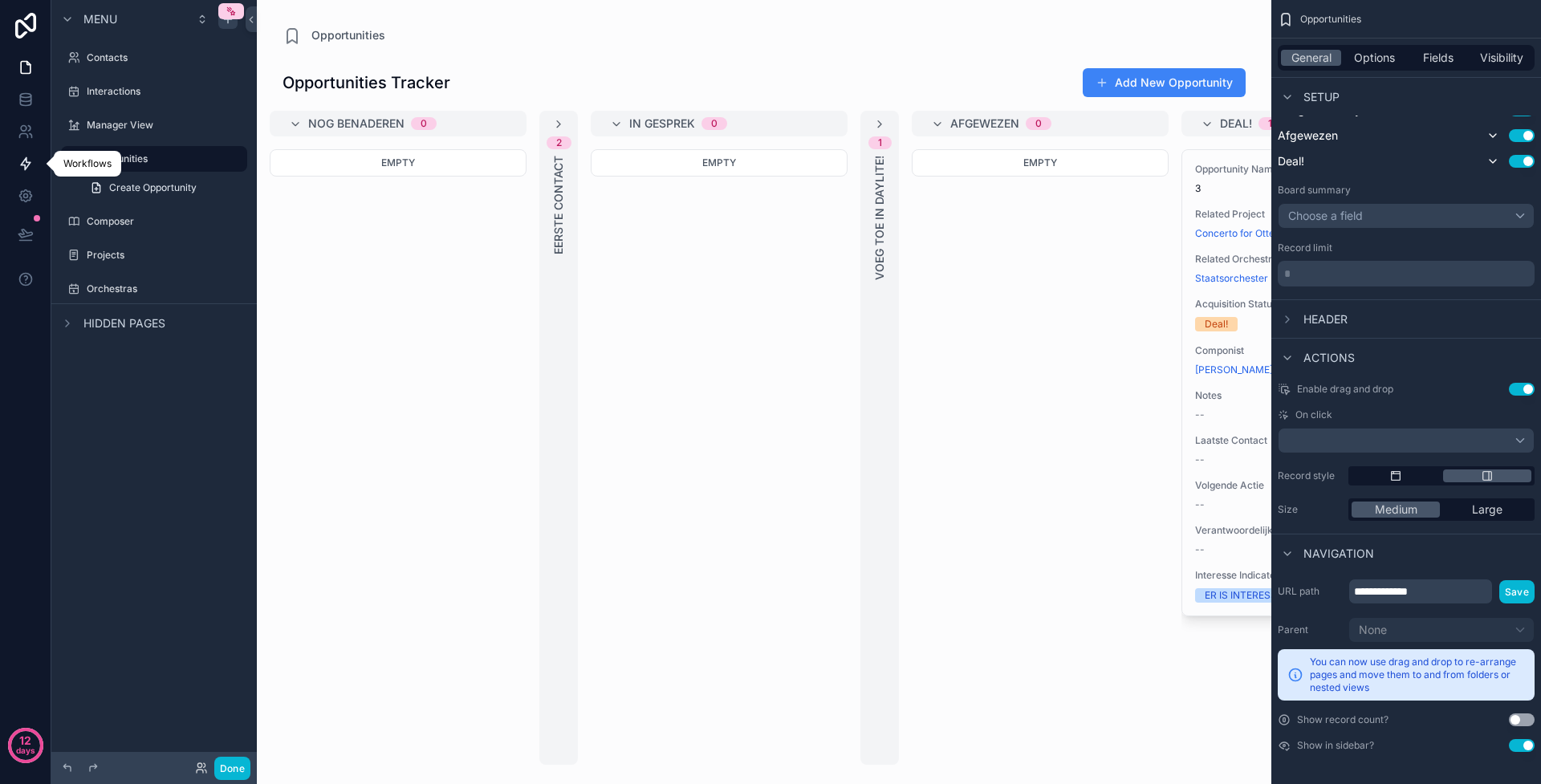 click 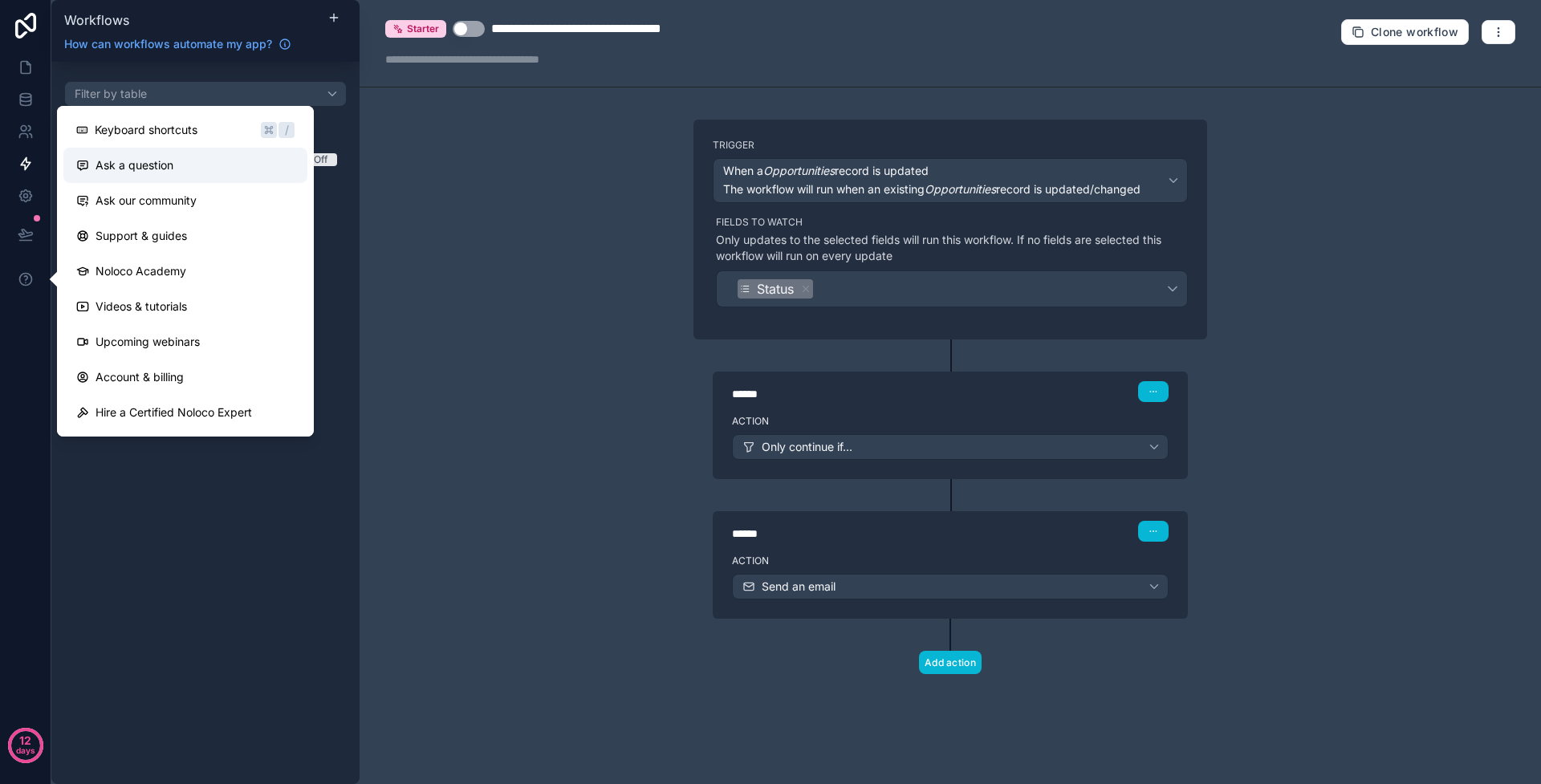 click on "Ask a question" at bounding box center (185, 165) 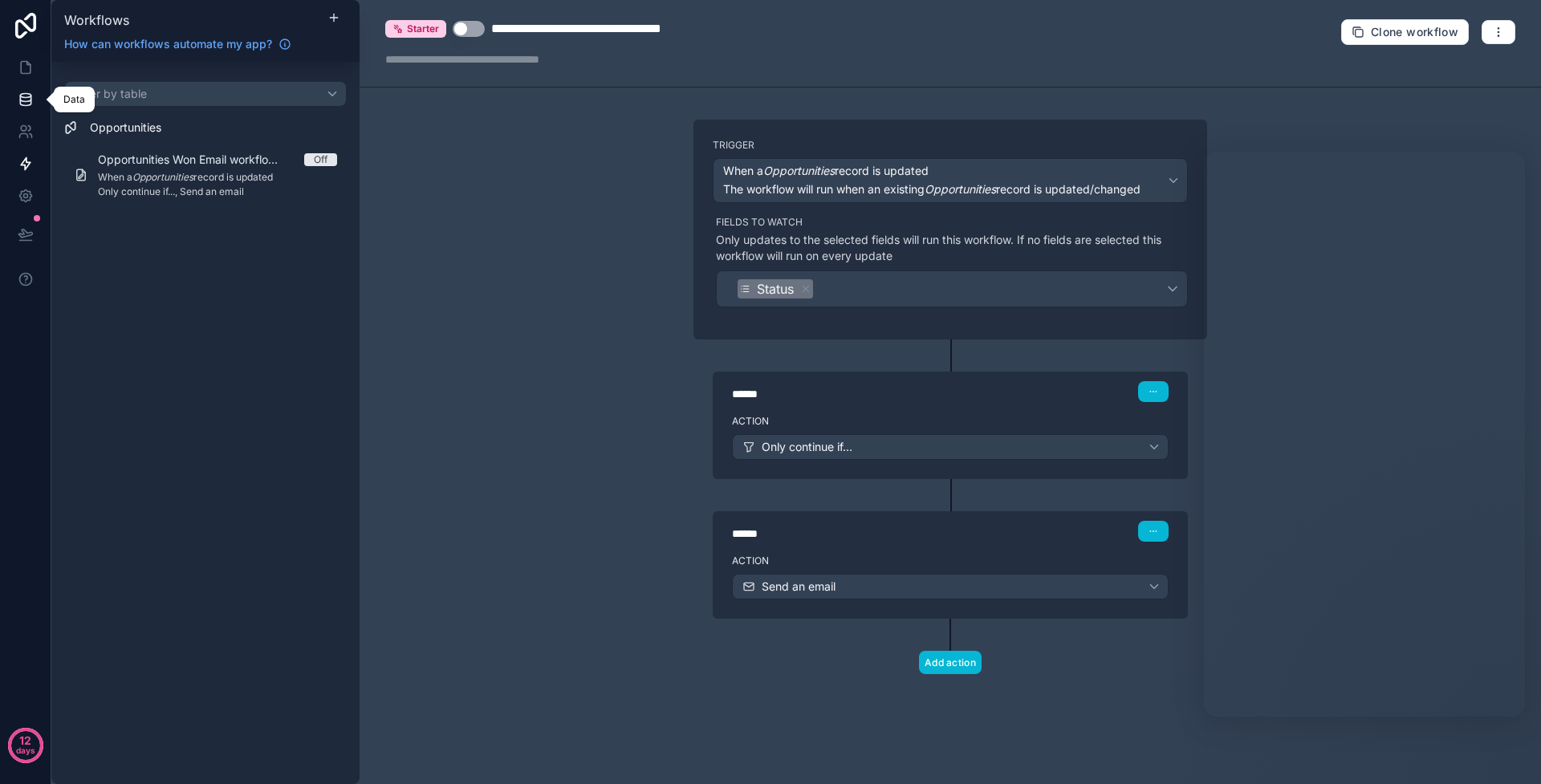 click 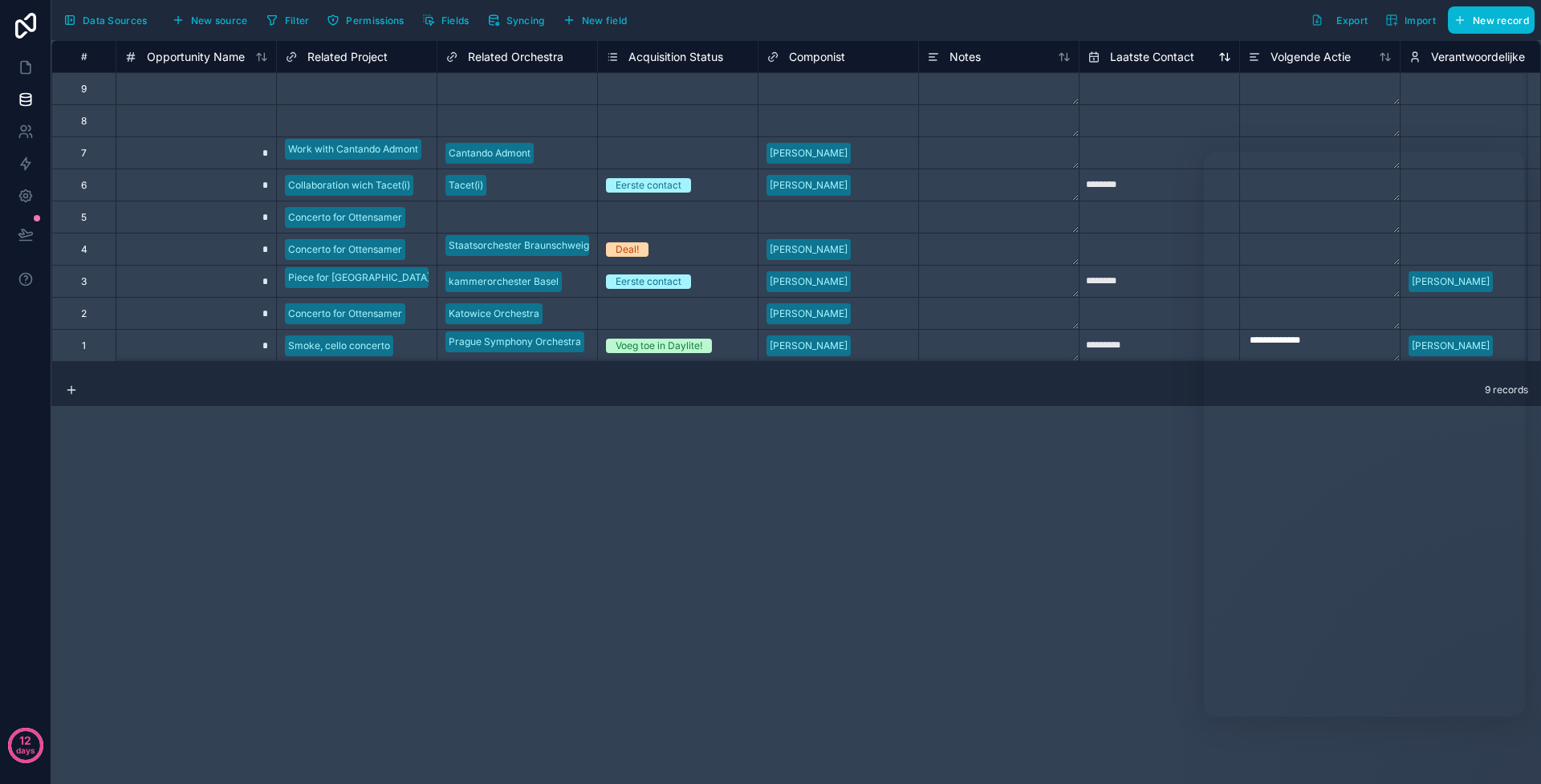 click on "Laatste Contact" at bounding box center (1152, 57) 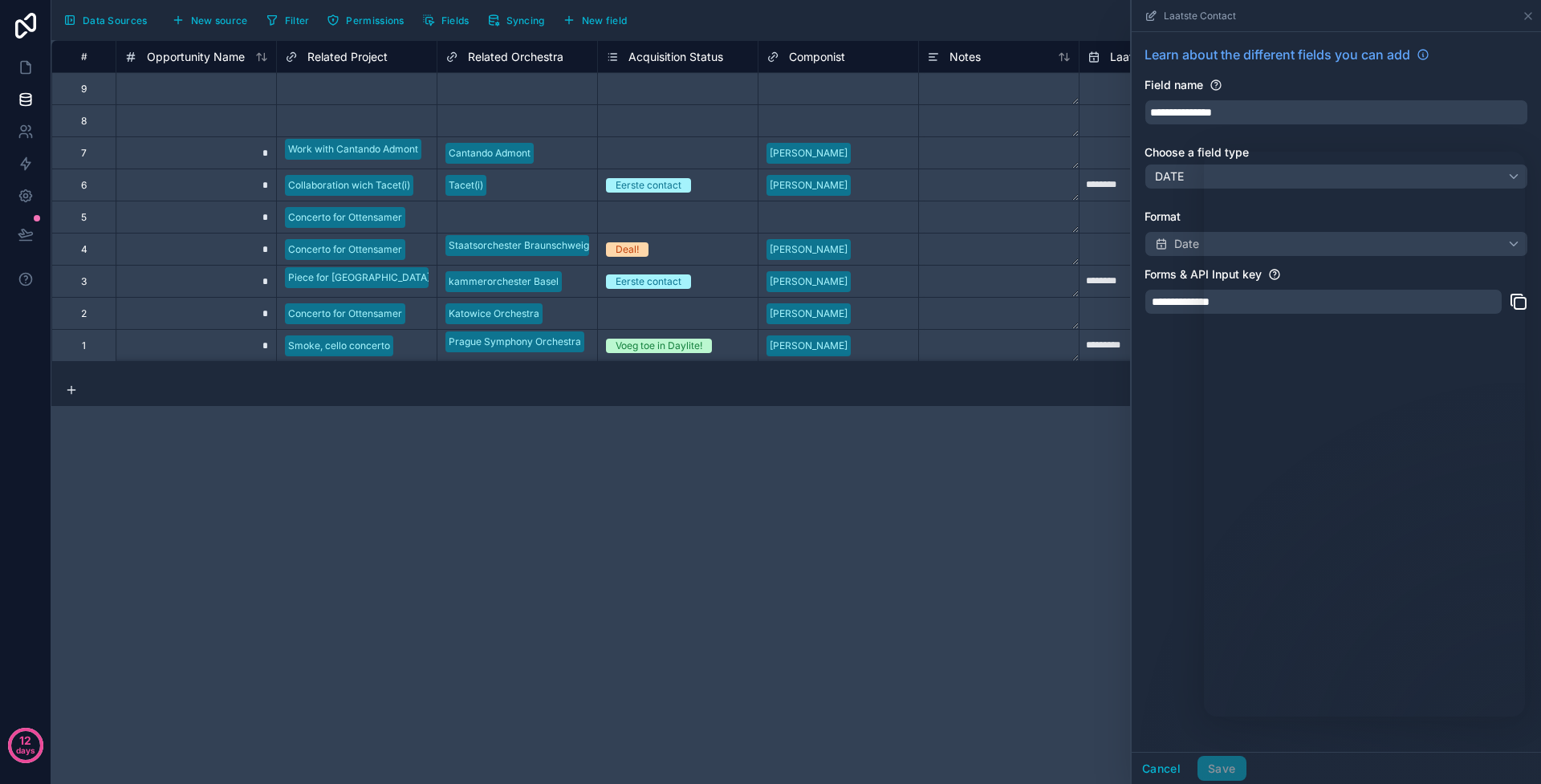 click on "# Opportunity Name Related Project Related Orchestra Acquisition Status Componist Notes Laatste Contact Volgende Actie Verantwoordelijke Interesse Indicator 9 Select a Related Project Select a Related Orchestra Select a Acquisition Status Select a Componist Select a Verantwoordelijke Select a Interesse Indicator 8 Select a Related Project Select a Related Orchestra Select a Acquisition Status Select a Componist Select a Verantwoordelijke Select a Interesse Indicator 7 * Work with Cantando Admont Cantando Admont Select a Acquisition Status Vykintas Baltakas Select a Verantwoordelijke Select a Interesse Indicator 6 * Collaboration wich Tacet(i) Tacet(i) Eerste contact Steven Daverson  ******** Select a Verantwoordelijke ER IS INTERESSE Geen Interesse 5 * Concerto for Ottensamer Select a Related Orchestra Select a Acquisition Status Select a Componist Select a Verantwoordelijke Select a Interesse Indicator 4 * Concerto for Ottensamer Staatsorchester Braunschweig Deal! Lubica Cekovska Select a Verantwoordelijke 3" at bounding box center (796, 412) 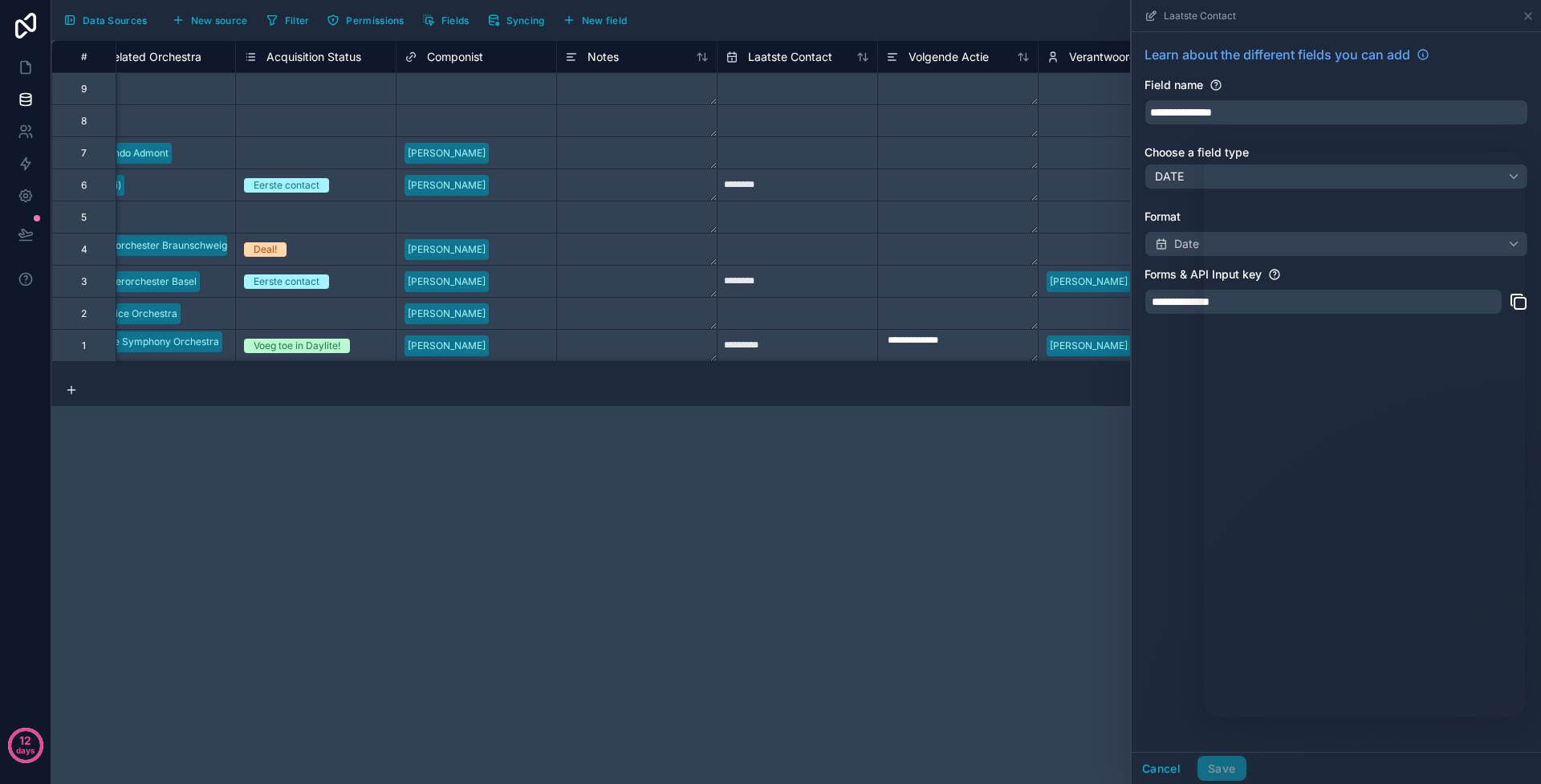 scroll, scrollTop: 0, scrollLeft: 364, axis: horizontal 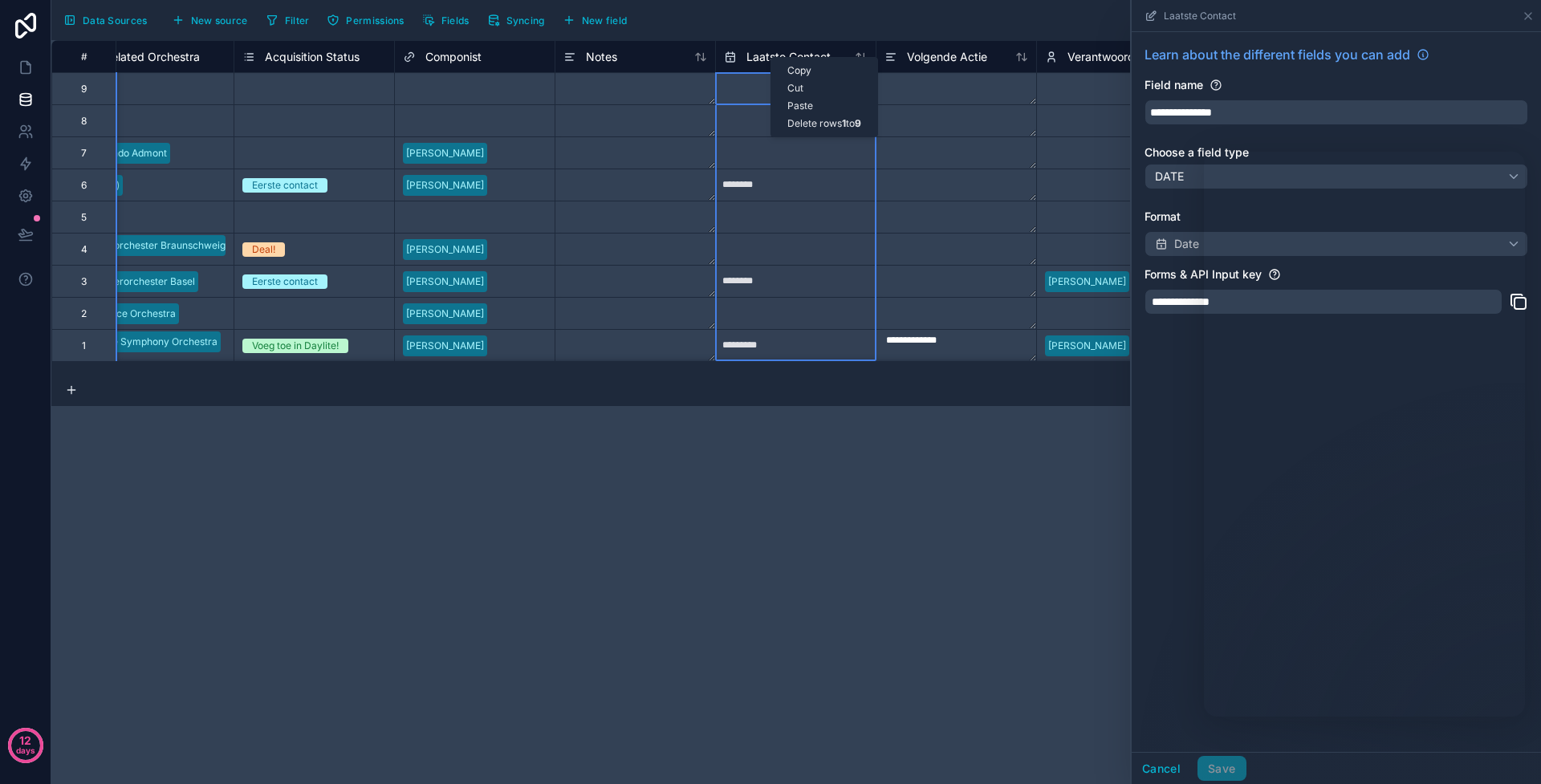 drag, startPoint x: 557, startPoint y: 461, endPoint x: 570, endPoint y: 429, distance: 34.539832 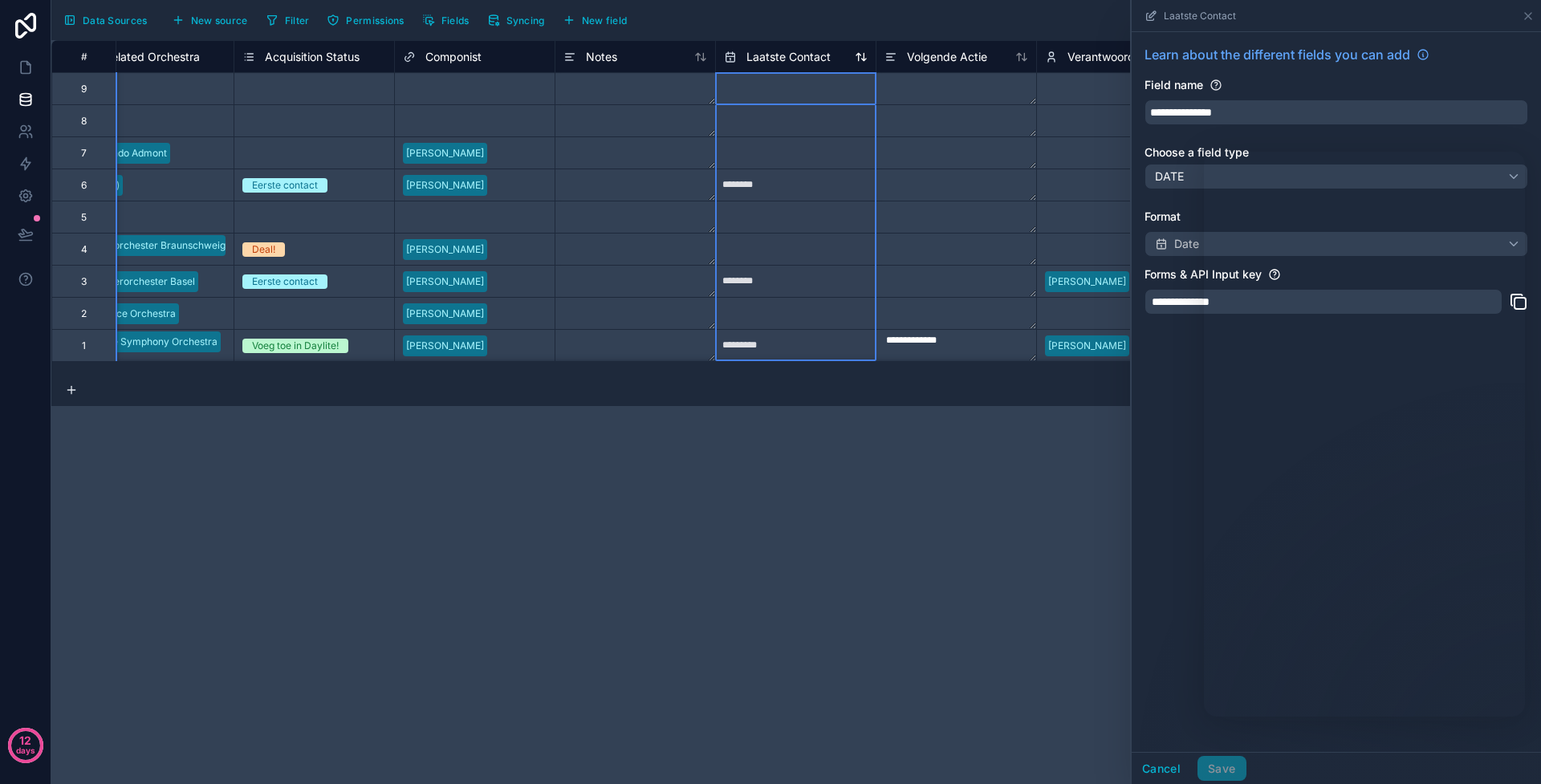 click on "Laatste Contact" at bounding box center (788, 57) 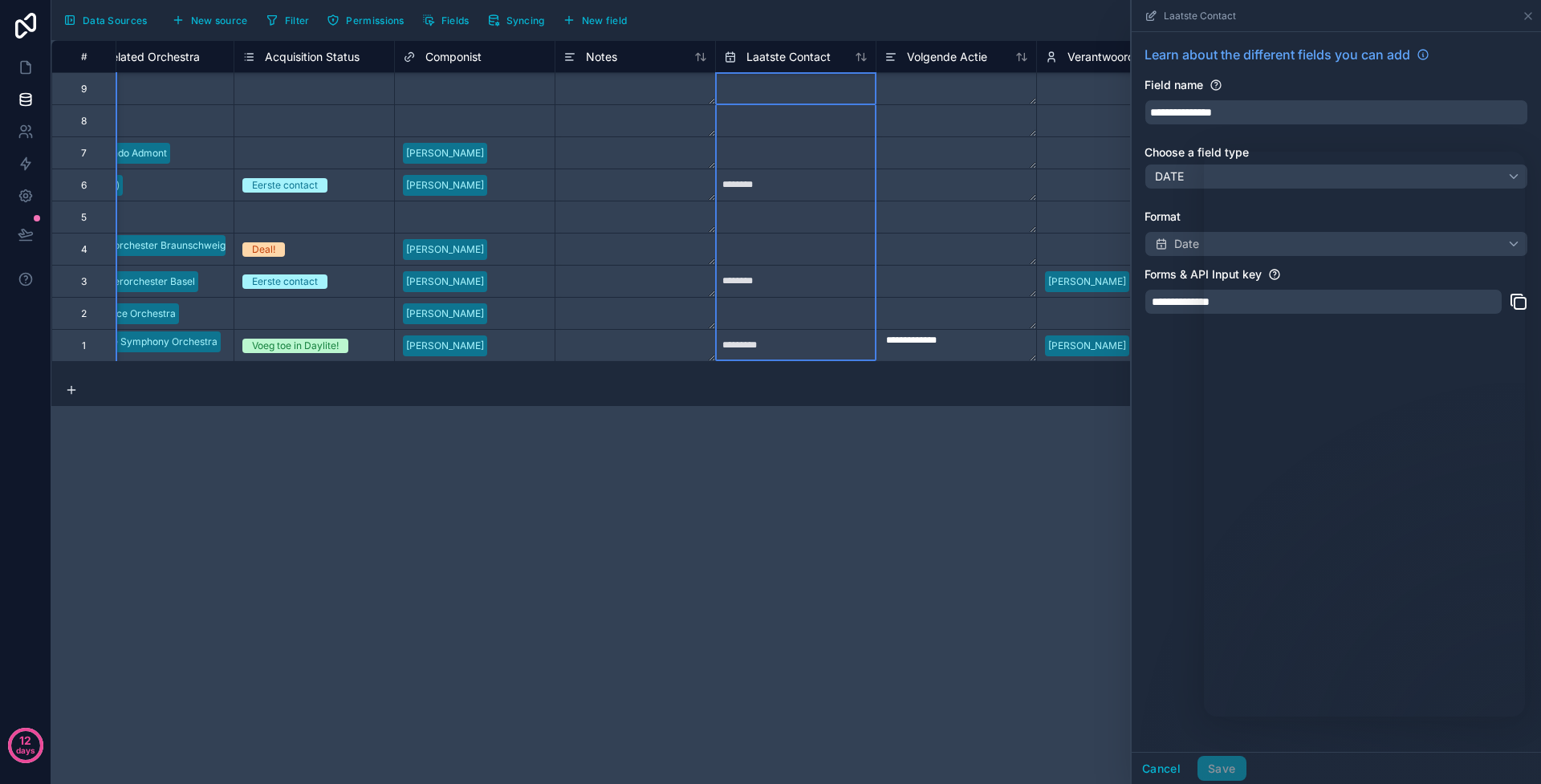 scroll, scrollTop: 3, scrollLeft: 364, axis: both 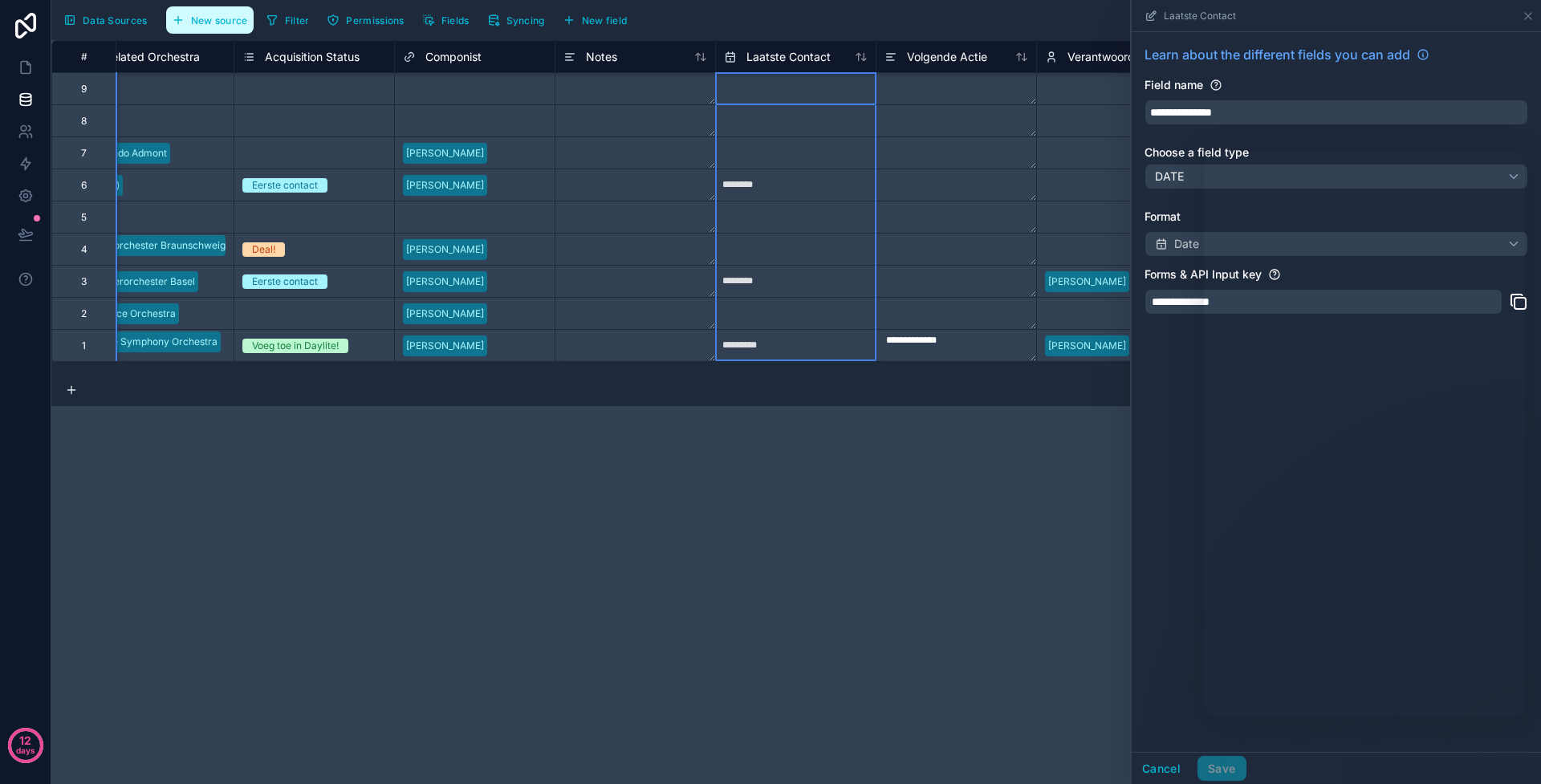 click on "New source" at bounding box center (219, 20) 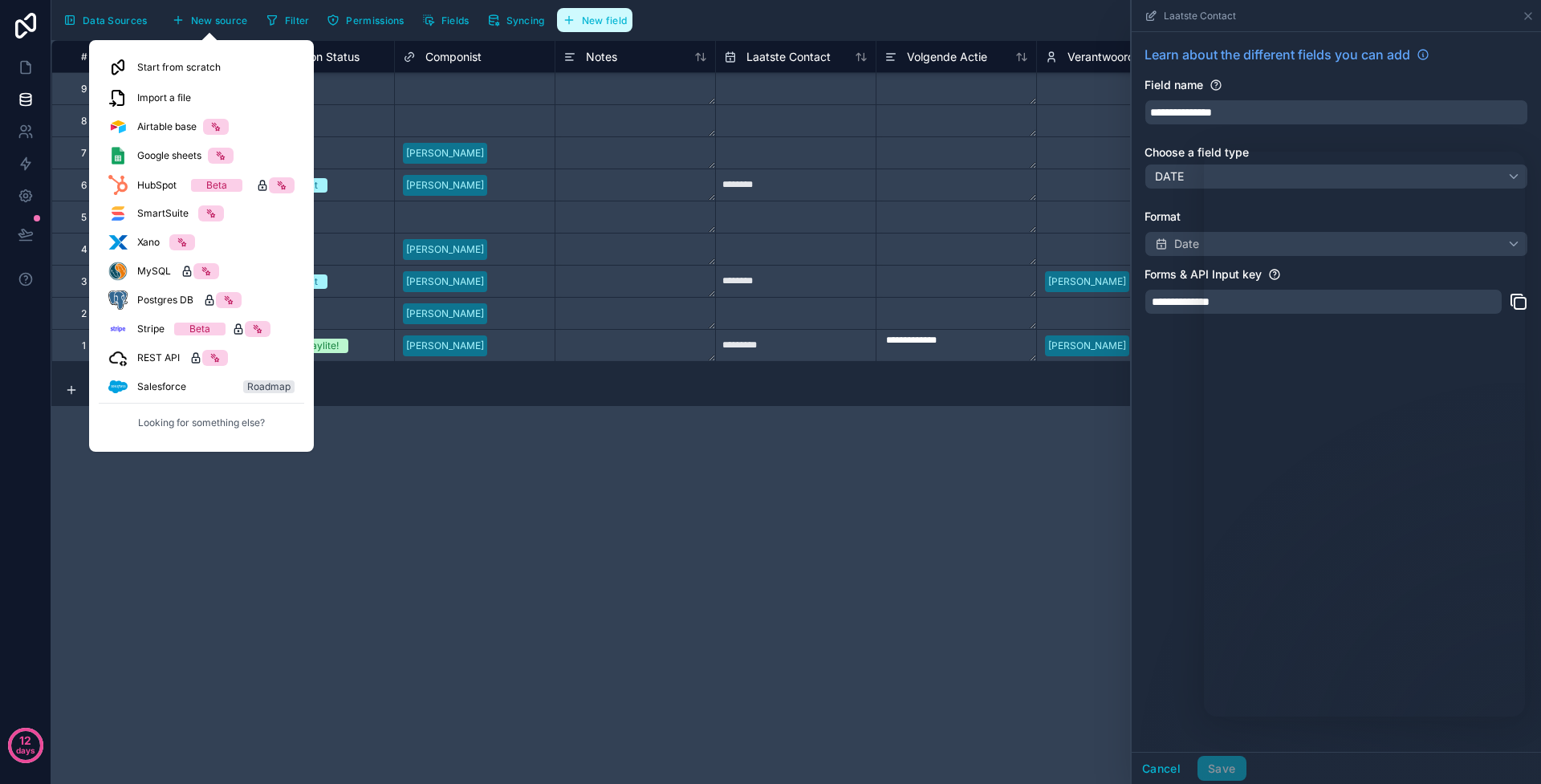 click on "New field" at bounding box center (595, 20) 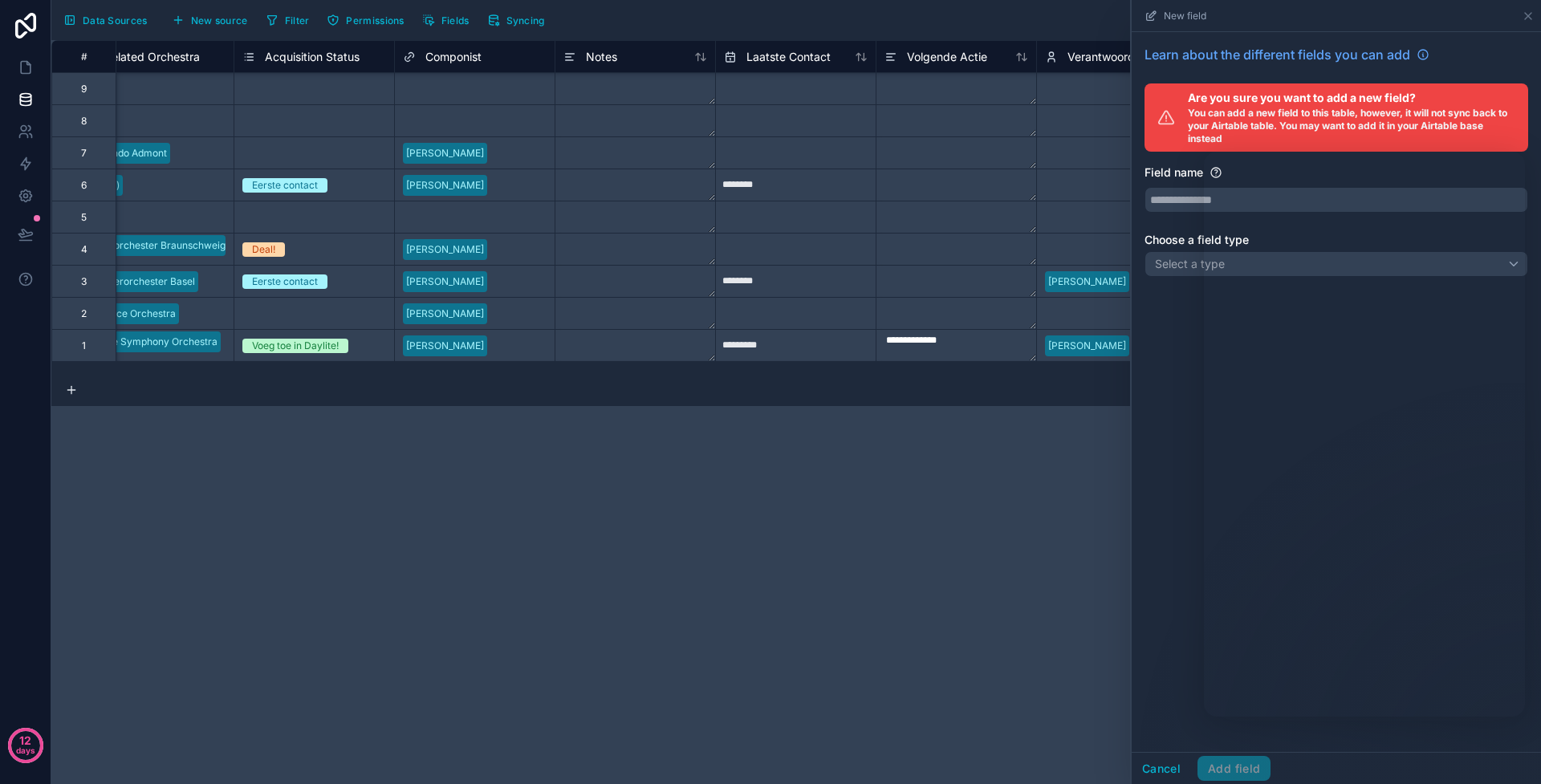 click on "# Opportunity Name Related Project Related Orchestra Acquisition Status Componist Notes Laatste Contact Volgende Actie Verantwoordelijke Interesse Indicator Priority Projects Field 12 9 Select a Related Project Select a Related Orchestra Select a Acquisition Status Select a Componist Select a Verantwoordelijke Select a Interesse Indicator Select a Priority Select a Projects 8 Select a Related Project Select a Related Orchestra Select a Acquisition Status Select a Componist Select a Verantwoordelijke Select a Interesse Indicator Select a Priority Select a Projects 7 * Work with Cantando Admont Cantando Admont Select a Acquisition Status Vykintas Baltakas Select a Verantwoordelijke Select a Interesse Indicator Select a Priority Select a Projects 6 * Collaboration wich Tacet(i) Tacet(i) Eerste contact Steven Daverson  ******** Select a Verantwoordelijke ER IS INTERESSE Geen Interesse Select a Priority Select a Projects 5 * Concerto for Ottensamer Select a Related Orchestra Select a Acquisition Status 4 * Deal! 3" at bounding box center (796, 412) 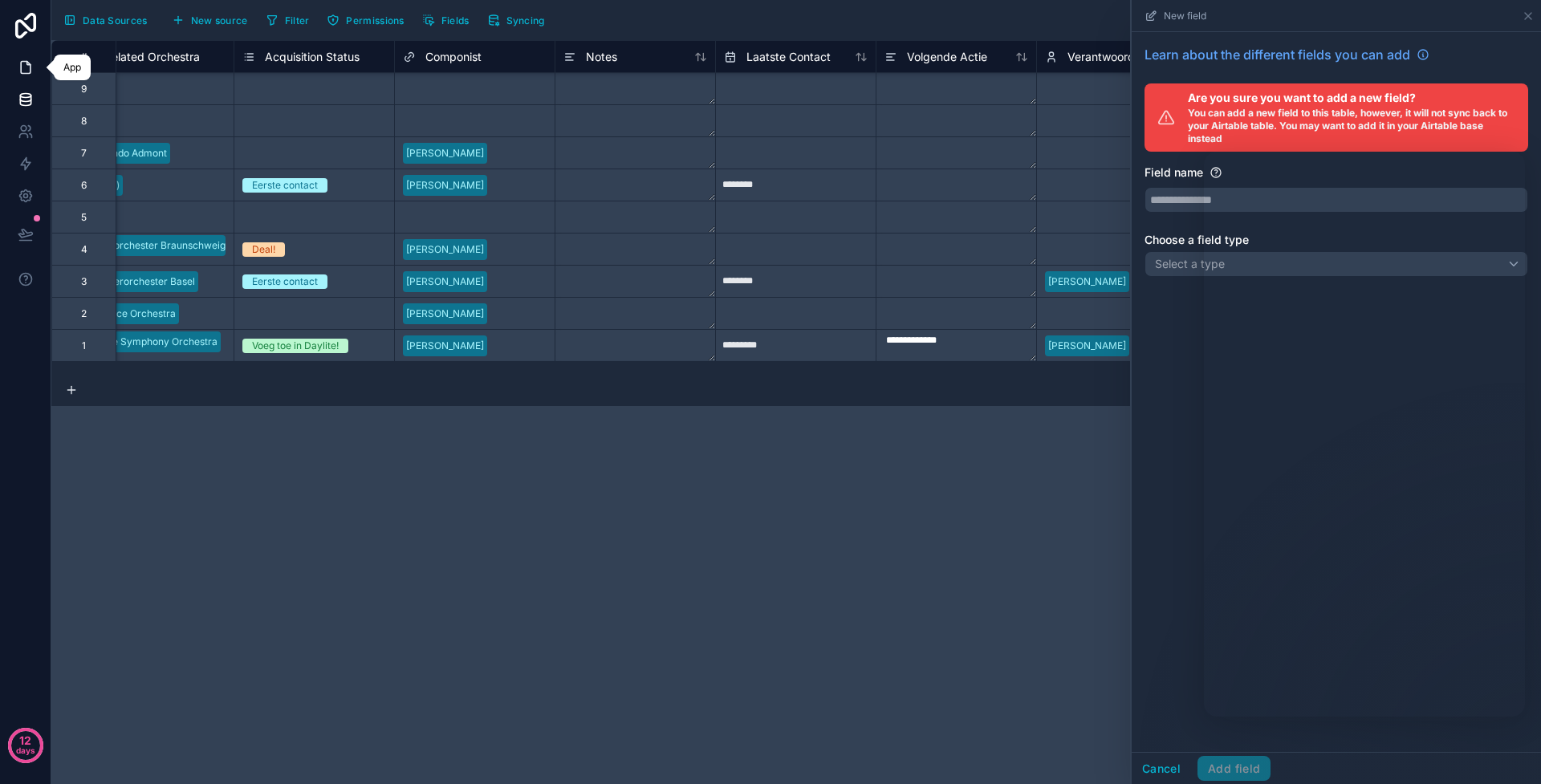 click at bounding box center [25, 67] 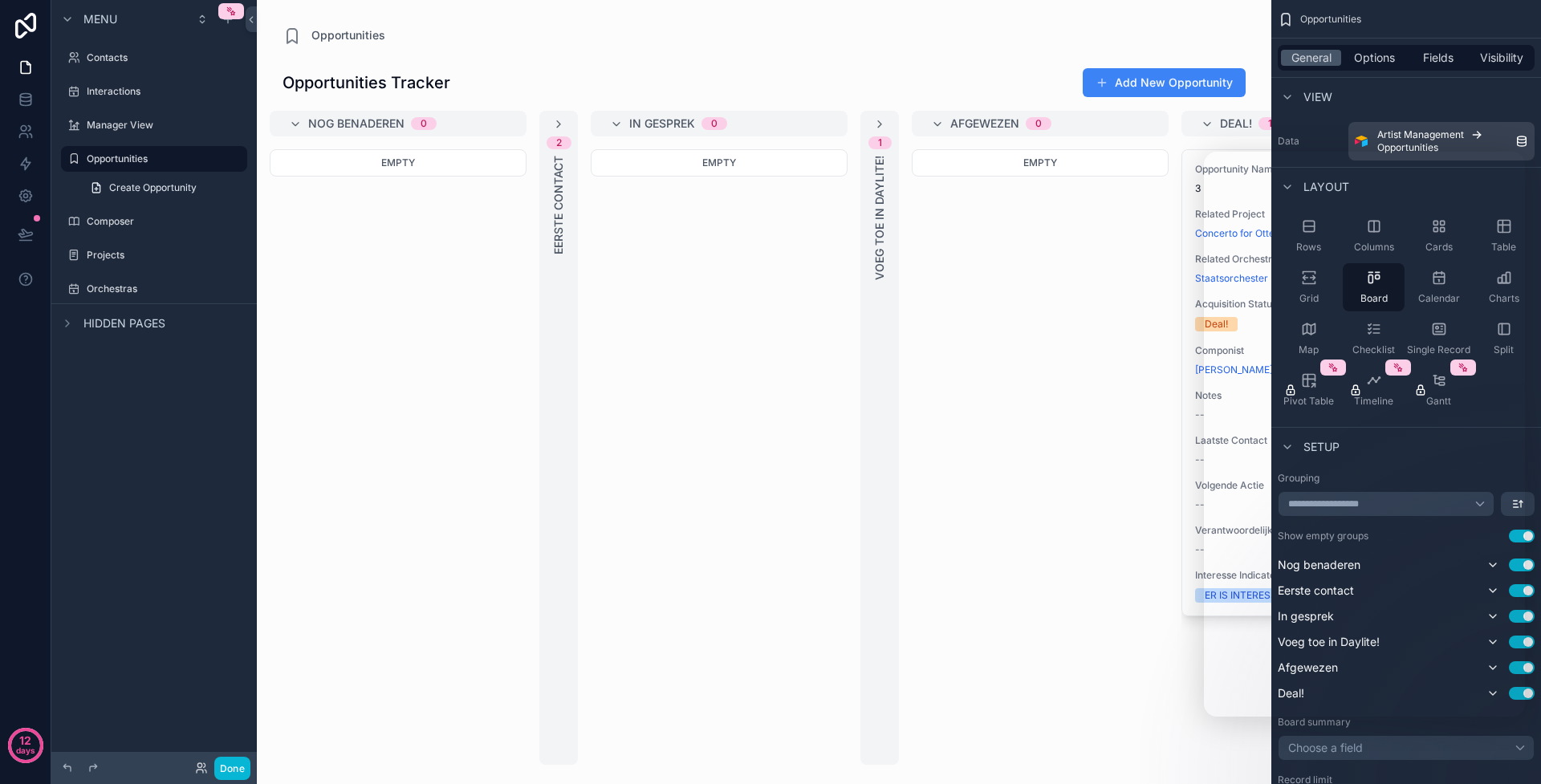 click on "Done" at bounding box center (218, 768) 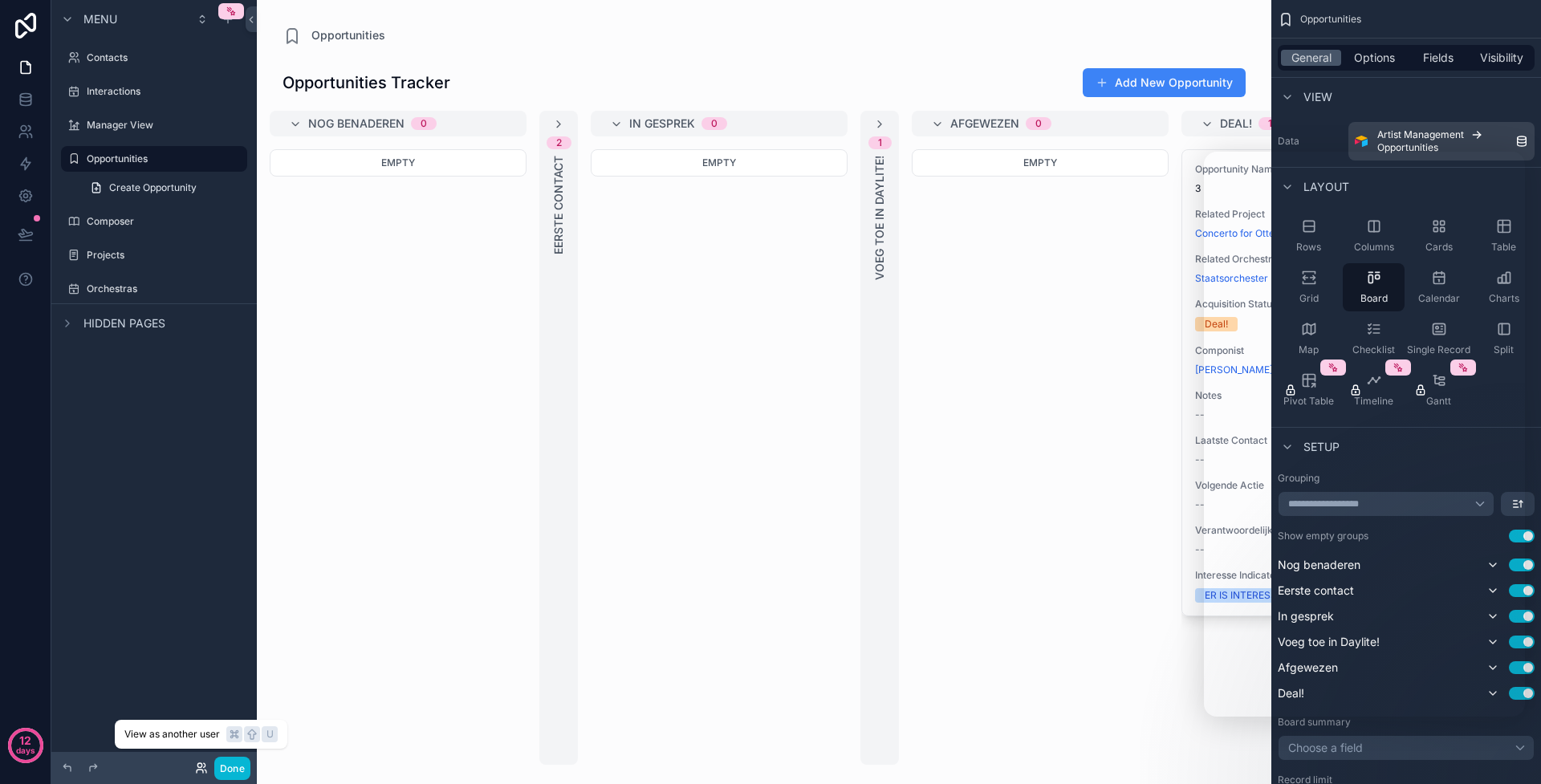 click 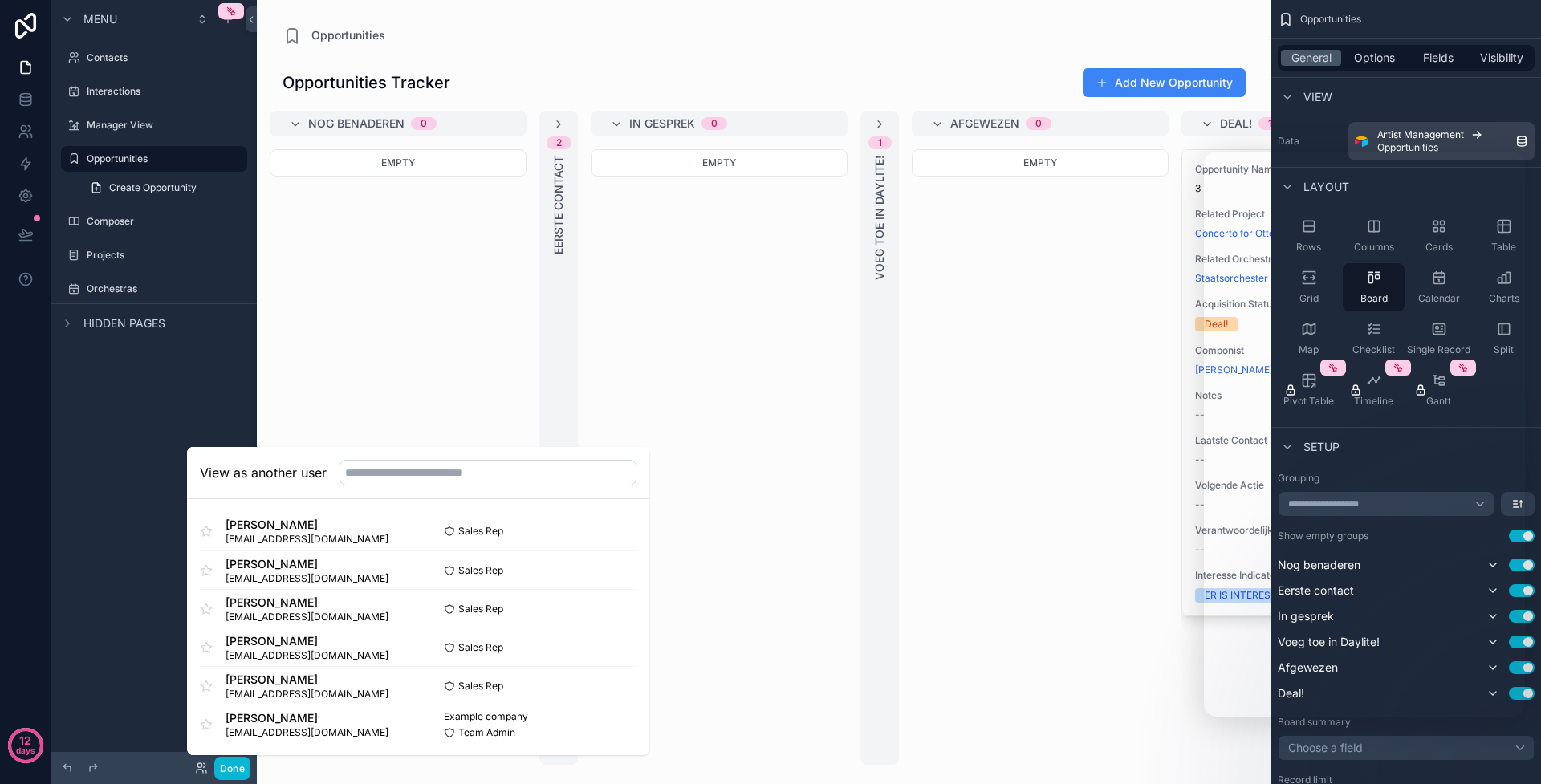 click on "Menu Contacts Interactions Manager View Opportunities Create Opportunity Composer Projects Orchestras Hidden pages" at bounding box center (154, 382) 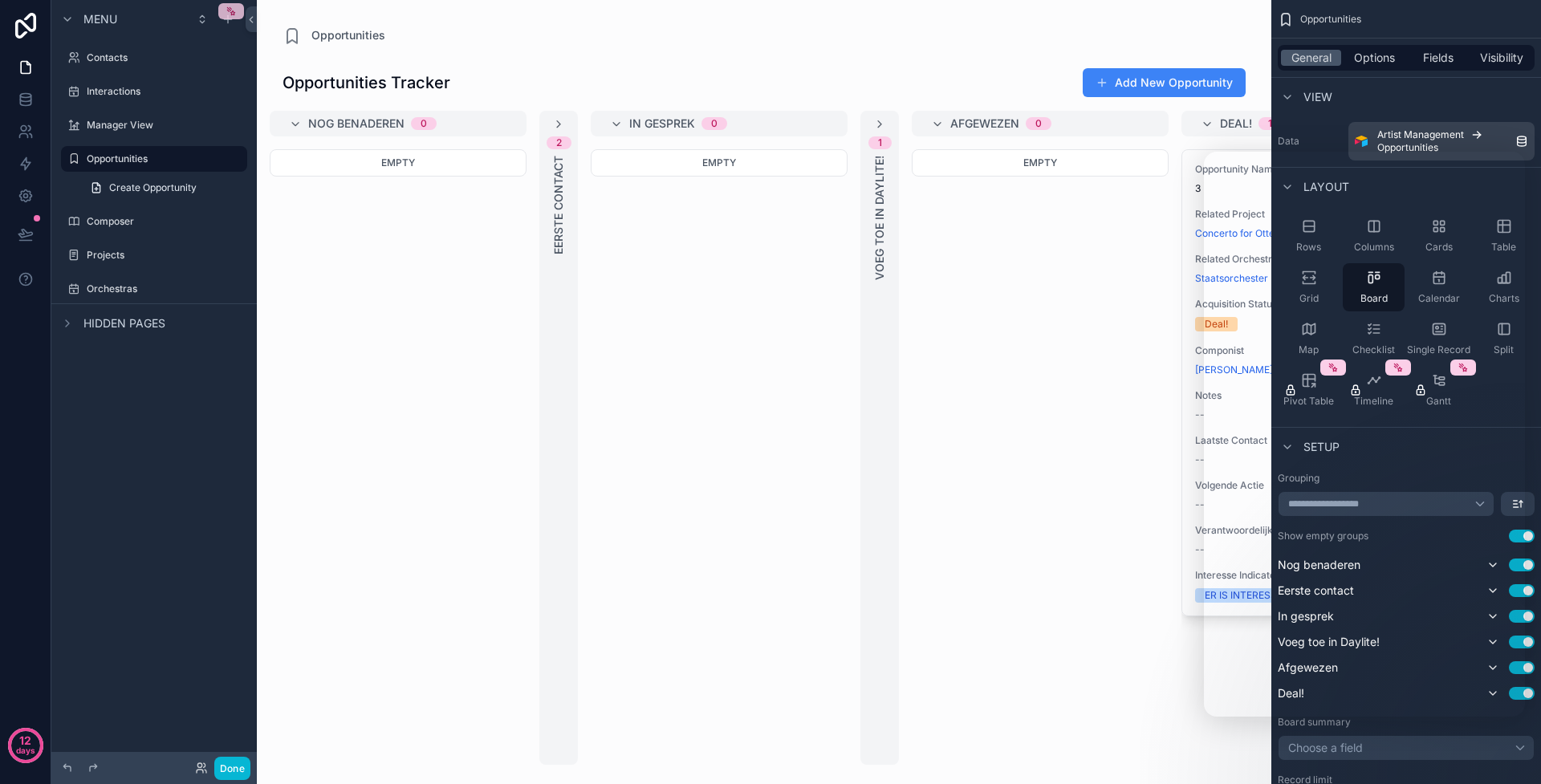 click 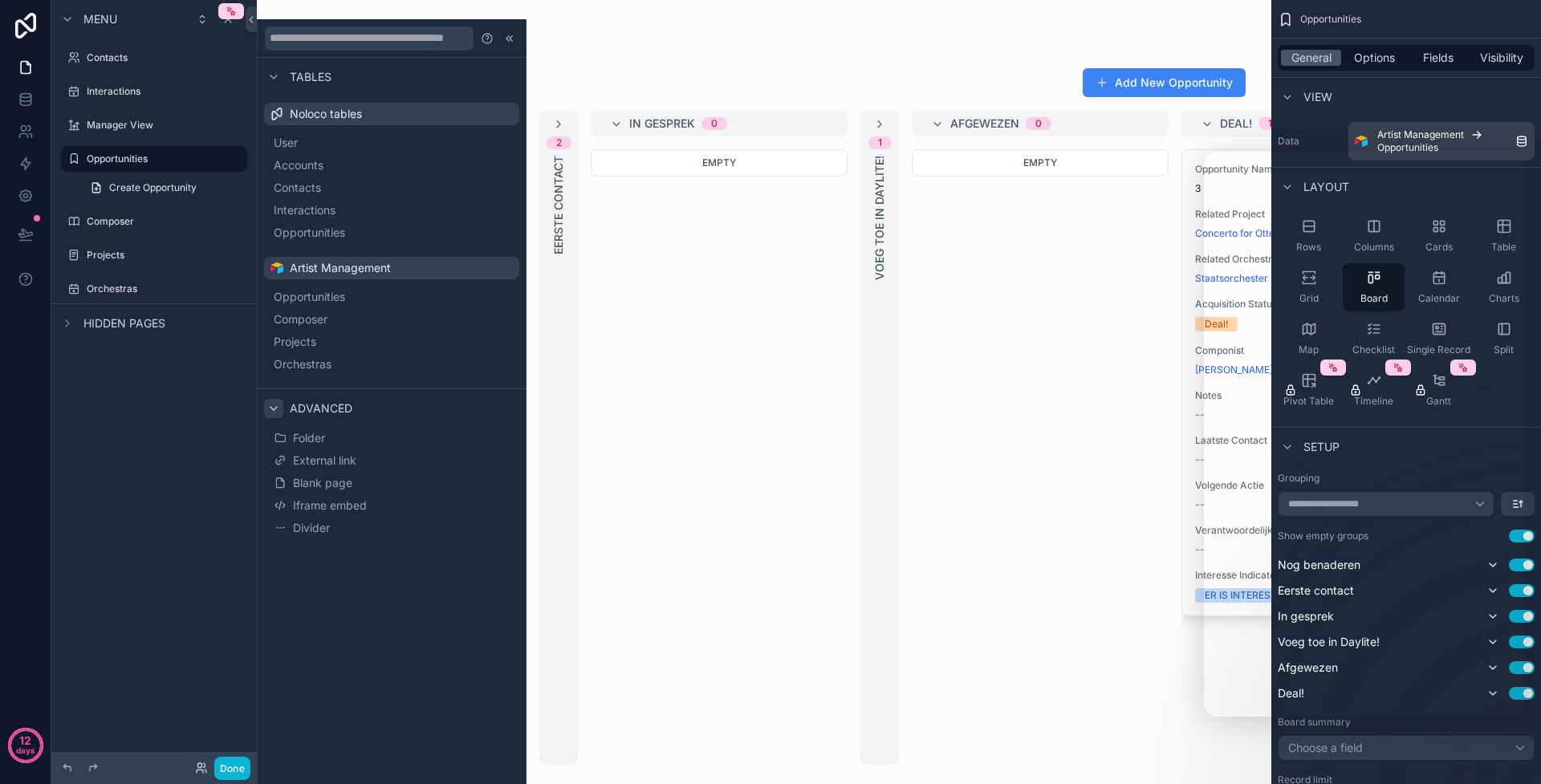 click at bounding box center [274, 408] 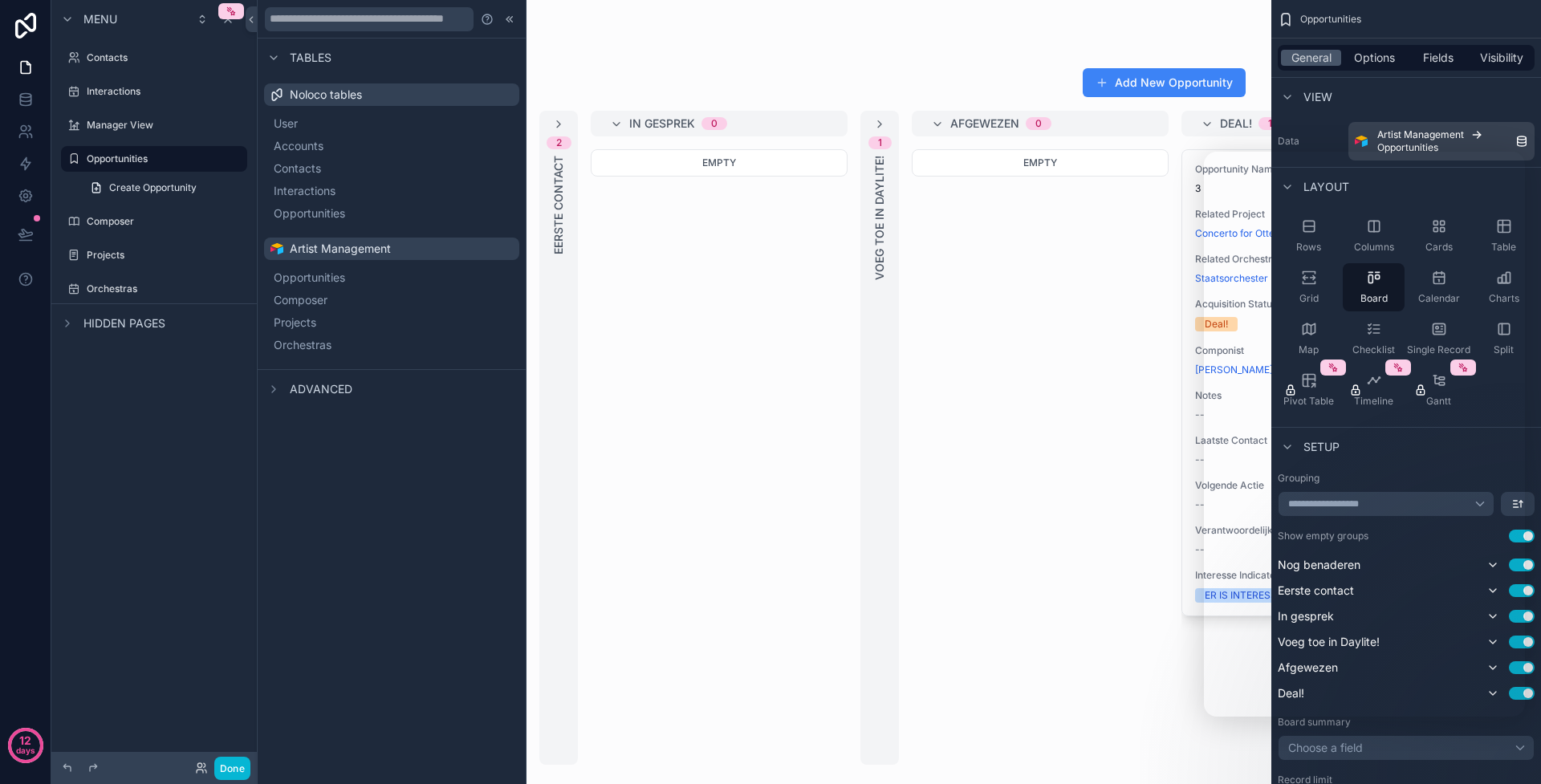 click on "Menu Contacts Interactions Manager View Opportunities Create Opportunity Composer Projects Orchestras Hidden pages" at bounding box center [154, 382] 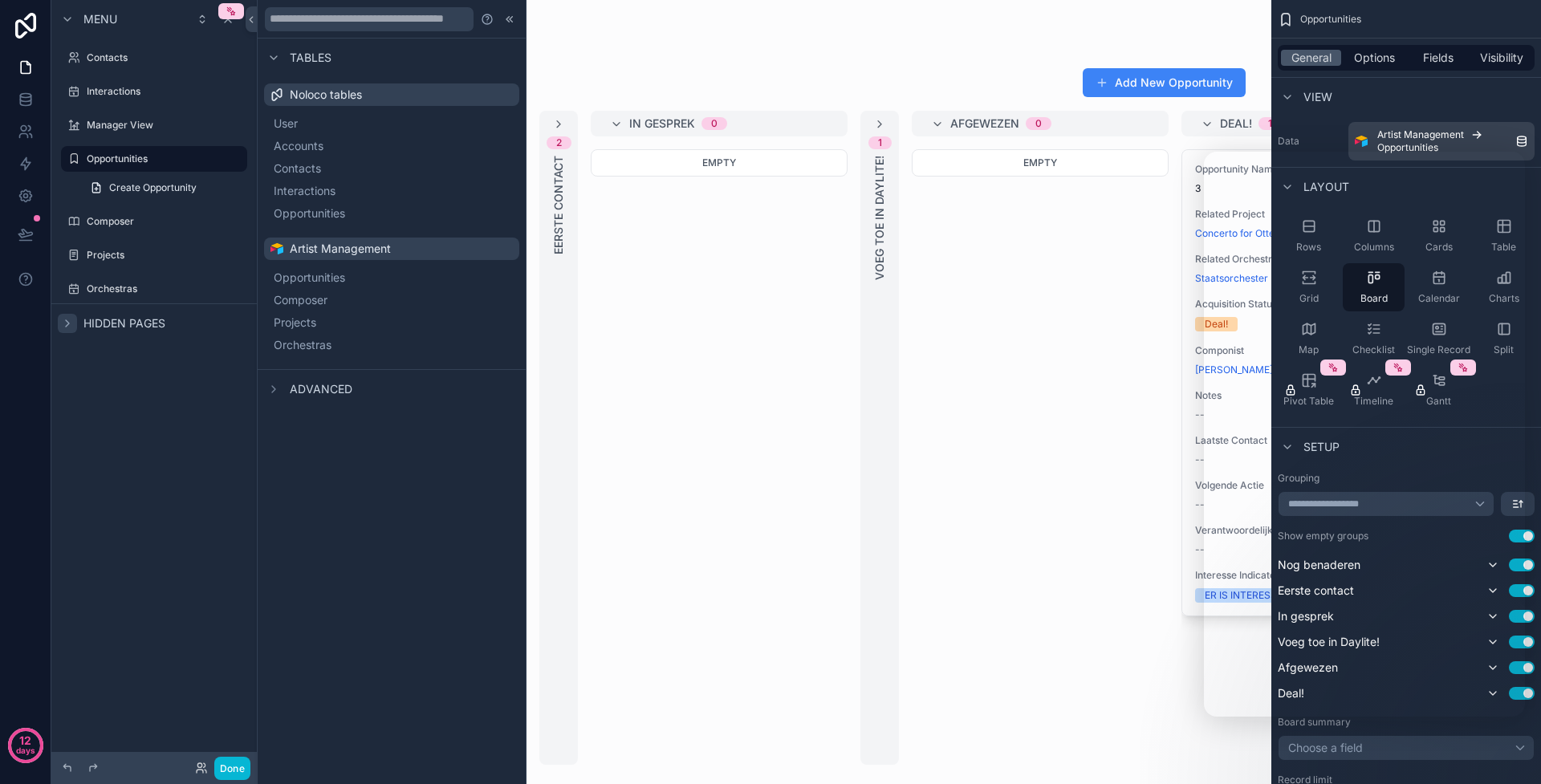 click 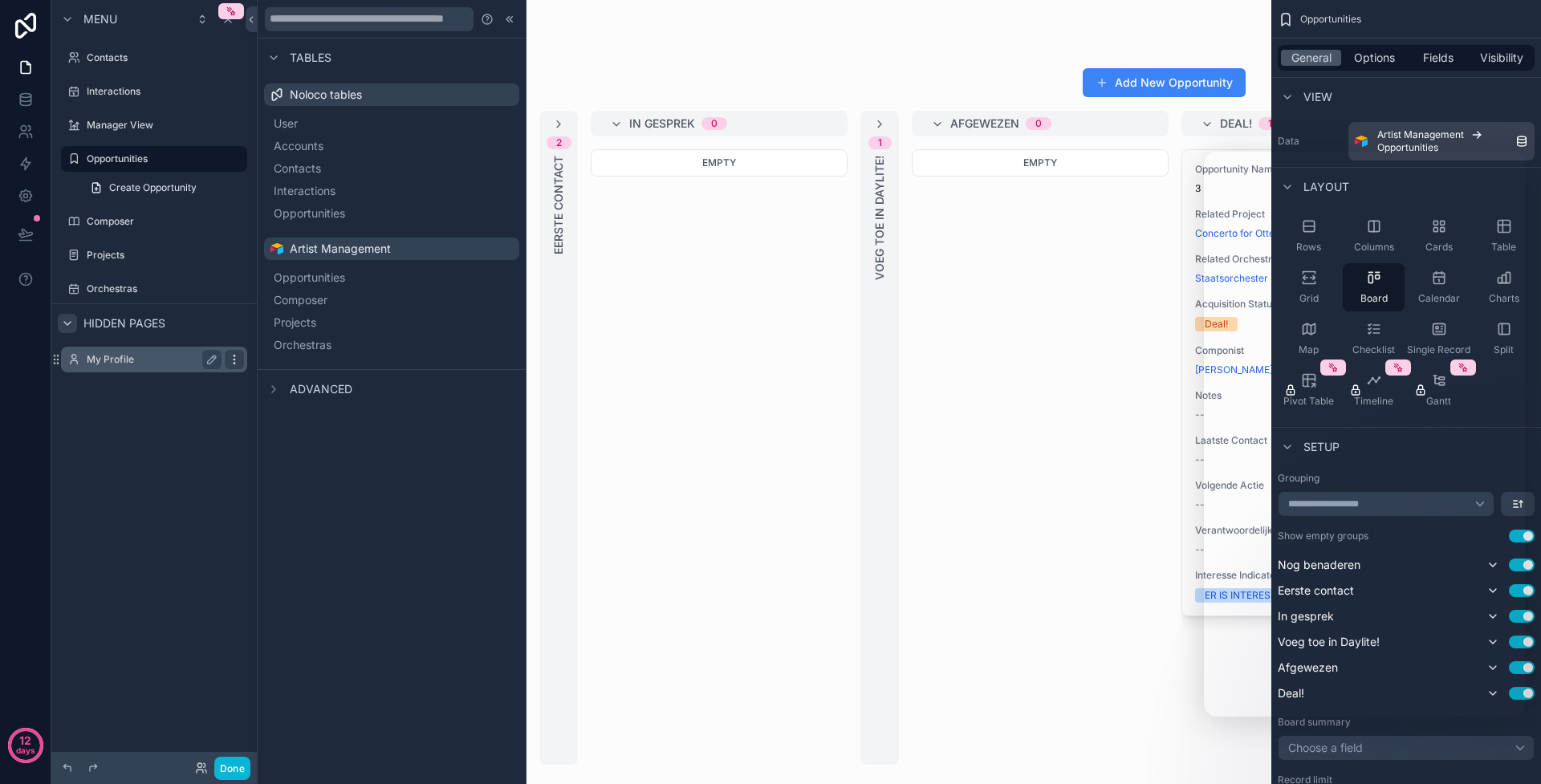 click 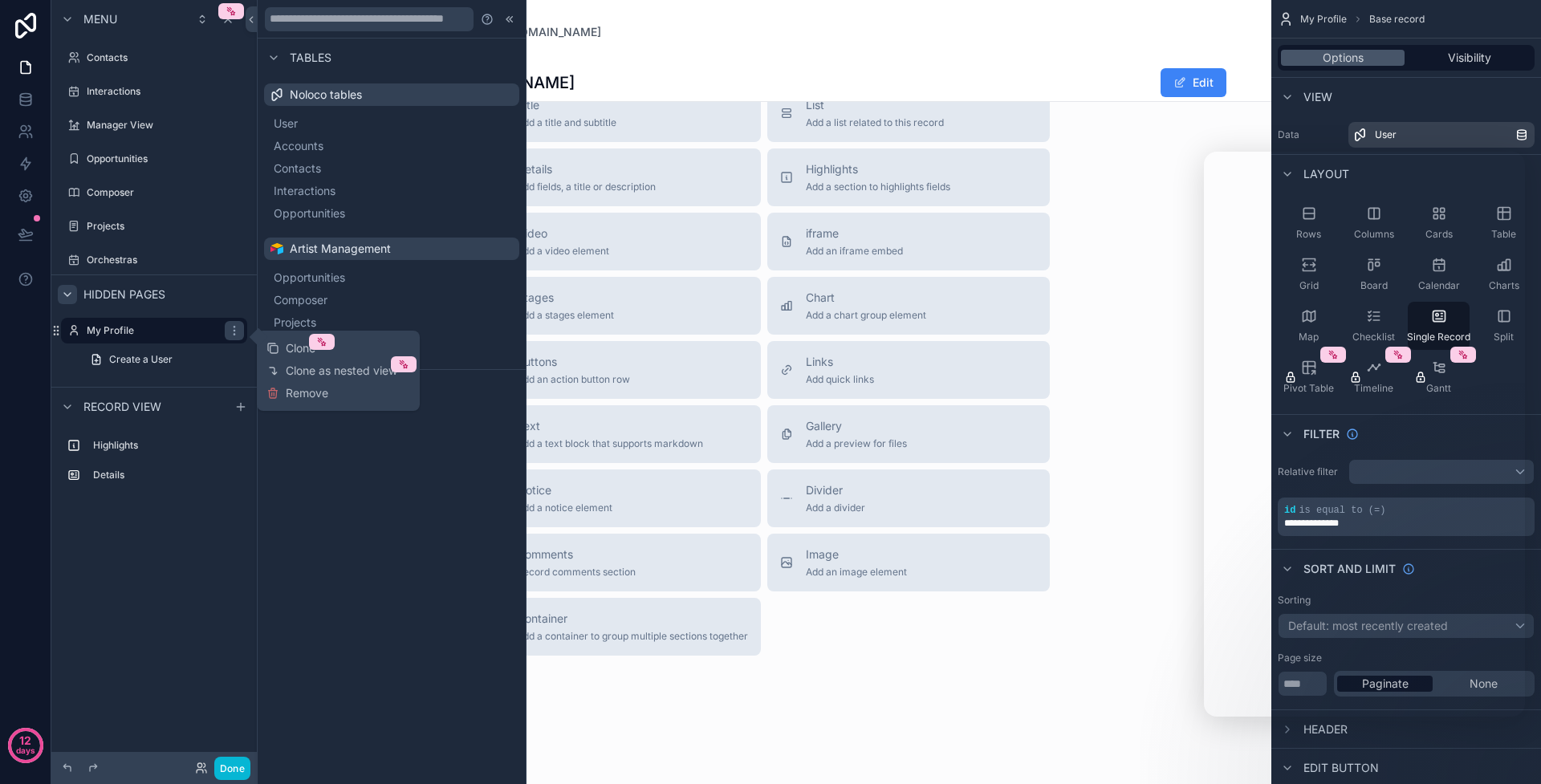 scroll, scrollTop: 265, scrollLeft: 0, axis: vertical 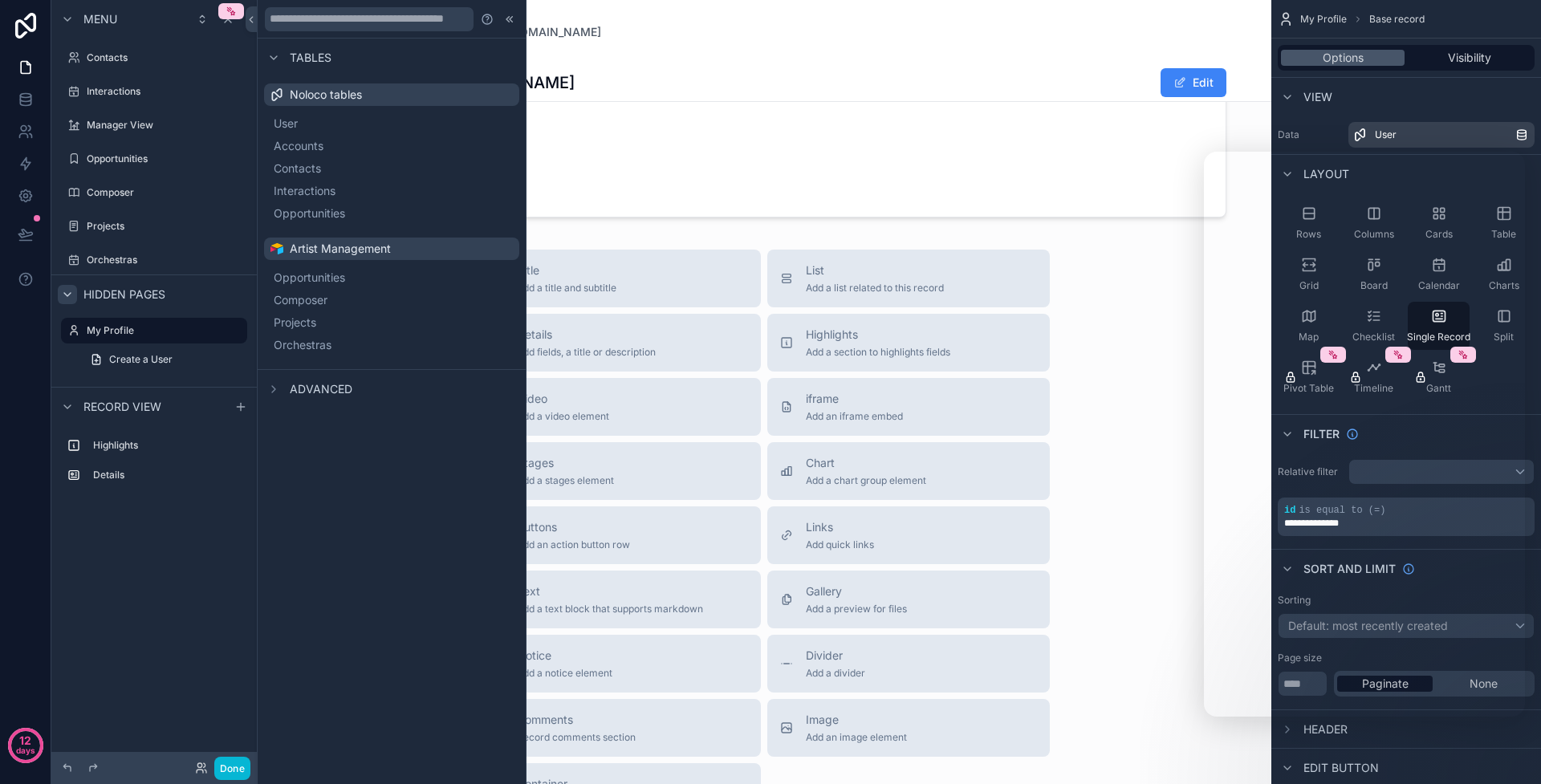 click on "Tables Noloco tables User Accounts Contacts Interactions Opportunities Artist Management Opportunities Composer Projects Orchestras Advanced" at bounding box center (392, 392) 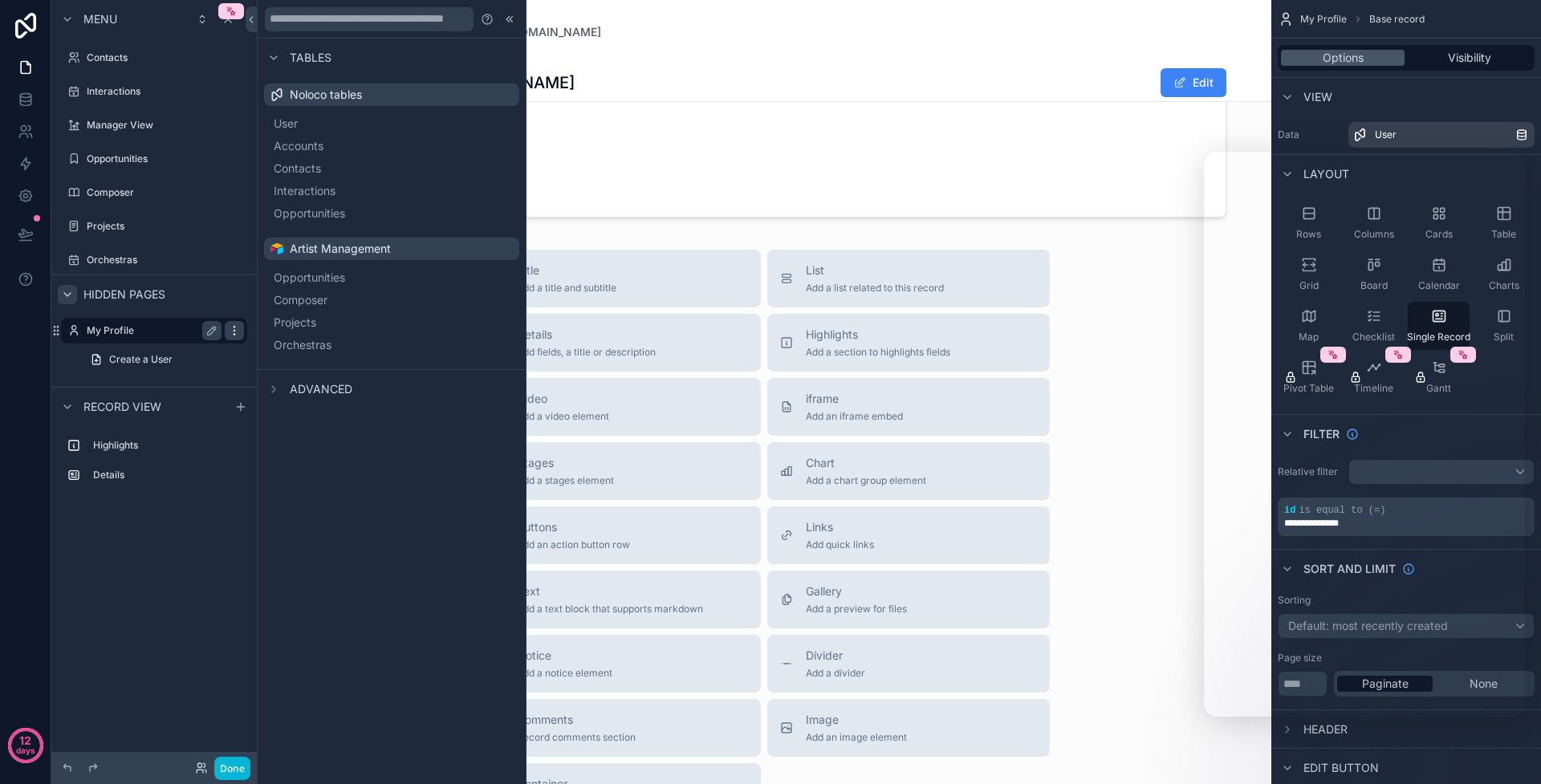 click 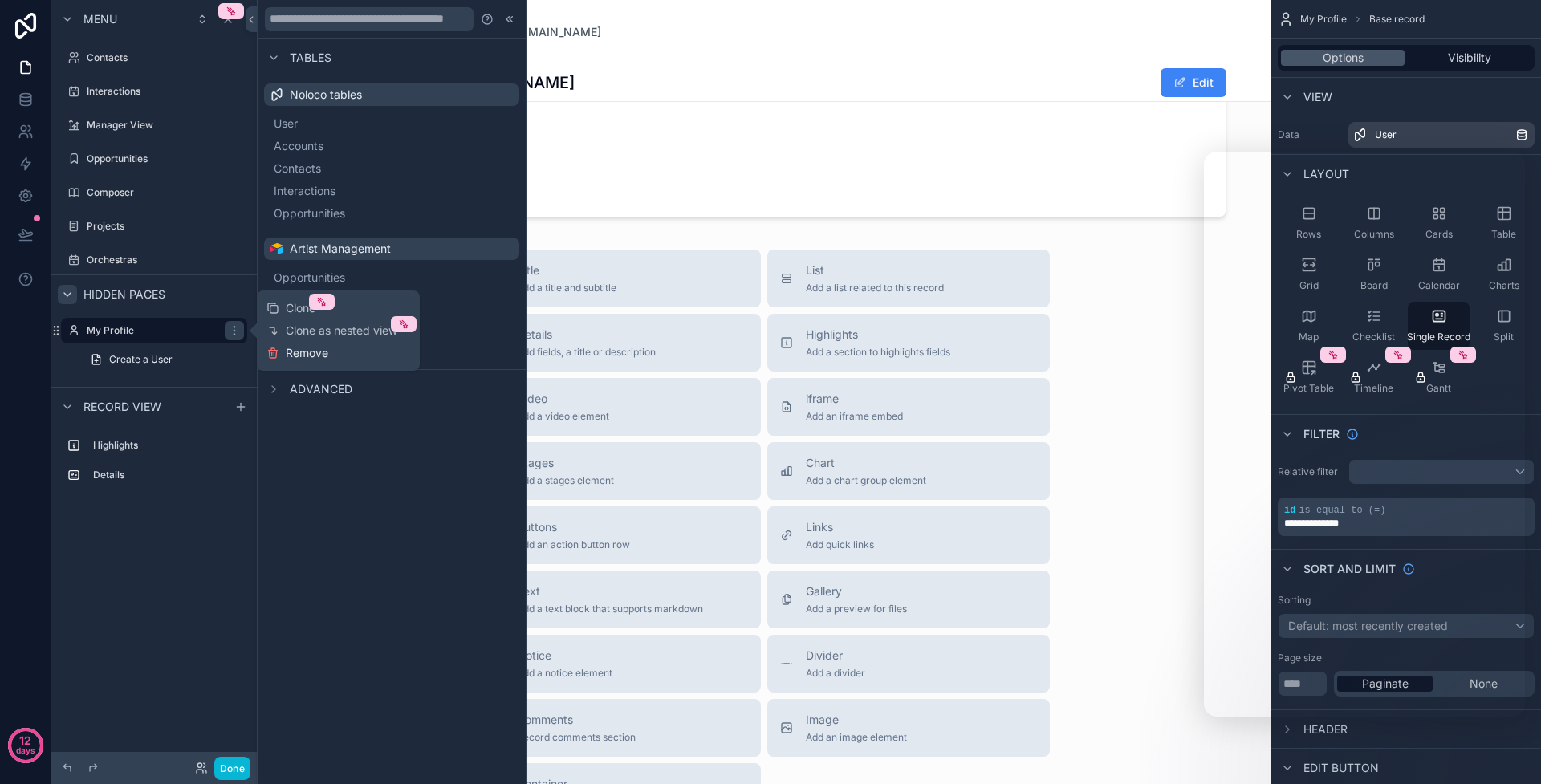 click on "Remove" at bounding box center (307, 353) 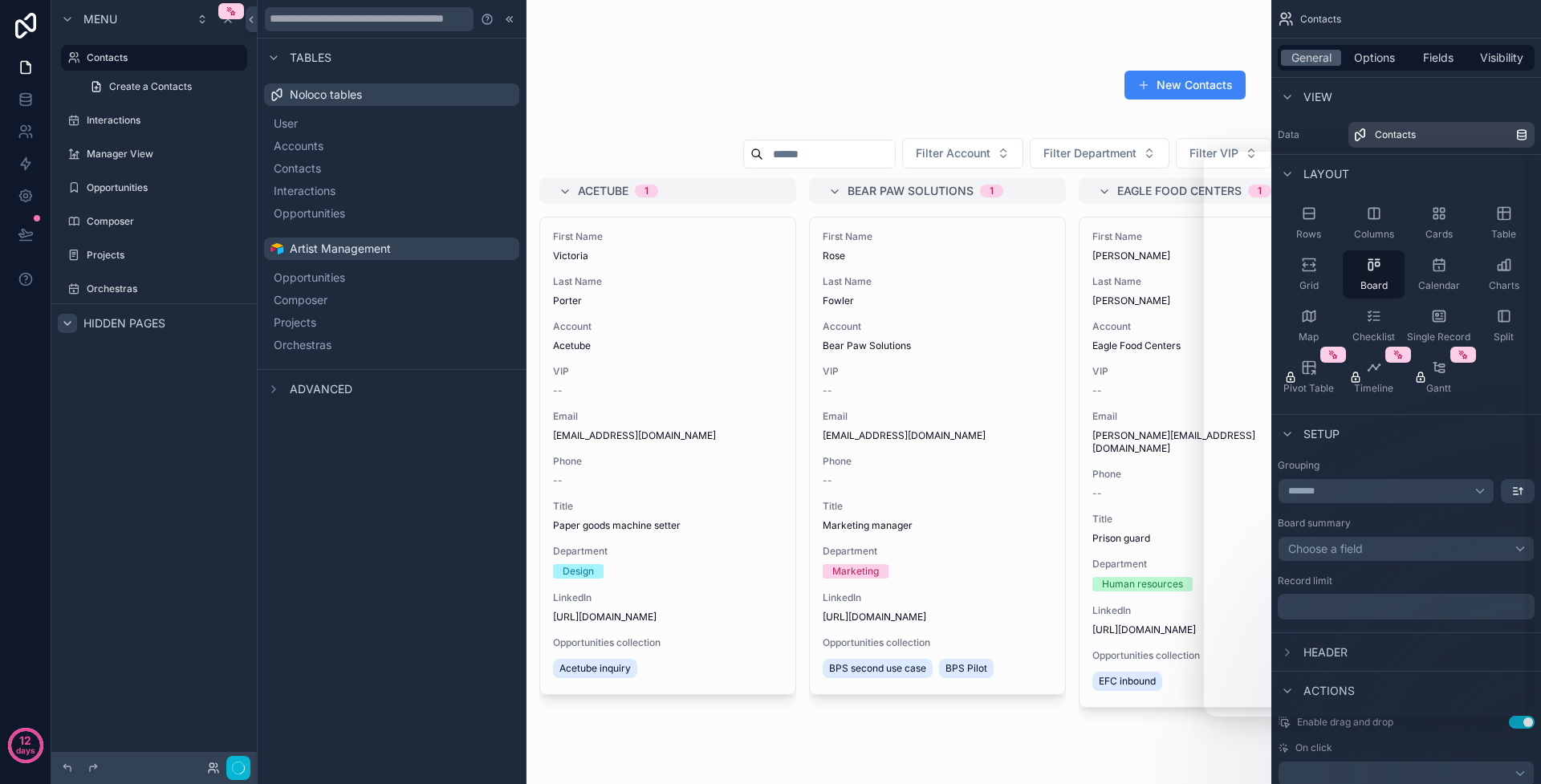 scroll, scrollTop: 0, scrollLeft: 0, axis: both 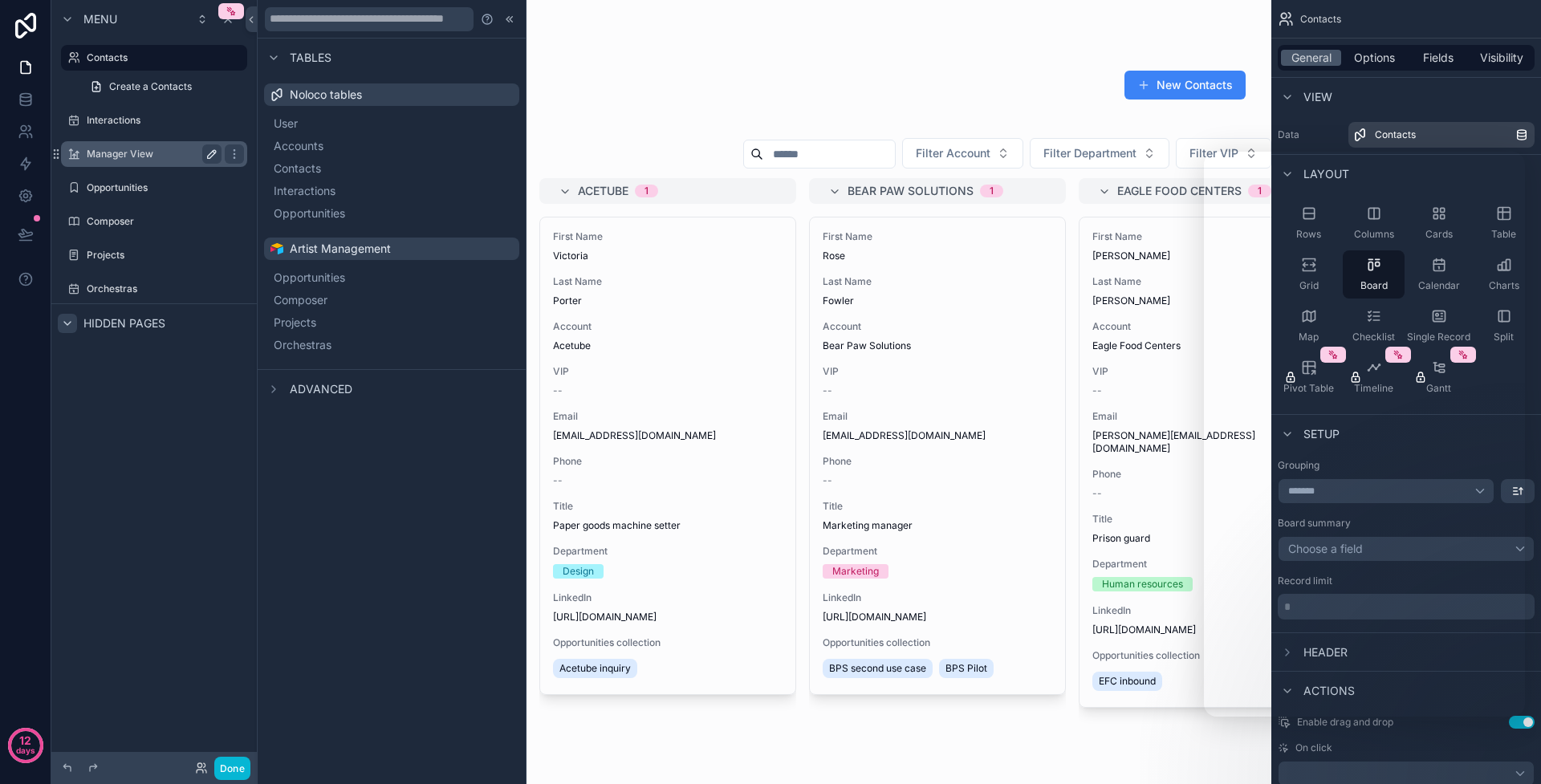 click 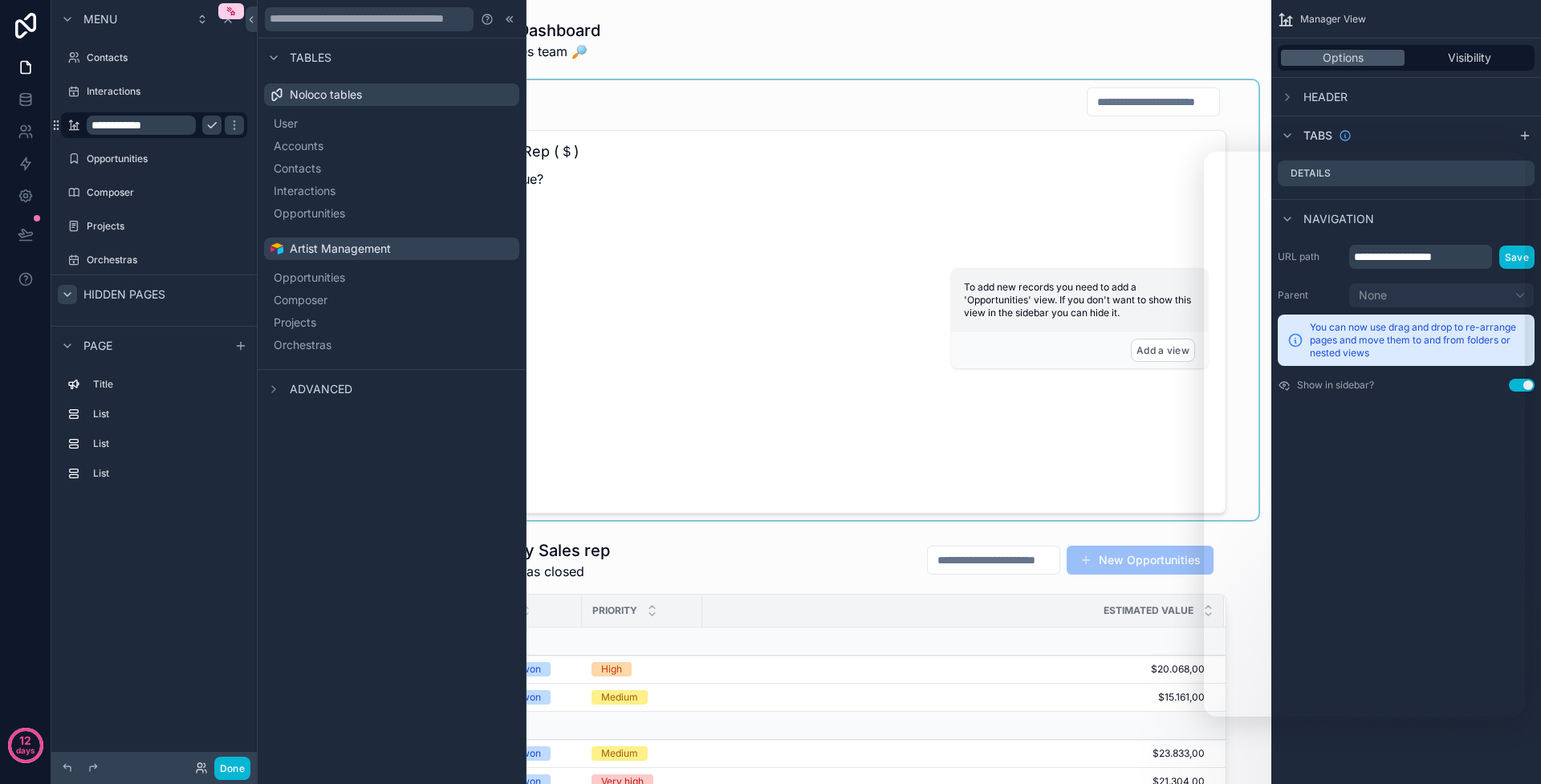 click at bounding box center (764, 300) 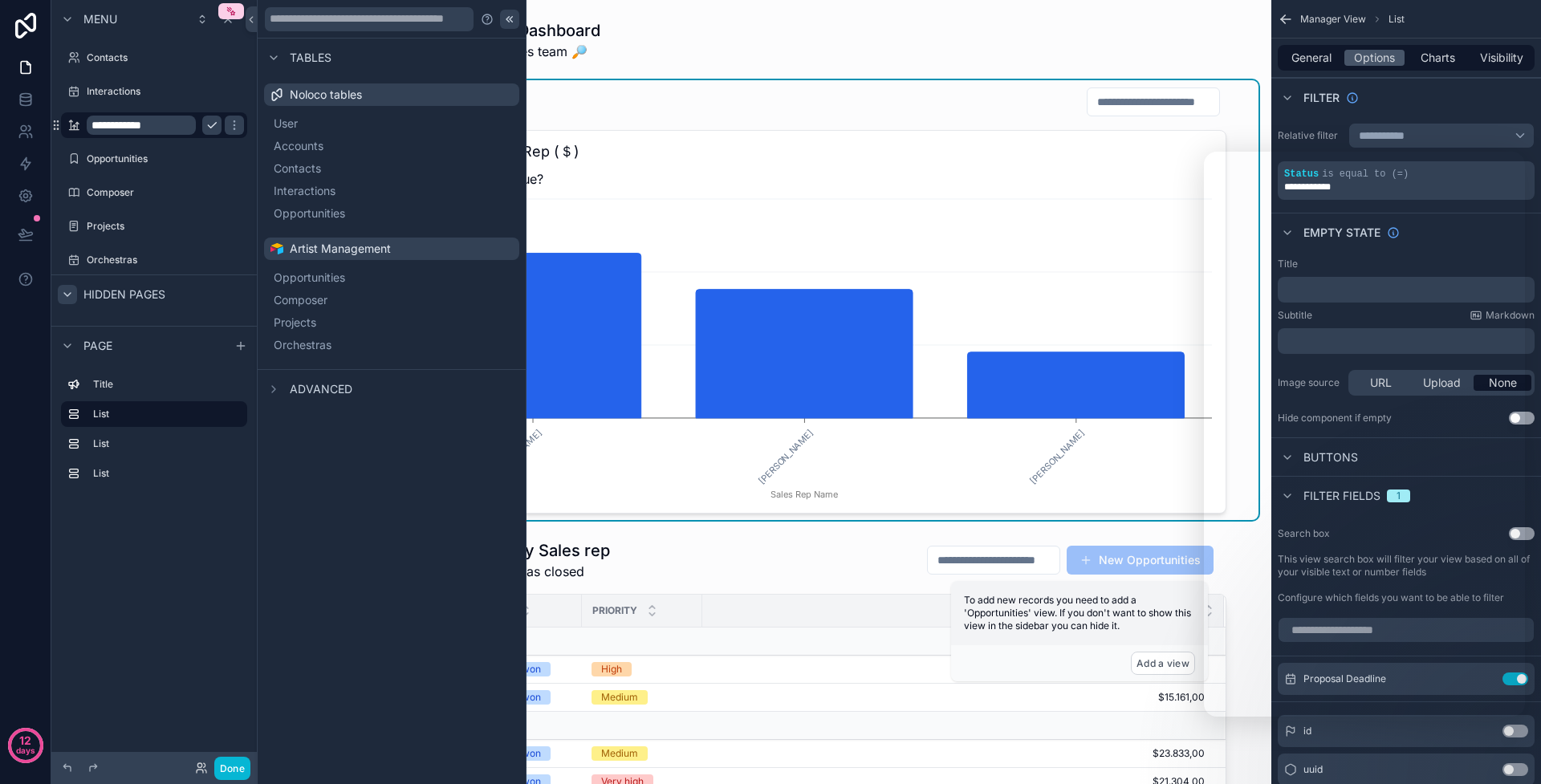 click 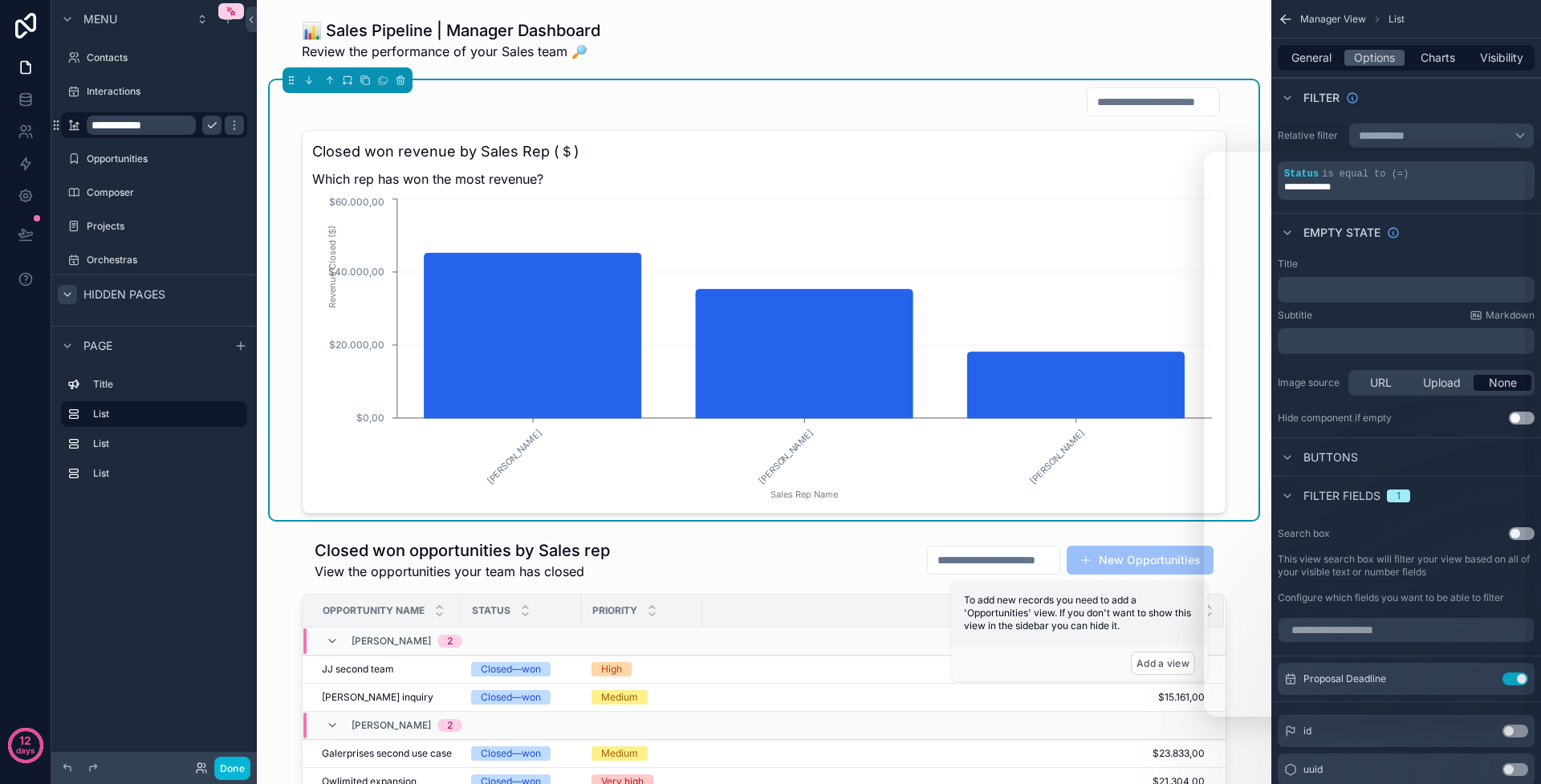 click on "Which rep has won the most revenue?" at bounding box center [764, 179] 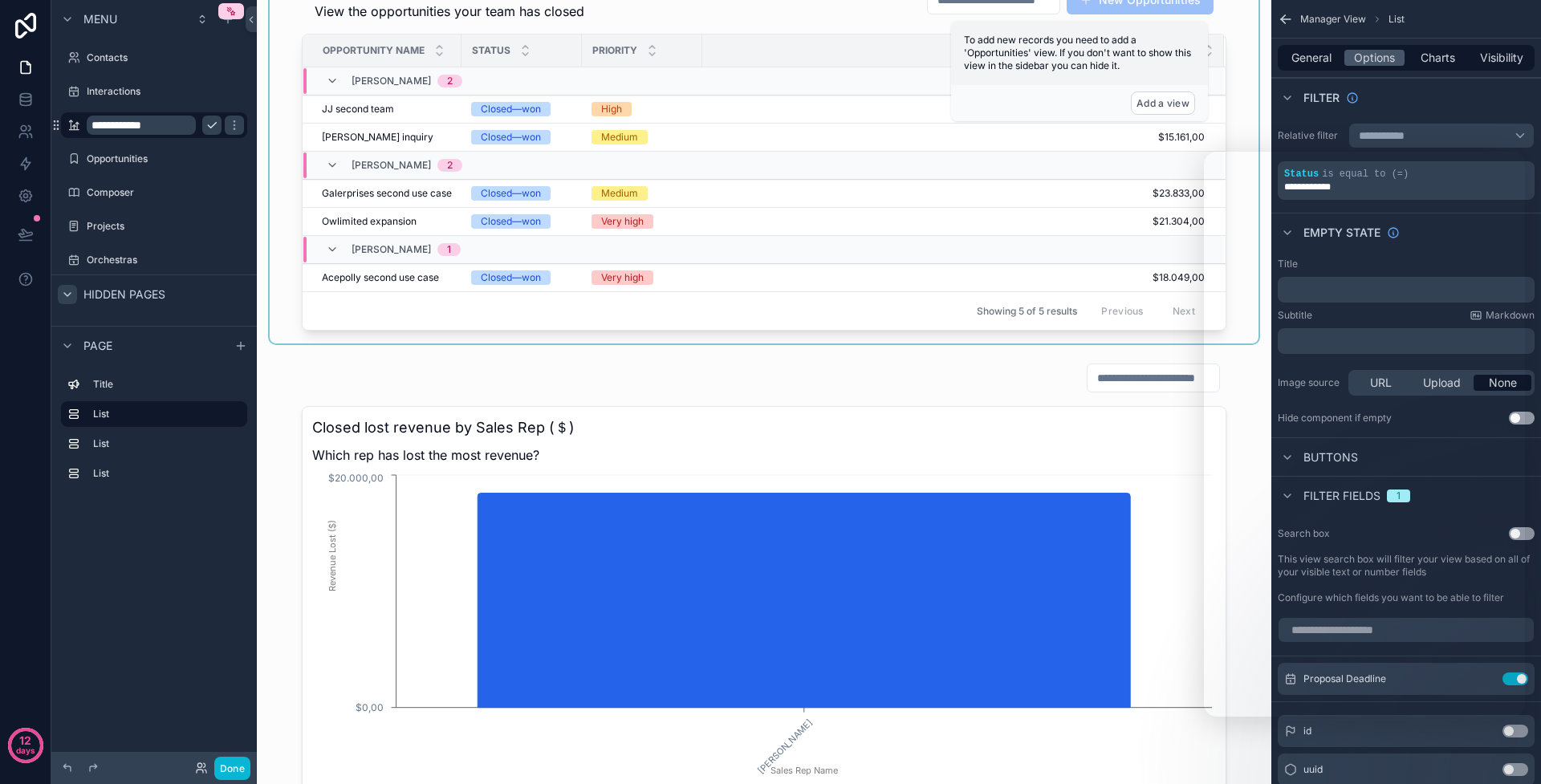scroll, scrollTop: 111, scrollLeft: 0, axis: vertical 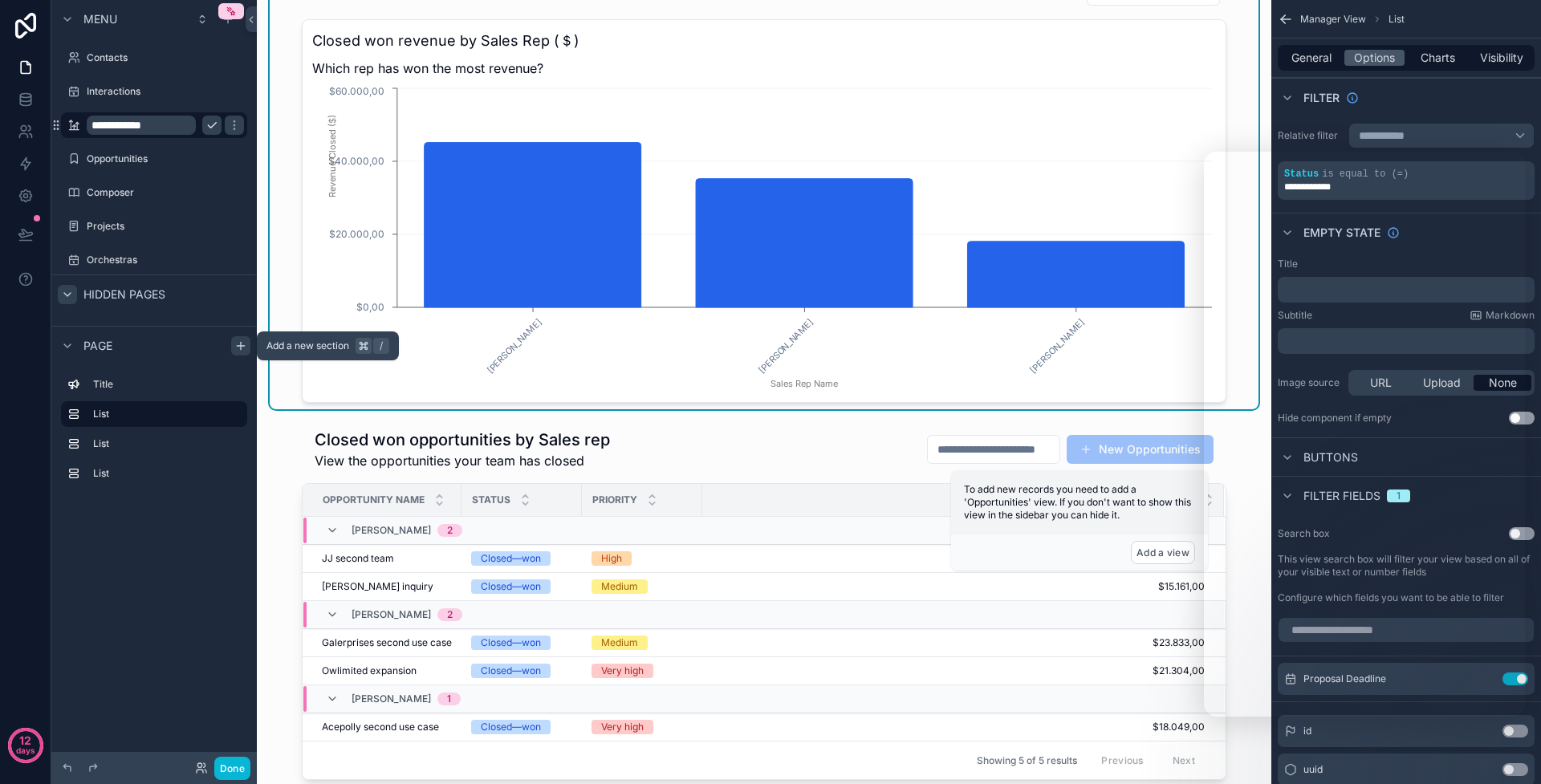 click at bounding box center (241, 346) 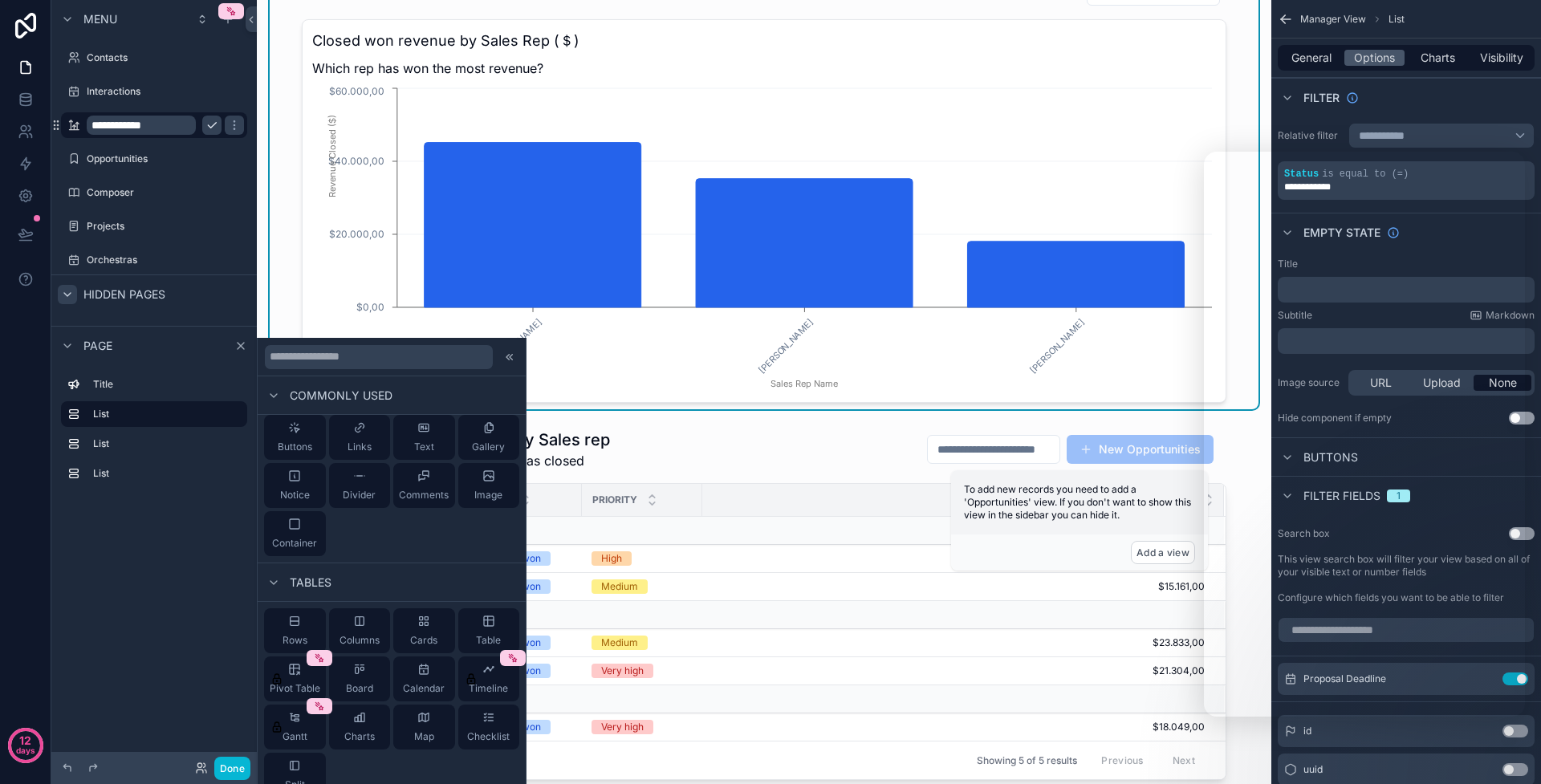 scroll, scrollTop: 0, scrollLeft: 0, axis: both 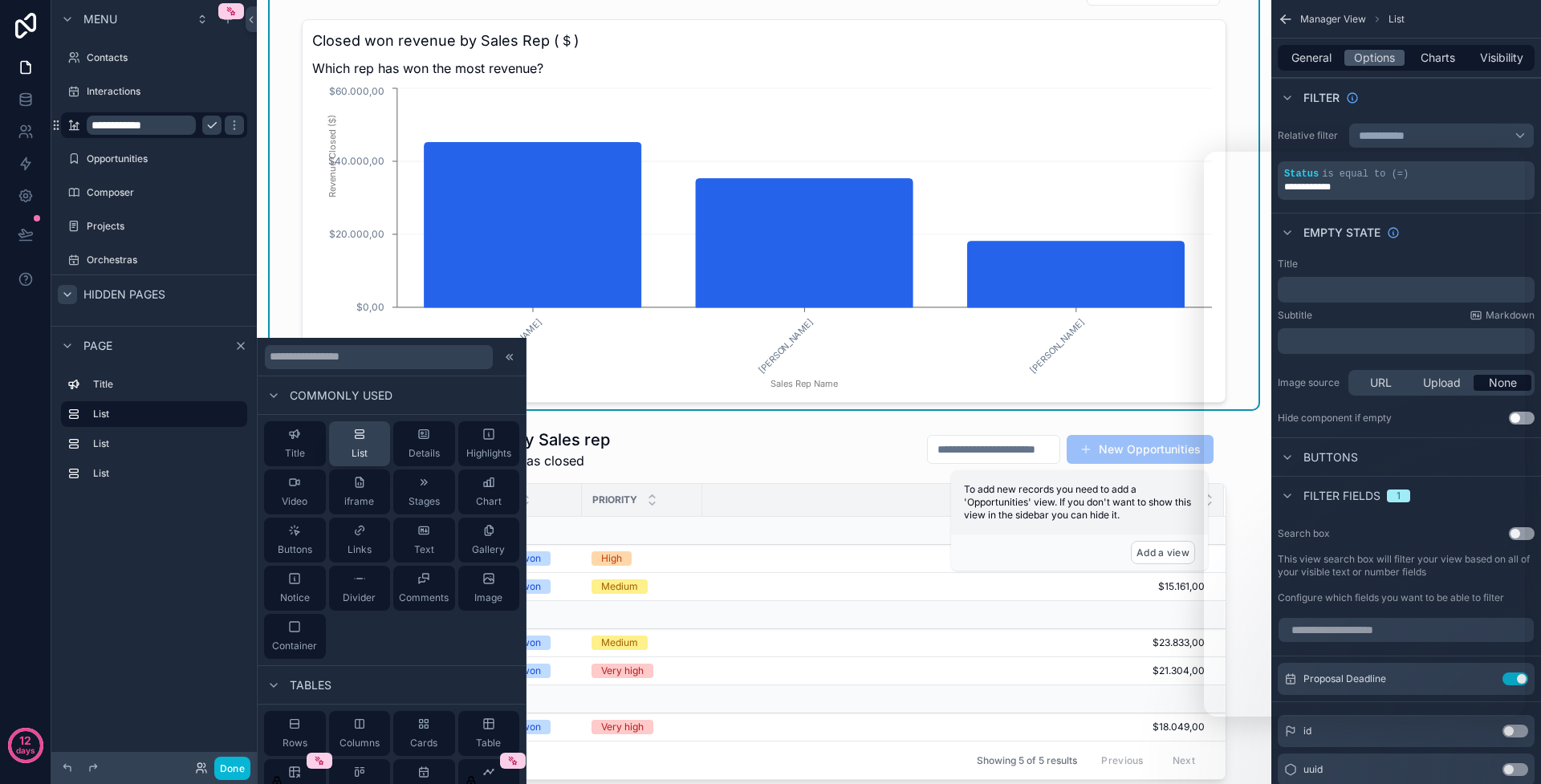 click on "List" at bounding box center (360, 444) 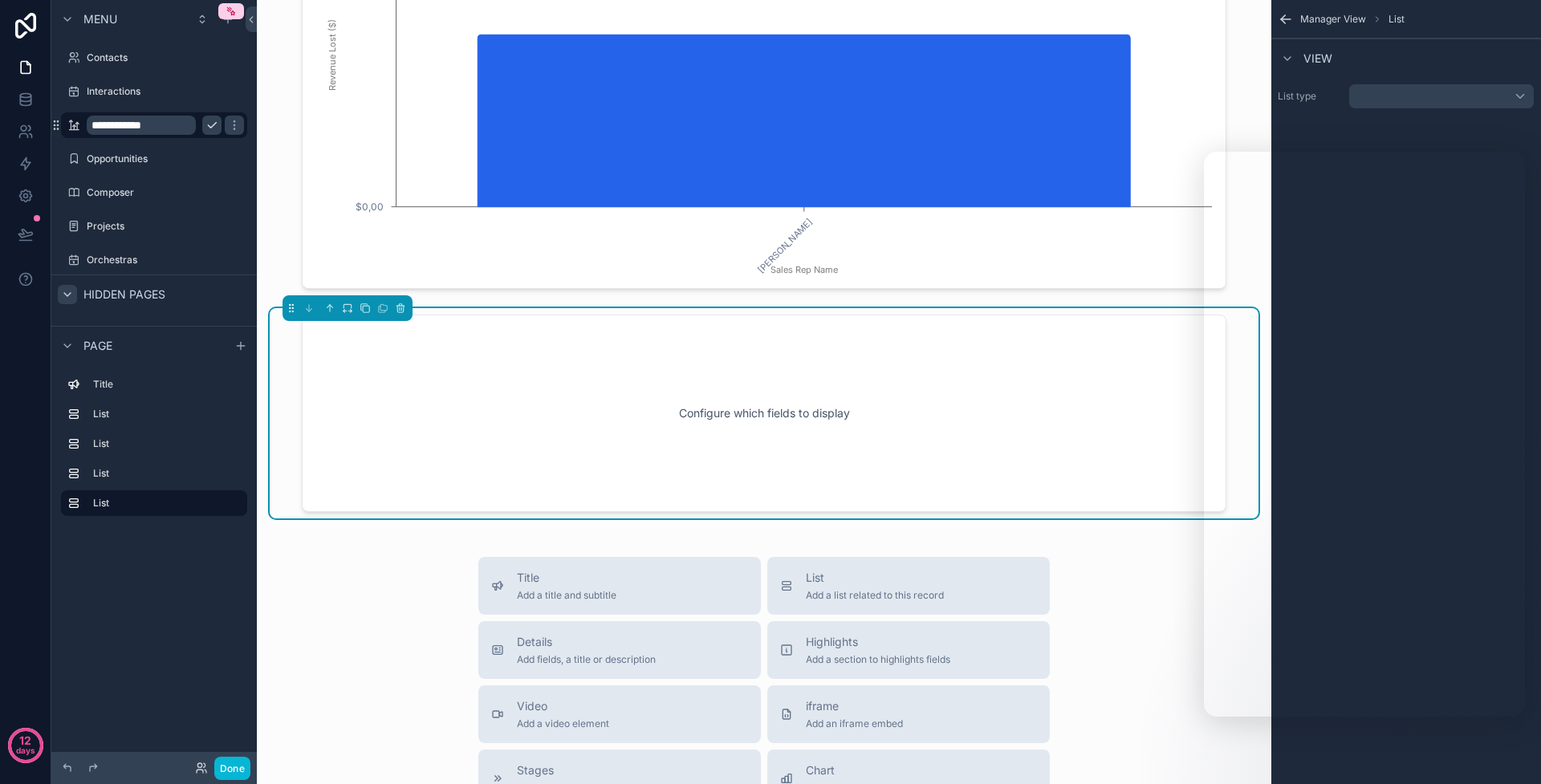 scroll, scrollTop: 1083, scrollLeft: 0, axis: vertical 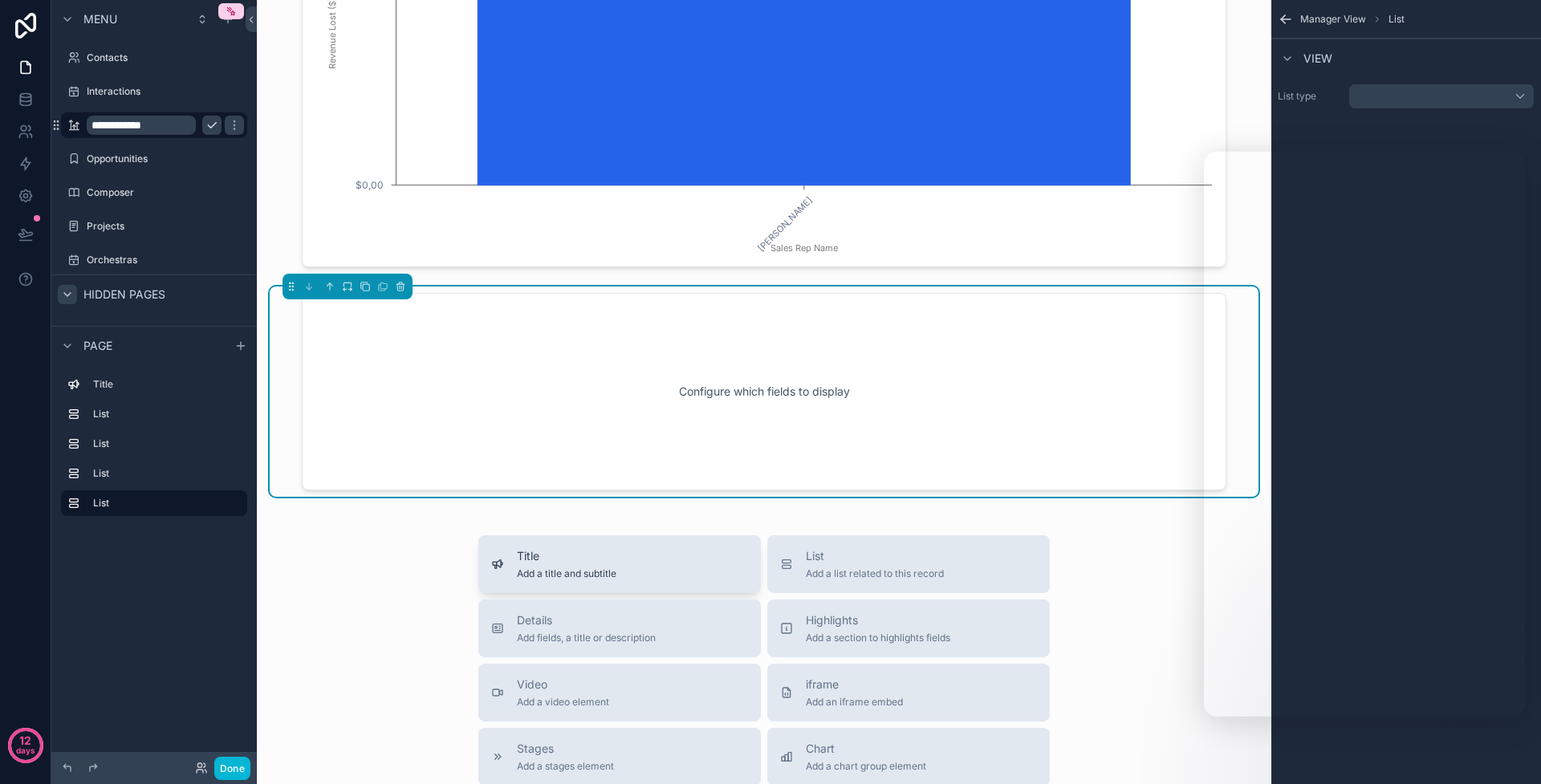 click on "Title Add a title and subtitle" at bounding box center (620, 564) 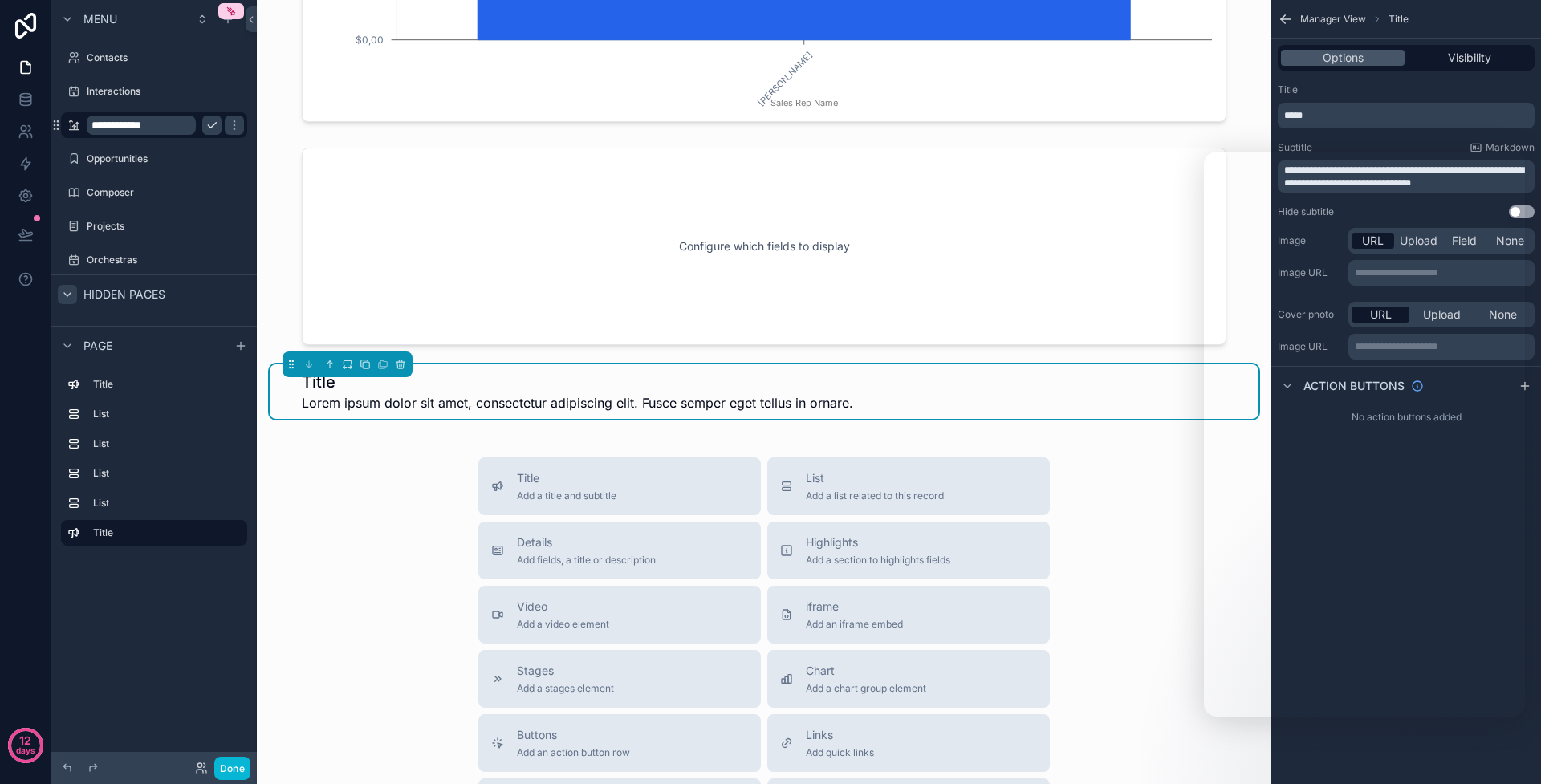 scroll, scrollTop: 1627, scrollLeft: 0, axis: vertical 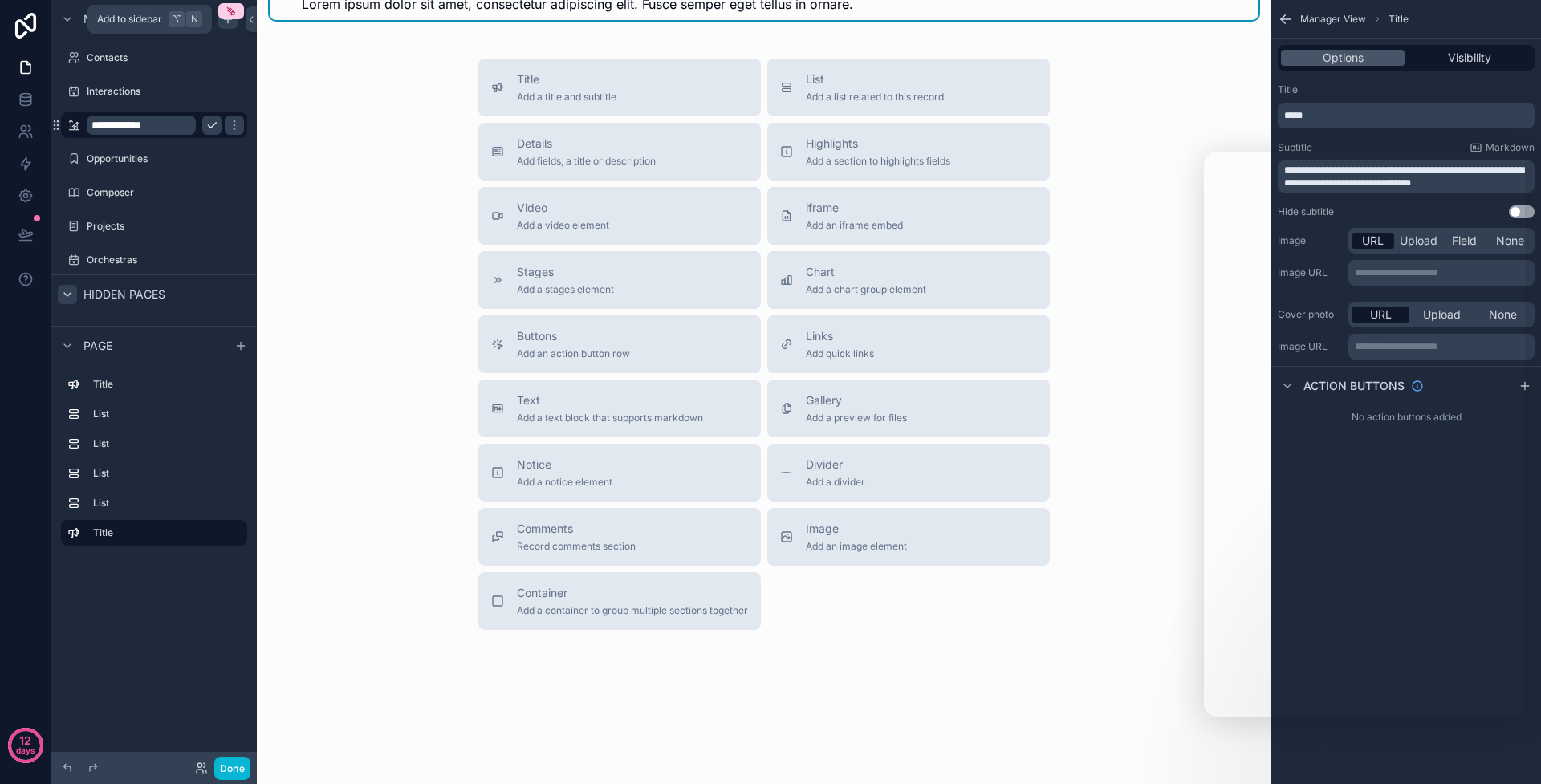 click 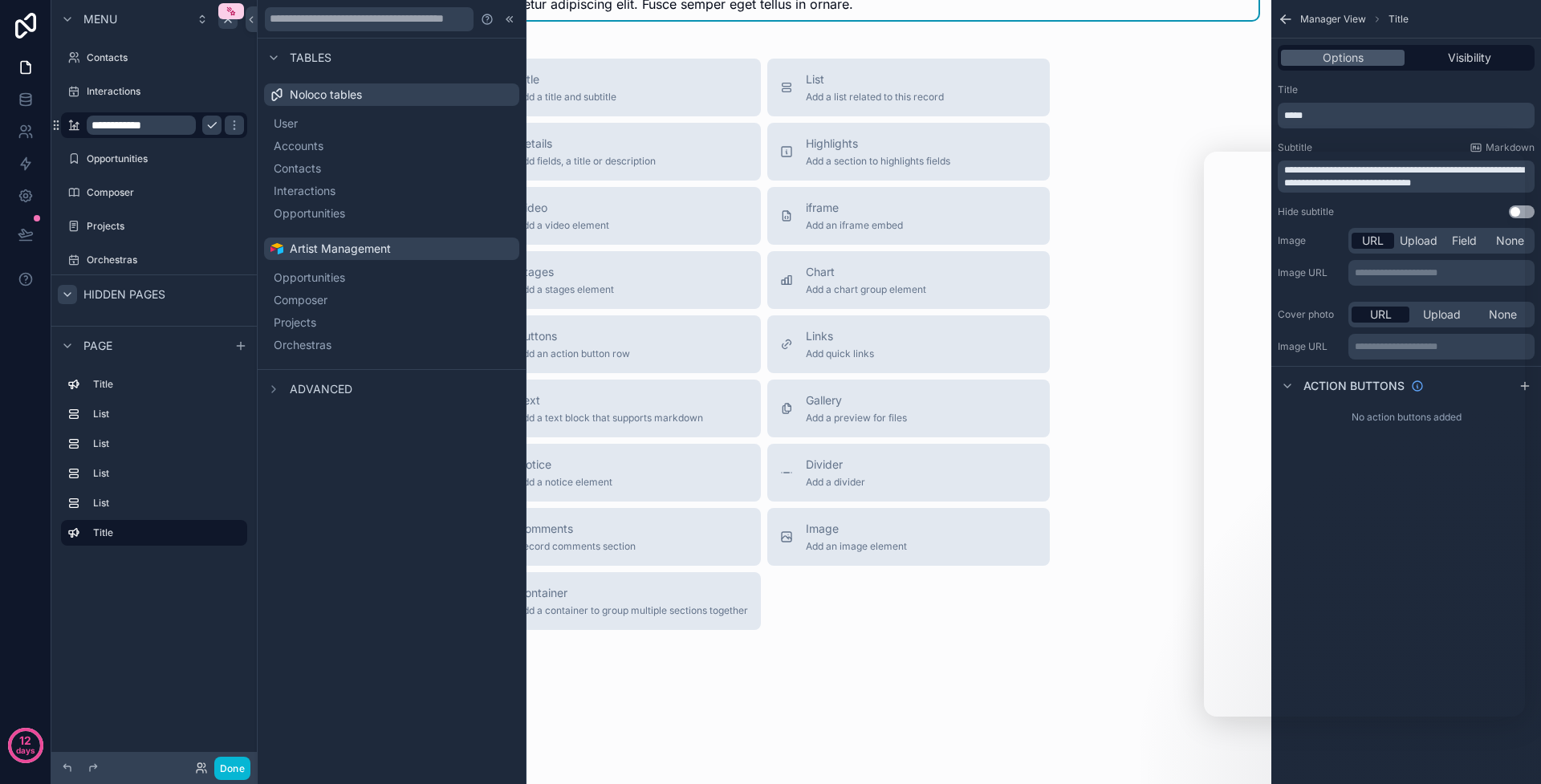 click on "Tables Noloco tables User Accounts Contacts Interactions Opportunities Artist Management Opportunities Composer Projects Orchestras Advanced" at bounding box center (392, 392) 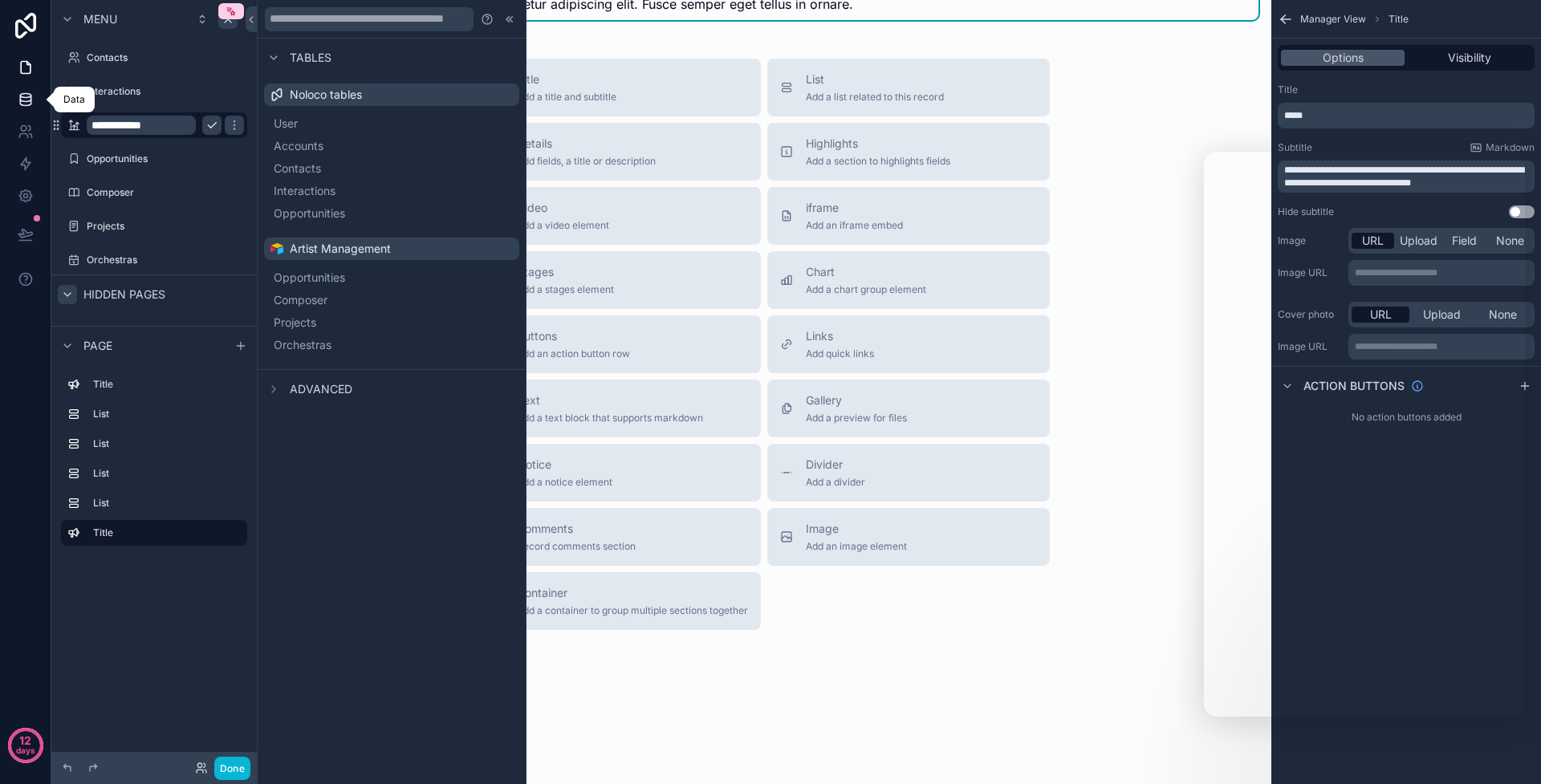 click 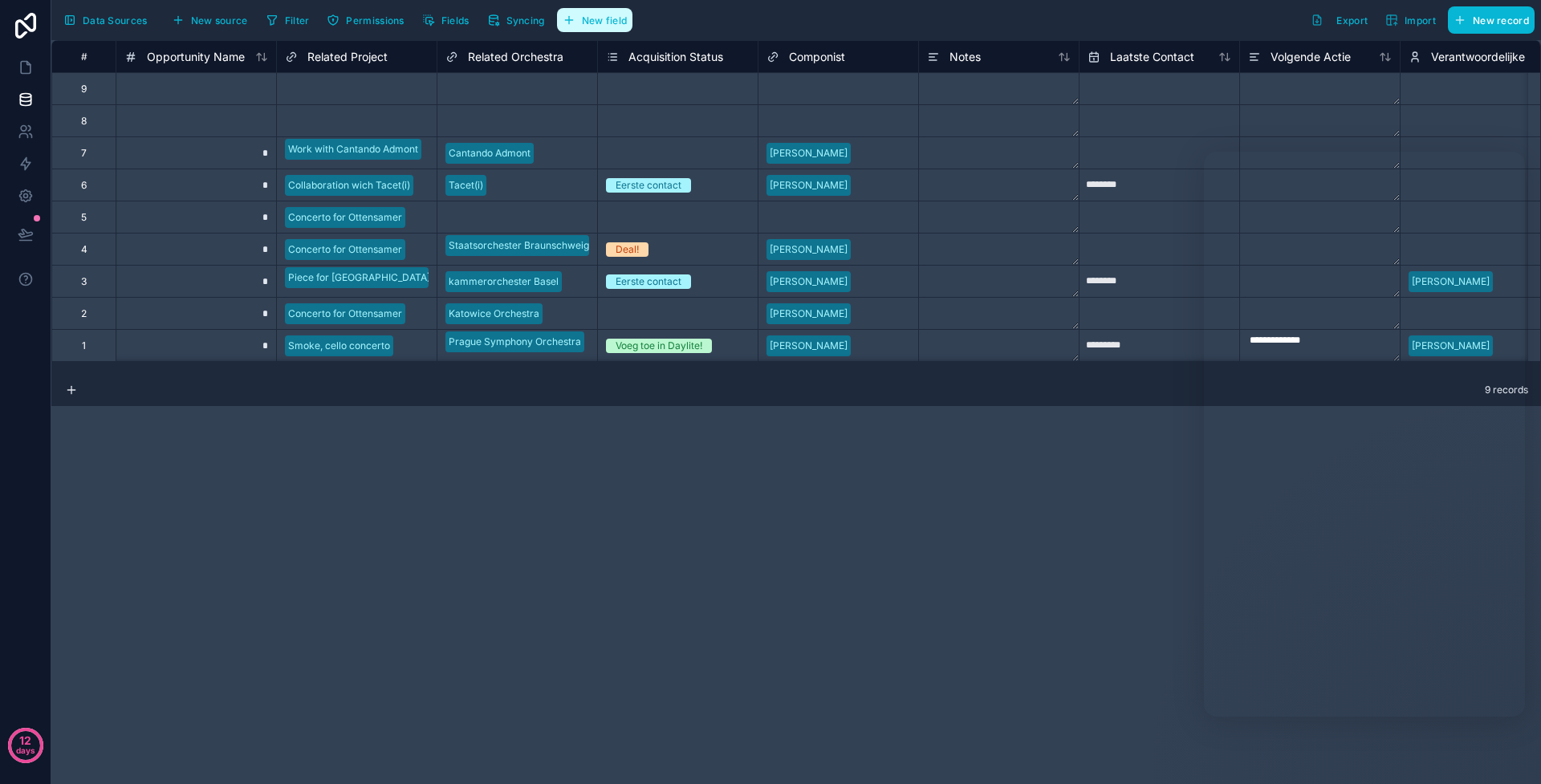 click on "New field" at bounding box center (604, 20) 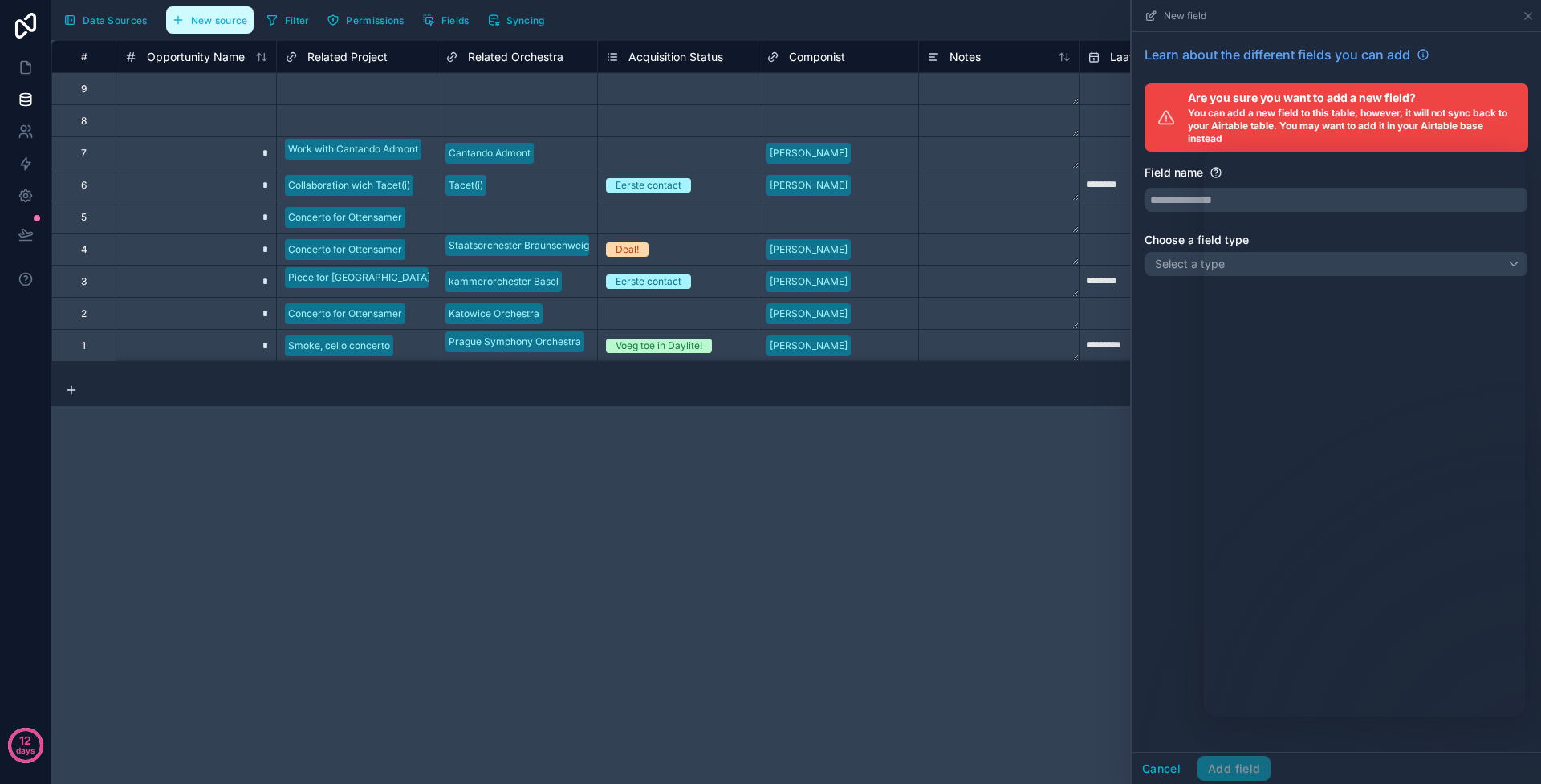 click on "New source" at bounding box center [219, 20] 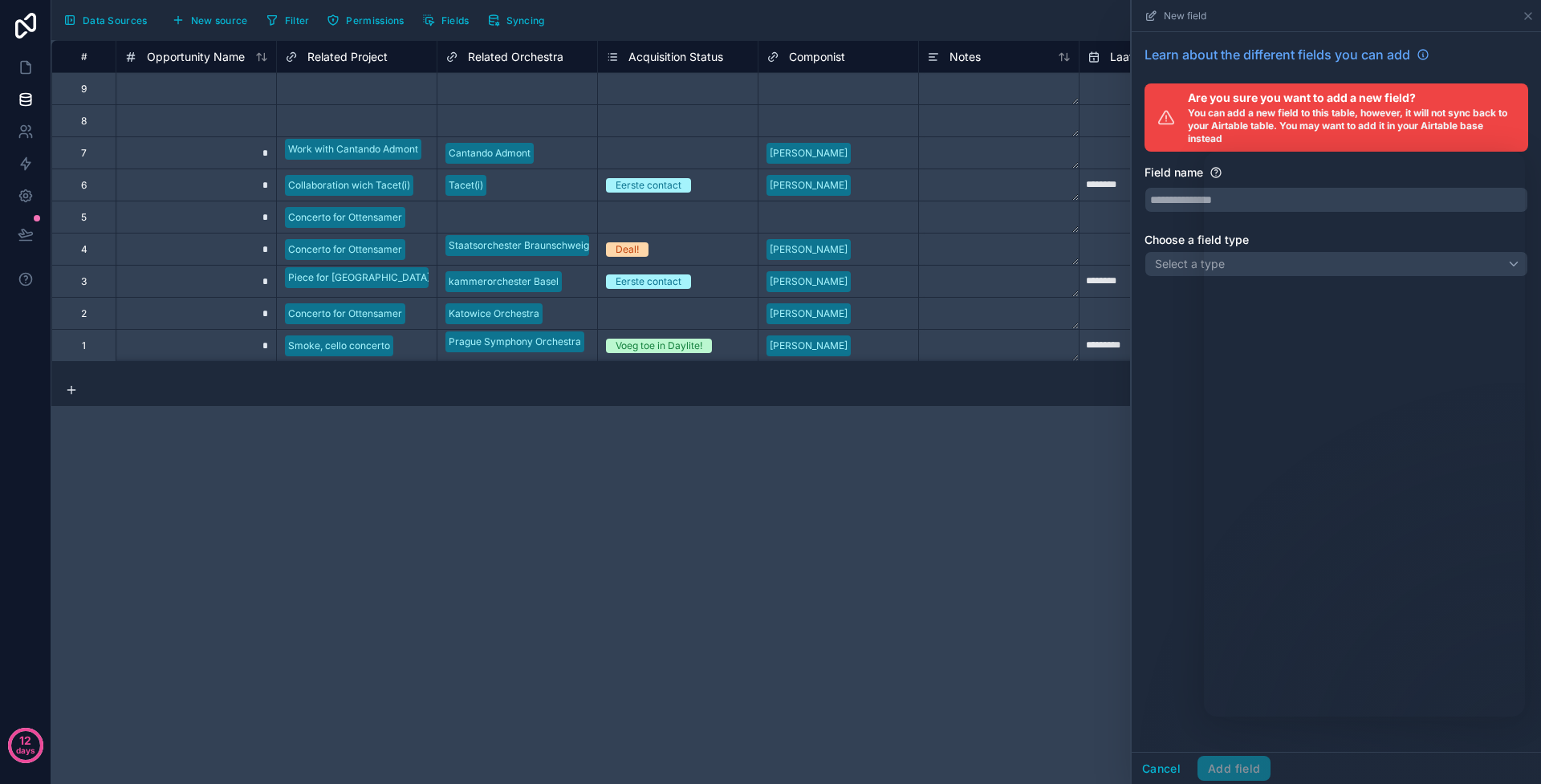 click on "# Opportunity Name Related Project Related Orchestra Acquisition Status Componist Notes Laatste Contact Volgende Actie Verantwoordelijke Interesse Indicator 9 Select a Related Project Select a Related Orchestra Select a Acquisition Status Select a Componist Select a Verantwoordelijke Select a Interesse Indicator 8 Select a Related Project Select a Related Orchestra Select a Acquisition Status Select a Componist Select a Verantwoordelijke Select a Interesse Indicator 7 * Work with Cantando Admont Cantando Admont Select a Acquisition Status Vykintas Baltakas Select a Verantwoordelijke Select a Interesse Indicator 6 * Collaboration wich Tacet(i) Tacet(i) Eerste contact Steven Daverson  ******** Select a Verantwoordelijke ER IS INTERESSE Geen Interesse 5 * Concerto for Ottensamer Select a Related Orchestra Select a Acquisition Status Select a Componist Select a Verantwoordelijke Select a Interesse Indicator 4 * Concerto for Ottensamer Staatsorchester Braunschweig Deal! Lubica Cekovska Select a Verantwoordelijke 3" at bounding box center (796, 412) 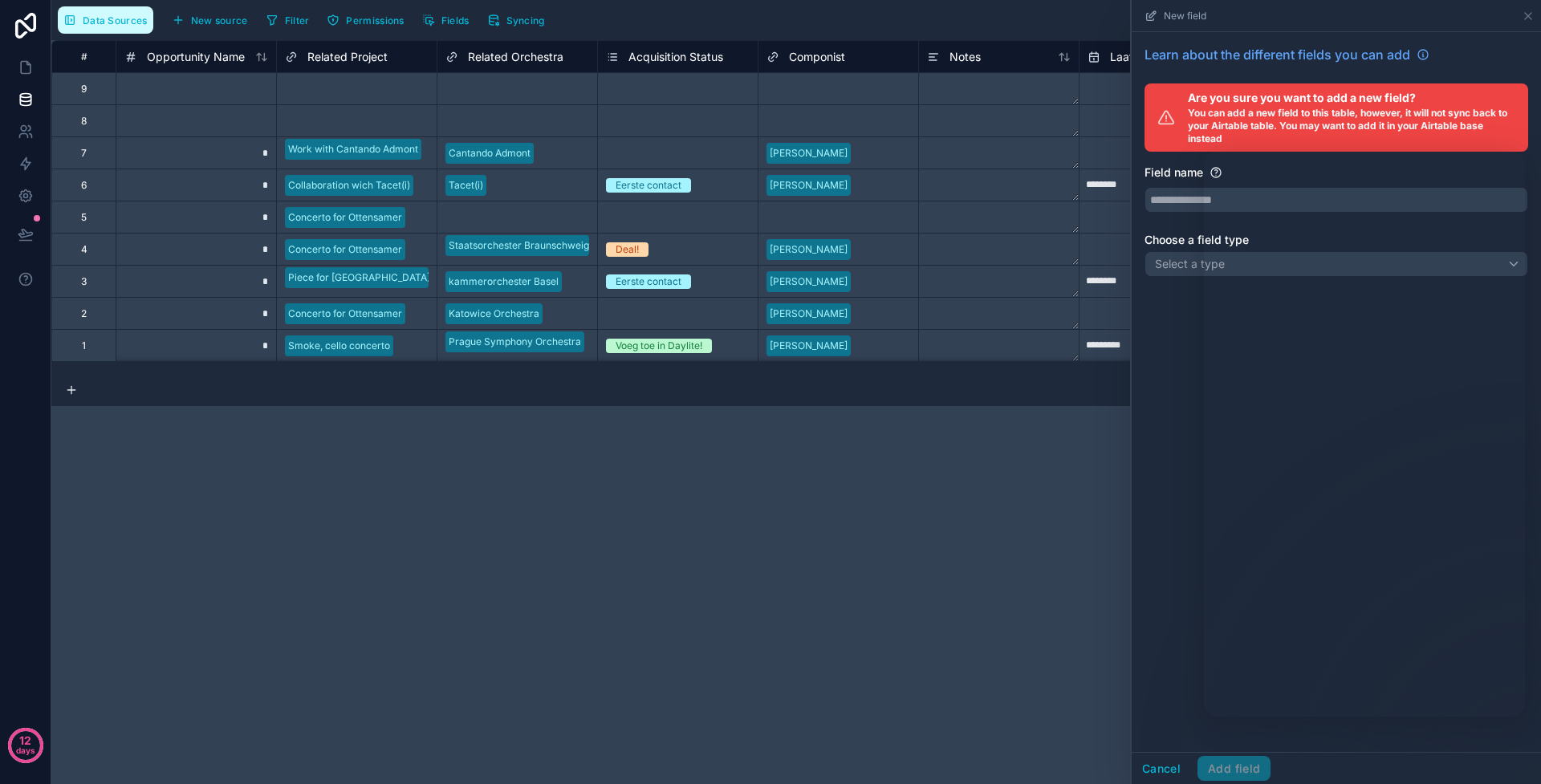 click on "Data Sources" at bounding box center [115, 20] 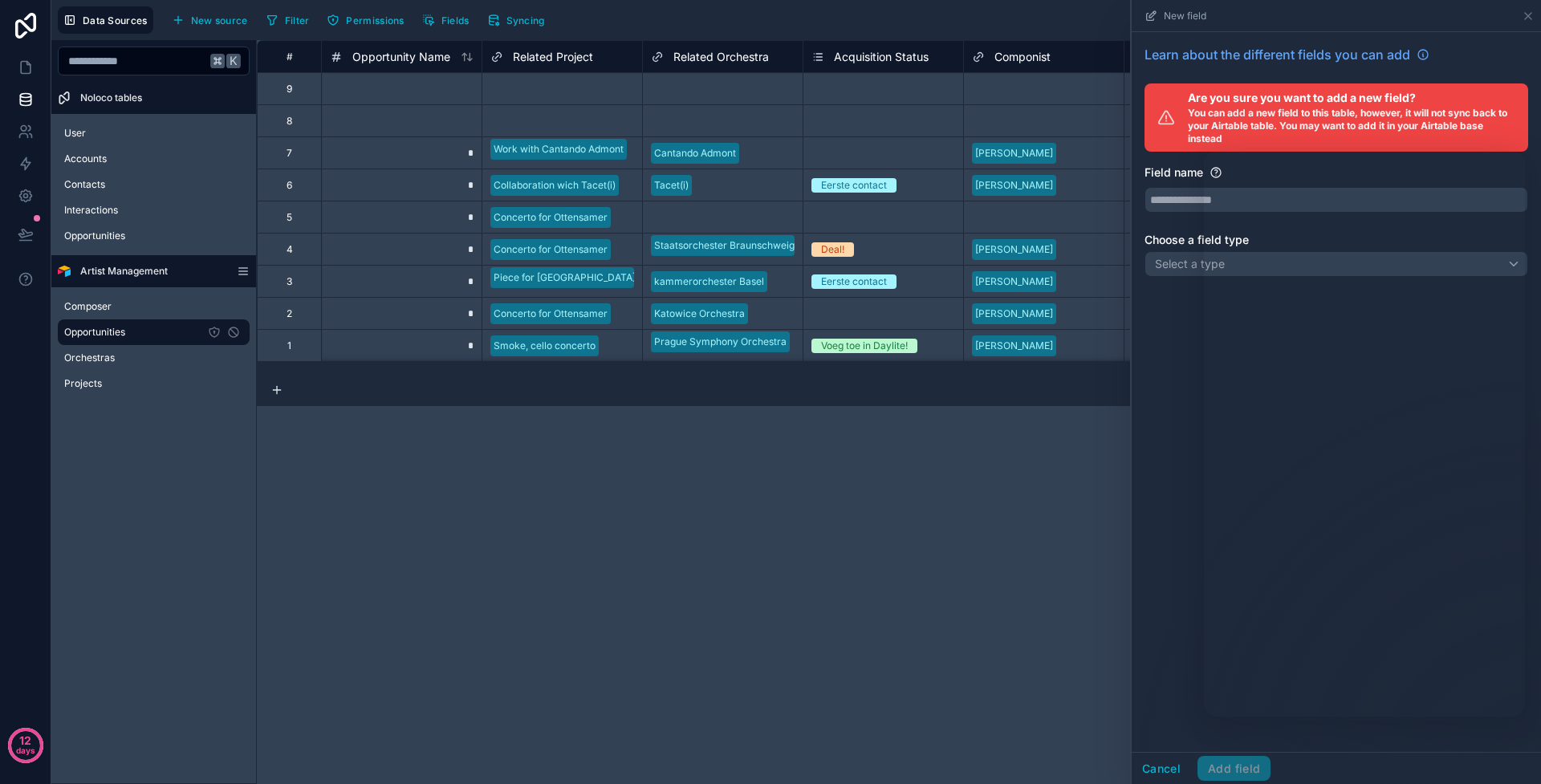 click on "Data Sources" at bounding box center [115, 20] 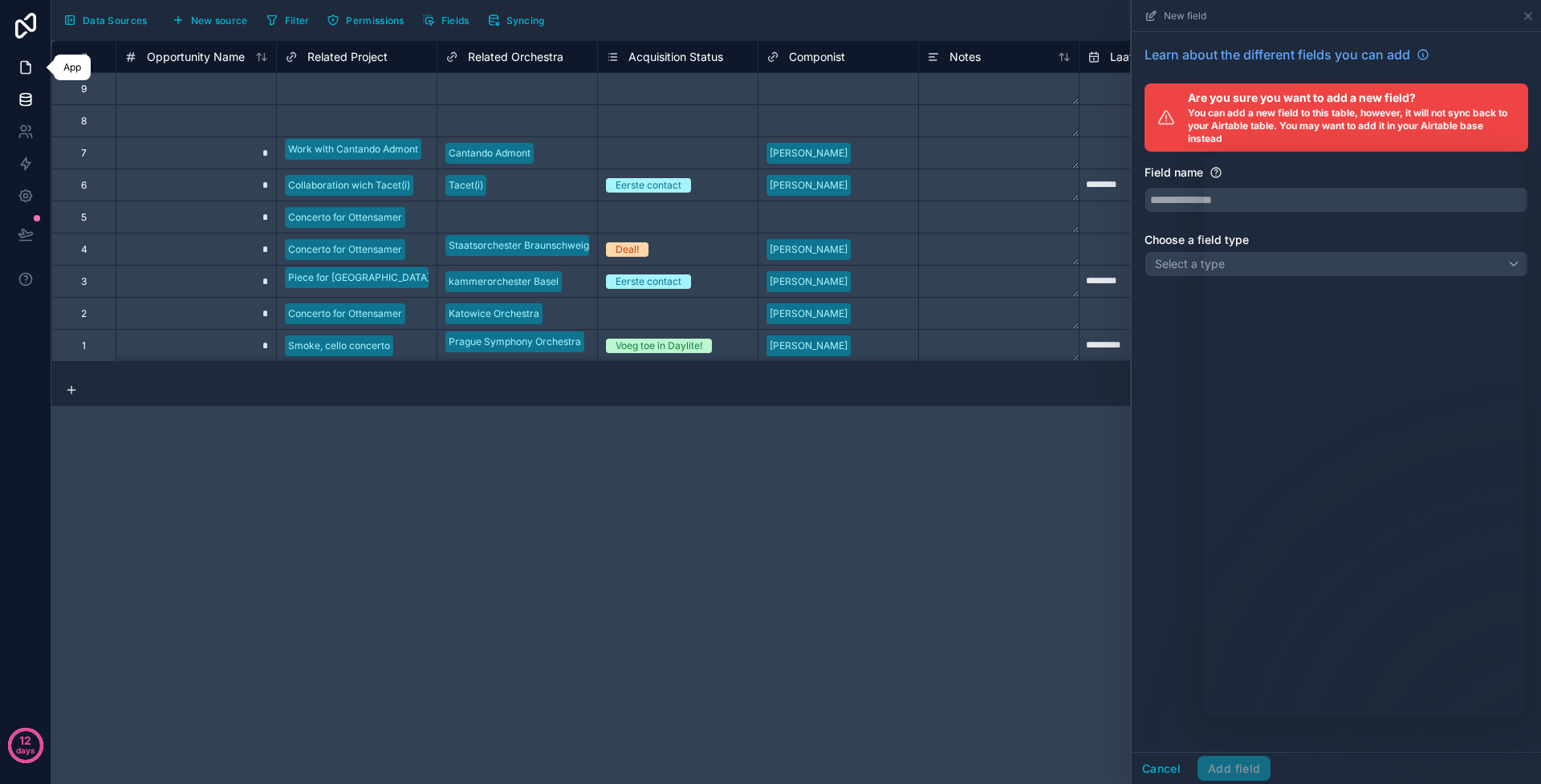 click 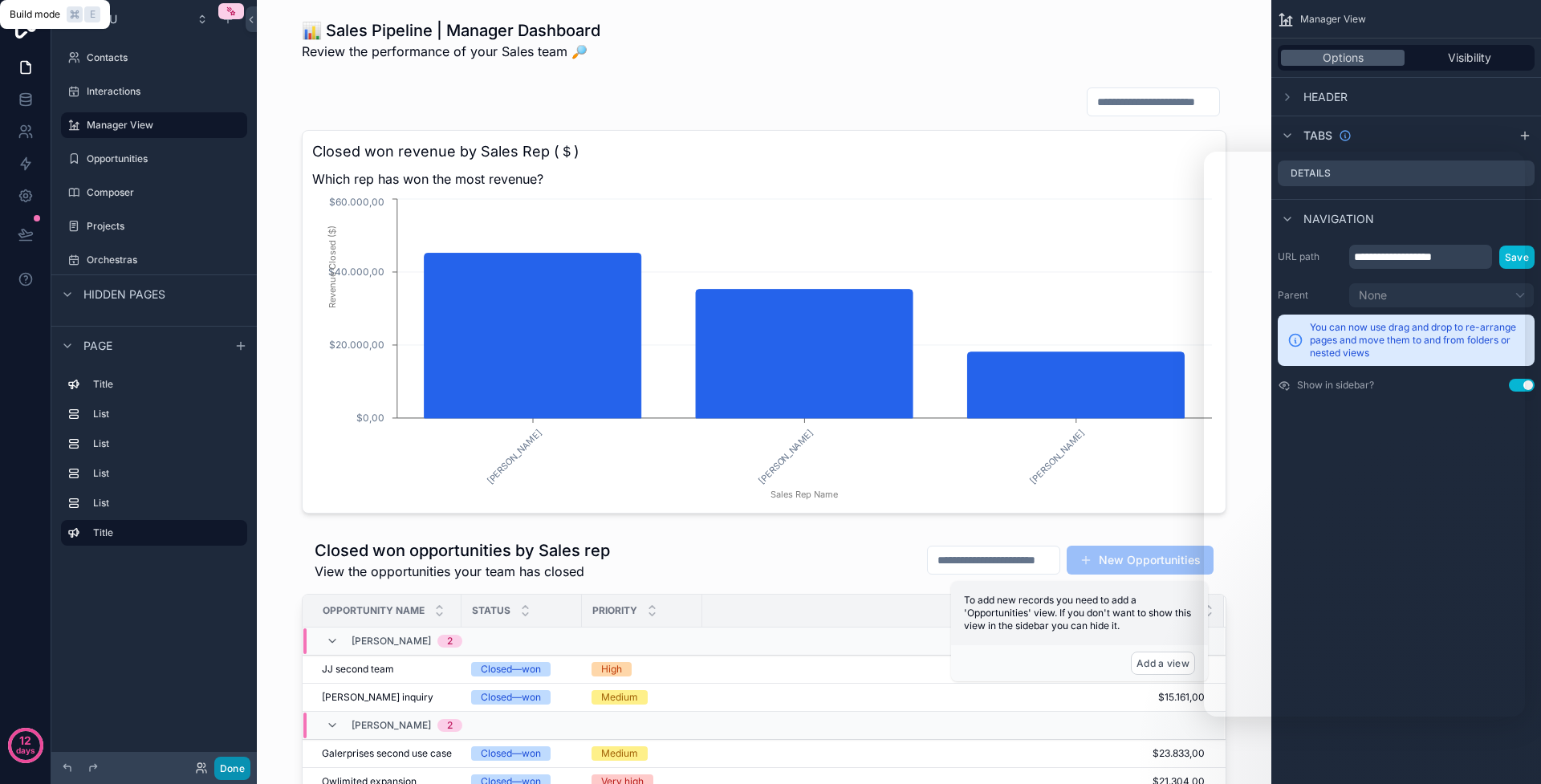 click on "Done" at bounding box center [232, 768] 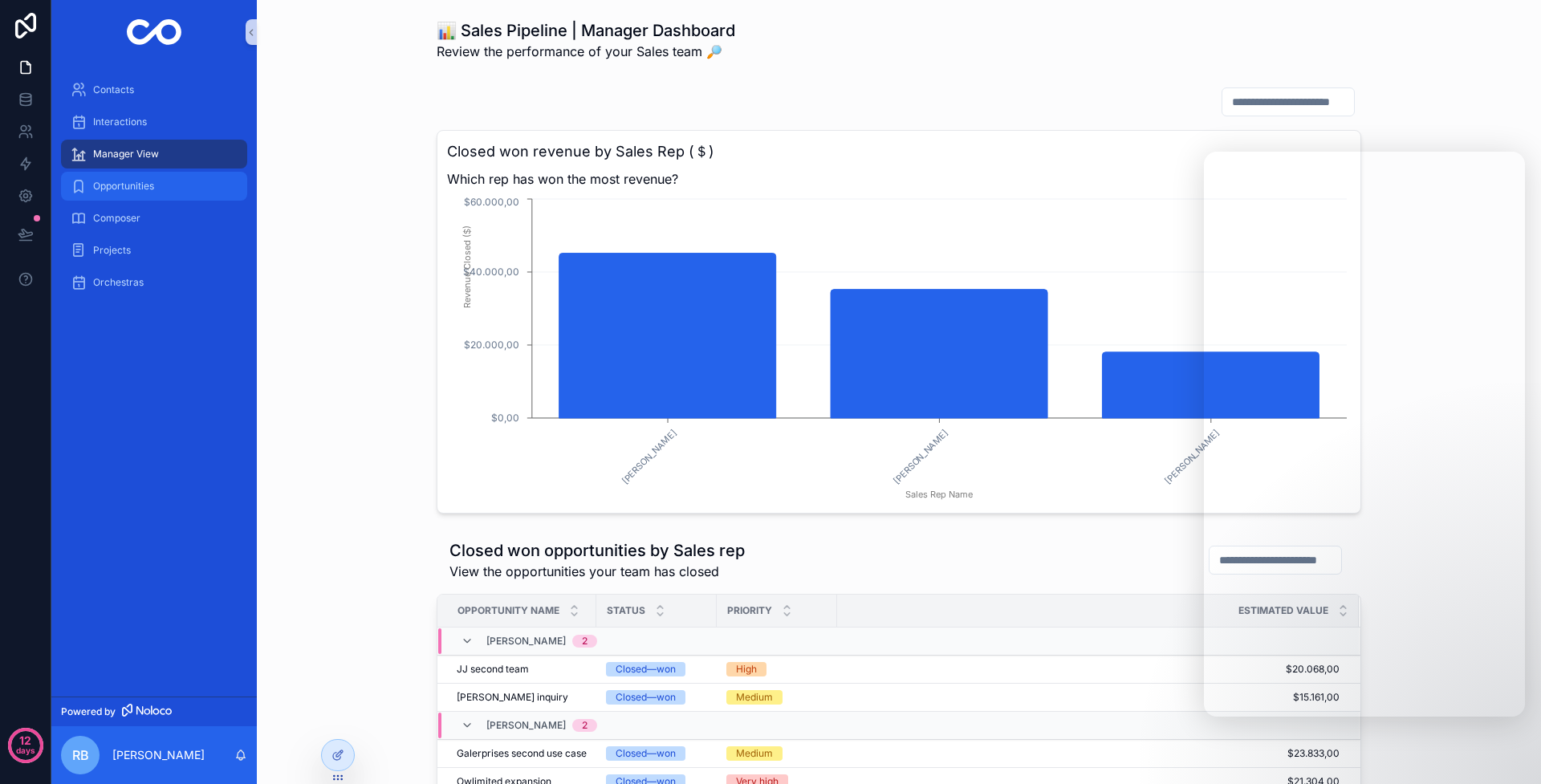 click on "Opportunities" at bounding box center [154, 186] 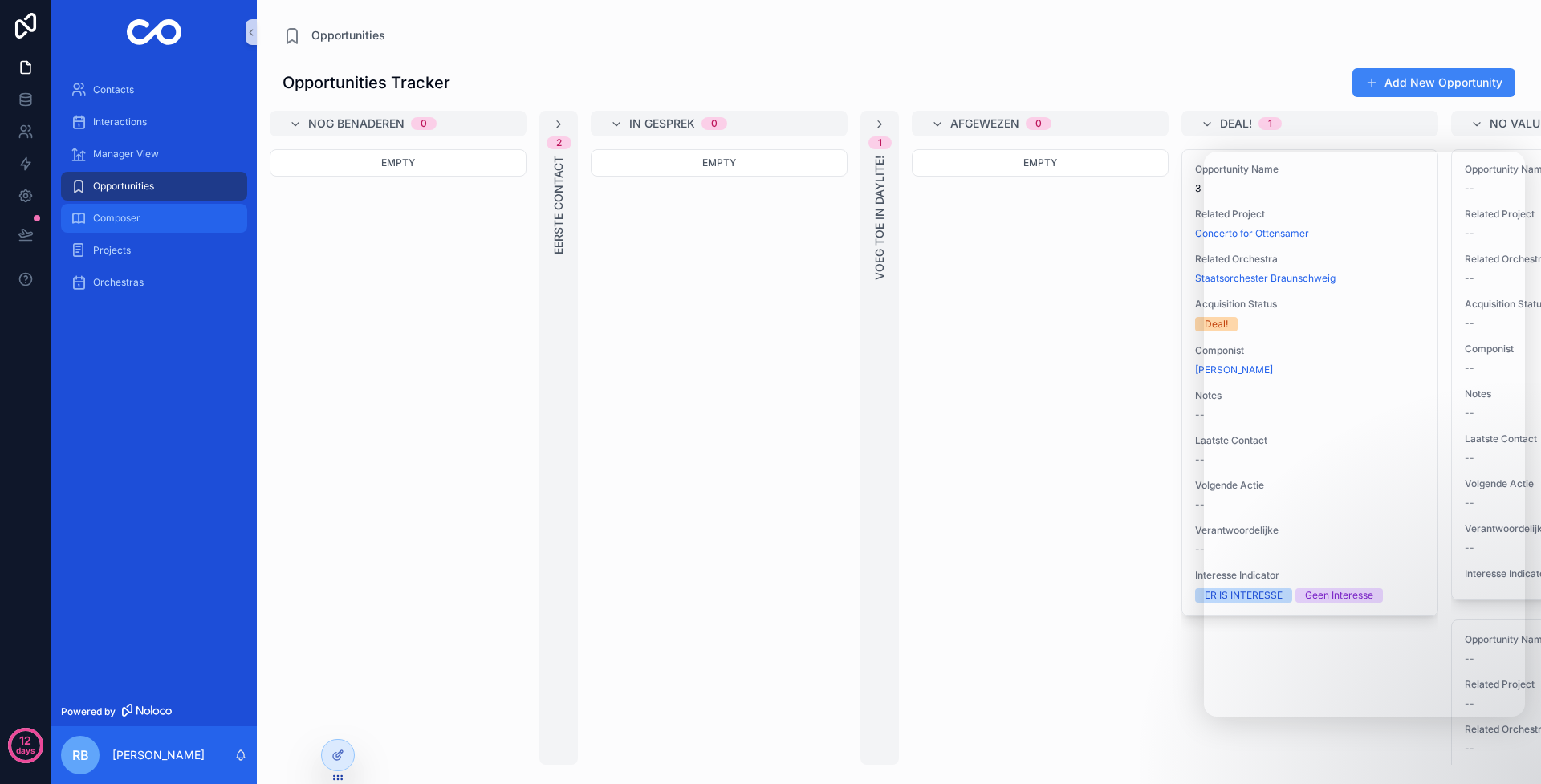 click on "Composer" at bounding box center (116, 218) 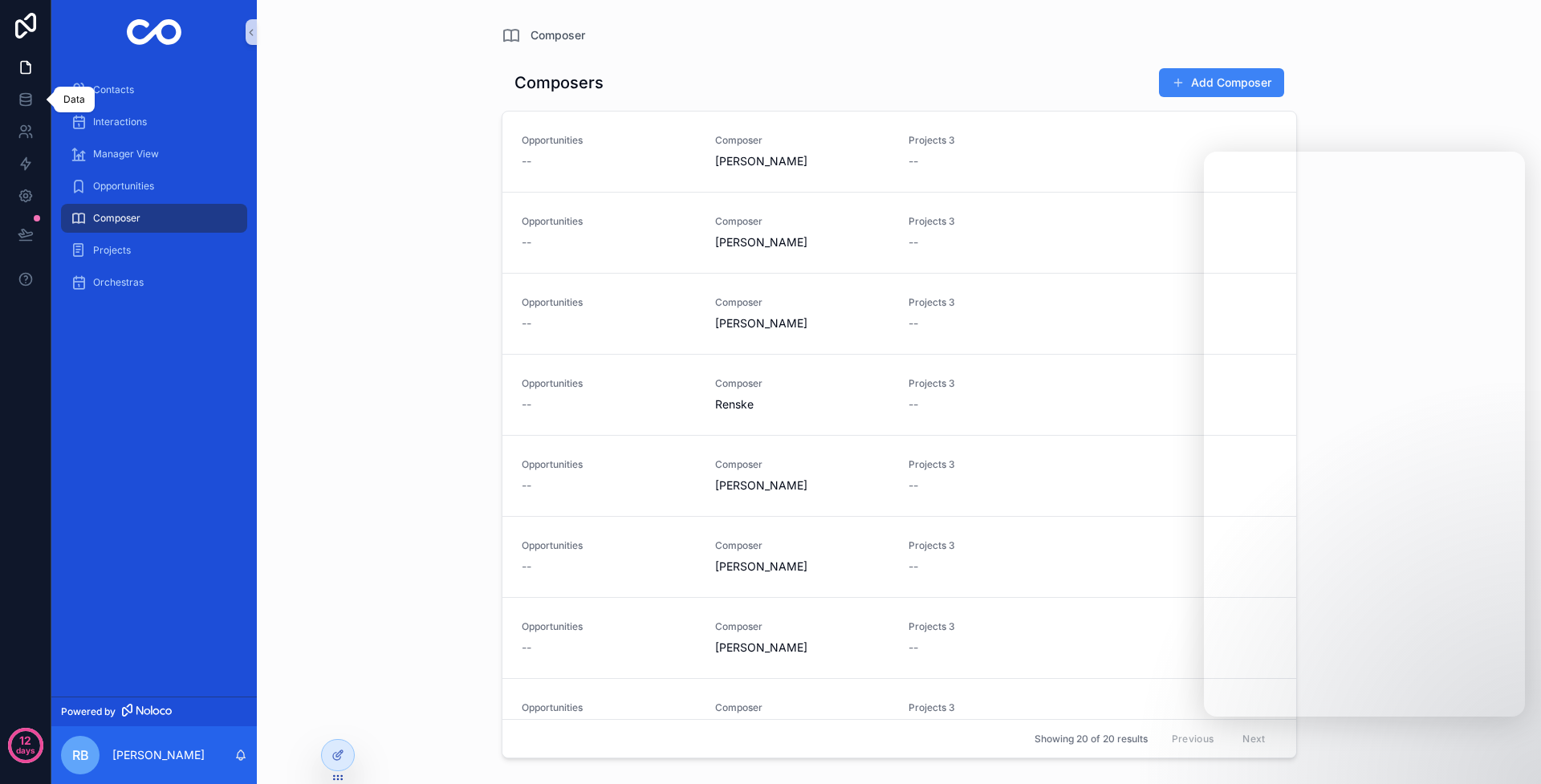 click at bounding box center (25, 67) 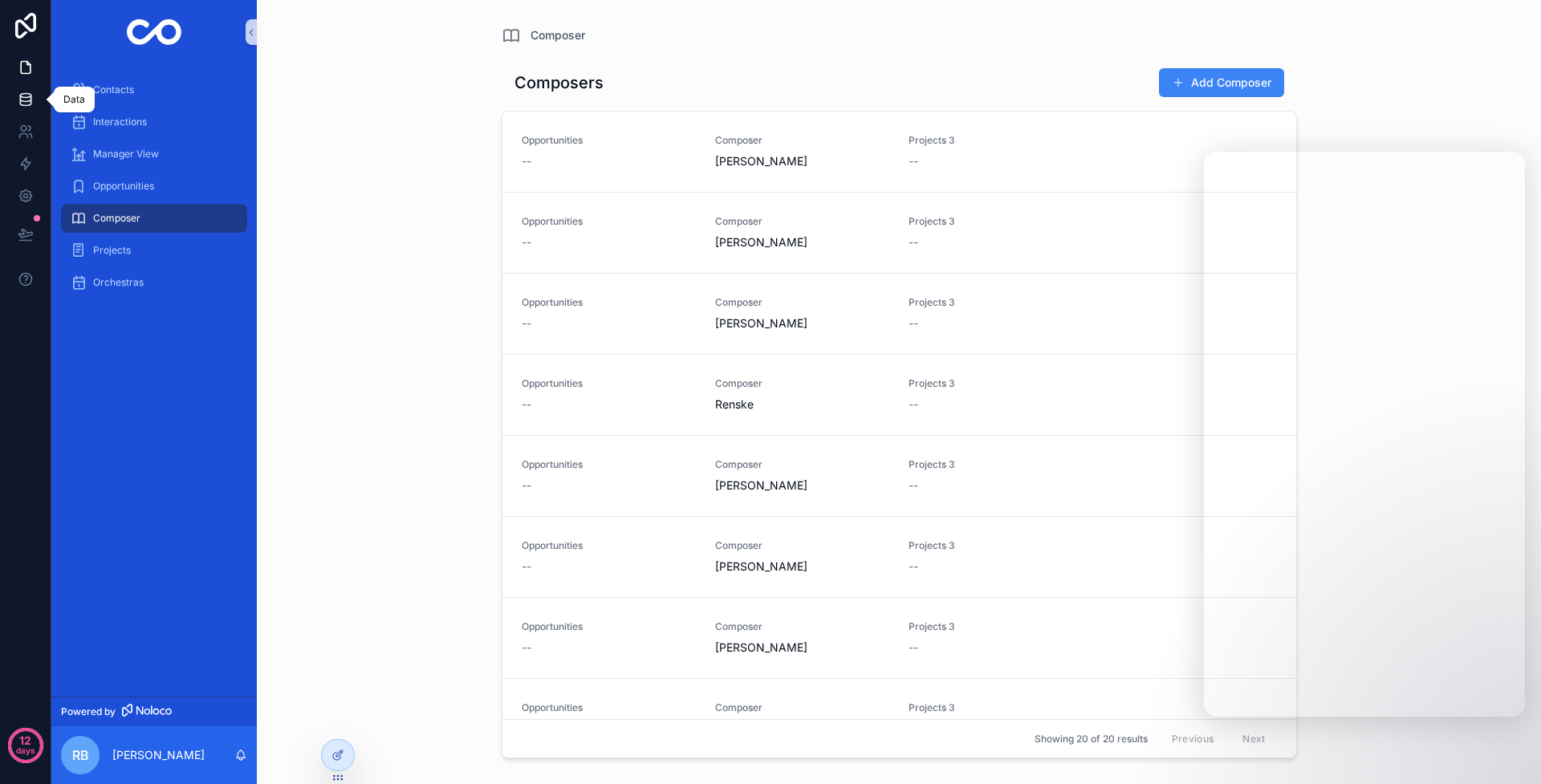 click 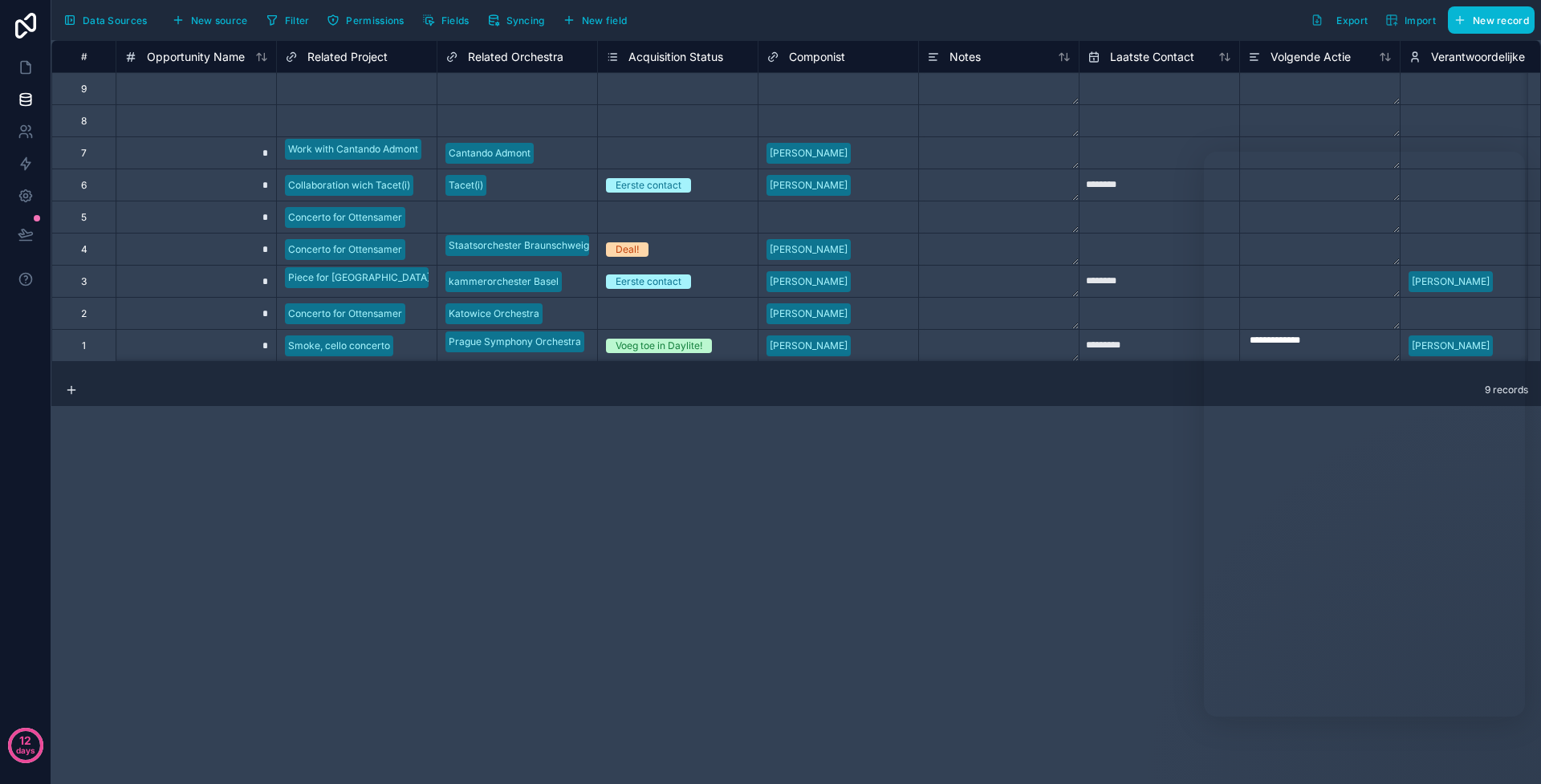 click on "# Opportunity Name Related Project Related Orchestra Acquisition Status Componist Notes Laatste Contact Volgende Actie Verantwoordelijke Interesse Indicator 9 Select a Related Project Select a Related Orchestra Select a Acquisition Status Select a Componist Select a Verantwoordelijke Select a Interesse Indicator 8 Select a Related Project Select a Related Orchestra Select a Acquisition Status Select a Componist Select a Verantwoordelijke Select a Interesse Indicator 7 * Work with Cantando Admont Cantando Admont Select a Acquisition Status Vykintas Baltakas Select a Verantwoordelijke Select a Interesse Indicator 6 * Collaboration wich Tacet(i) Tacet(i) Eerste contact Steven Daverson  ******** Select a Verantwoordelijke ER IS INTERESSE Geen Interesse 5 * Concerto for Ottensamer Select a Related Orchestra Select a Acquisition Status Select a Componist Select a Verantwoordelijke Select a Interesse Indicator 4 * Concerto for Ottensamer Staatsorchester Braunschweig Deal! Lubica Cekovska Select a Verantwoordelijke 3" at bounding box center [796, 412] 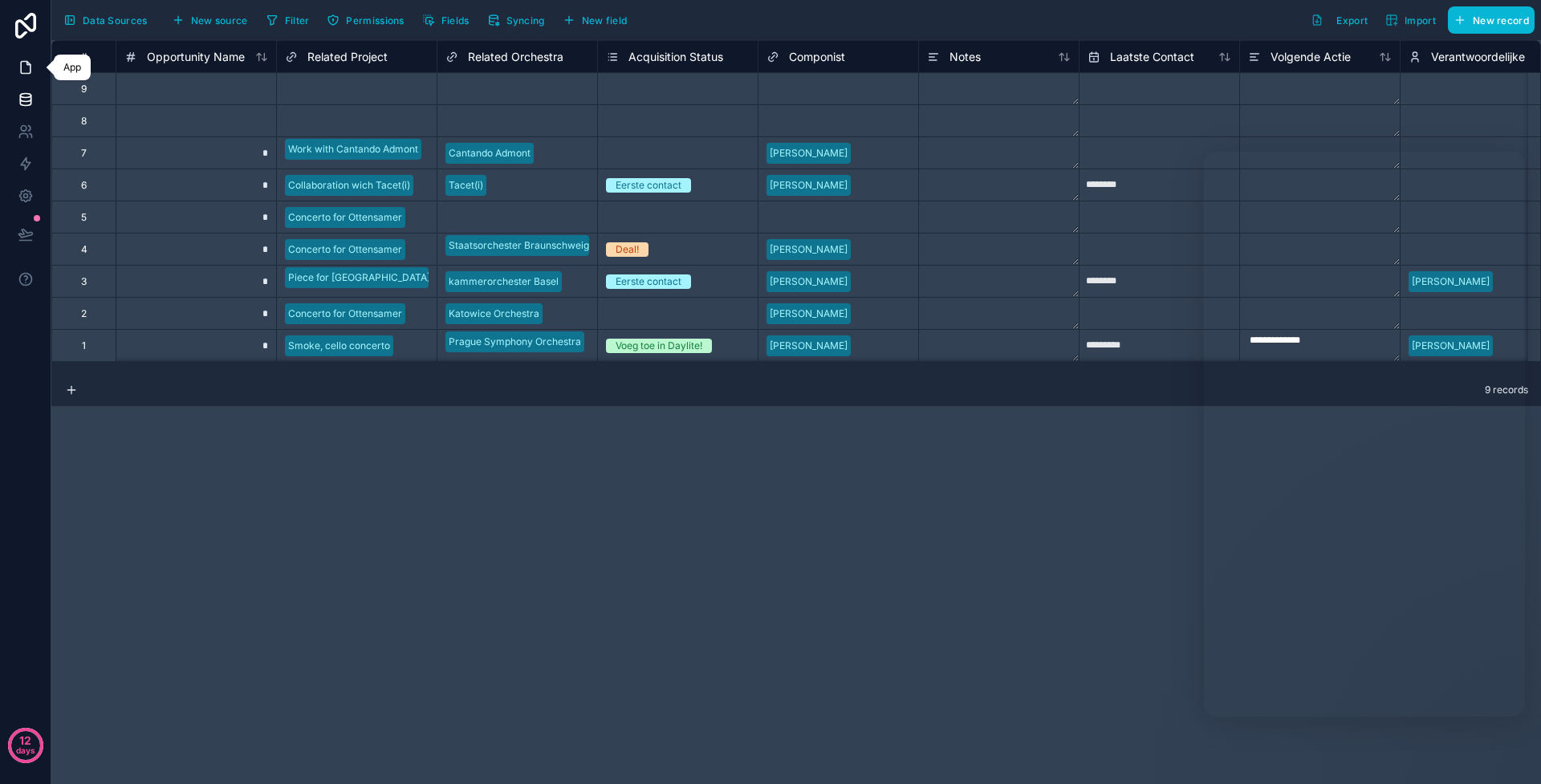 click 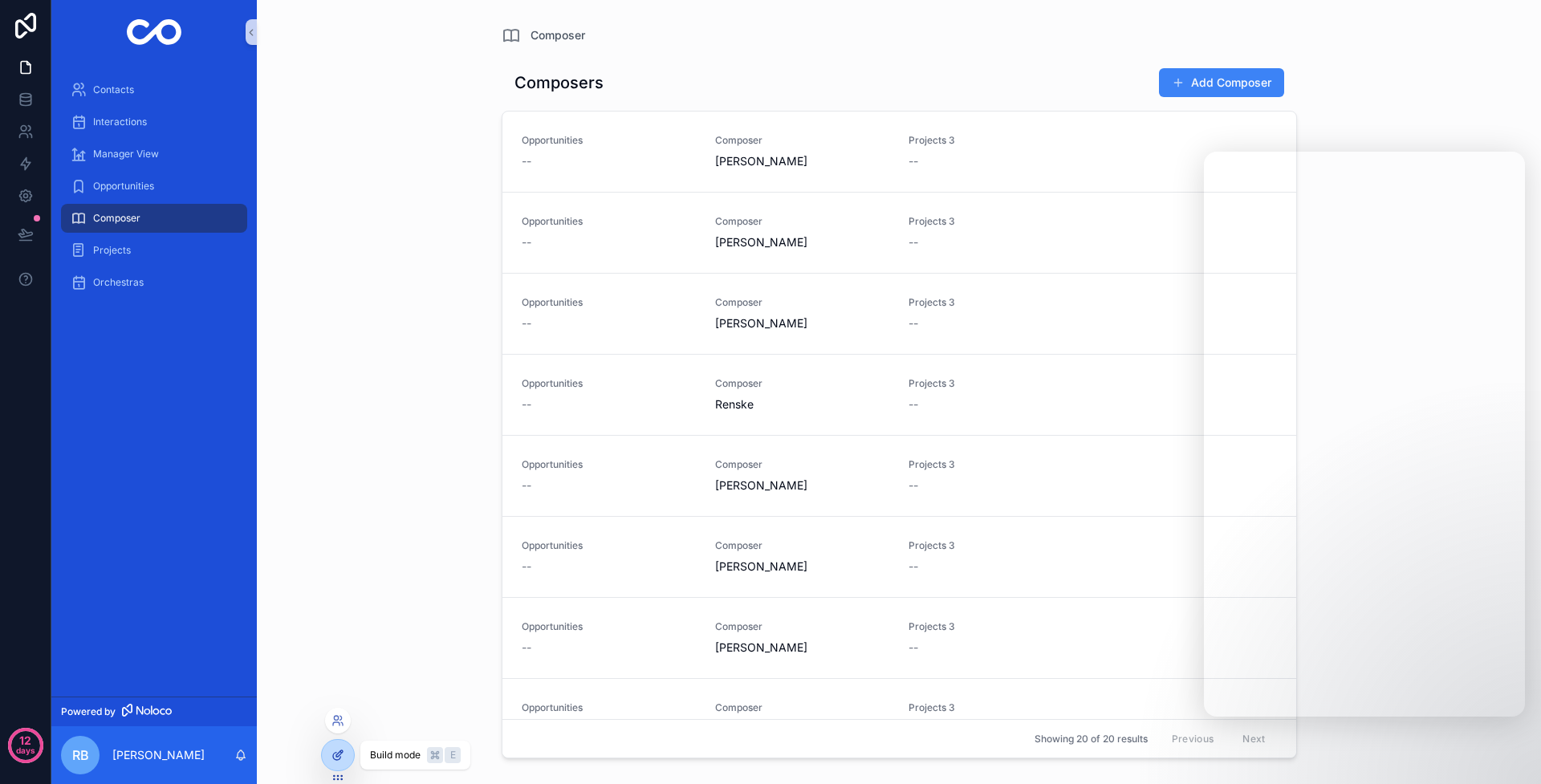 click at bounding box center (338, 755) 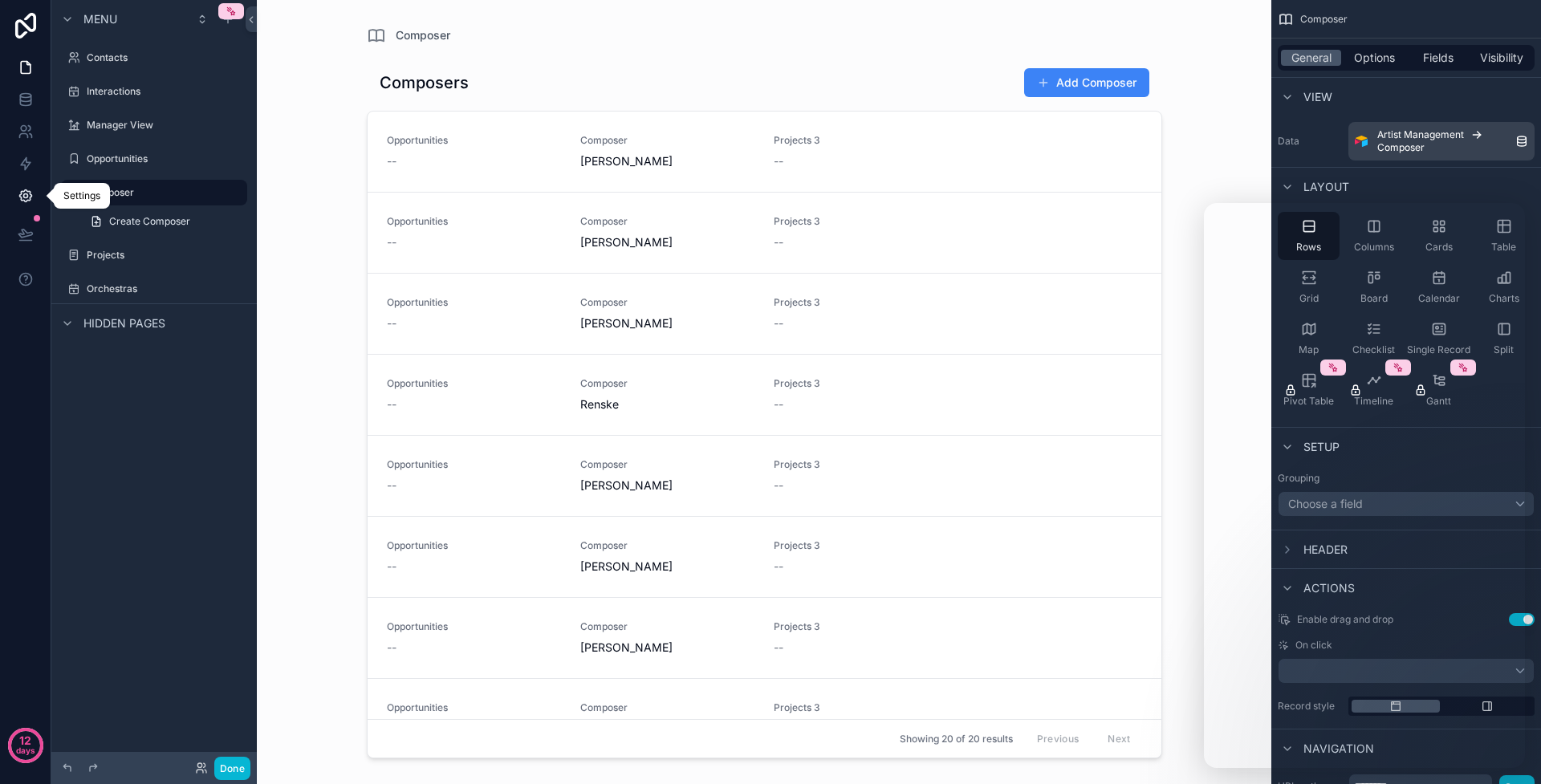 click 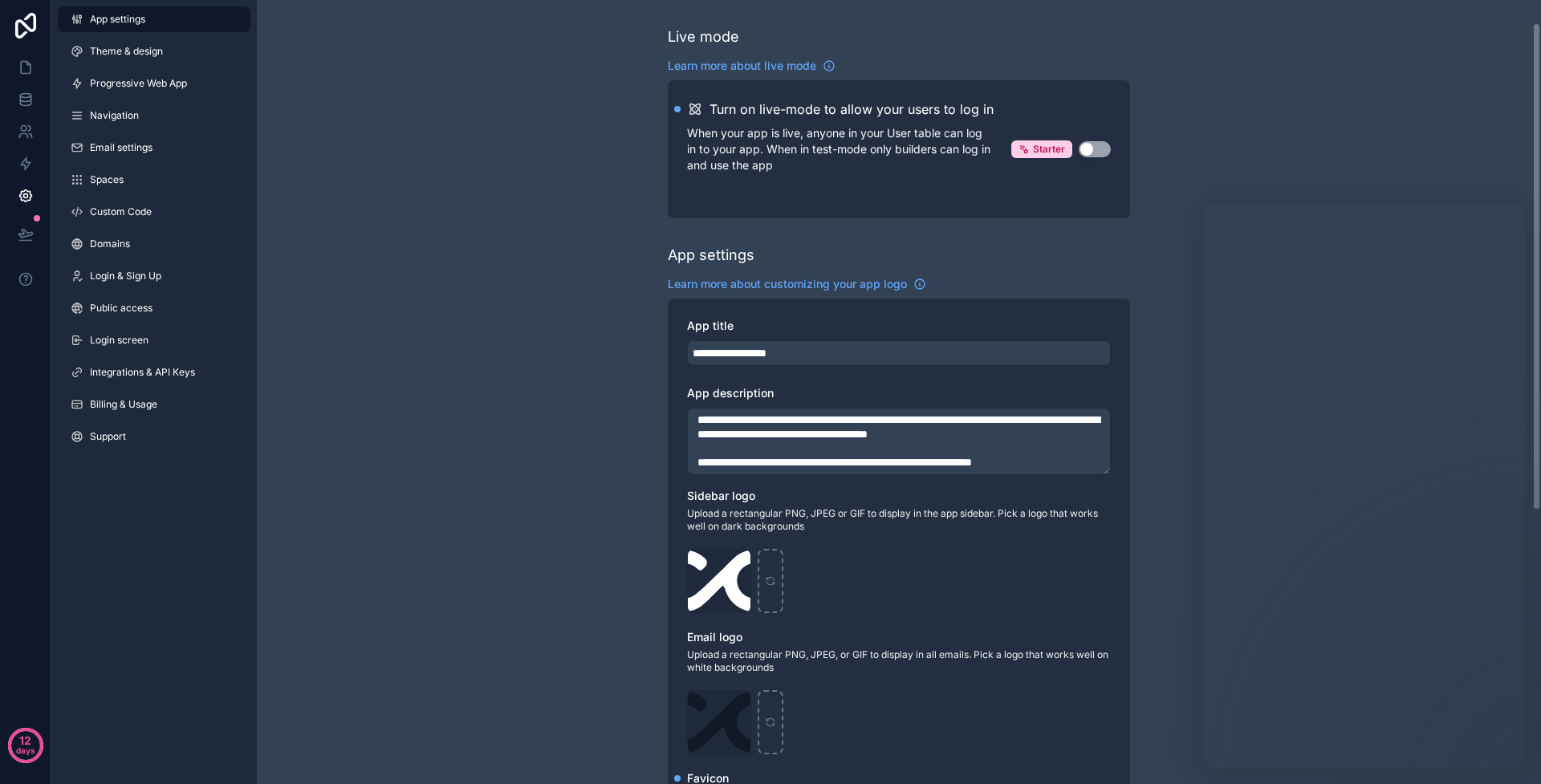 scroll, scrollTop: 37, scrollLeft: 0, axis: vertical 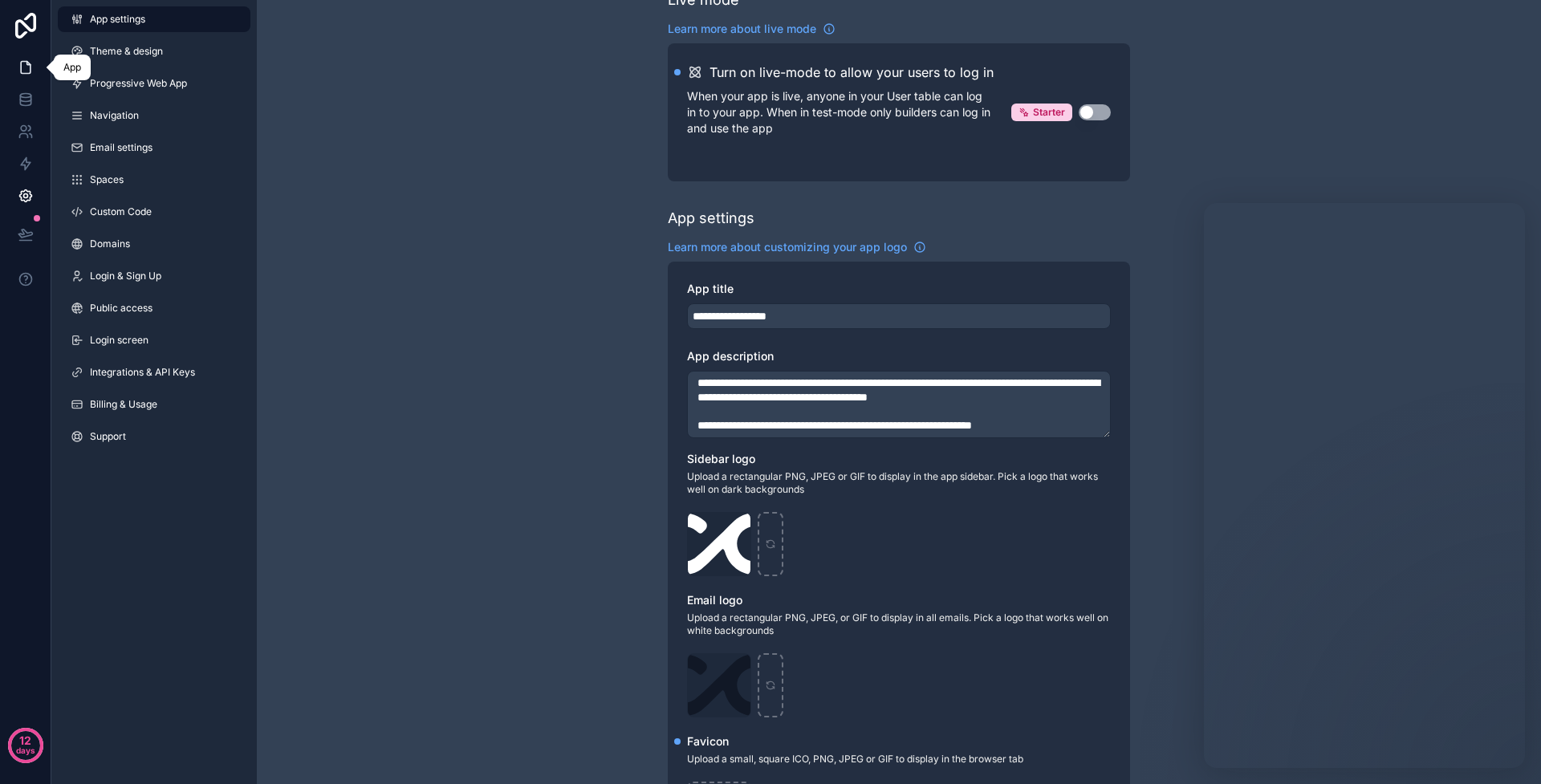 click 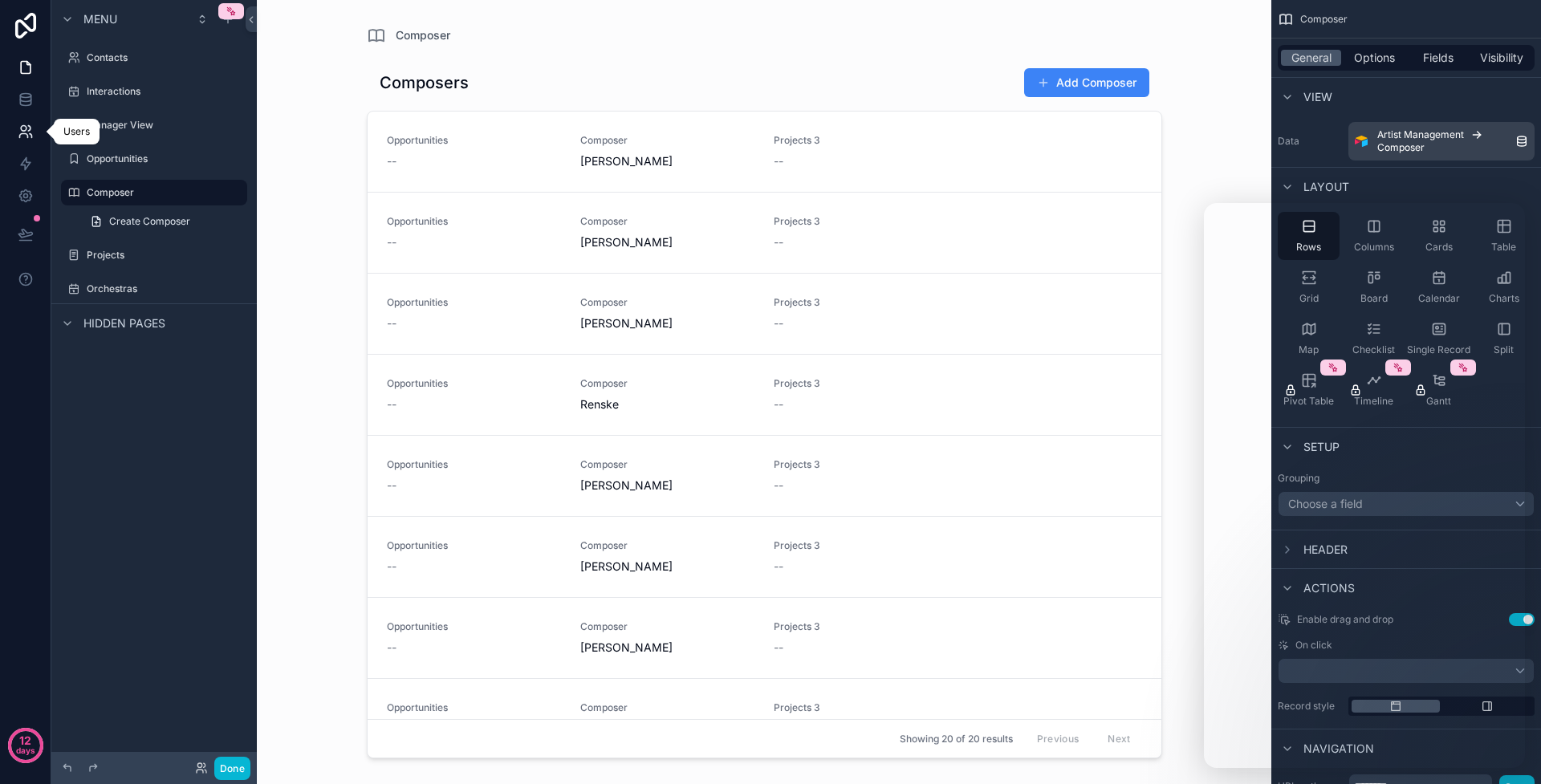click at bounding box center (25, 132) 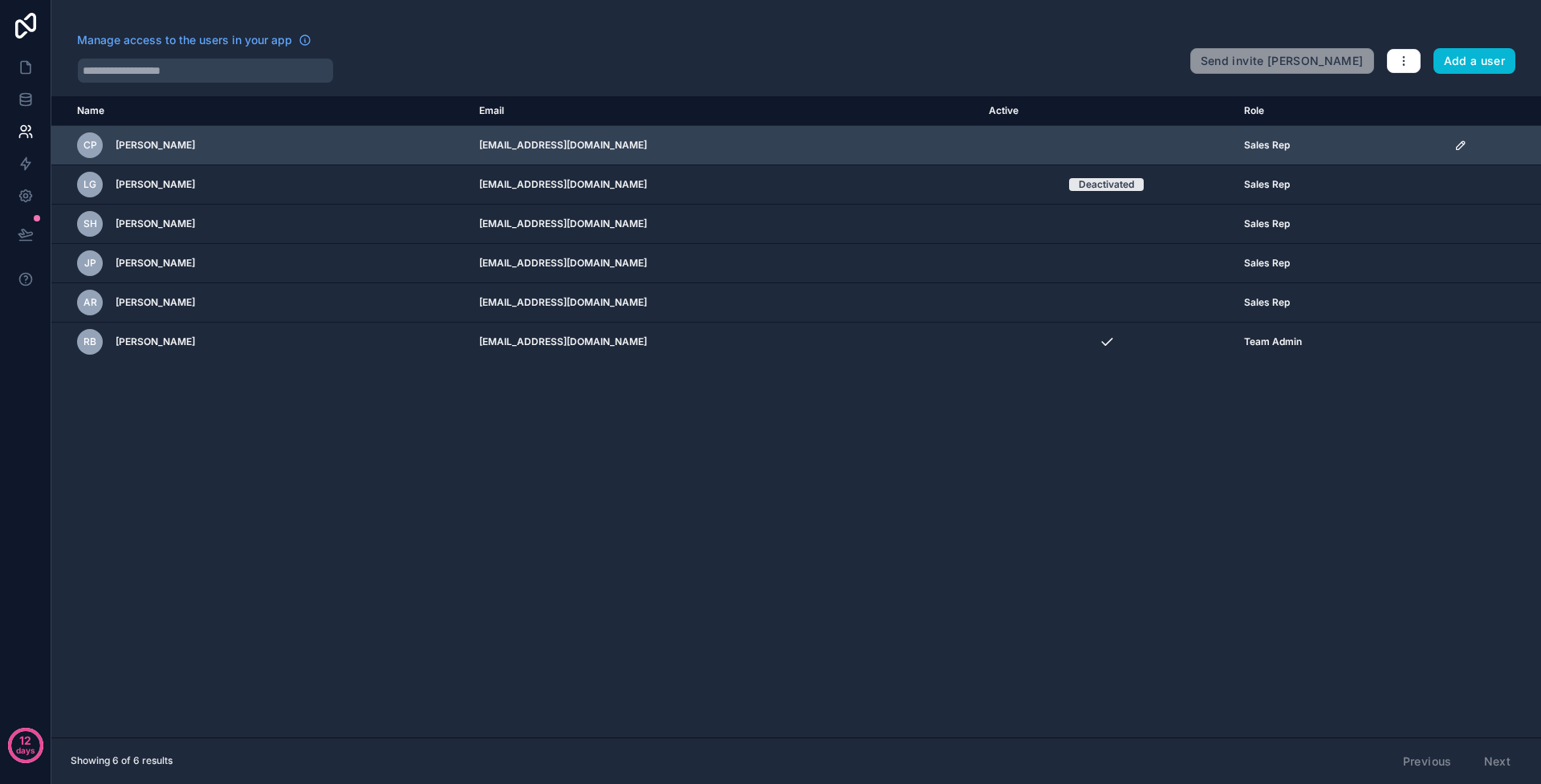 click on "CP Casey Park" at bounding box center (268, 145) 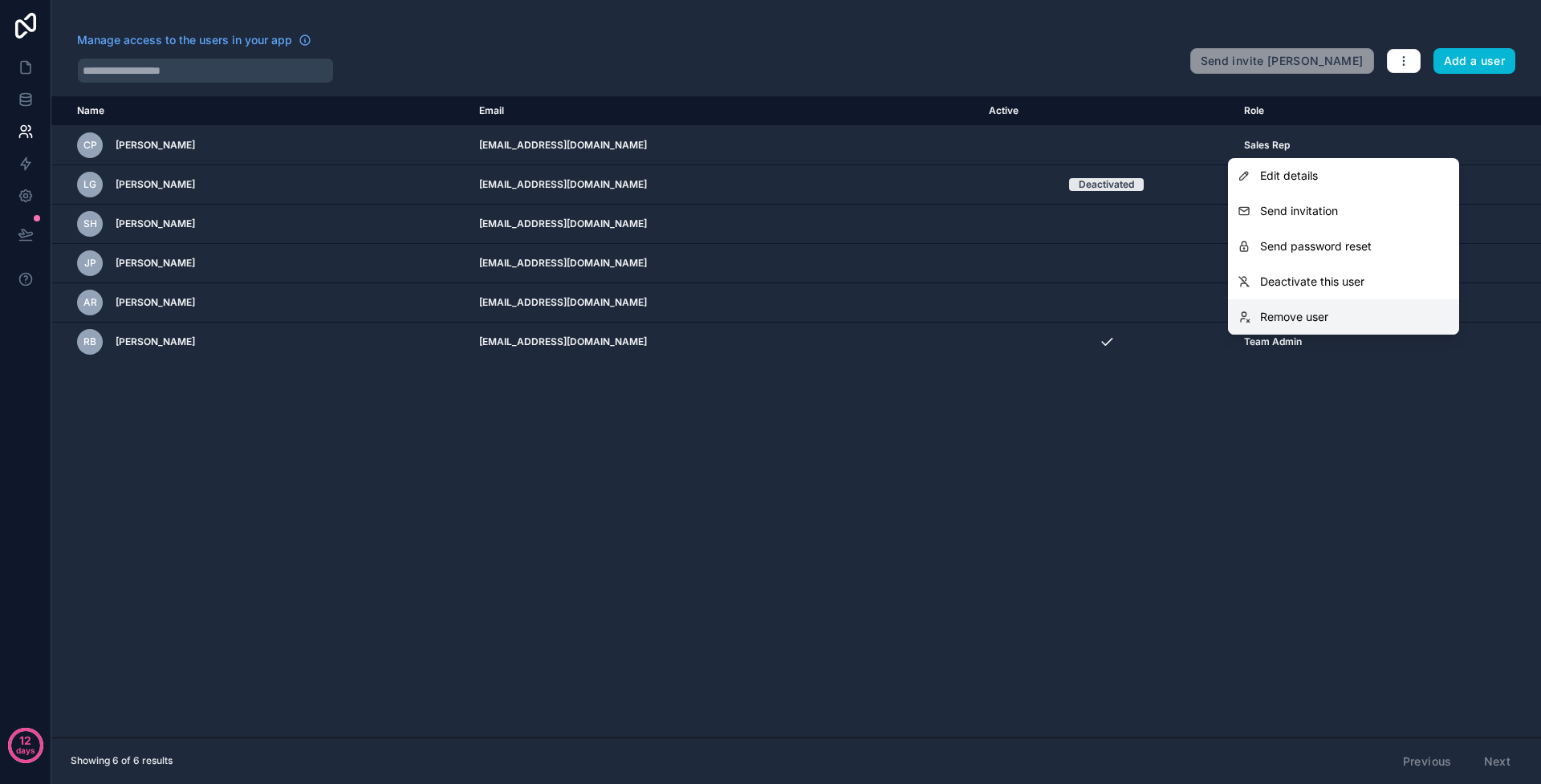 click on "Remove user" at bounding box center (1294, 317) 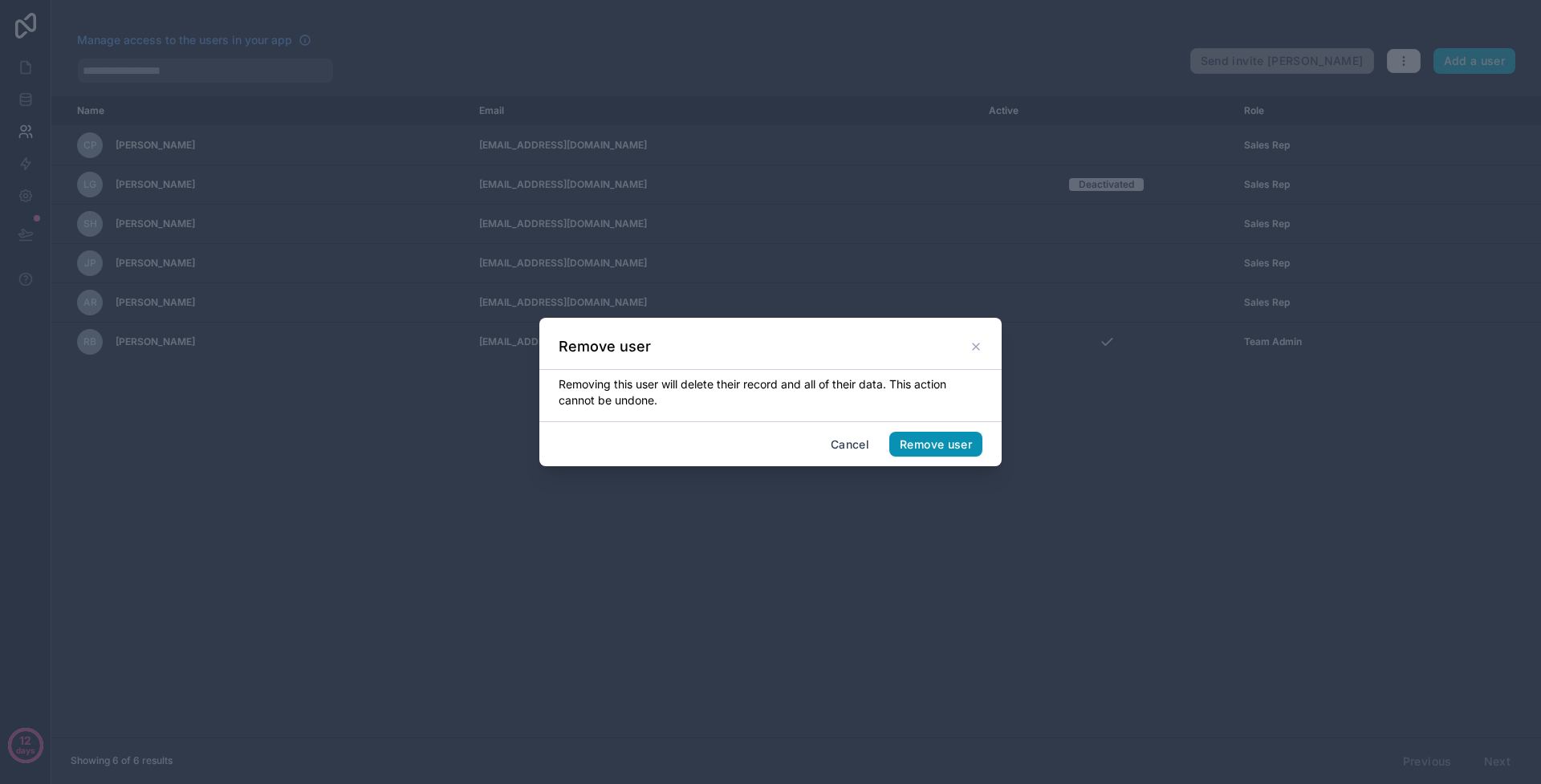 click on "Remove user" at bounding box center [936, 445] 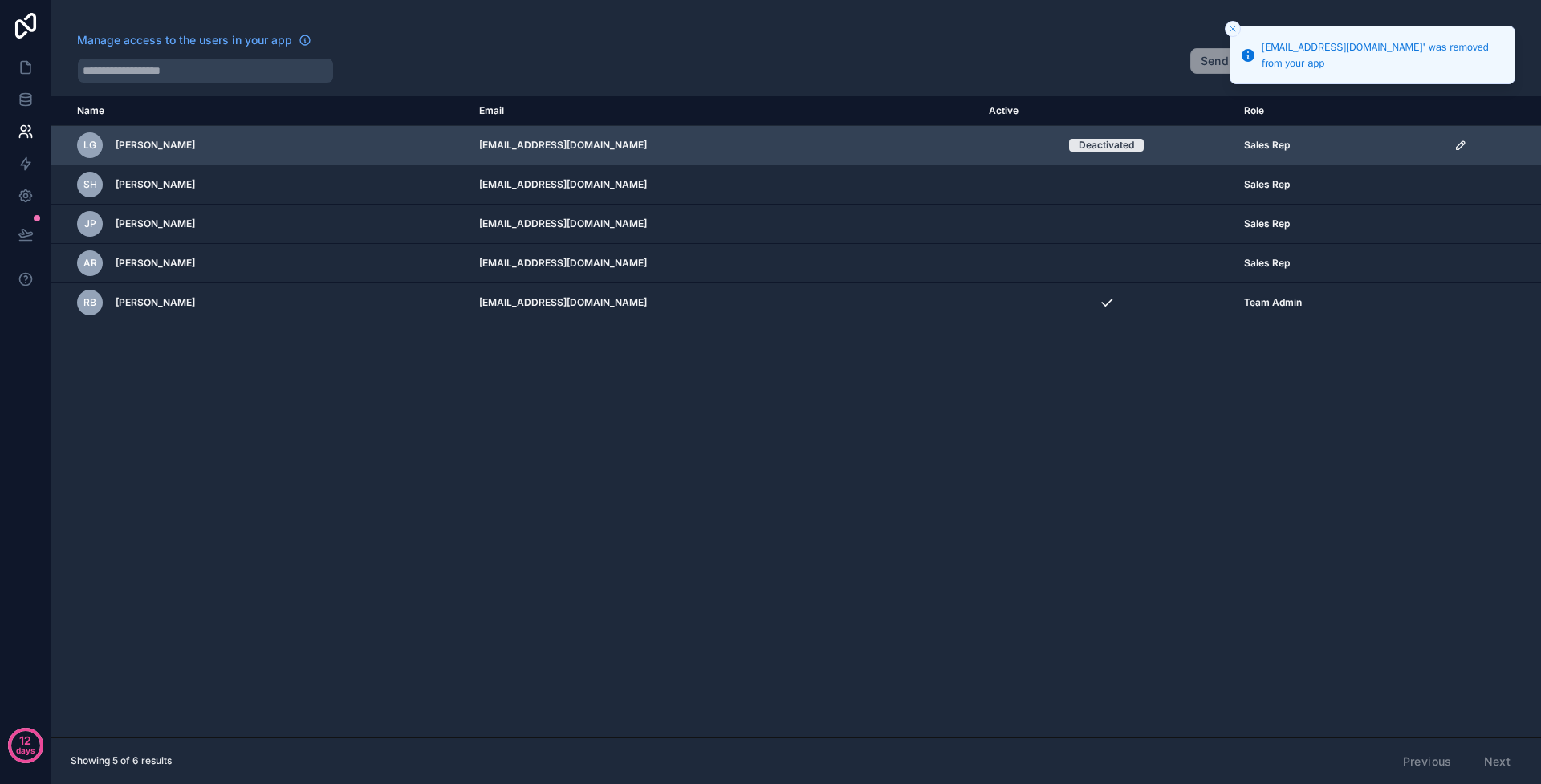click 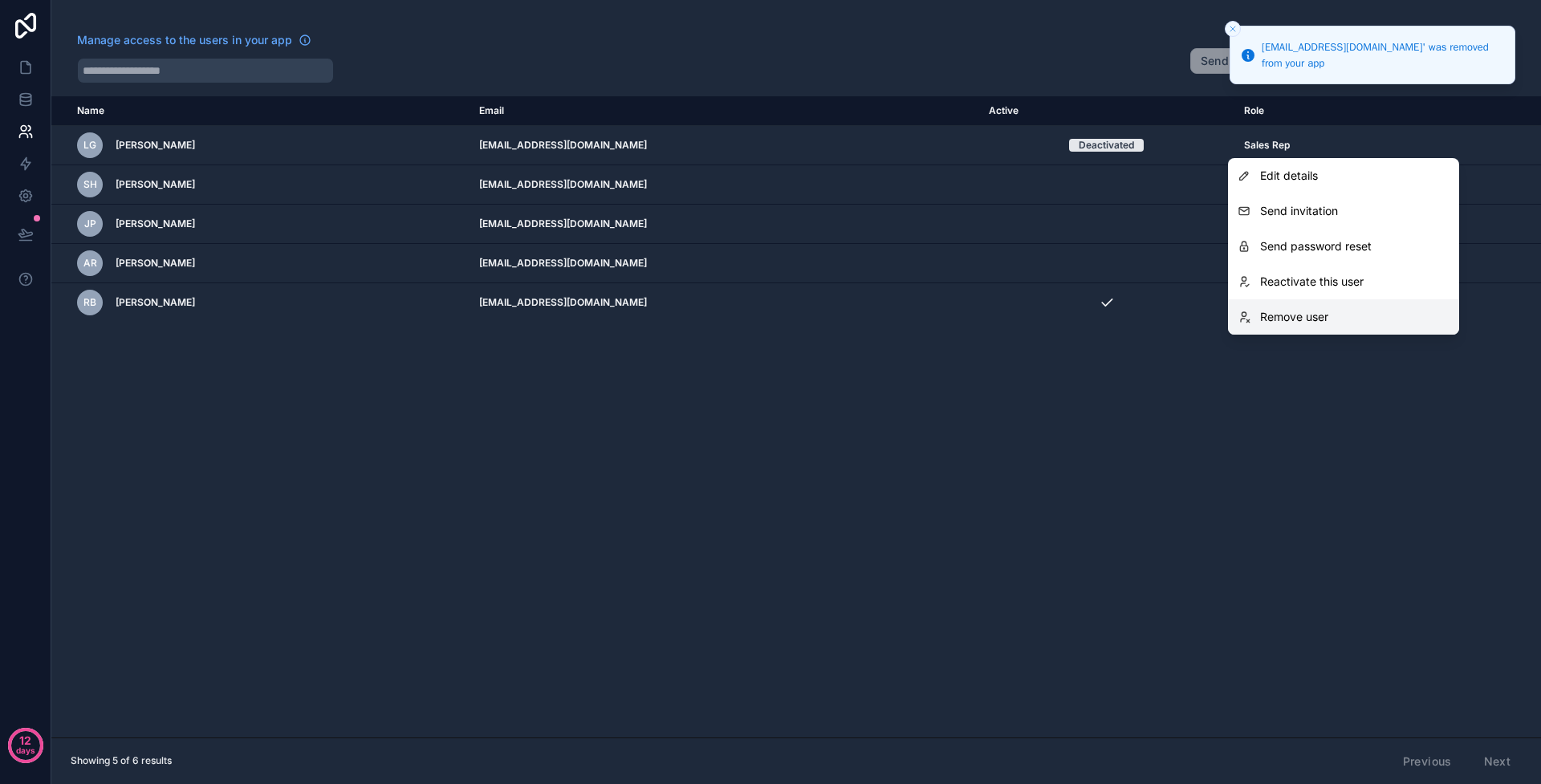 click on "Remove user" at bounding box center [1344, 317] 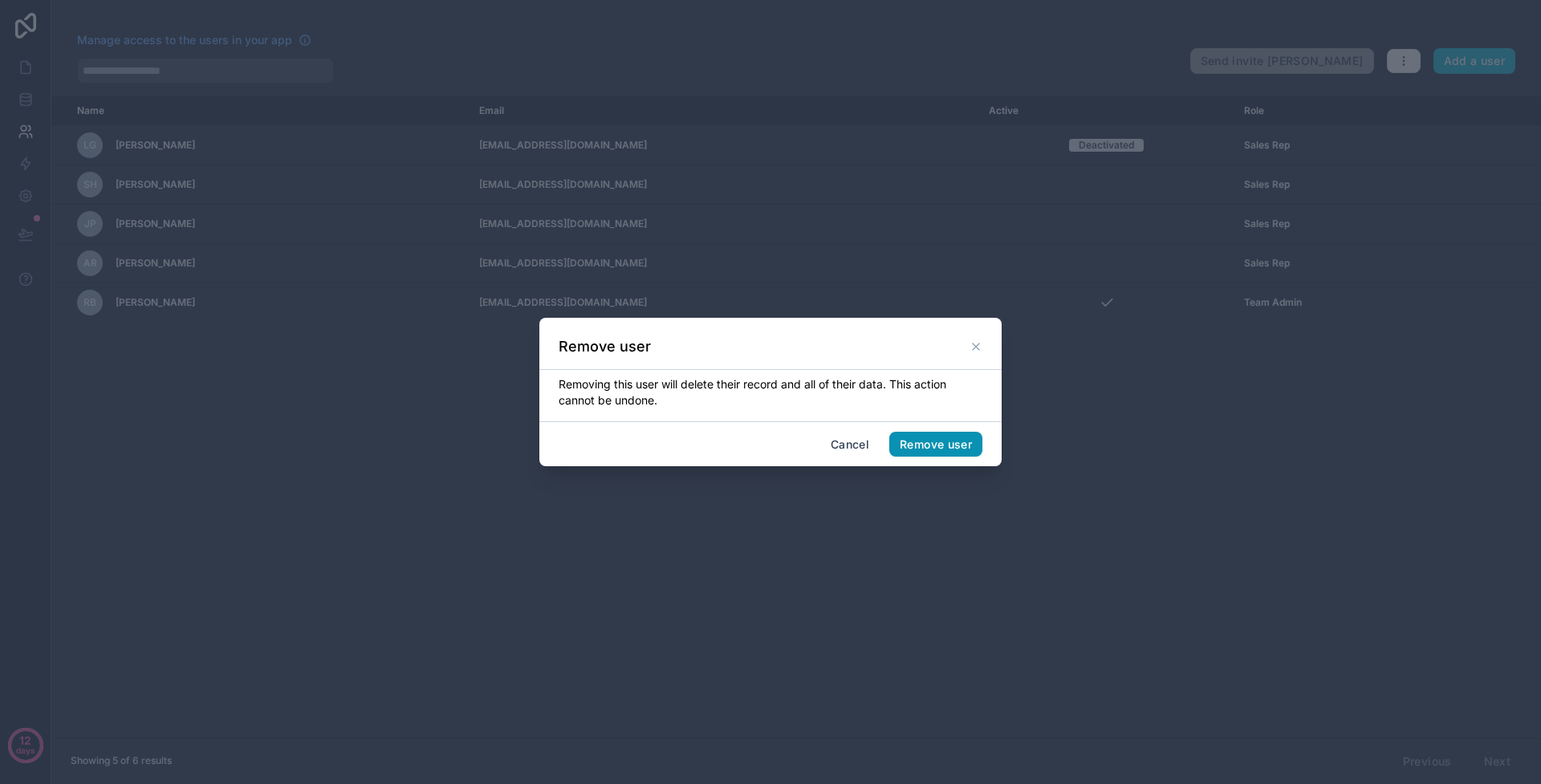 click on "Remove user" at bounding box center [936, 445] 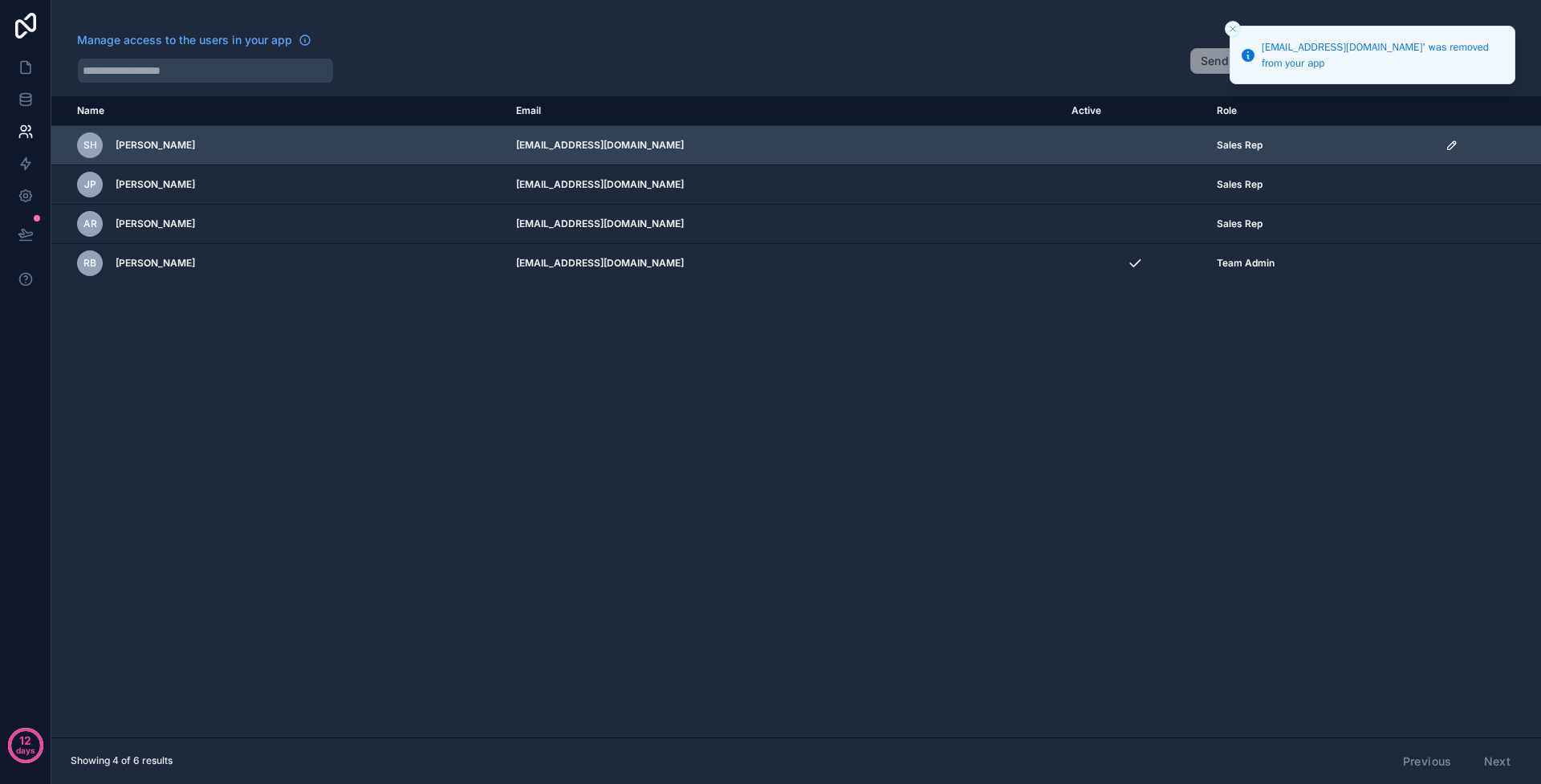 click 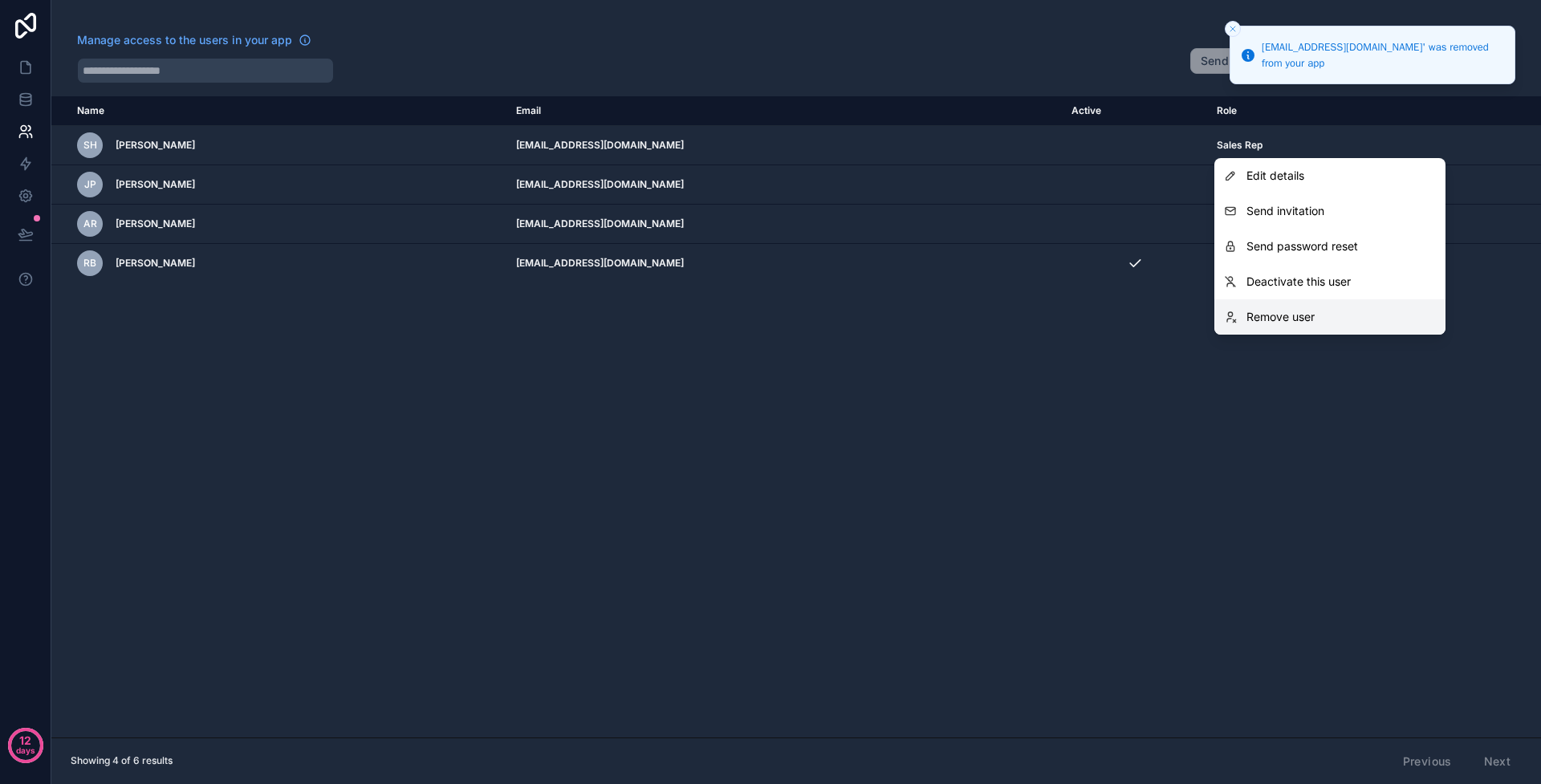 click on "Remove user" at bounding box center (1330, 317) 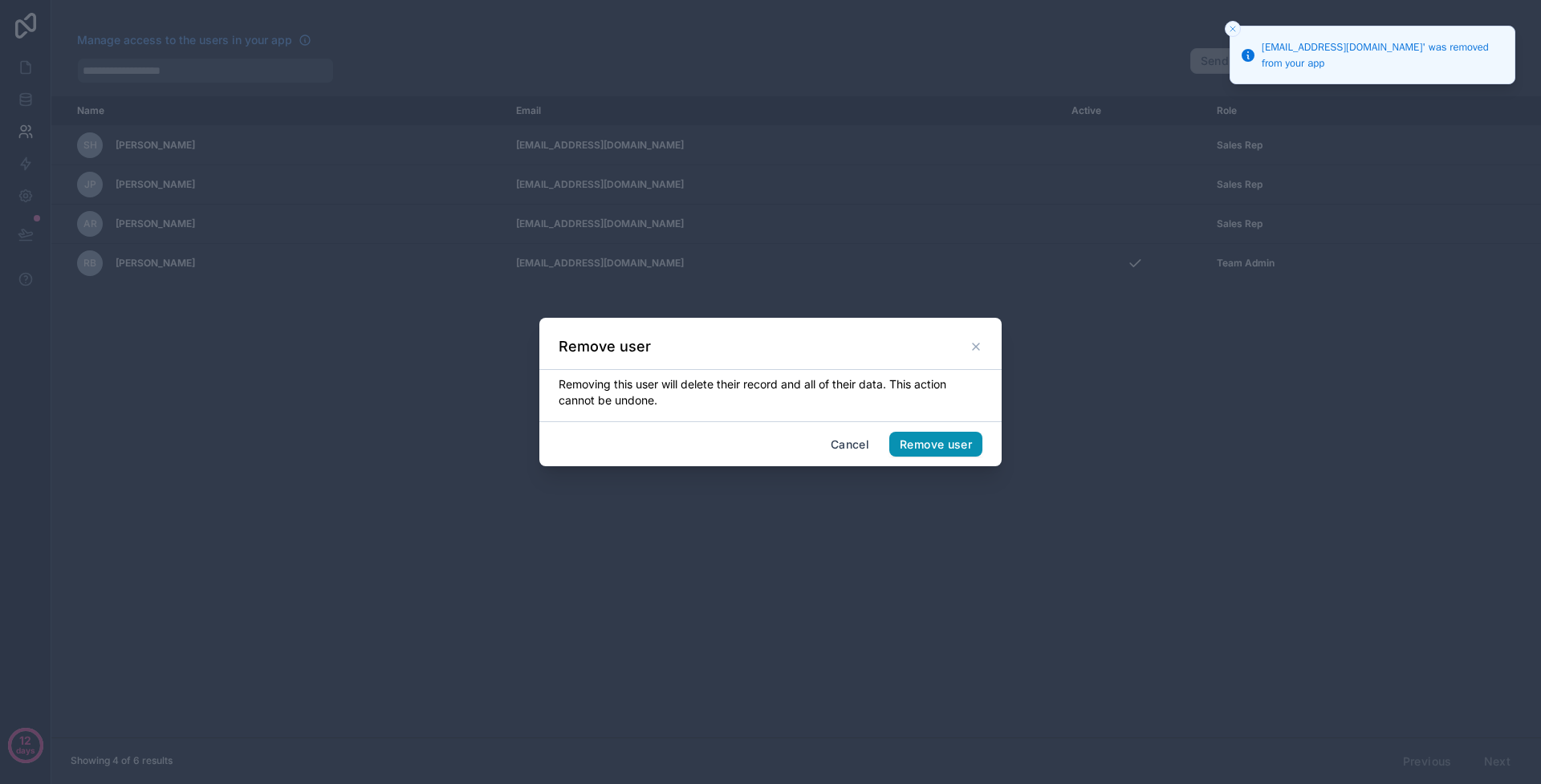 click on "Remove user" at bounding box center [936, 445] 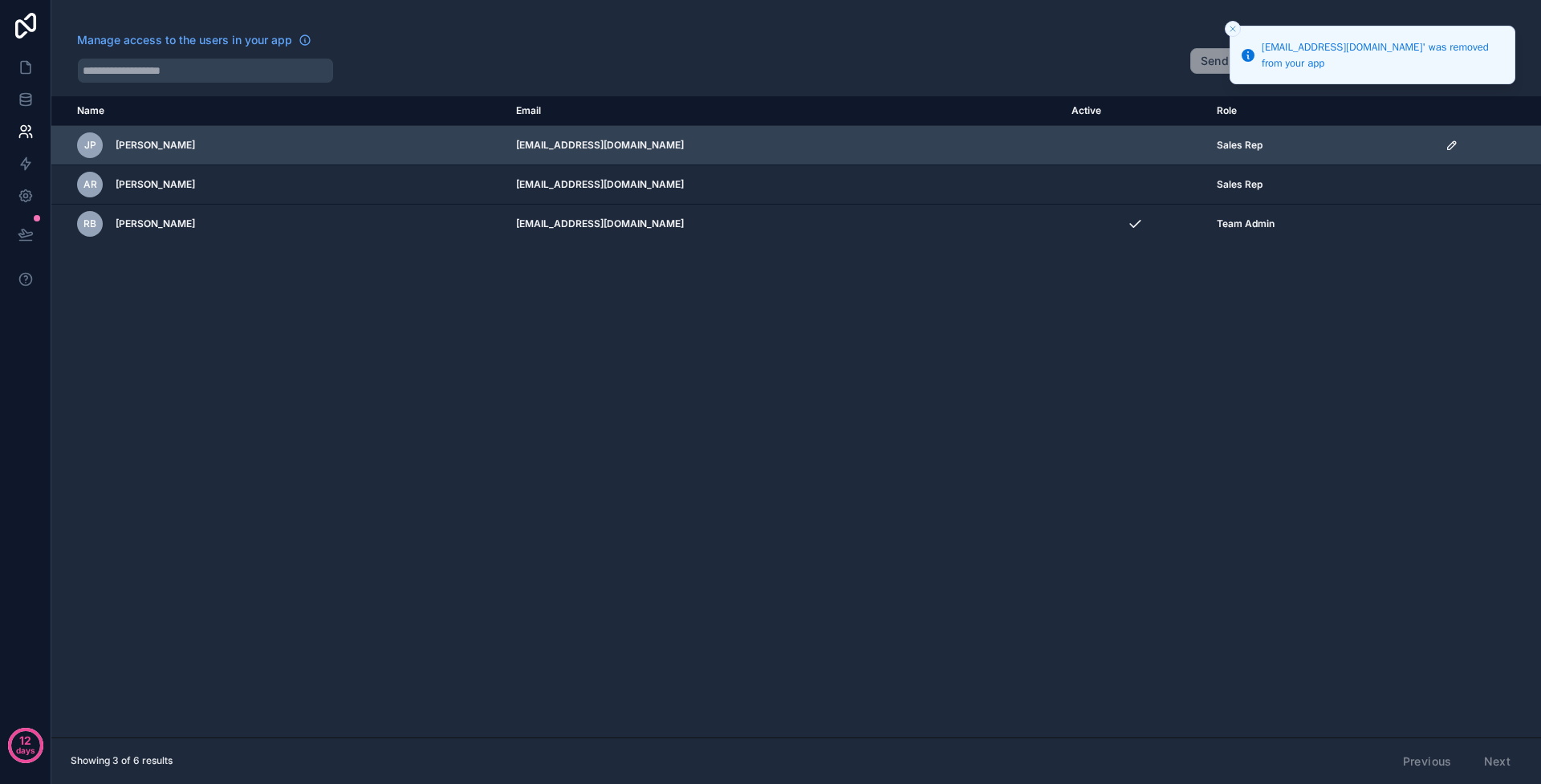 click 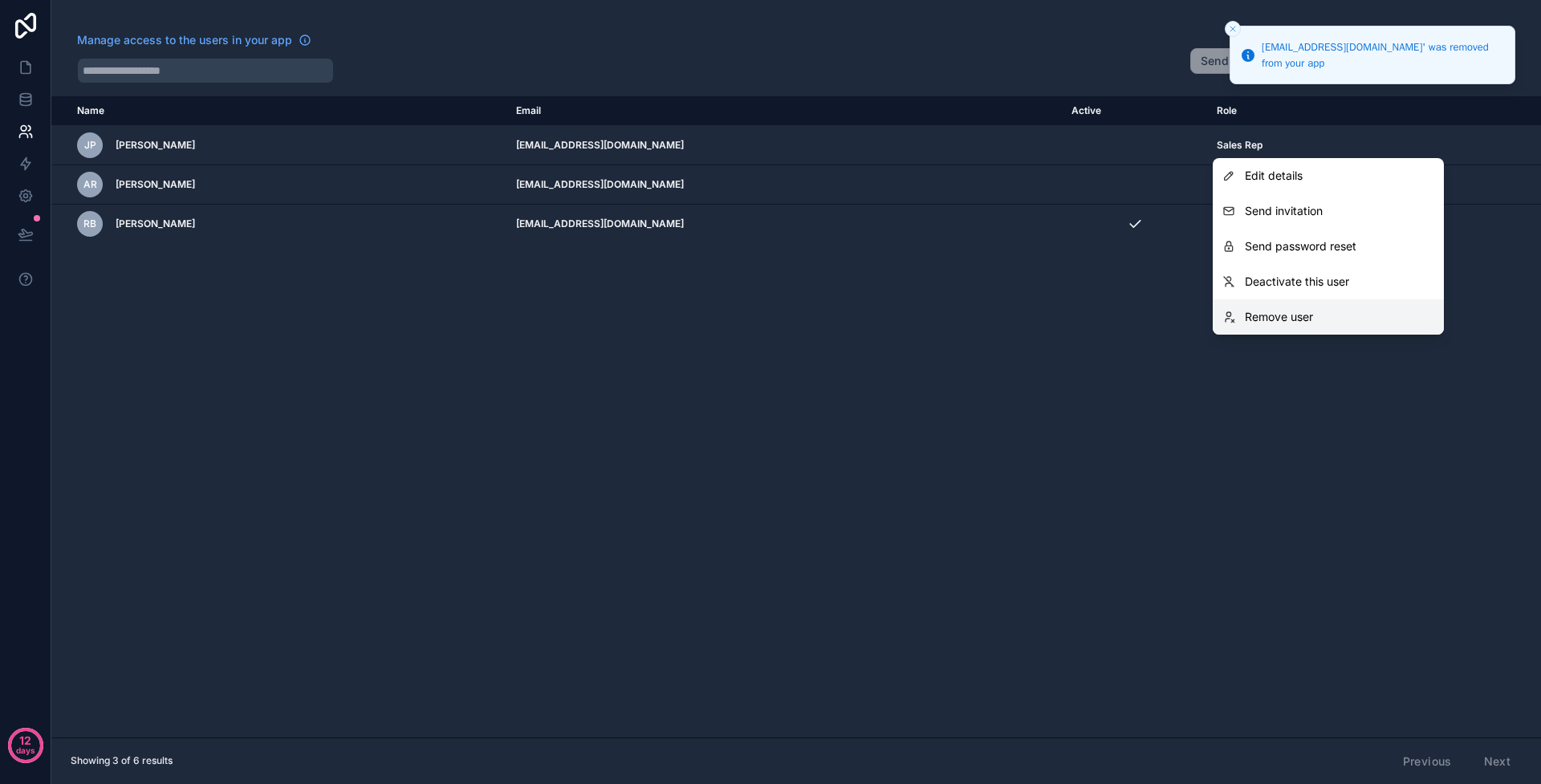 click on "Remove user" at bounding box center (1328, 317) 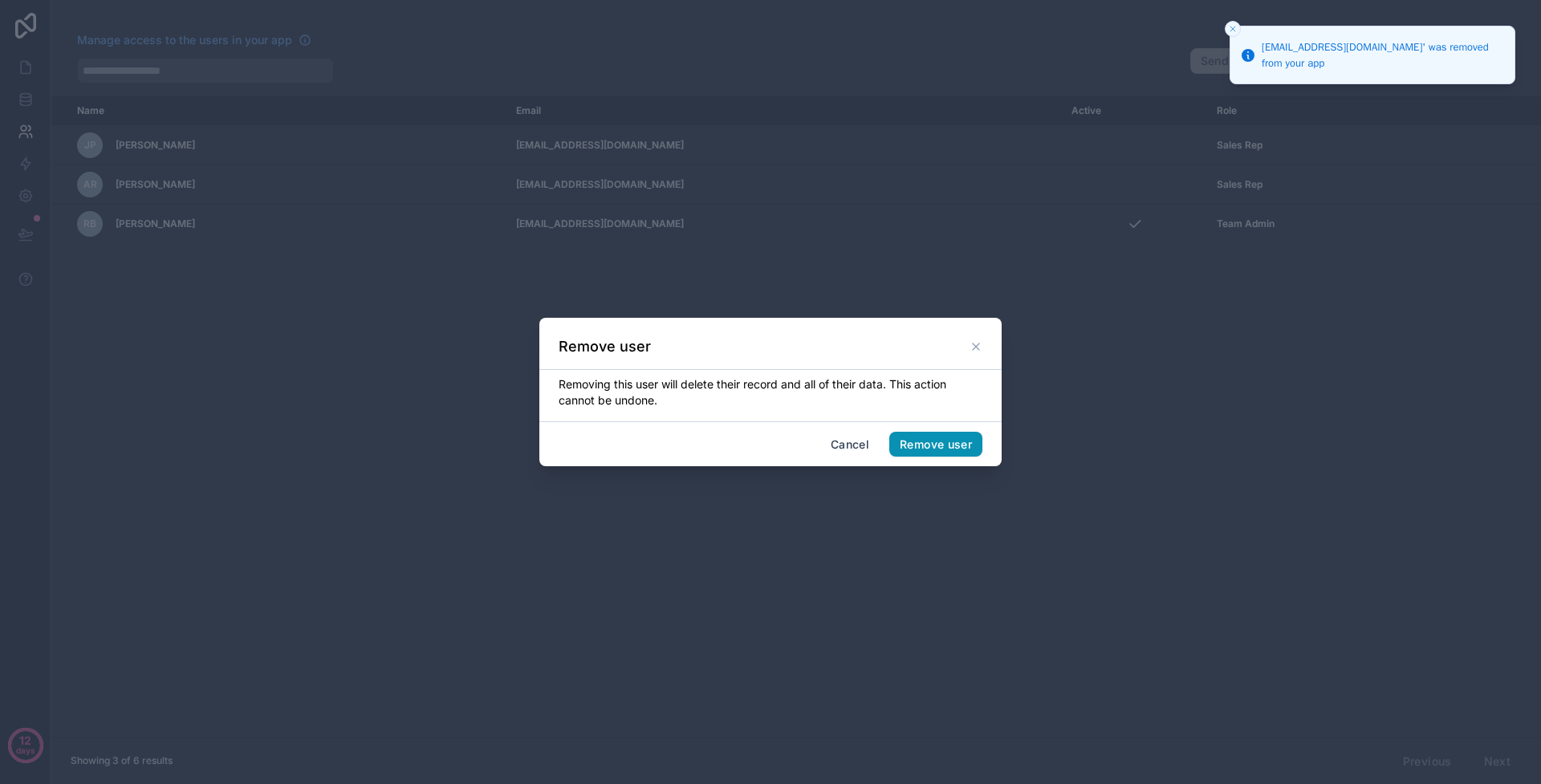 click on "Remove user" at bounding box center (936, 445) 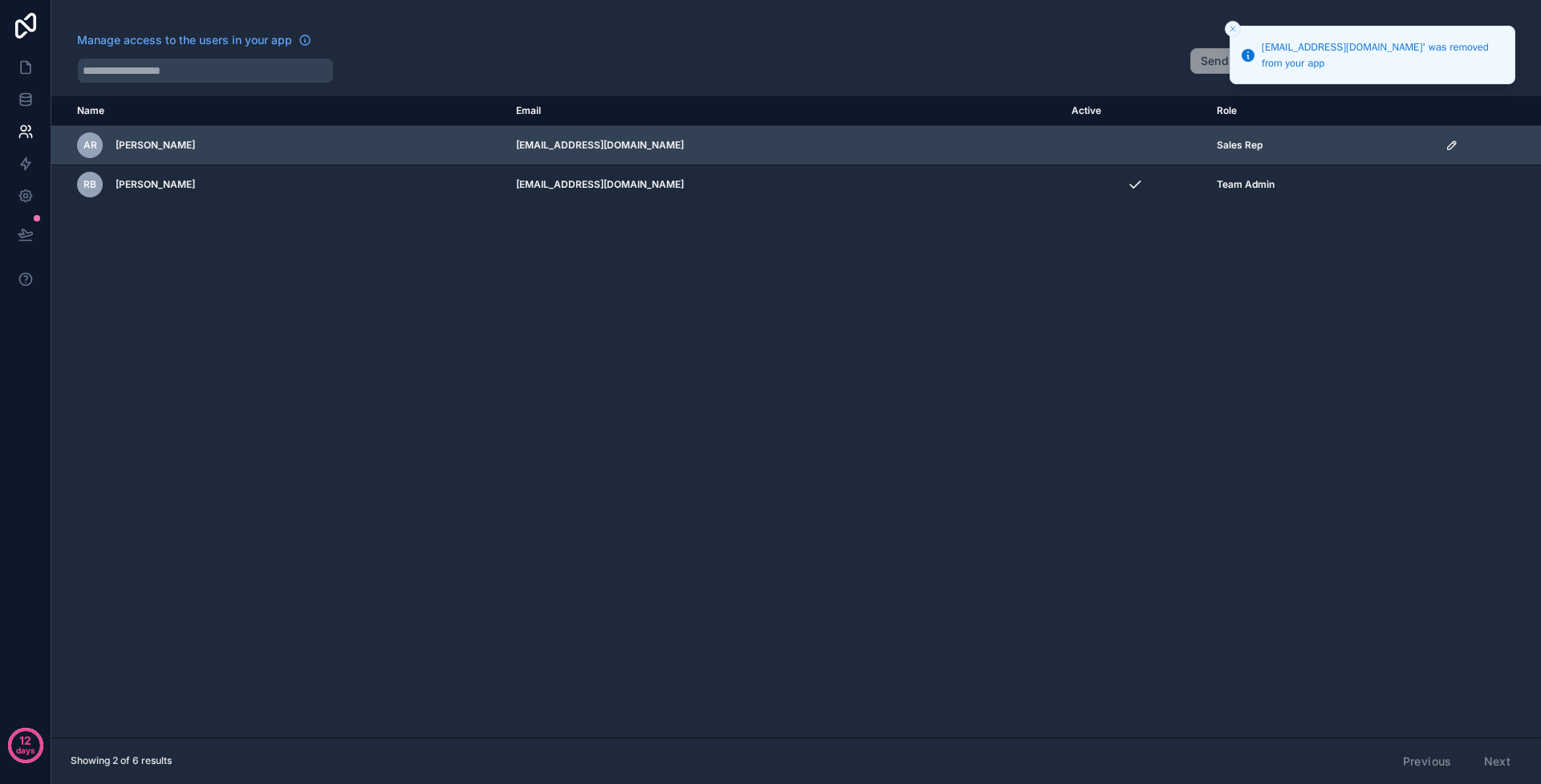click 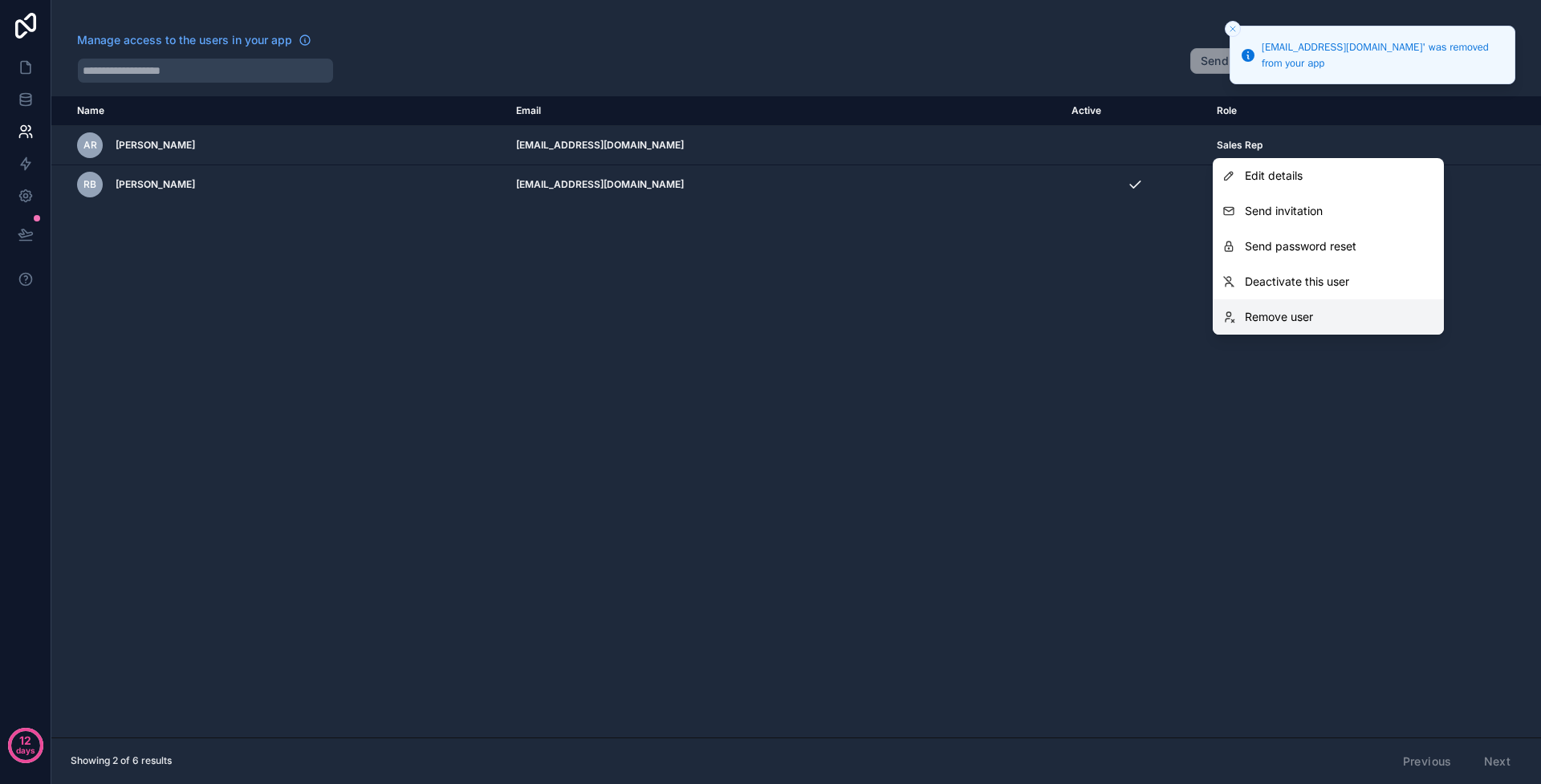 click on "Remove user" at bounding box center [1279, 317] 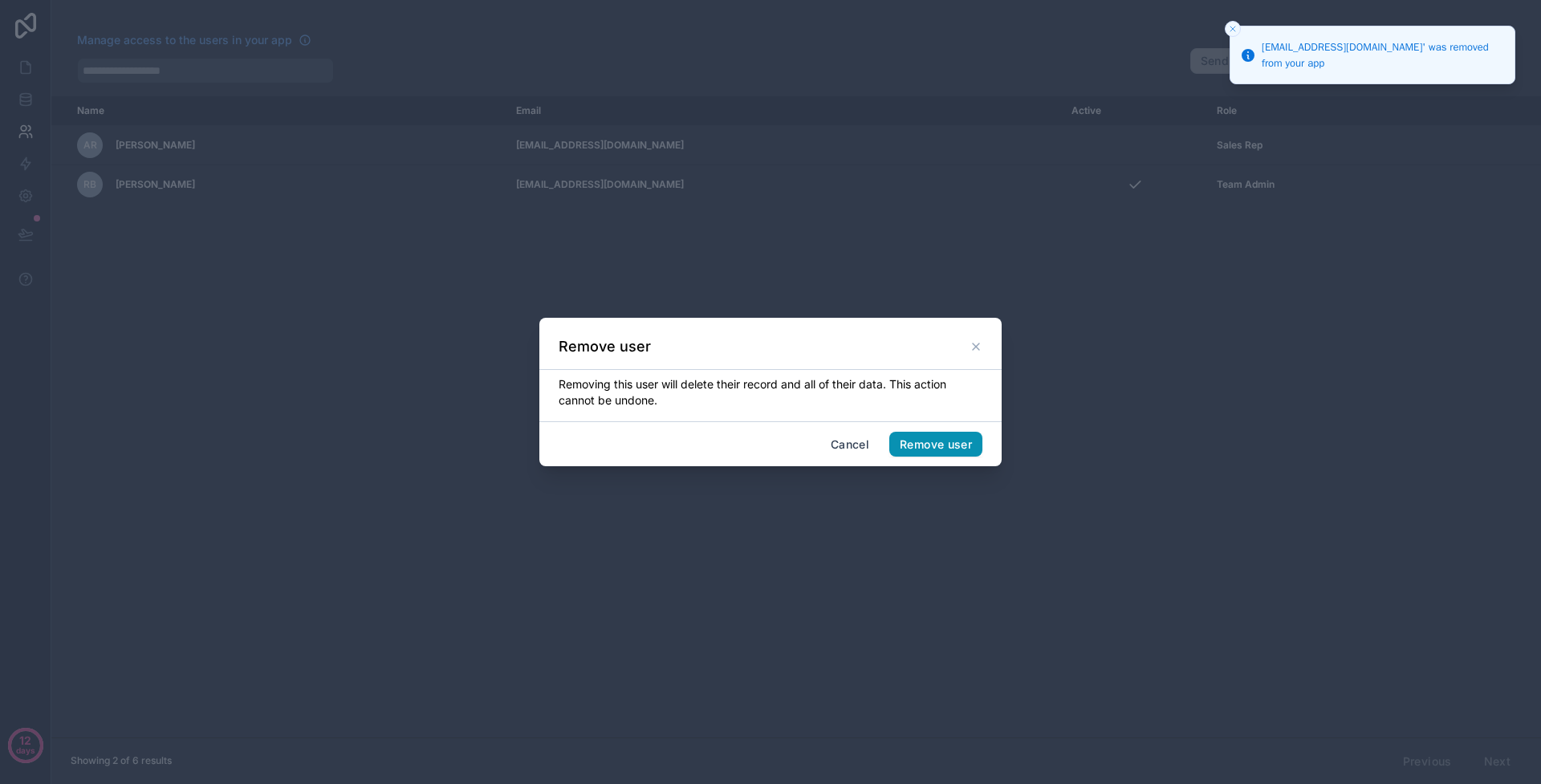 click on "Remove user" at bounding box center [936, 445] 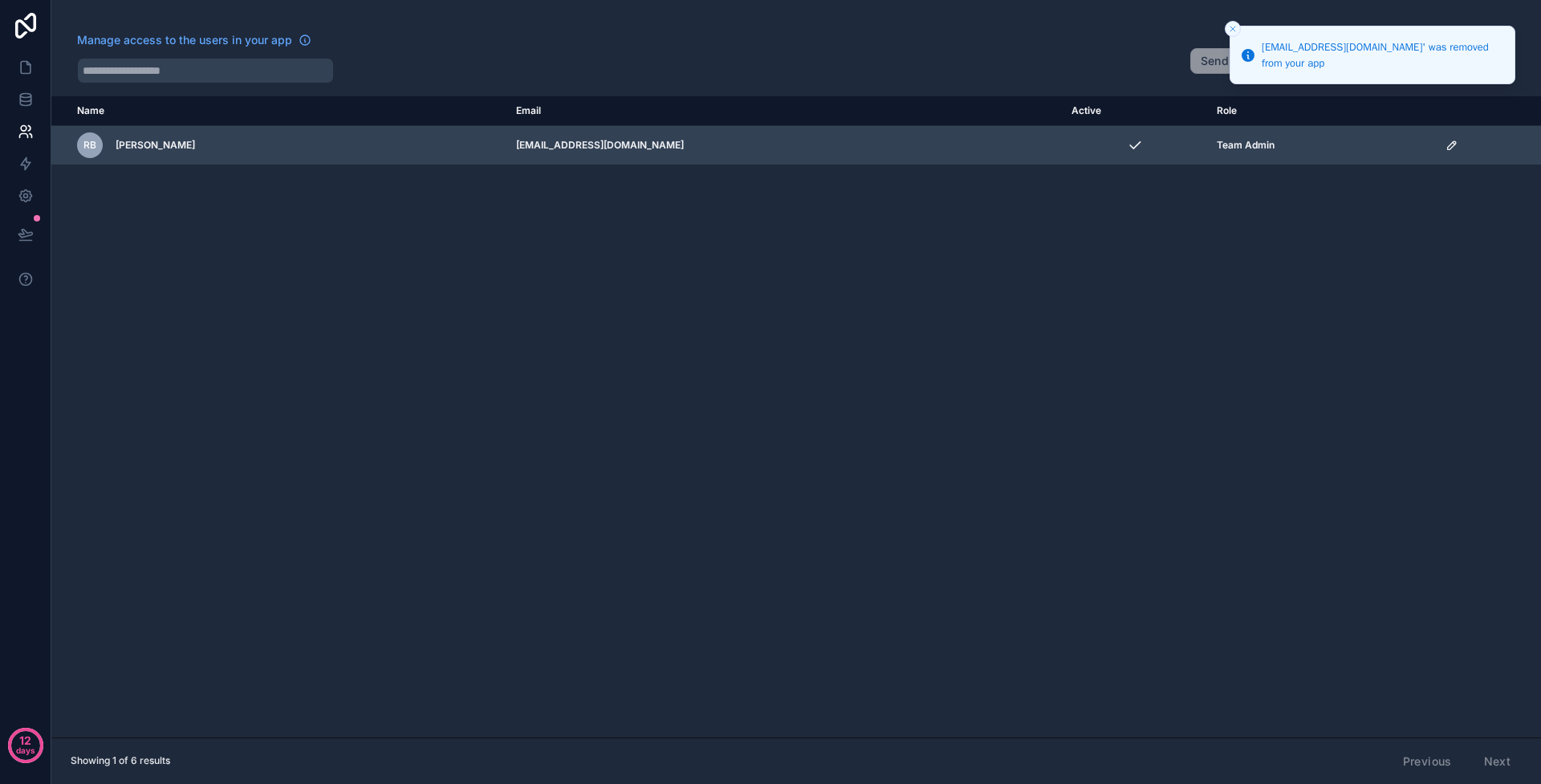 click on "info@blommusicmanagement.com" at bounding box center (784, 145) 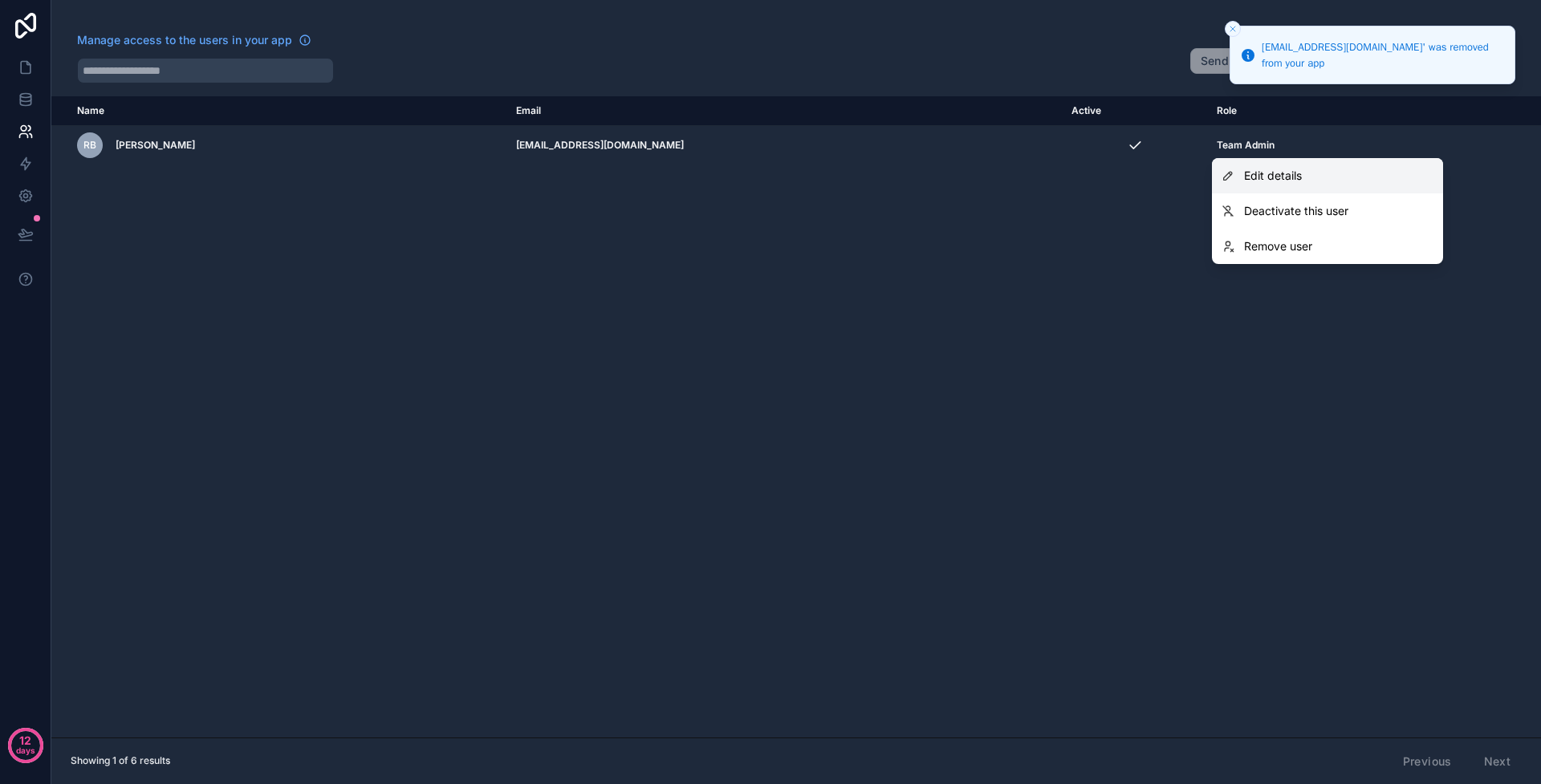 click on "Edit details" at bounding box center (1328, 176) 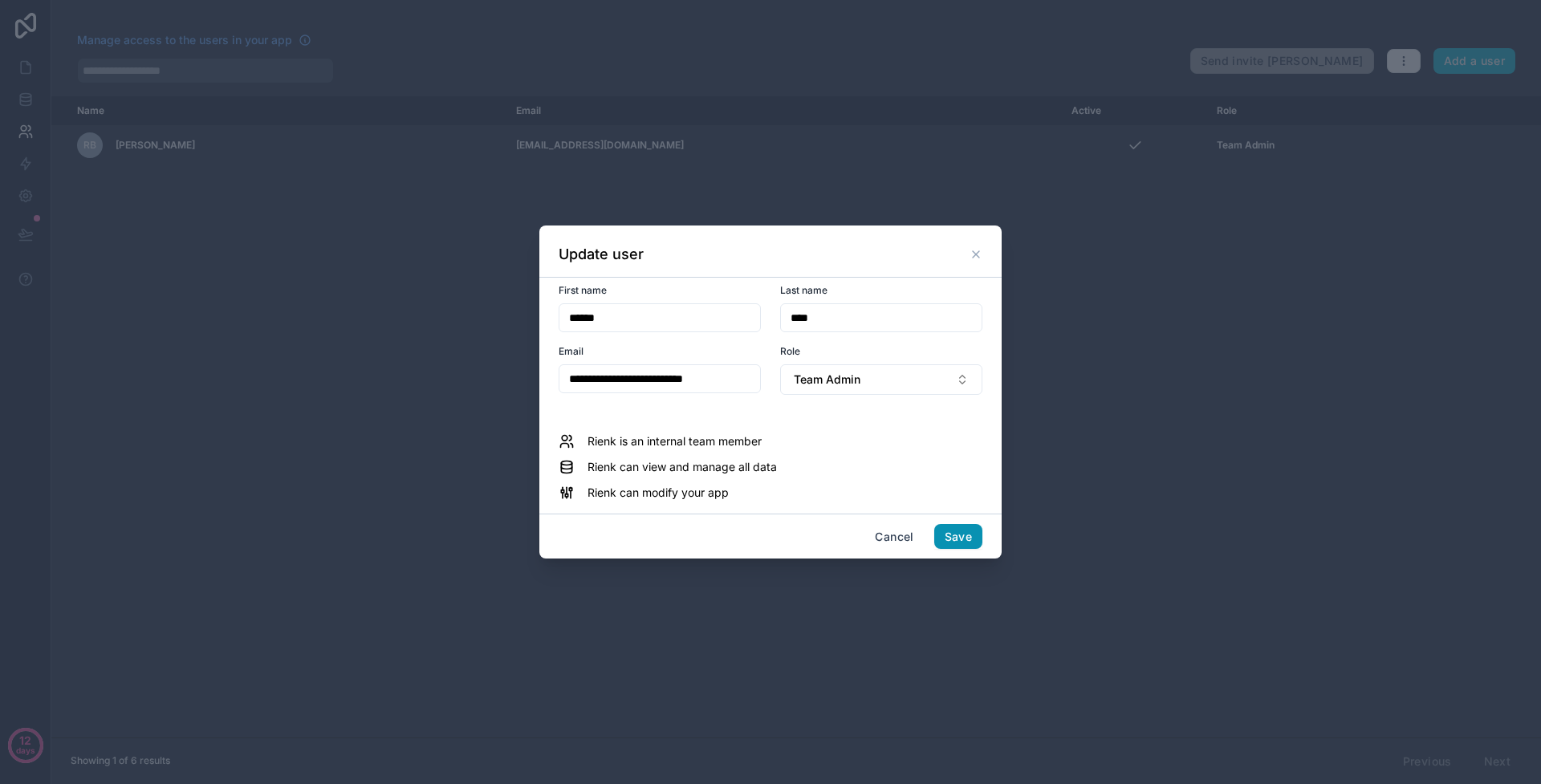 click on "Save" at bounding box center [958, 537] 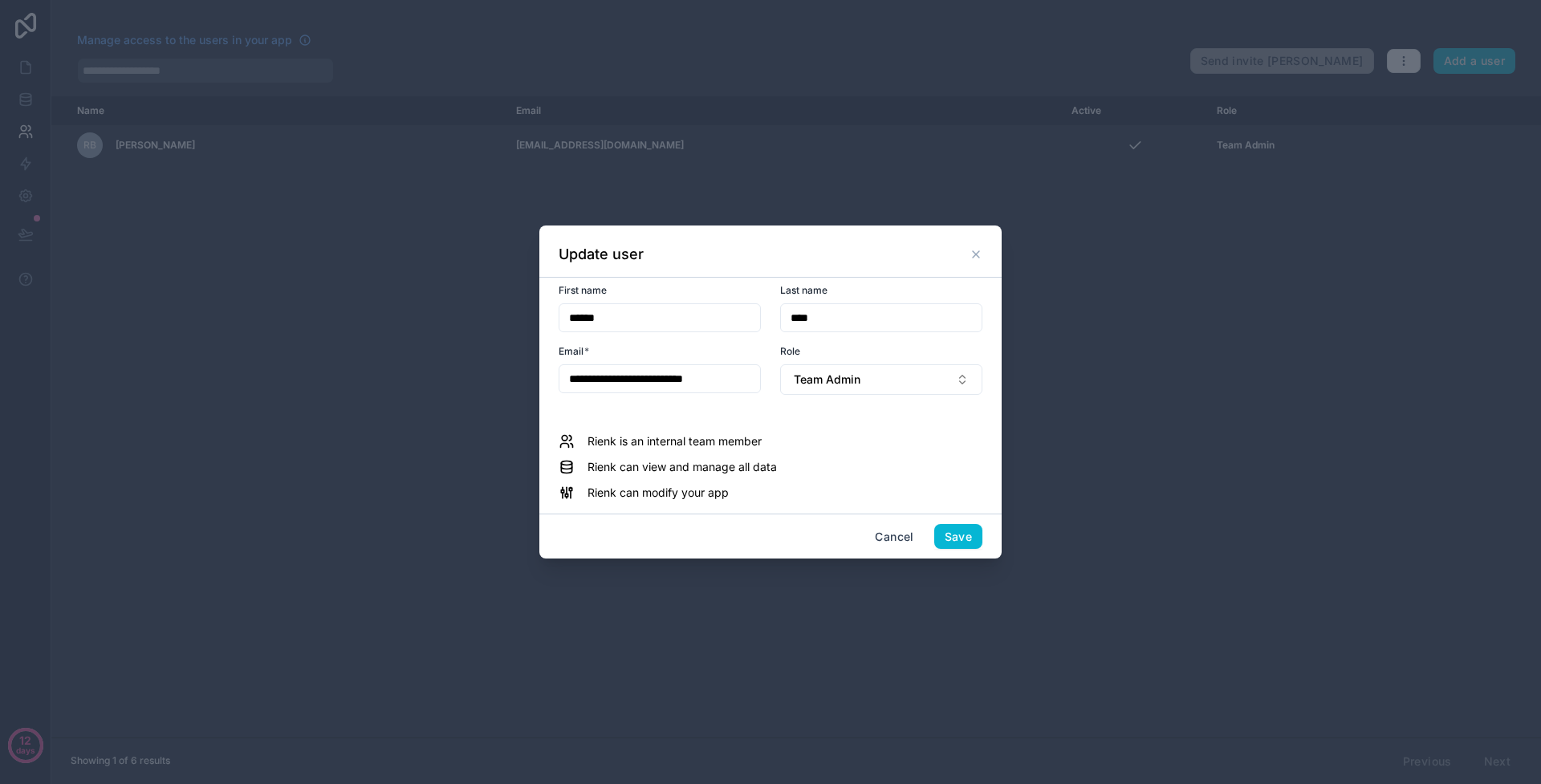 click 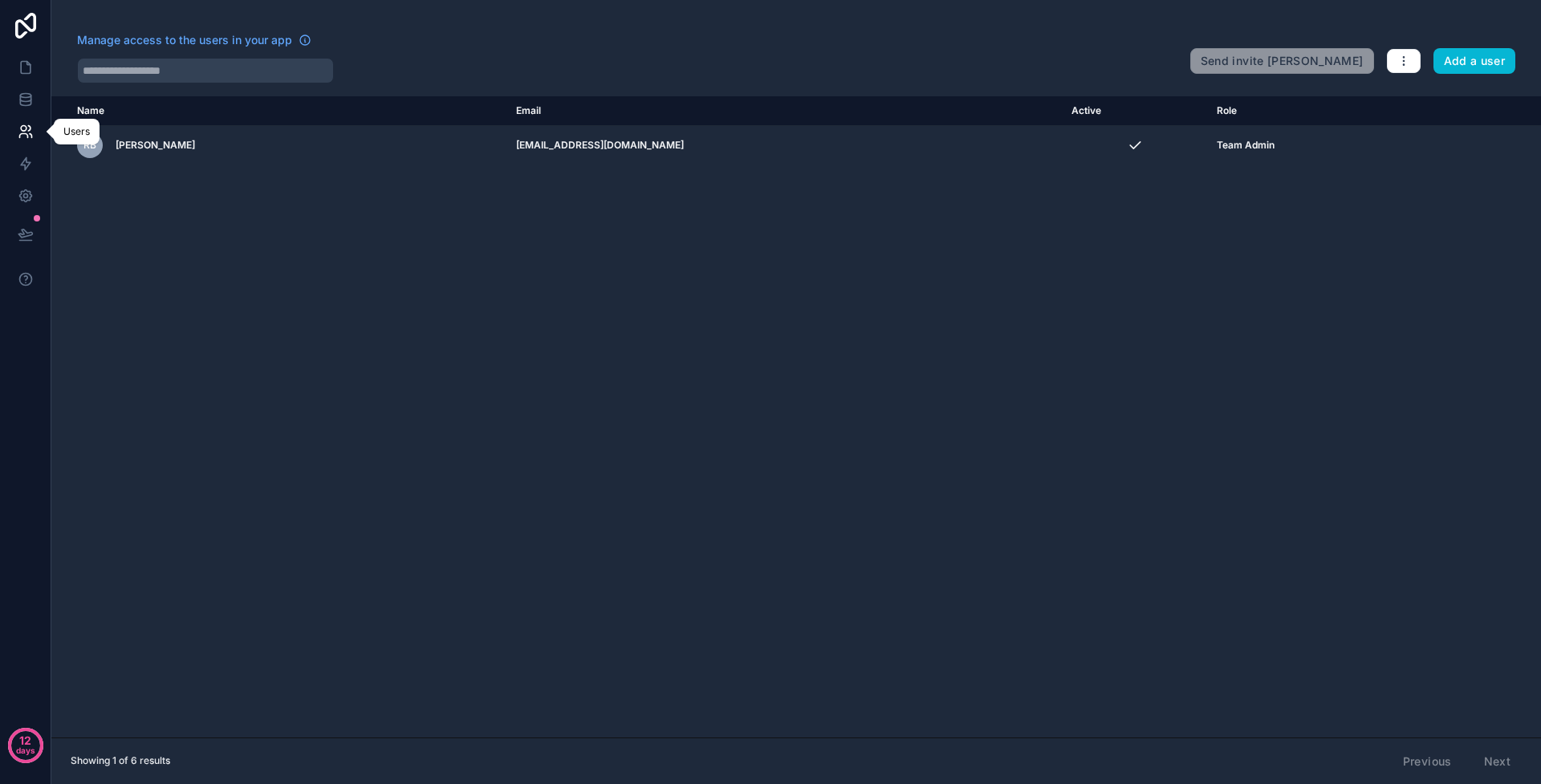 click 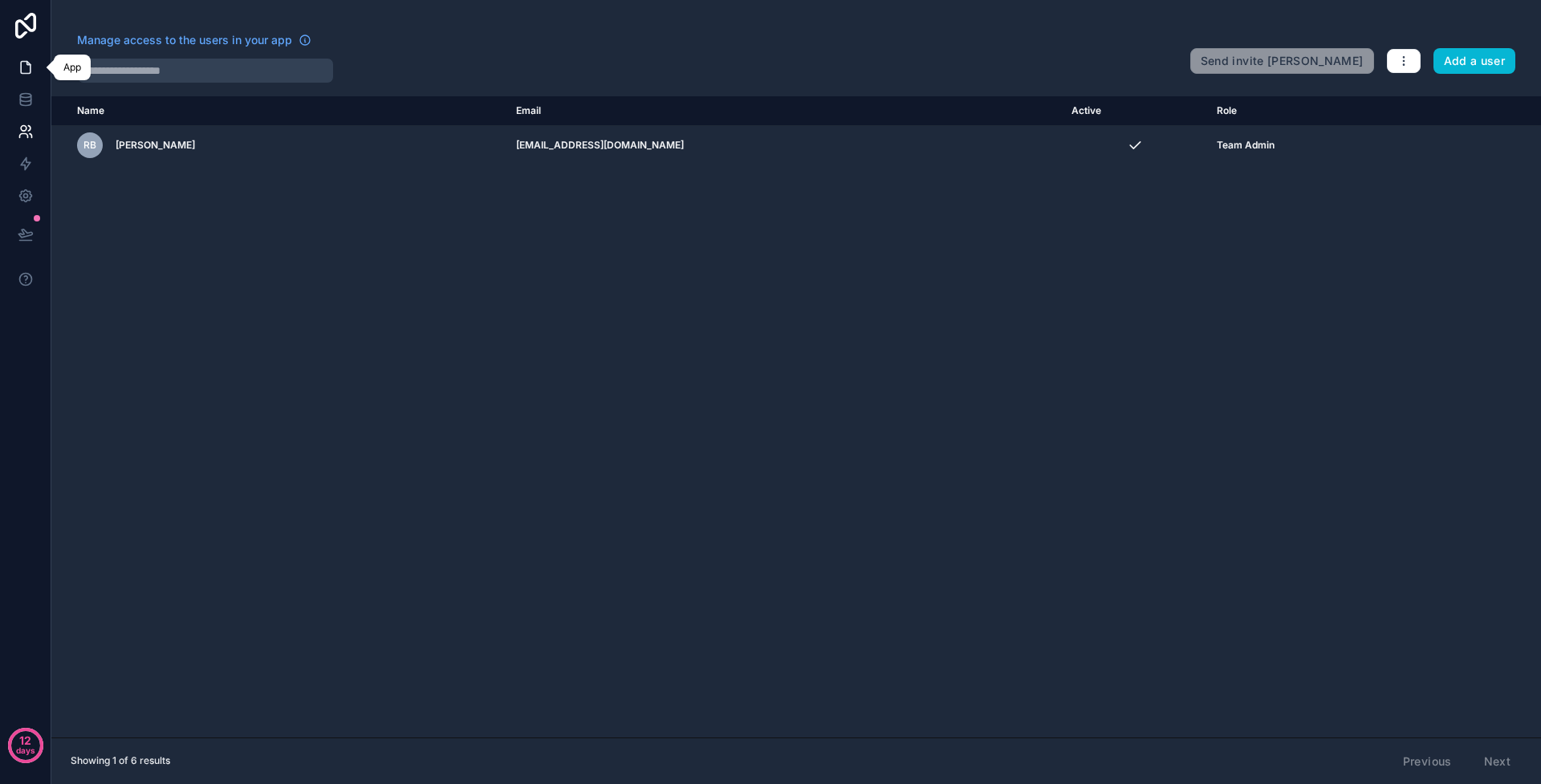 click 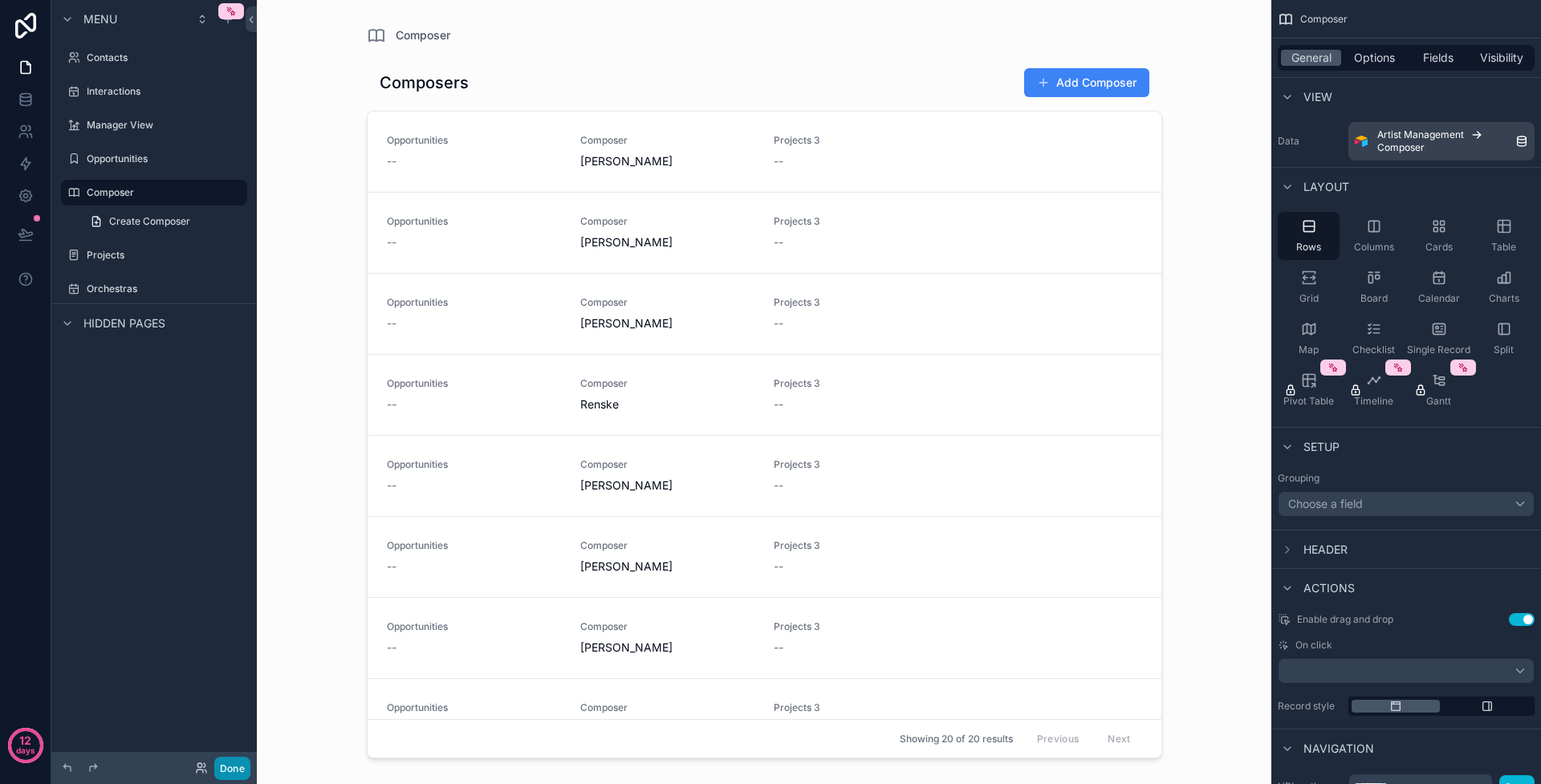 click on "Done" at bounding box center (232, 768) 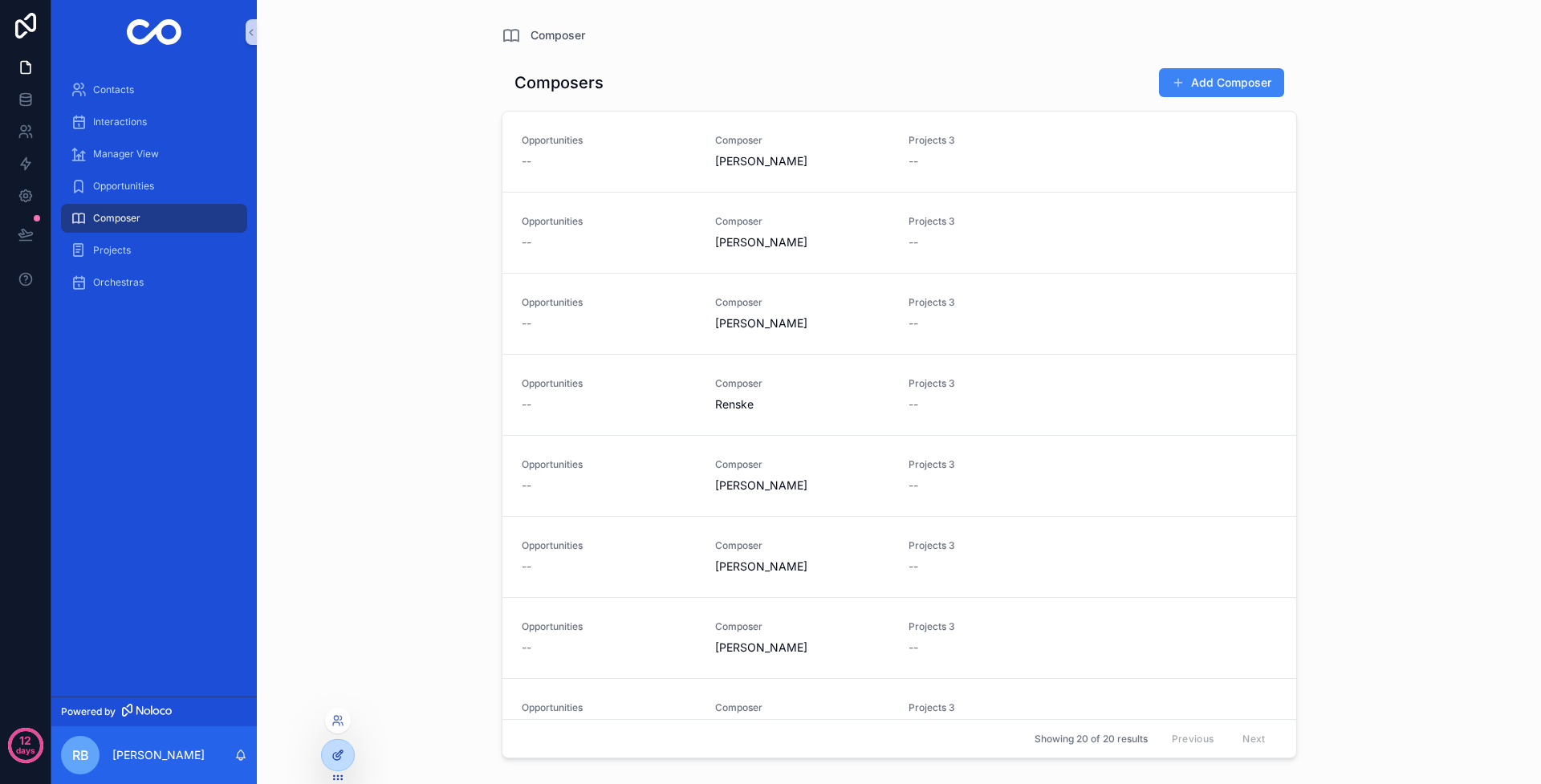 click 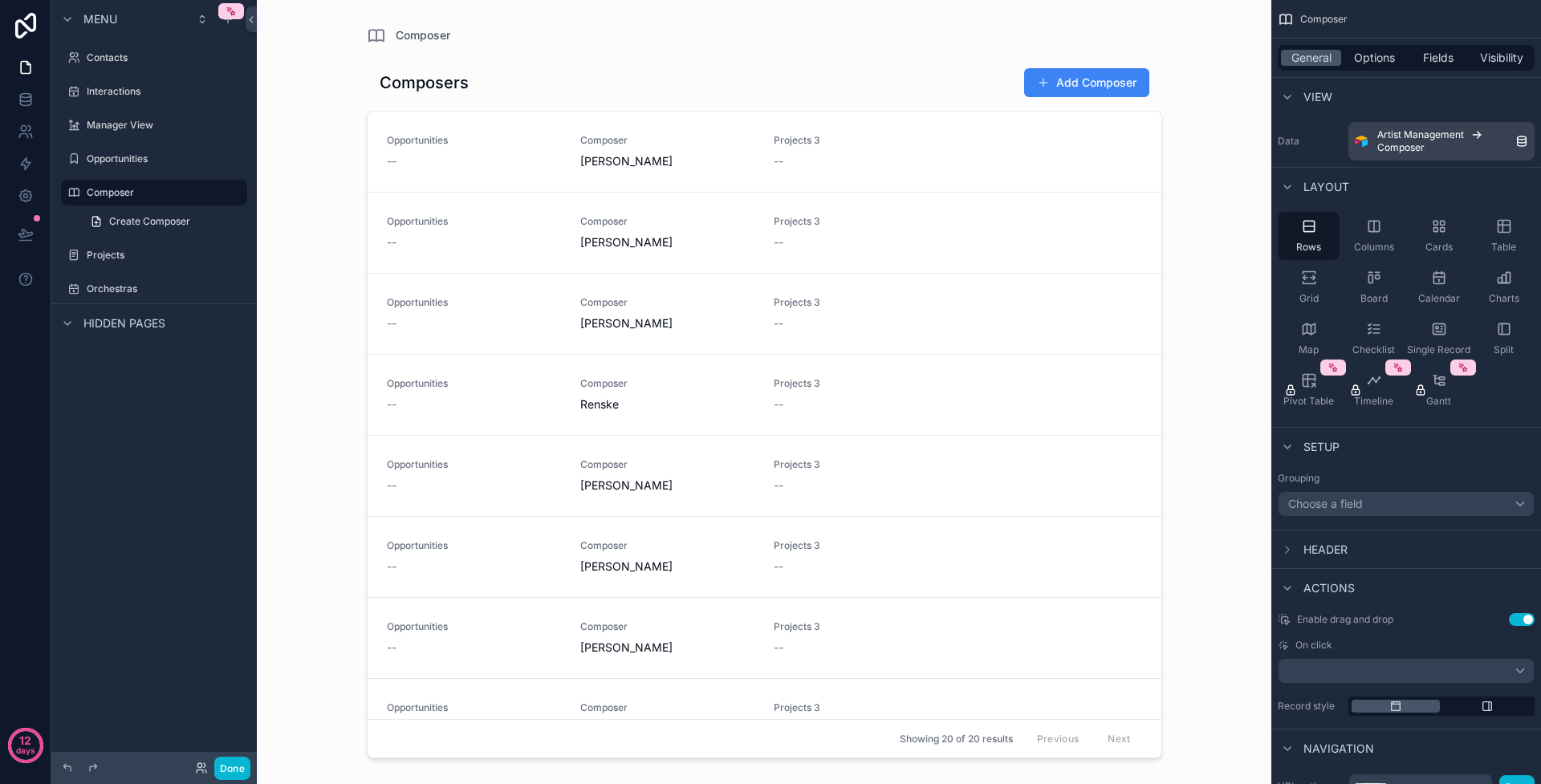 drag, startPoint x: 1154, startPoint y: 152, endPoint x: 1152, endPoint y: 318, distance: 166.01205 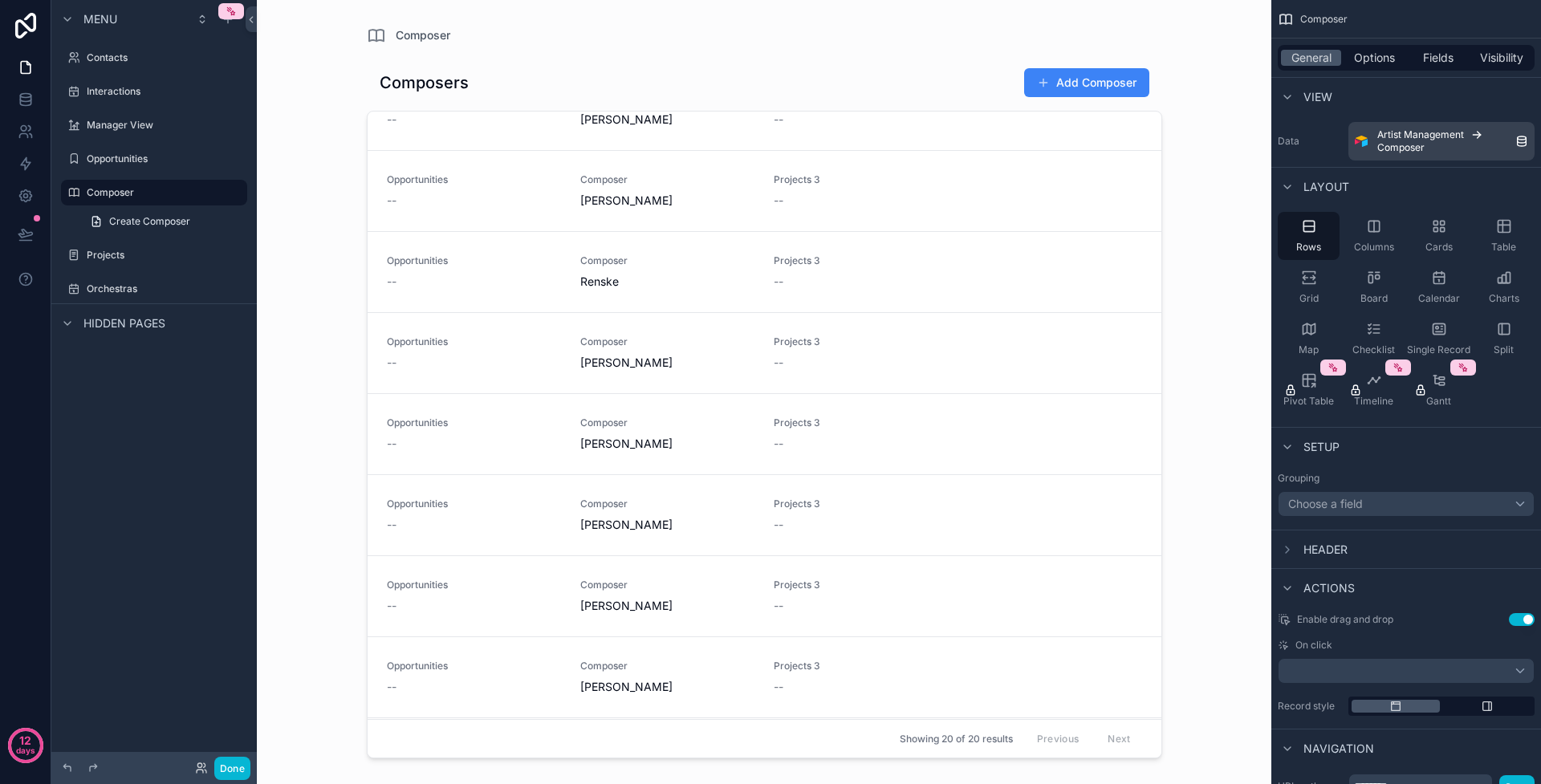 scroll, scrollTop: 0, scrollLeft: 0, axis: both 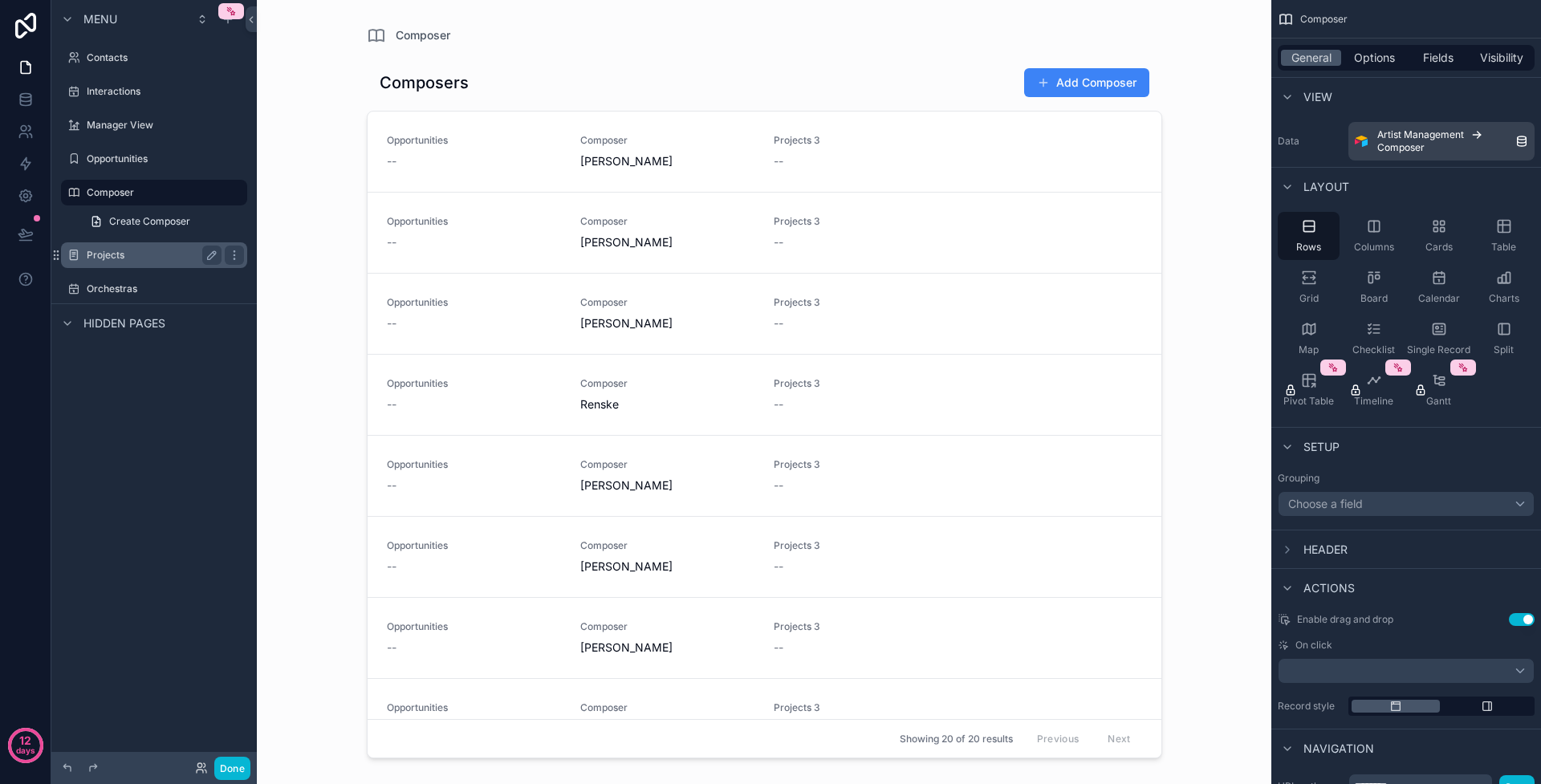 click on "Projects" at bounding box center (151, 255) 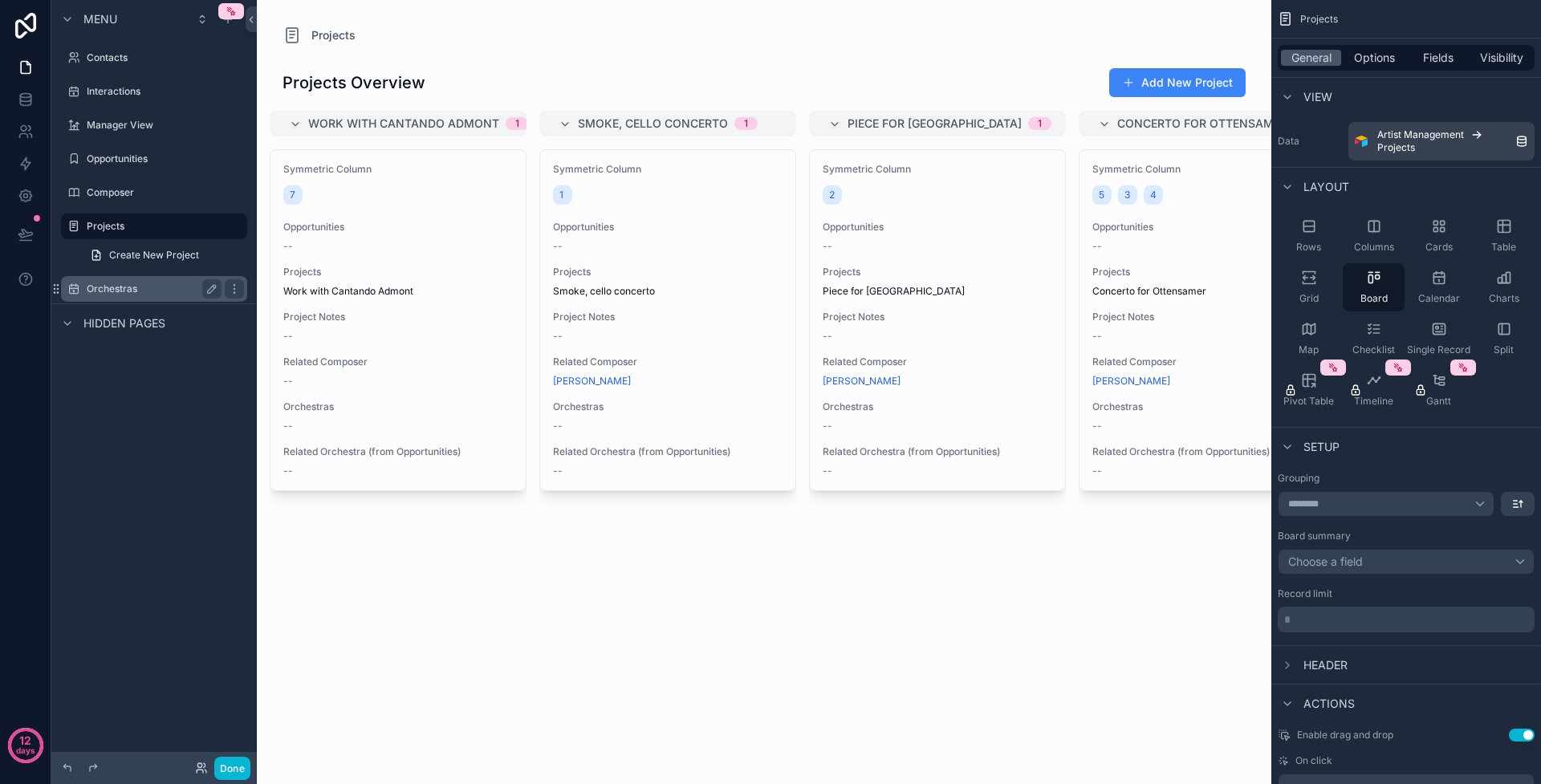click on "Orchestras" at bounding box center [151, 289] 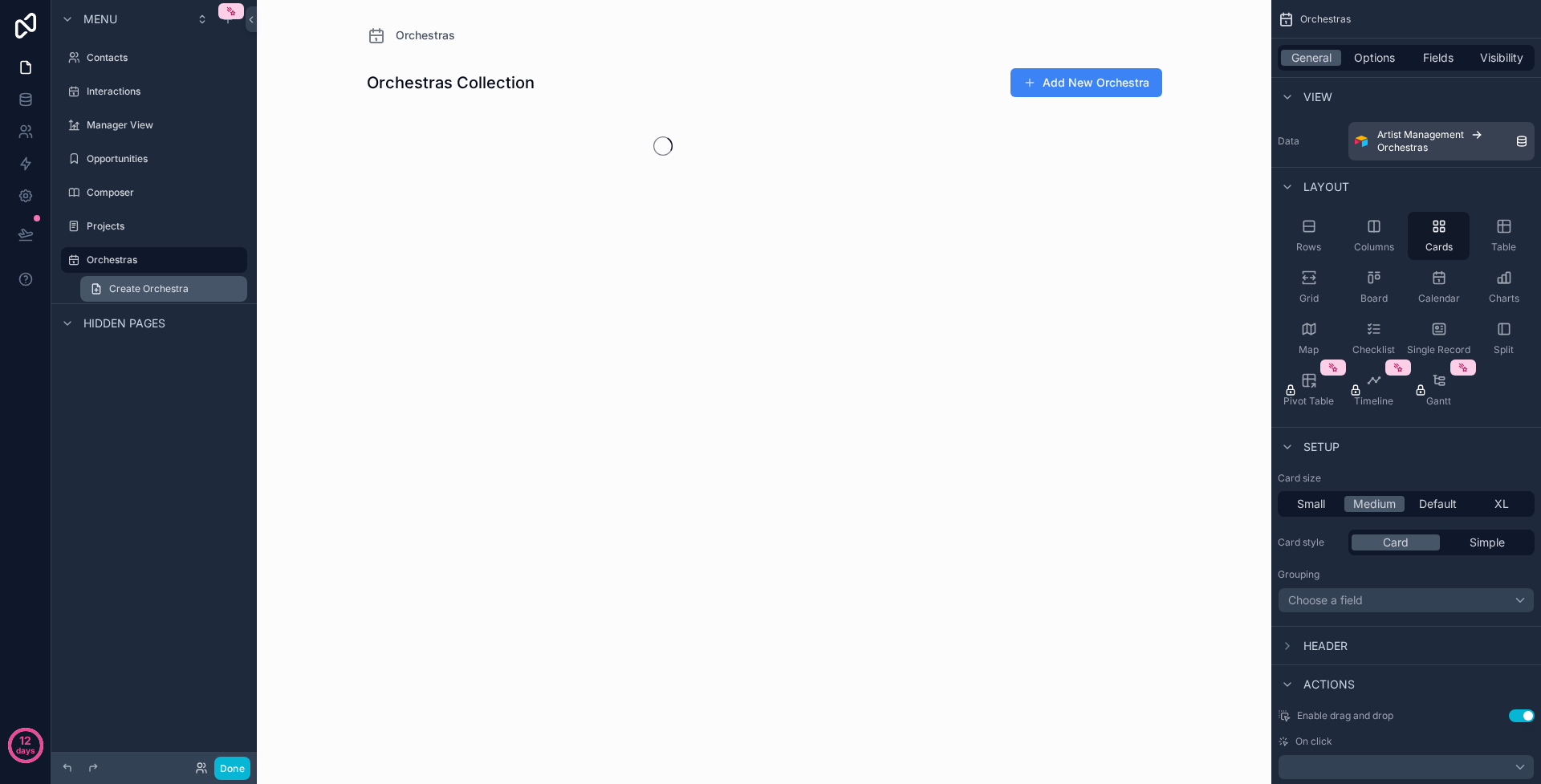 click on "Create Orchestra" at bounding box center (148, 289) 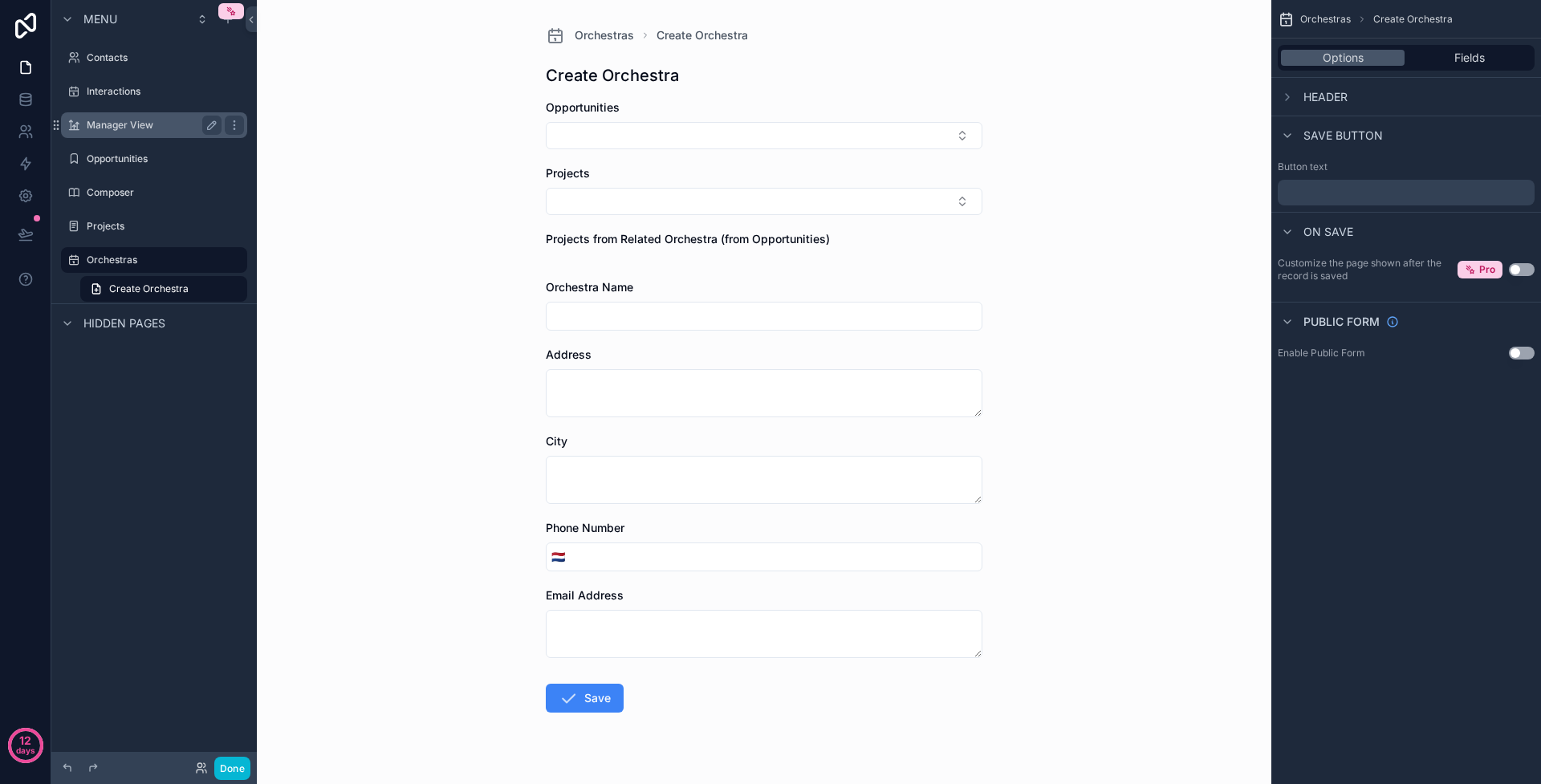 click on "Manager View" at bounding box center (154, 125) 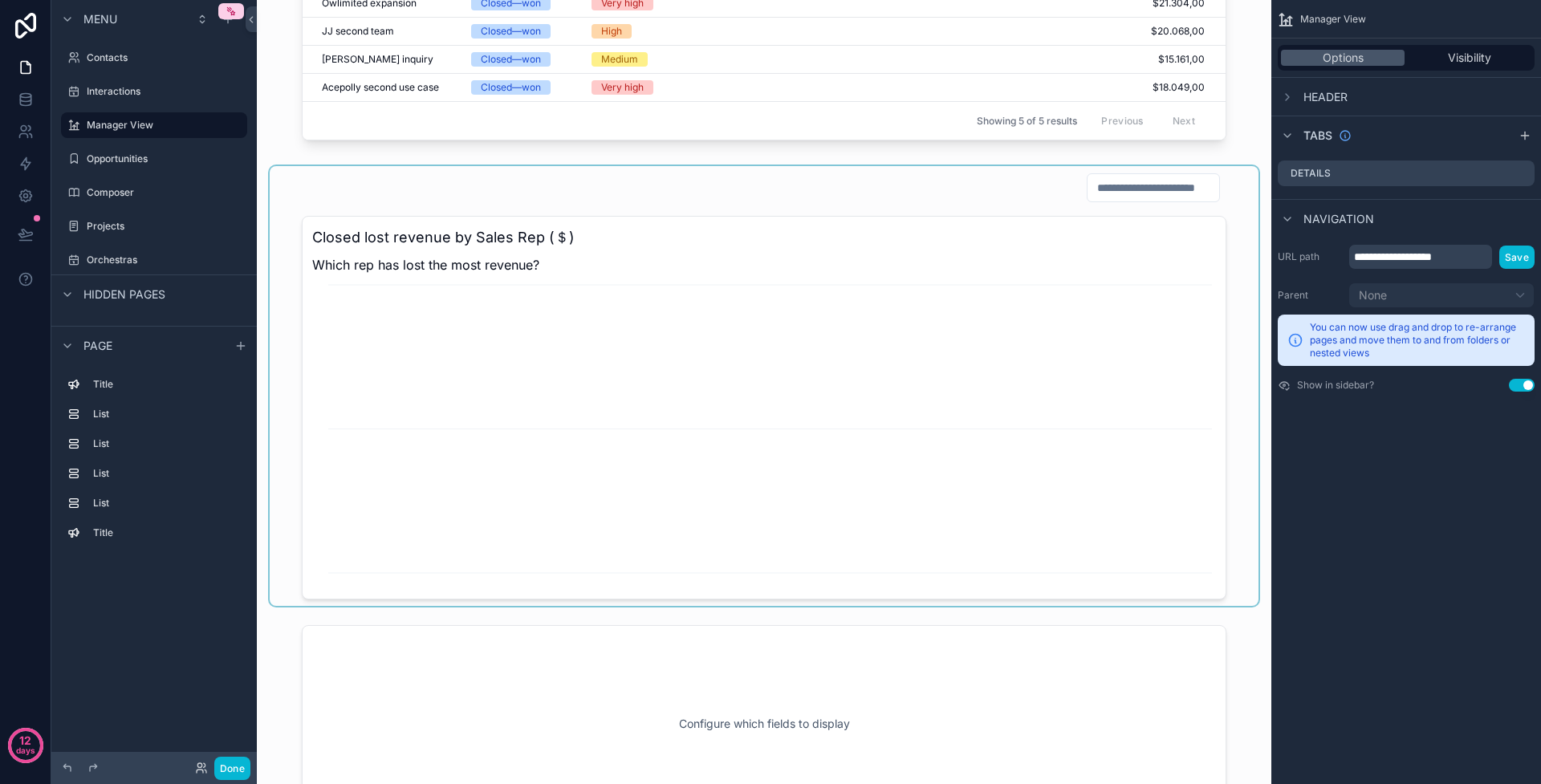 scroll, scrollTop: 0, scrollLeft: 0, axis: both 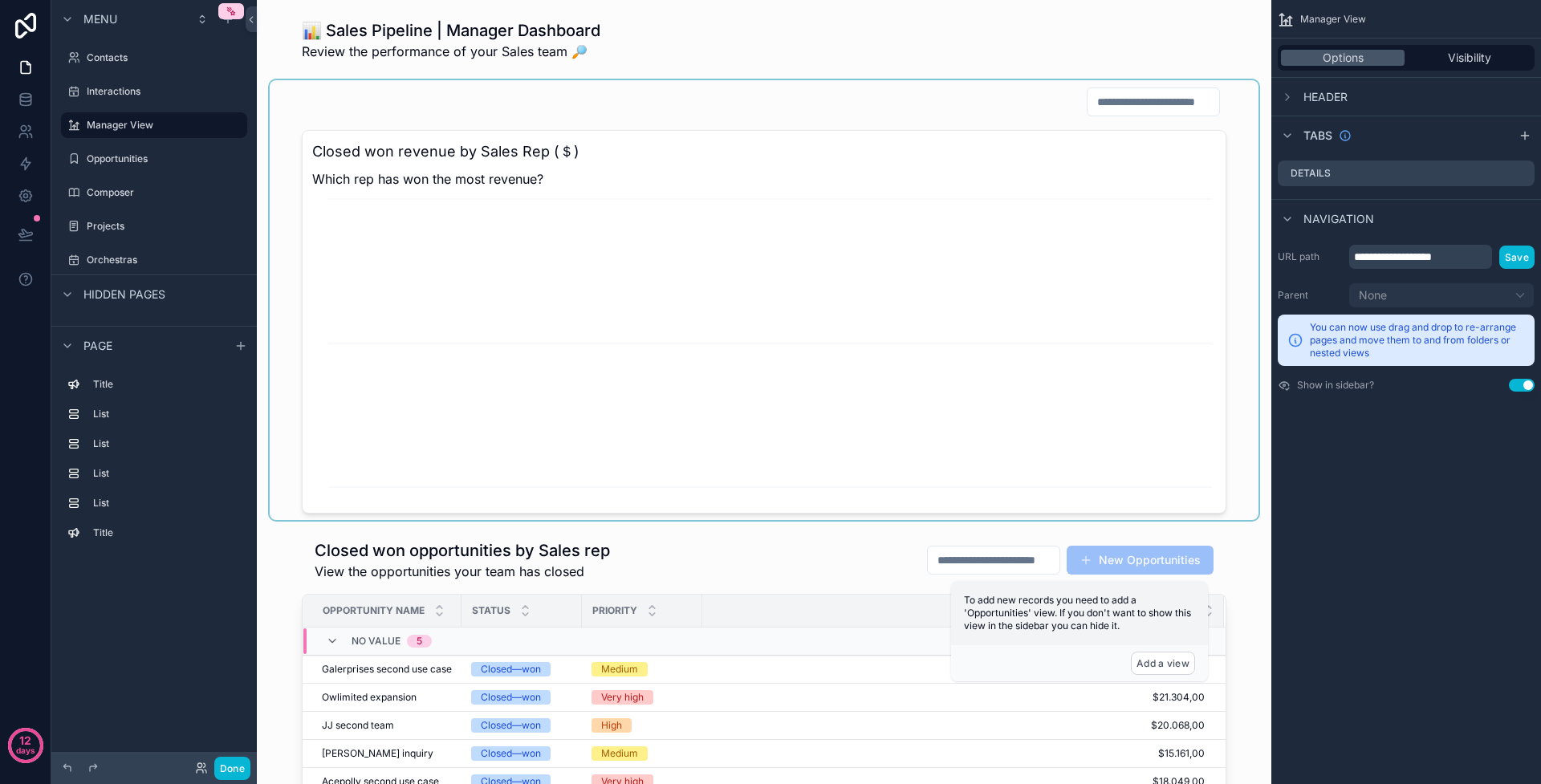 click at bounding box center (764, 300) 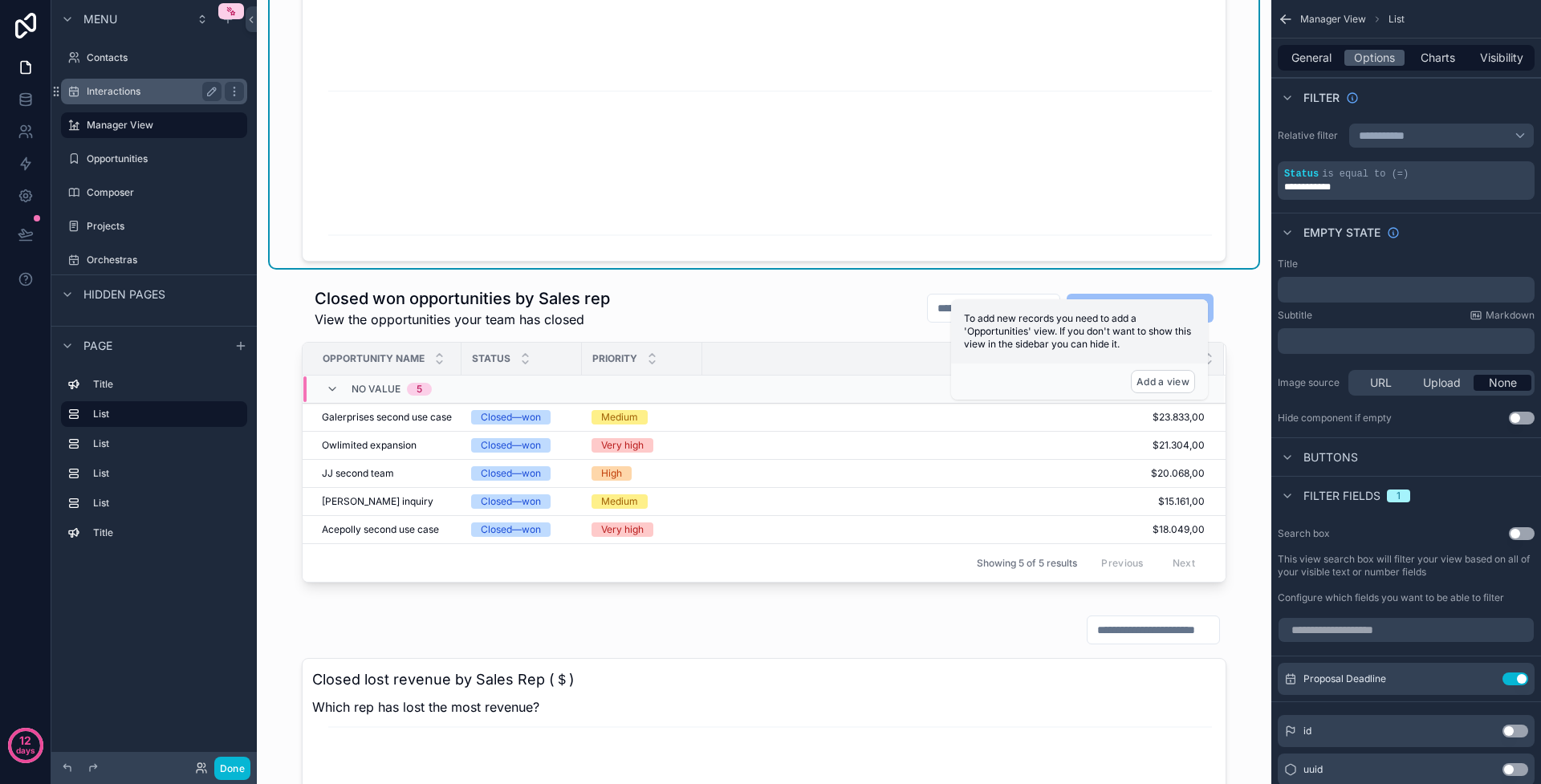 scroll, scrollTop: 282, scrollLeft: 0, axis: vertical 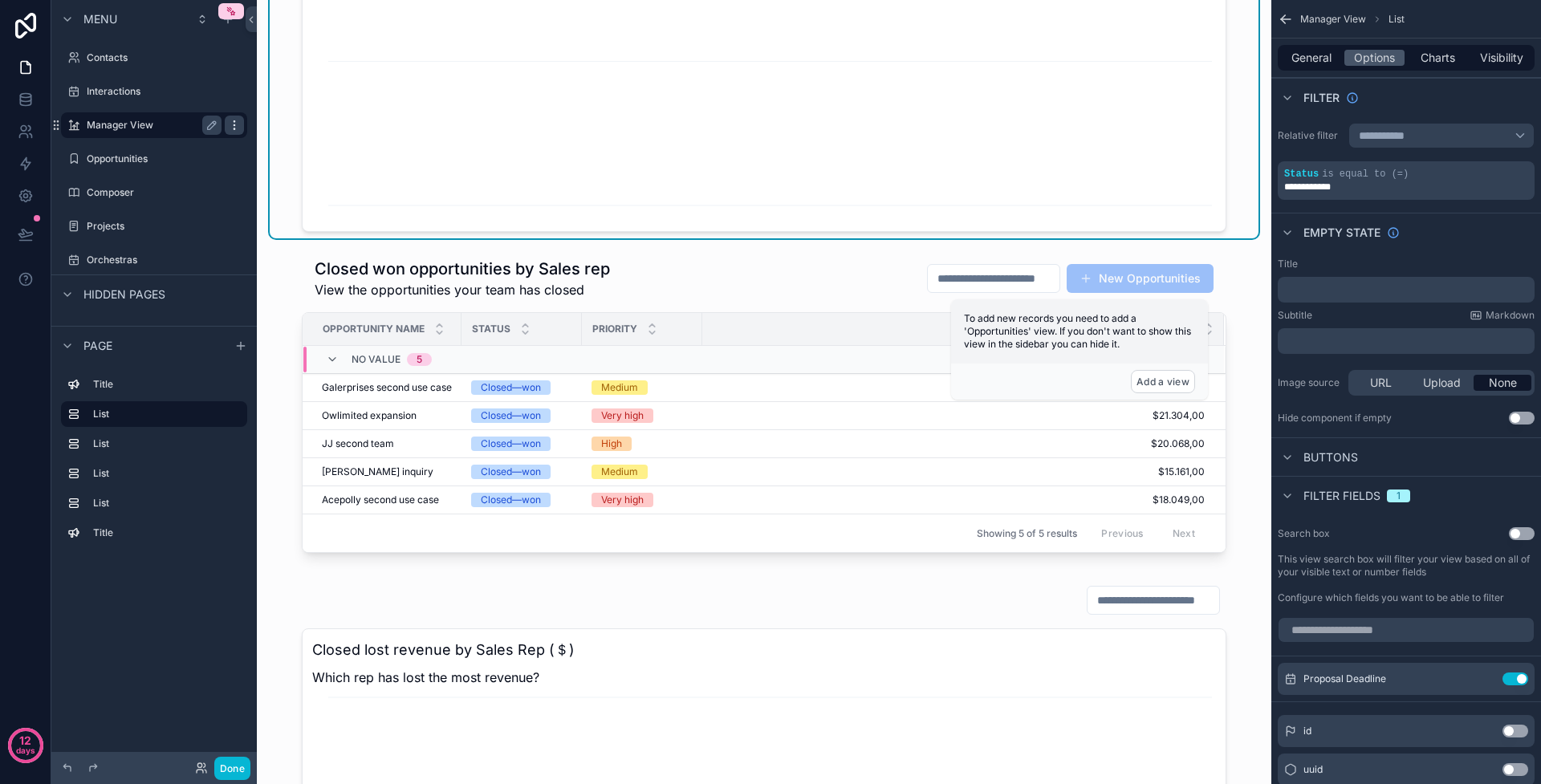 click 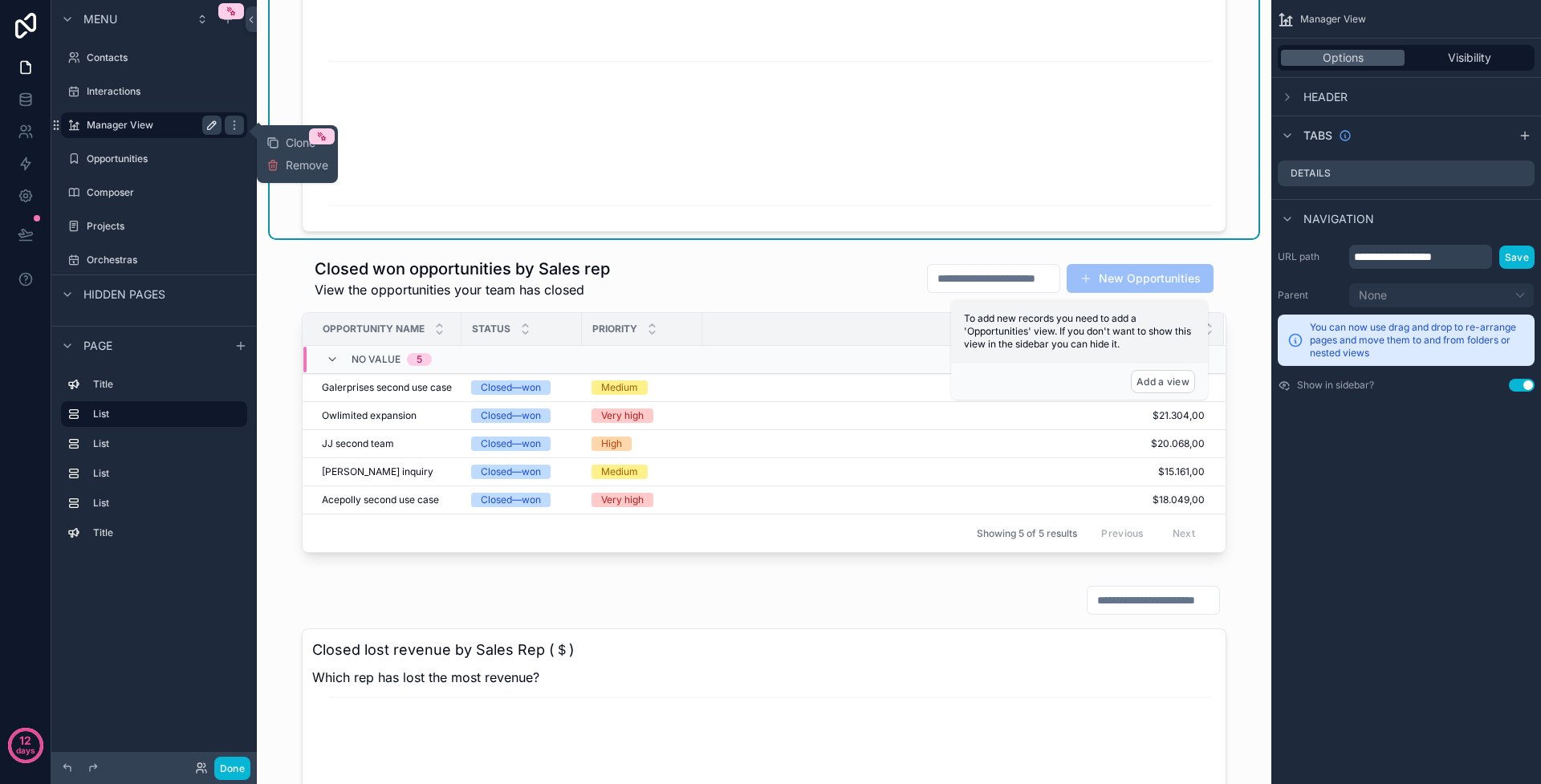 click 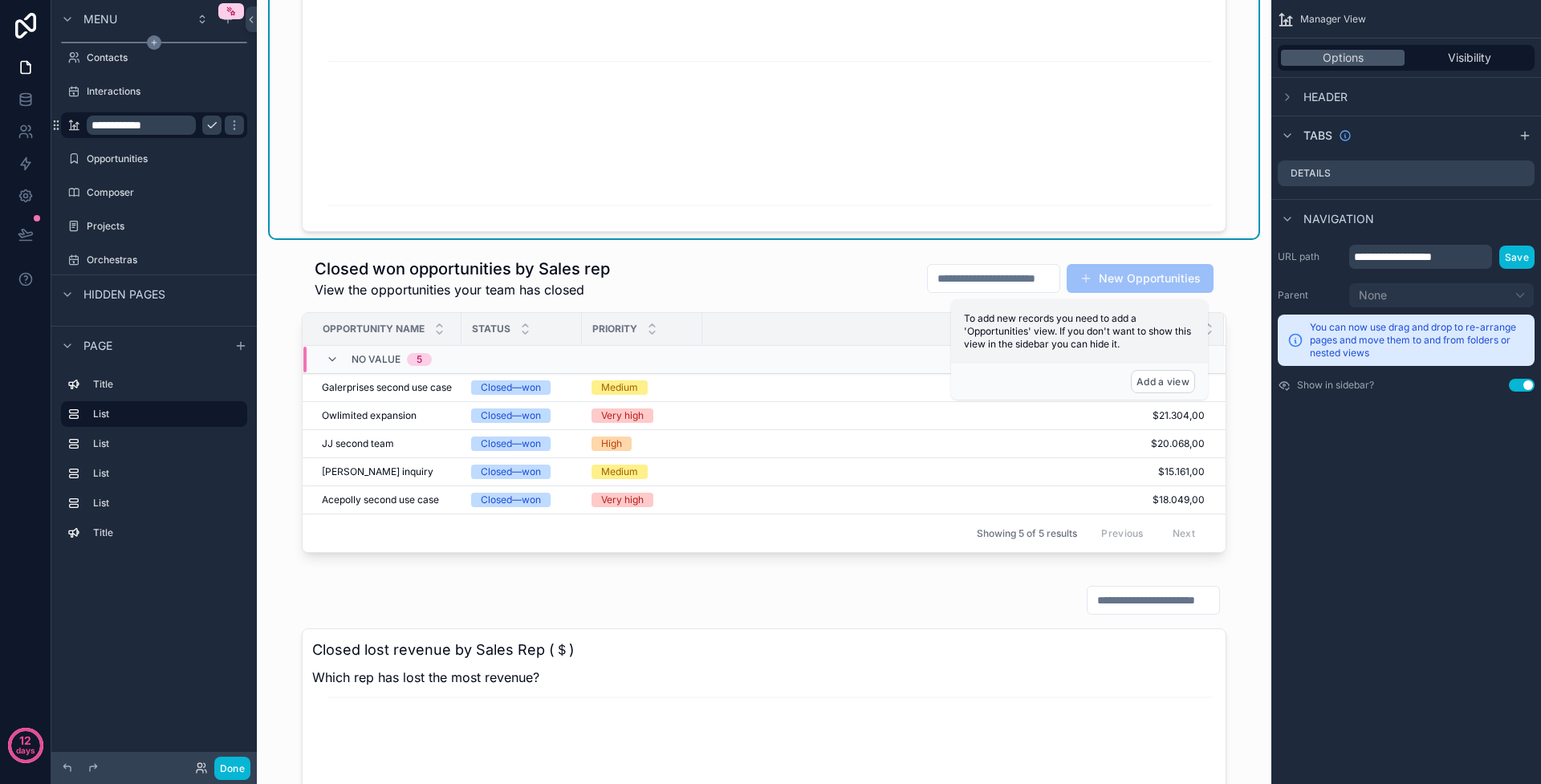 click at bounding box center [154, 43] 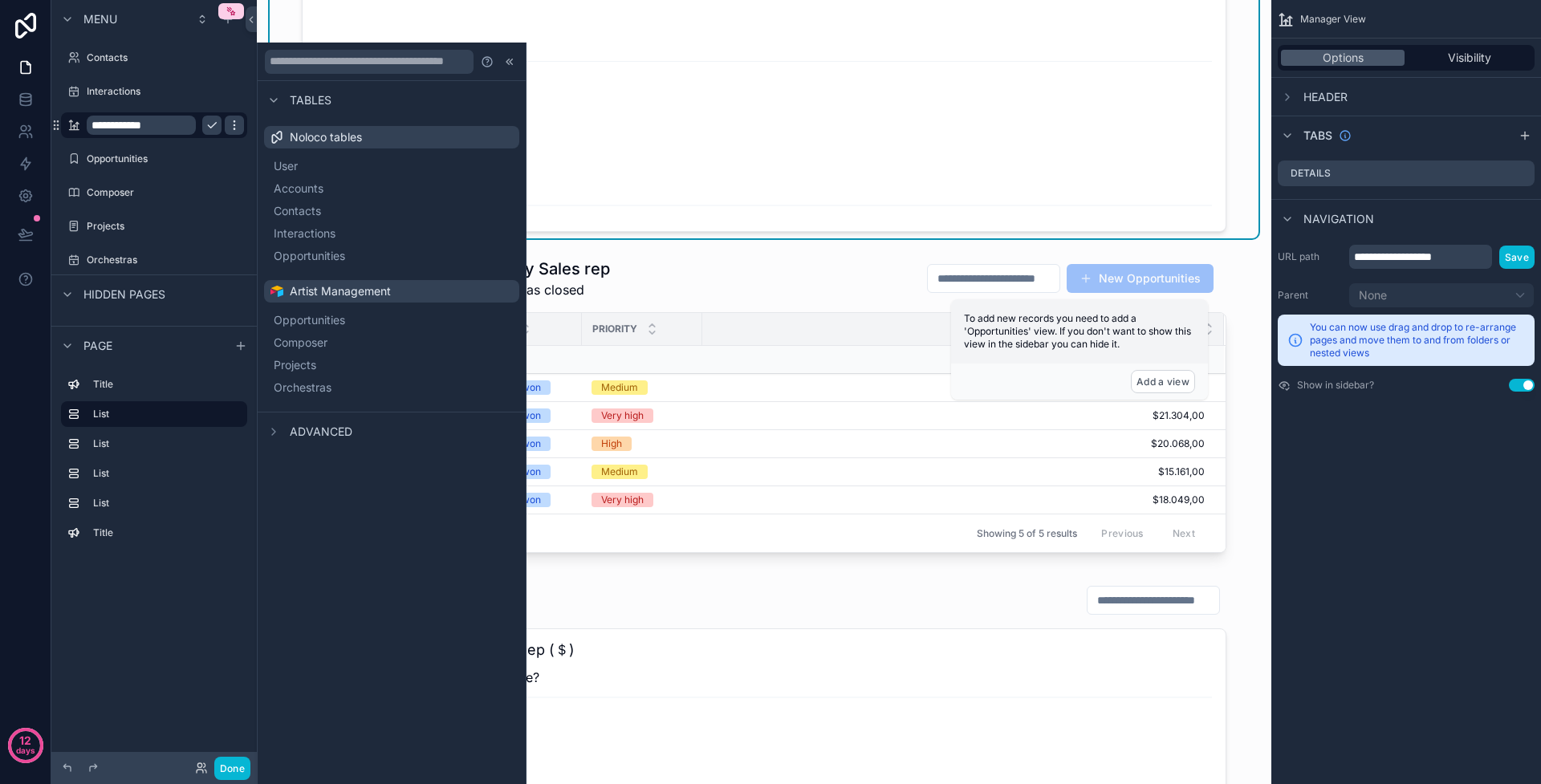 click 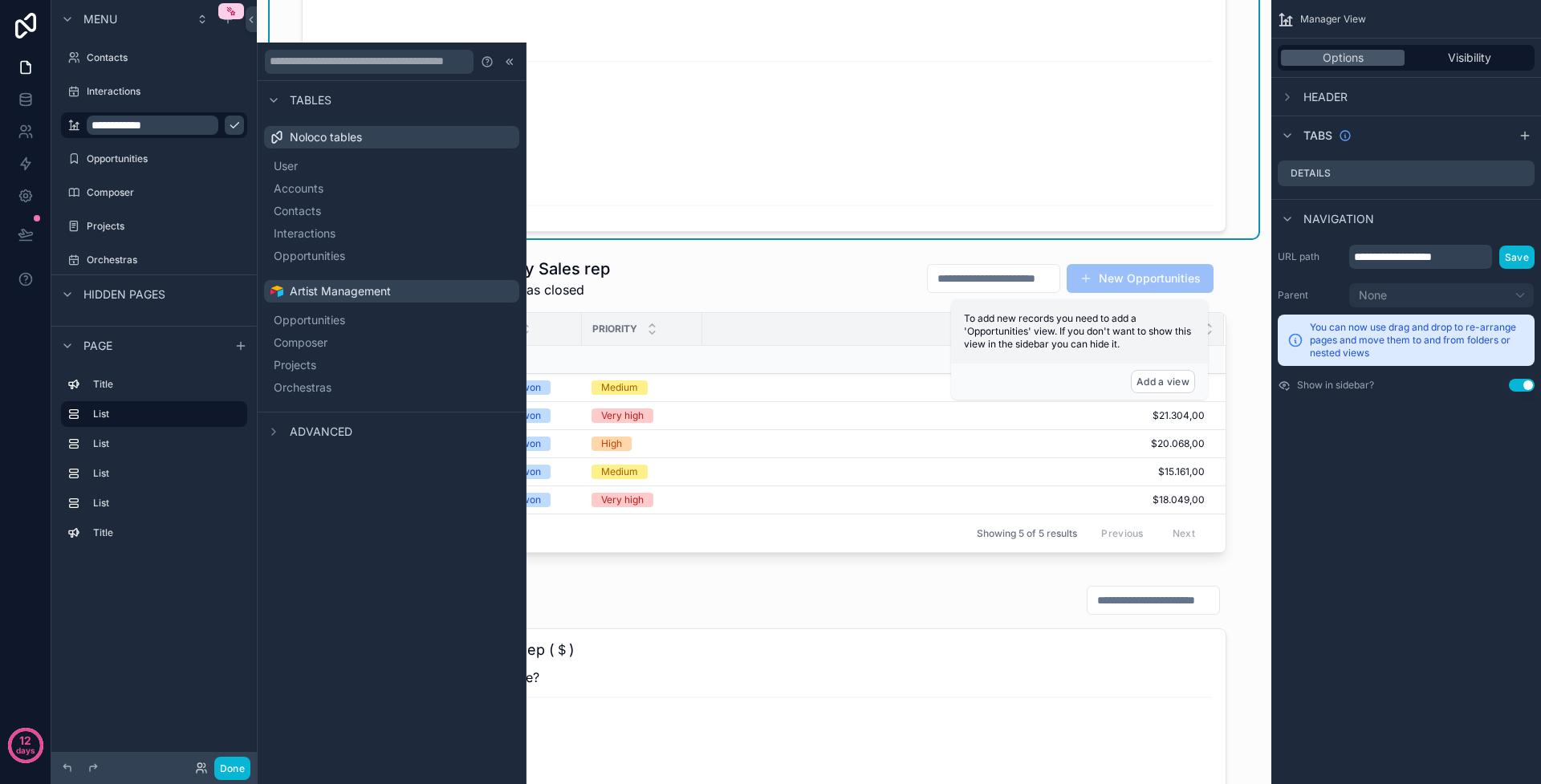 click on "**********" at bounding box center [152, 125] 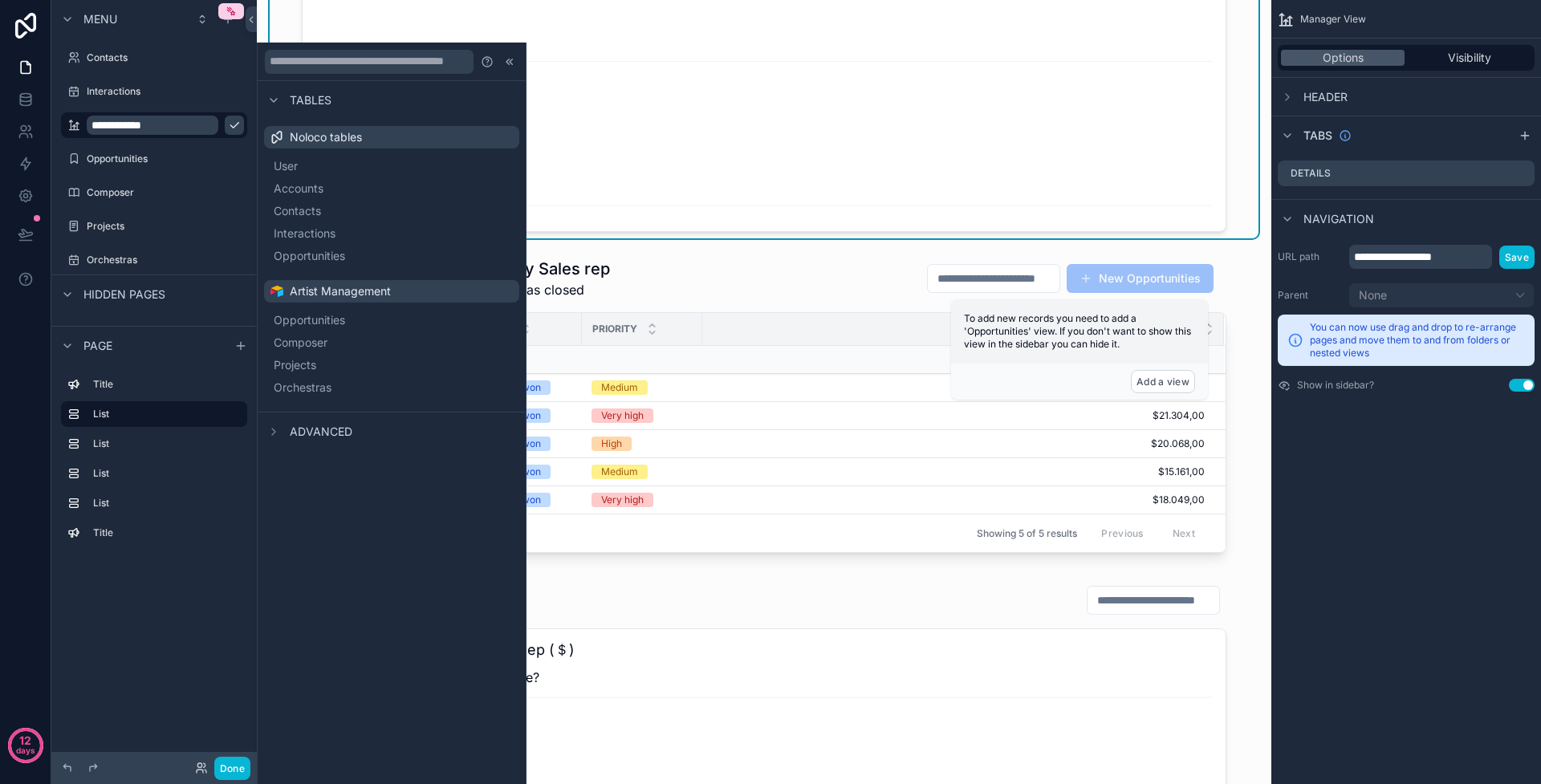 click on "**********" at bounding box center (152, 125) 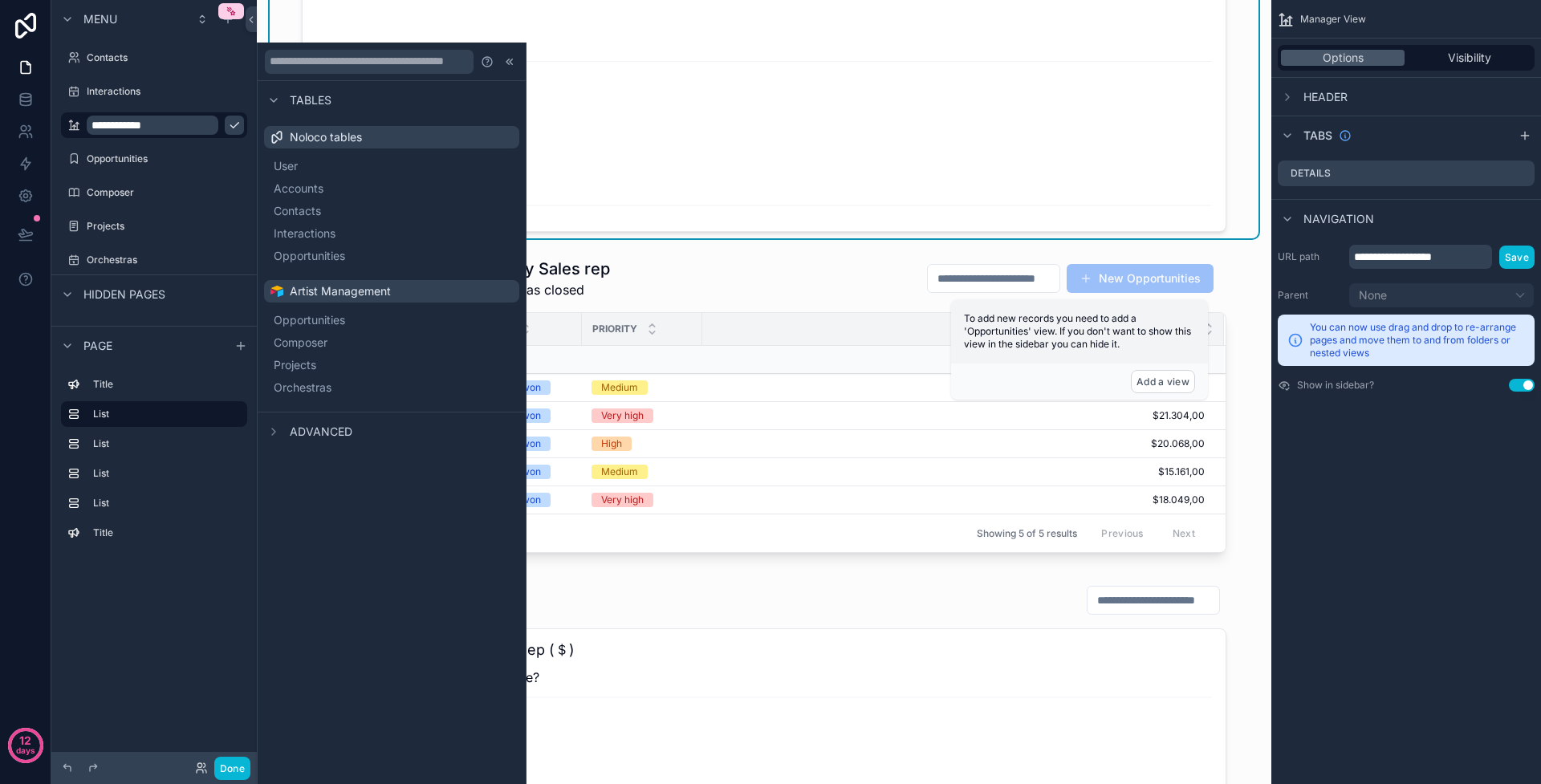 click 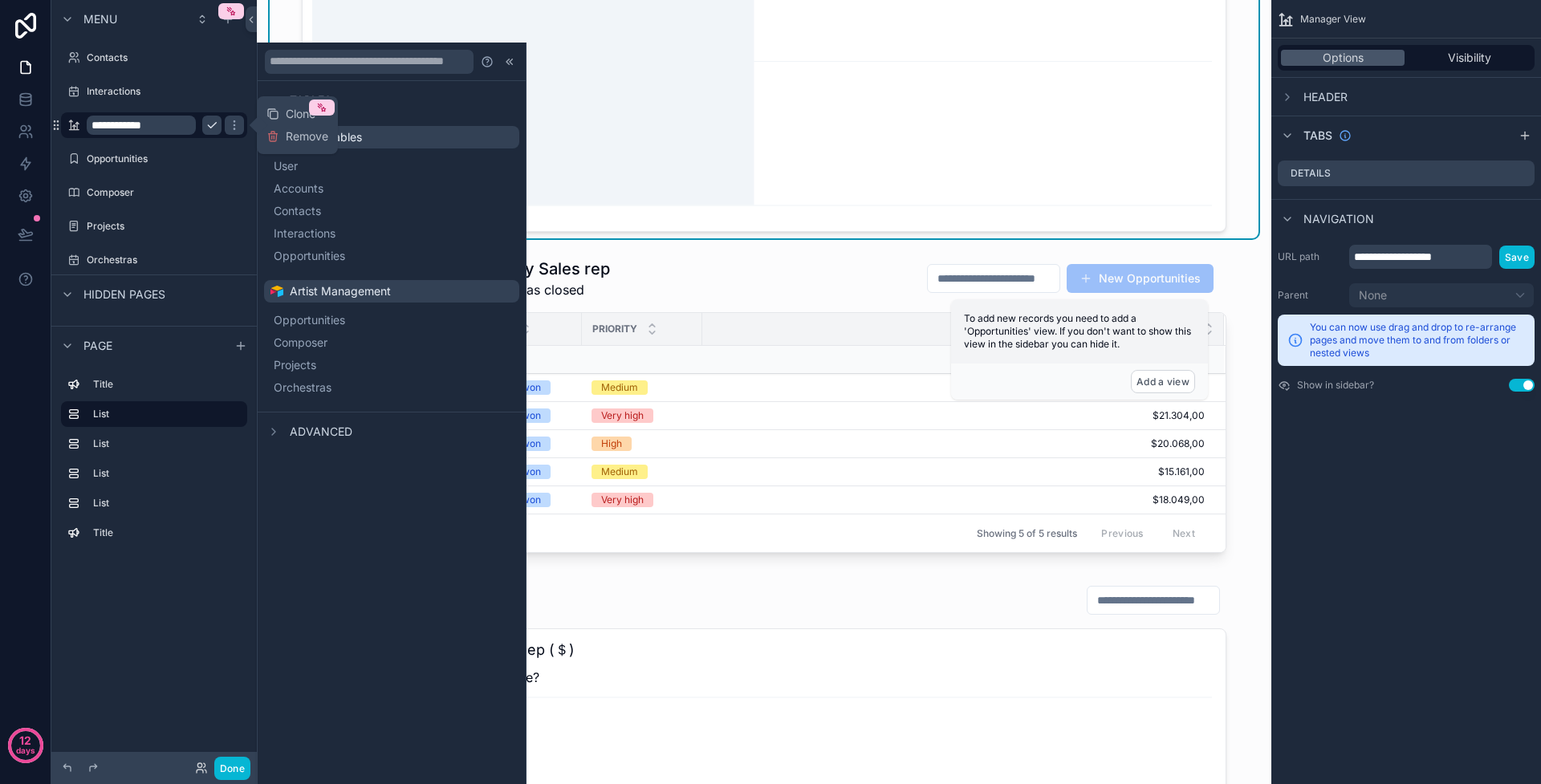 click 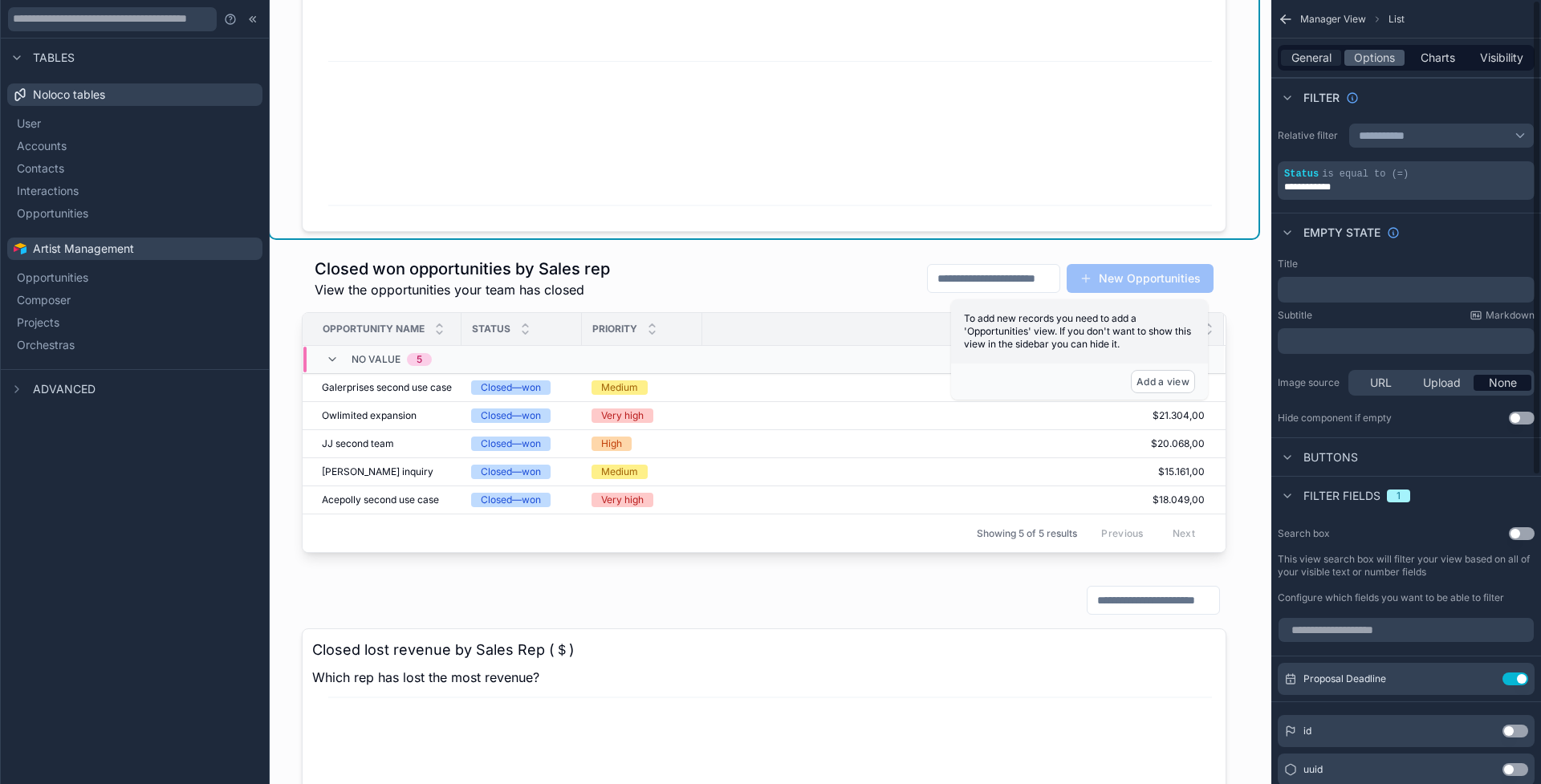click on "General" at bounding box center [1311, 58] 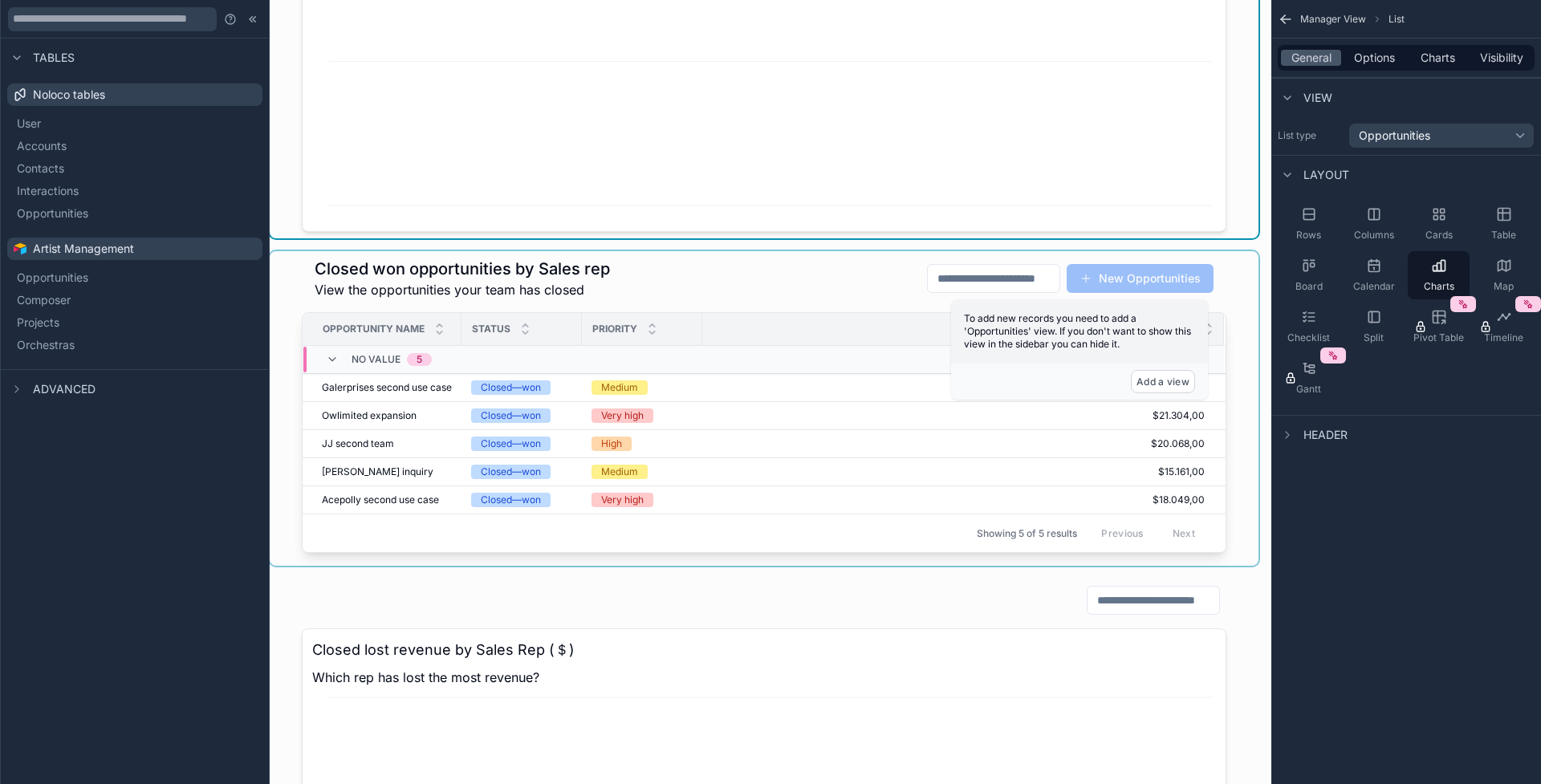 click at bounding box center (764, 408) 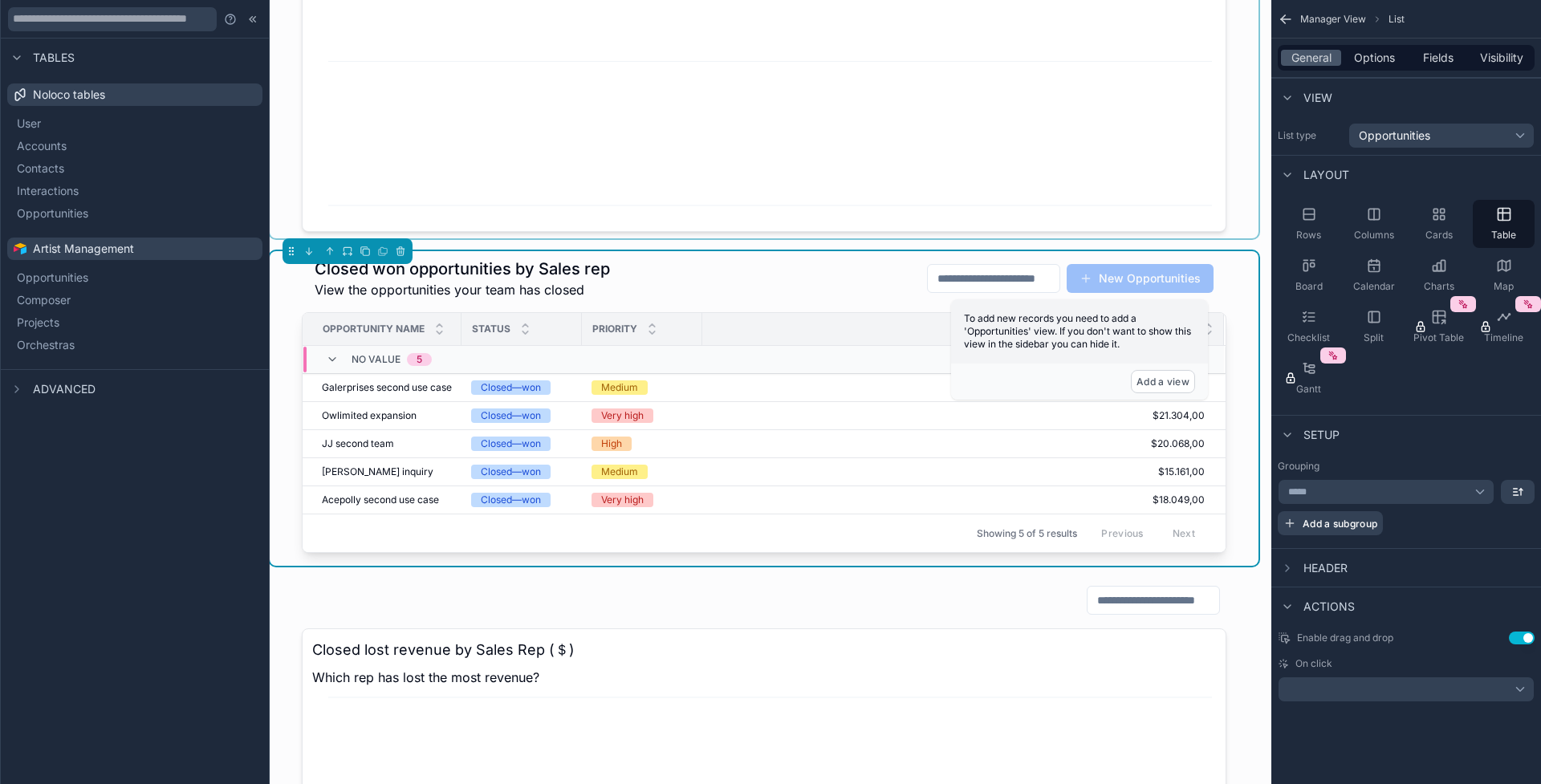 click at bounding box center (764, 18) 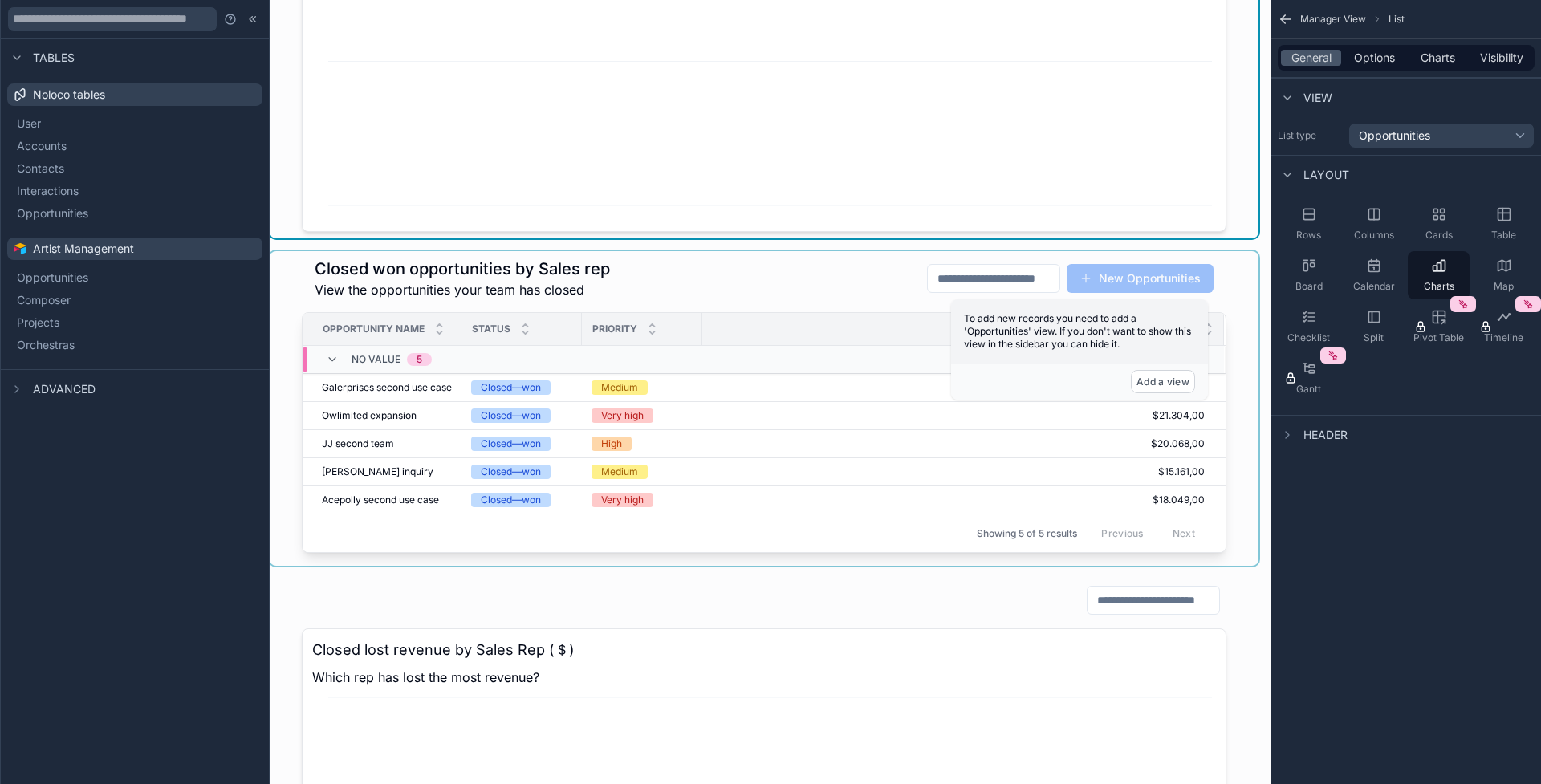 click on "Priority" at bounding box center (642, 329) 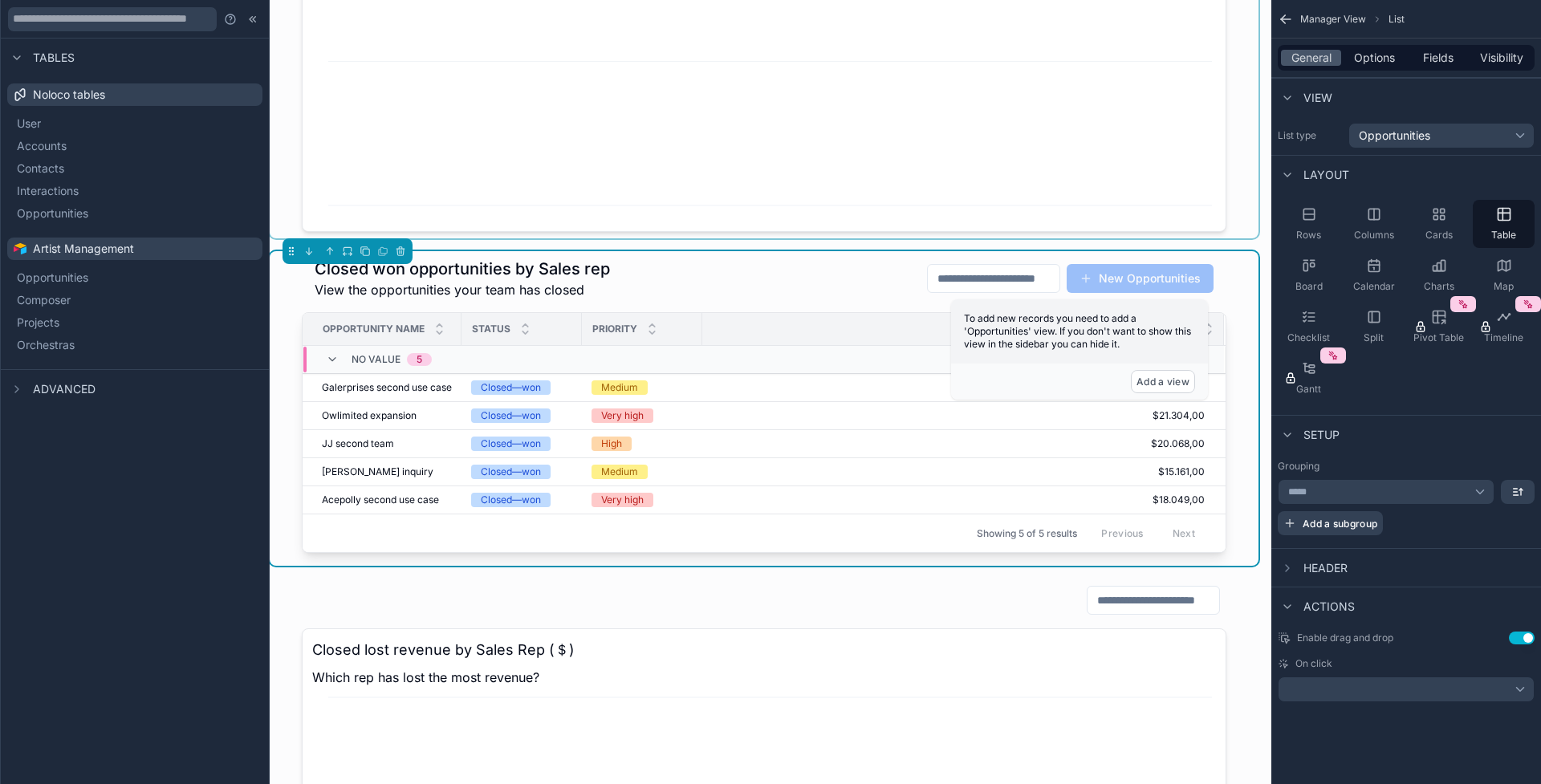 click 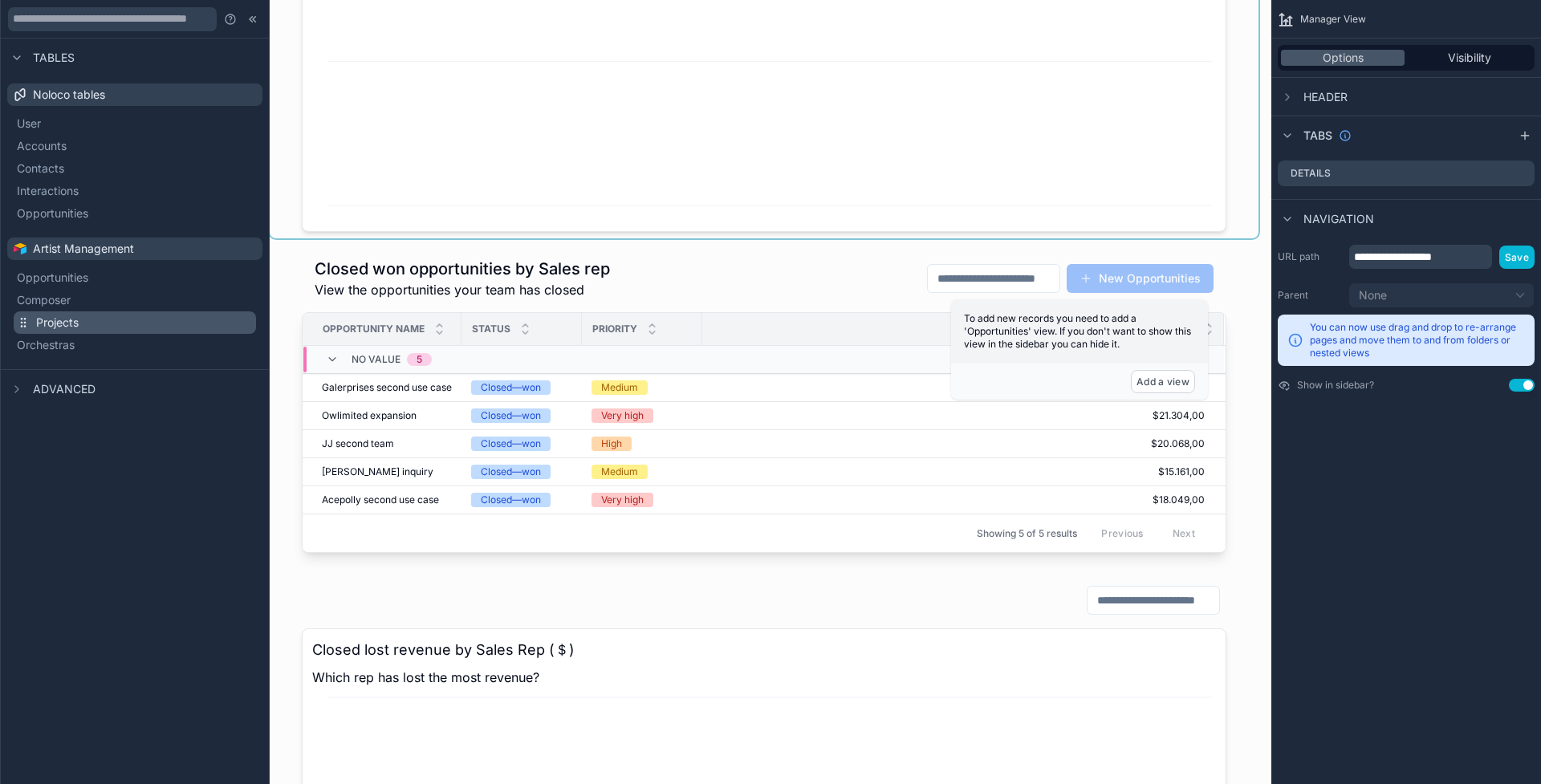 click on "Projects" at bounding box center (135, 323) 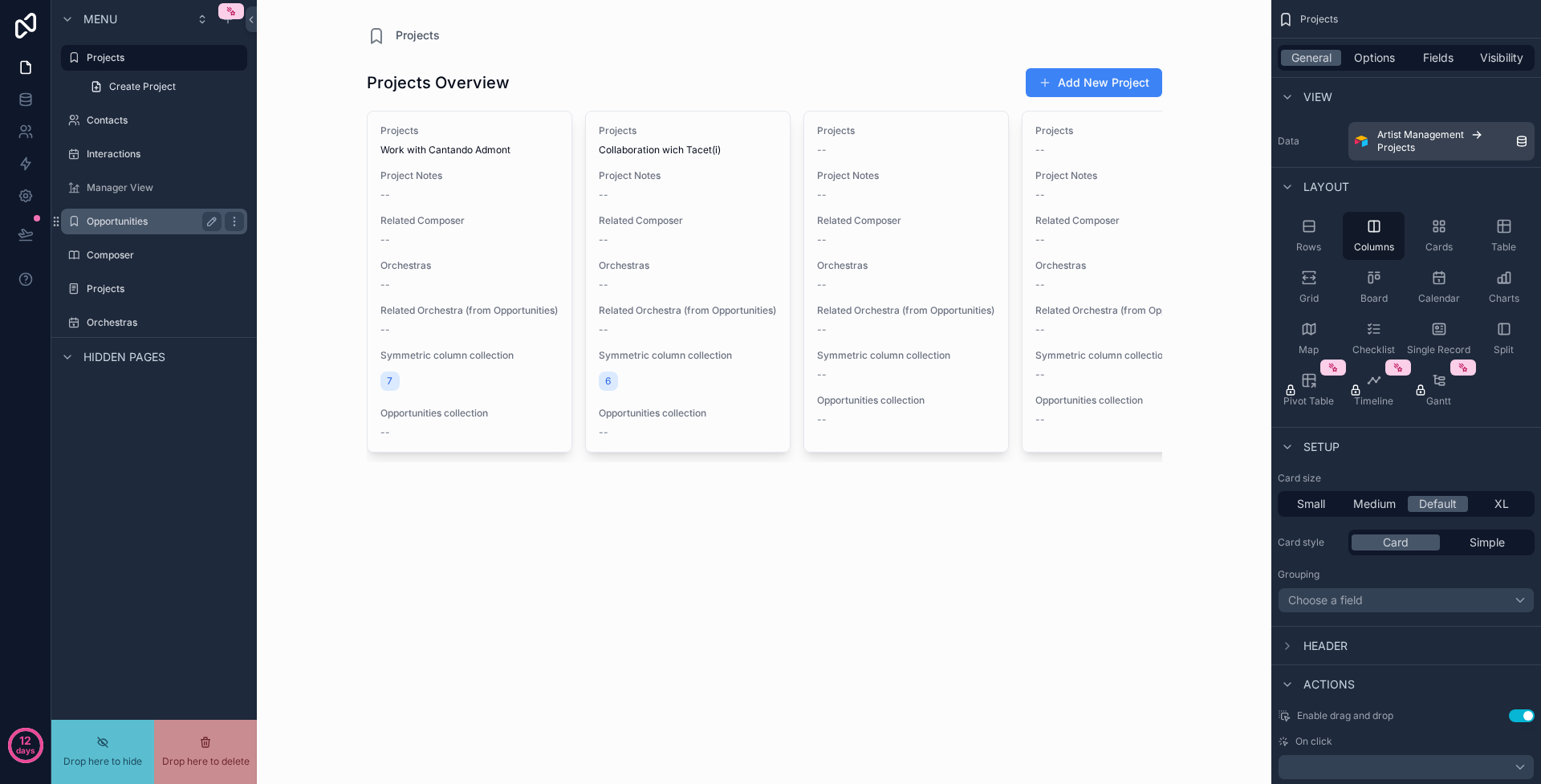 scroll, scrollTop: 0, scrollLeft: 0, axis: both 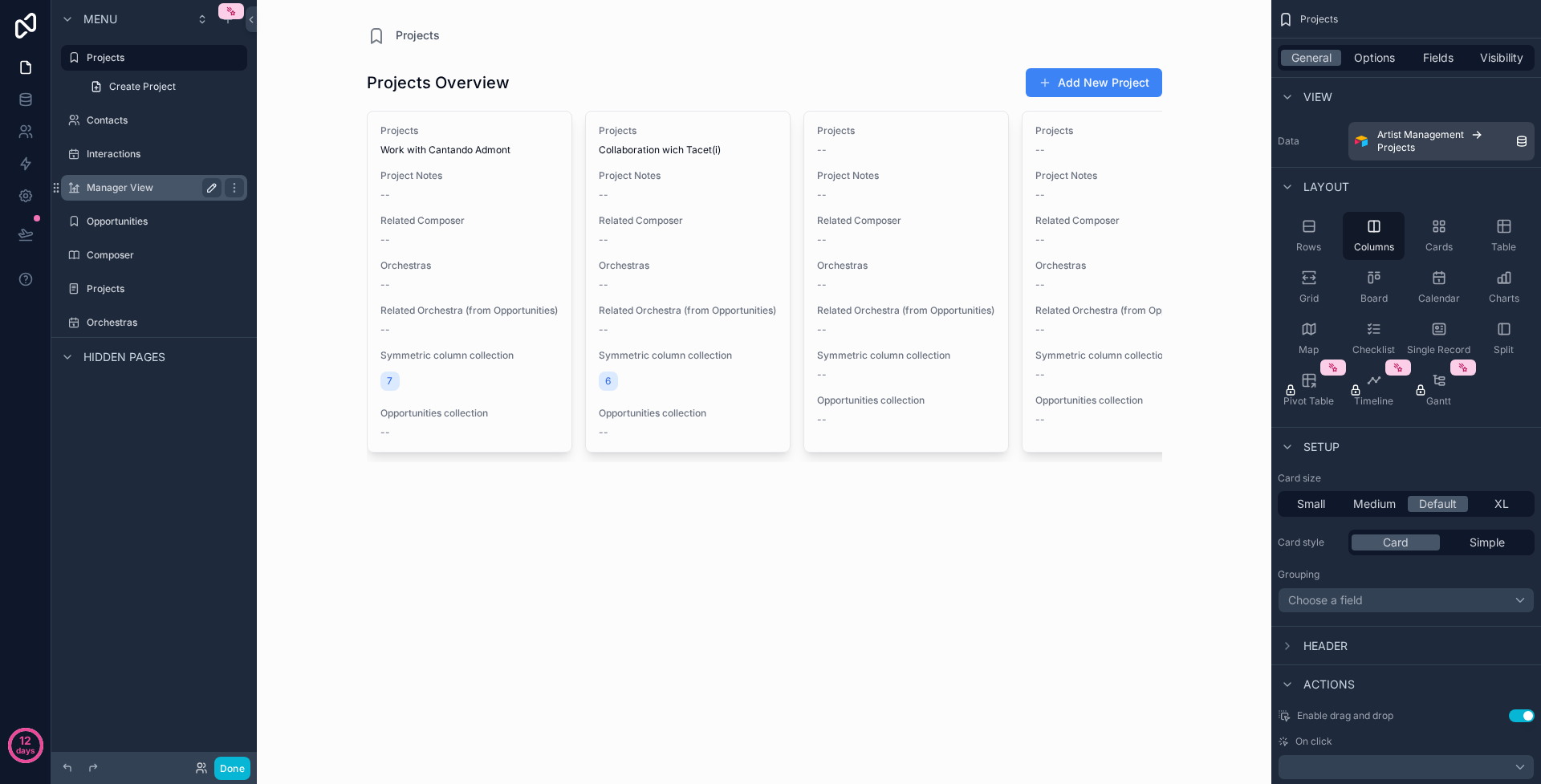 click on "Manager View" at bounding box center (151, 188) 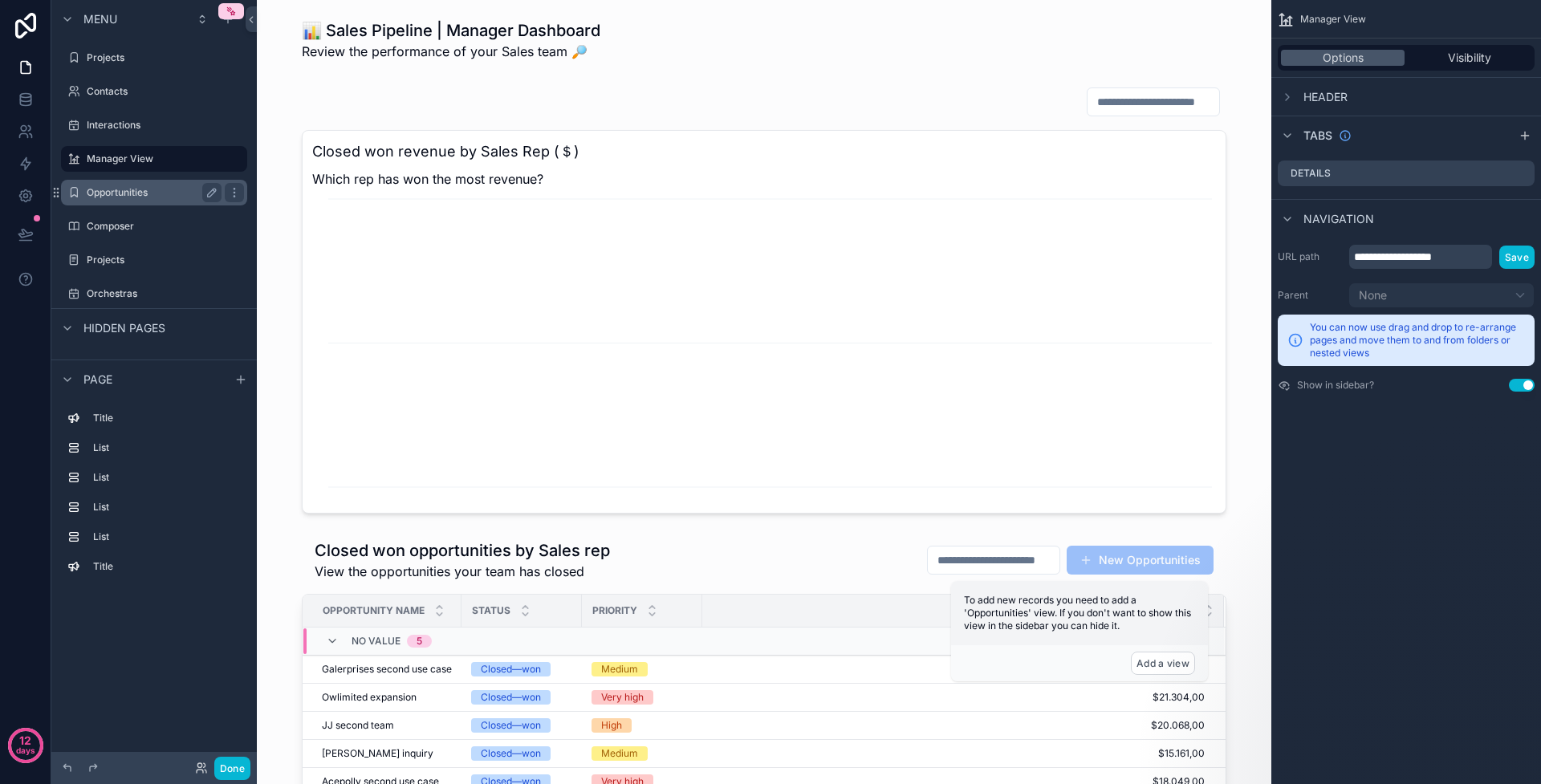 click on "Opportunities" at bounding box center (151, 193) 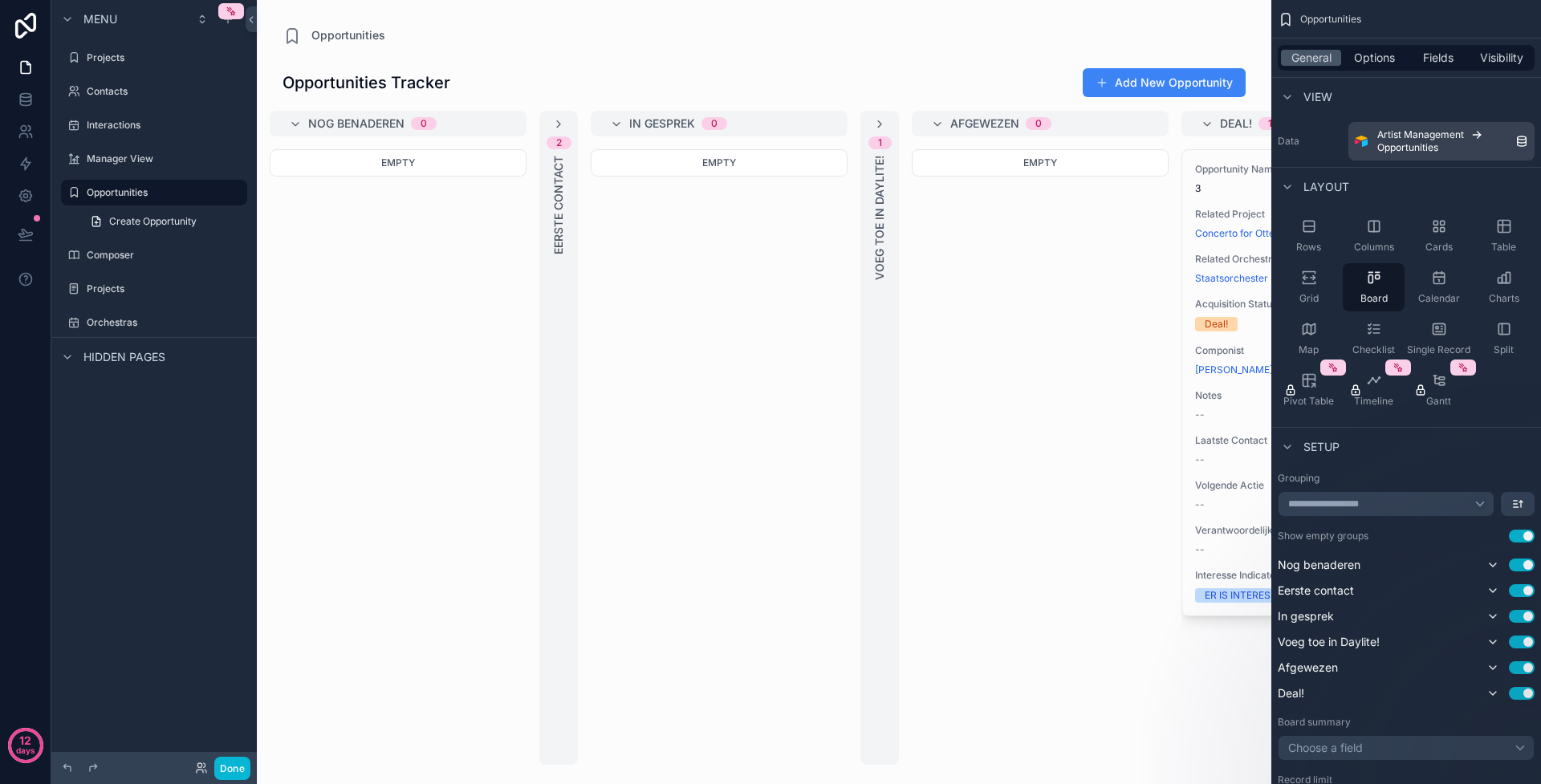 drag, startPoint x: 675, startPoint y: 761, endPoint x: 974, endPoint y: 724, distance: 301.2806 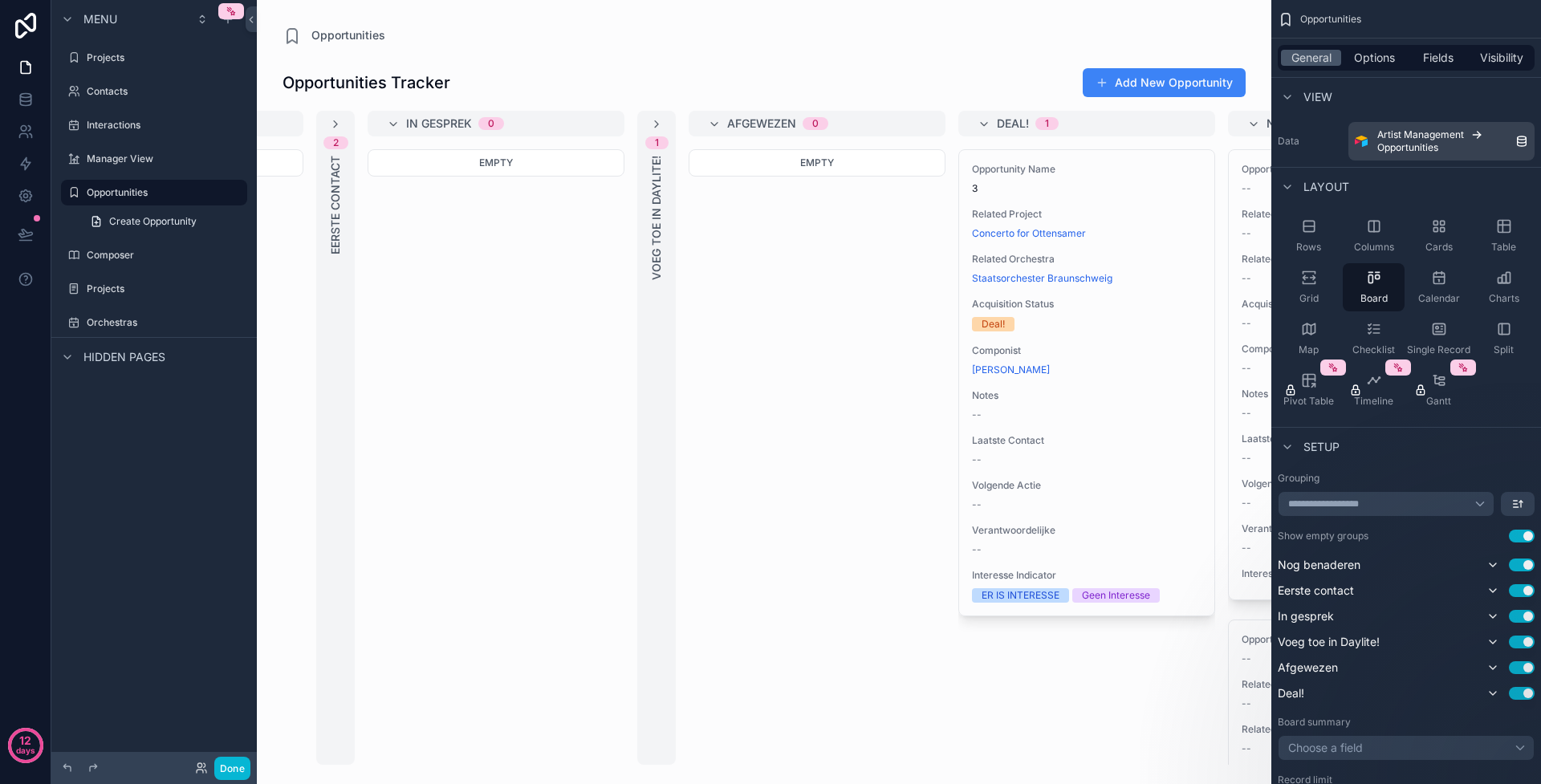scroll, scrollTop: 0, scrollLeft: 0, axis: both 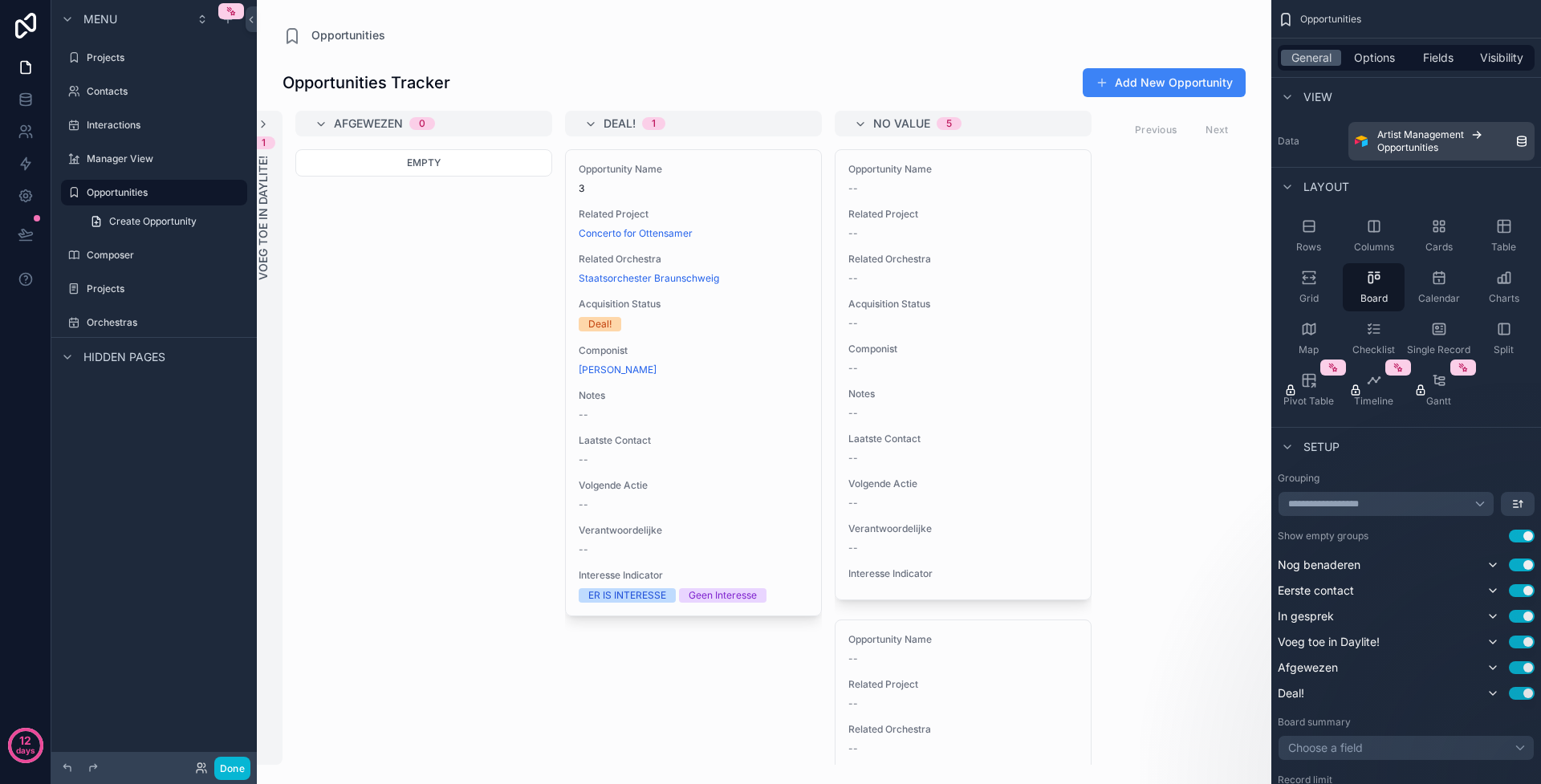 click on "No value 5" at bounding box center (973, 124) 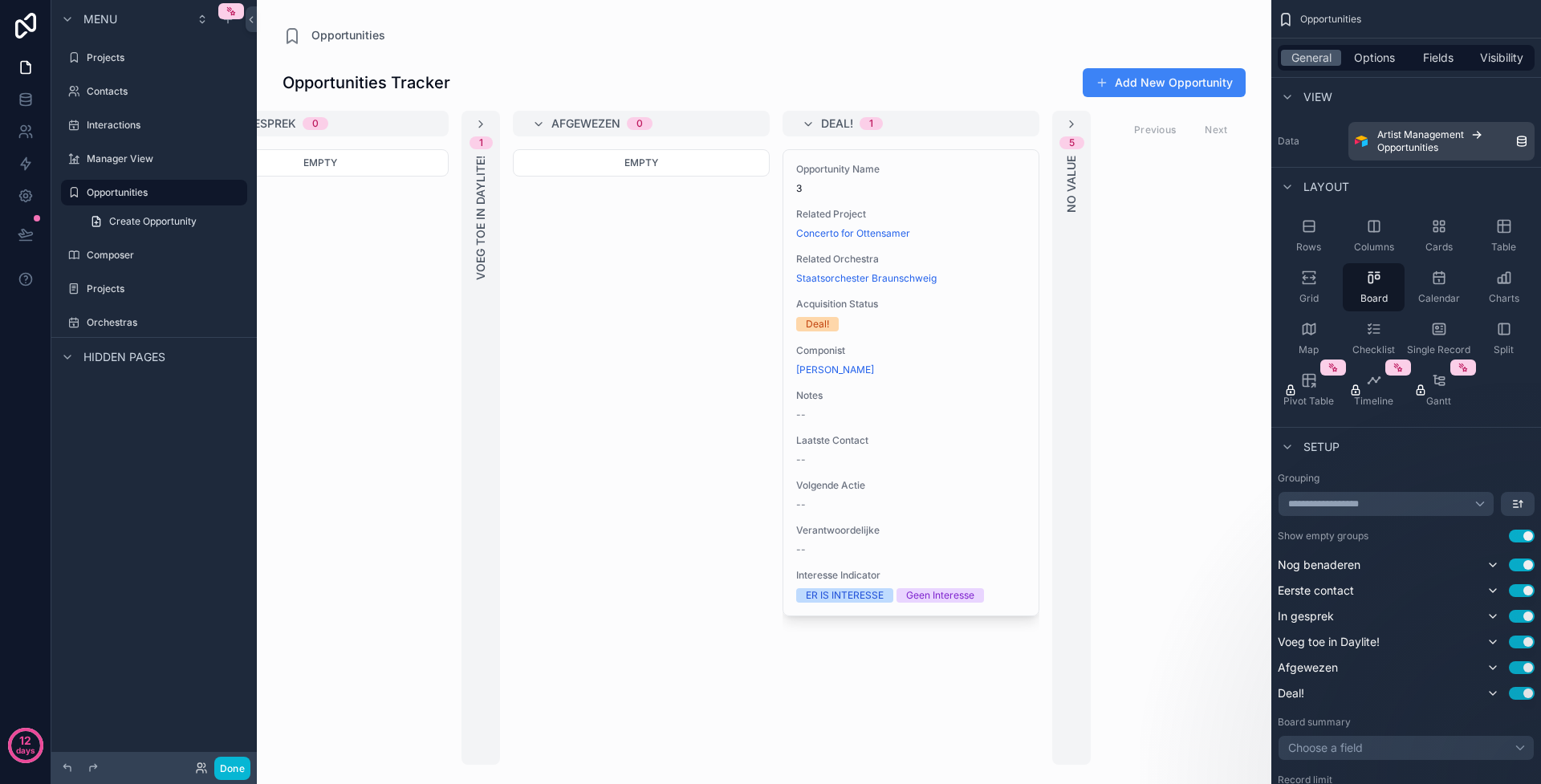 scroll, scrollTop: 0, scrollLeft: 398, axis: horizontal 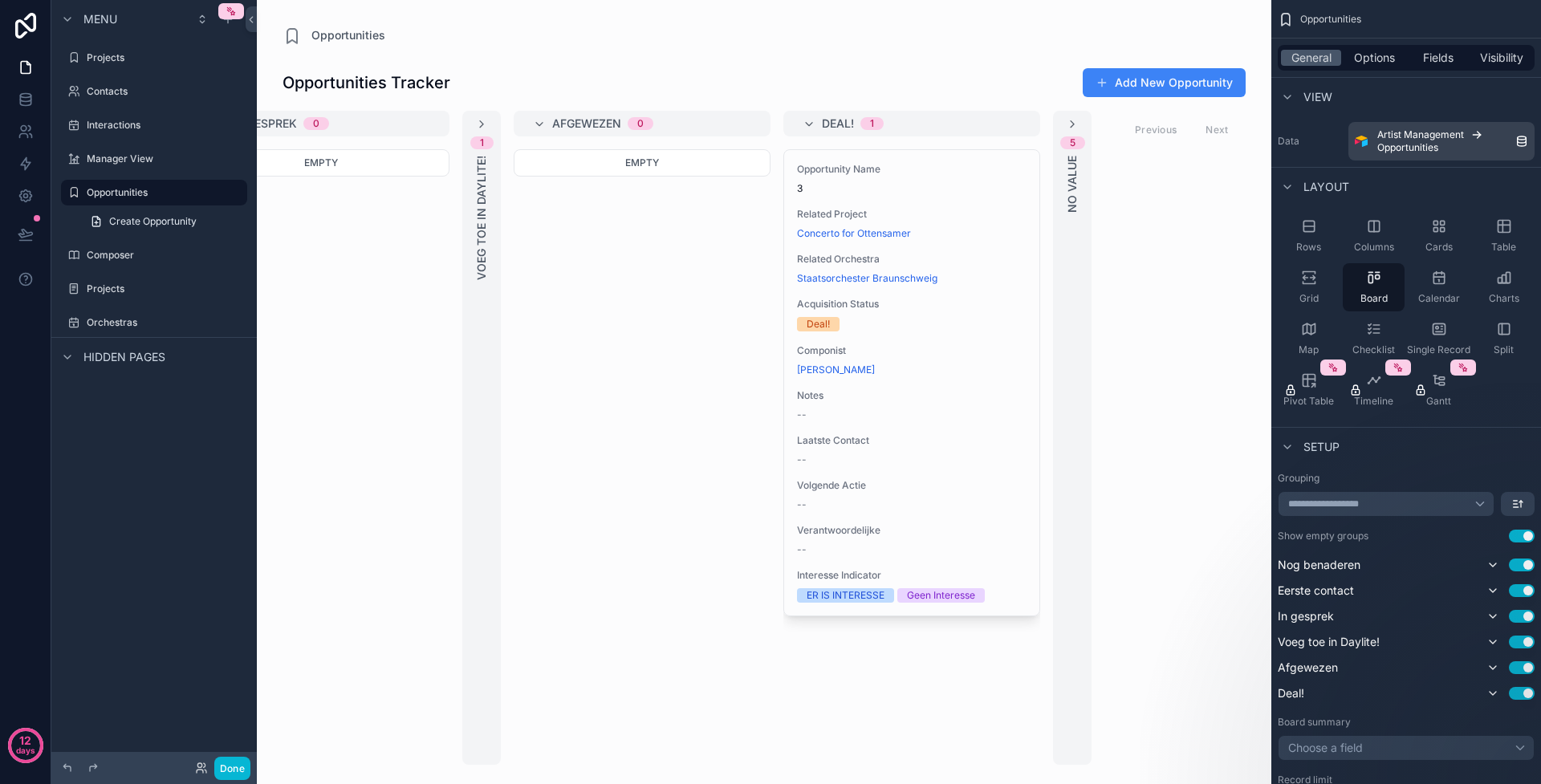 click on "Deal! 1" at bounding box center [912, 124] 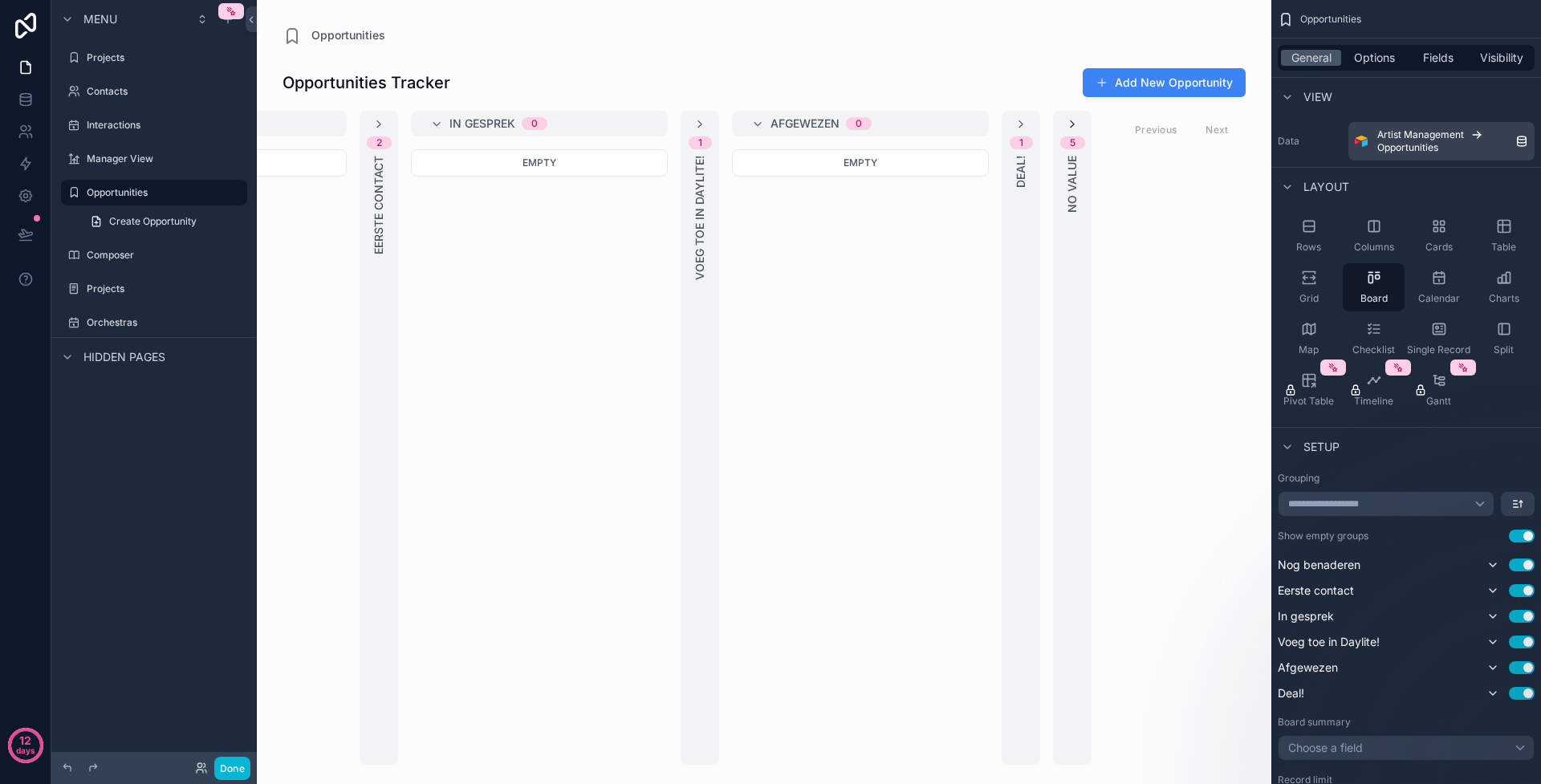 click at bounding box center [1072, 124] 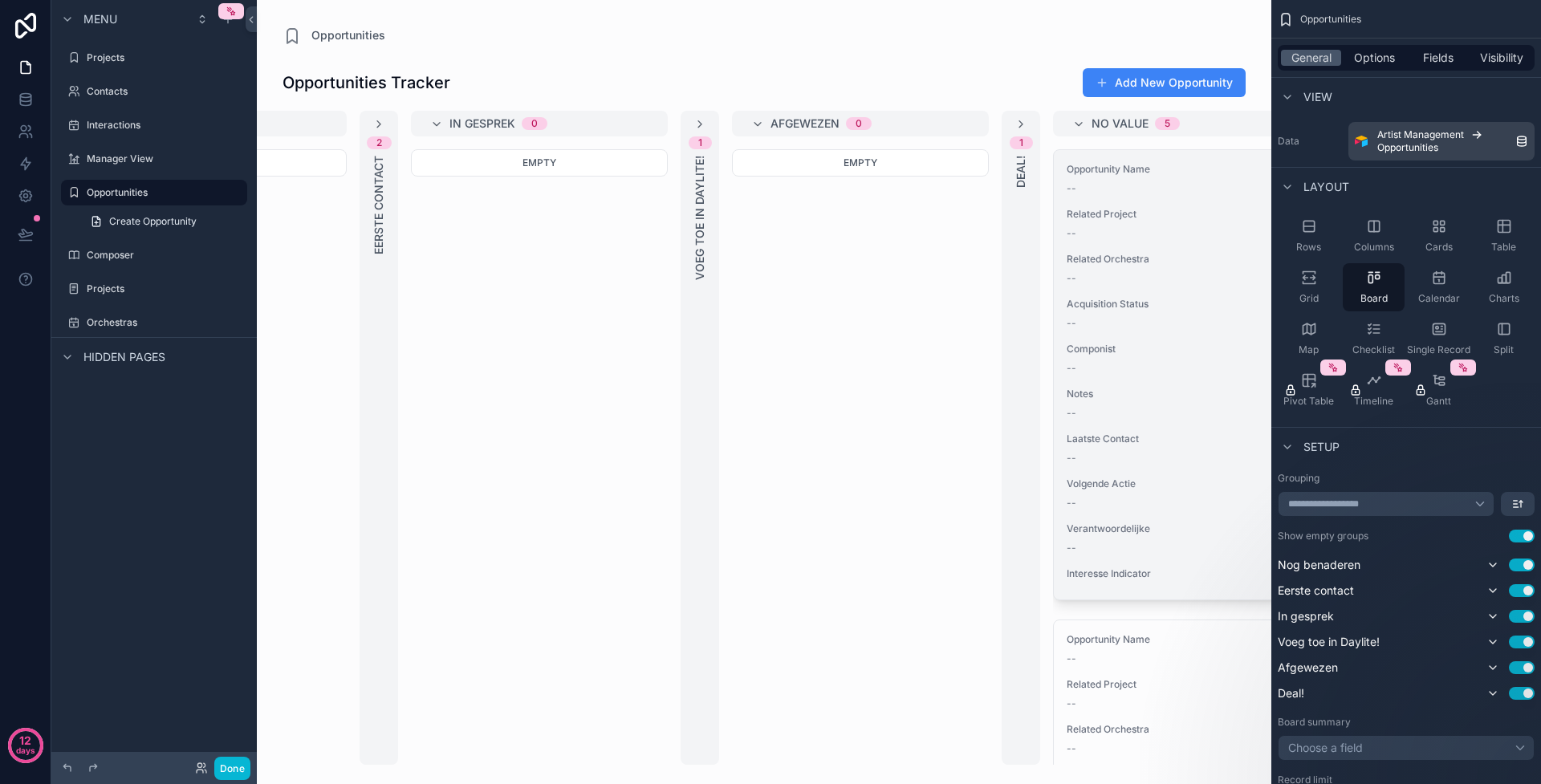 scroll, scrollTop: 464, scrollLeft: 0, axis: vertical 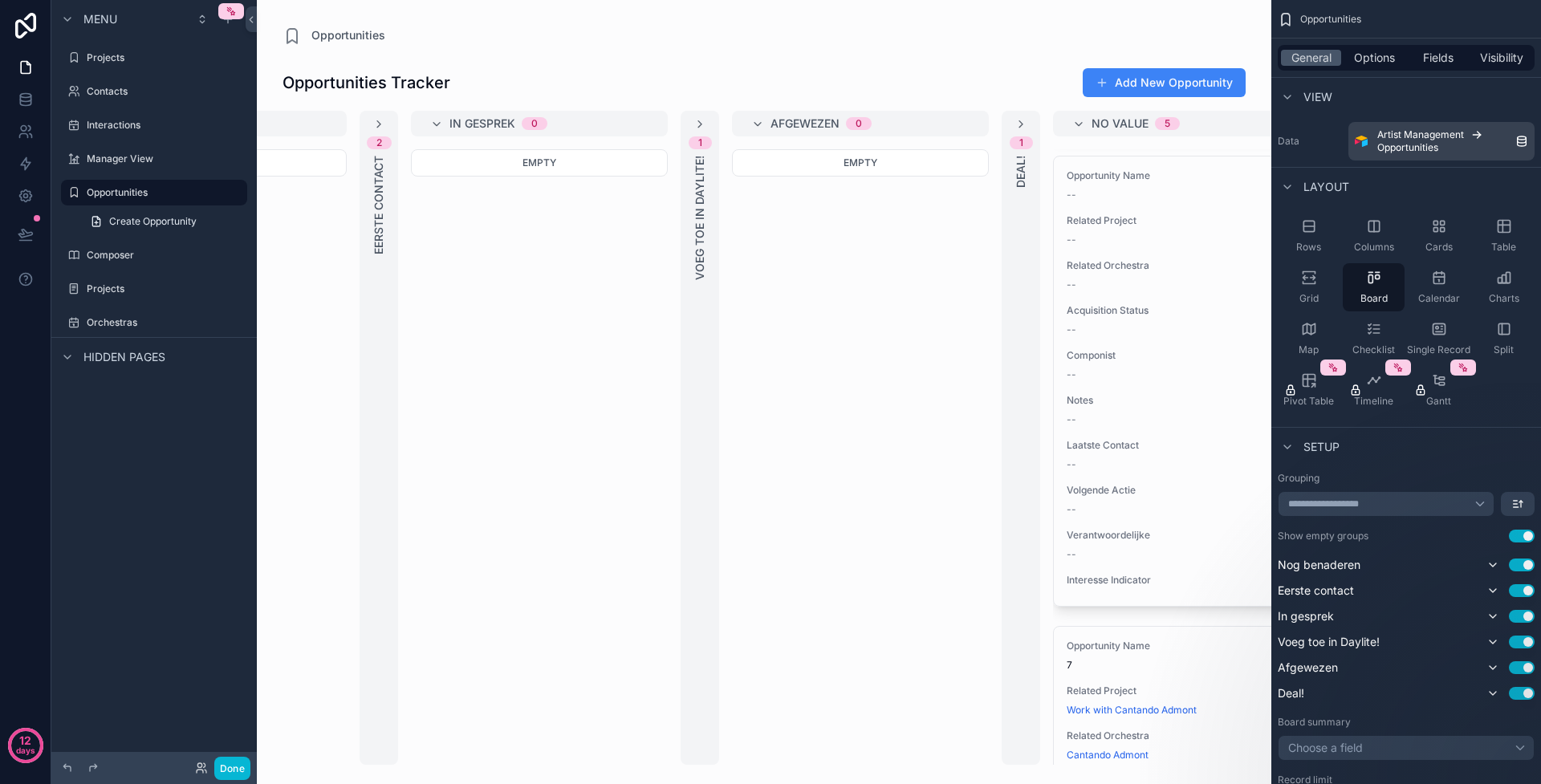 drag, startPoint x: 769, startPoint y: 15, endPoint x: 597, endPoint y: -83, distance: 197.95959 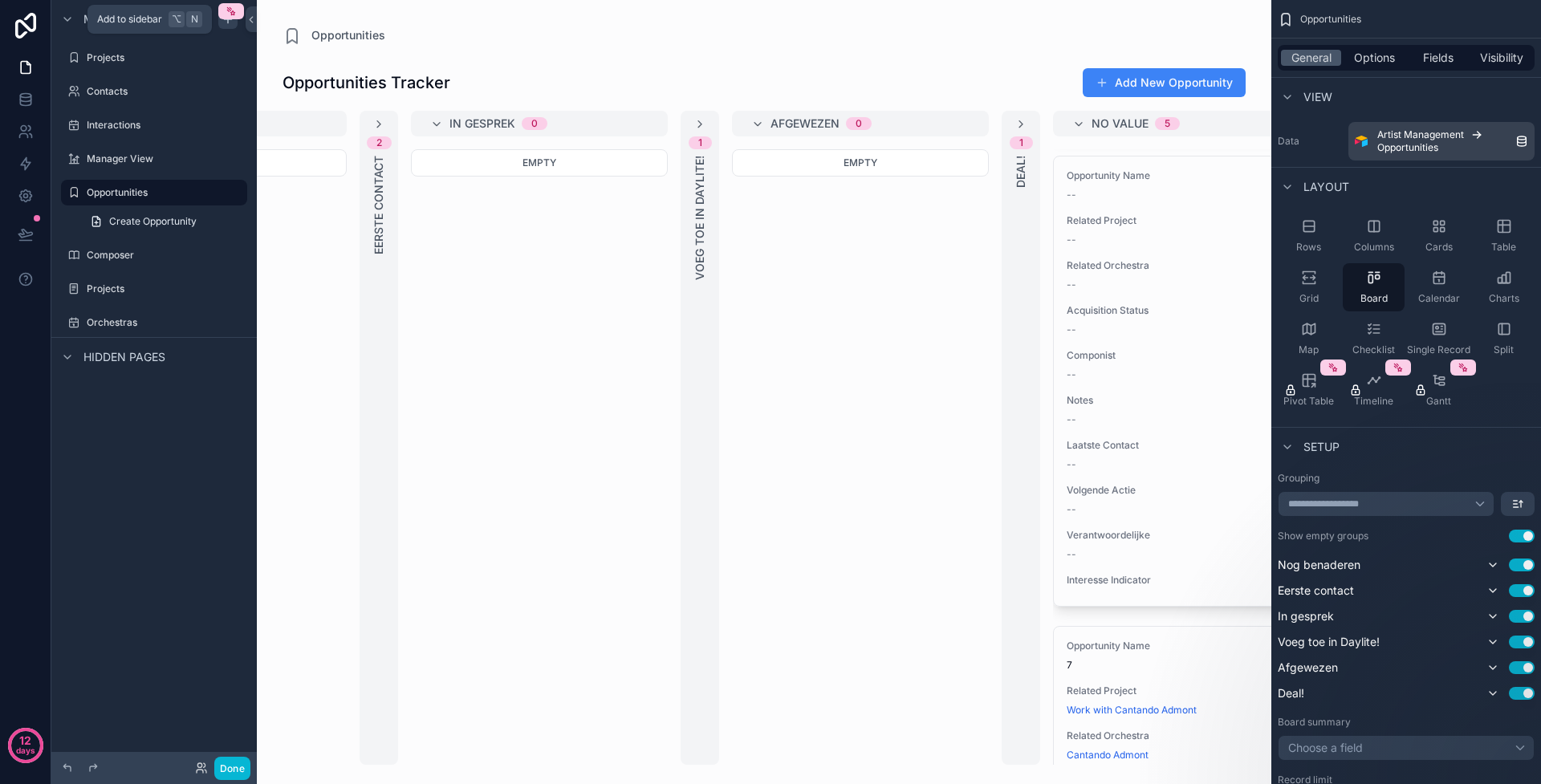 click at bounding box center [228, 19] 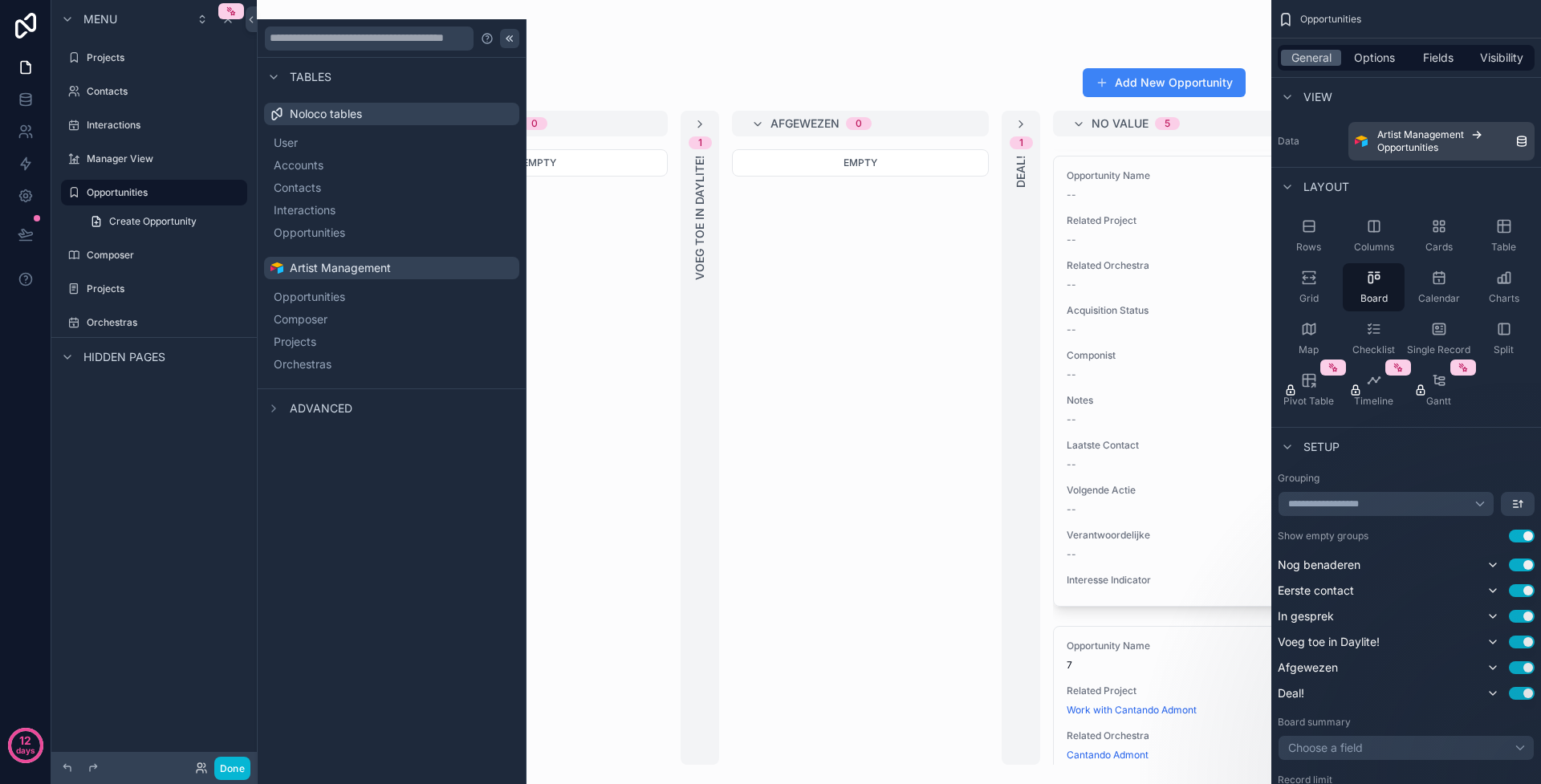 click 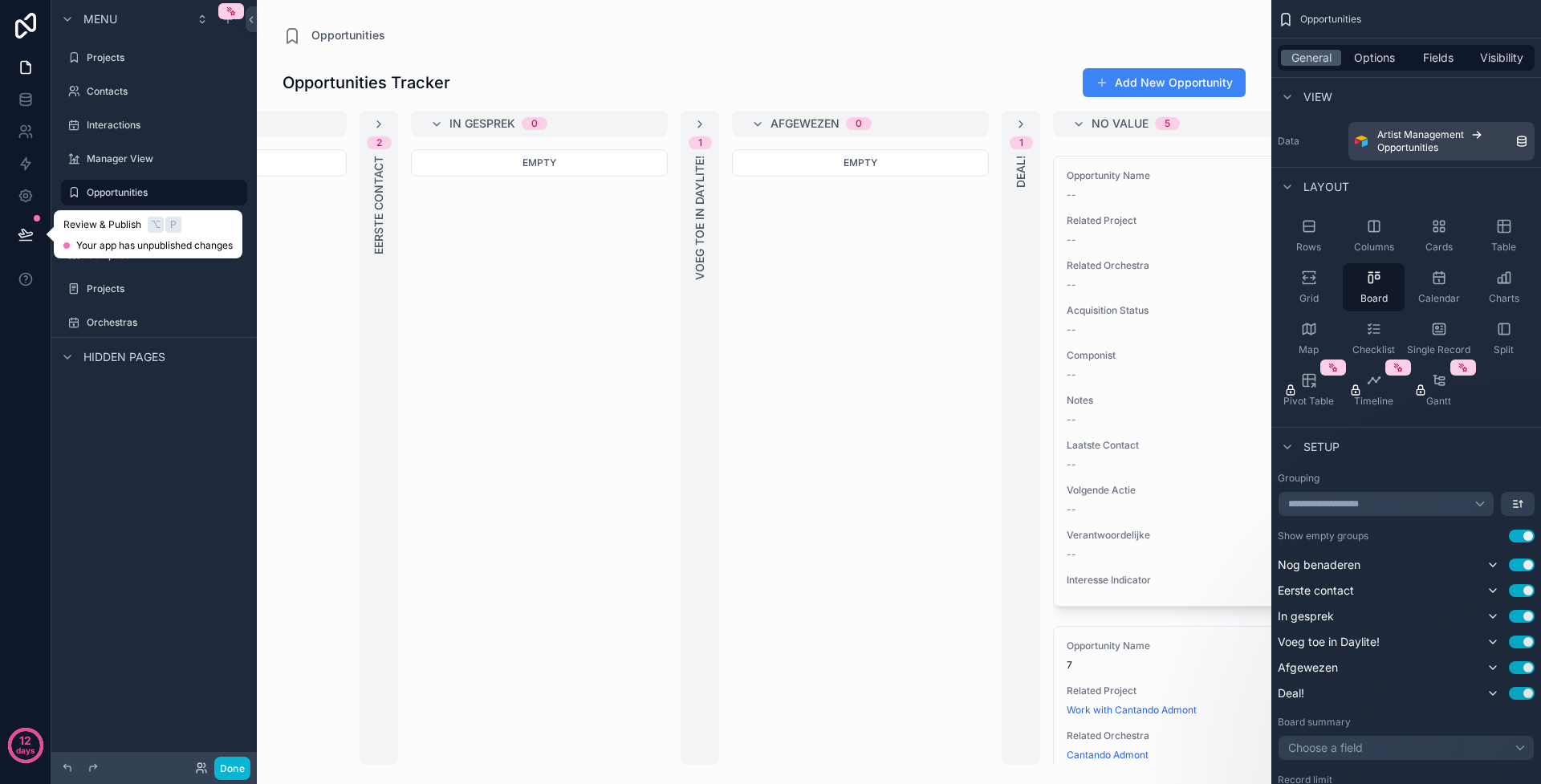 click 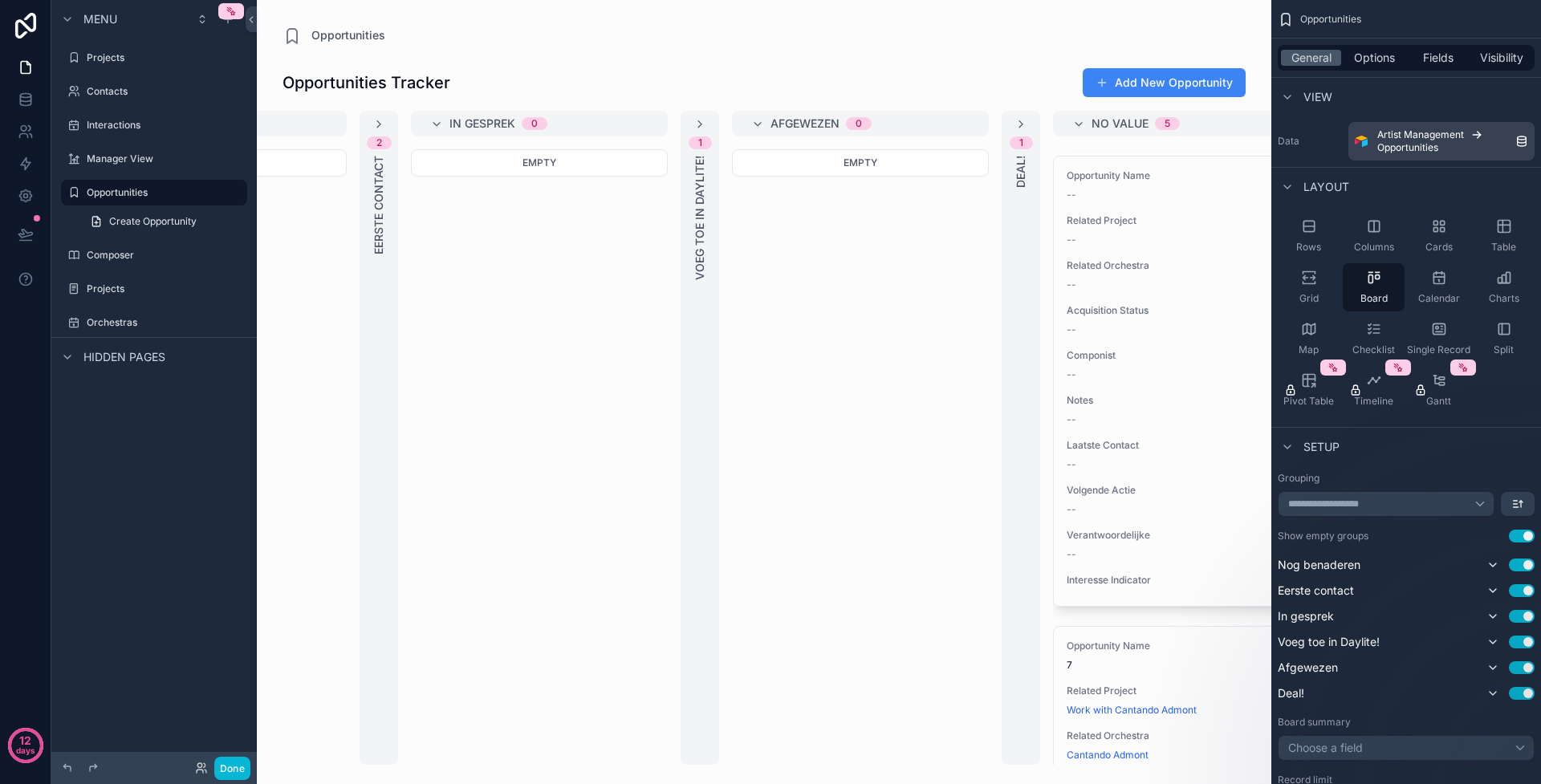 drag, startPoint x: 144, startPoint y: 461, endPoint x: 113, endPoint y: 407, distance: 62.26556 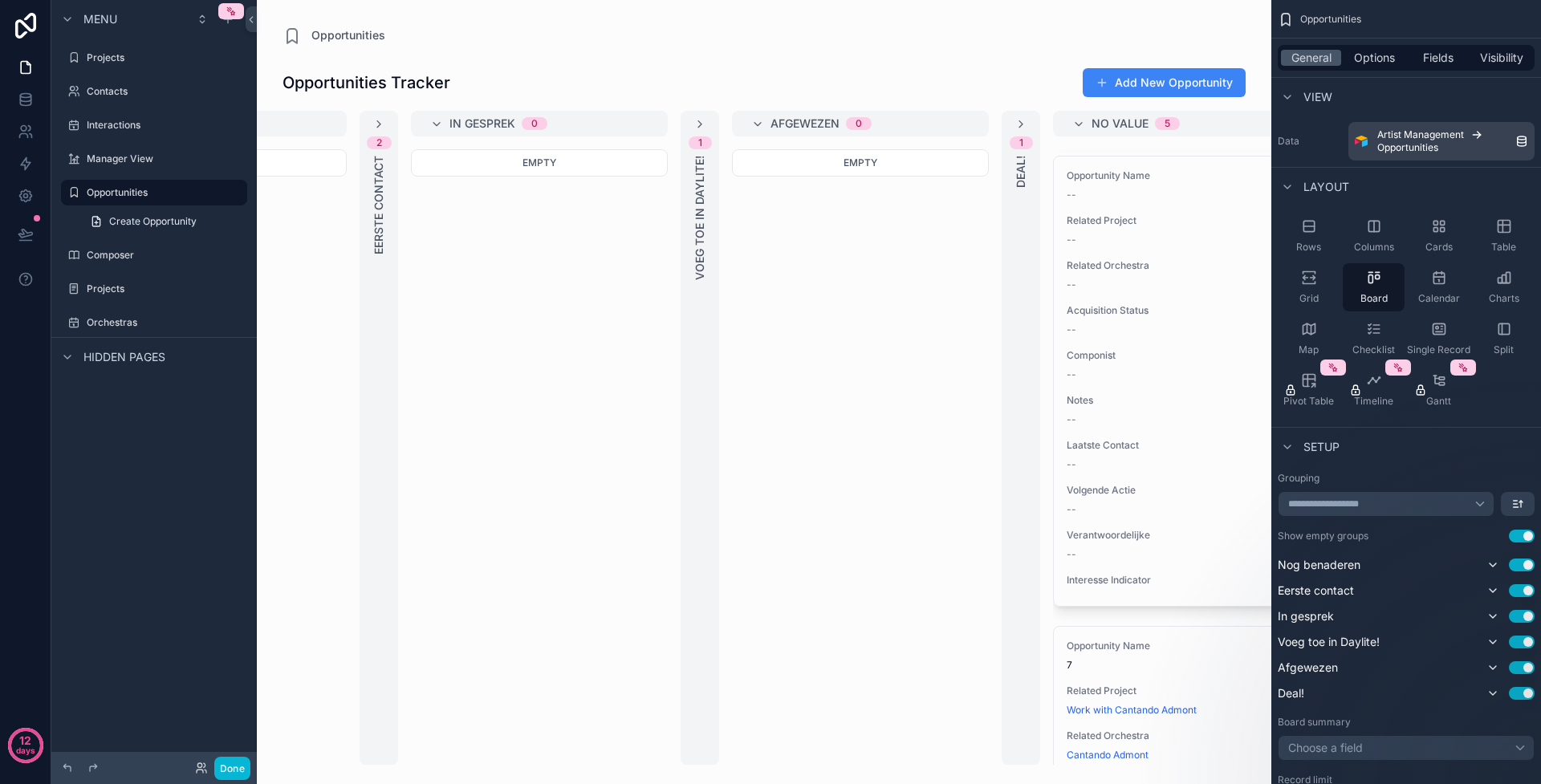 click on "12 days Menu Projects Contacts Interactions Manager View Opportunities Create Opportunity Composer Projects Orchestras Hidden pages Done Projects Contacts Interactions Manager View Opportunities Composer Projects Orchestras Powered by RB Rienk  Blom Opportunities Opportunities Tracker Add New Opportunity Nog benaderen 0 Empty 2 Eerste contact In gesprek 0 Empty 1 Voeg toe in Daylite! Afgewezen 0 Empty 1 Deal! No value 5 Opportunity Name -- Related Project -- Related Orchestra -- Acquisition Status -- Componist -- Notes -- Laatste Contact -- Volgende Actie -- Verantwoordelijke -- Interesse Indicator Opportunity Name -- Related Project -- Related Orchestra -- Acquisition Status -- Componist -- Notes -- Laatste Contact -- Volgende Actie -- Verantwoordelijke -- Interesse Indicator Opportunity Name 7 Related Project Work with Cantando Admont Related Orchestra Cantando Admont Acquisition Status -- Componist Vykintas Baltakas Notes -- Laatste Contact -- Volgende Actie -- Verantwoordelijke -- 5 -- --" at bounding box center (770, 392) 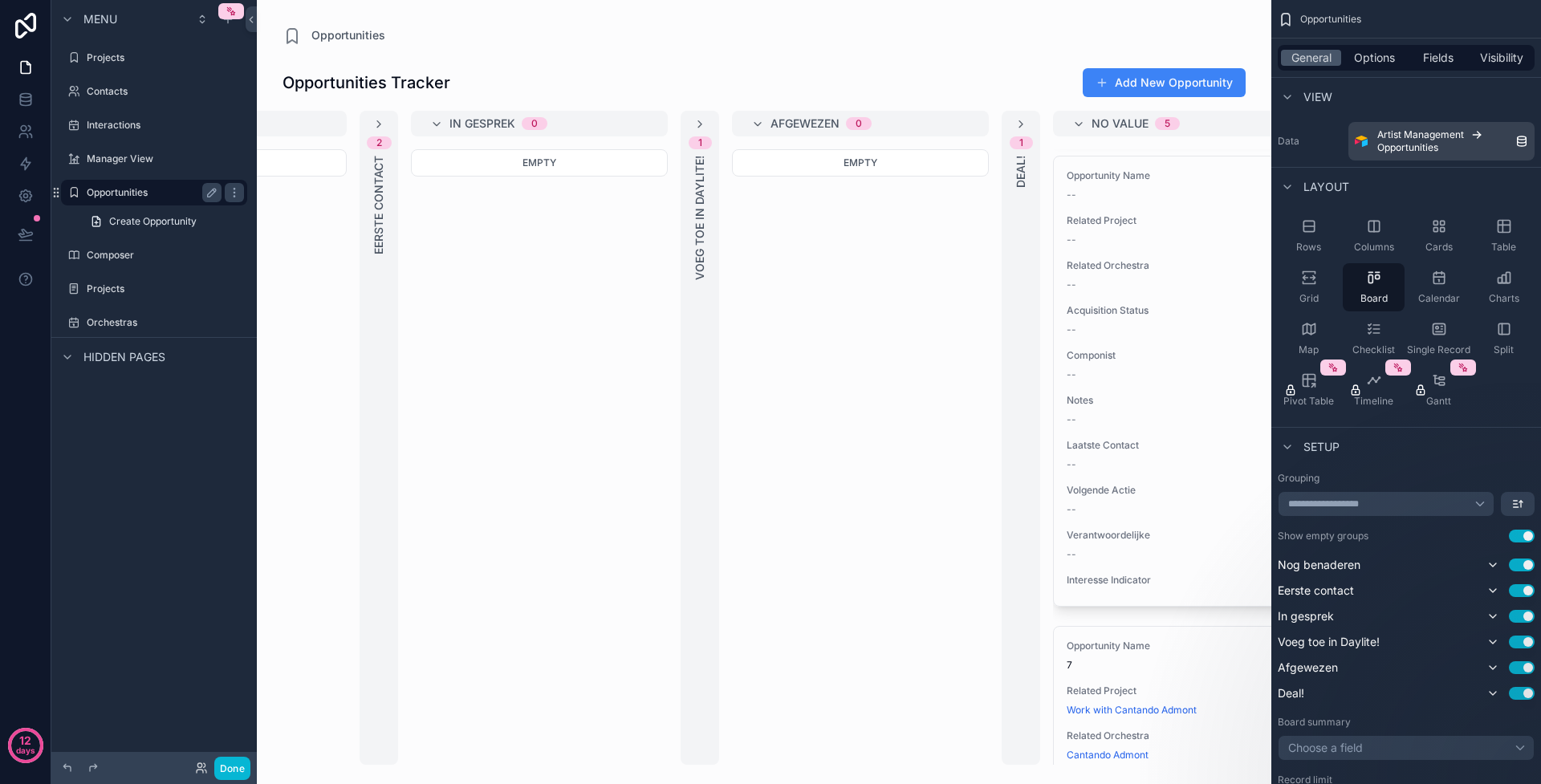 click on "Opportunities" at bounding box center (151, 193) 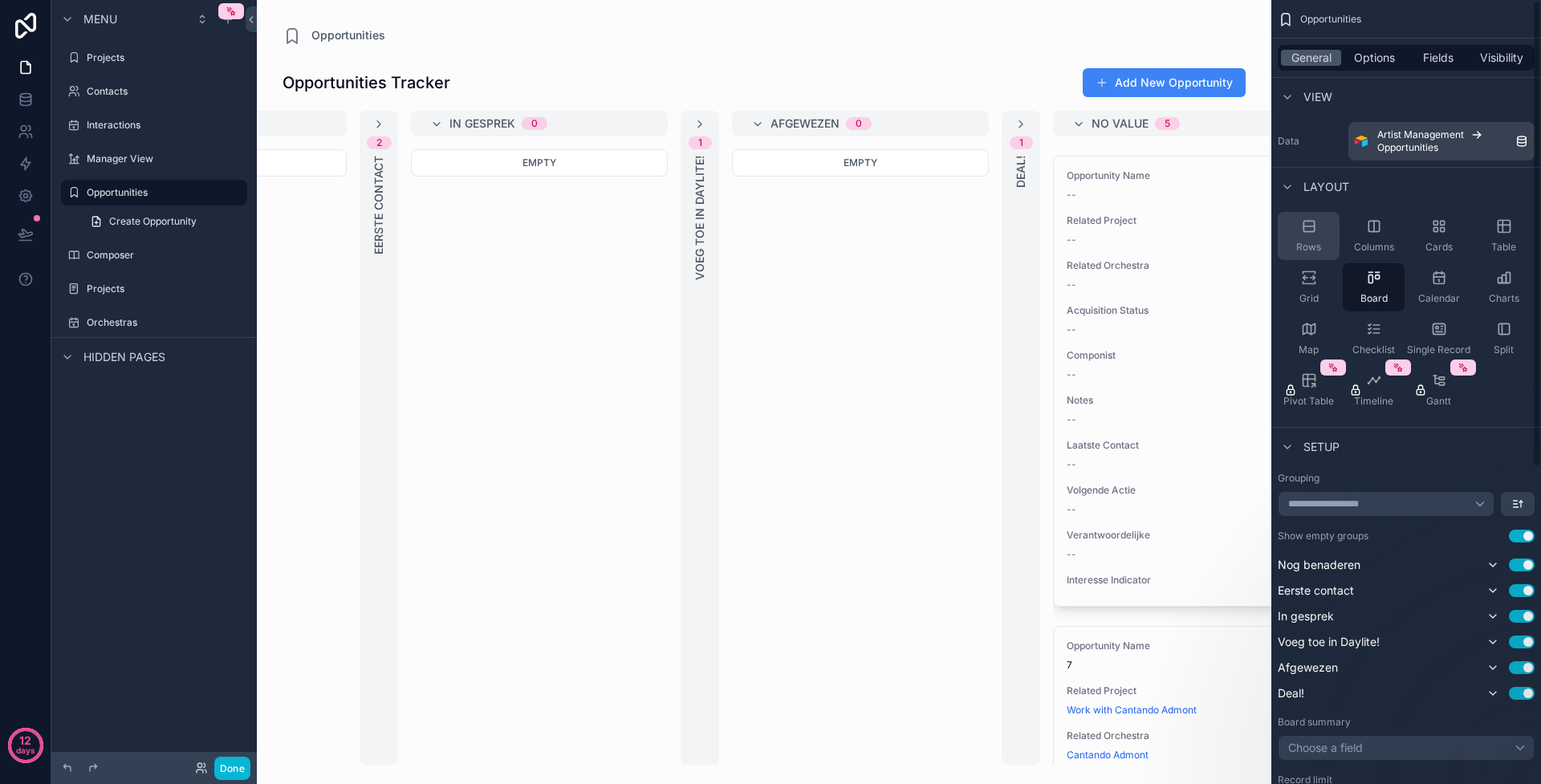 click 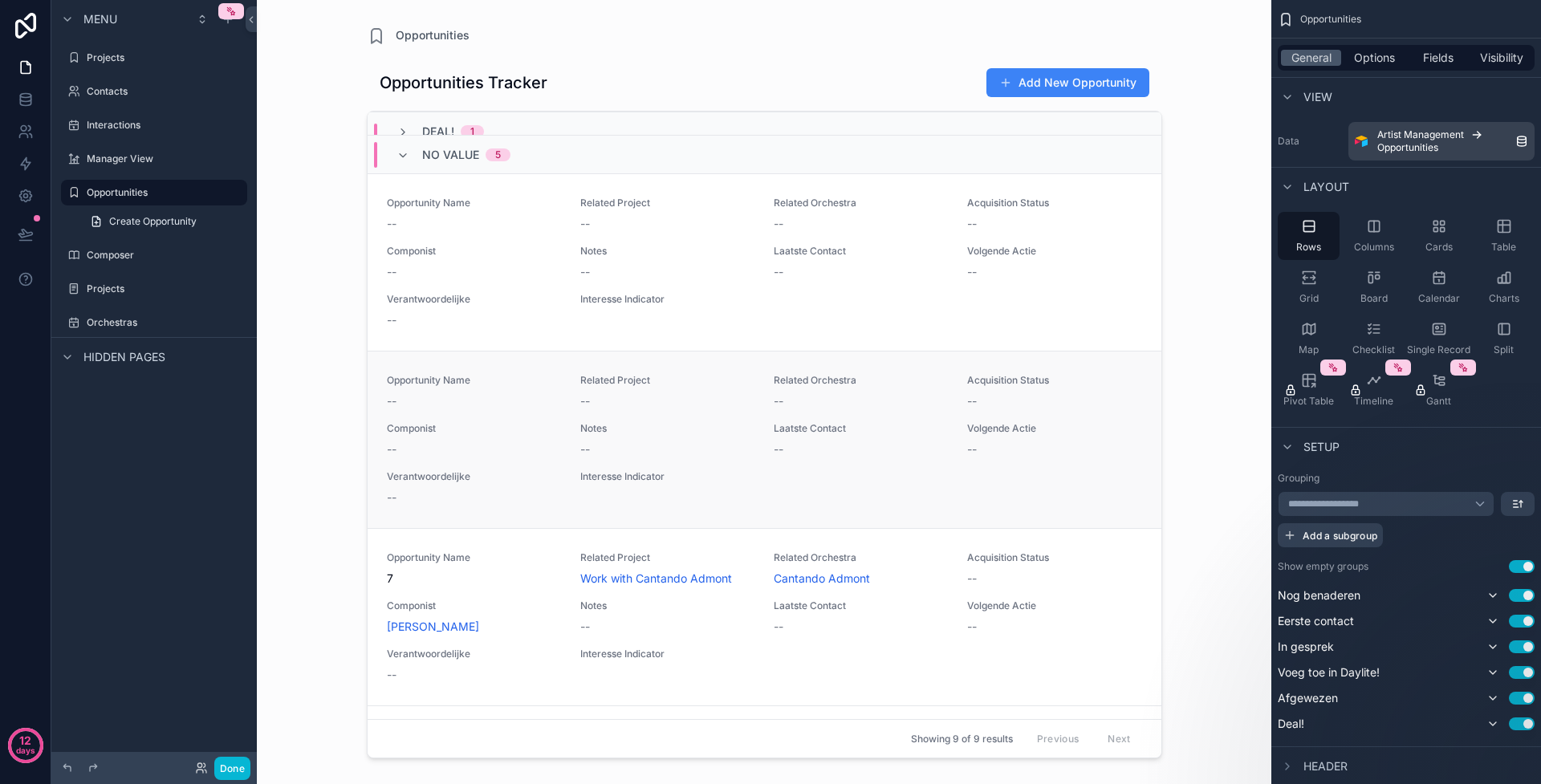 scroll, scrollTop: 391, scrollLeft: 0, axis: vertical 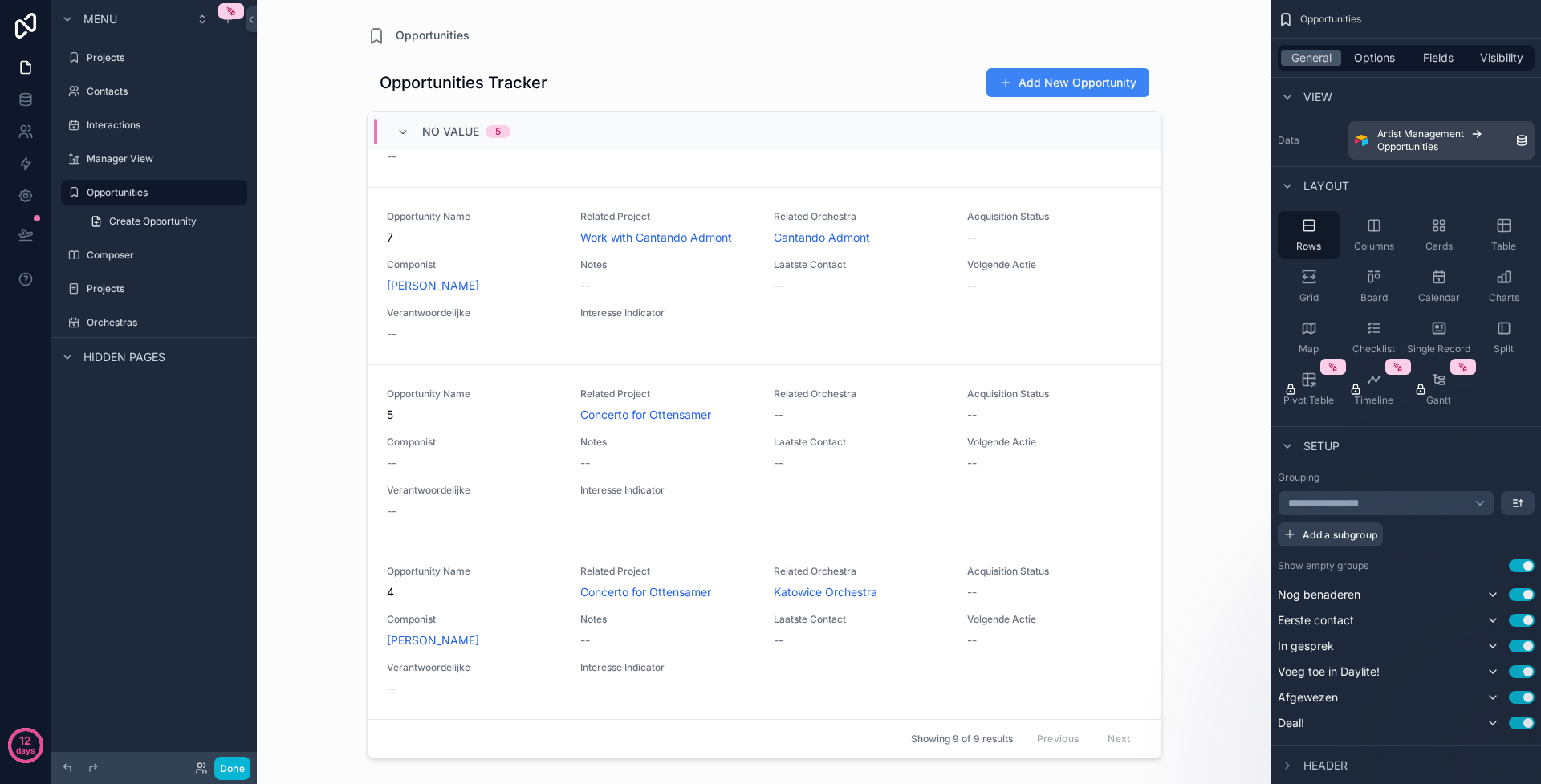 click on "Menu Projects Contacts Interactions Manager View Opportunities Create Opportunity Composer Projects Orchestras Hidden pages" at bounding box center [154, 382] 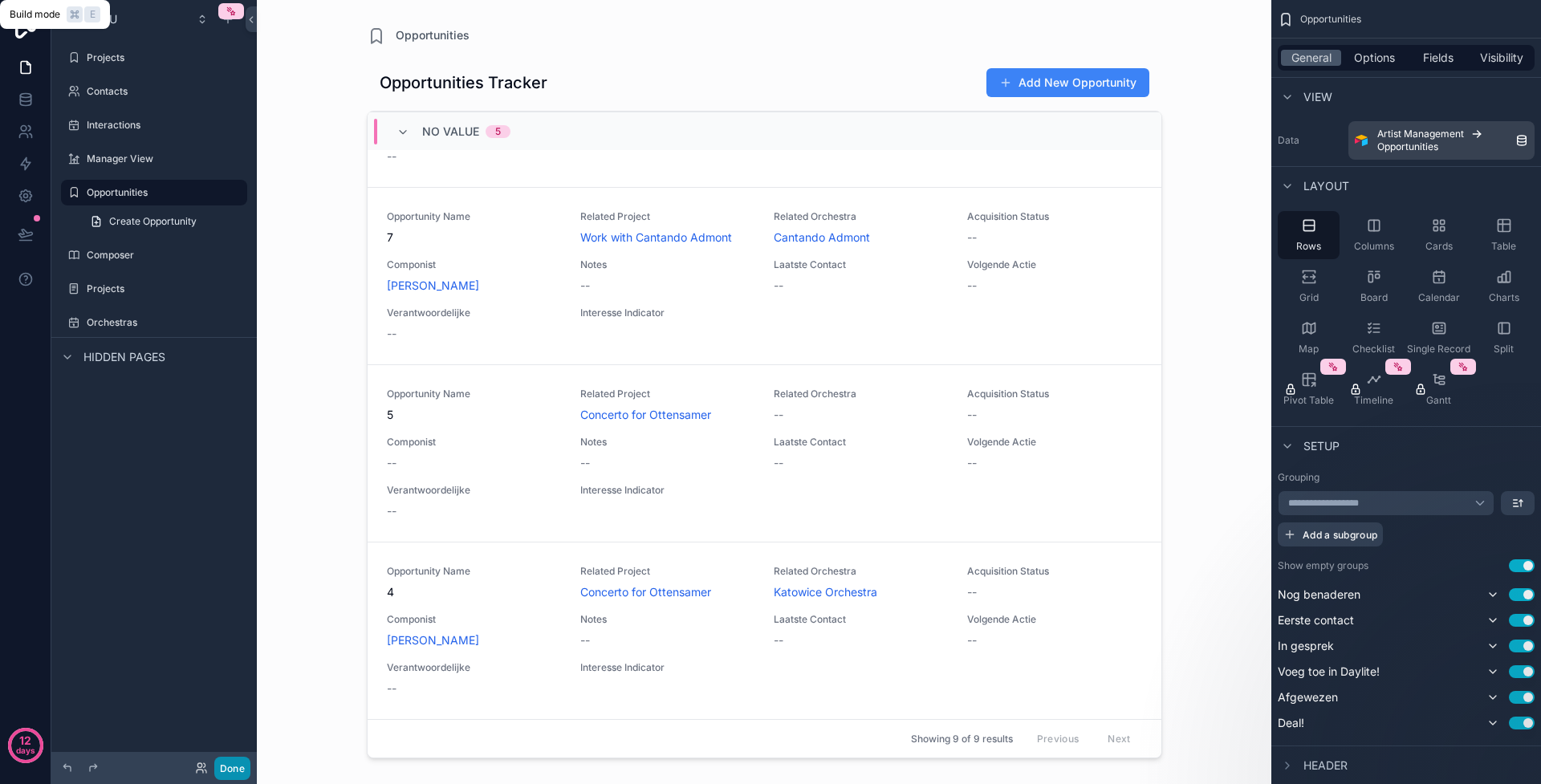 click on "Done" at bounding box center [232, 768] 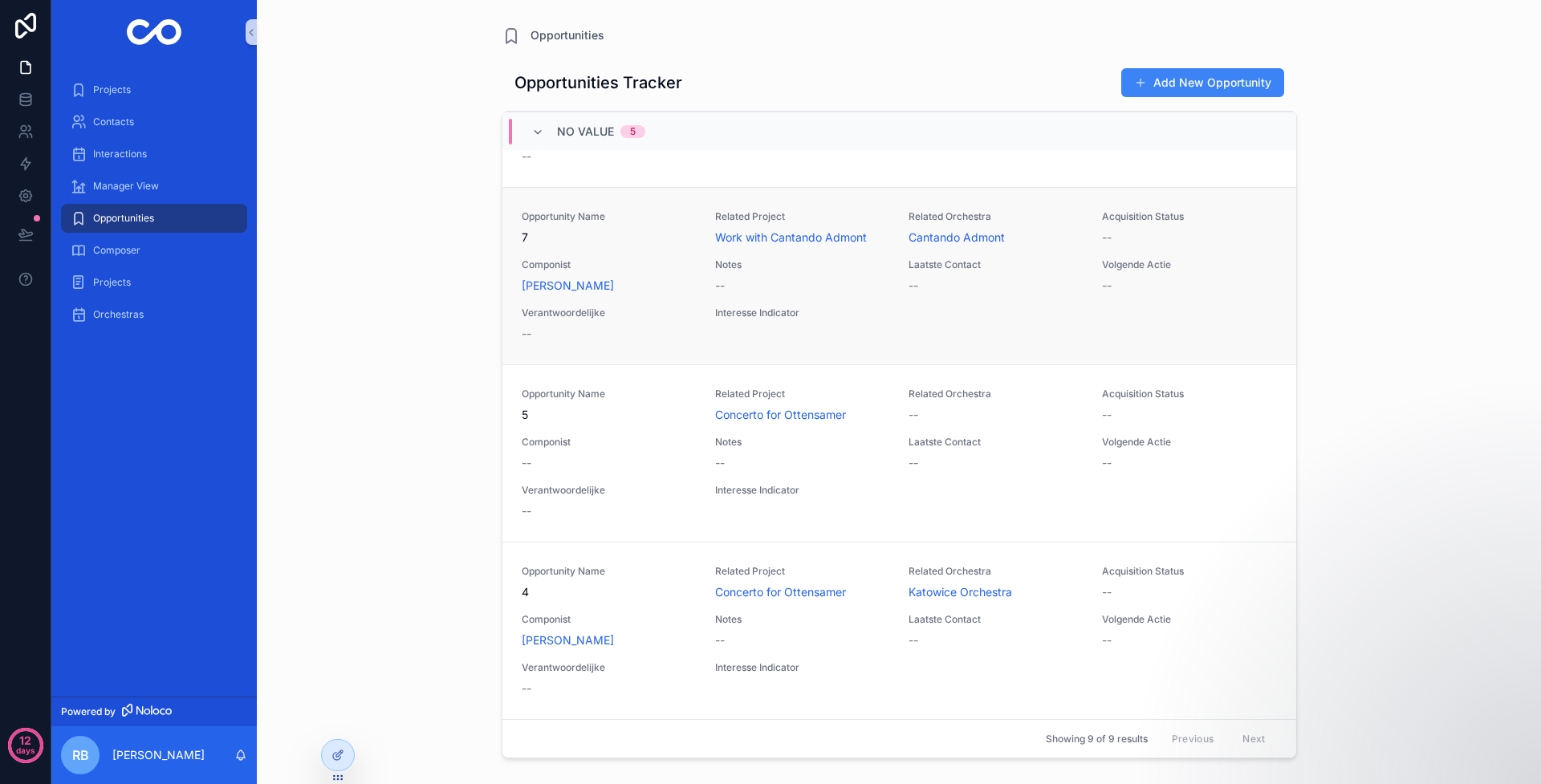 scroll, scrollTop: 0, scrollLeft: 0, axis: both 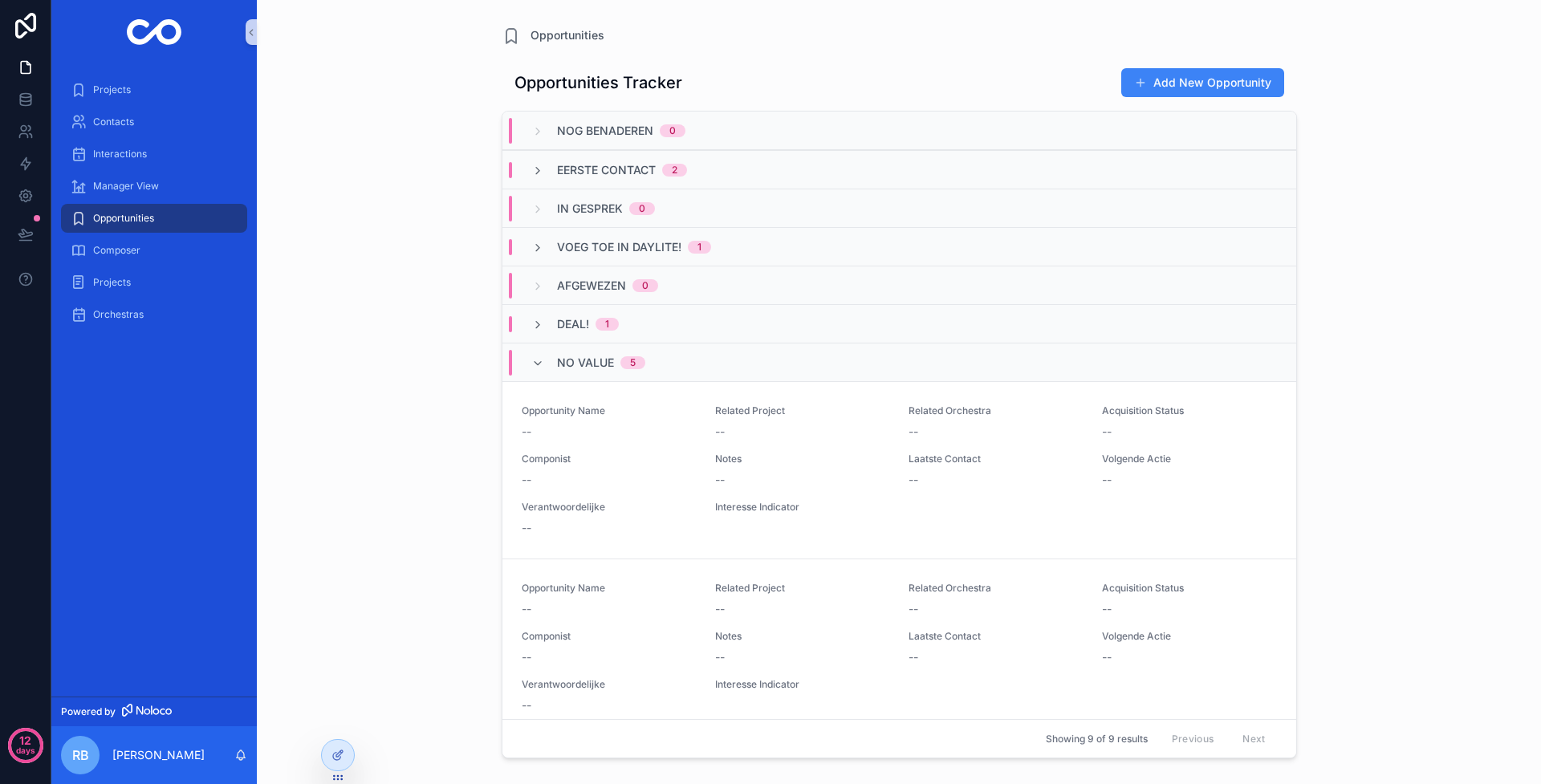 click on "Opportunities" at bounding box center [124, 218] 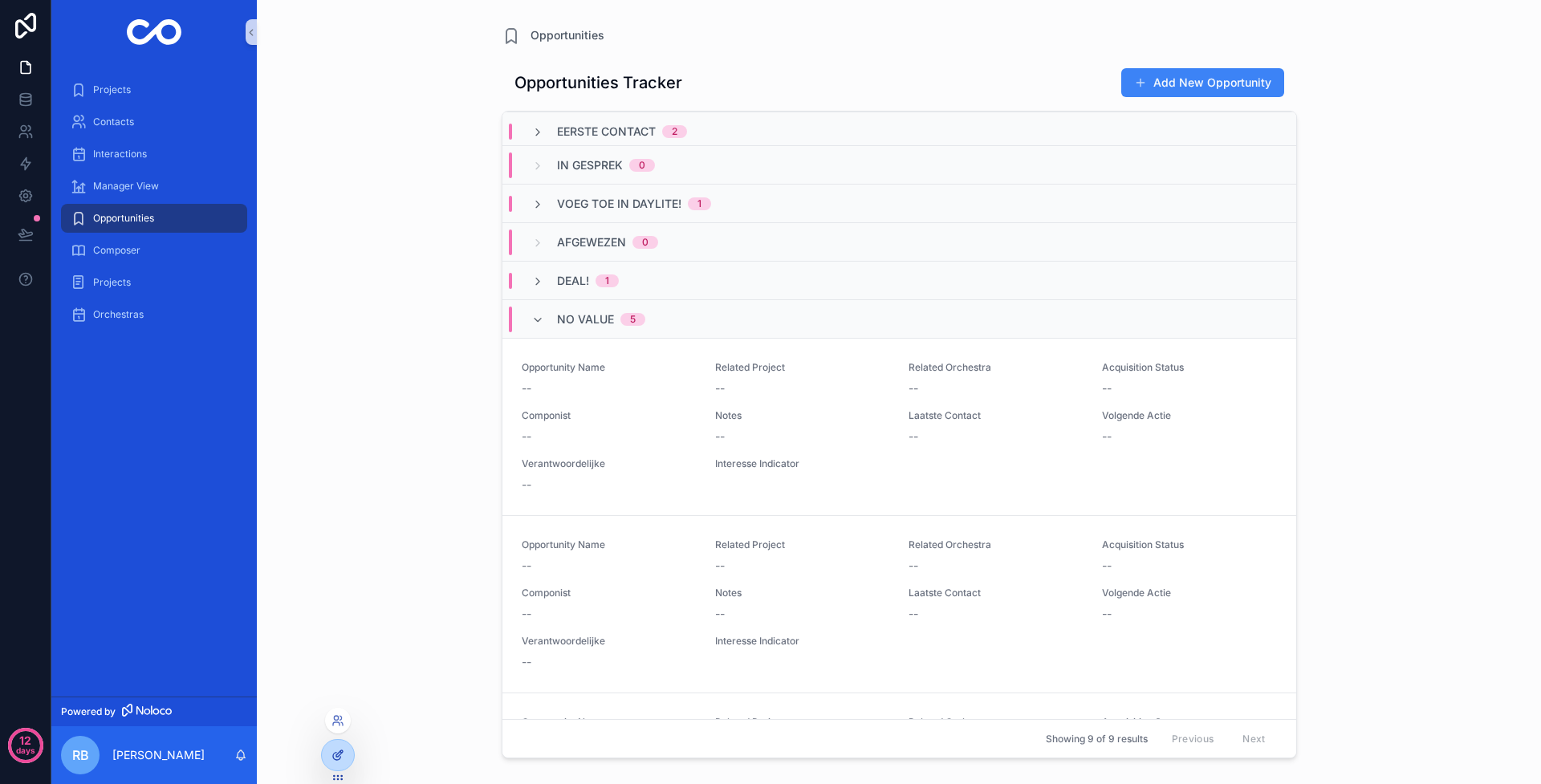 click at bounding box center [338, 755] 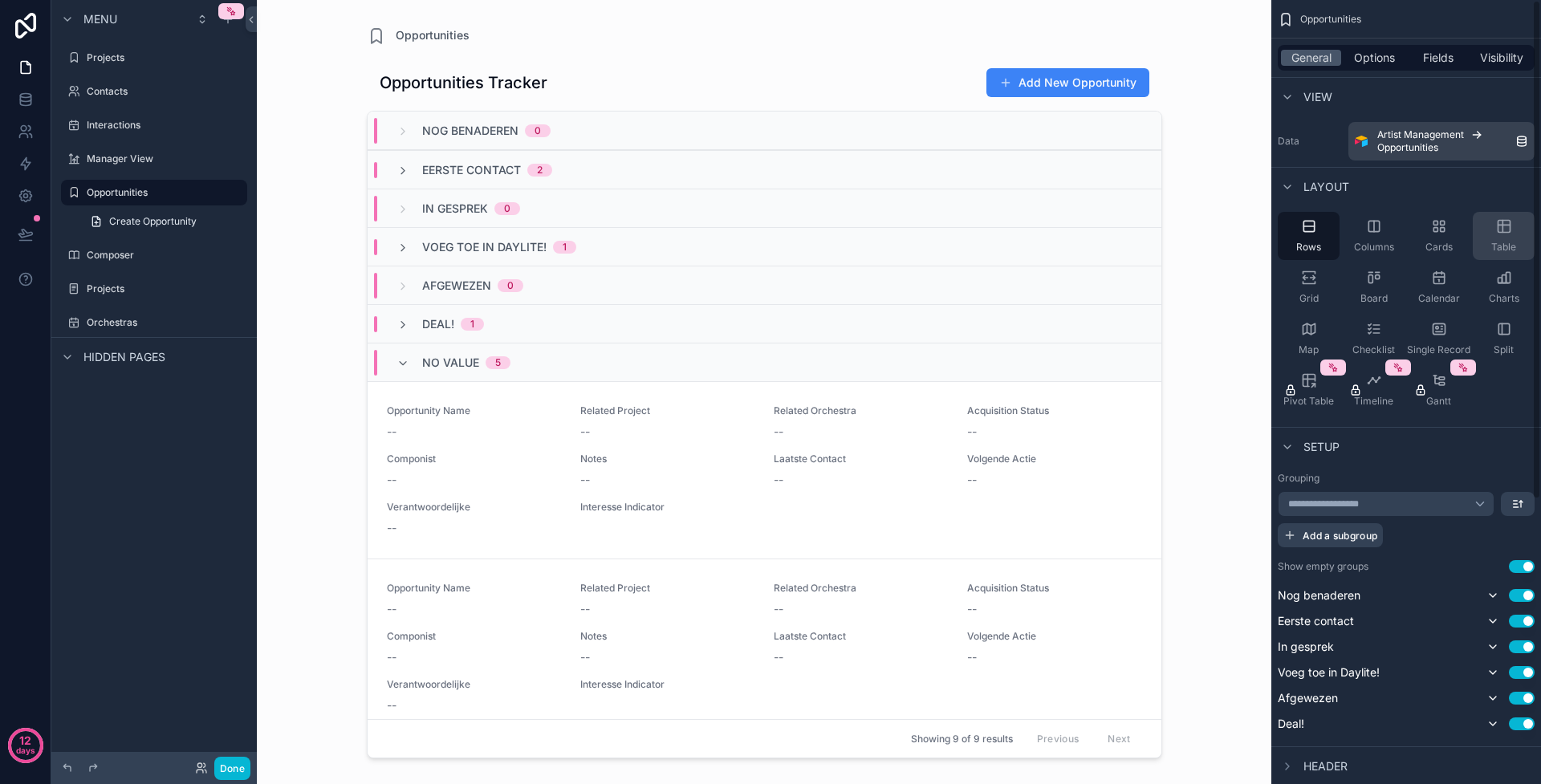 click on "Table" at bounding box center [1503, 236] 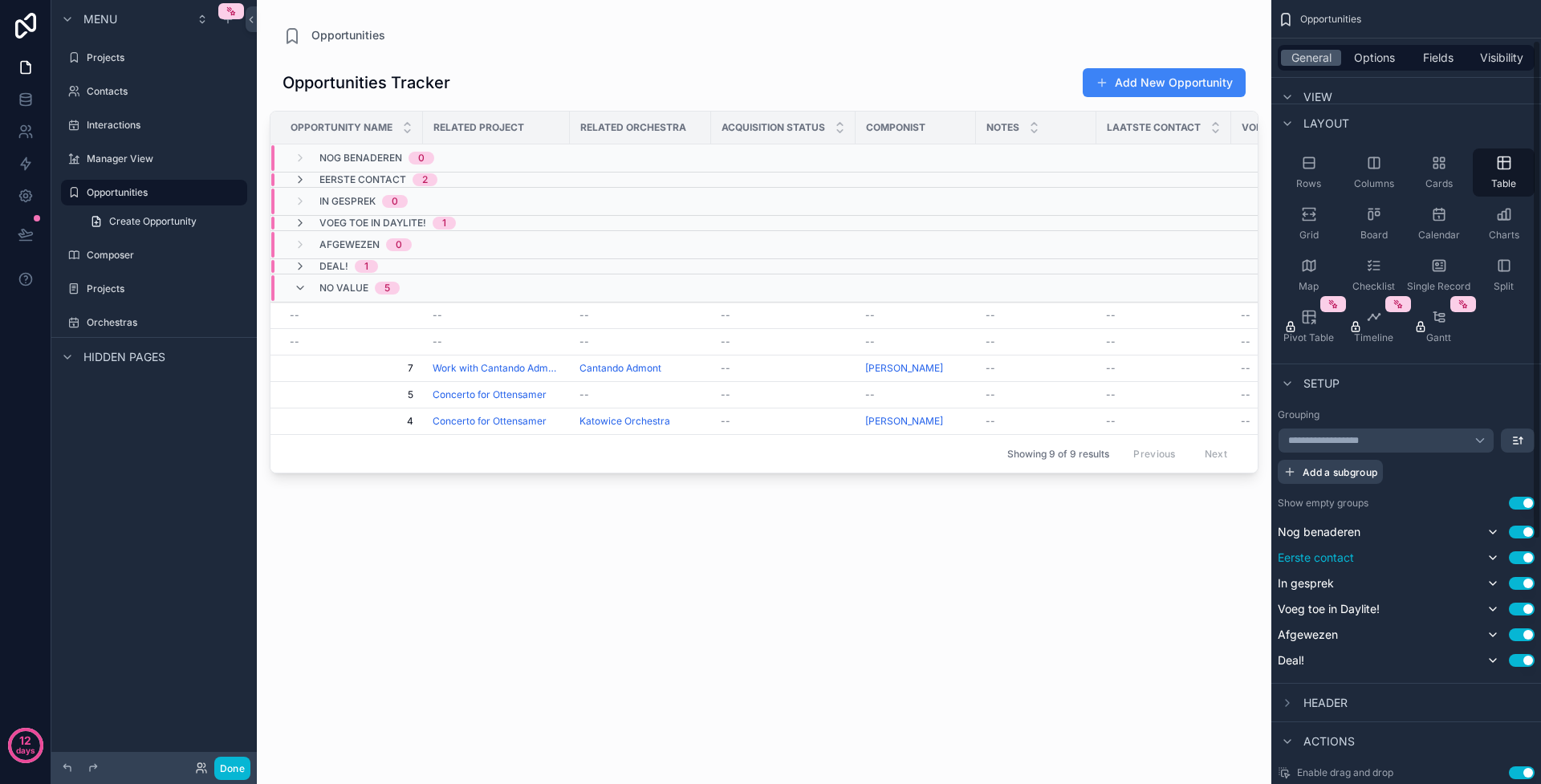 scroll, scrollTop: 0, scrollLeft: 0, axis: both 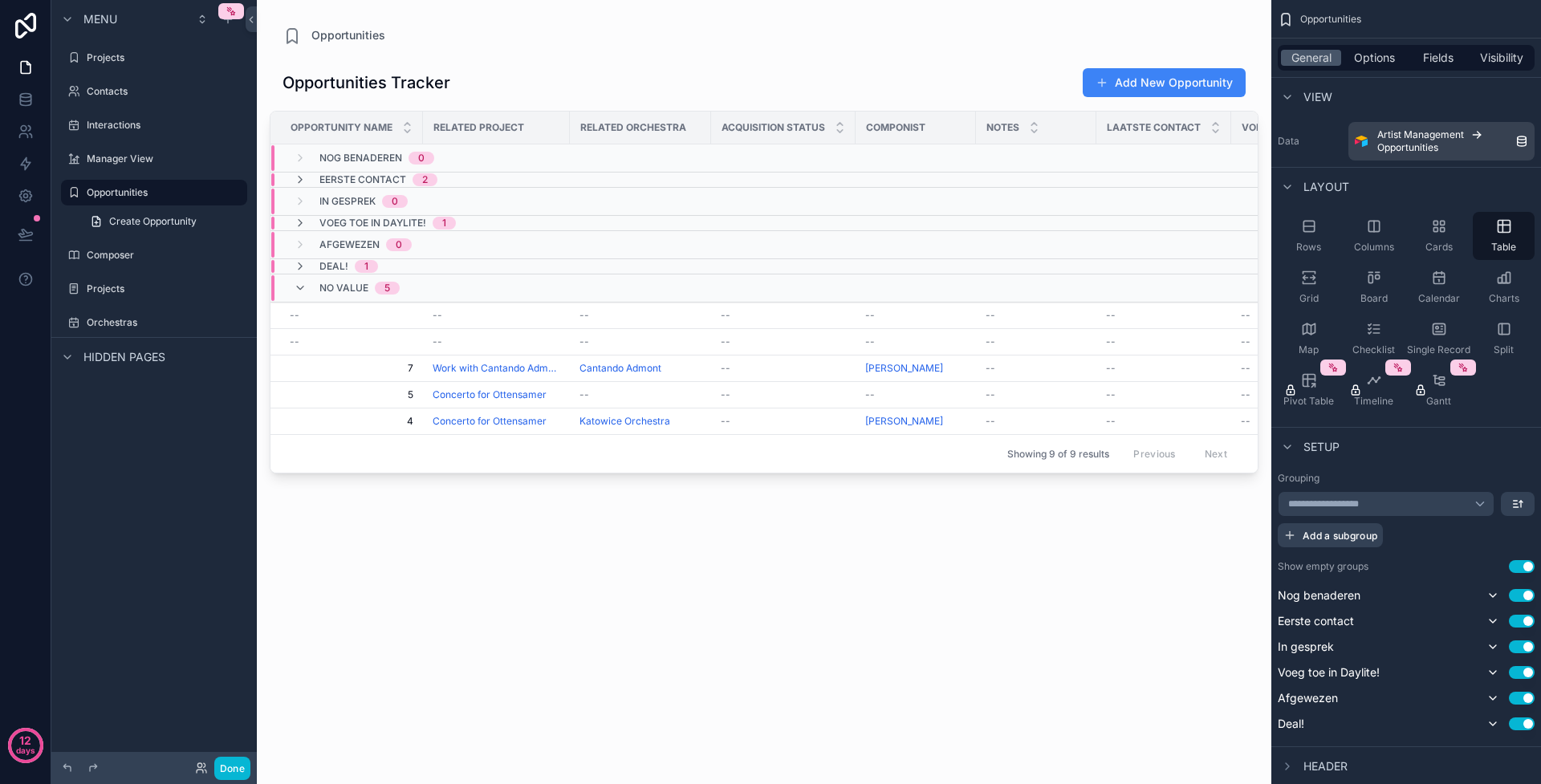 drag, startPoint x: 965, startPoint y: 480, endPoint x: 1053, endPoint y: 485, distance: 88.14193 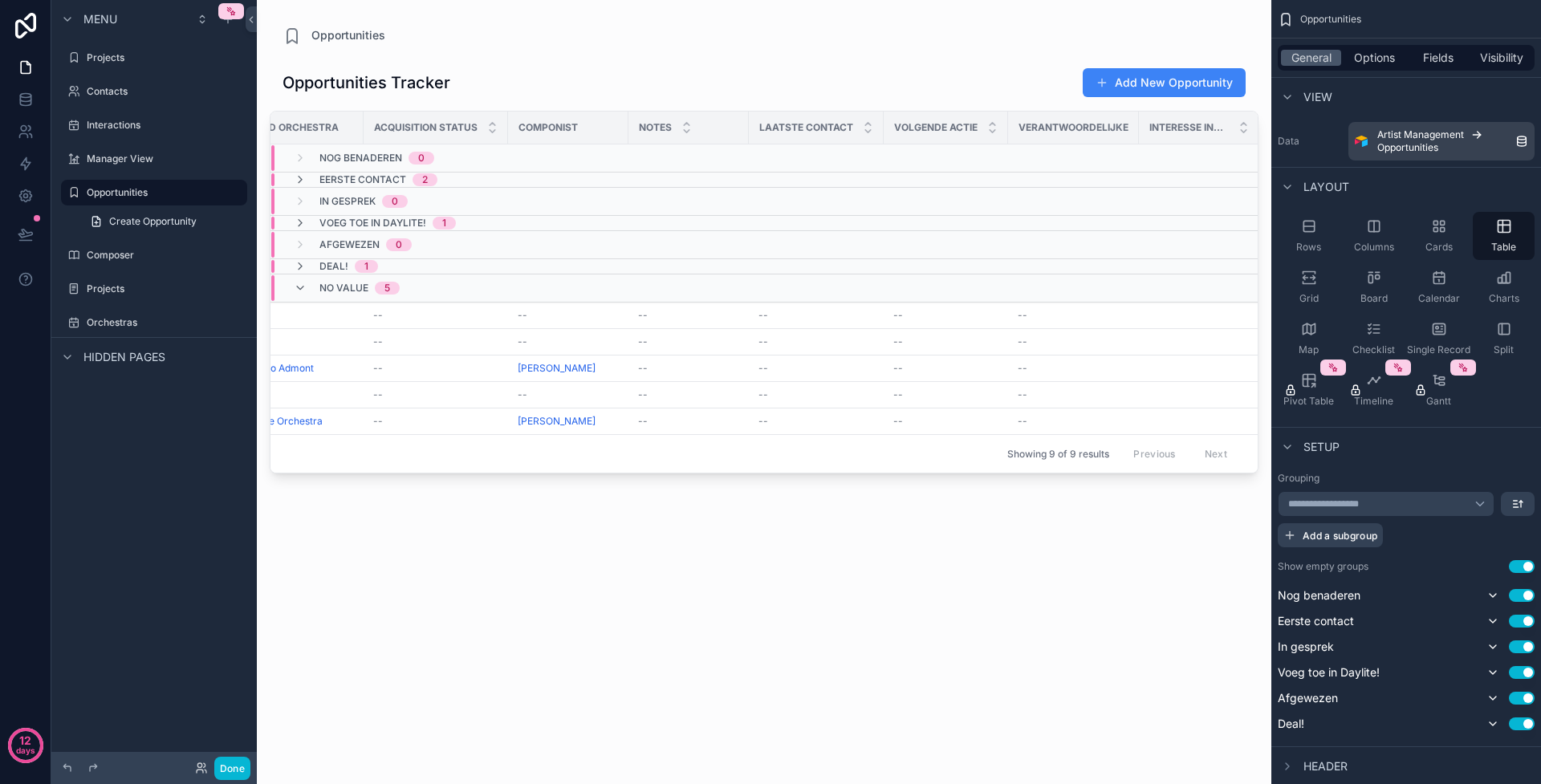 scroll, scrollTop: 0, scrollLeft: 353, axis: horizontal 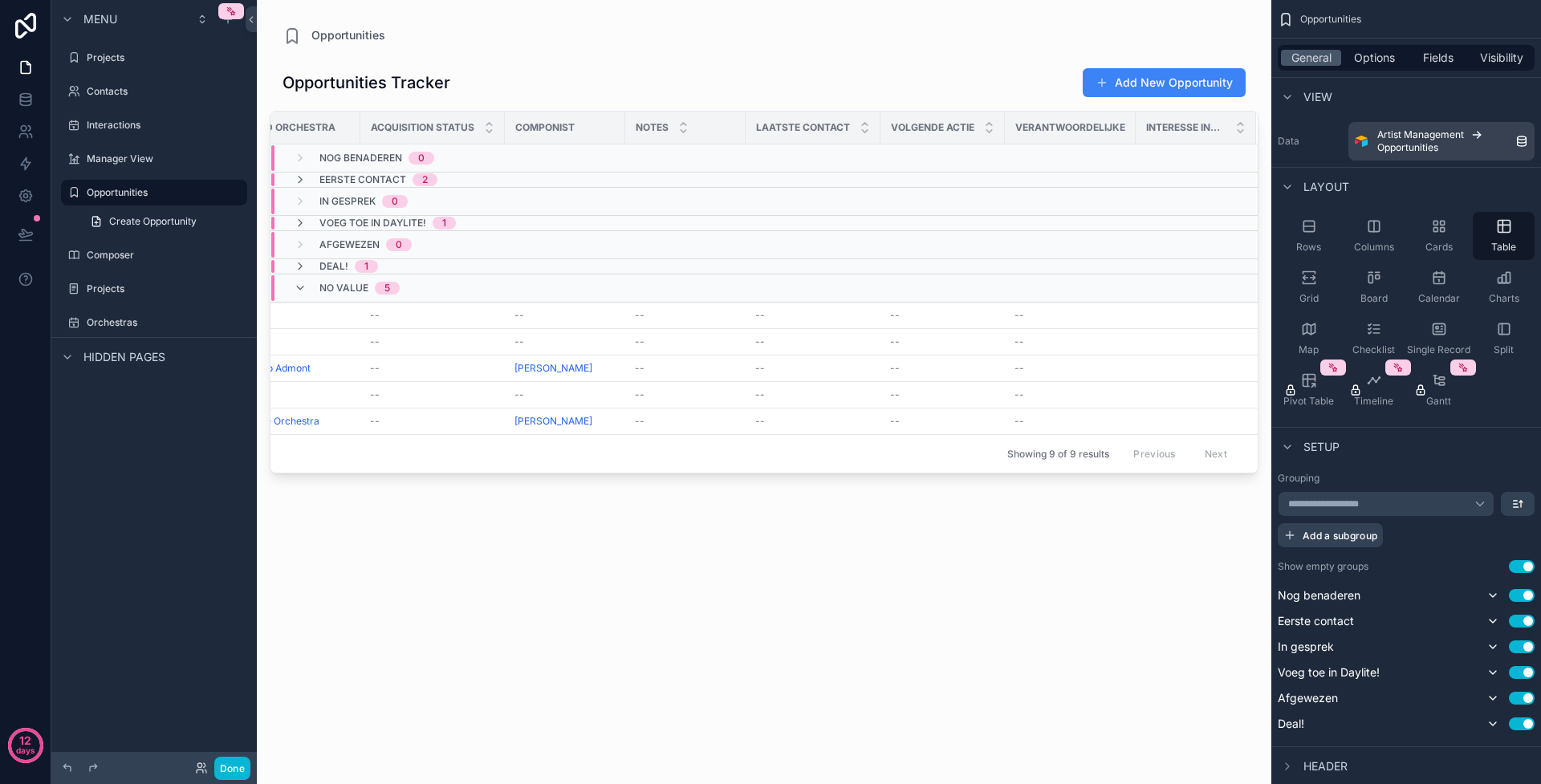 click on "Laatste Contact" at bounding box center [803, 128] 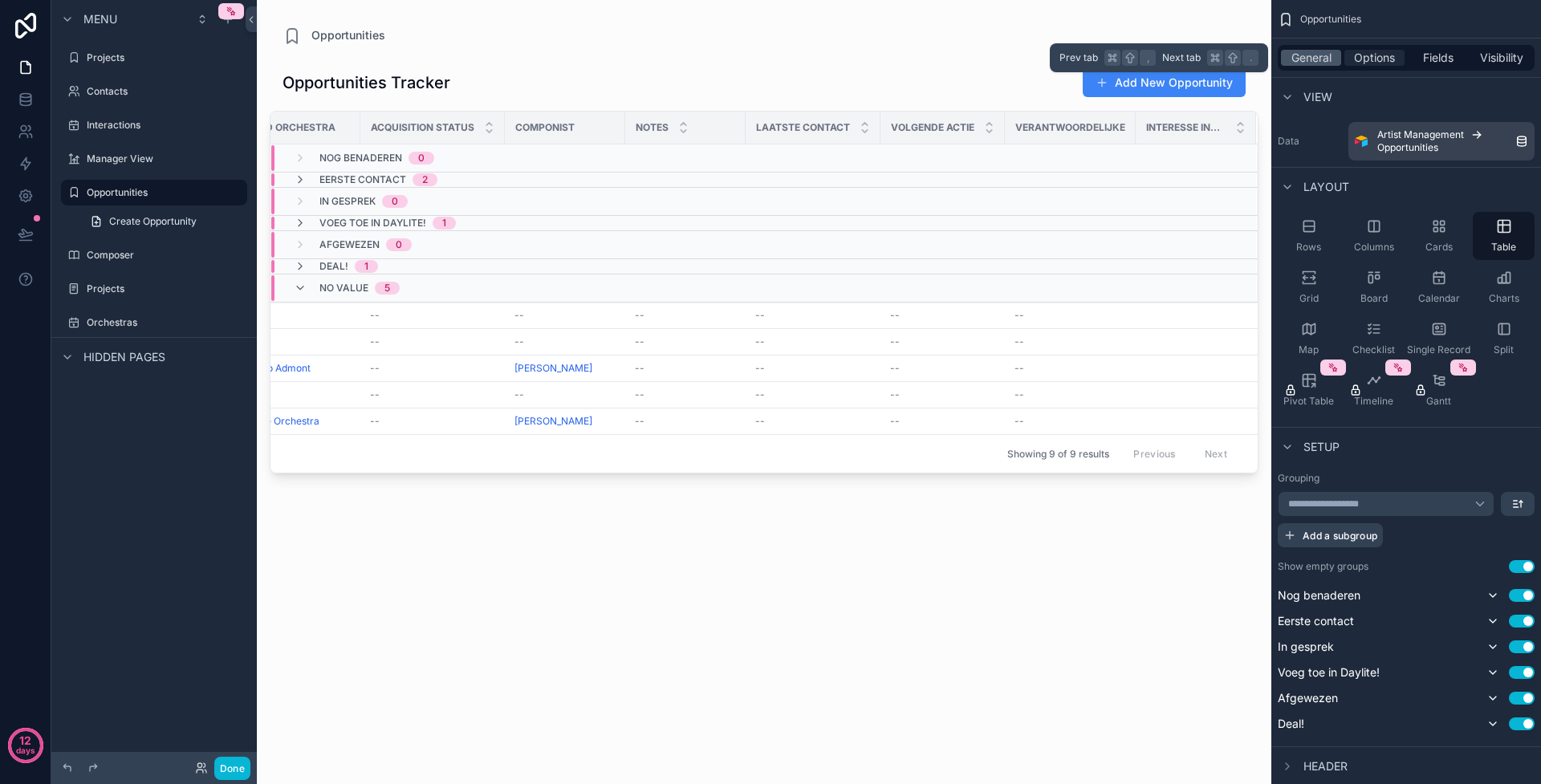 click on "Options" at bounding box center (1374, 58) 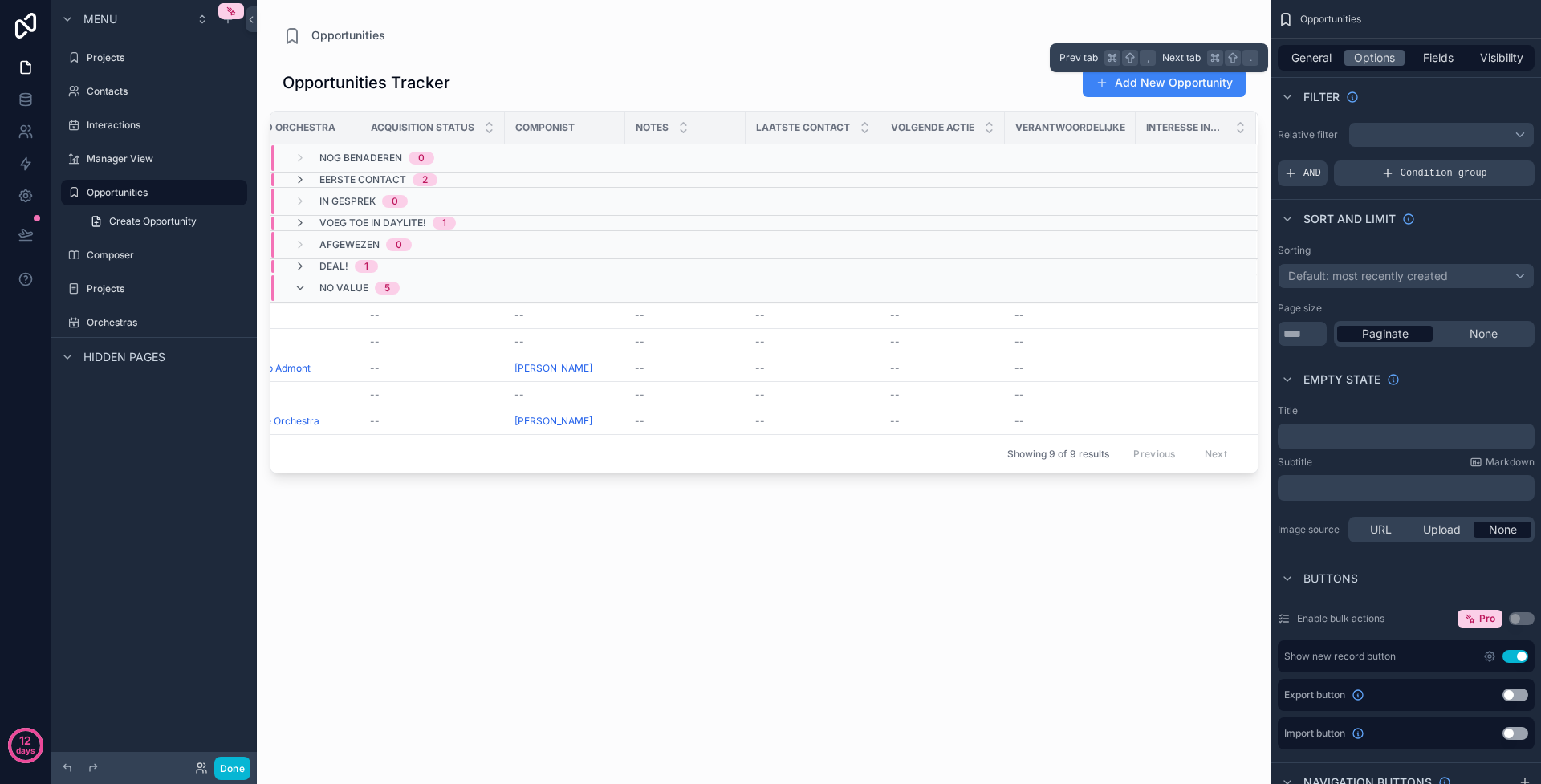 click on "General Options Fields Visibility" at bounding box center (1406, 58) 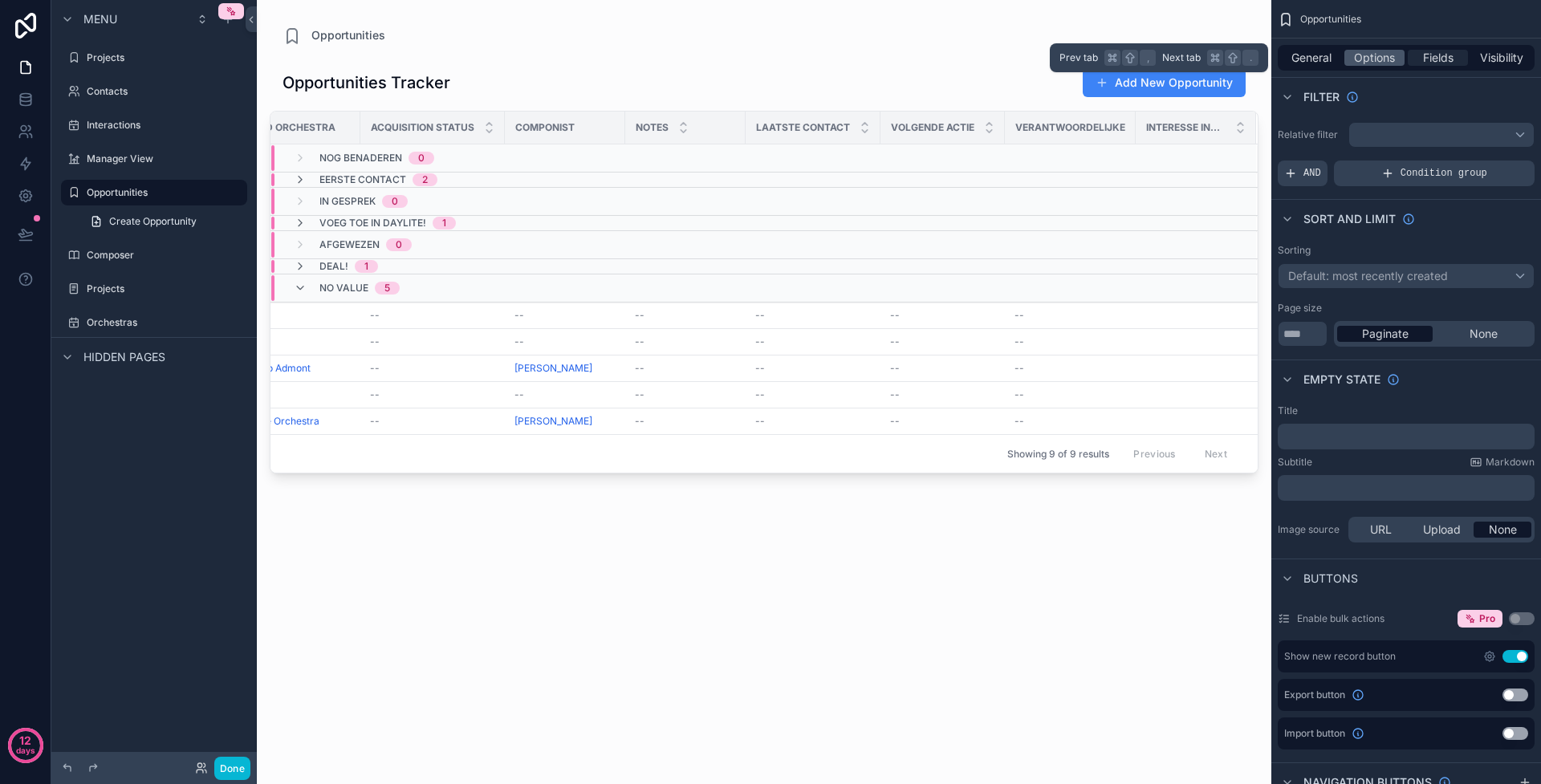click on "Fields" at bounding box center [1438, 58] 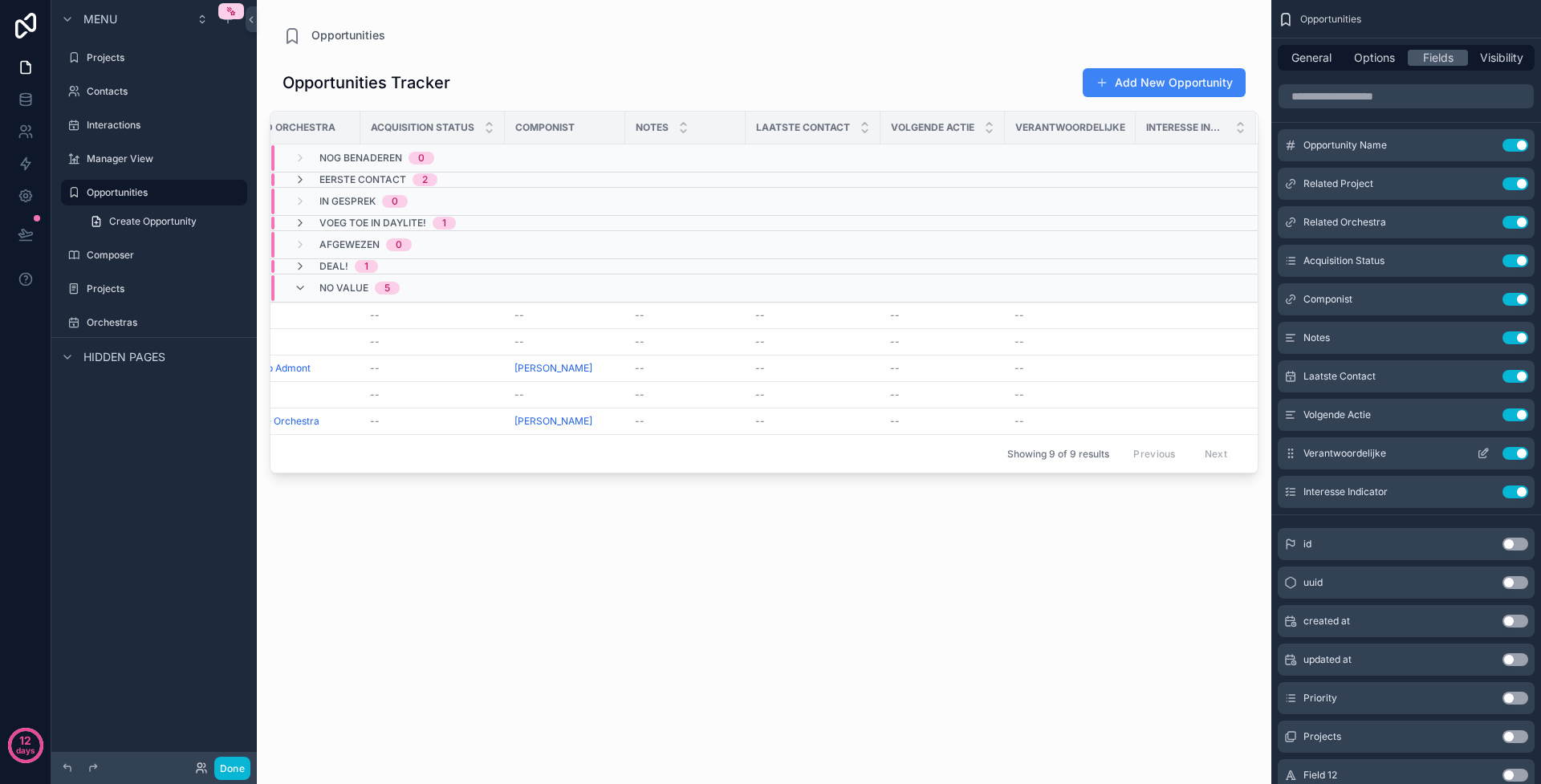 click on "Use setting" at bounding box center [1515, 453] 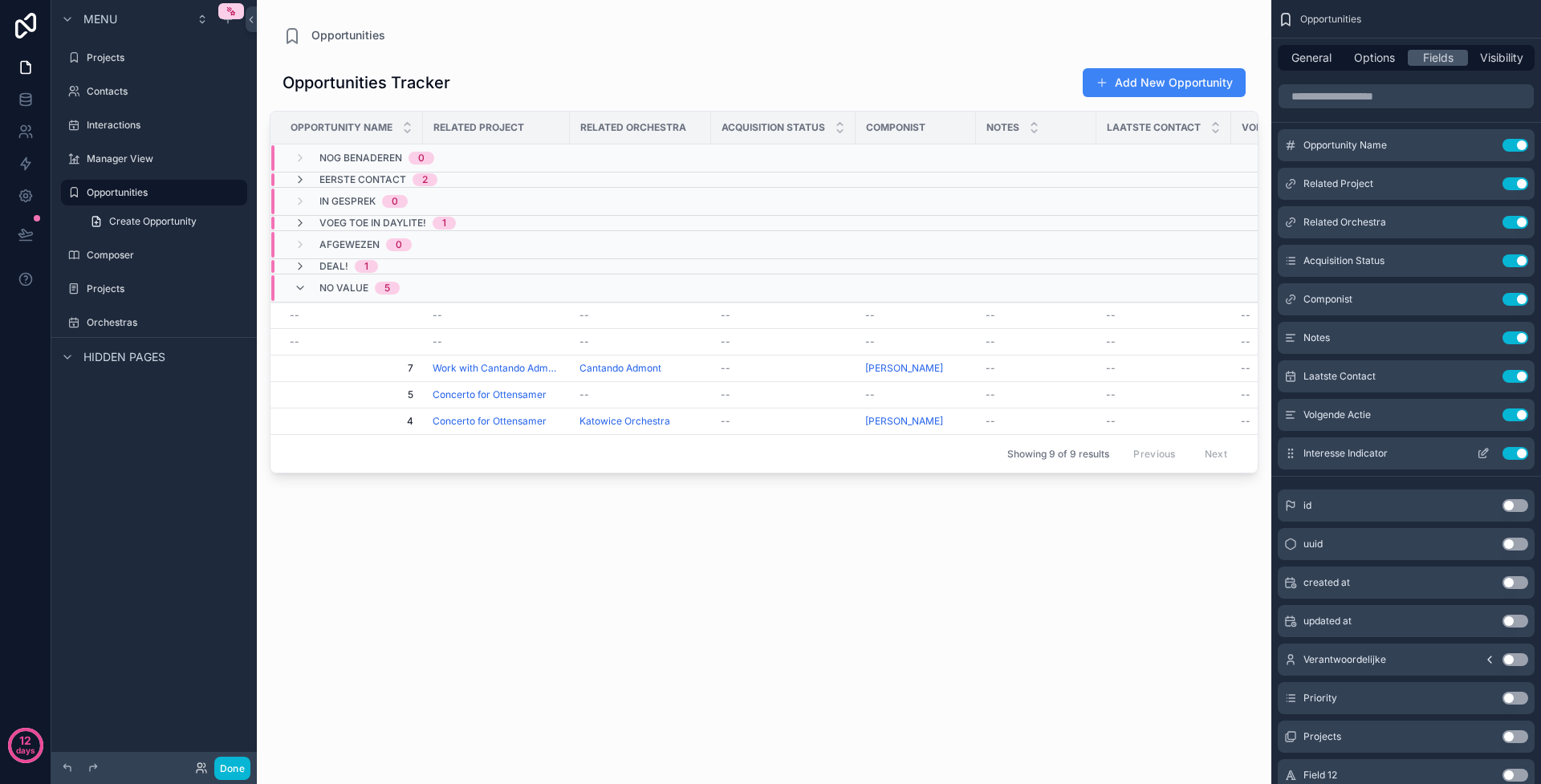click on "Interesse Indicator Use setting" at bounding box center [1406, 453] 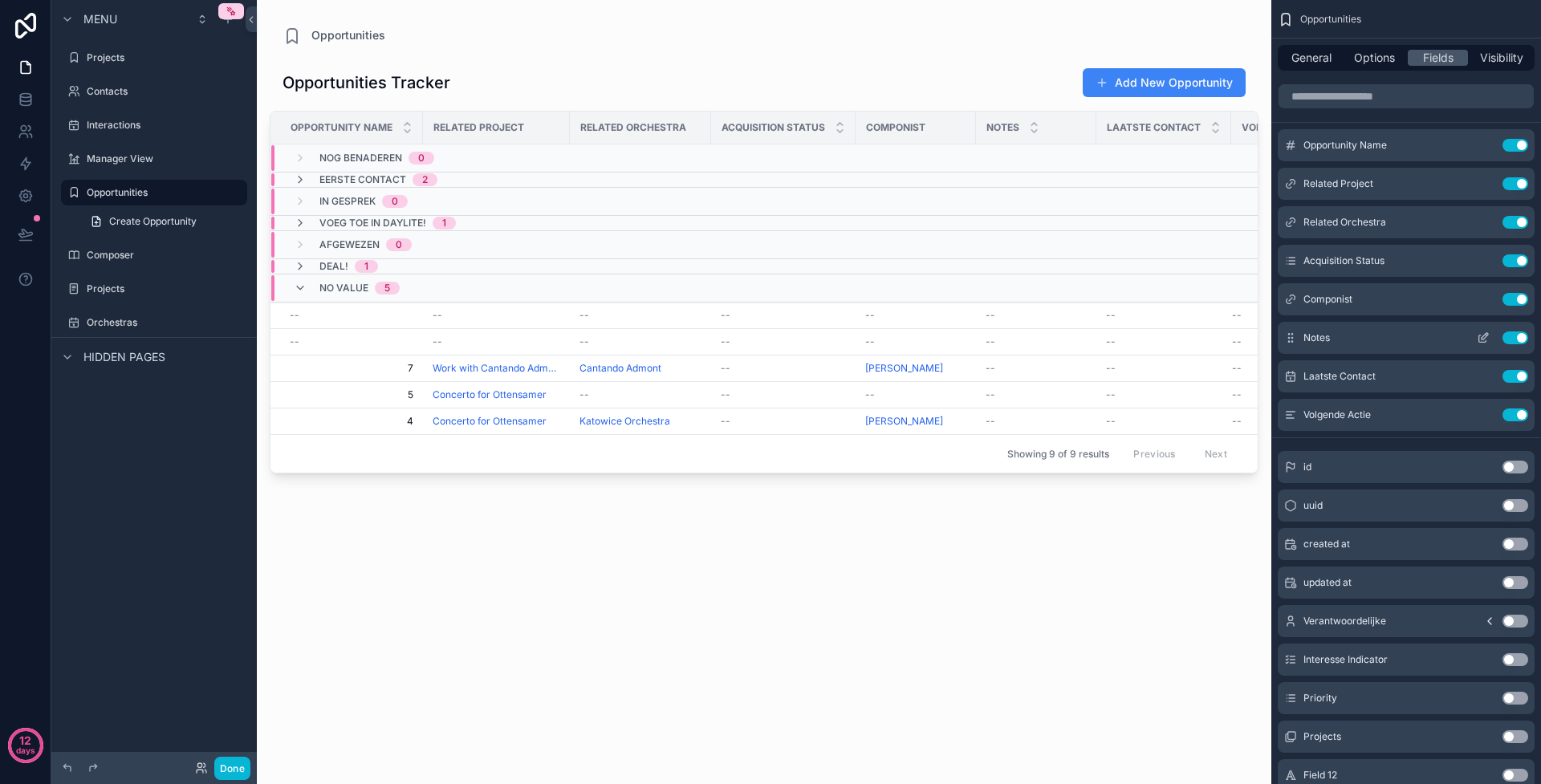 click on "Use setting" at bounding box center (1515, 338) 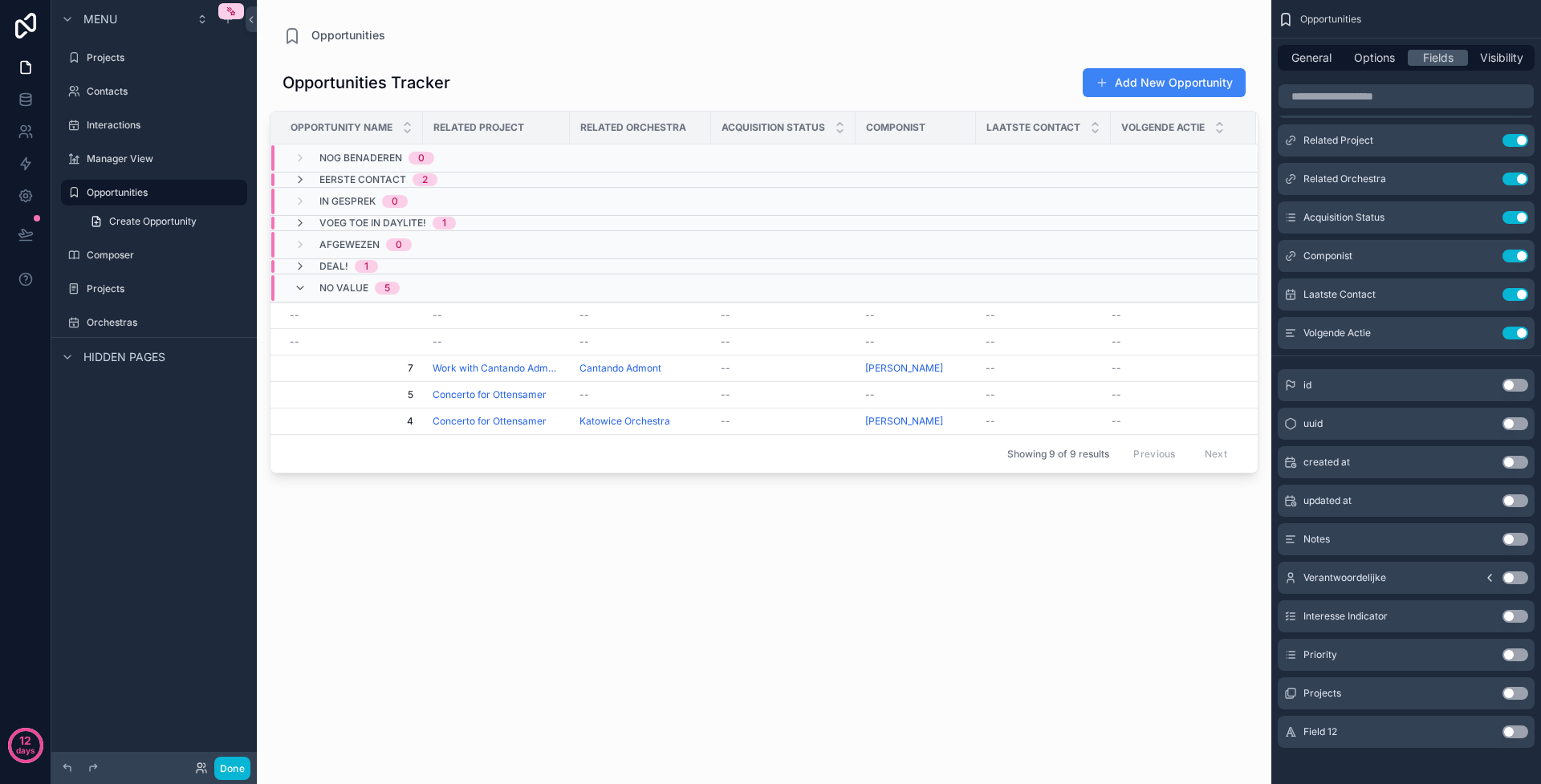 scroll, scrollTop: 52, scrollLeft: 0, axis: vertical 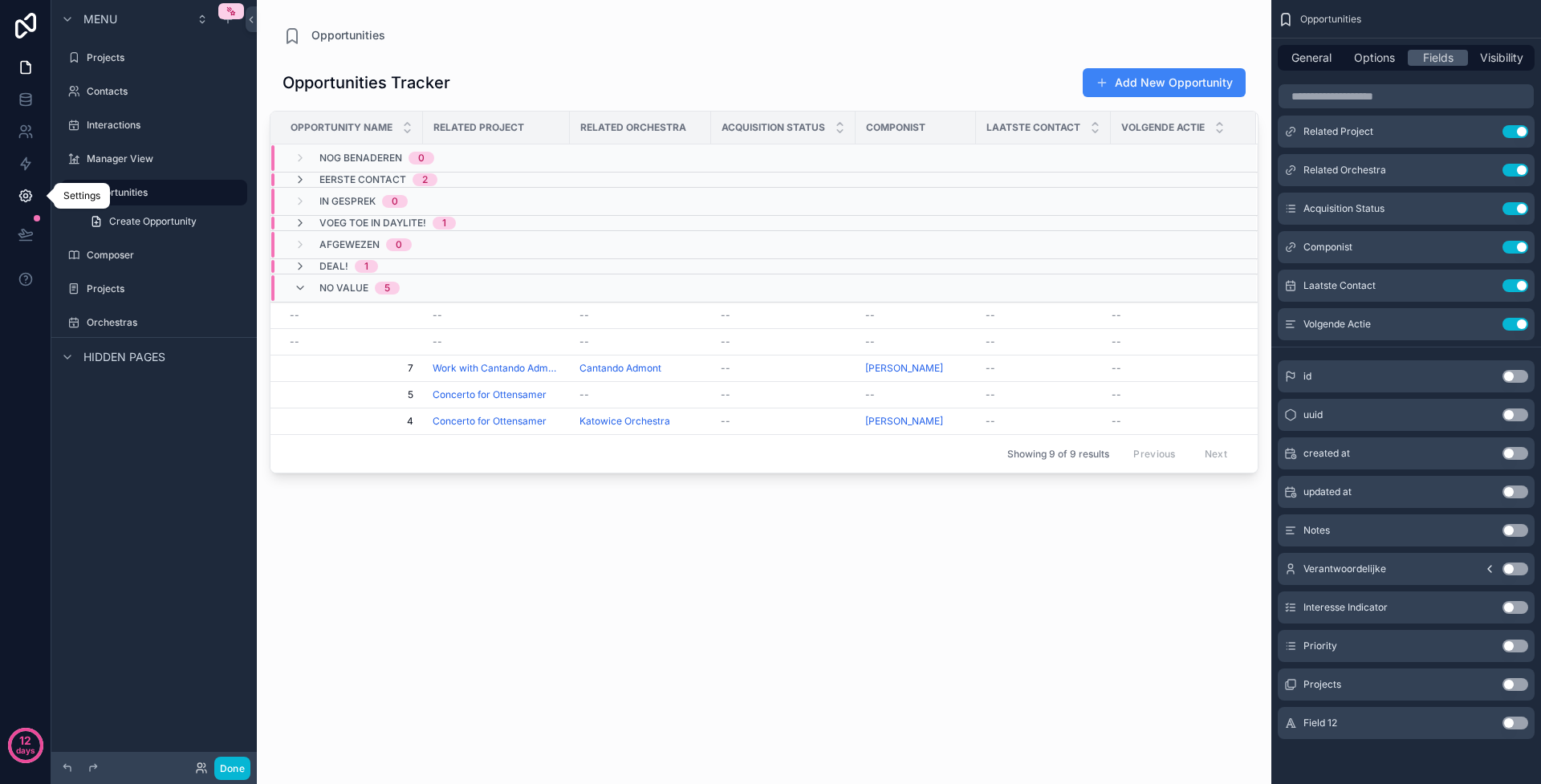 click 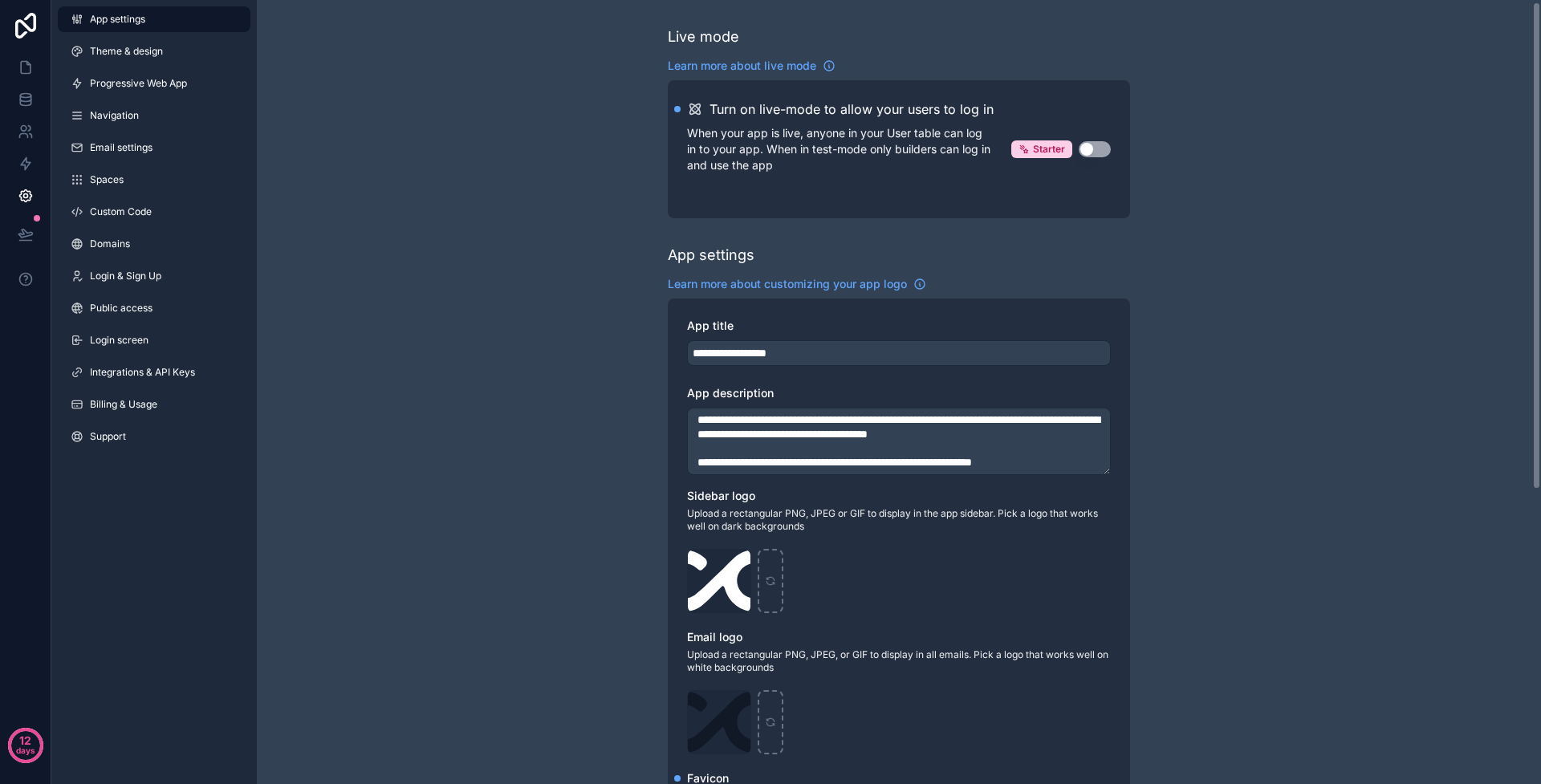 scroll, scrollTop: 474, scrollLeft: 0, axis: vertical 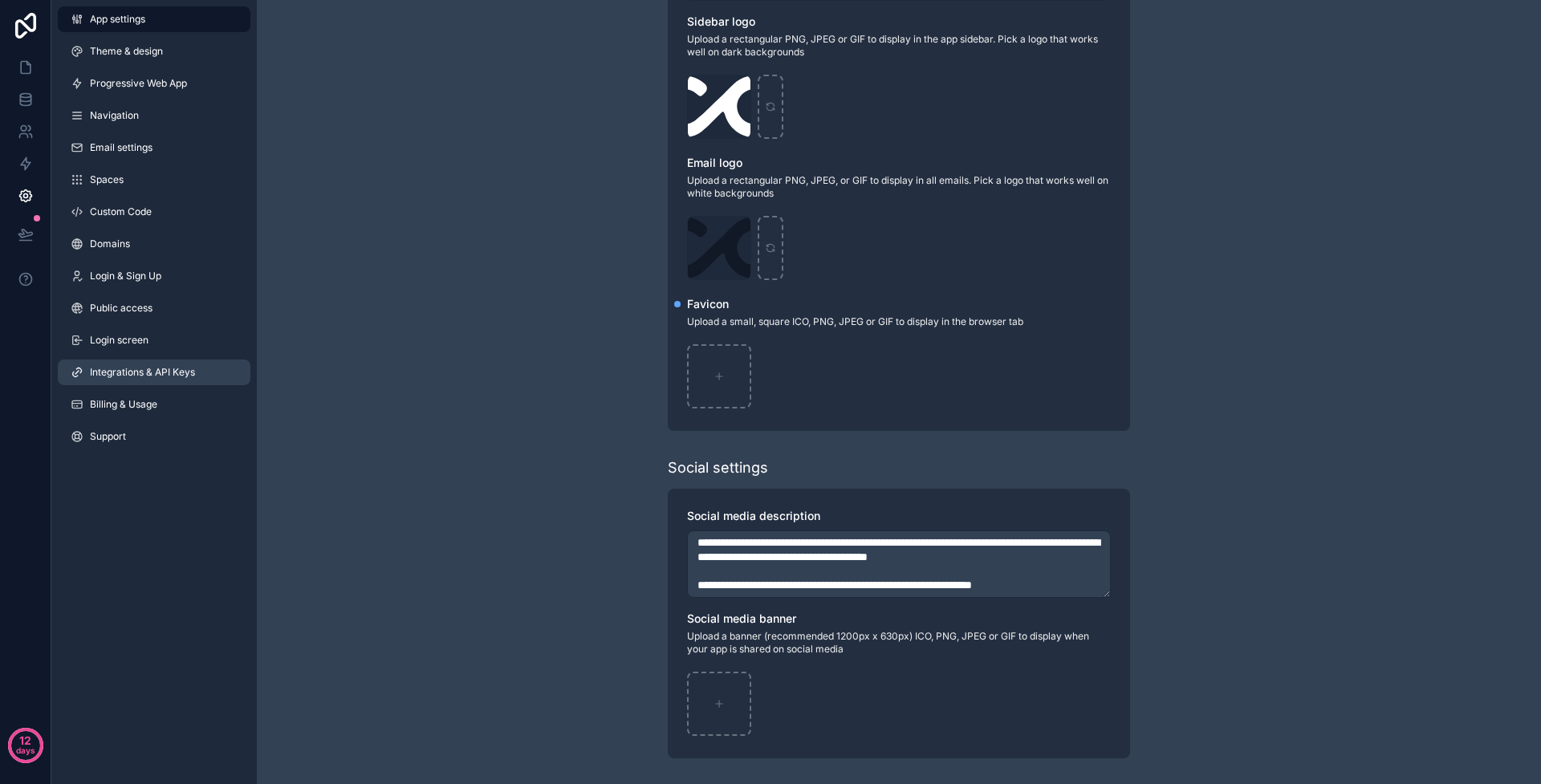 click on "Integrations & API Keys" at bounding box center (142, 372) 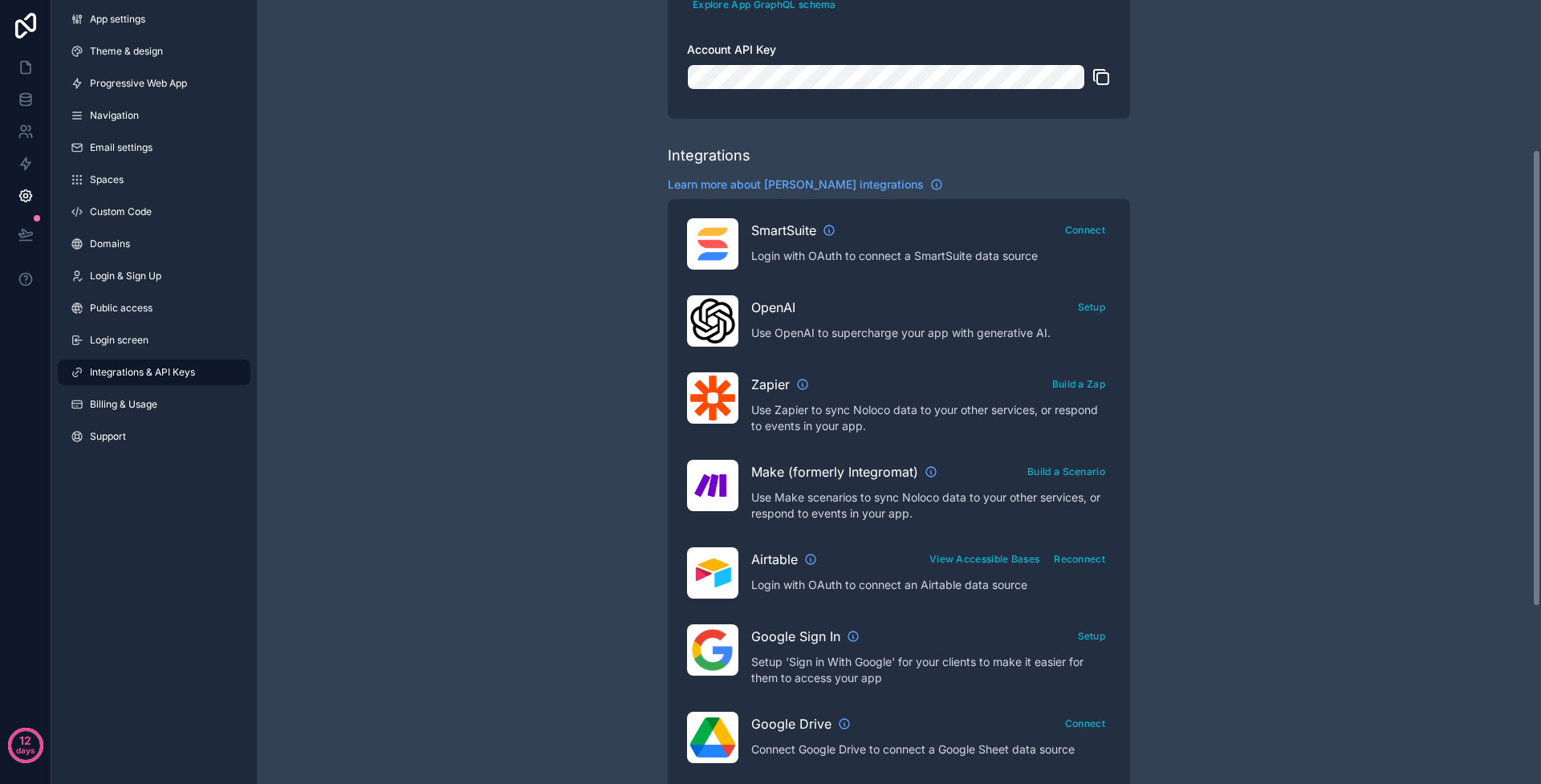 scroll, scrollTop: 256, scrollLeft: 0, axis: vertical 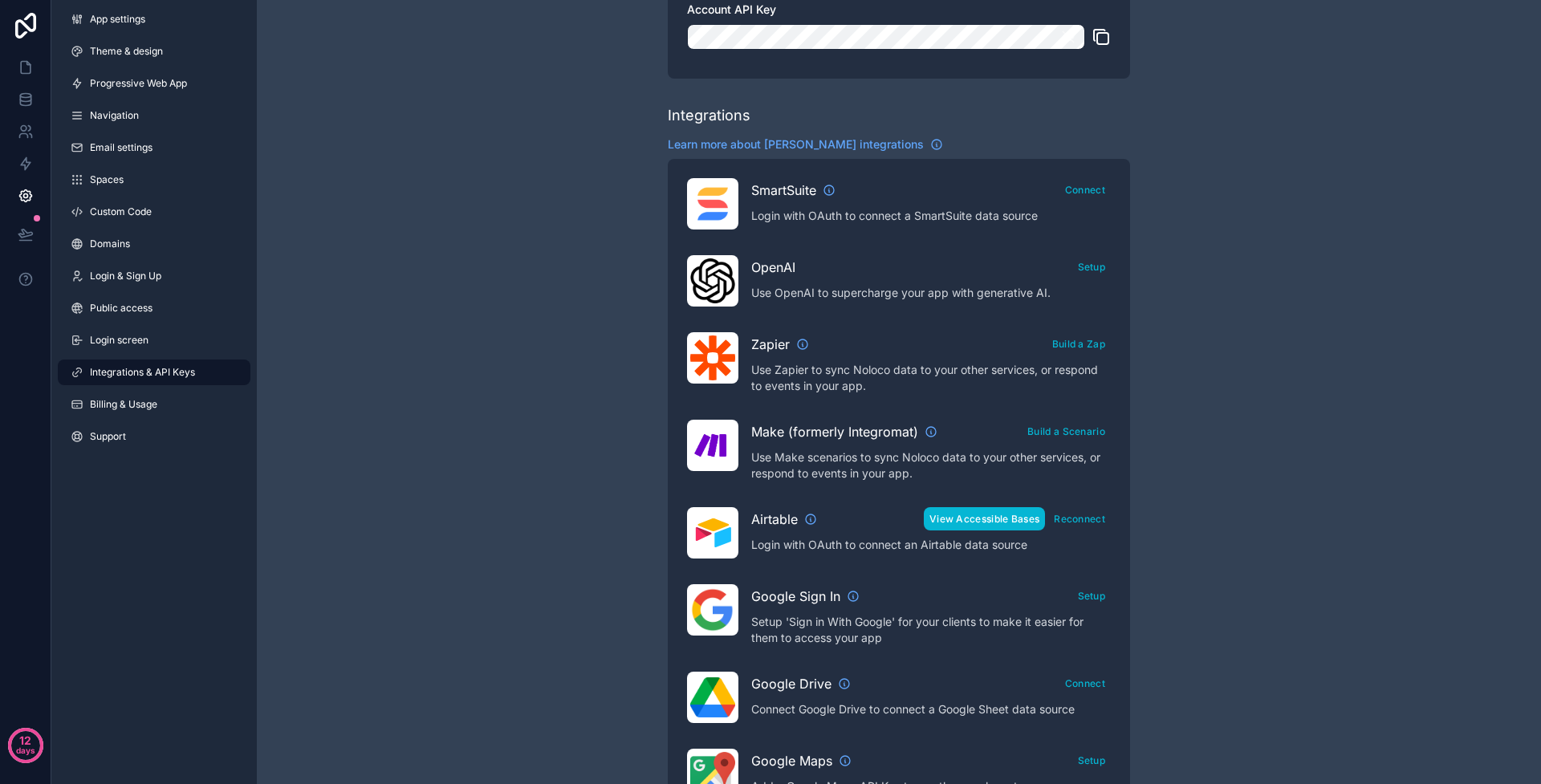 click on "View Accessible Bases" at bounding box center [984, 518] 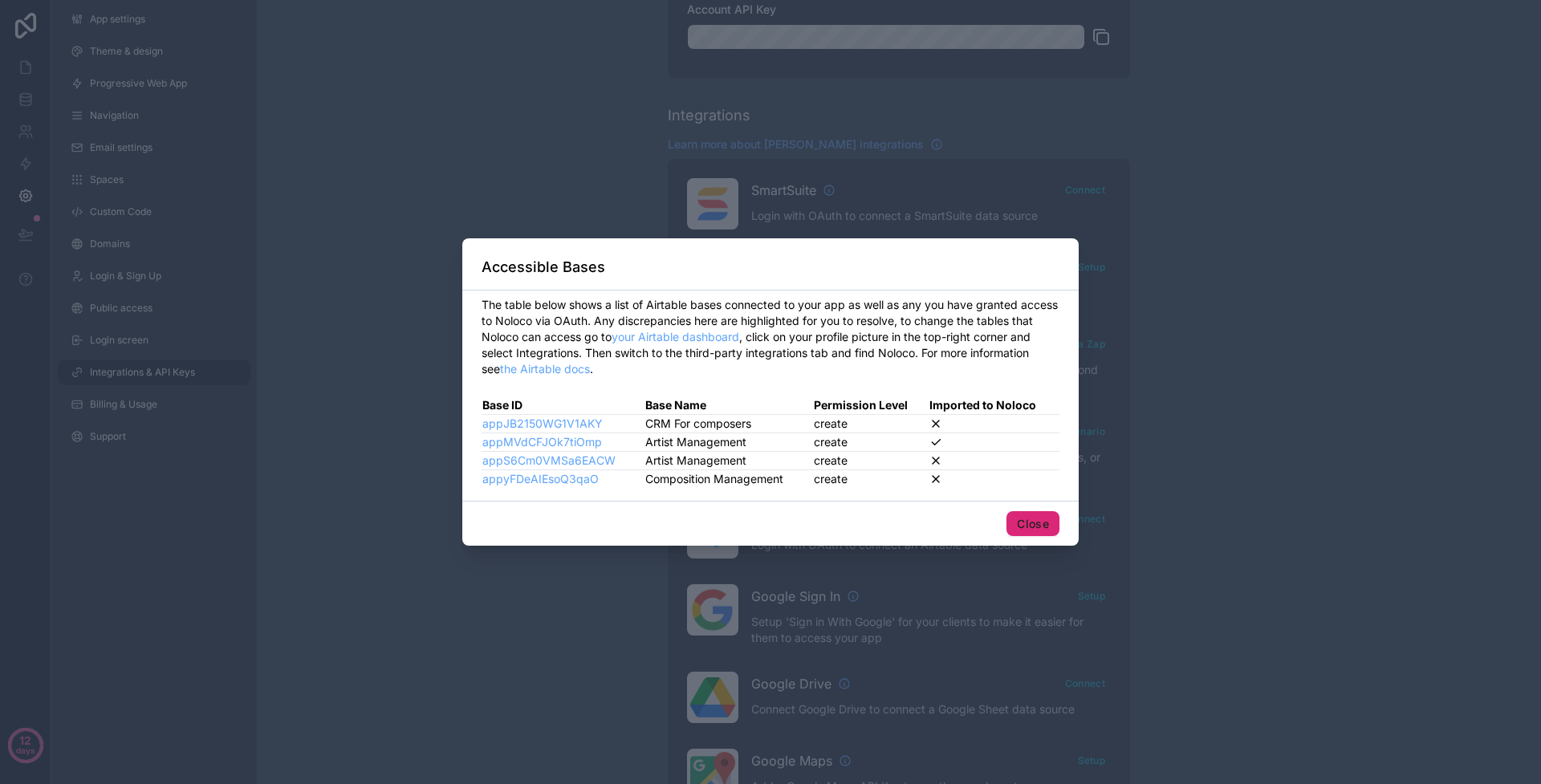 click on "Close" at bounding box center (1033, 524) 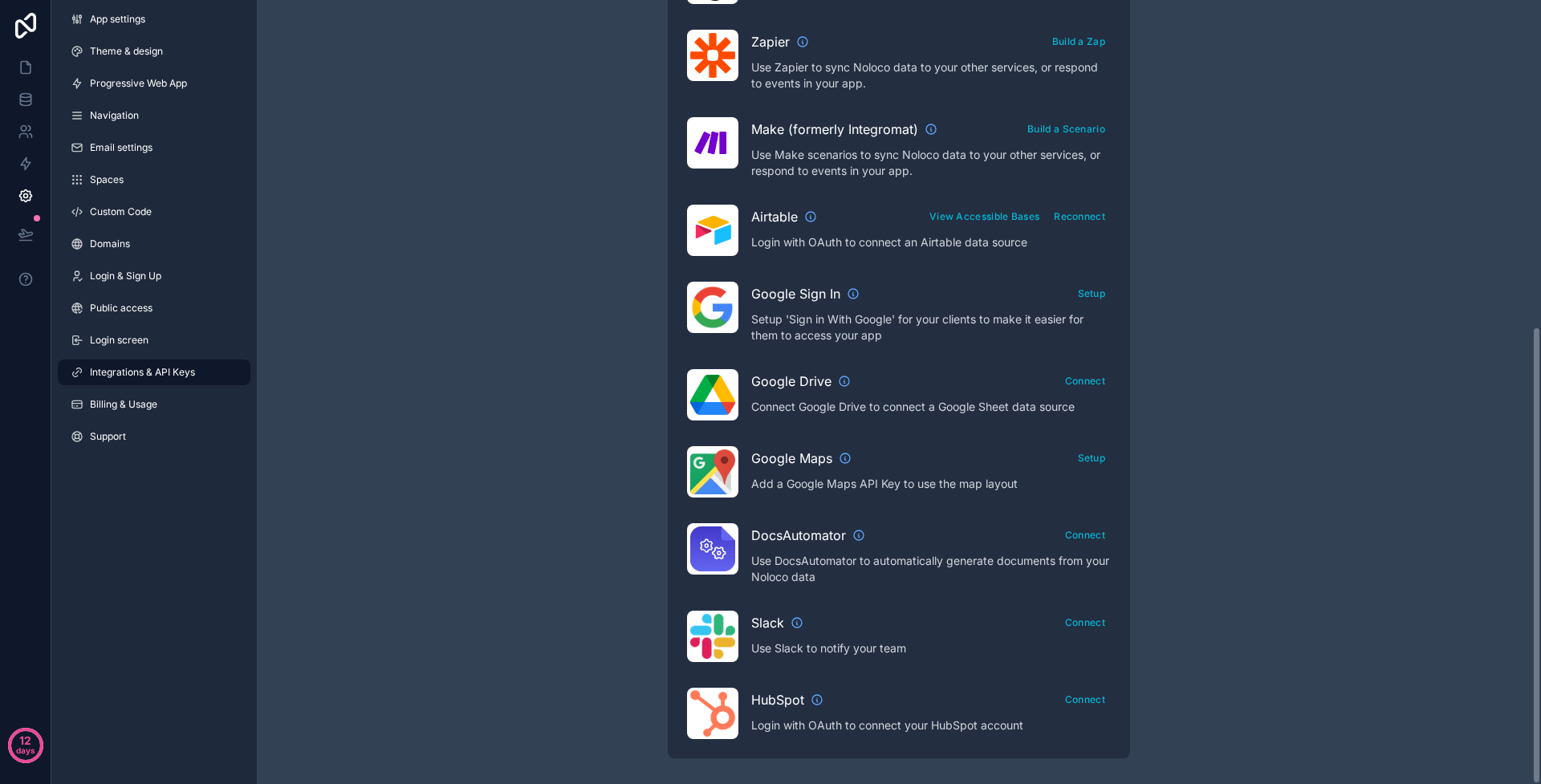 scroll, scrollTop: 0, scrollLeft: 0, axis: both 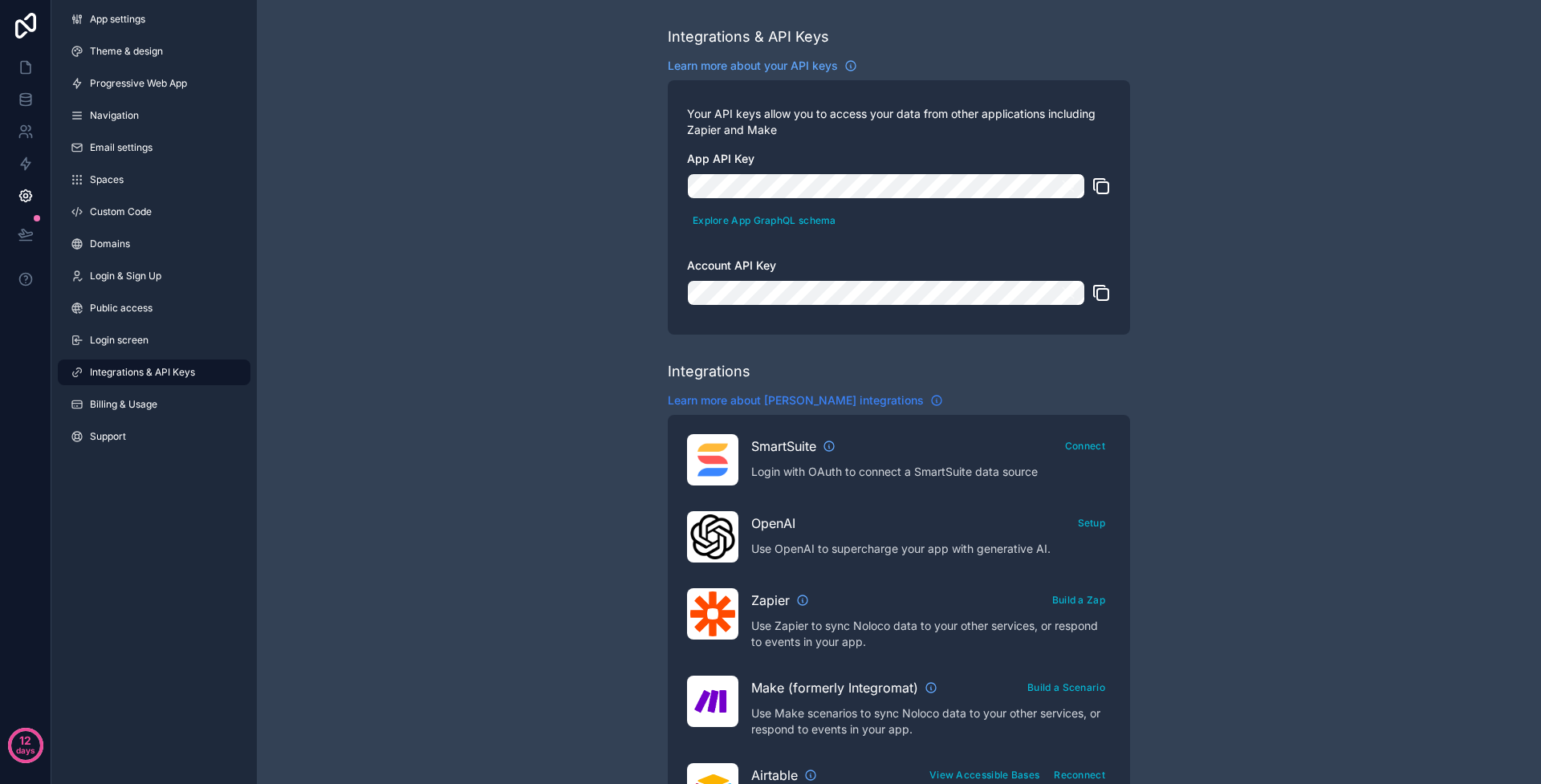 click on "Learn more about Noloco's integrations" at bounding box center (795, 400) 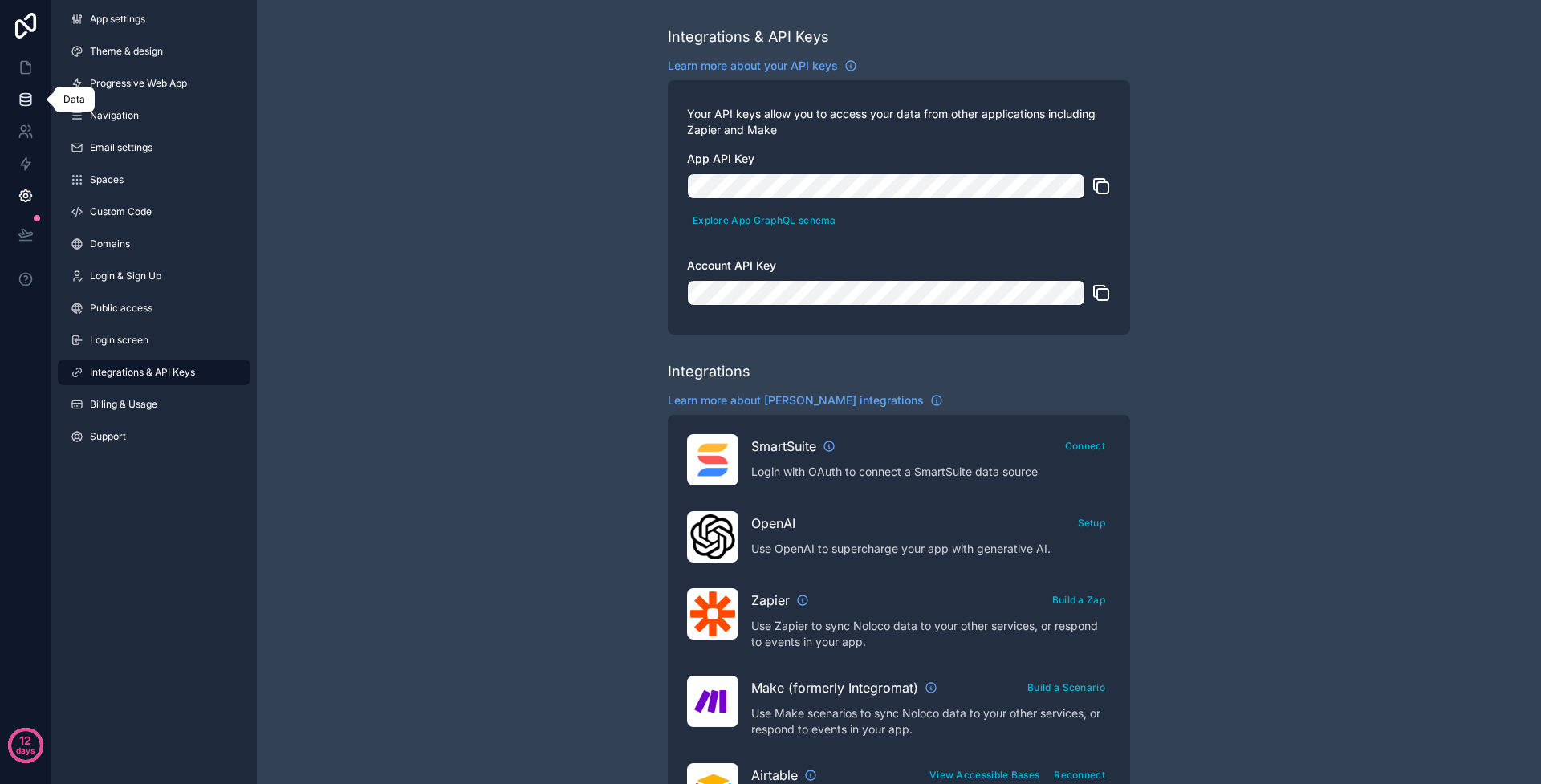 click 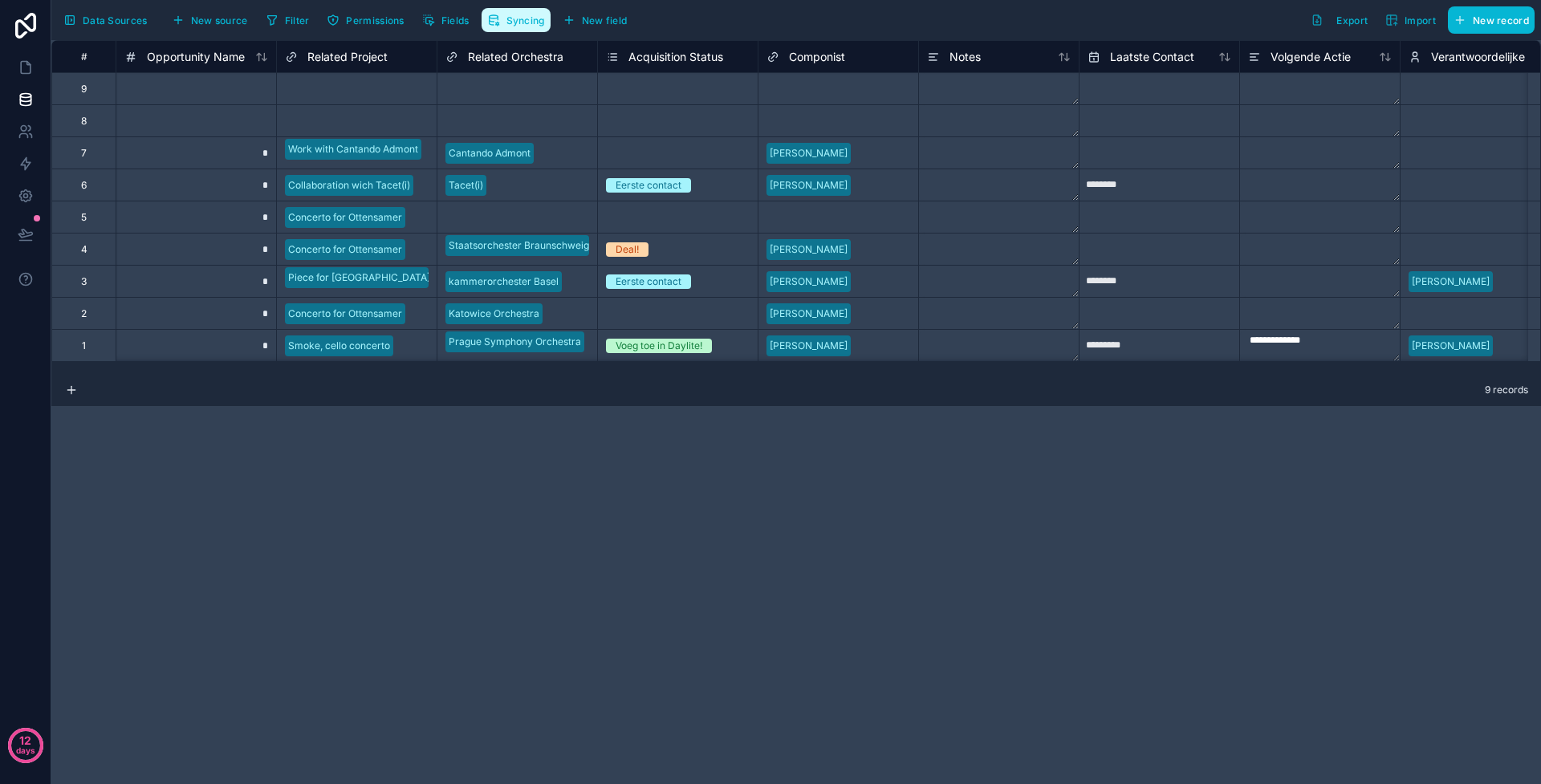 click on "Syncing" at bounding box center [526, 20] 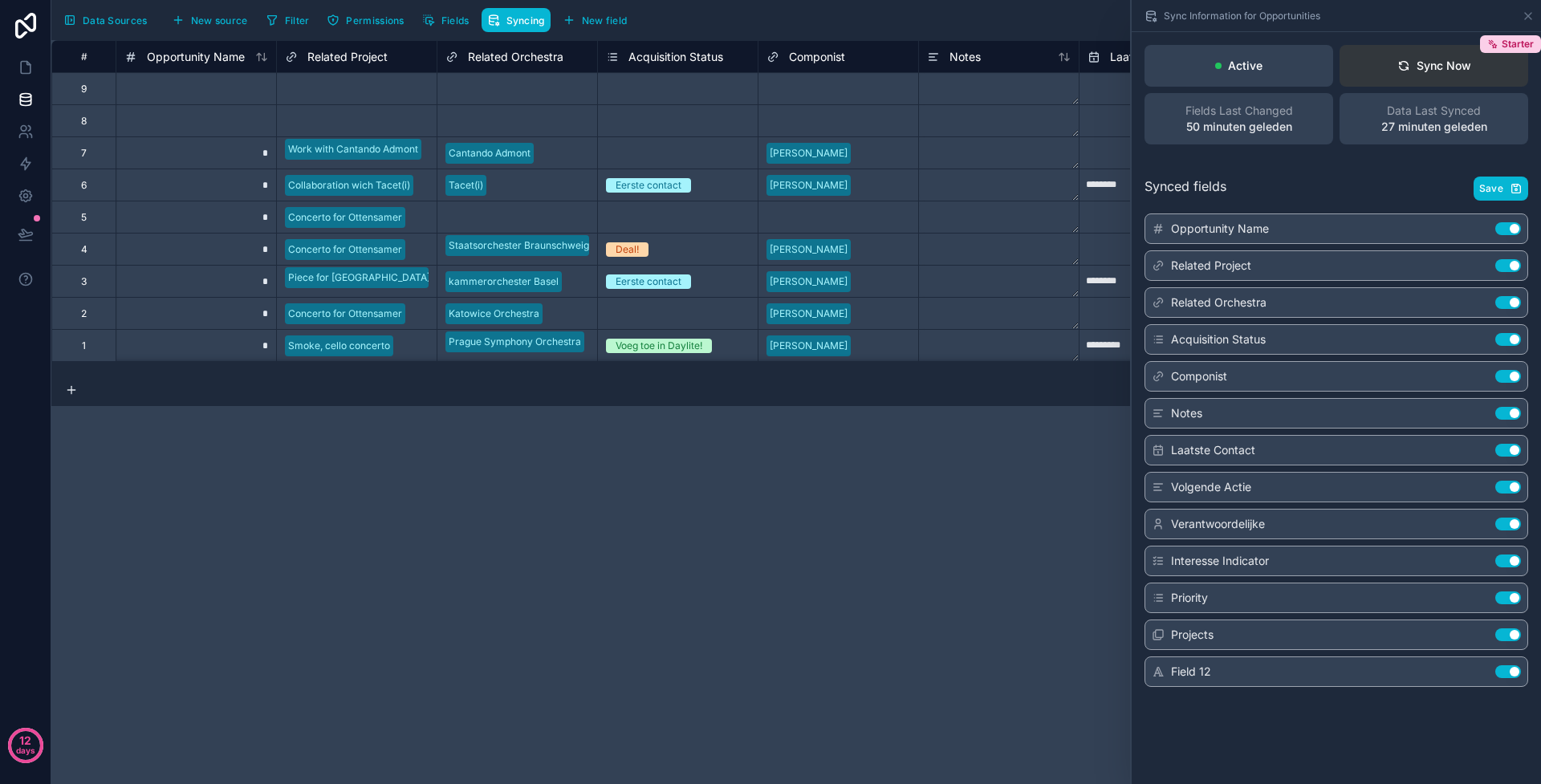 click on "Sync Now" at bounding box center [1434, 66] 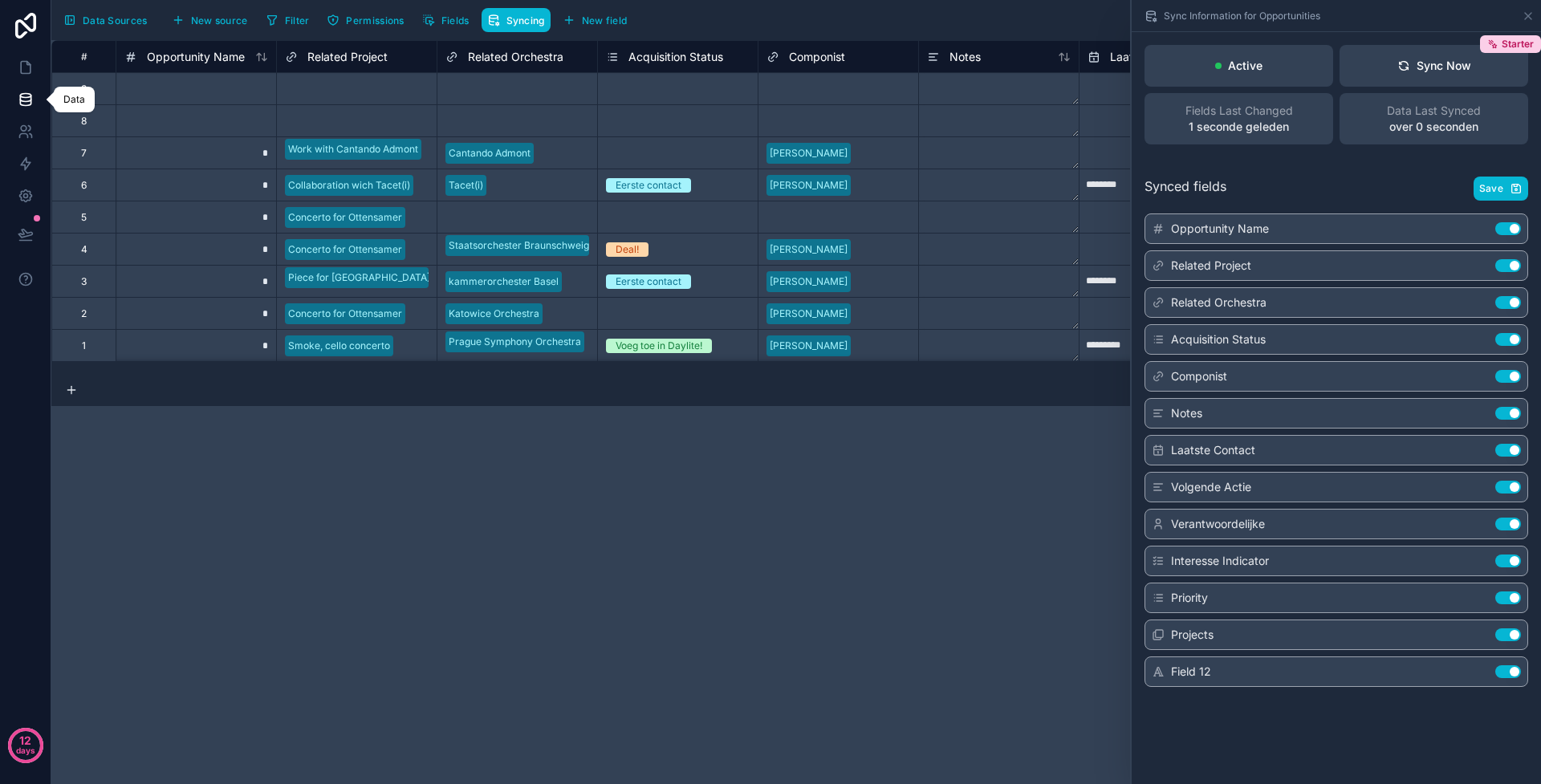 click at bounding box center [25, 100] 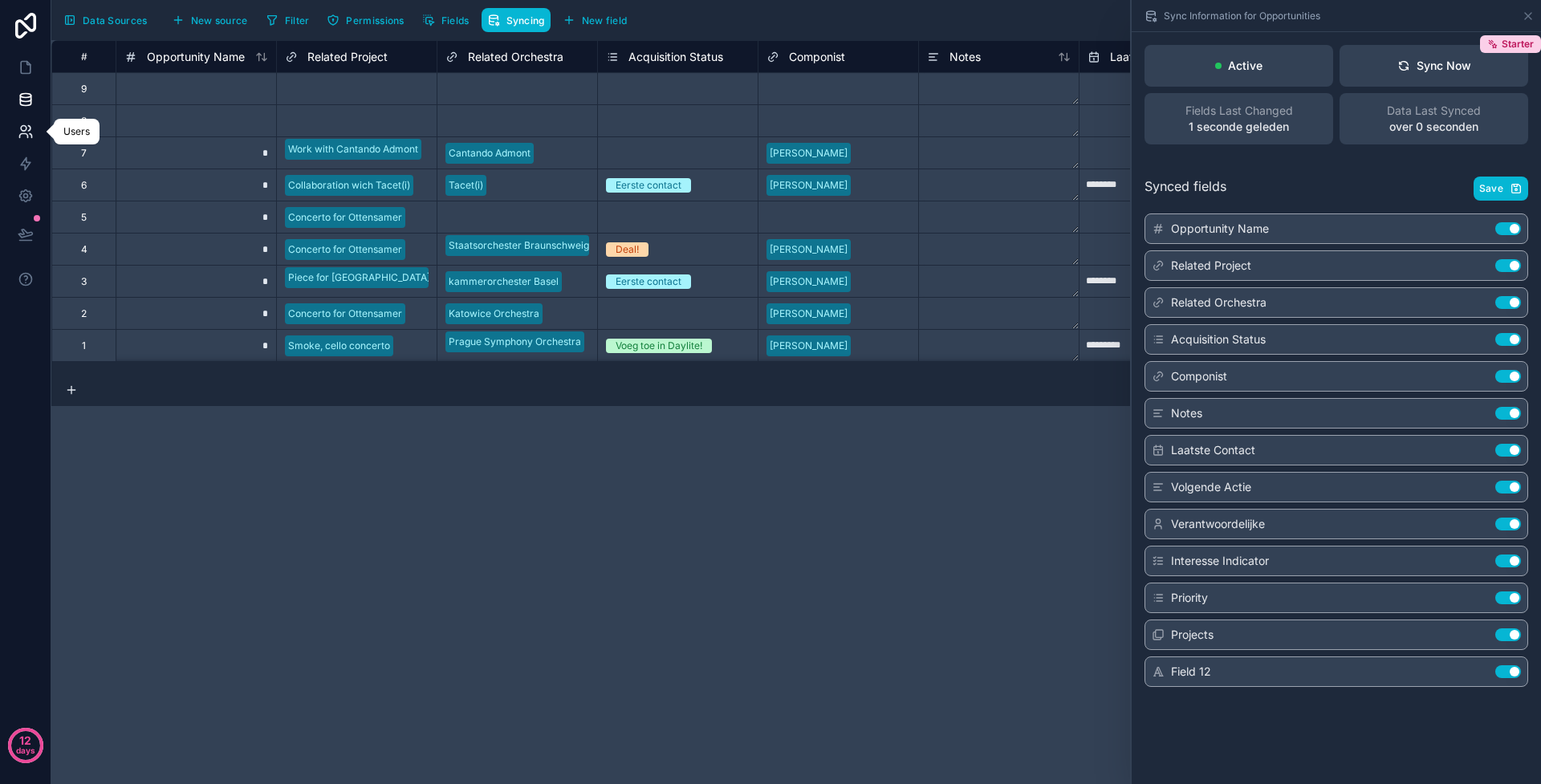 click at bounding box center (25, 132) 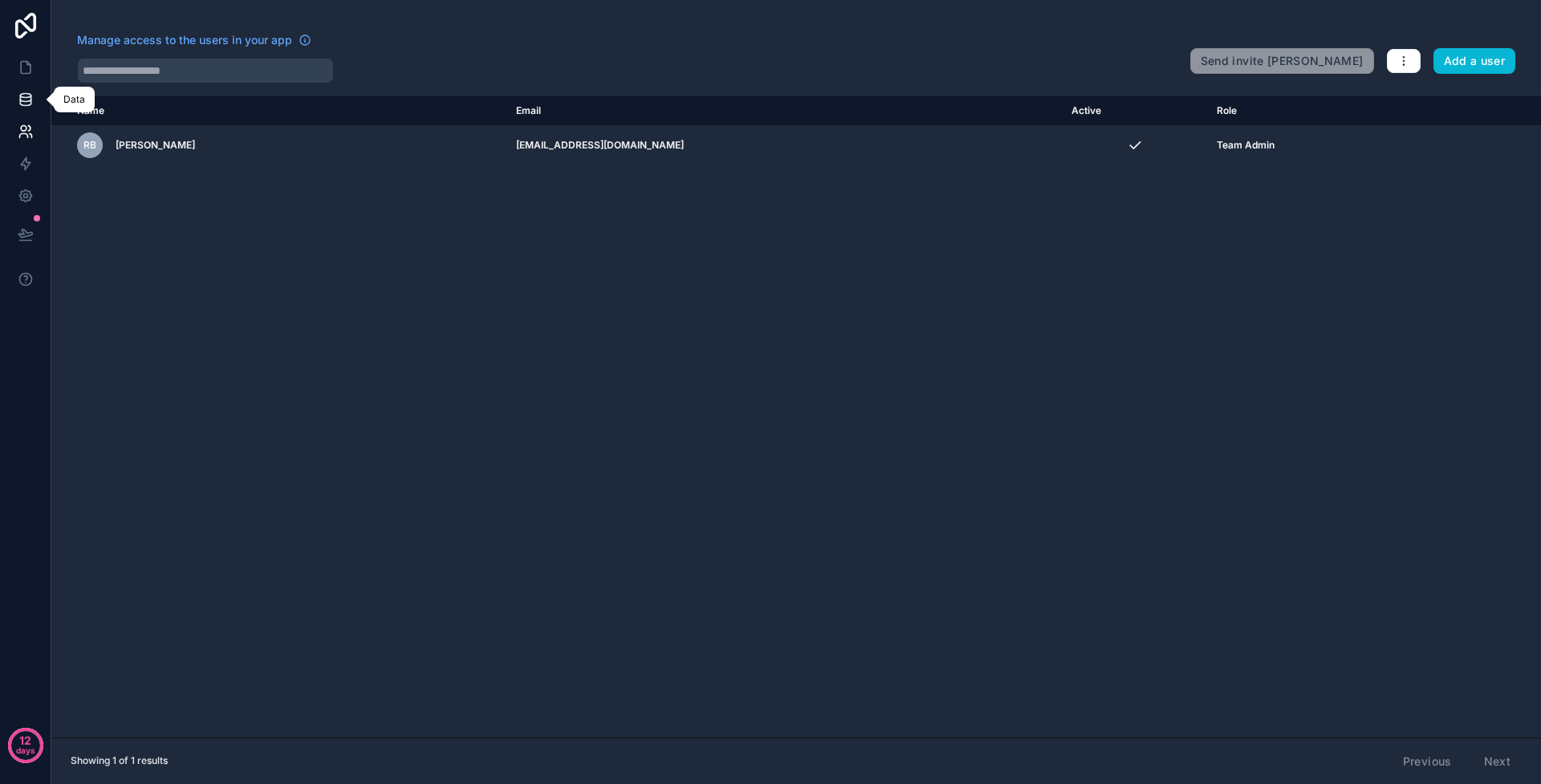 click 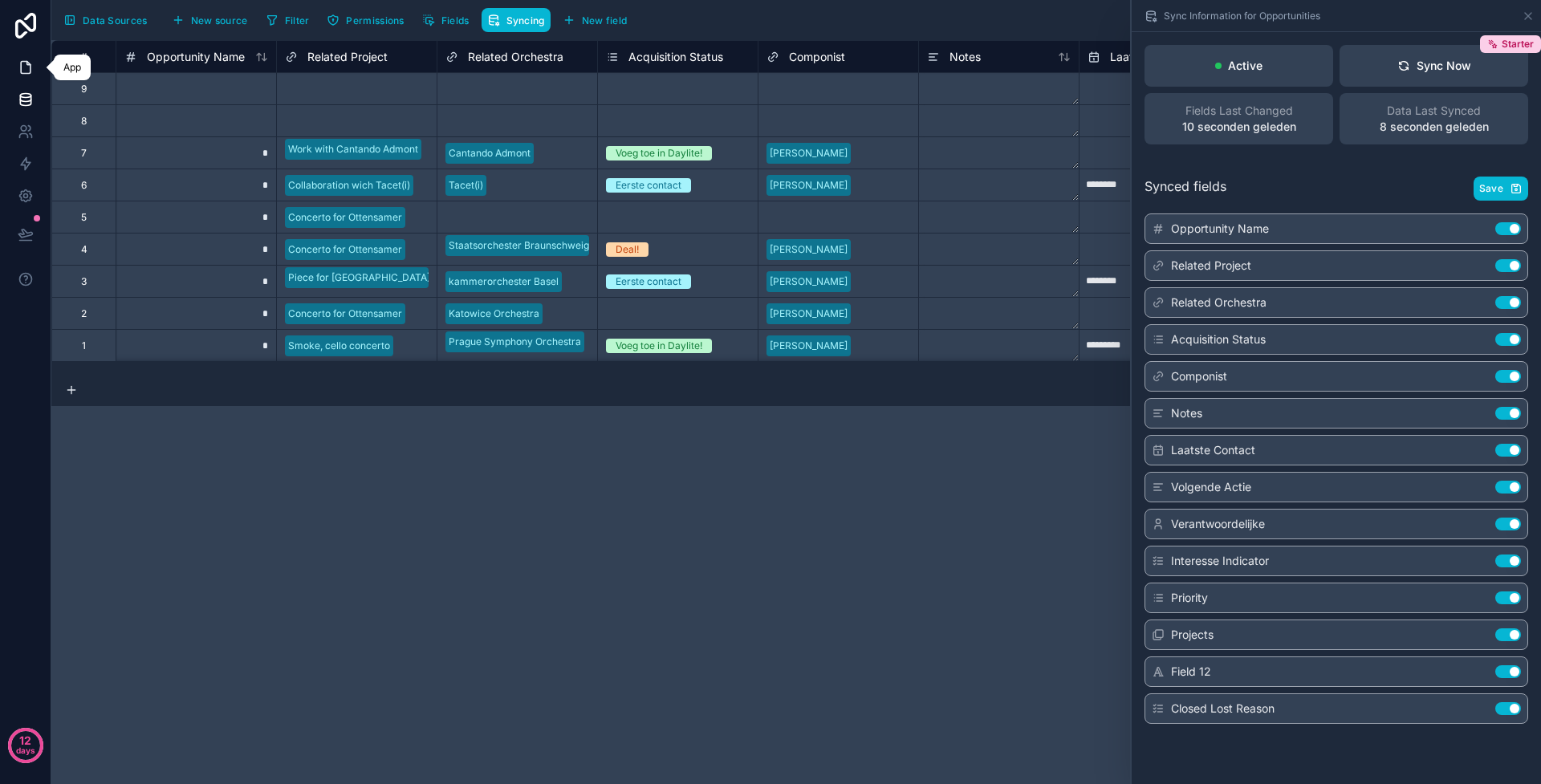click at bounding box center (25, 67) 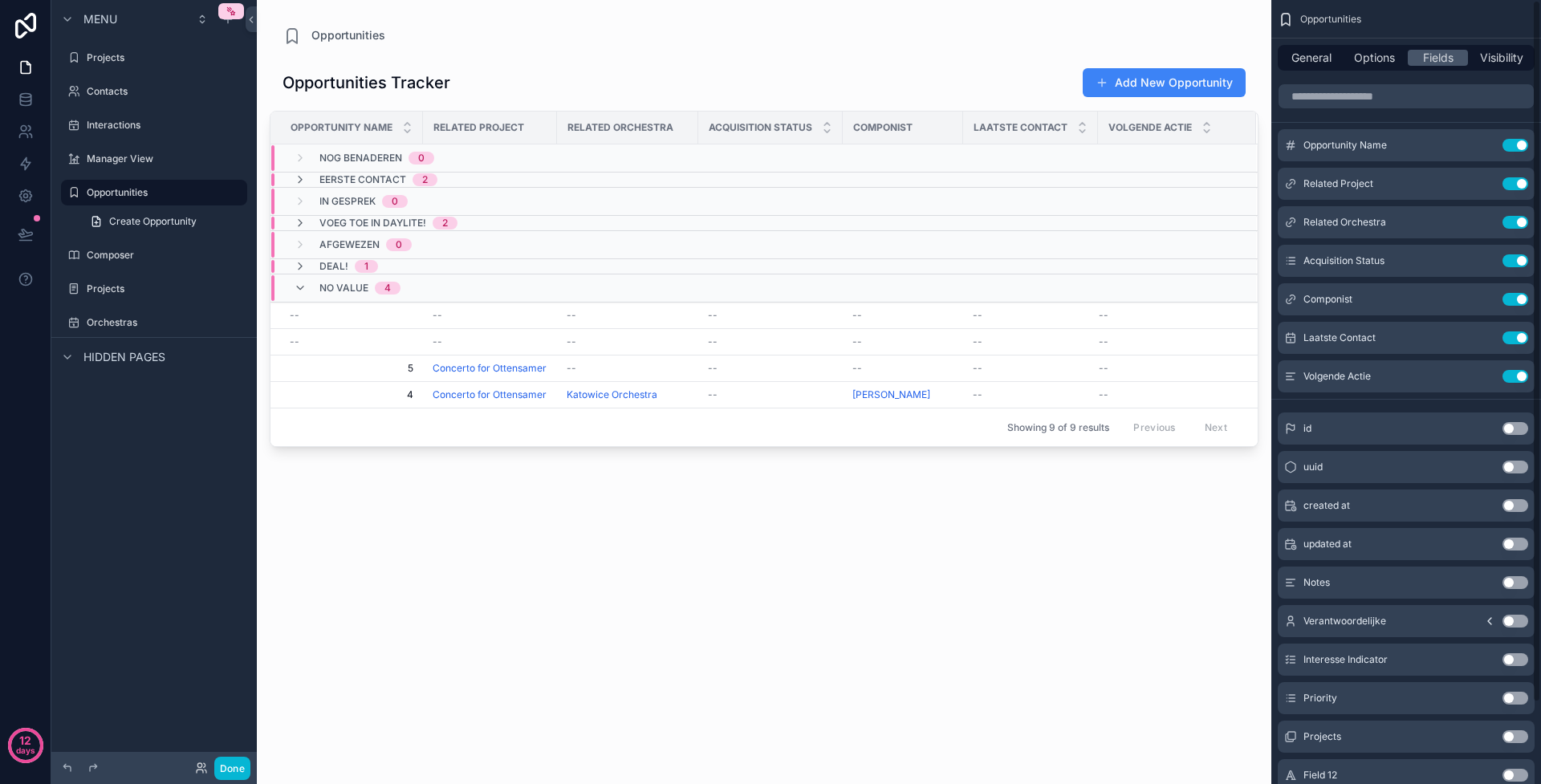 click on "Laatste Contact" at bounding box center [1031, 128] 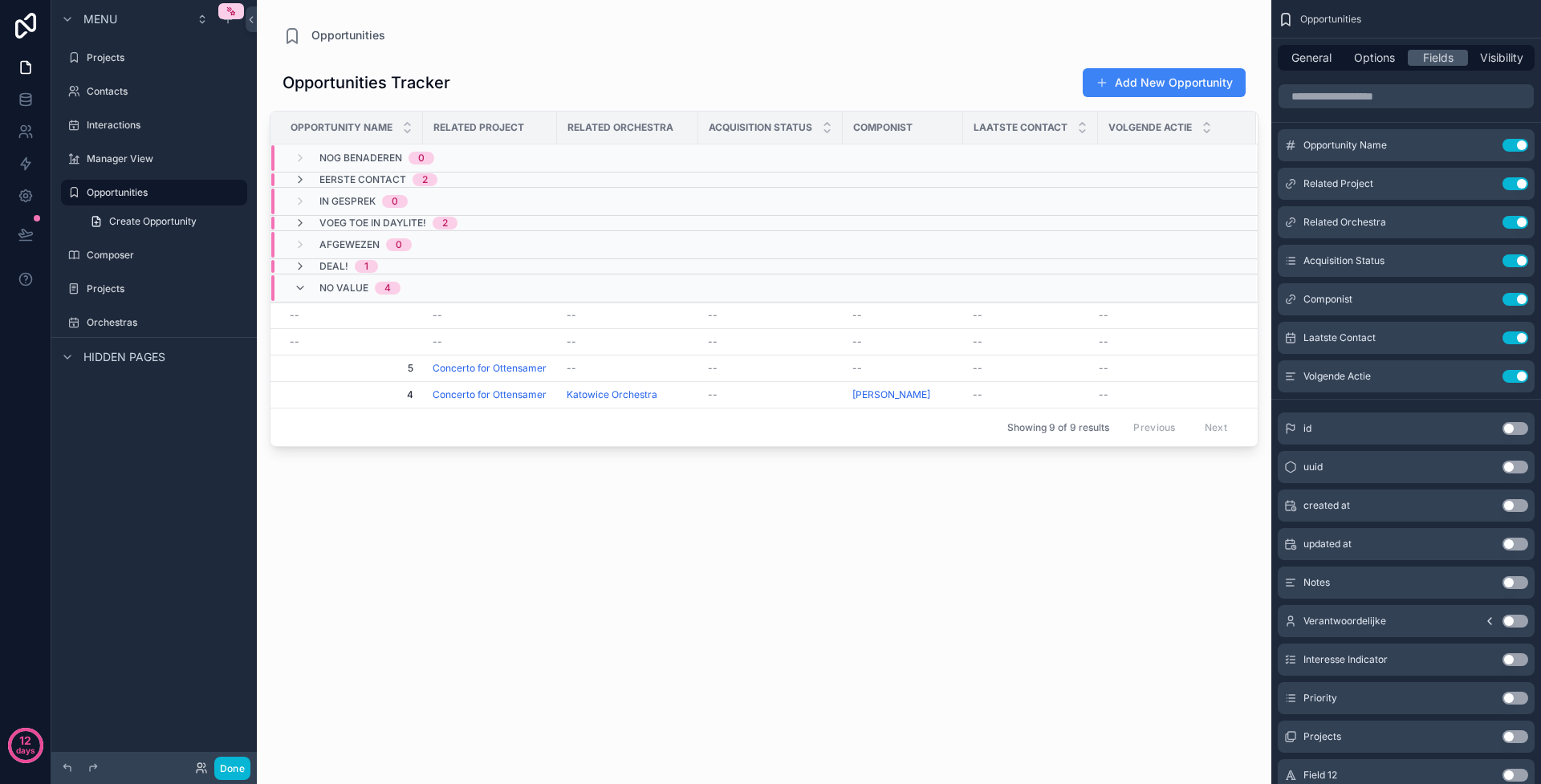 click on "Laatste Contact" at bounding box center (1020, 128) 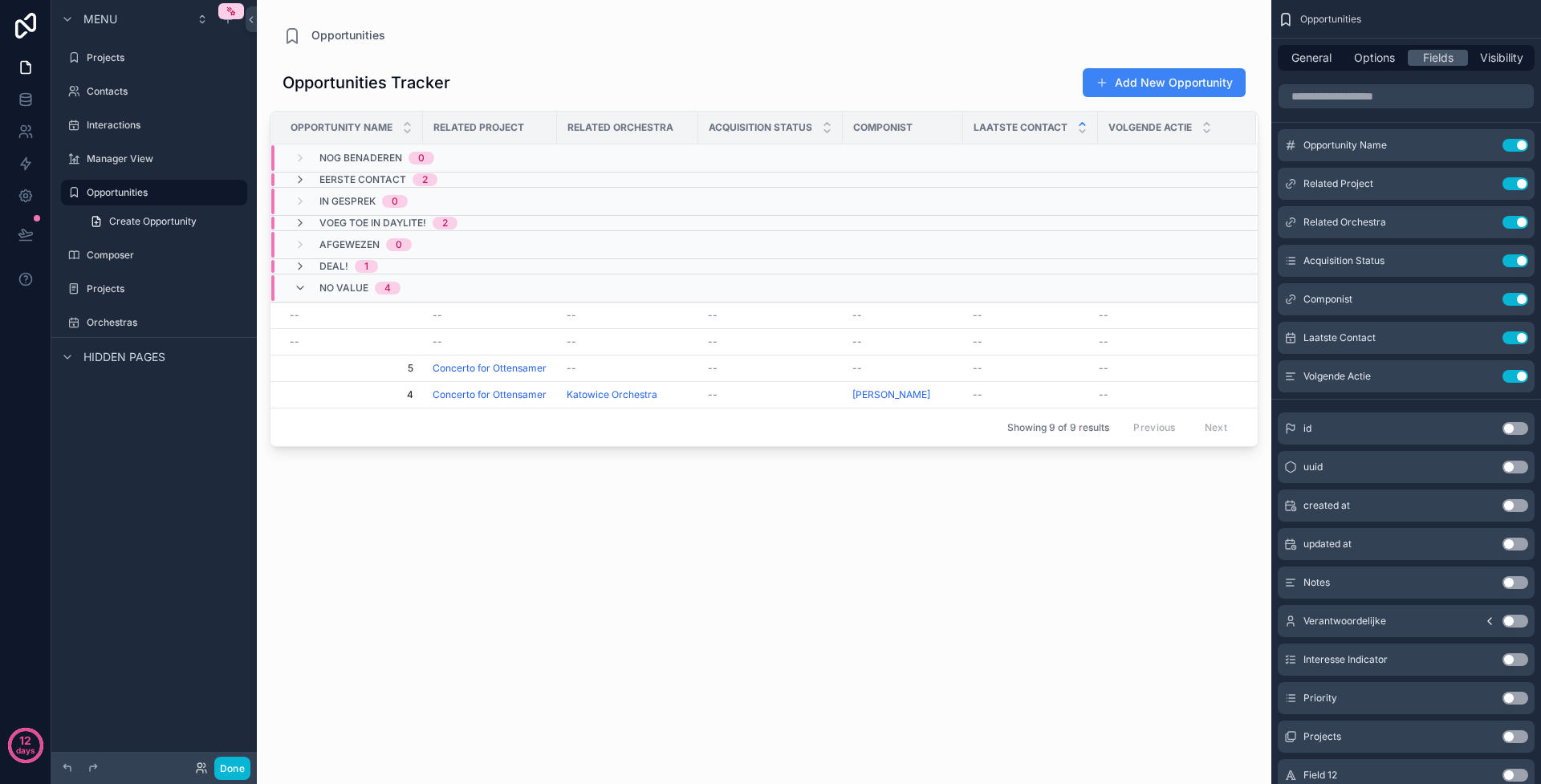 click at bounding box center [1082, 128] 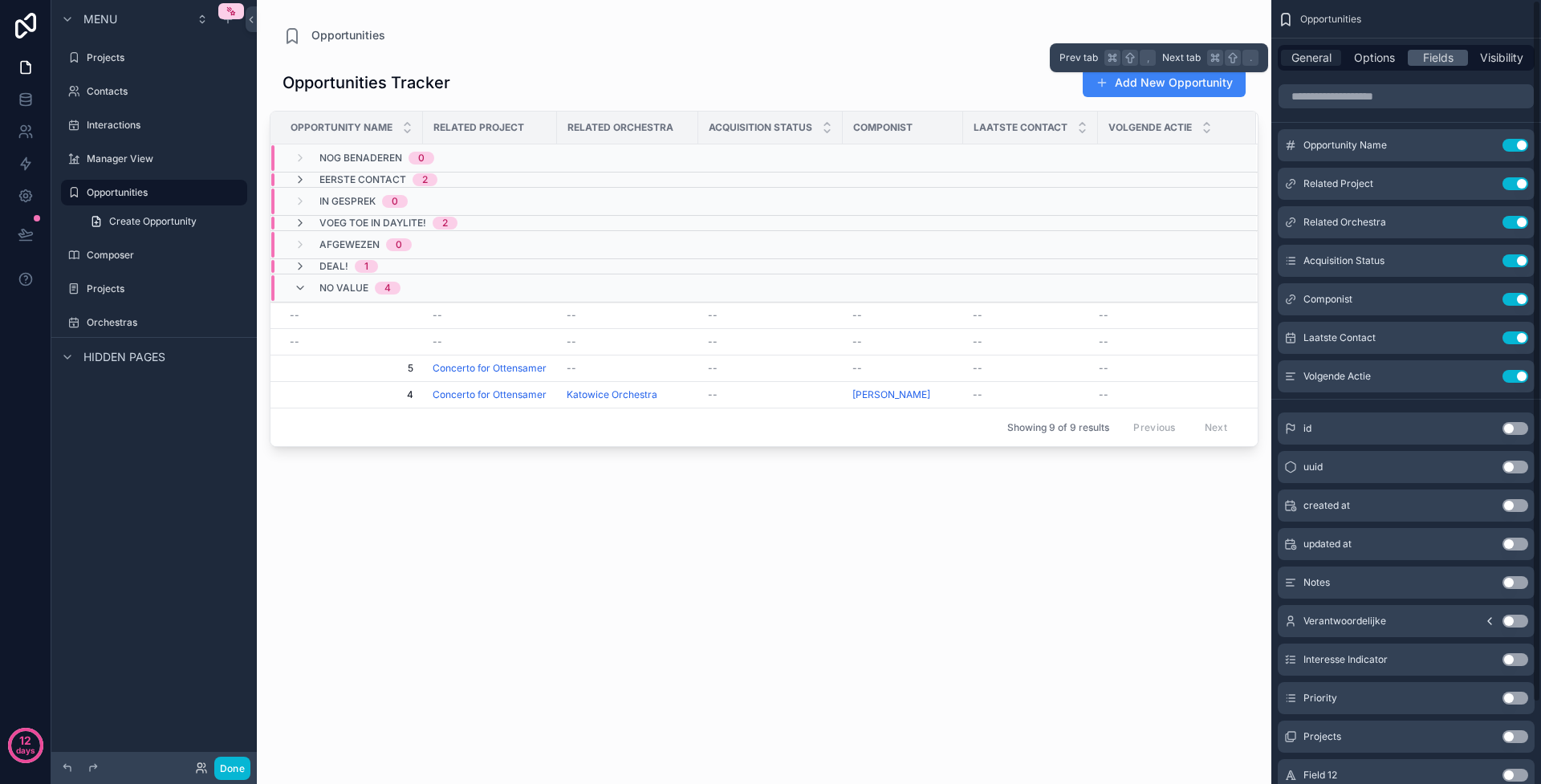 click on "General" at bounding box center [1311, 58] 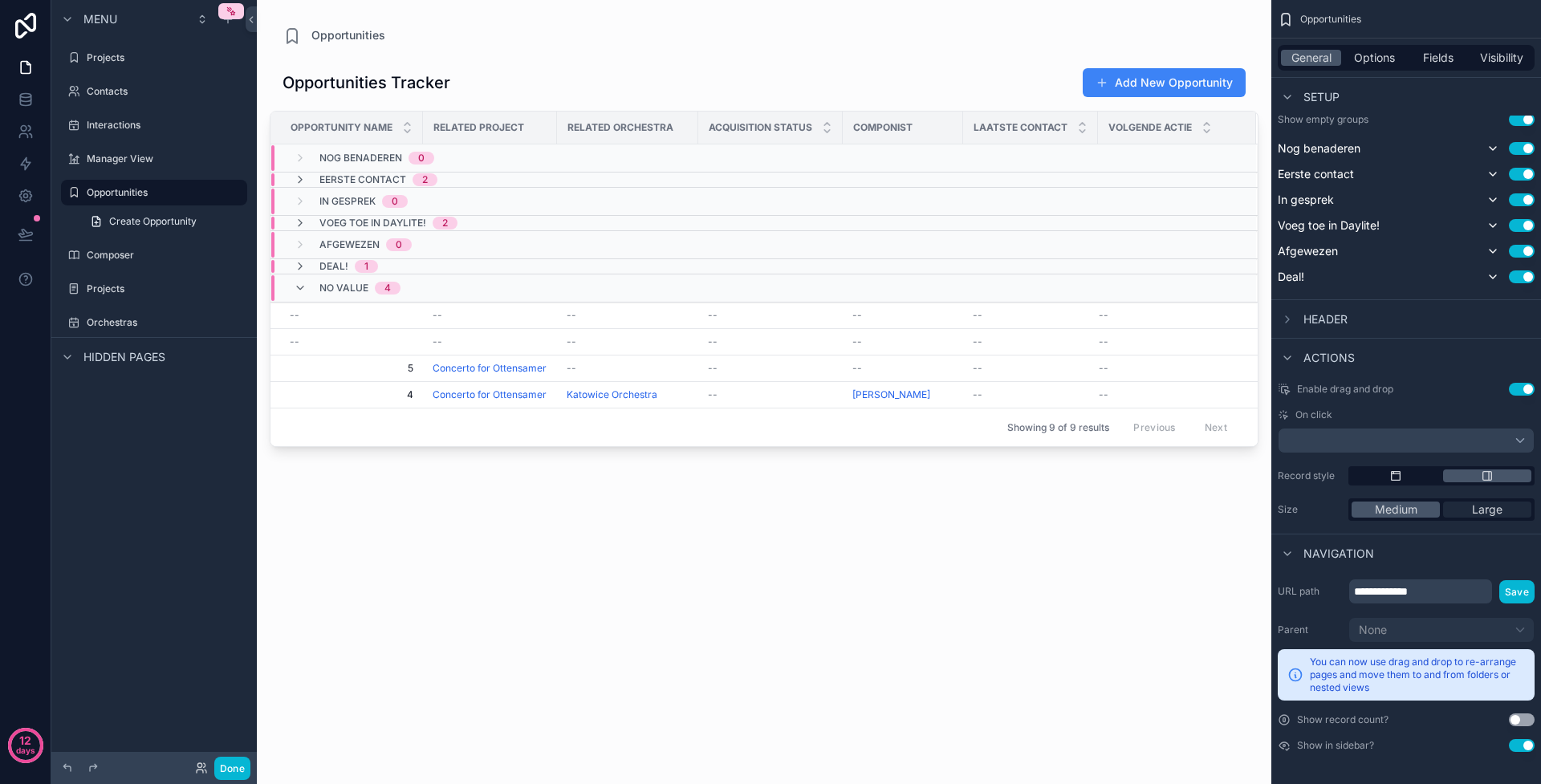 scroll, scrollTop: 0, scrollLeft: 0, axis: both 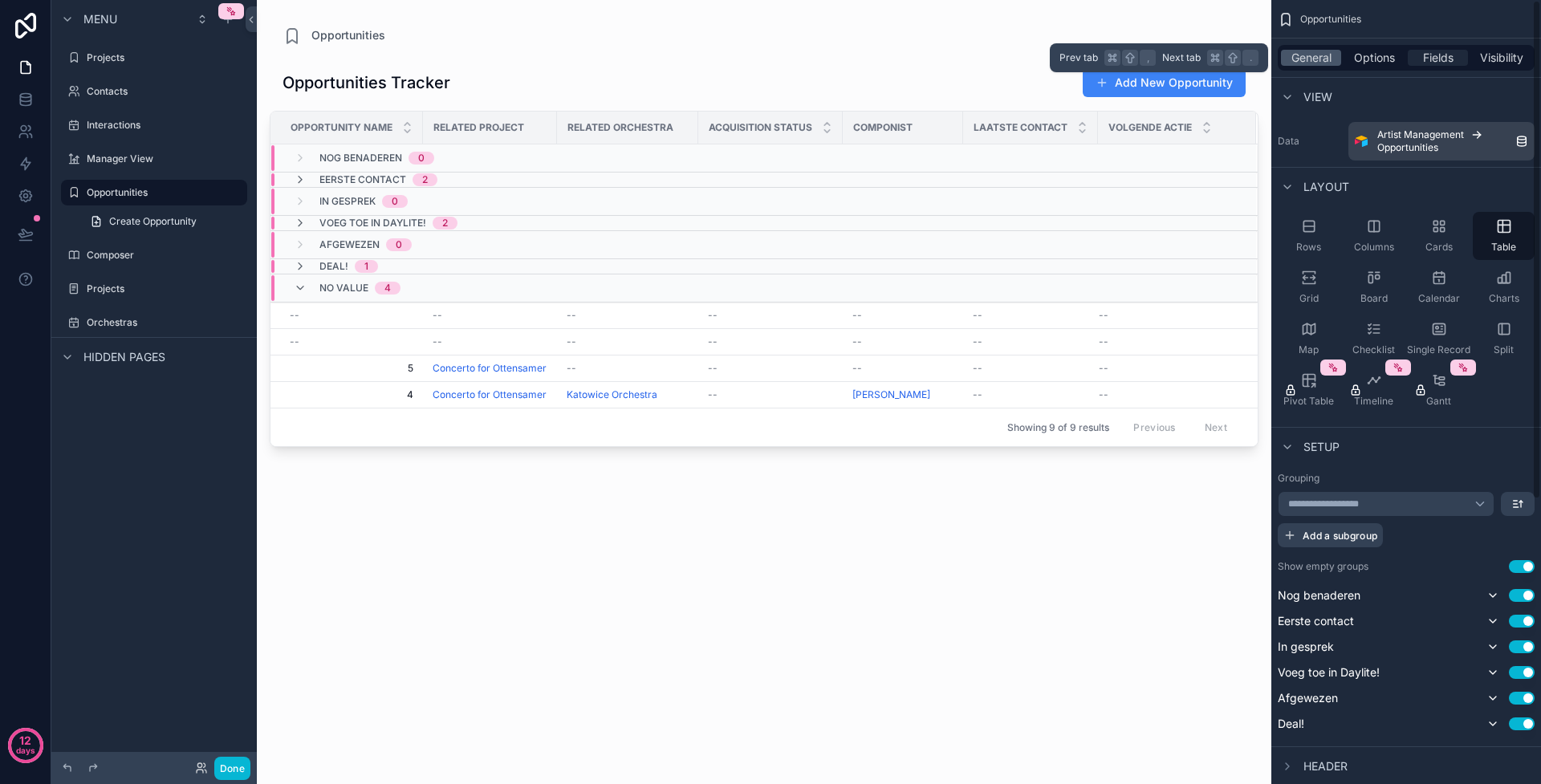 click on "Fields" at bounding box center [1438, 58] 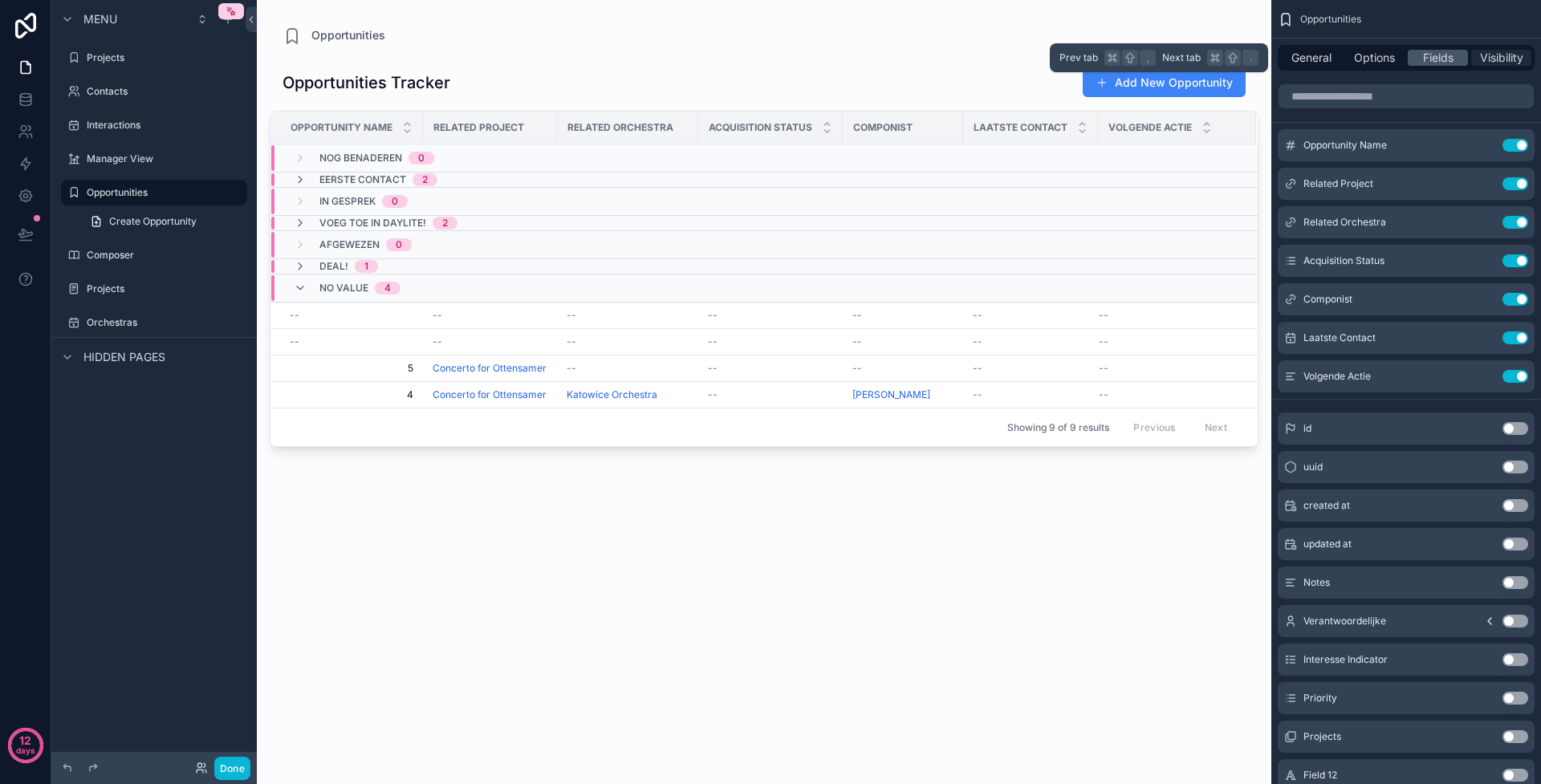 click on "Visibility" at bounding box center [1502, 58] 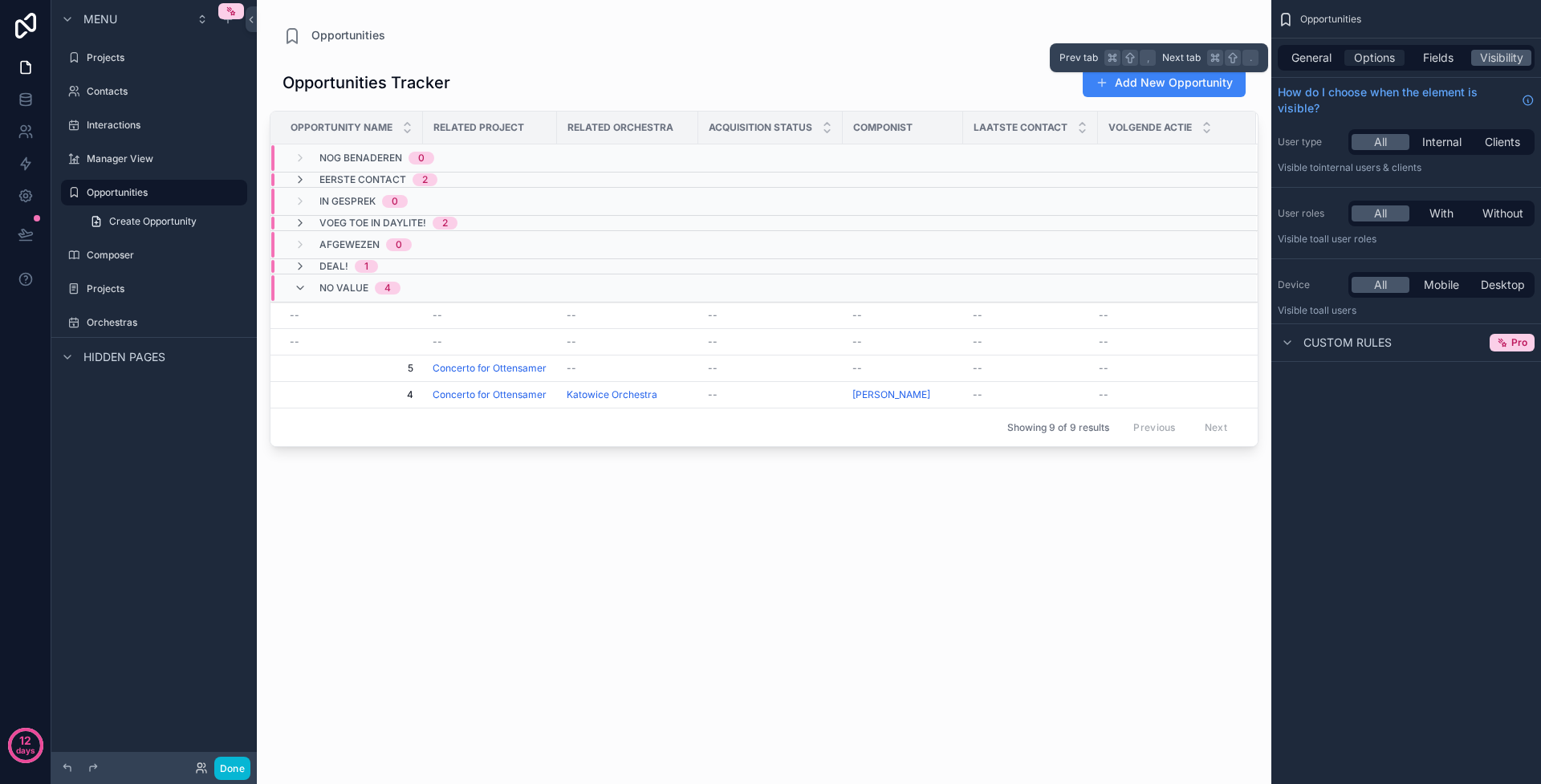 click on "Options" at bounding box center [1374, 58] 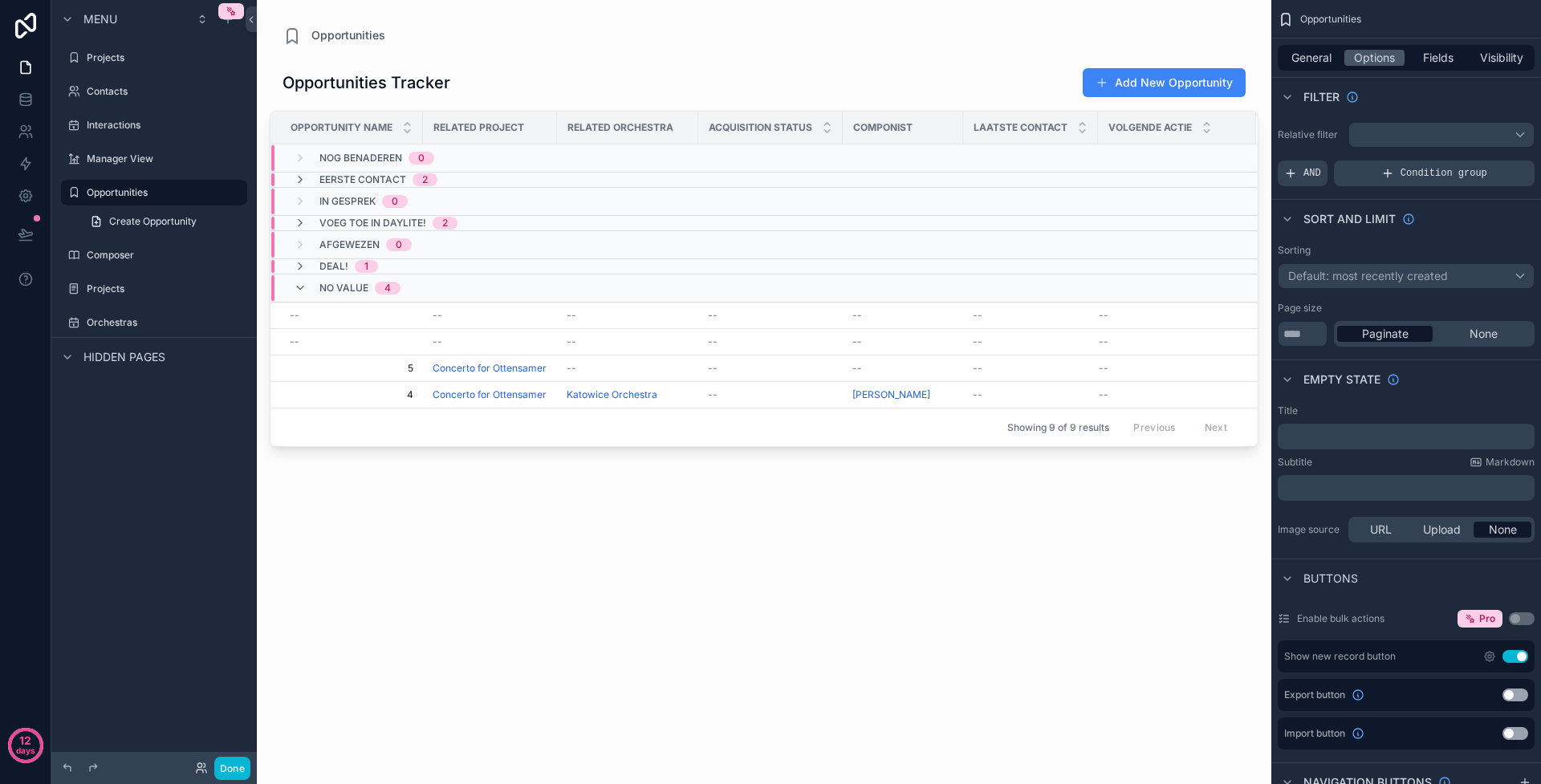 click on "Laatste Contact" at bounding box center (1020, 128) 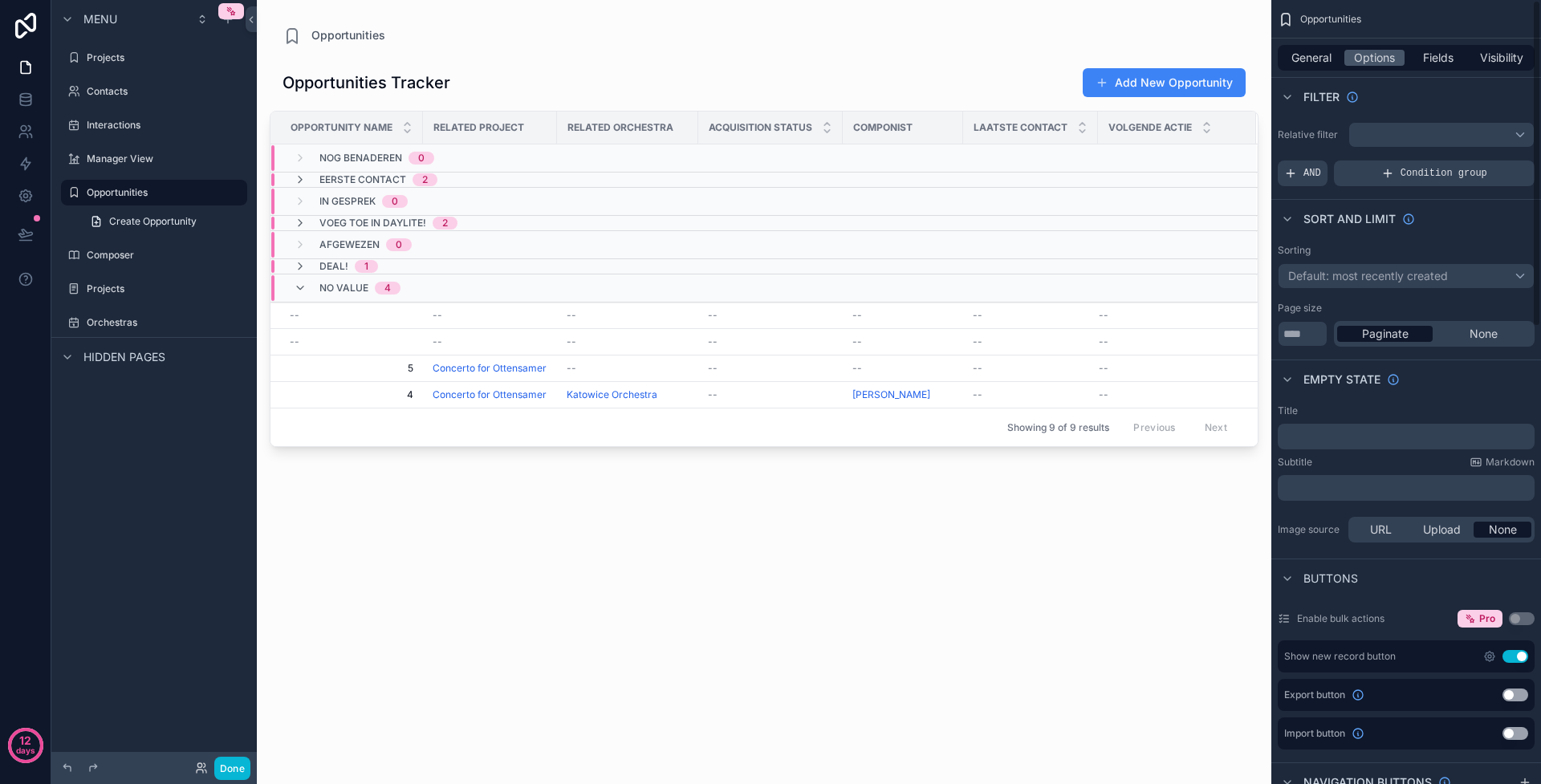 click on "Laatste Contact" at bounding box center (1020, 128) 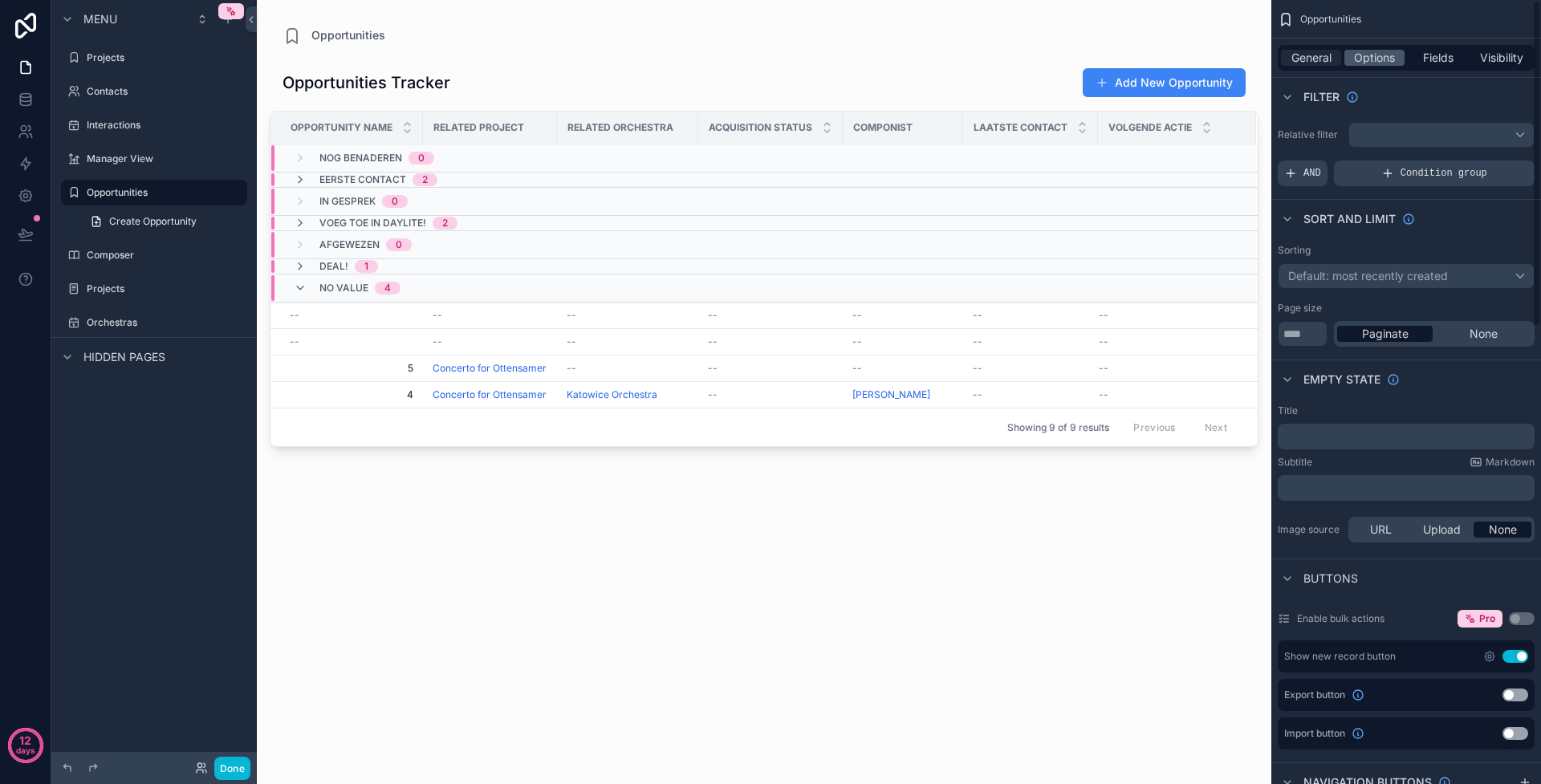 click on "General" at bounding box center (1311, 58) 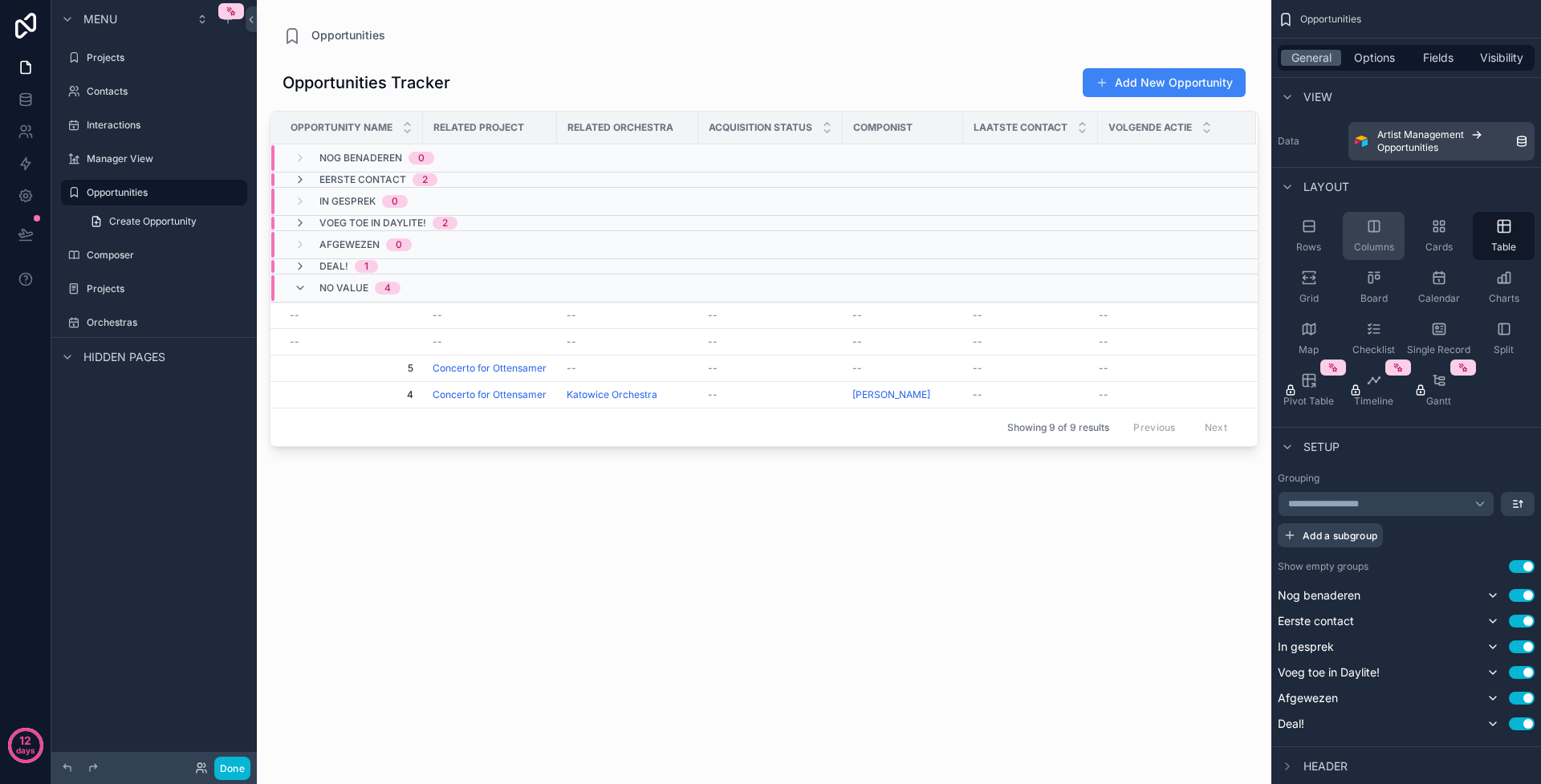 click on "Columns" at bounding box center (1373, 236) 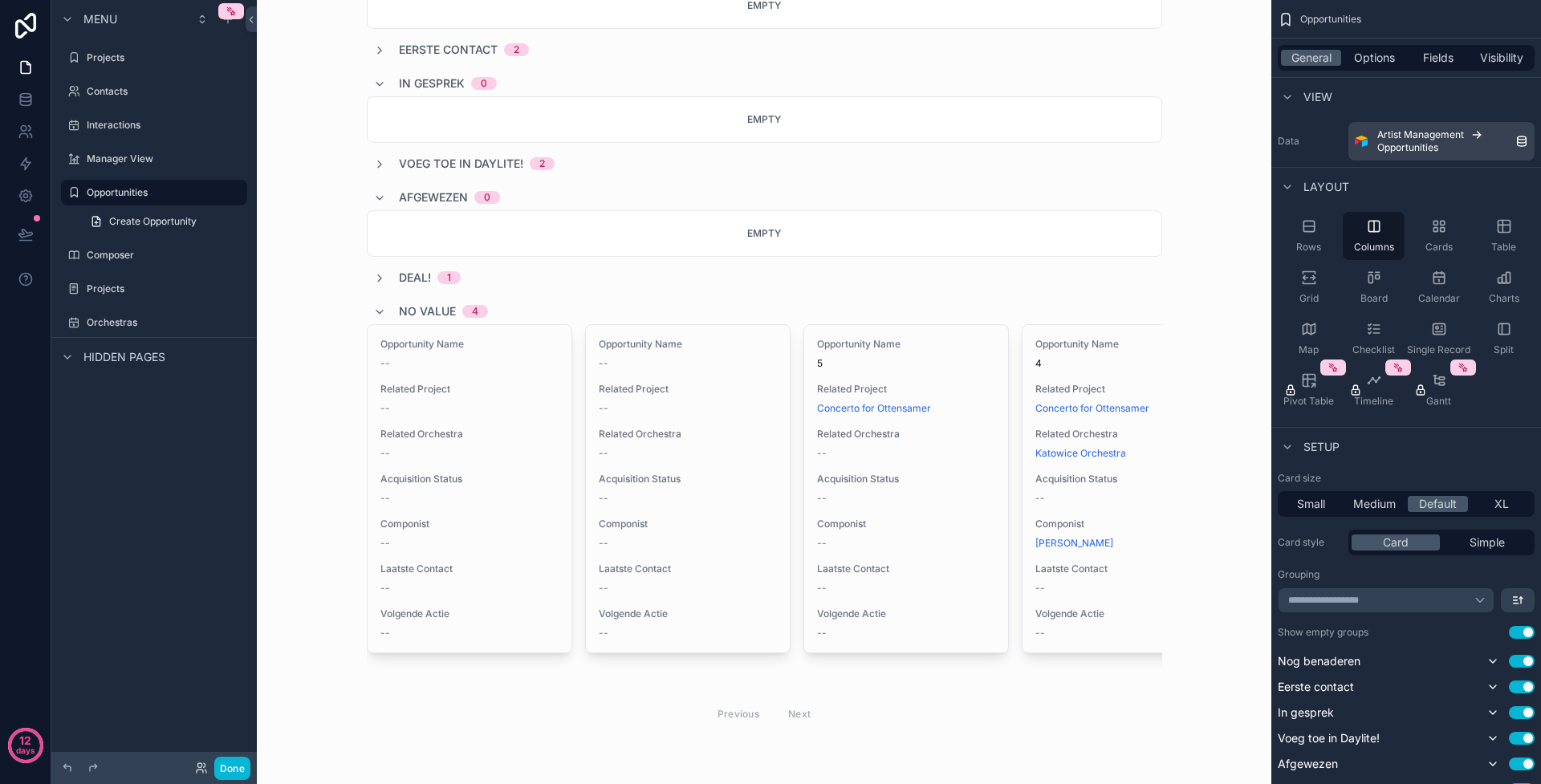 scroll, scrollTop: 0, scrollLeft: 0, axis: both 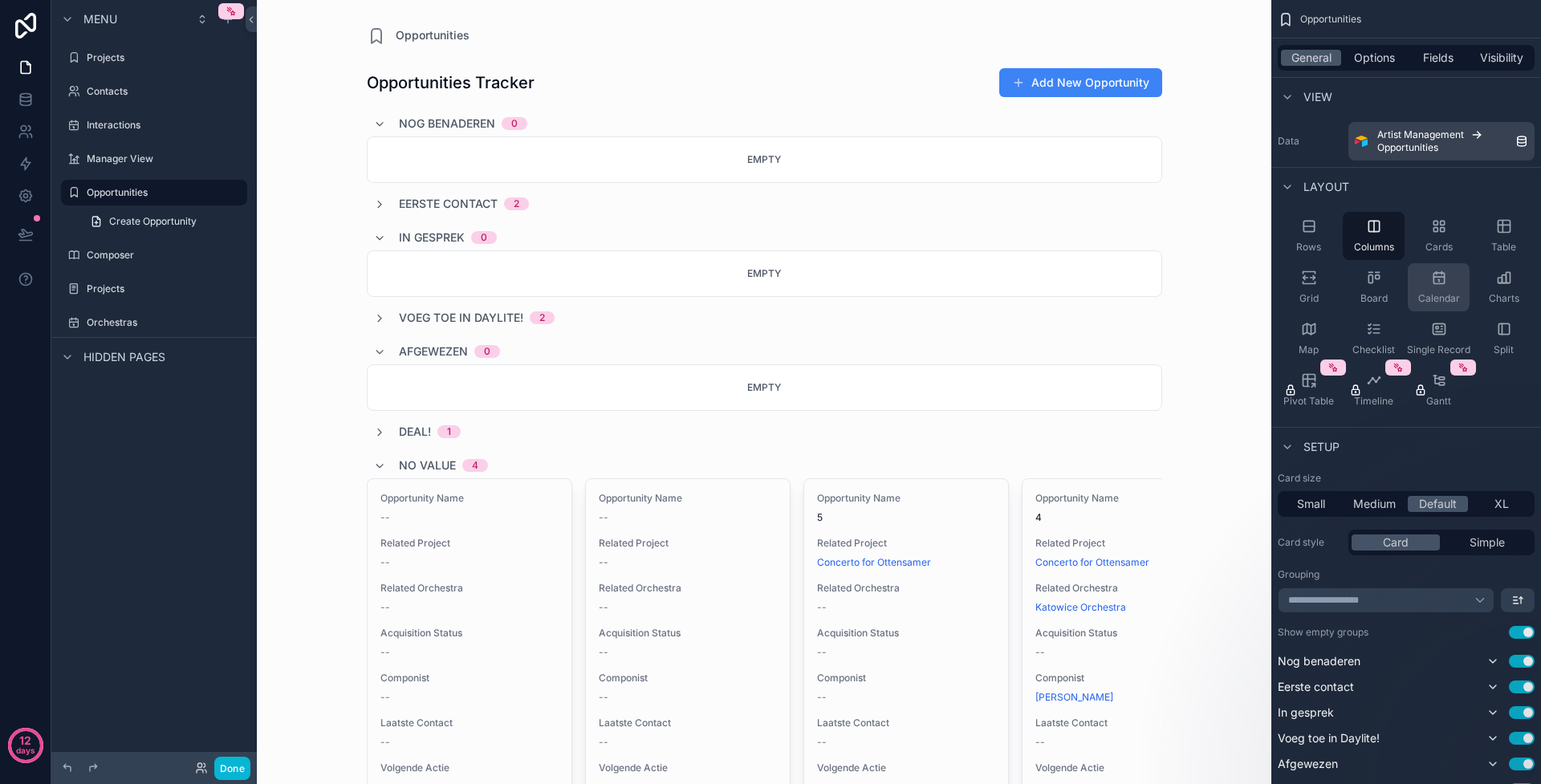 click on "Calendar" at bounding box center (1438, 287) 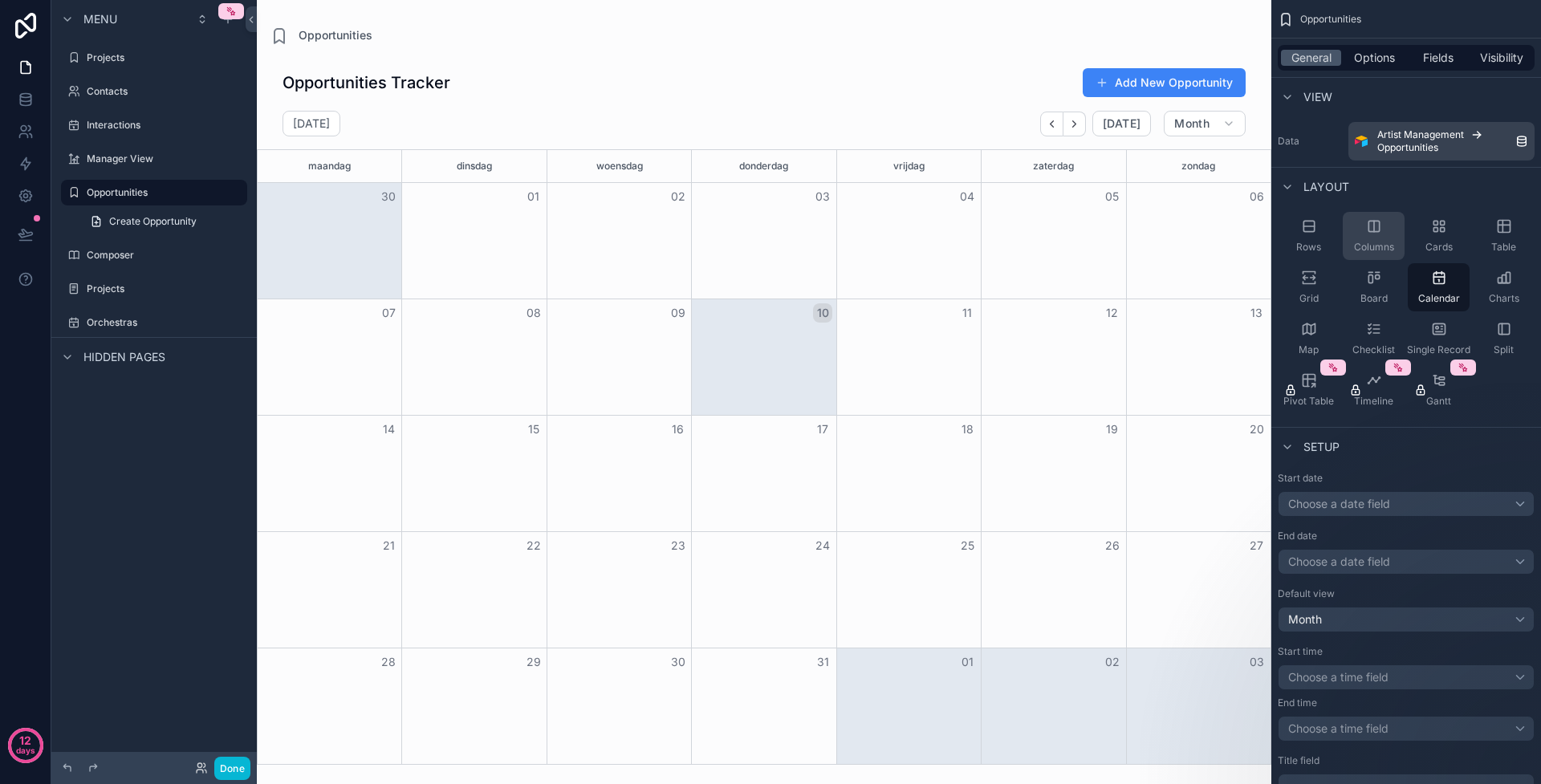 click on "Columns" at bounding box center (1373, 236) 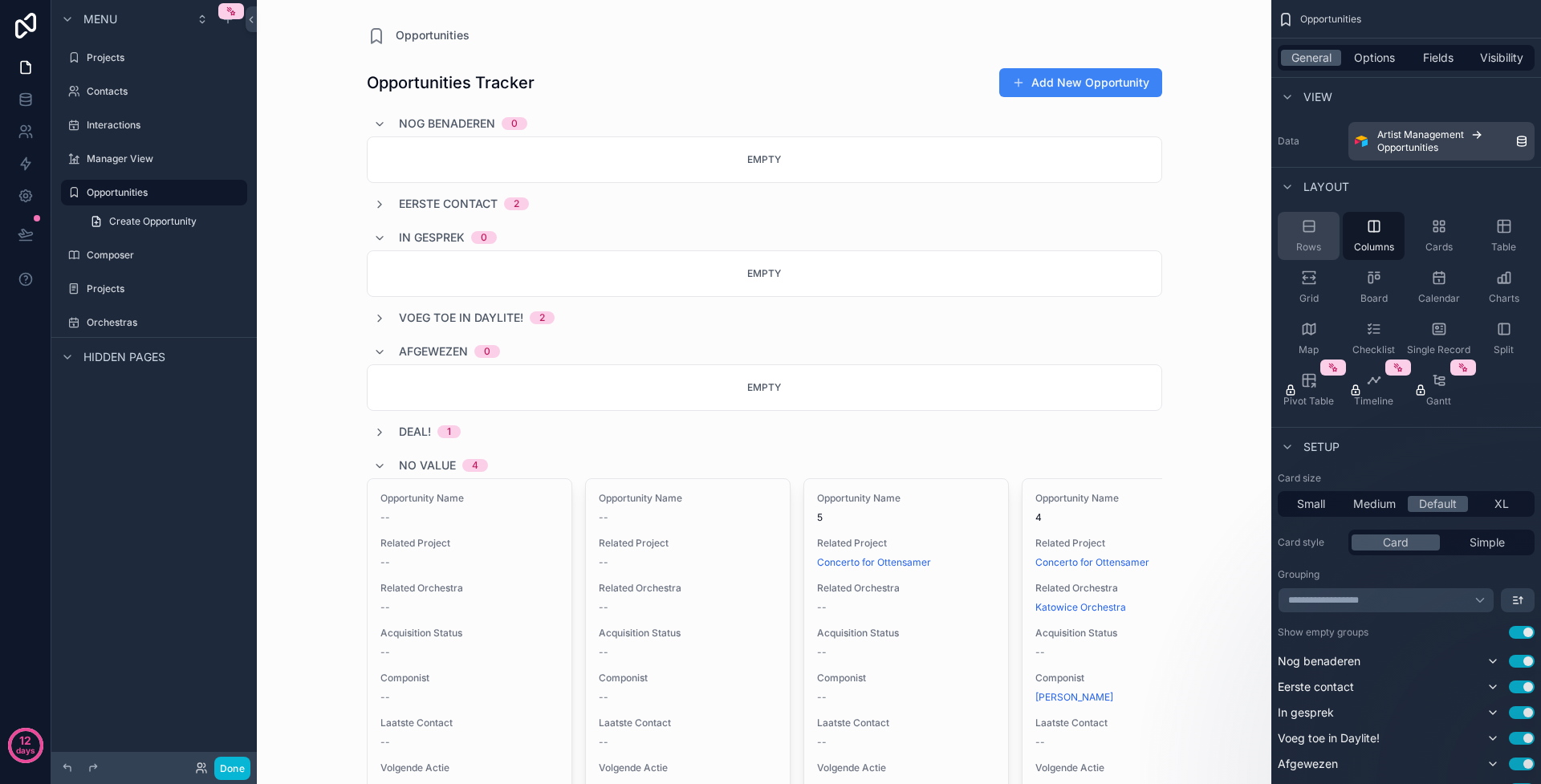 click on "Rows" at bounding box center (1308, 236) 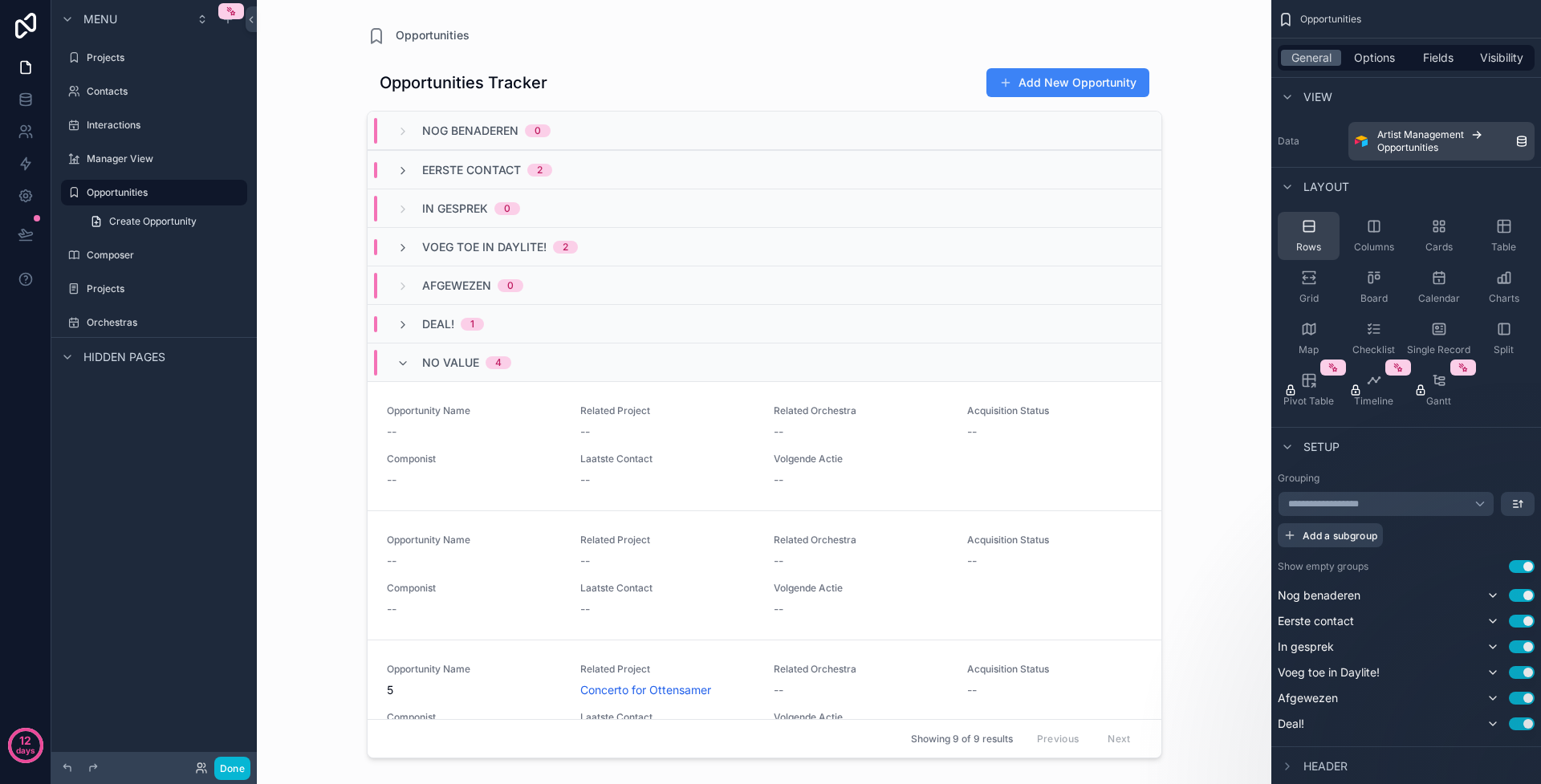 click 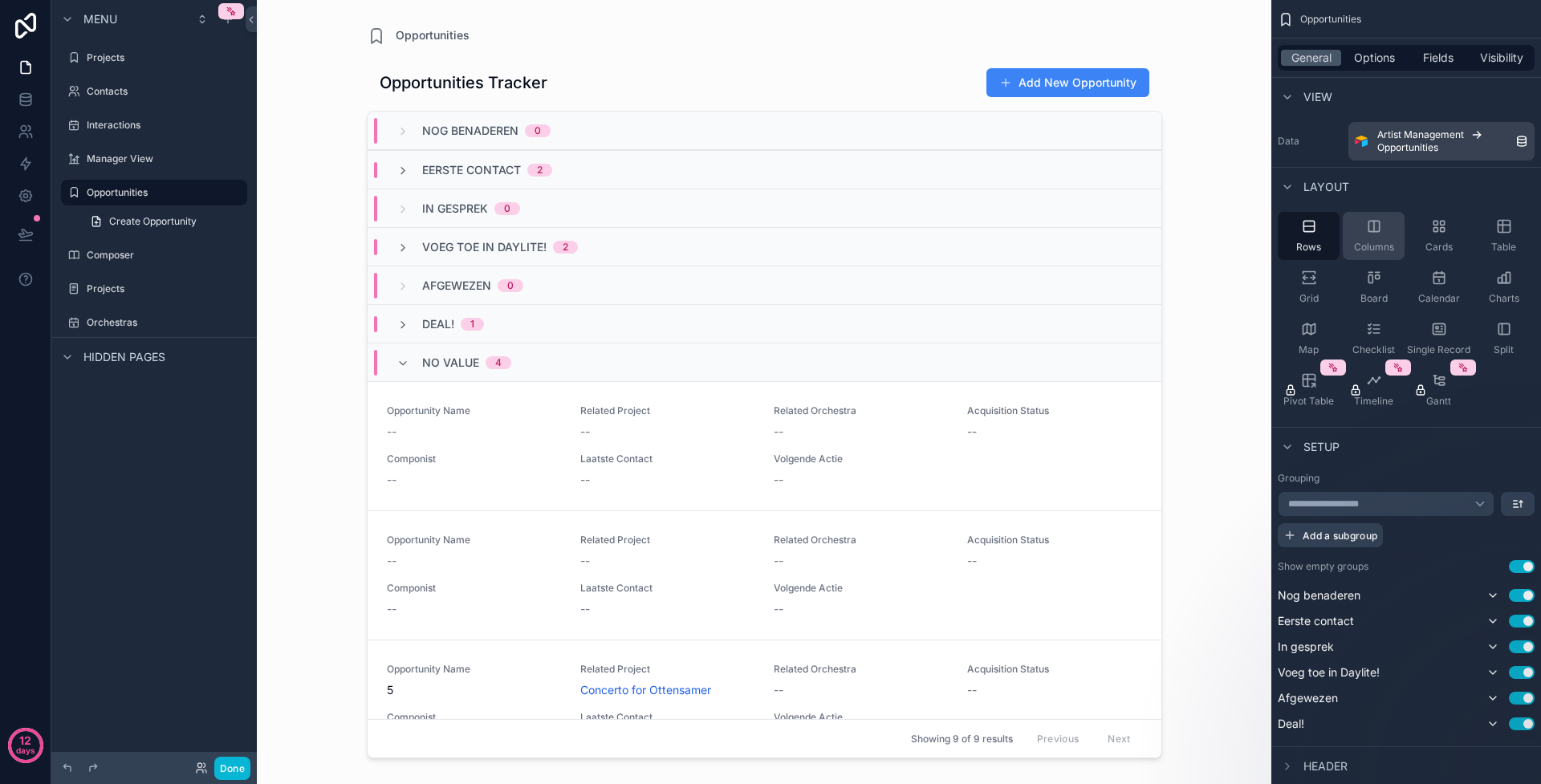 click on "Columns" at bounding box center (1373, 236) 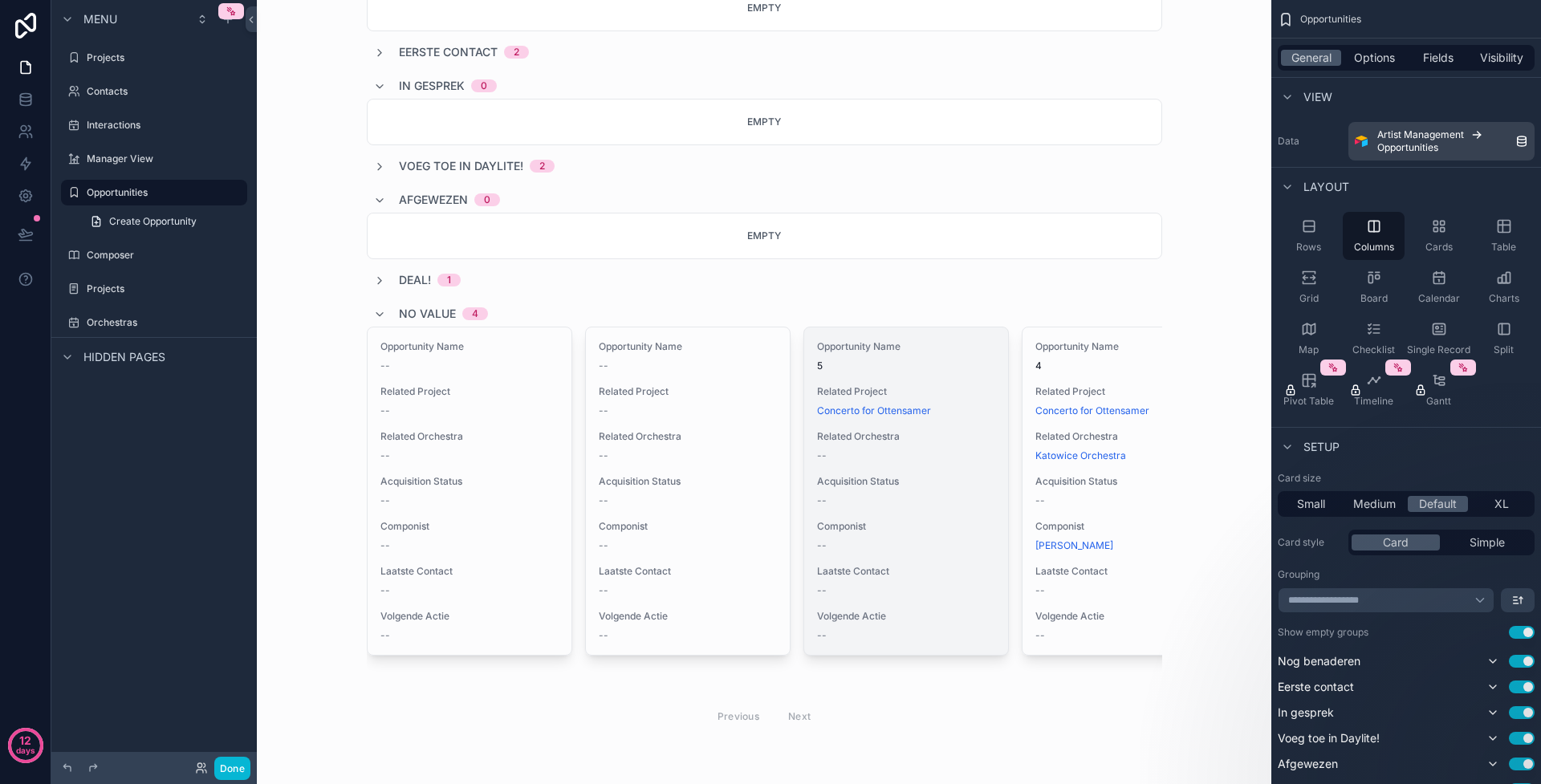 scroll, scrollTop: 154, scrollLeft: 0, axis: vertical 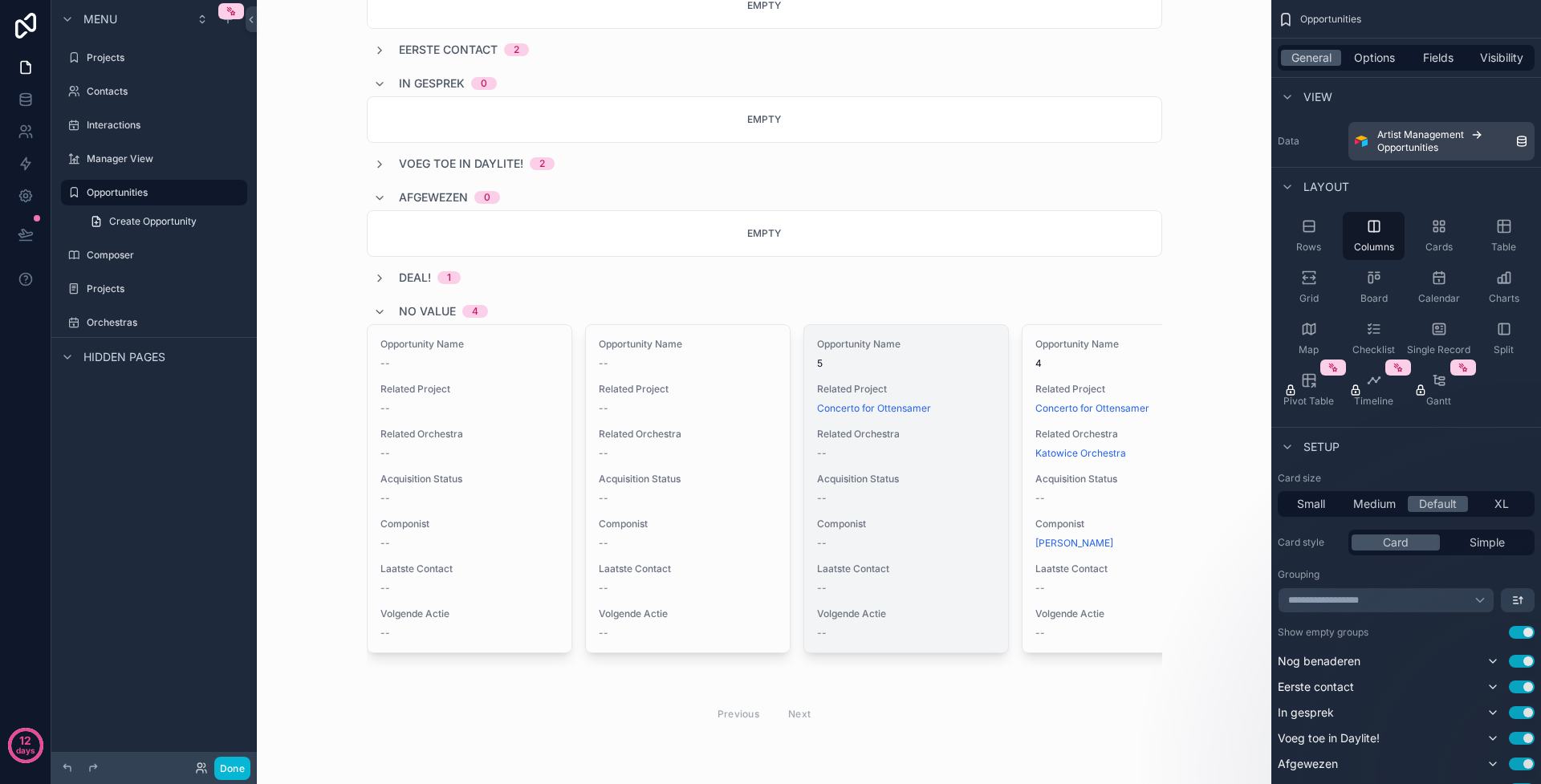 click on "--" at bounding box center [906, 498] 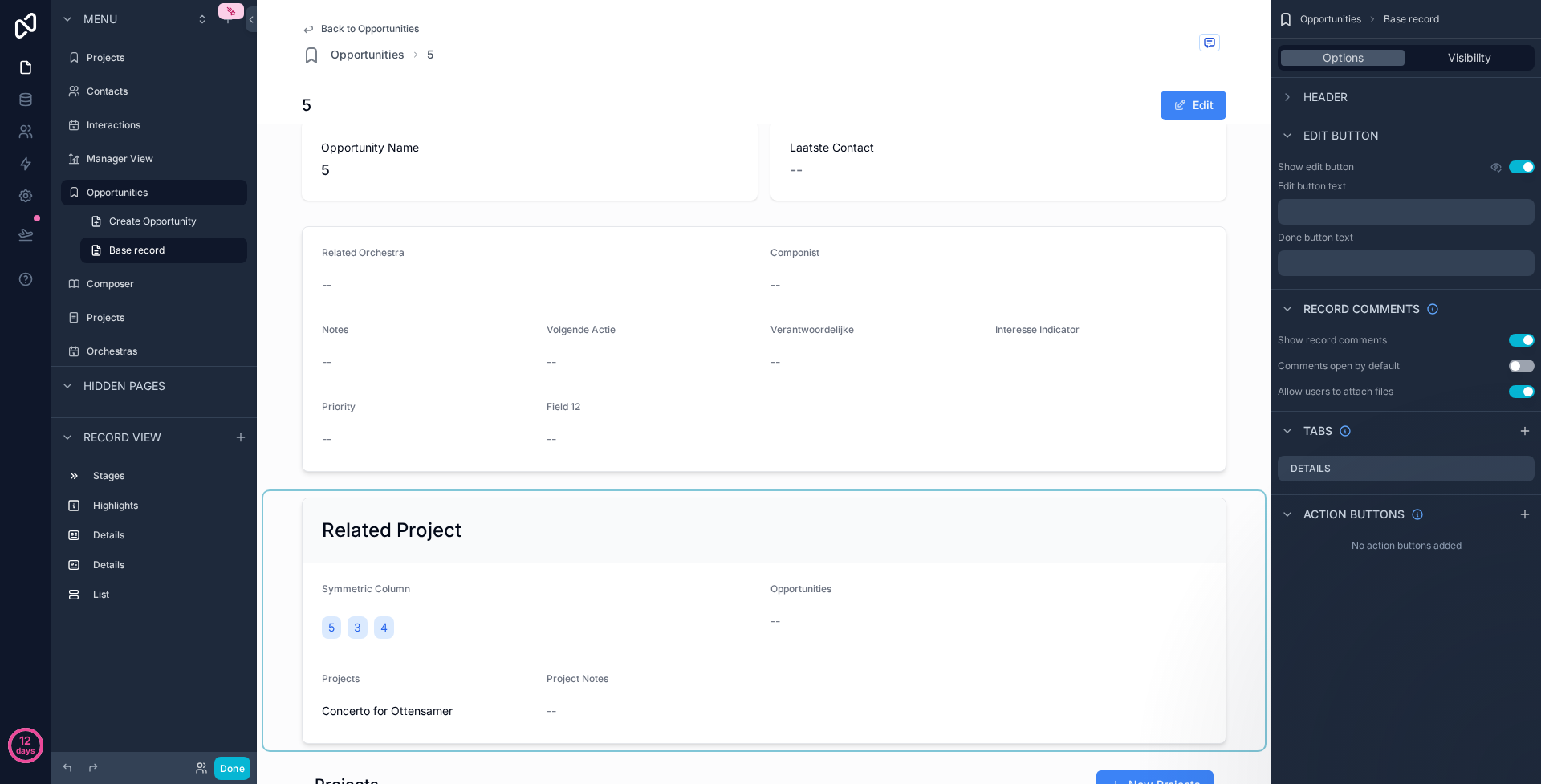 scroll, scrollTop: 0, scrollLeft: 0, axis: both 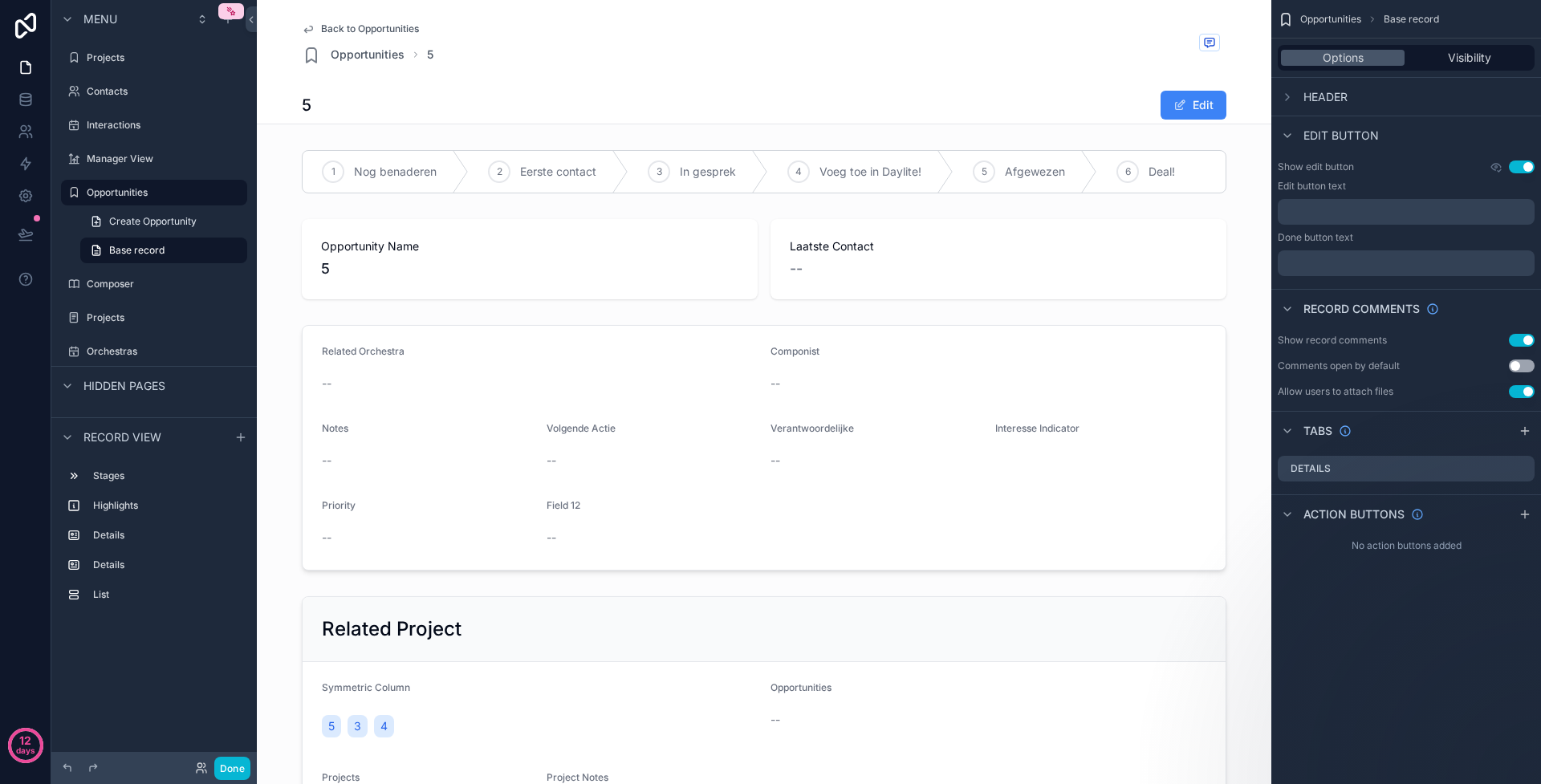 click on "Back to Opportunities Opportunities 5" at bounding box center [764, 43] 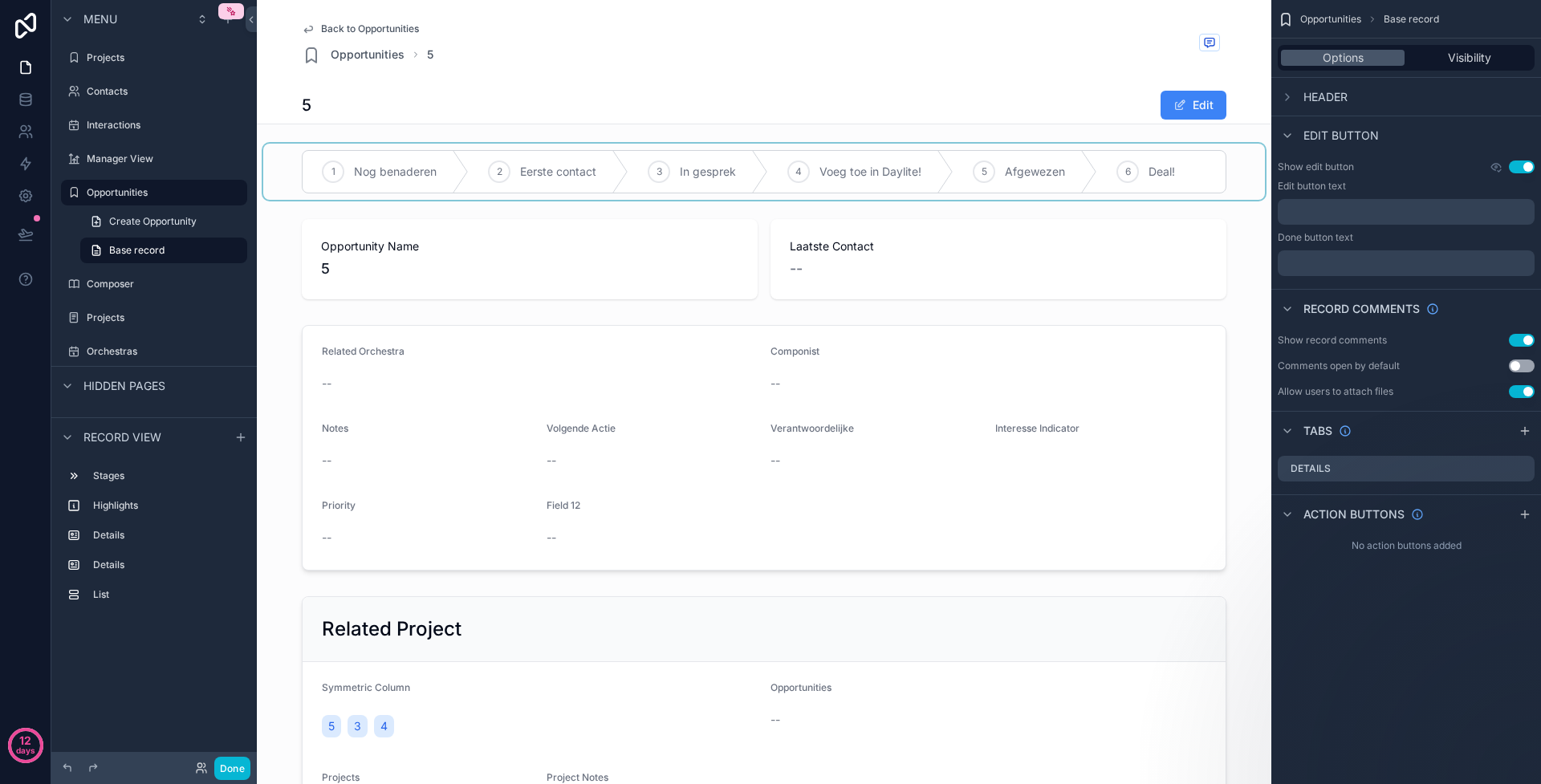 click at bounding box center (764, 172) 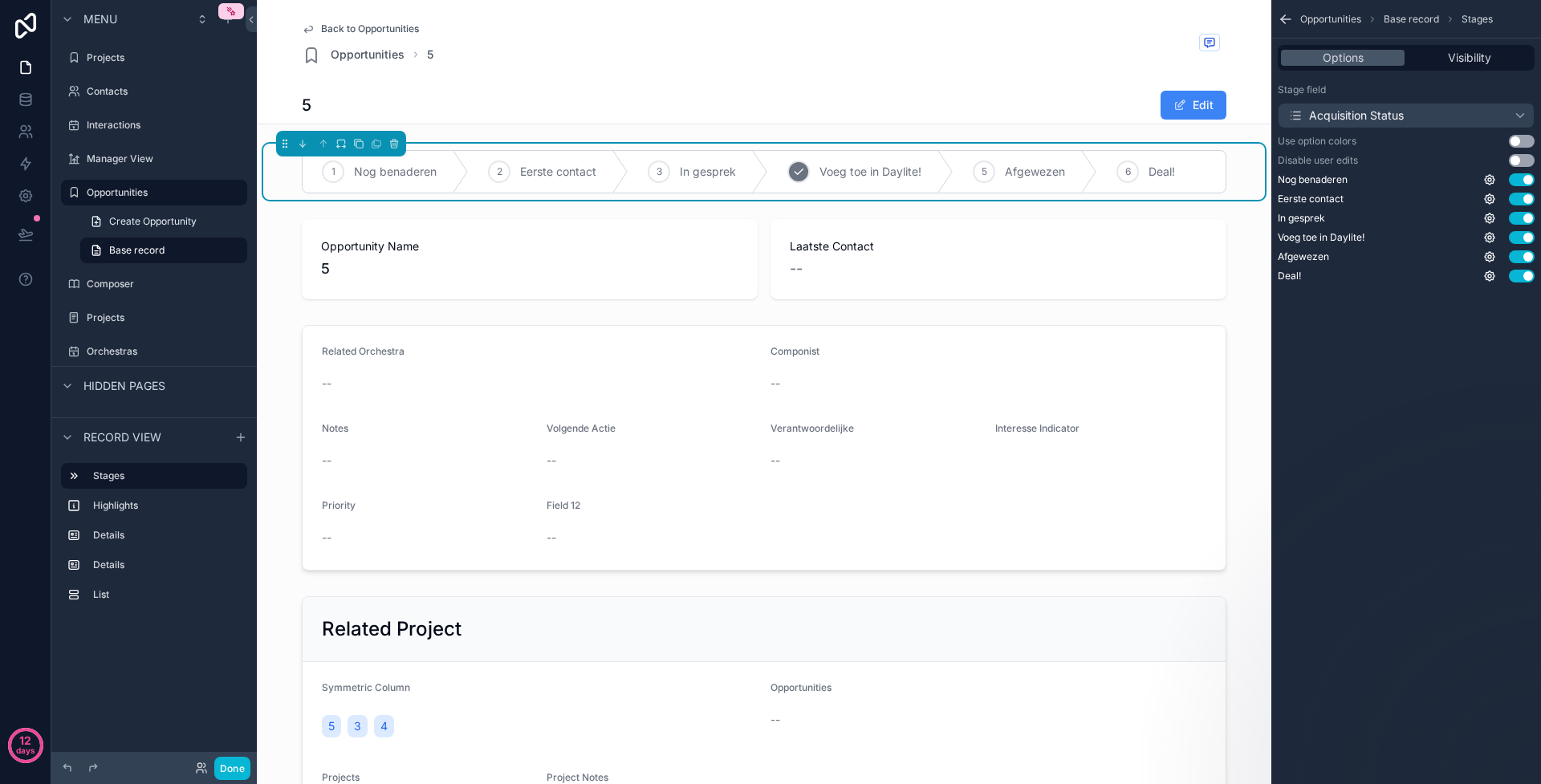 click on "Voeg toe in Daylite!" at bounding box center [870, 172] 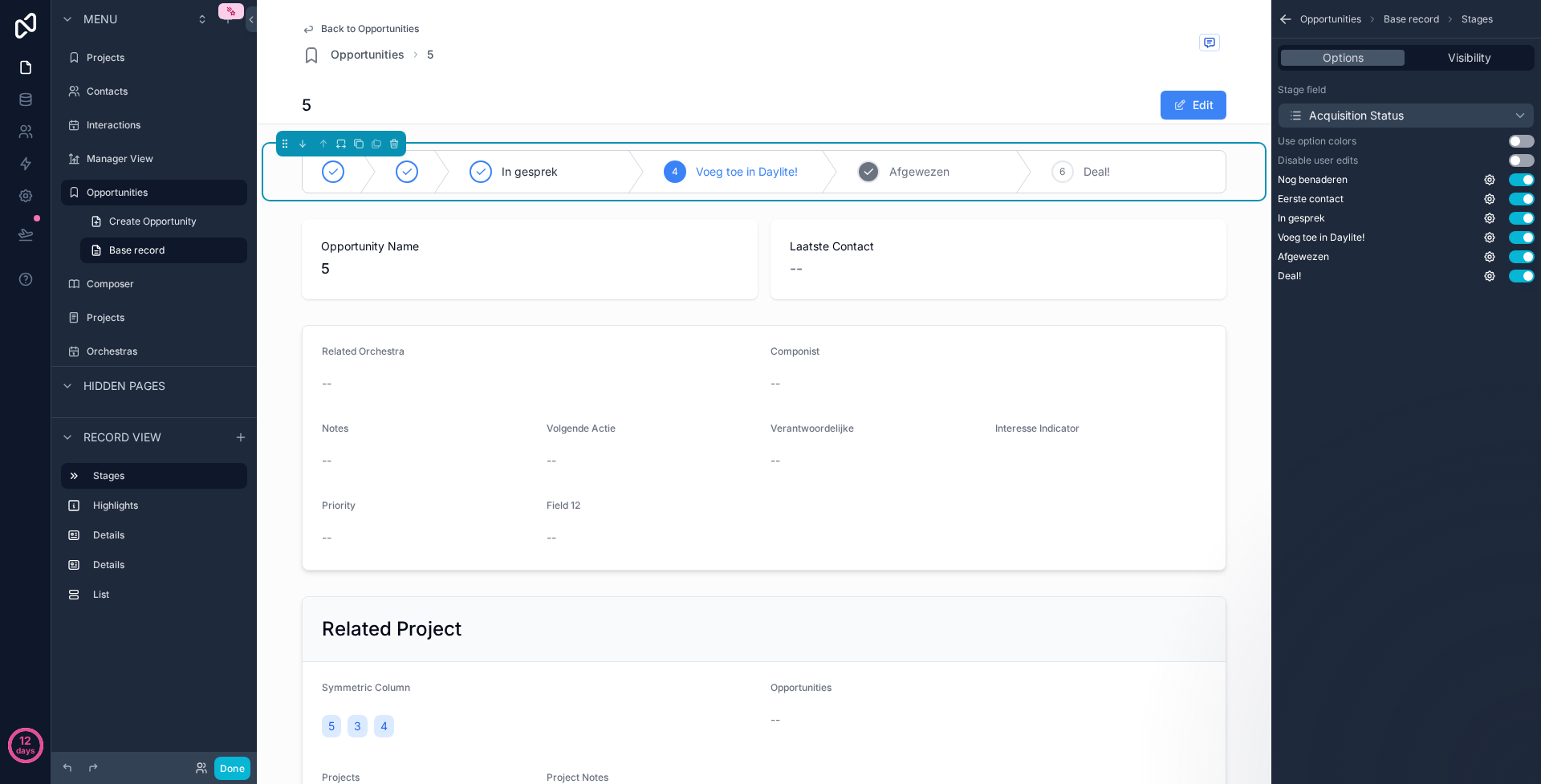 click 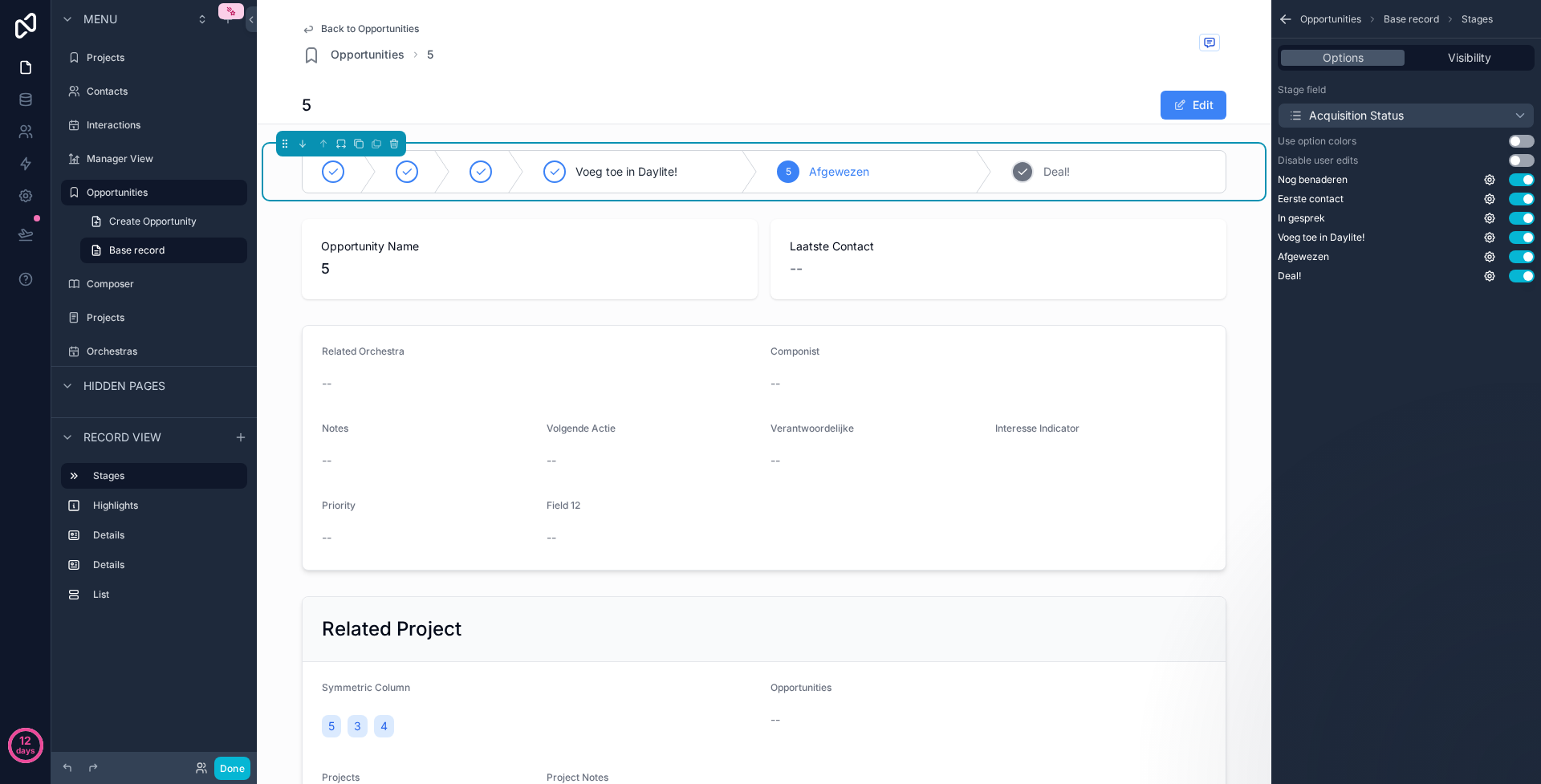click on "Deal!" at bounding box center [1056, 172] 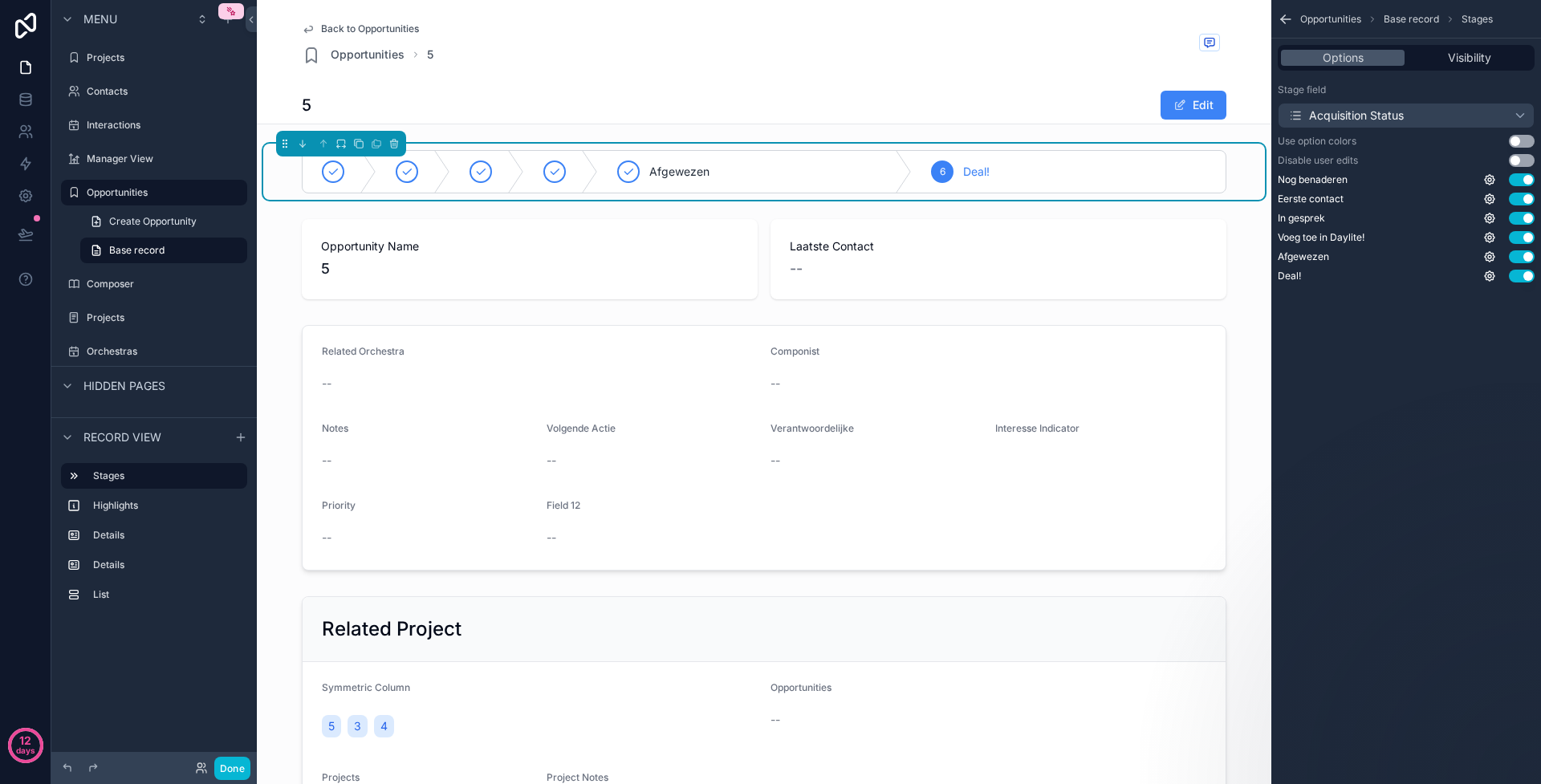 click on "Back to Opportunities Opportunities 5" at bounding box center (764, 43) 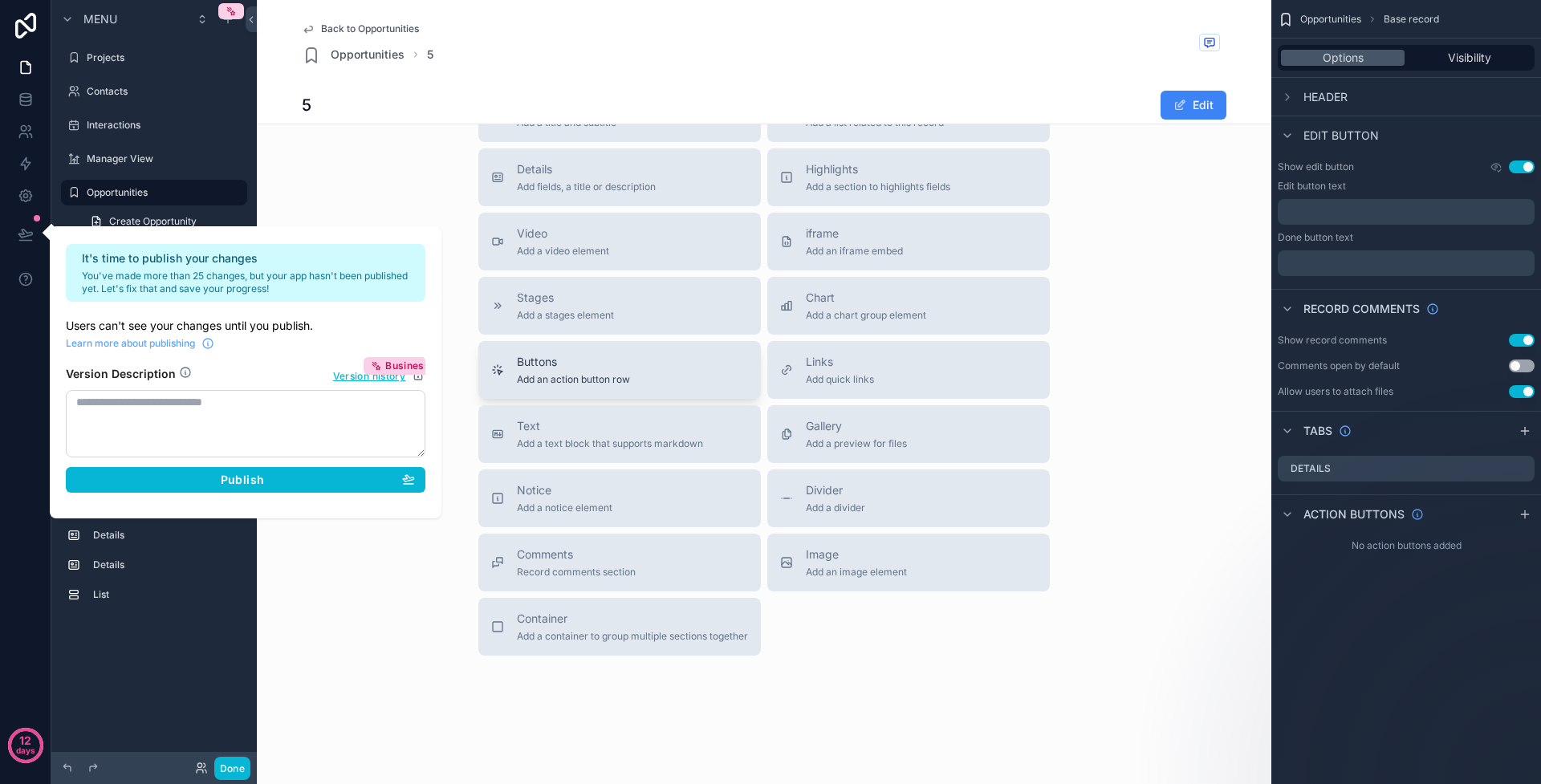 scroll, scrollTop: 781, scrollLeft: 0, axis: vertical 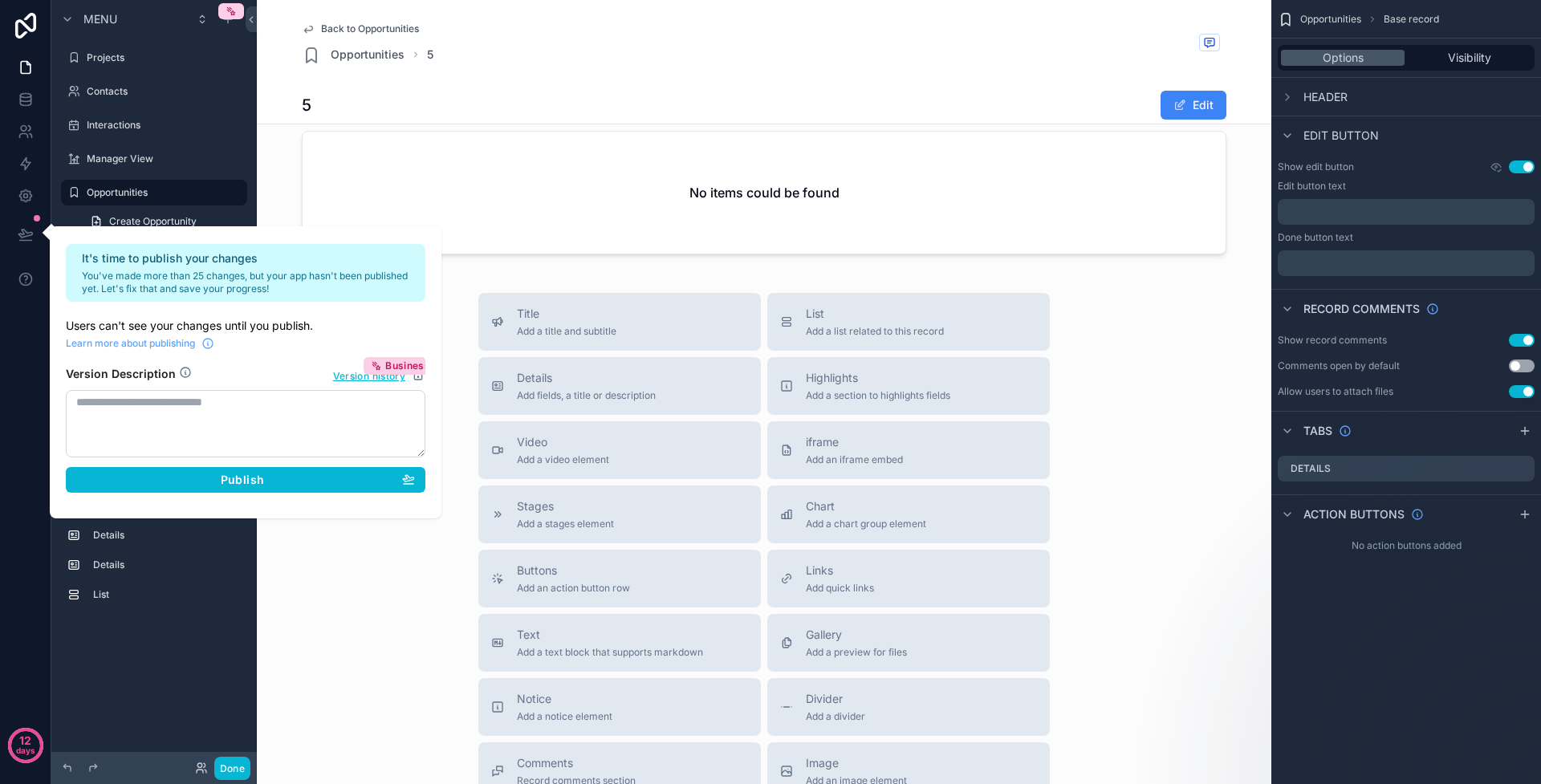 click on "Title Add a title and subtitle List Add a list related to this record Details Add fields, a title or description Highlights Add a section to highlights fields Video Add a video element iframe Add an iframe embed Stages Add a stages element Chart Add a chart group element Buttons Add an action button row Links Add quick links Text Add a text block that supports markdown Gallery Add a preview for files Notice Add a notice element Divider Add a divider Comments Record comments section Image Add an image element Container Add a container to group multiple sections together" at bounding box center (764, 579) 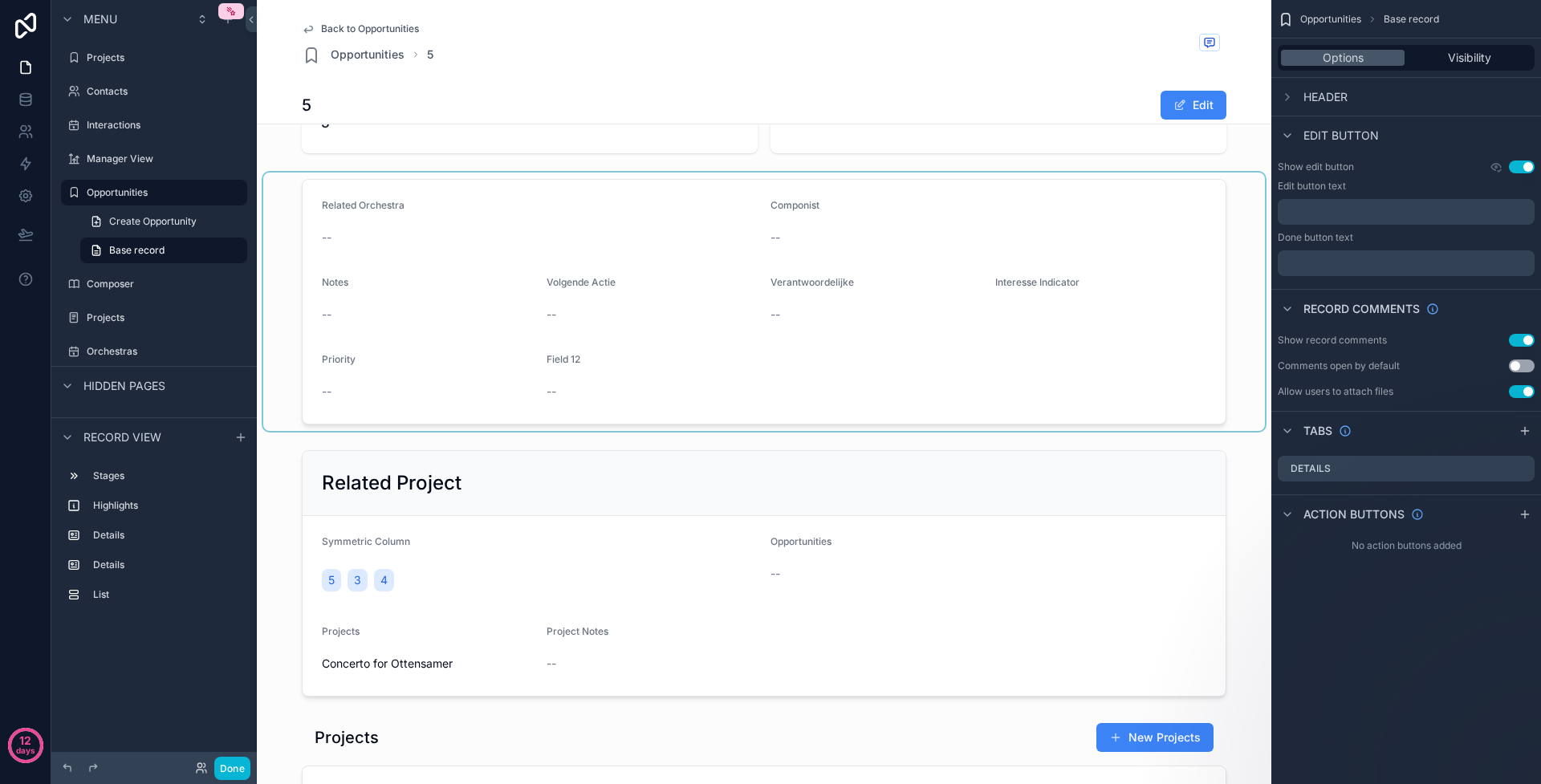 scroll, scrollTop: 0, scrollLeft: 0, axis: both 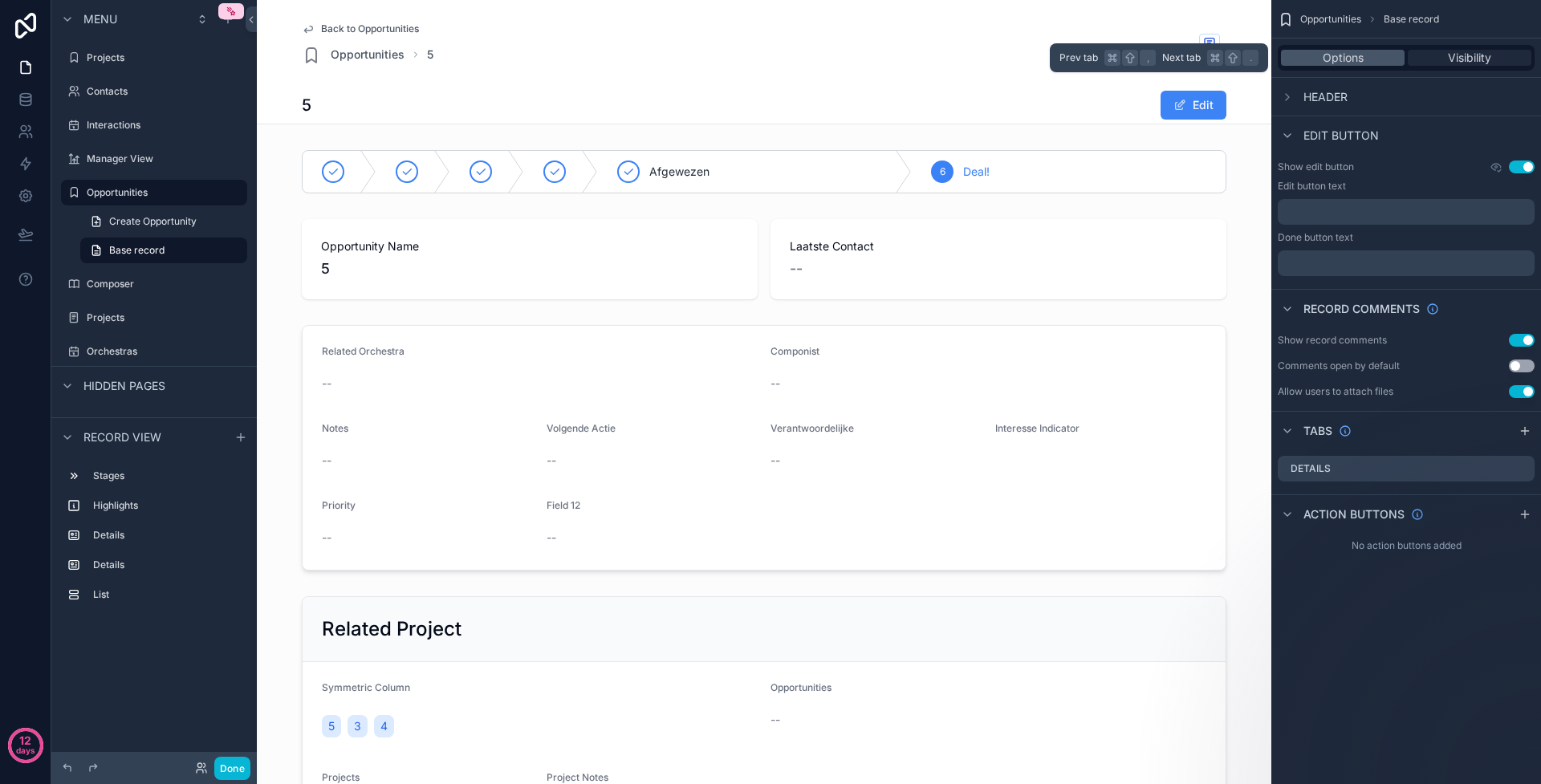 click on "Visibility" at bounding box center [1470, 58] 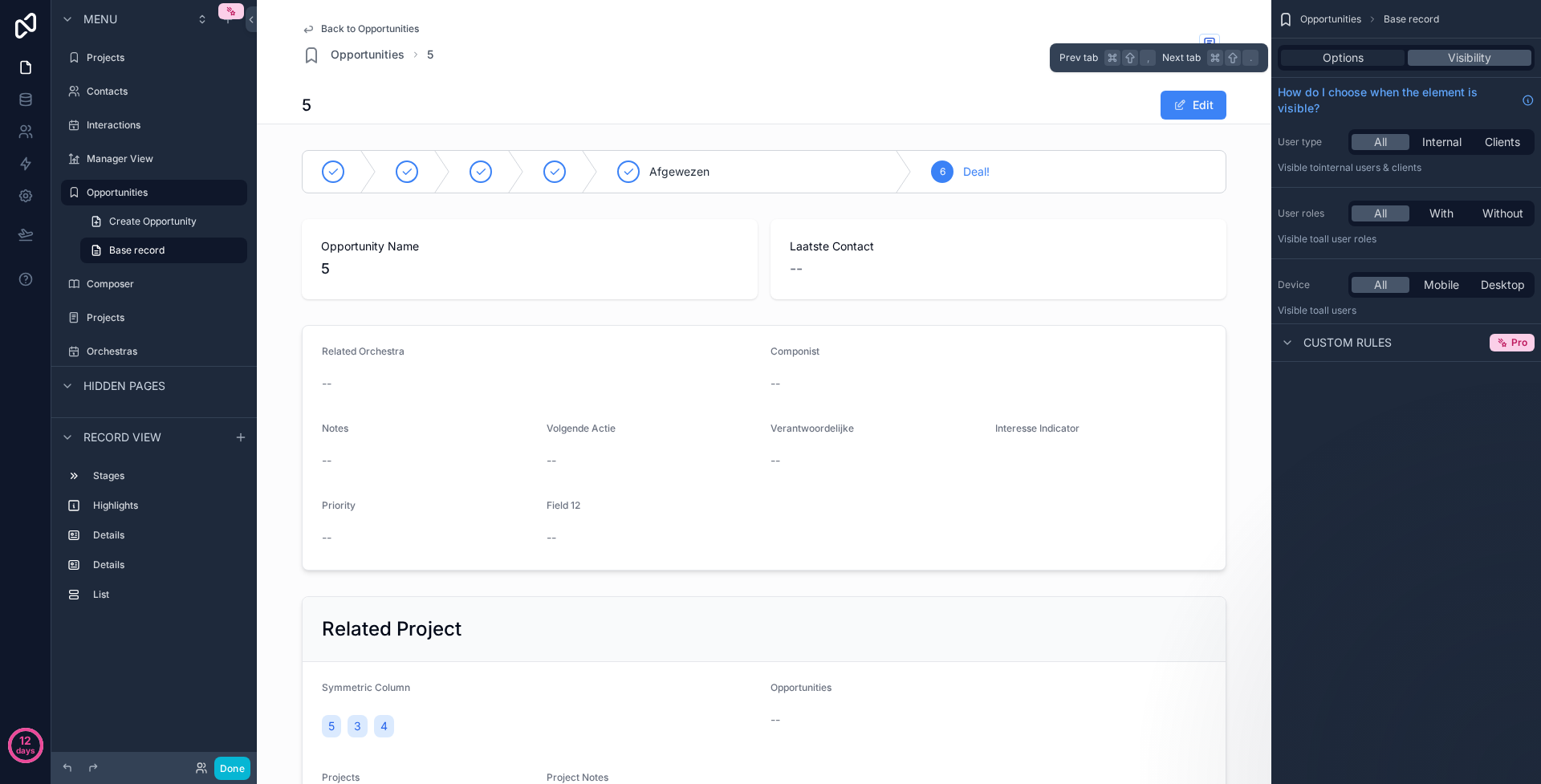 click on "Options" at bounding box center [1343, 58] 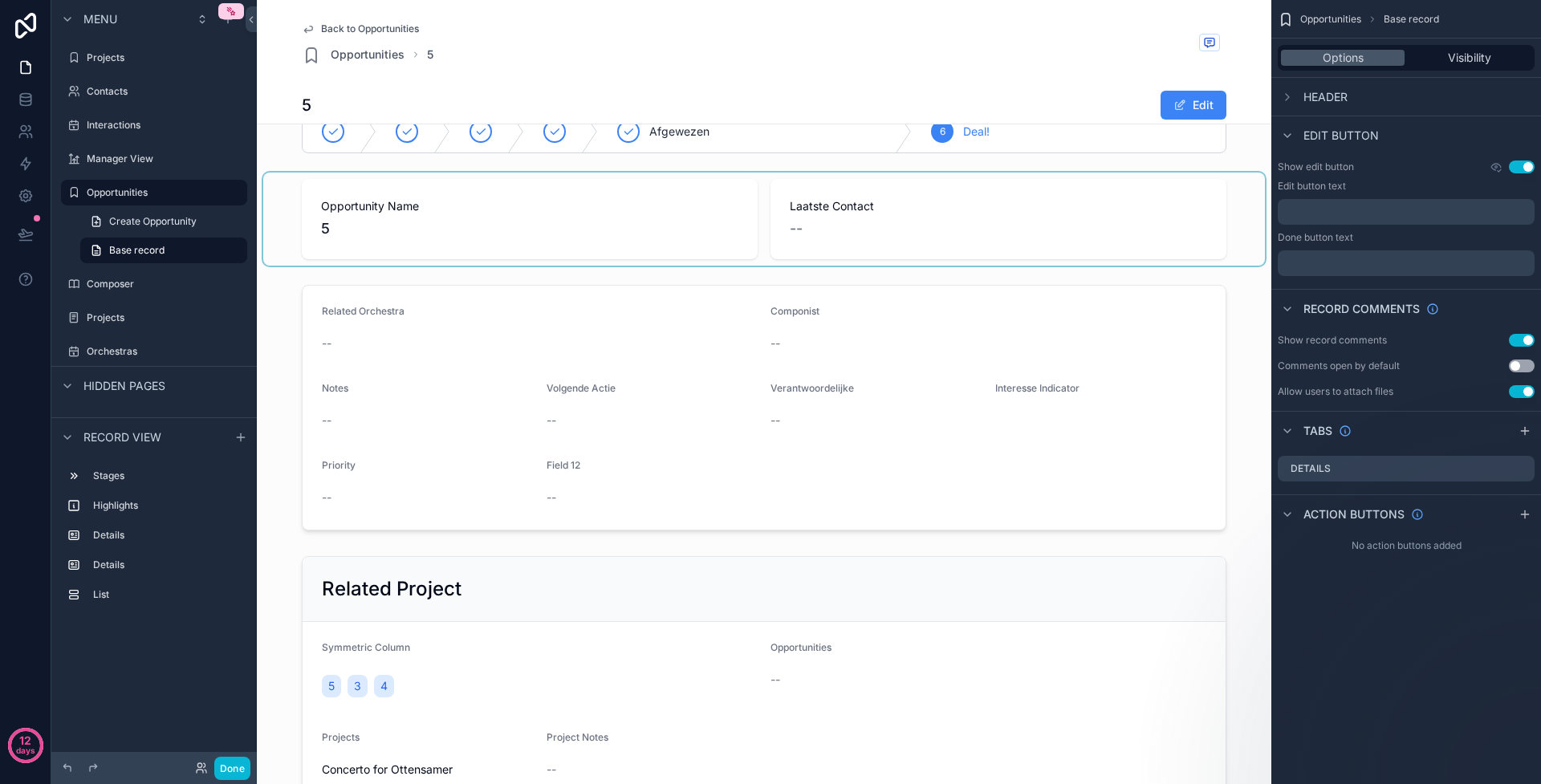 scroll, scrollTop: 0, scrollLeft: 0, axis: both 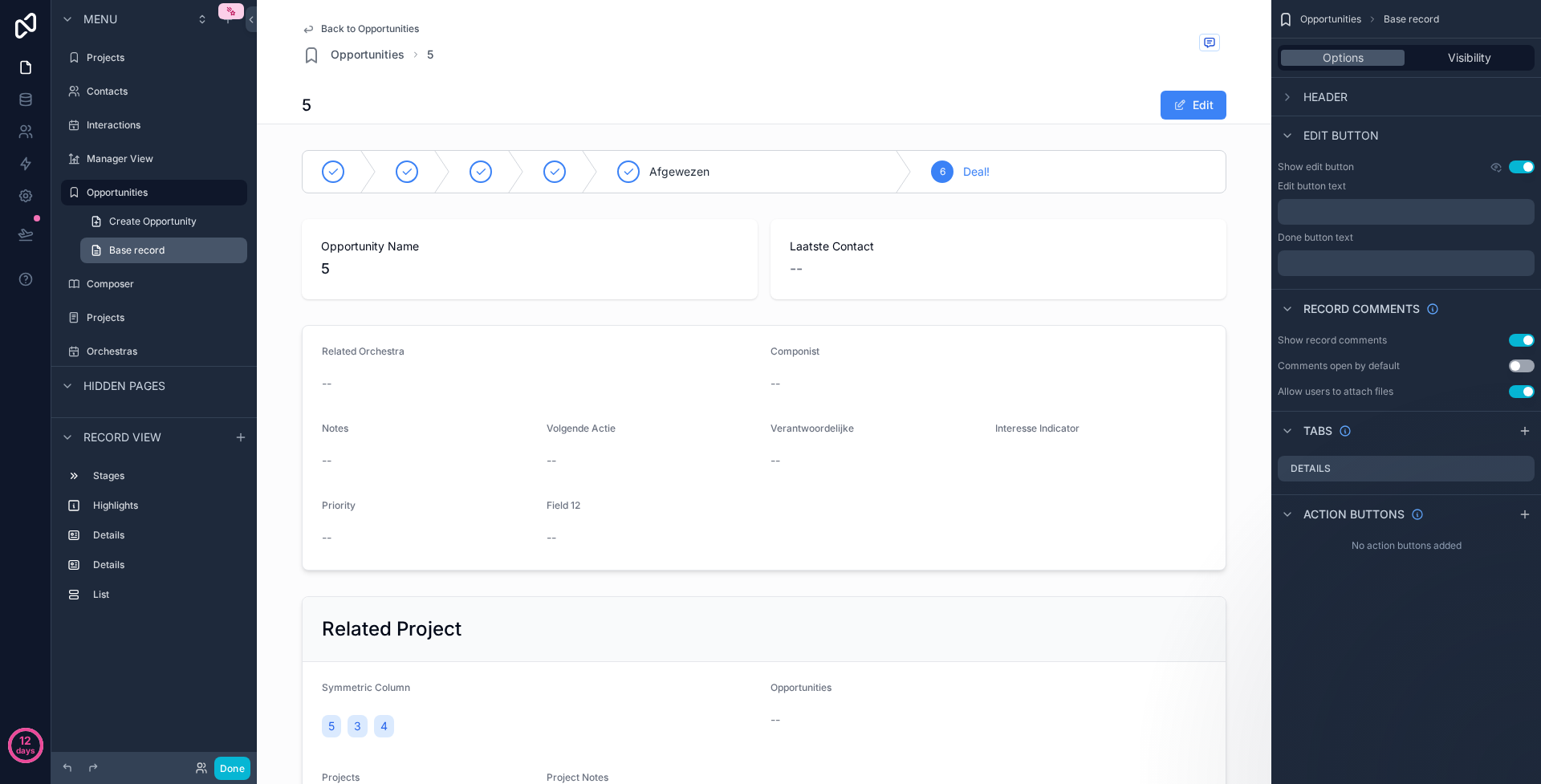 click on "Base record" at bounding box center (136, 250) 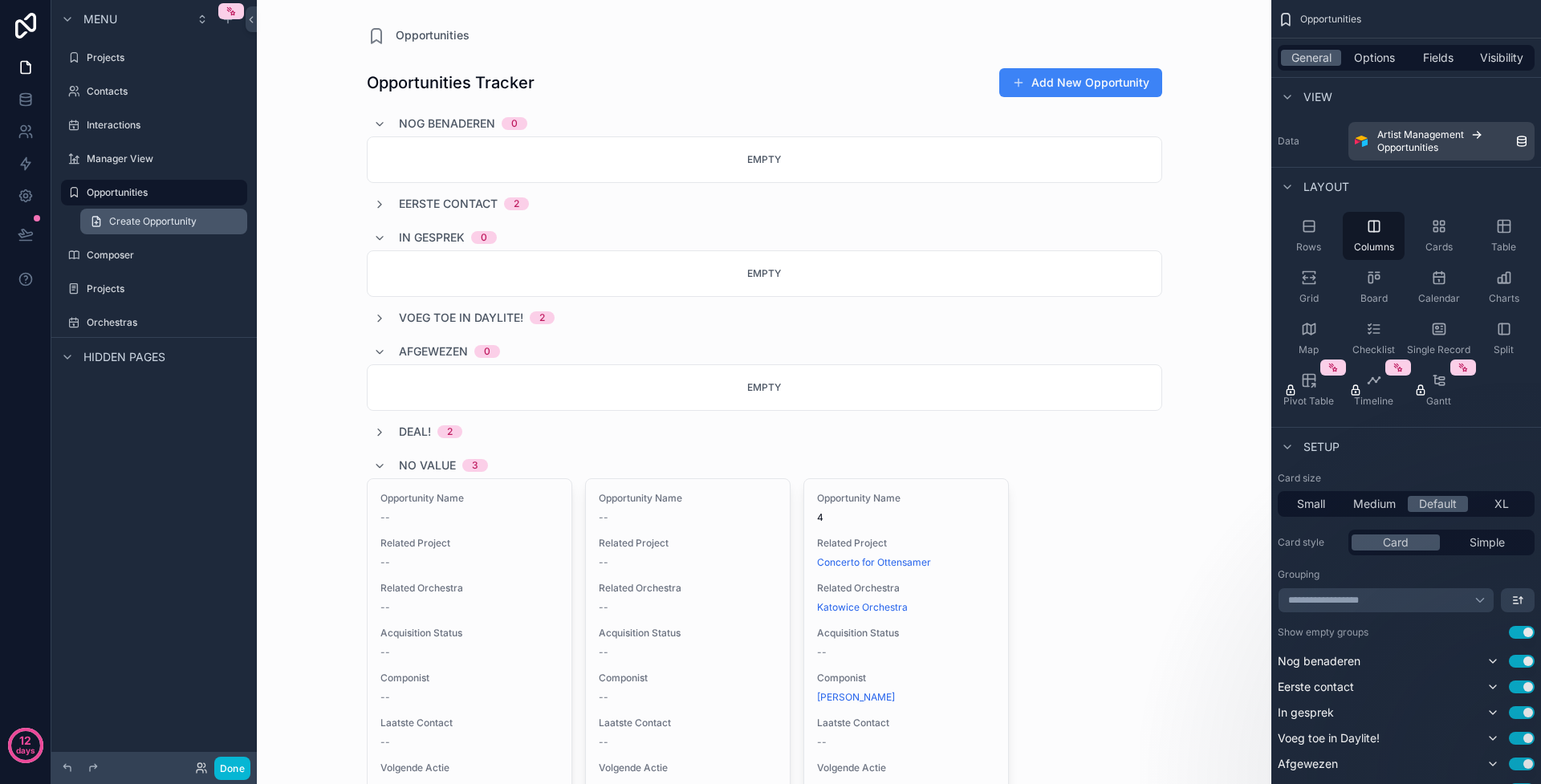 click on "Create Opportunity" at bounding box center [152, 221] 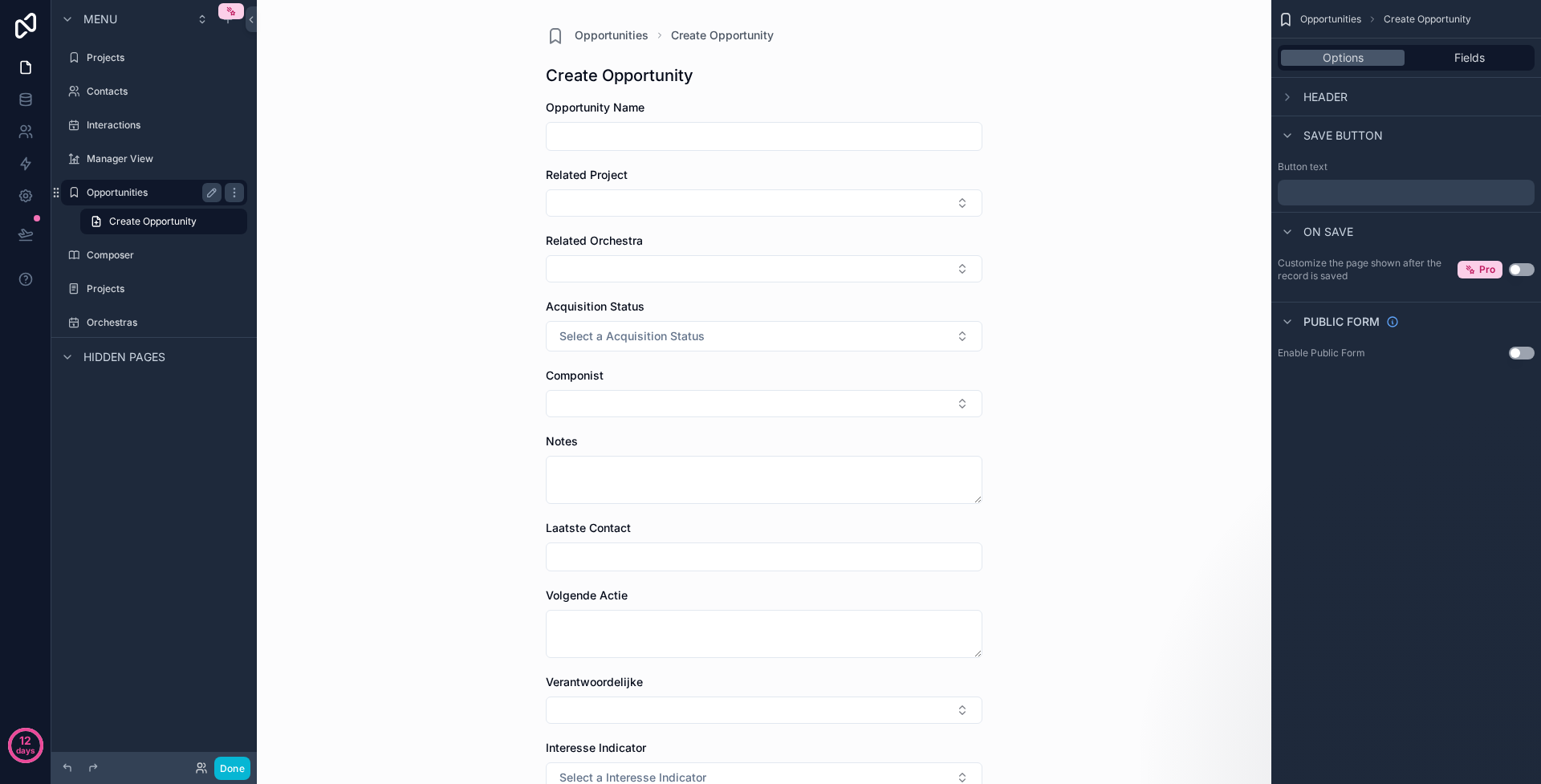 click on "Opportunities" at bounding box center (151, 193) 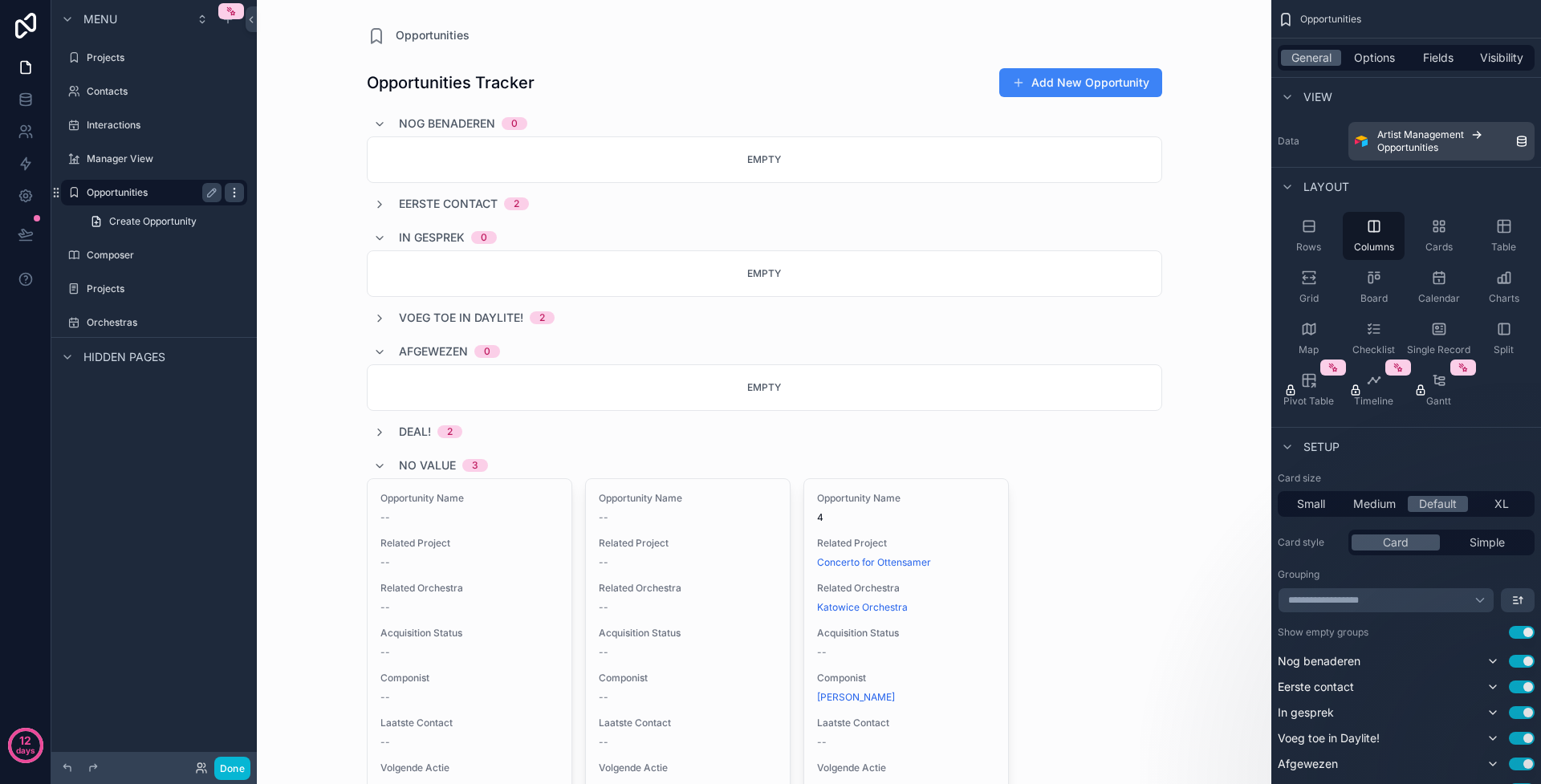 click 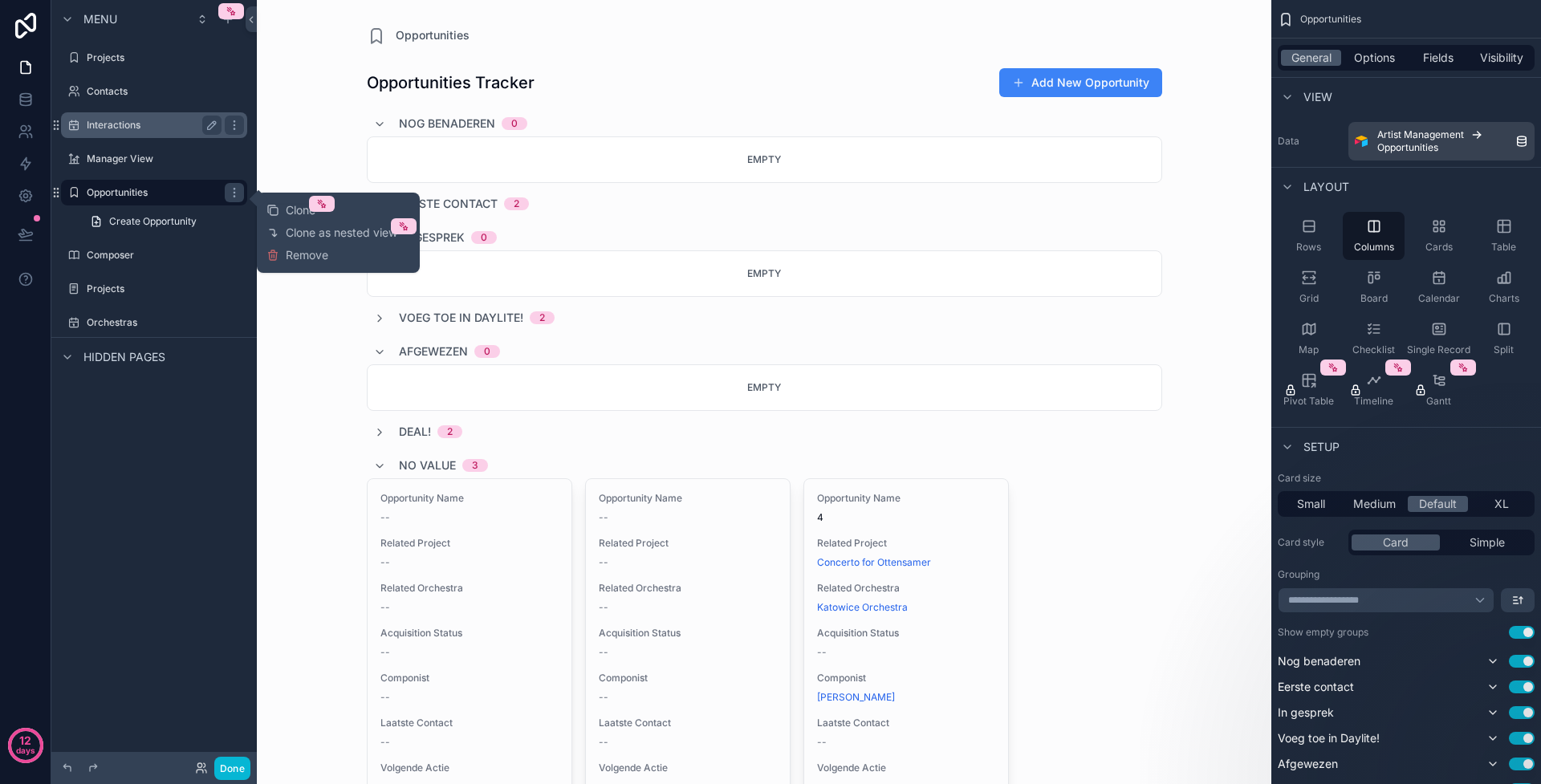 click on "Interactions" at bounding box center [154, 125] 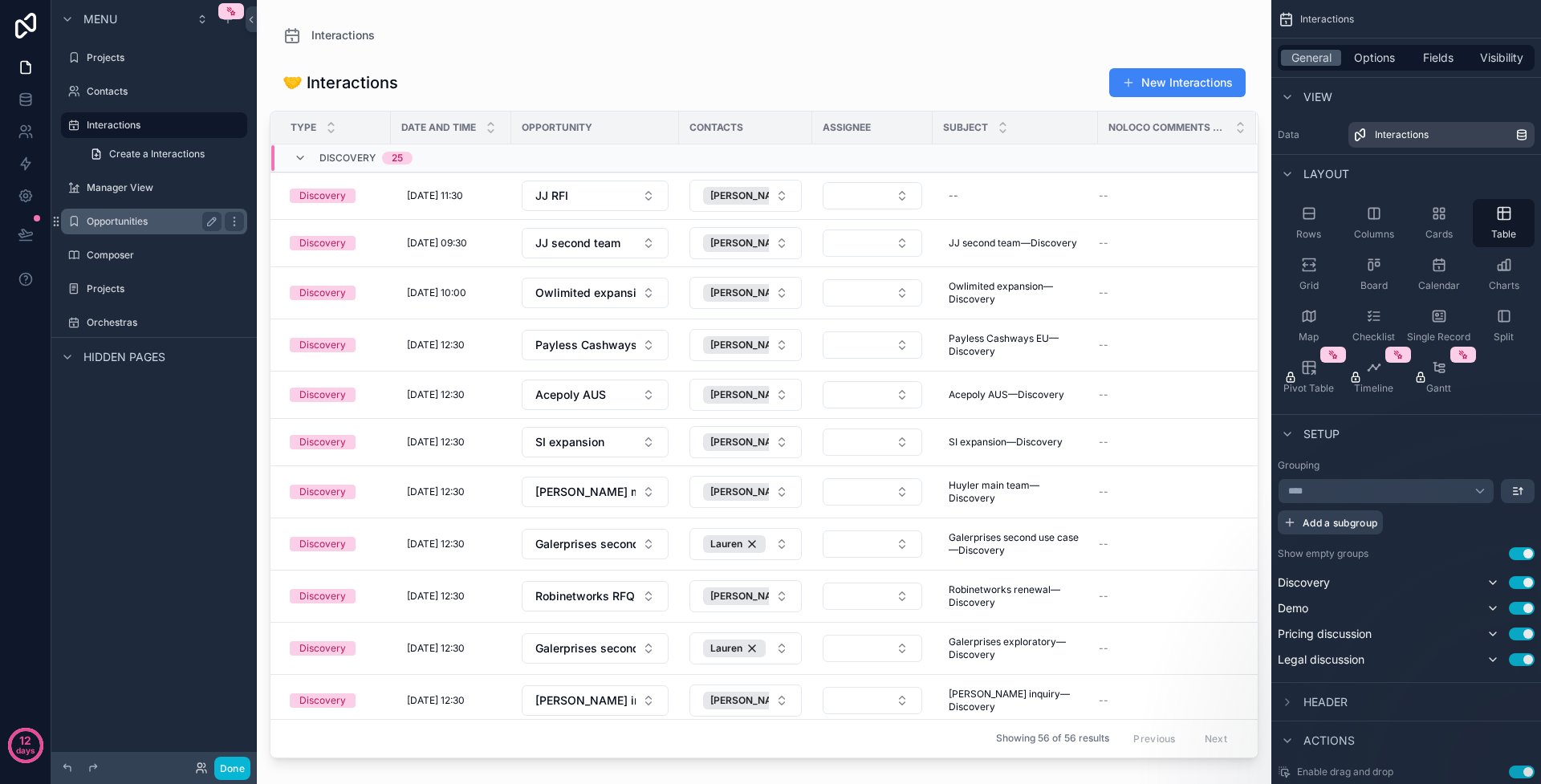 click on "Opportunities" at bounding box center (151, 221) 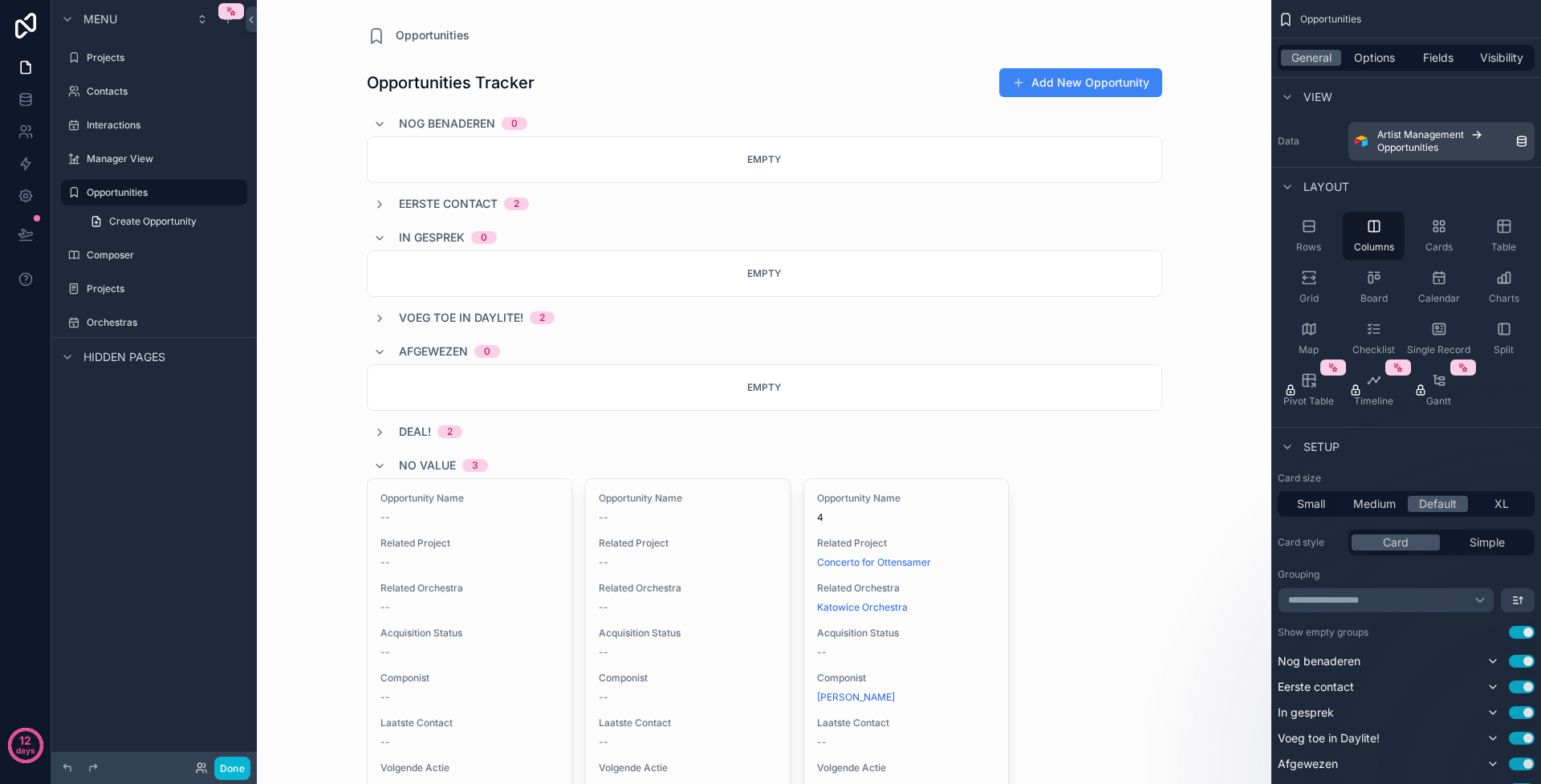 scroll, scrollTop: 3, scrollLeft: 0, axis: vertical 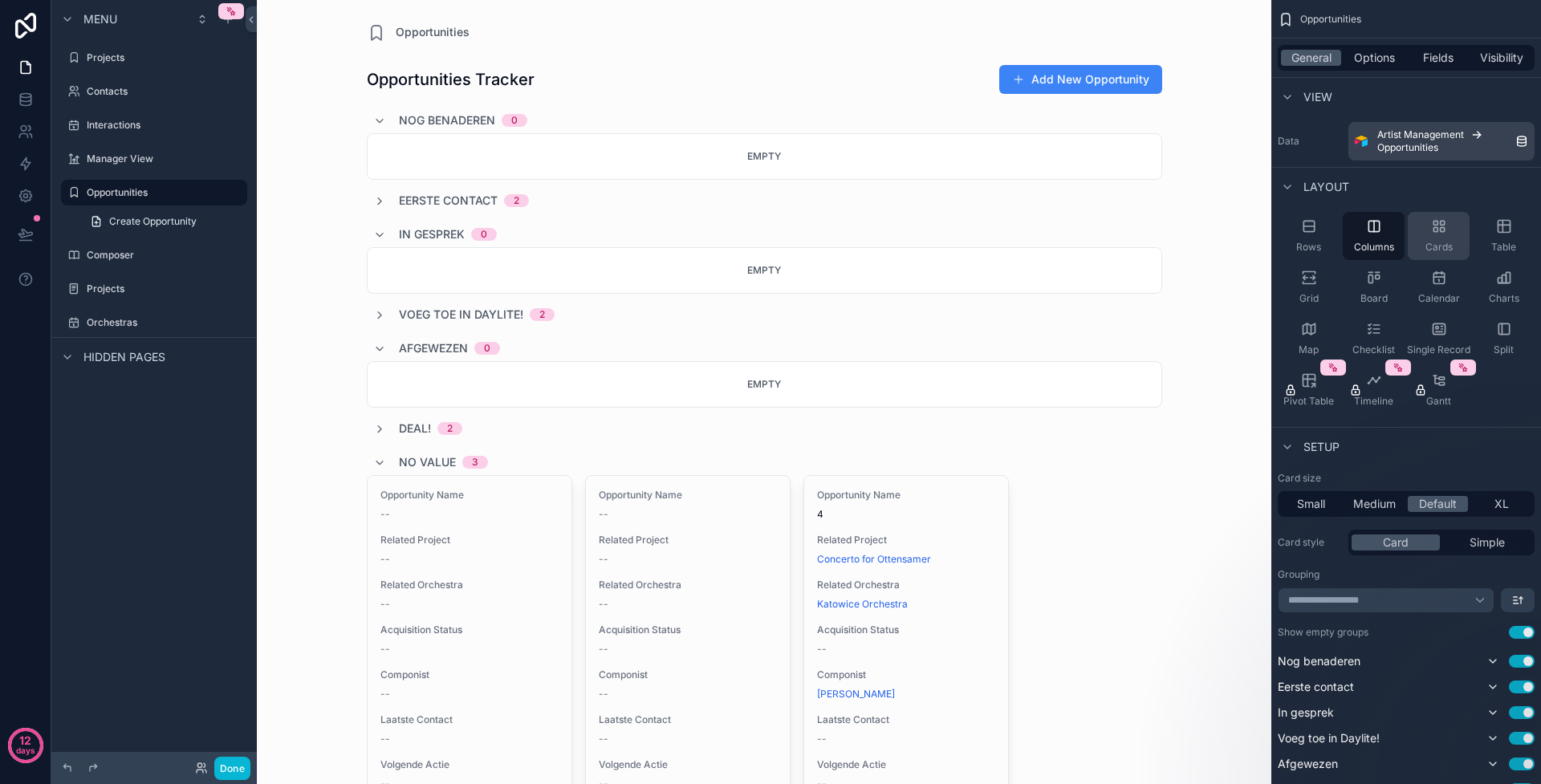 click on "Cards" at bounding box center [1438, 236] 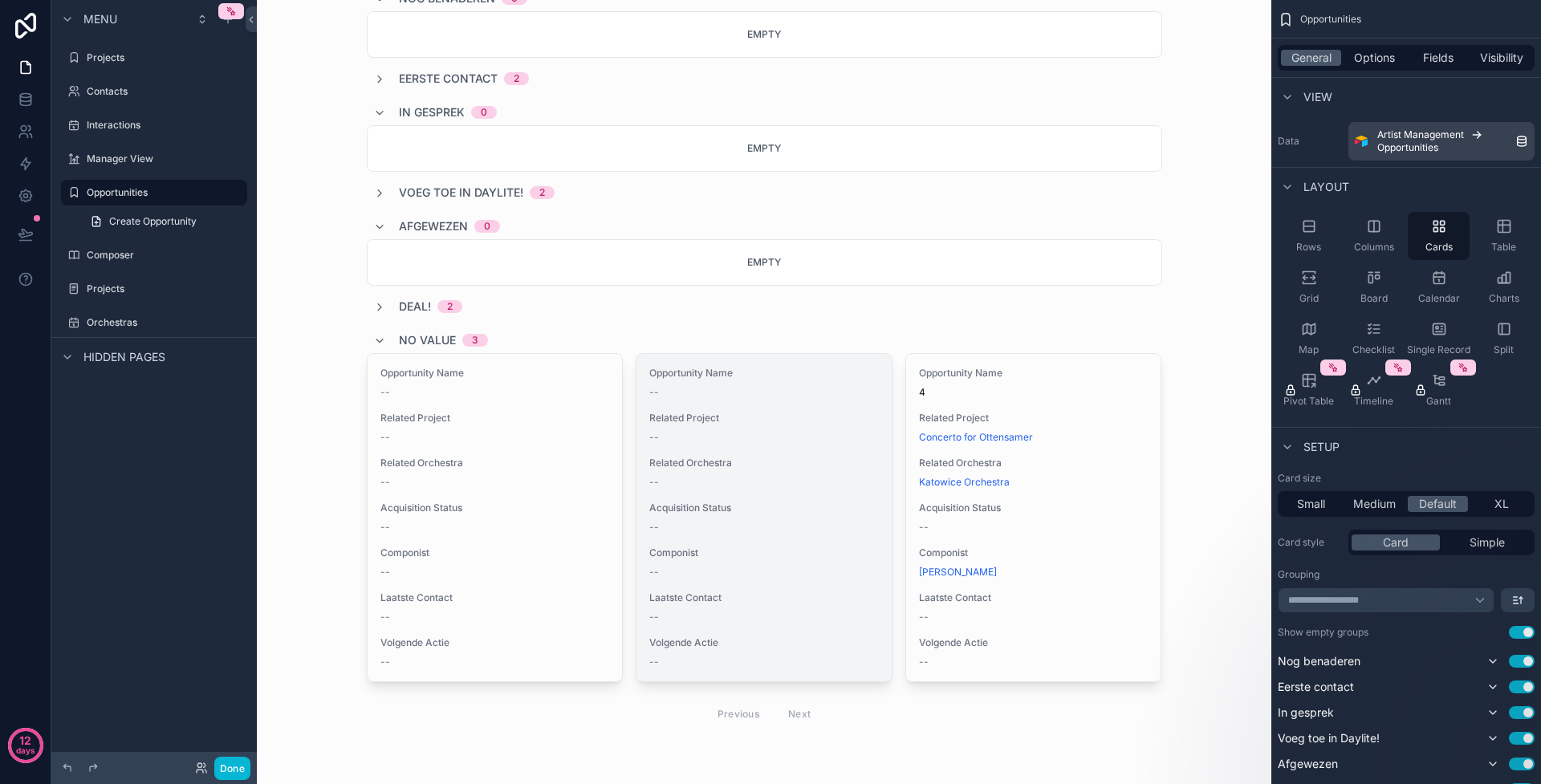 scroll, scrollTop: 0, scrollLeft: 0, axis: both 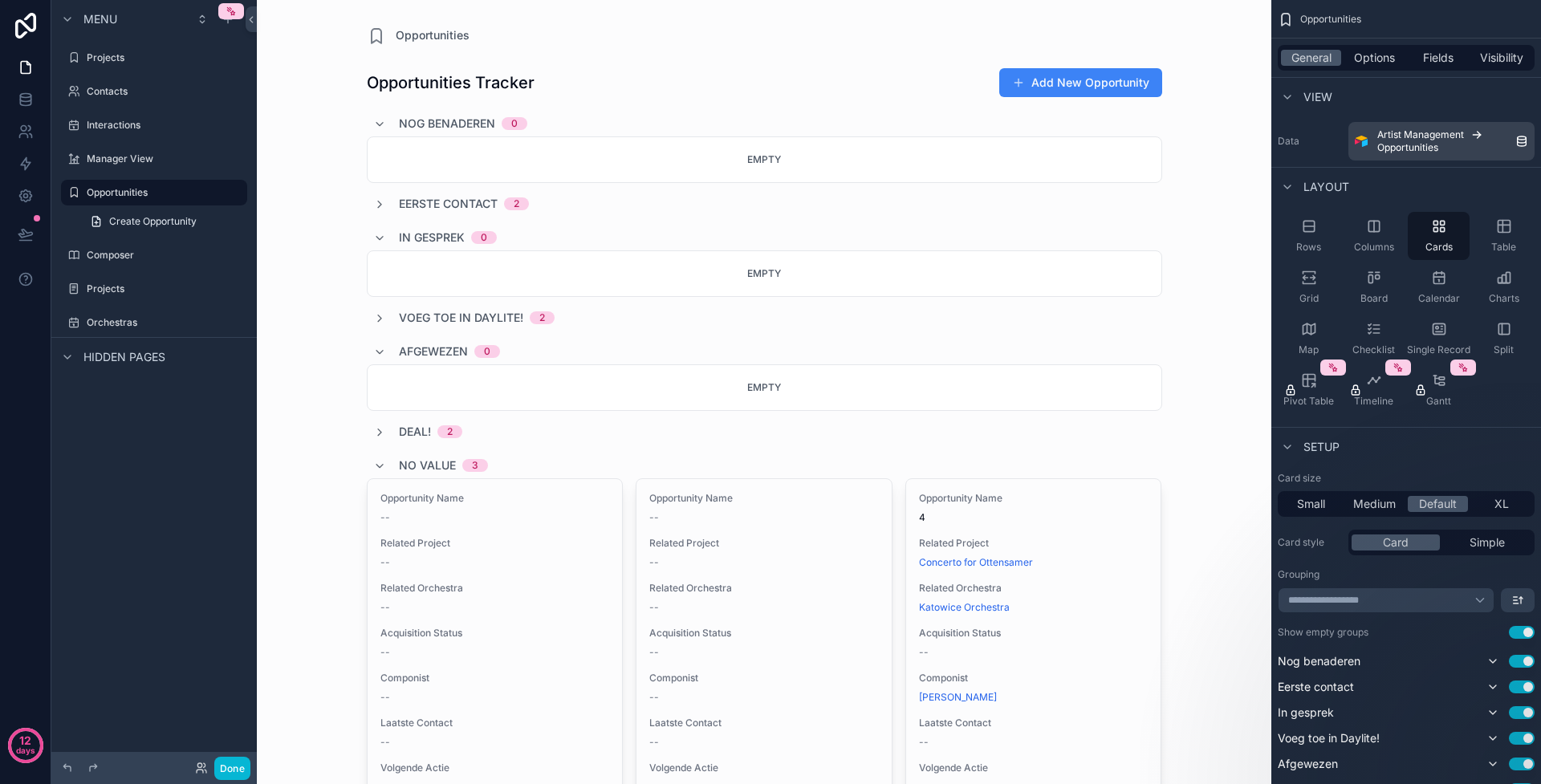 click on "View" at bounding box center [1318, 97] 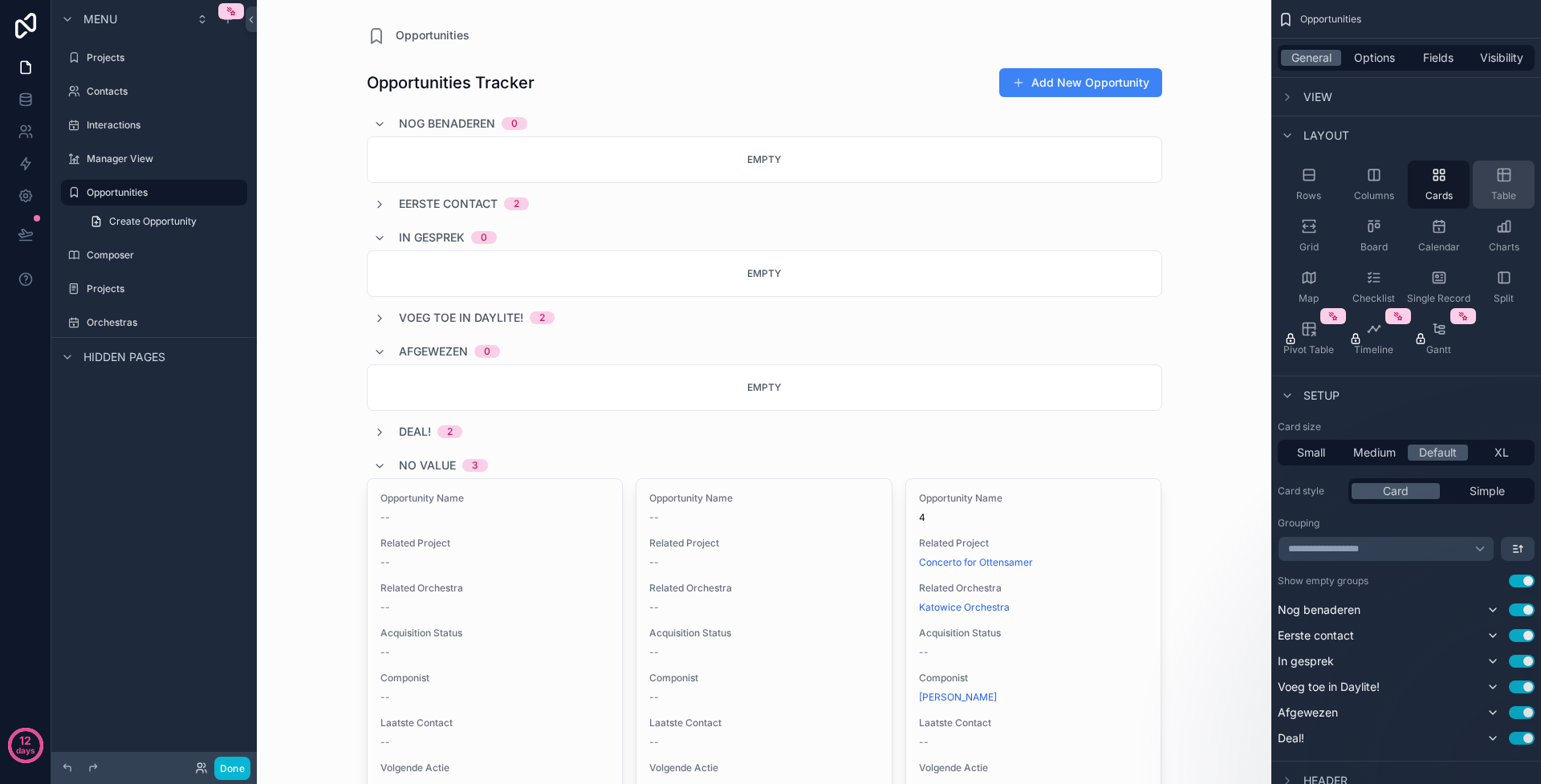 click 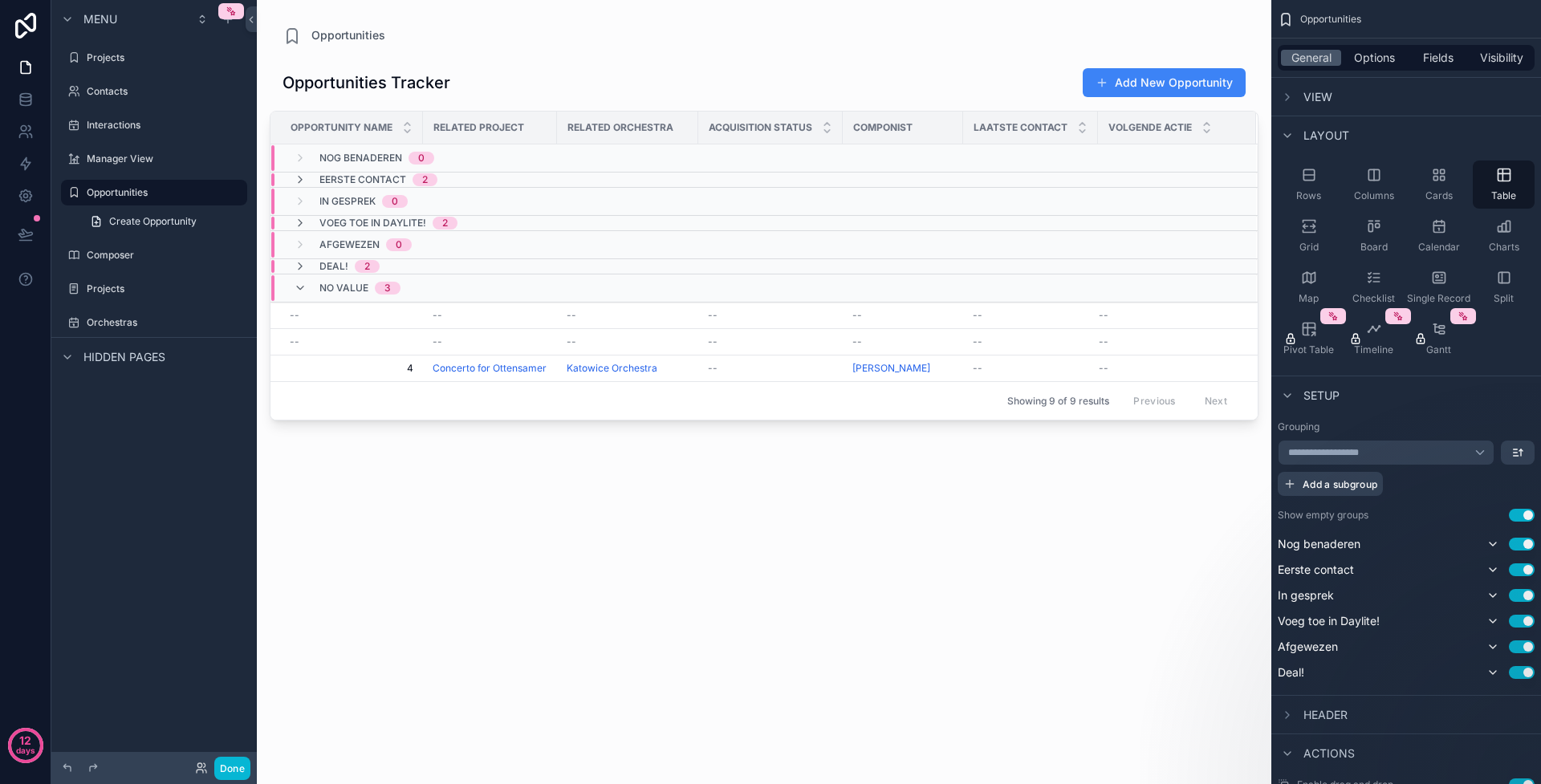 click on "Laatste Contact" at bounding box center [1020, 128] 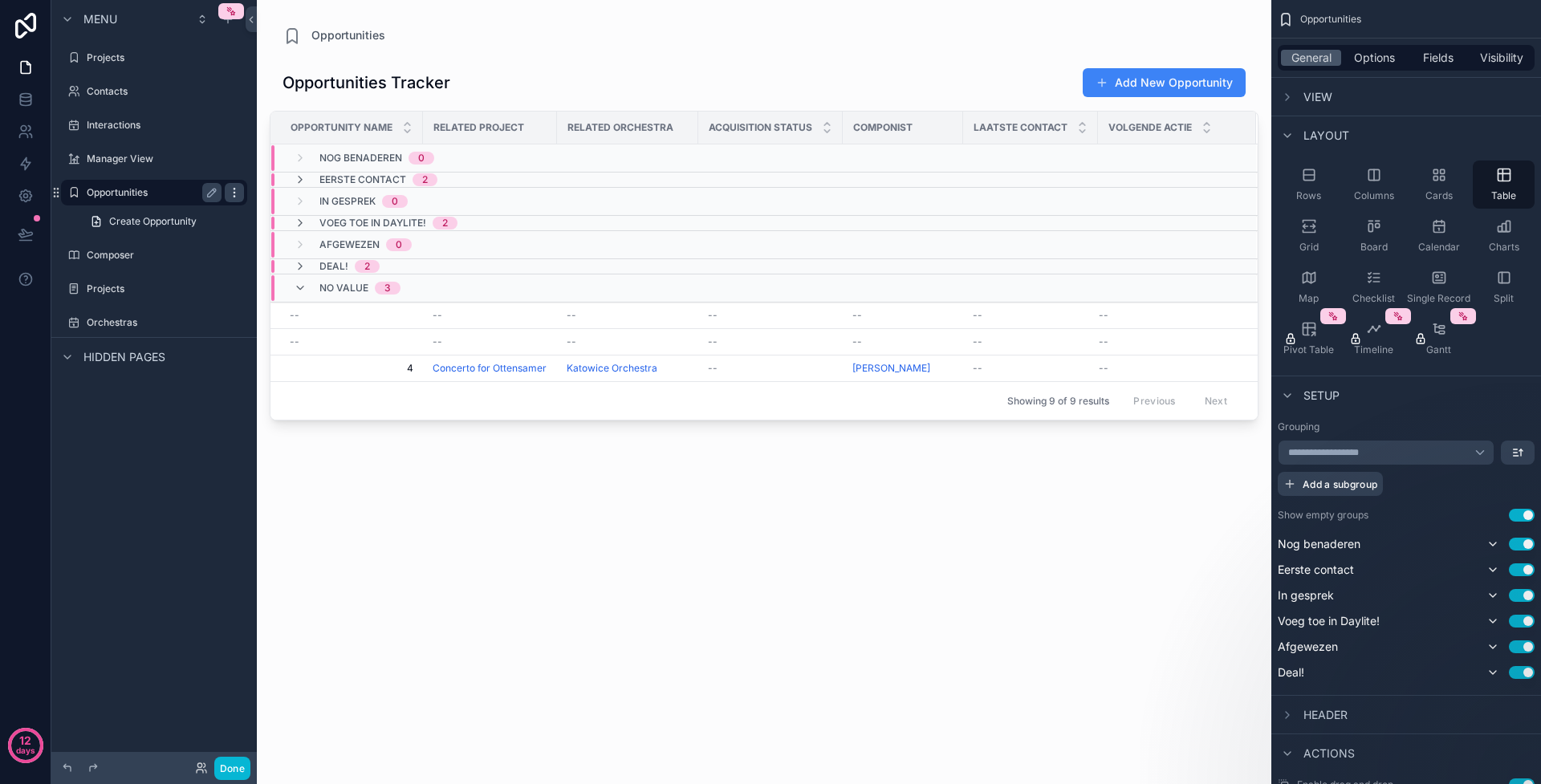 click at bounding box center [234, 193] 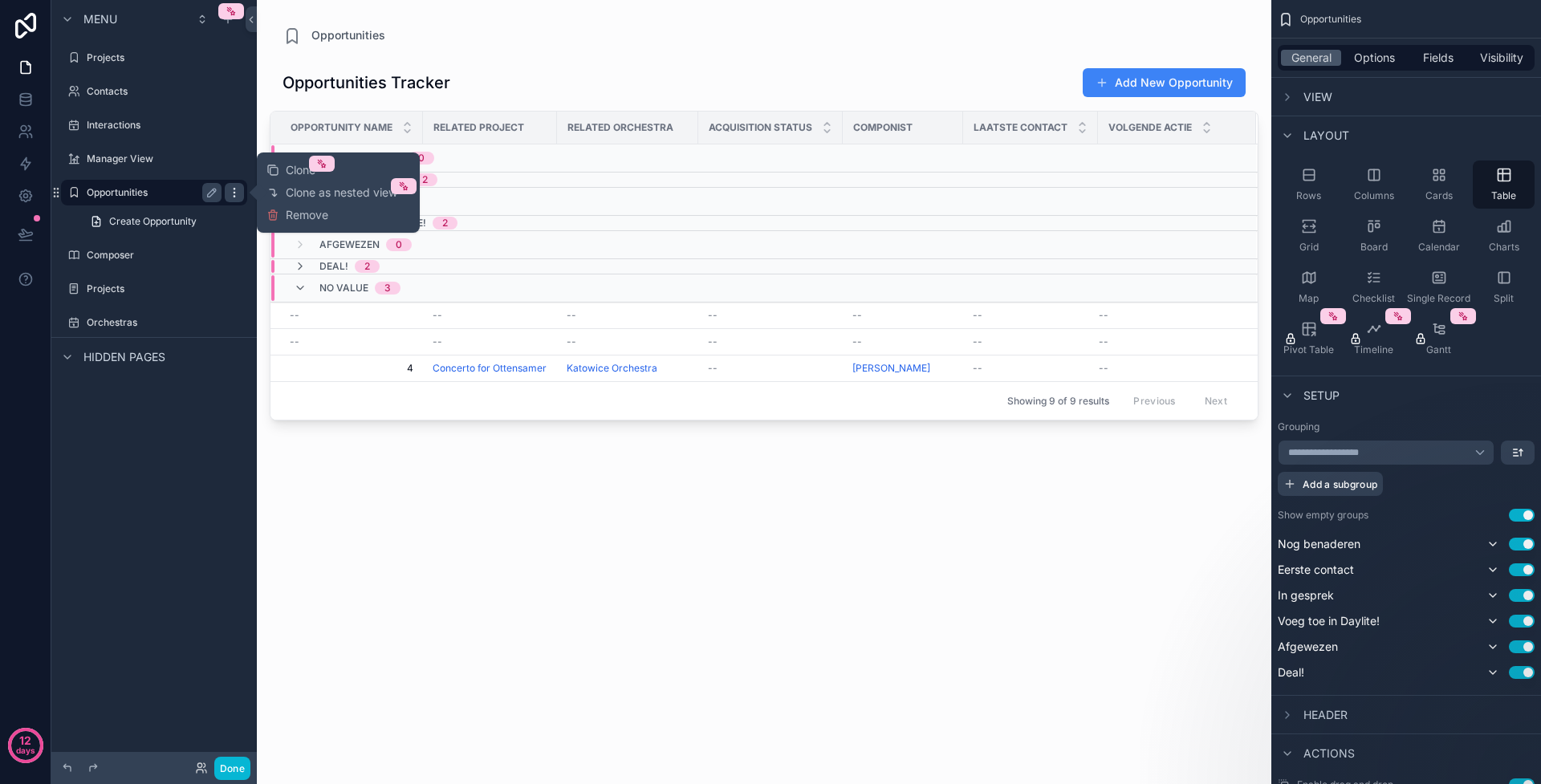 click at bounding box center [234, 193] 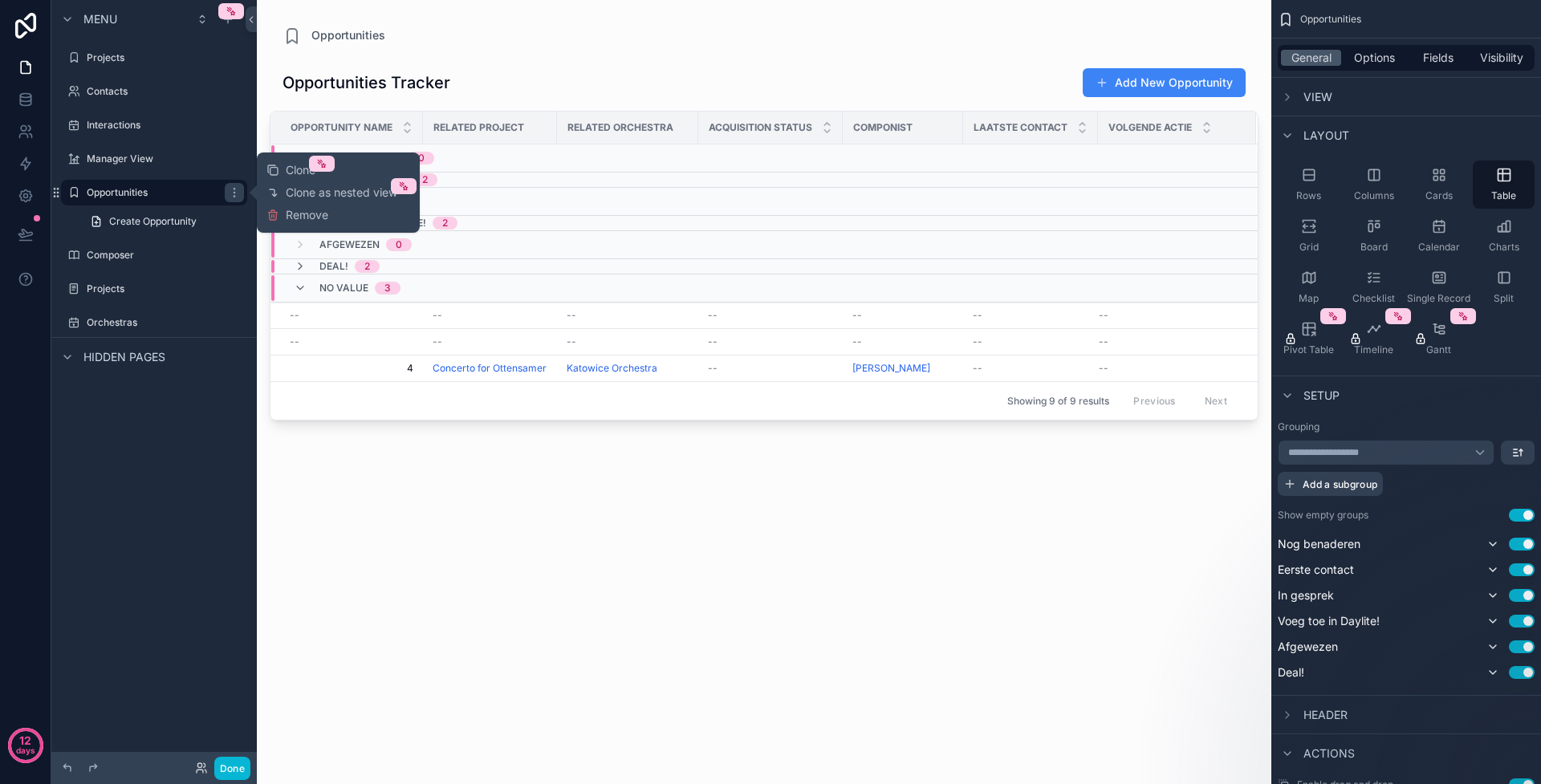 click on "Opportunities" at bounding box center (764, 35) 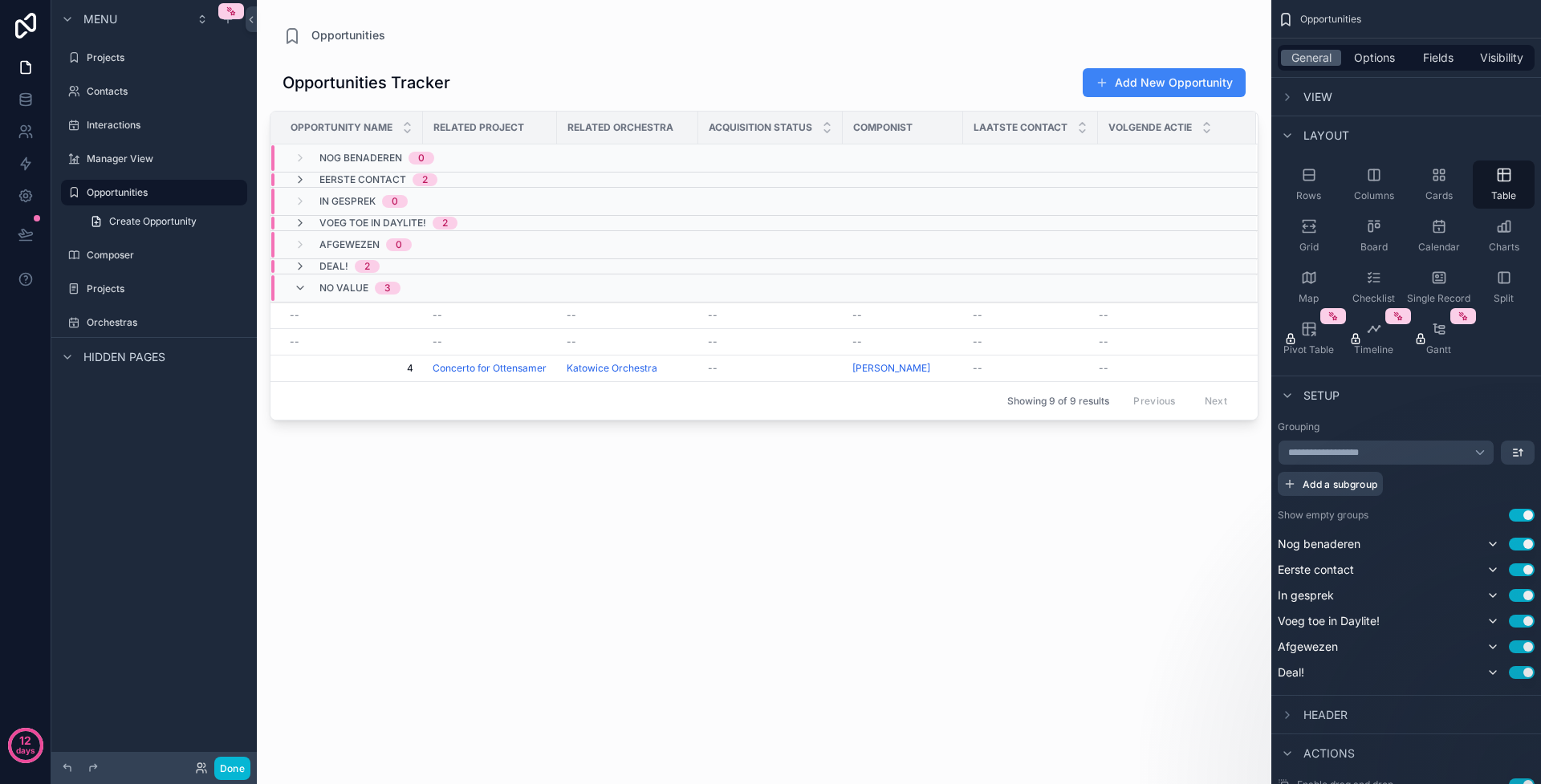 click on "Laatste Contact" at bounding box center (1020, 128) 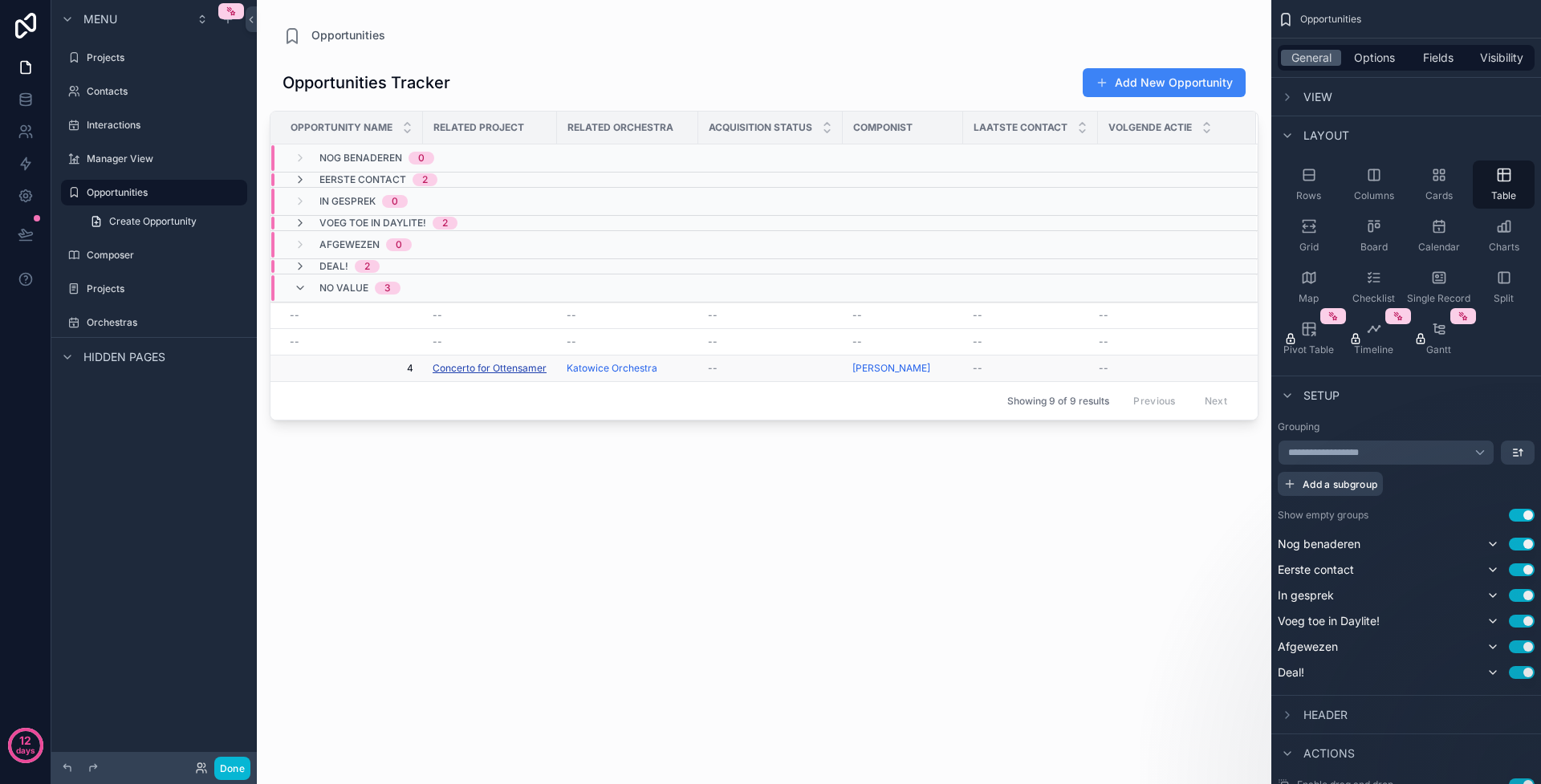 click on "Concerto for Ottensamer" at bounding box center [490, 368] 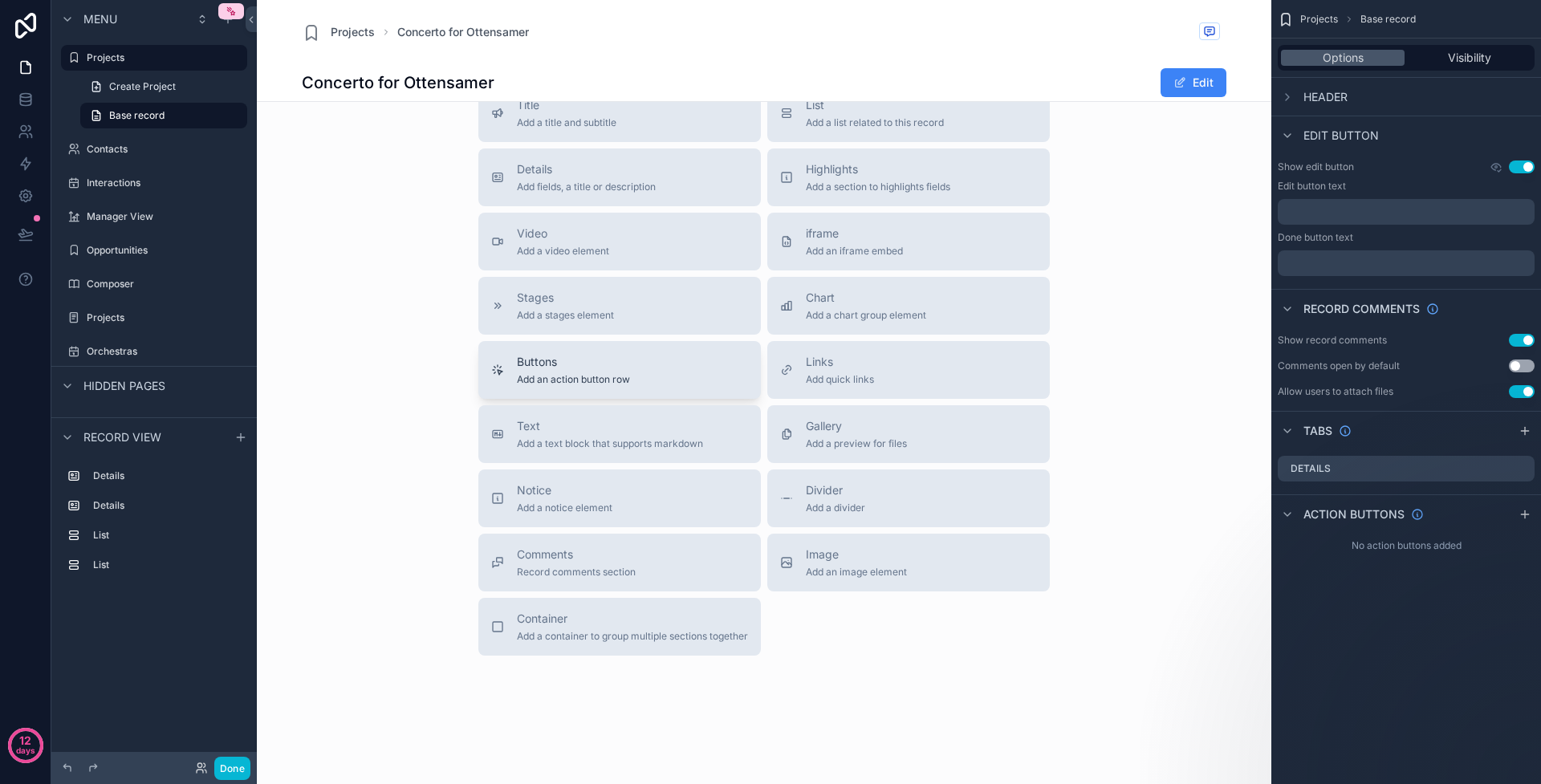 scroll, scrollTop: 0, scrollLeft: 0, axis: both 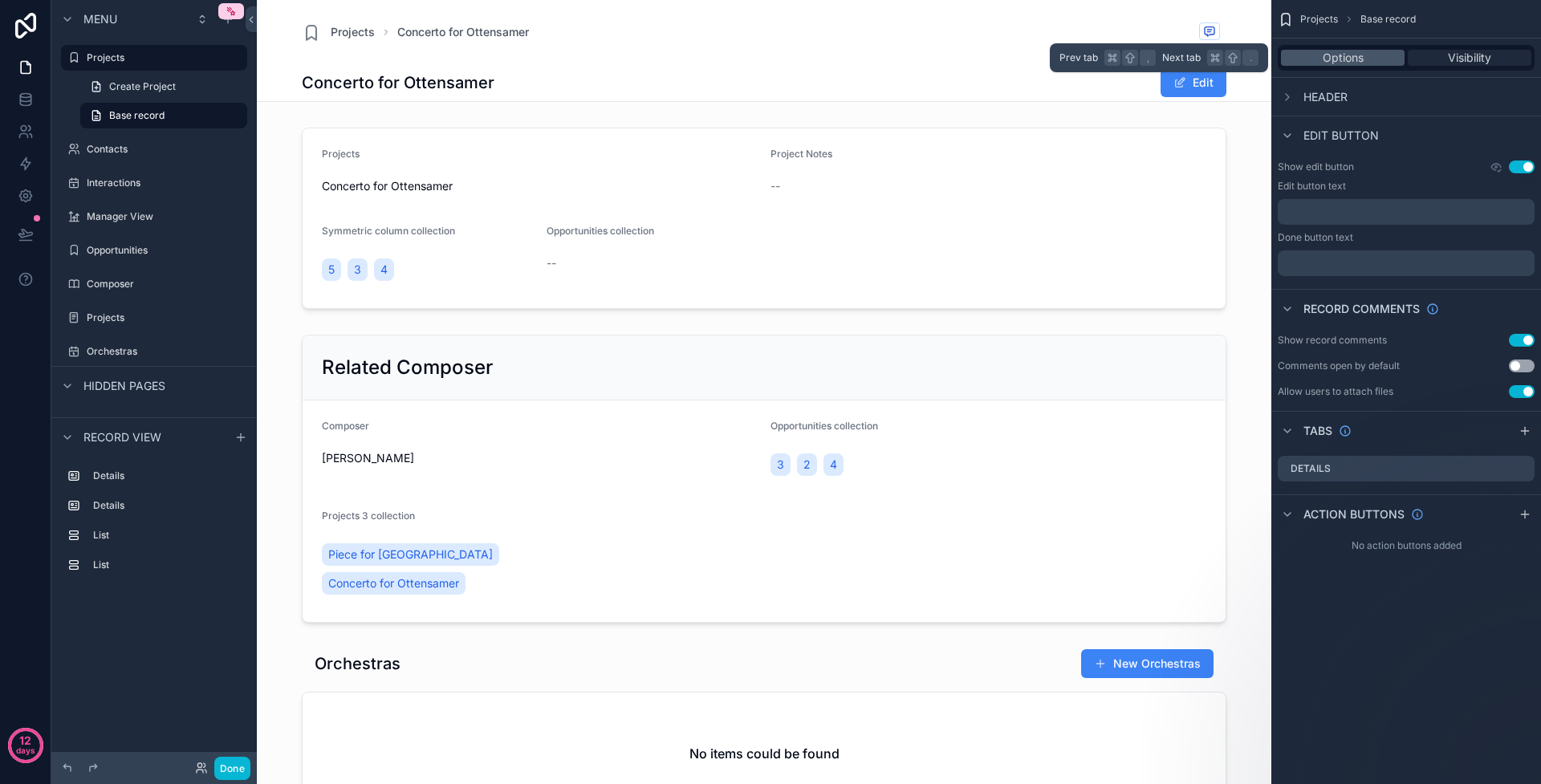 click on "Visibility" at bounding box center (1470, 58) 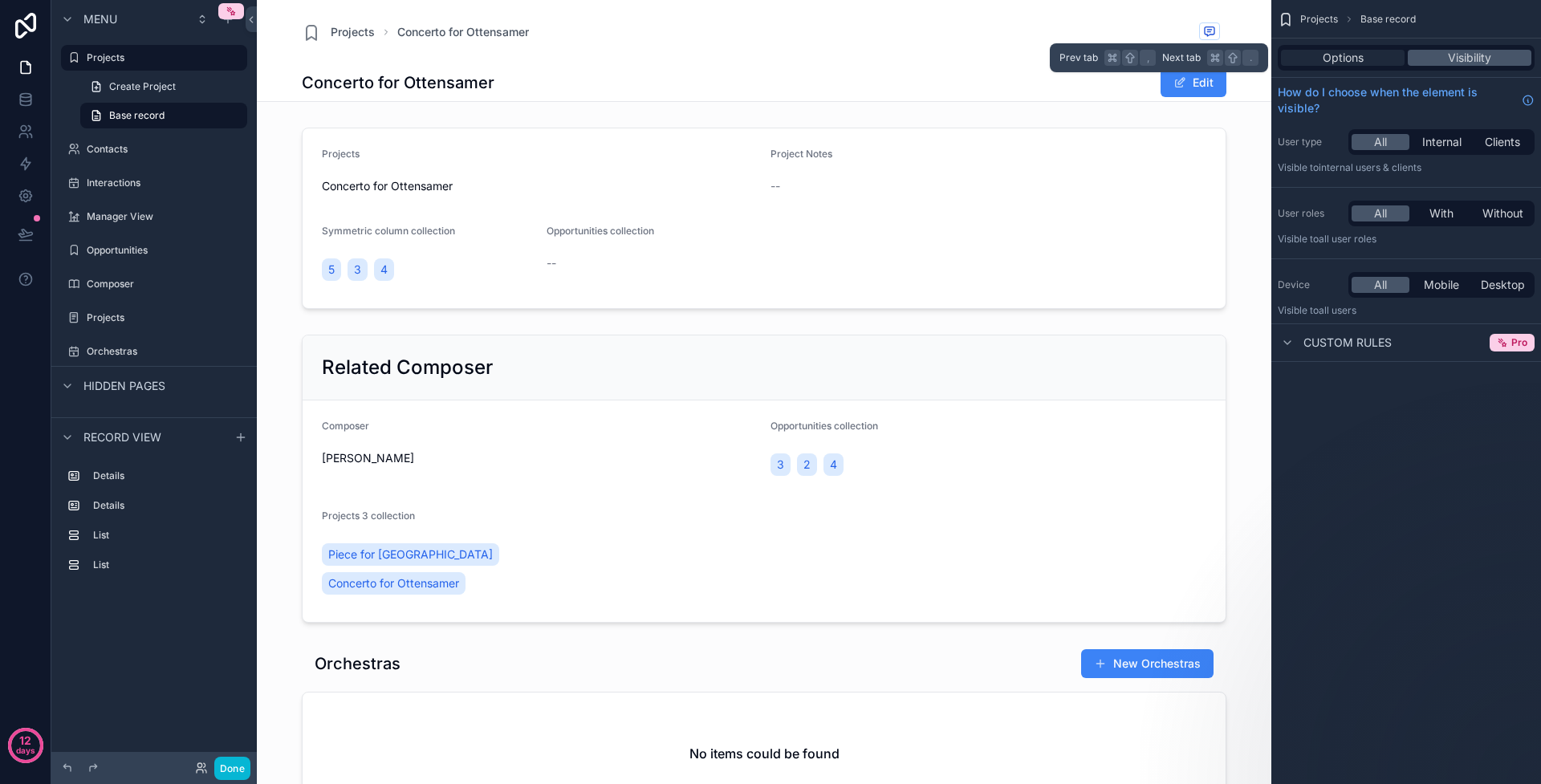 click on "Options" at bounding box center [1343, 58] 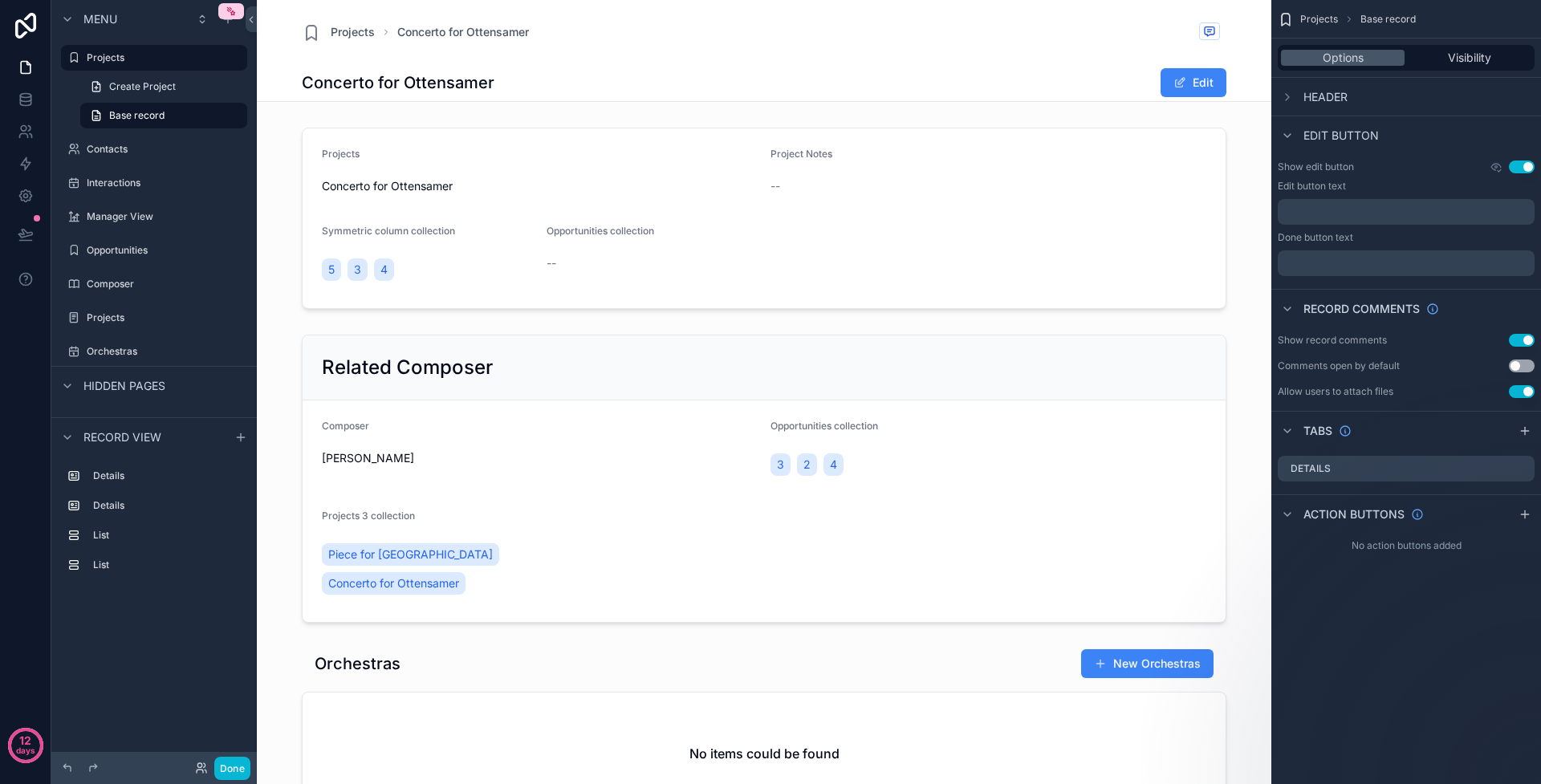 click on "Header" at bounding box center (1406, 96) 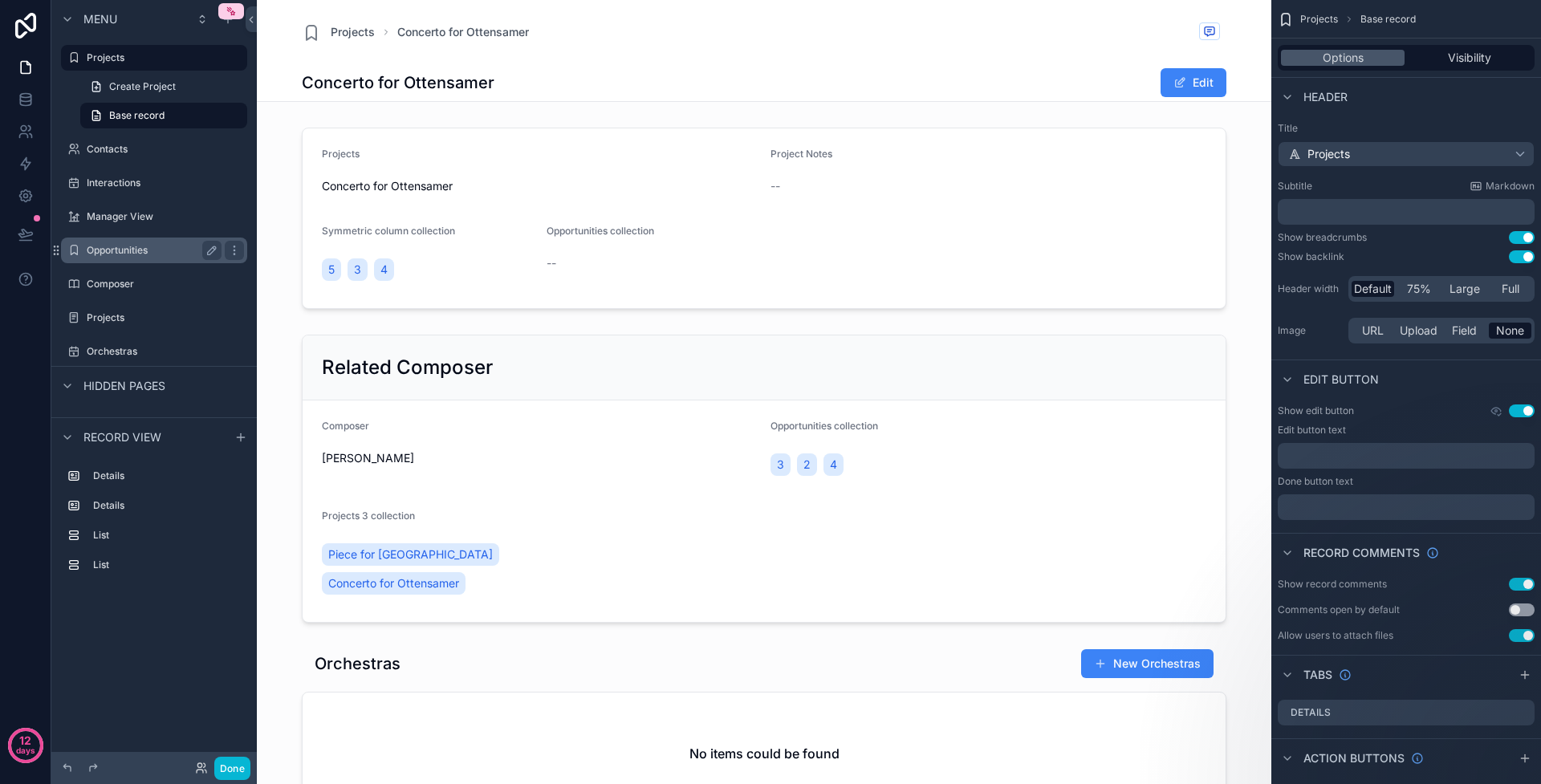click on "Opportunities" at bounding box center [151, 250] 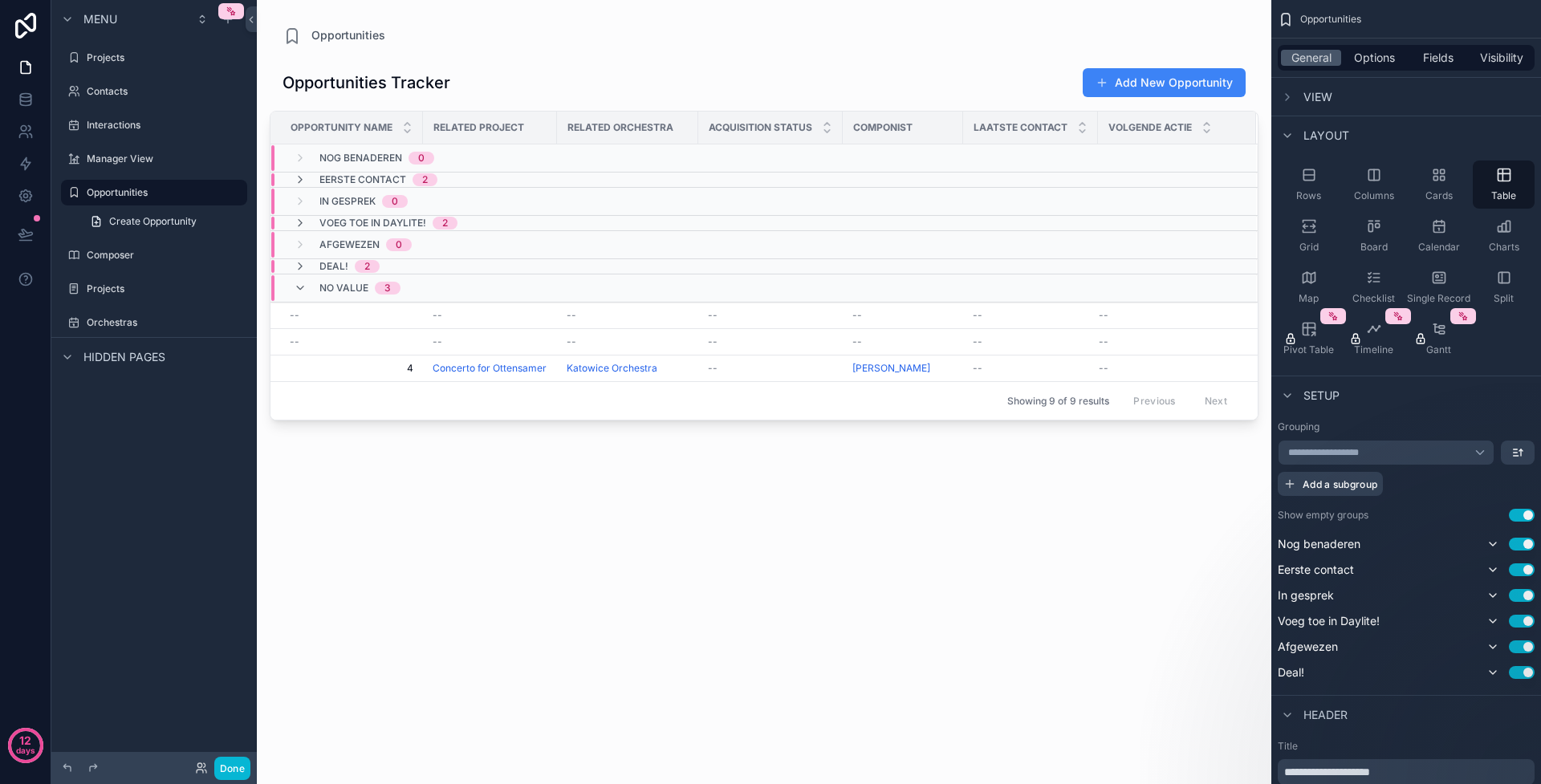 click on "Laatste Contact" at bounding box center [1020, 128] 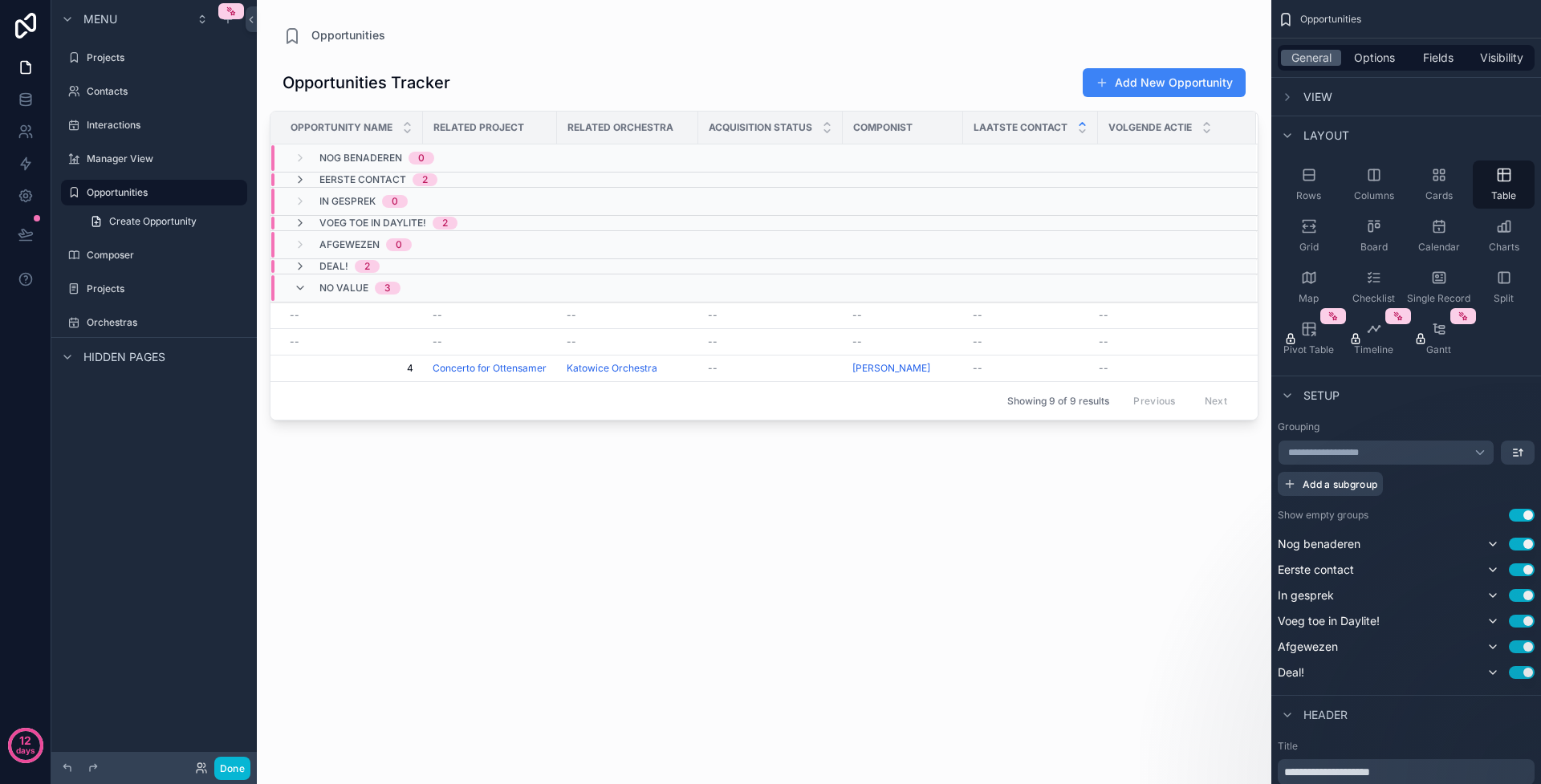 click at bounding box center (1082, 128) 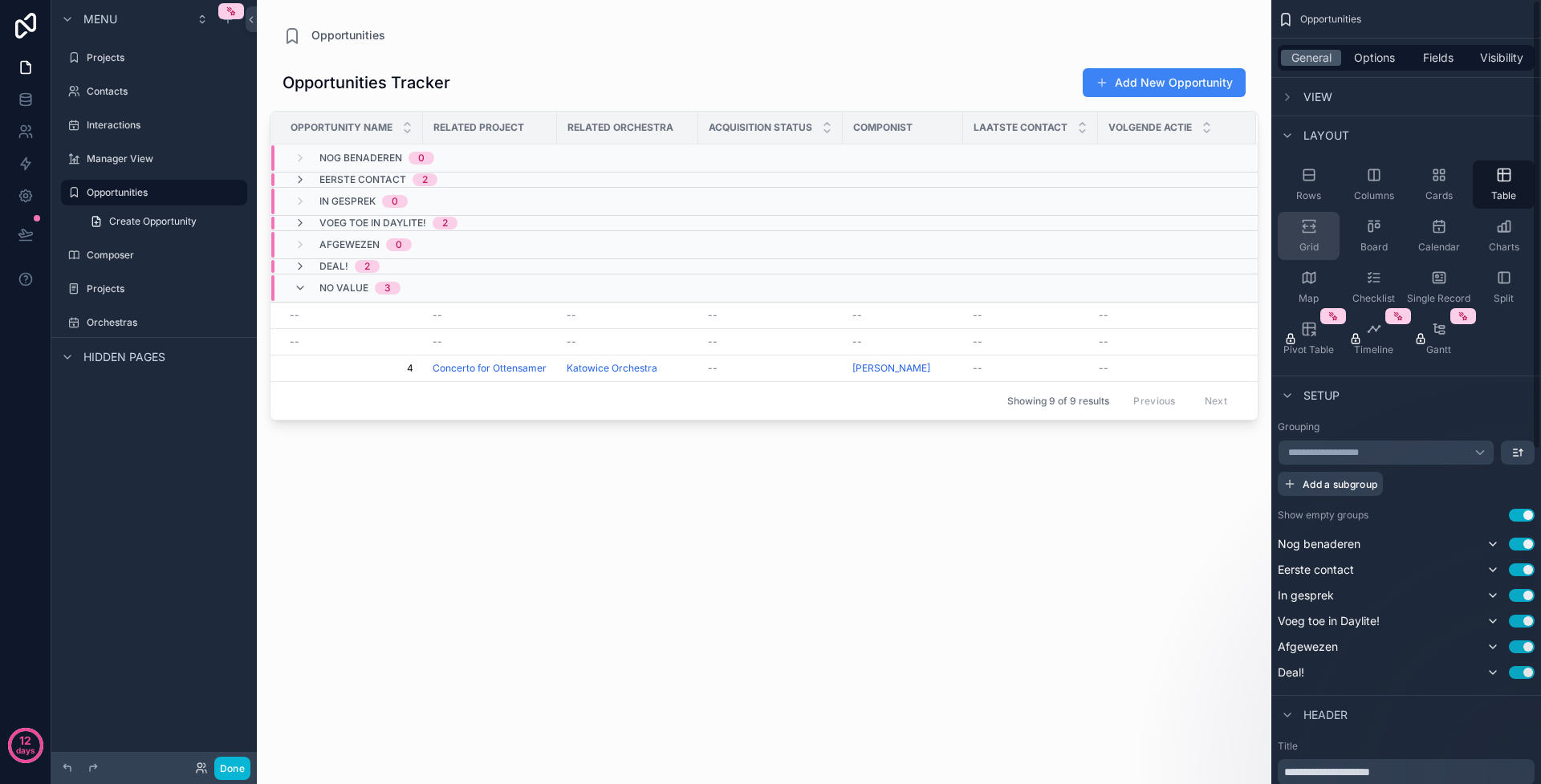 click 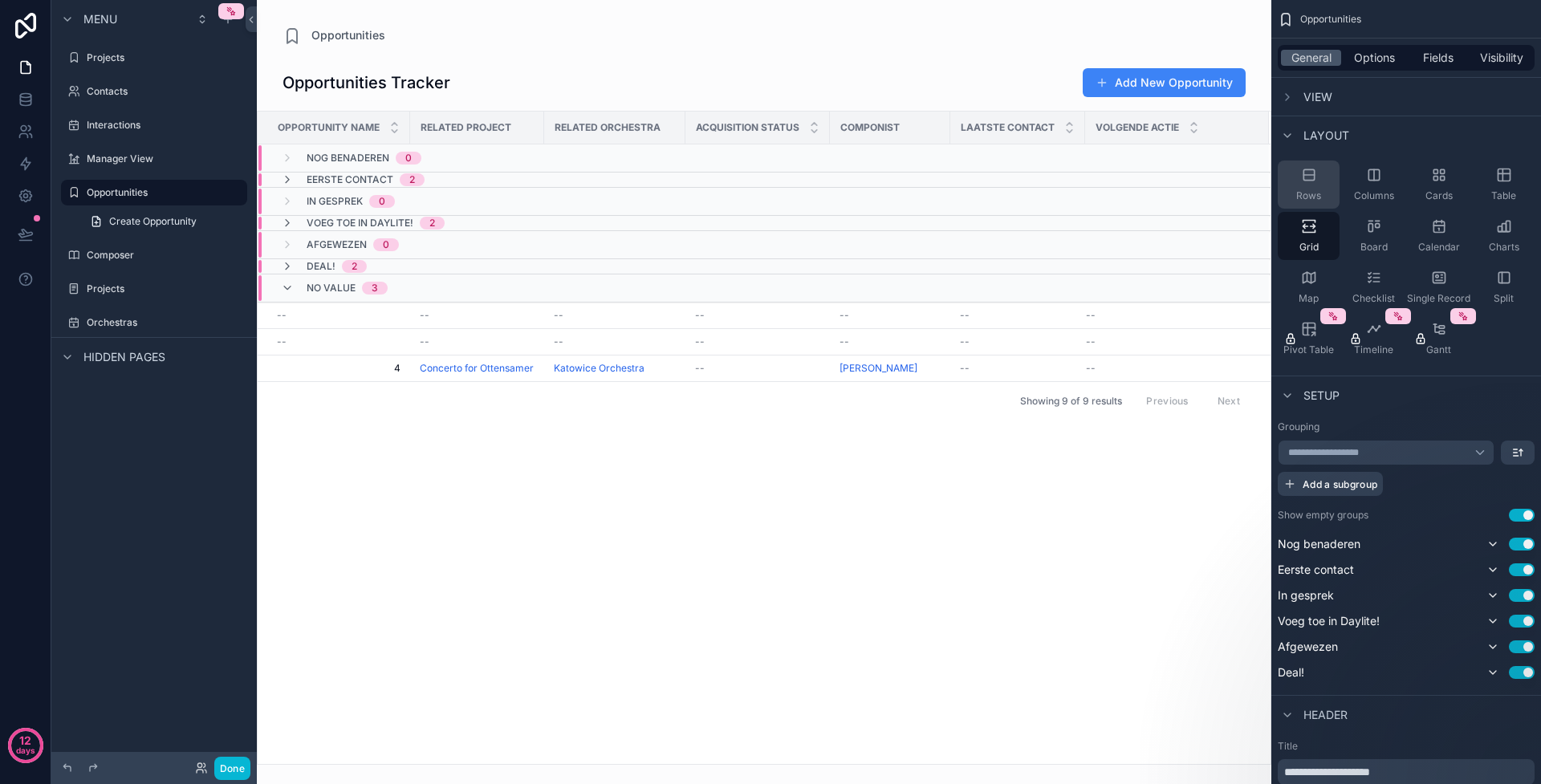 click on "Rows" at bounding box center (1308, 185) 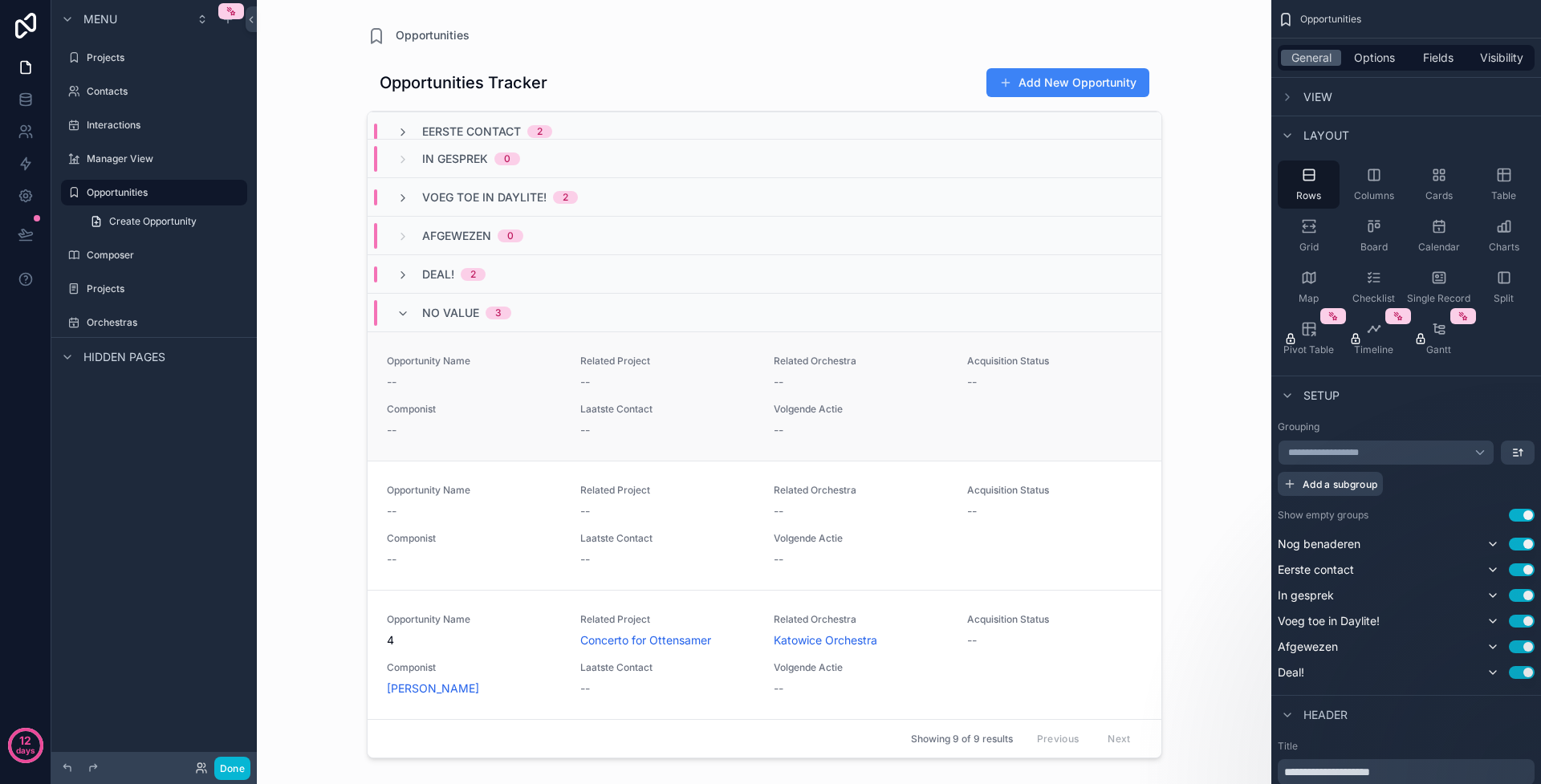 scroll, scrollTop: 0, scrollLeft: 0, axis: both 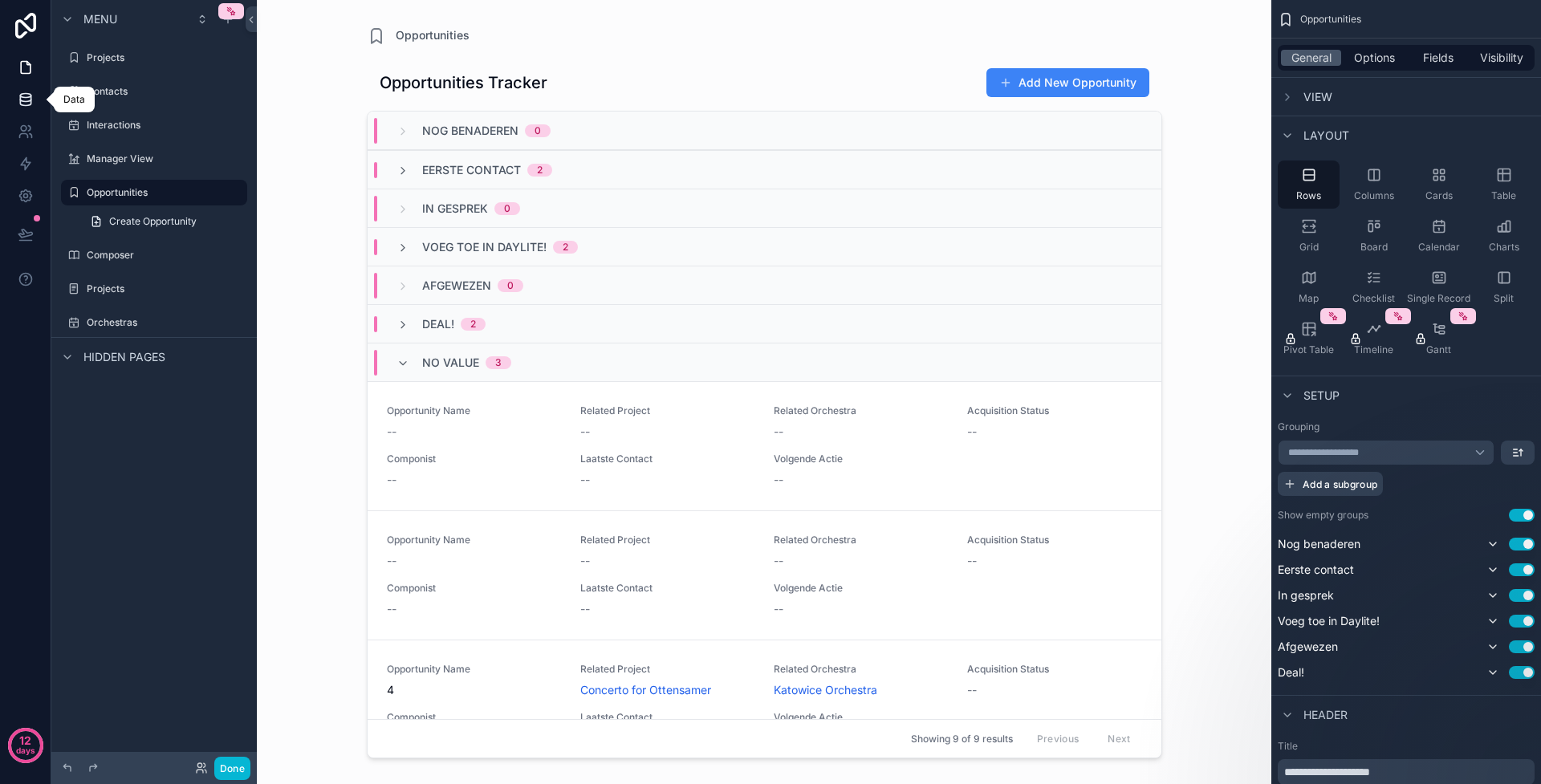 click 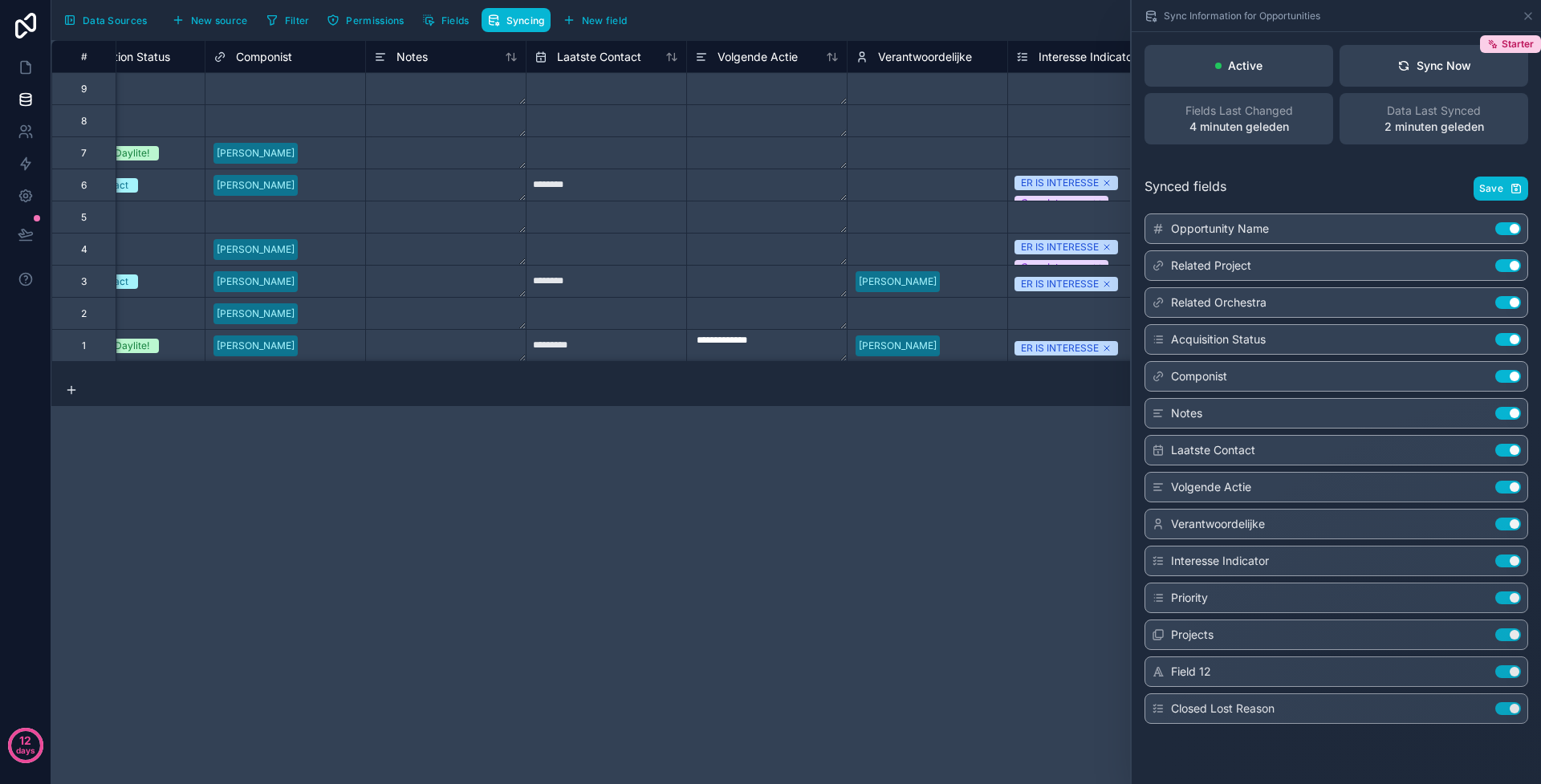 scroll, scrollTop: 0, scrollLeft: 575, axis: horizontal 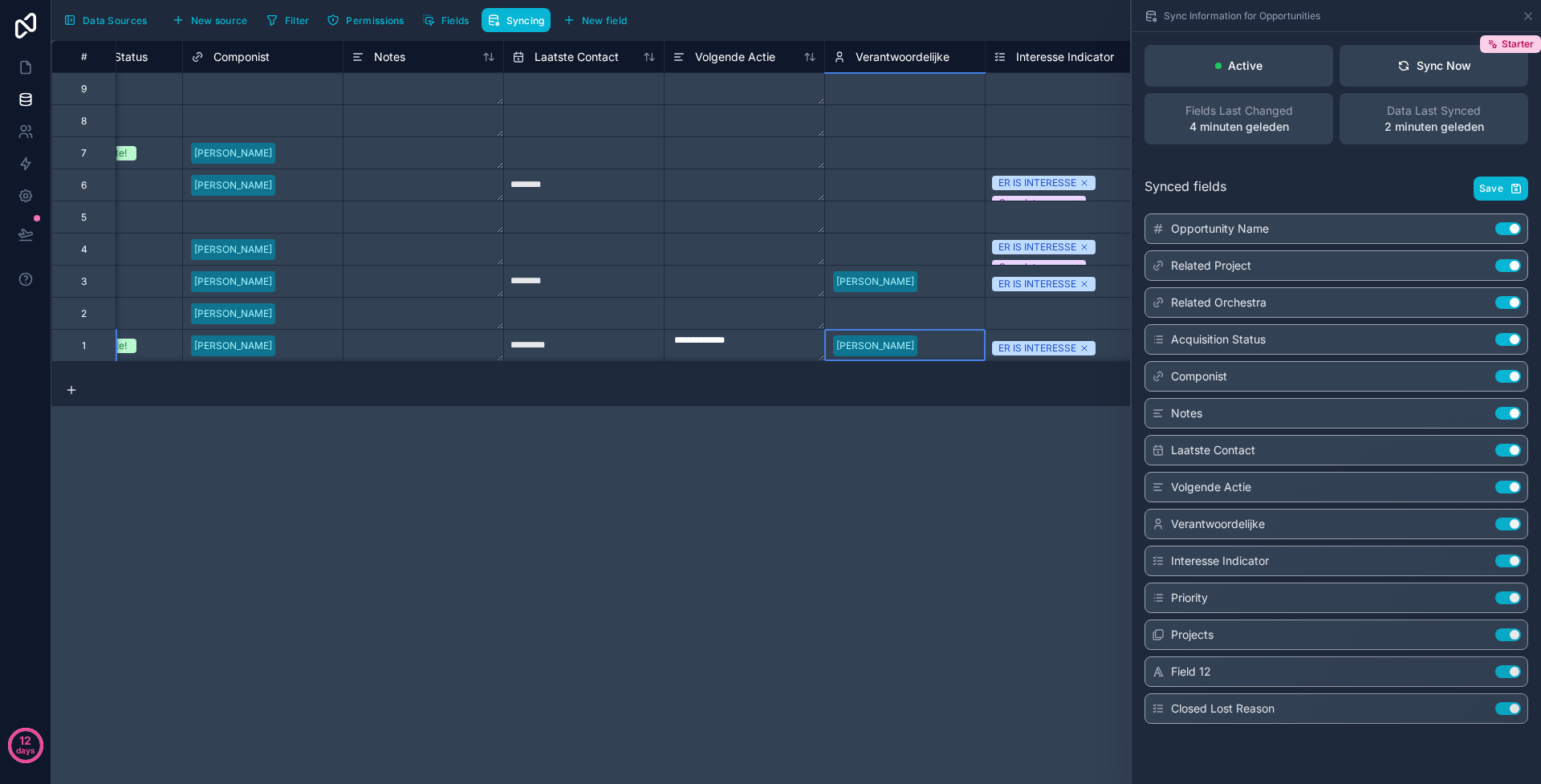 click at bounding box center (950, 346) 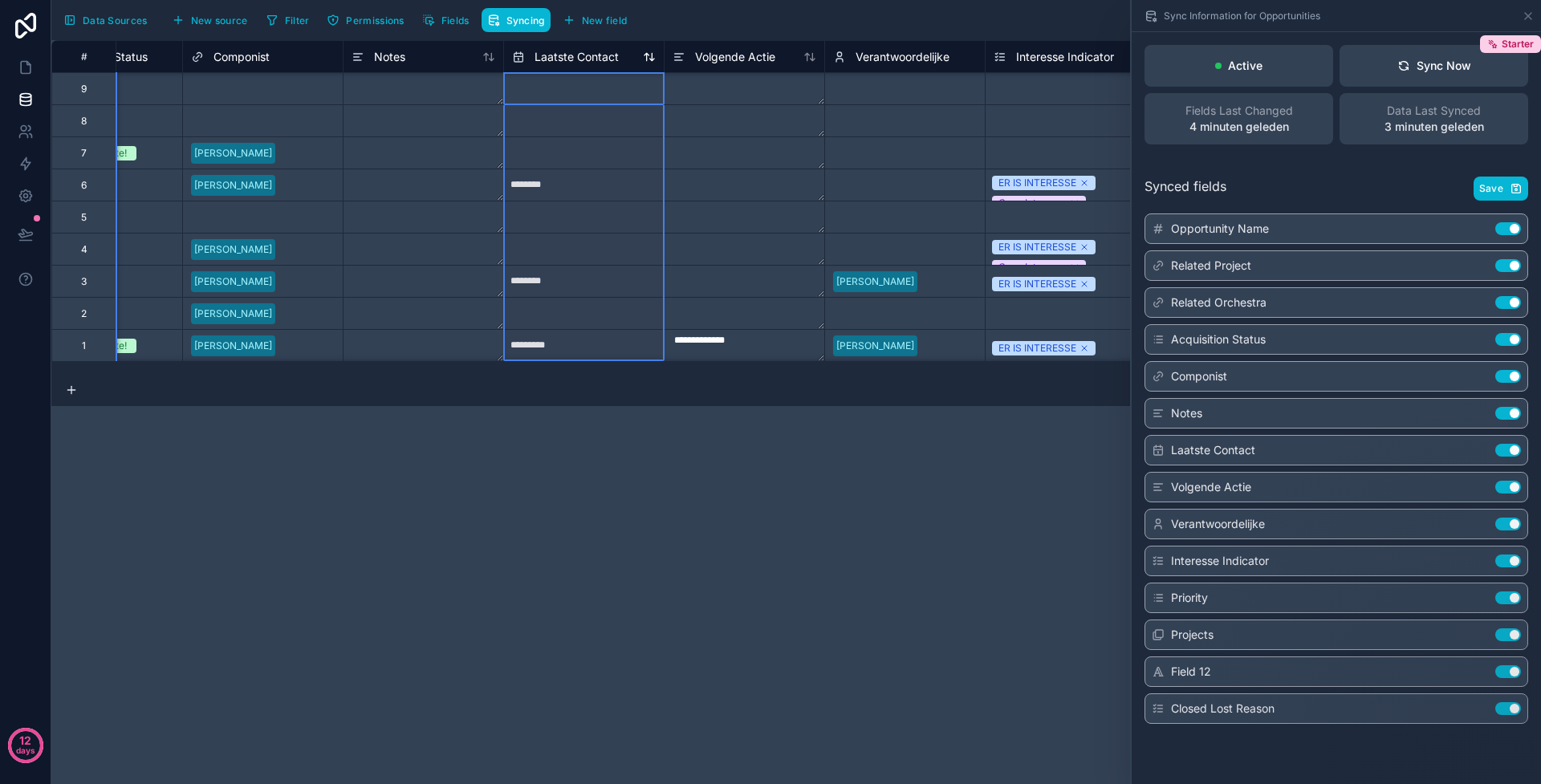 click on "Laatste Contact" at bounding box center [576, 57] 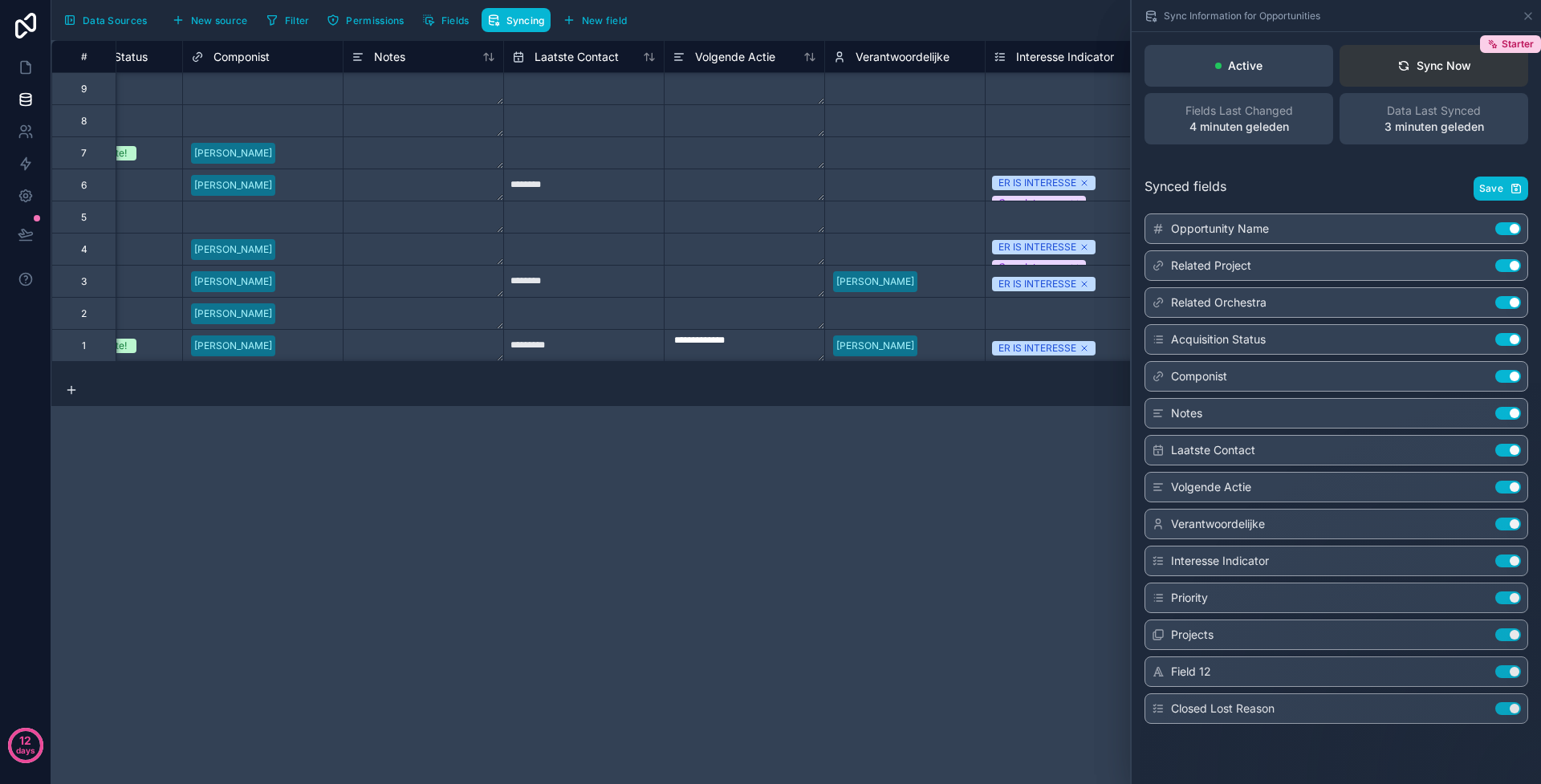 click on "Sync Now" at bounding box center [1434, 66] 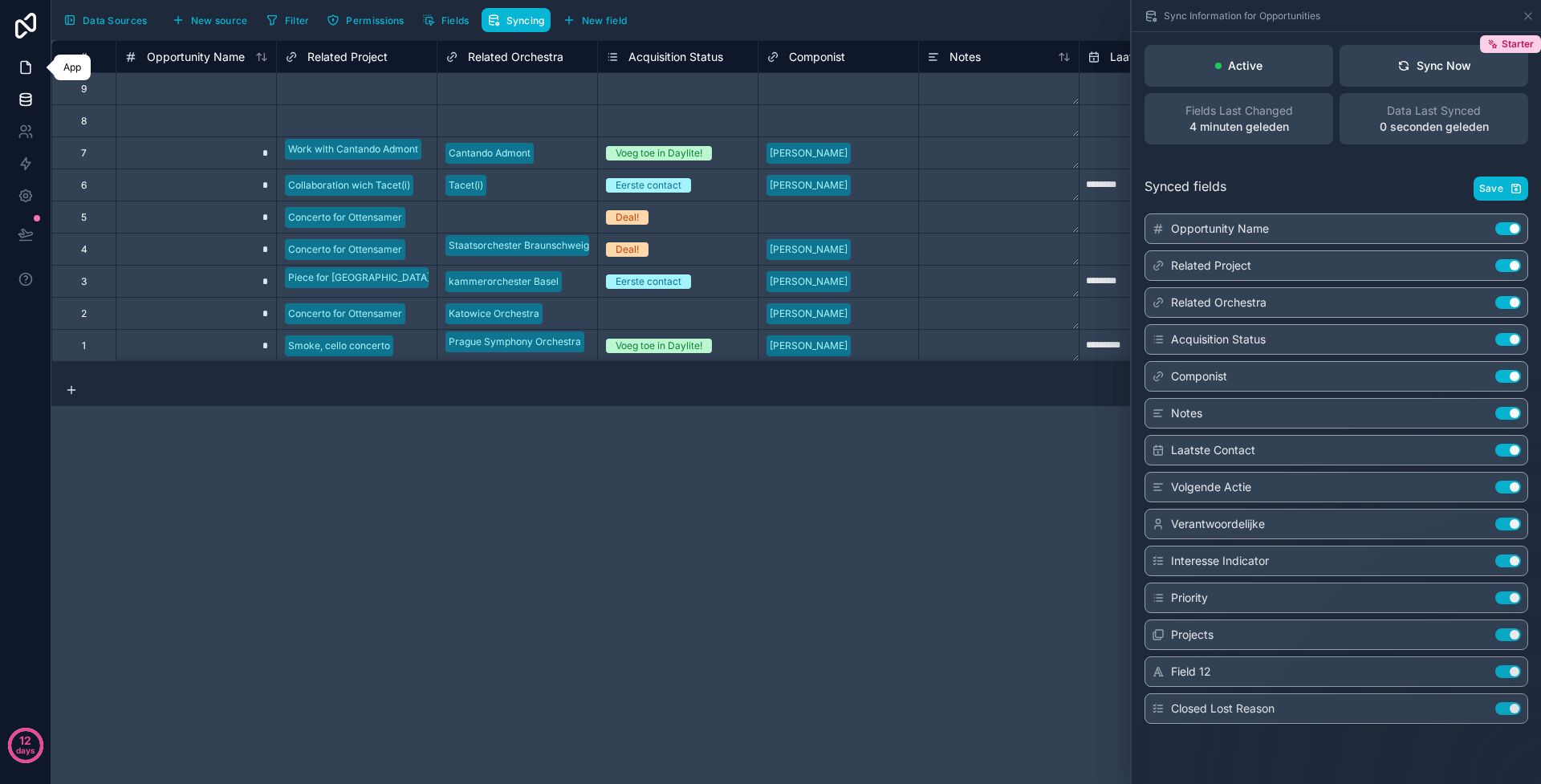 click 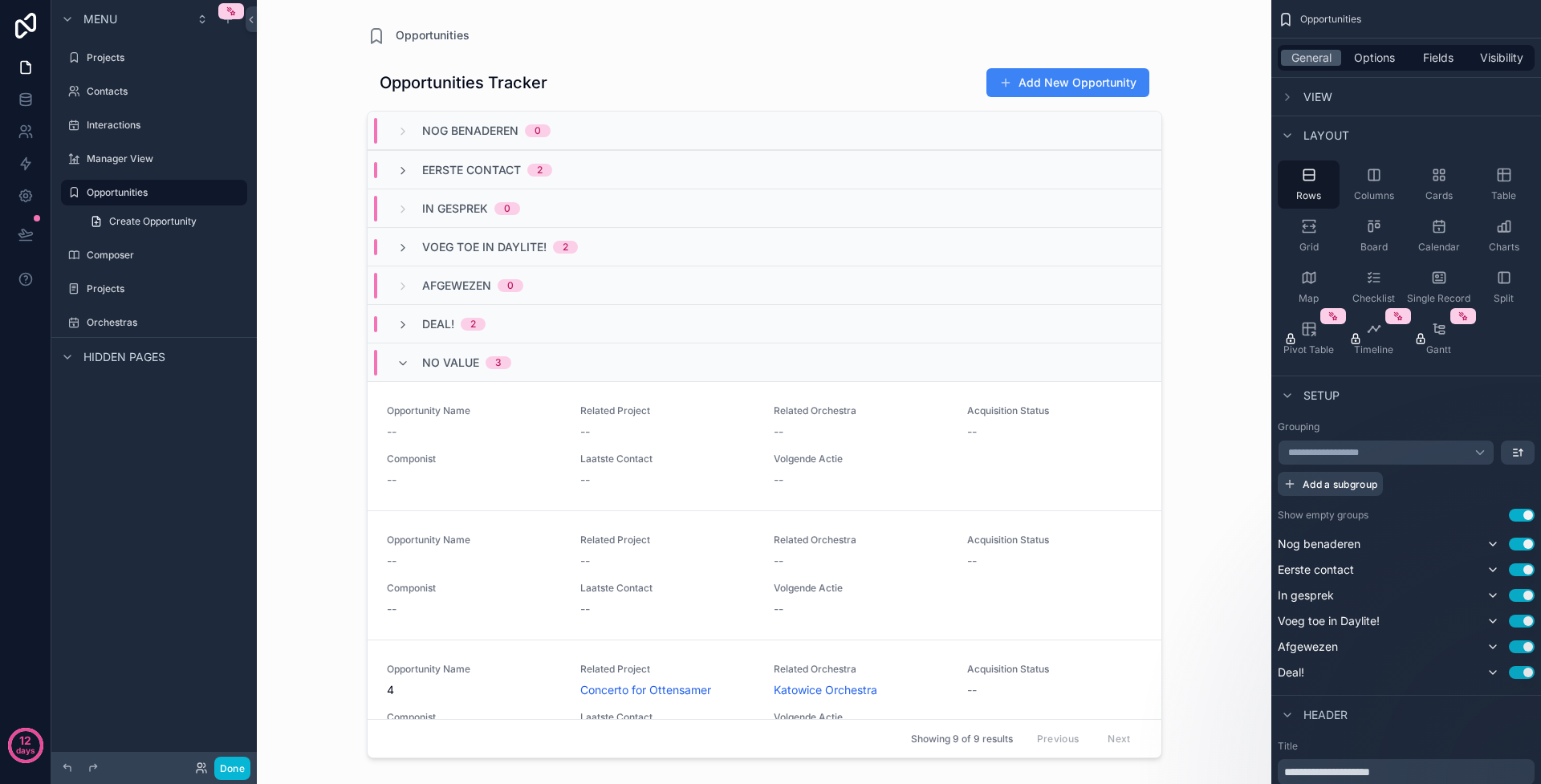 scroll, scrollTop: 50, scrollLeft: 0, axis: vertical 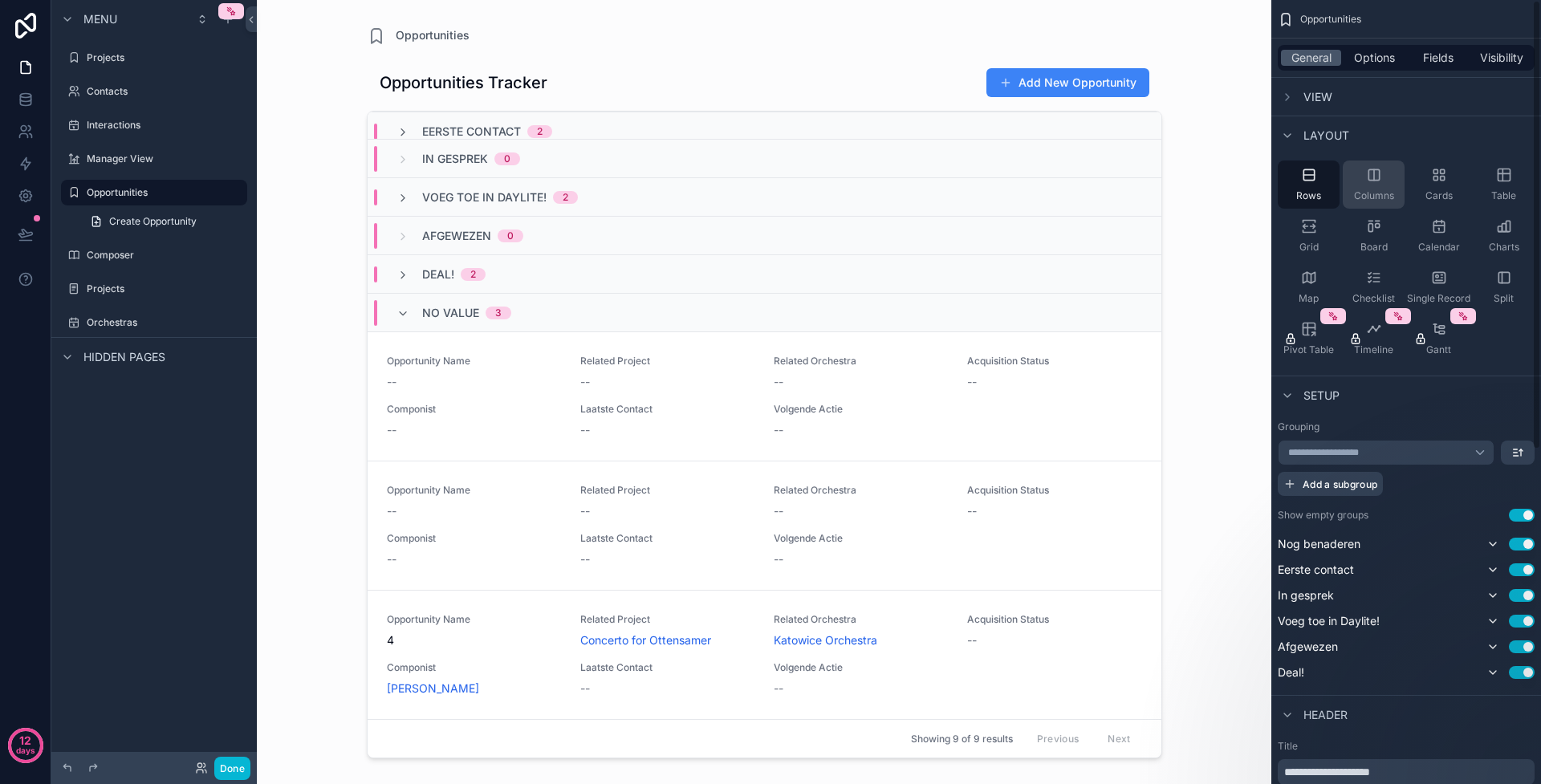click on "Columns" at bounding box center [1373, 185] 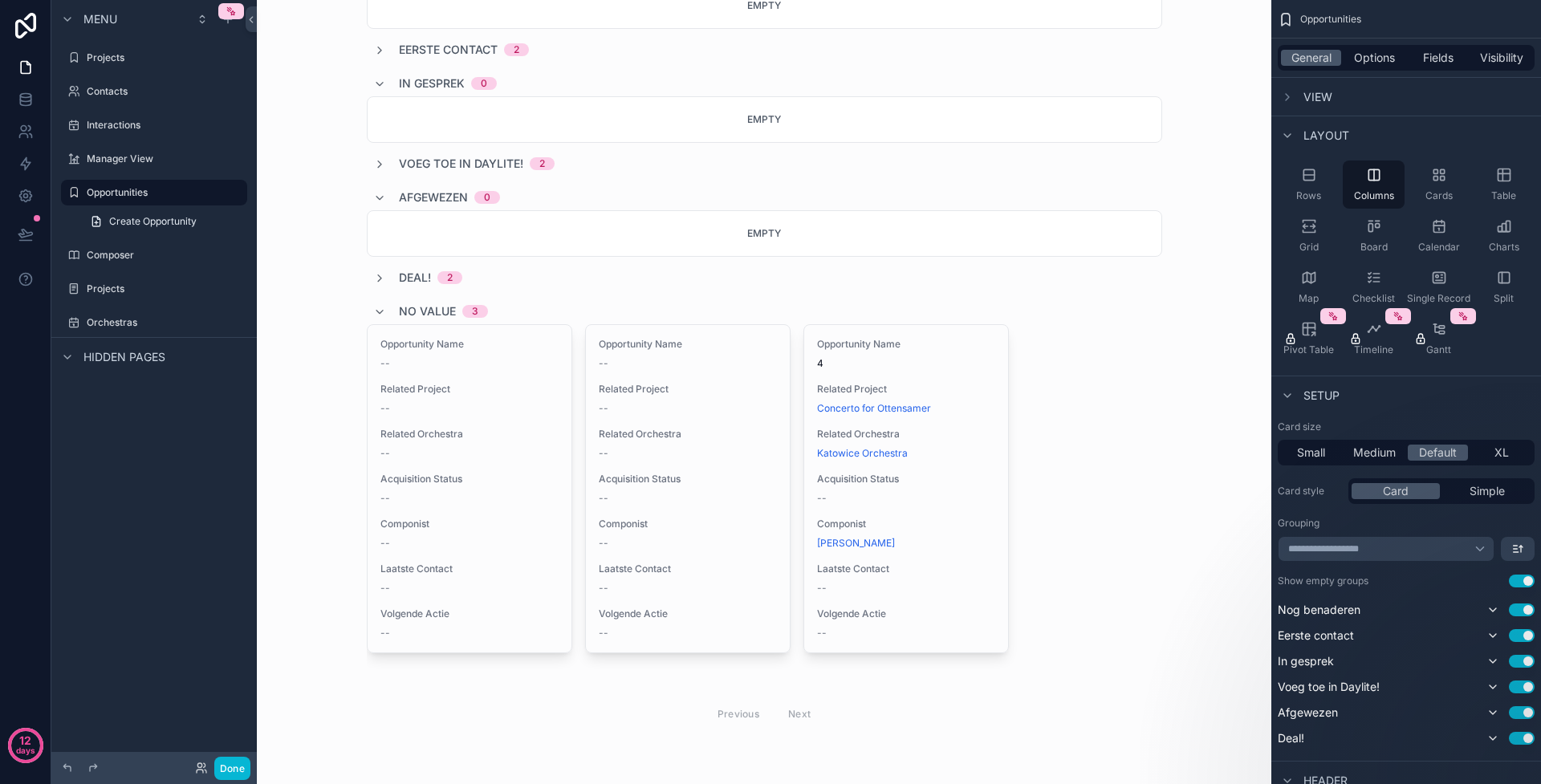 scroll, scrollTop: 0, scrollLeft: 0, axis: both 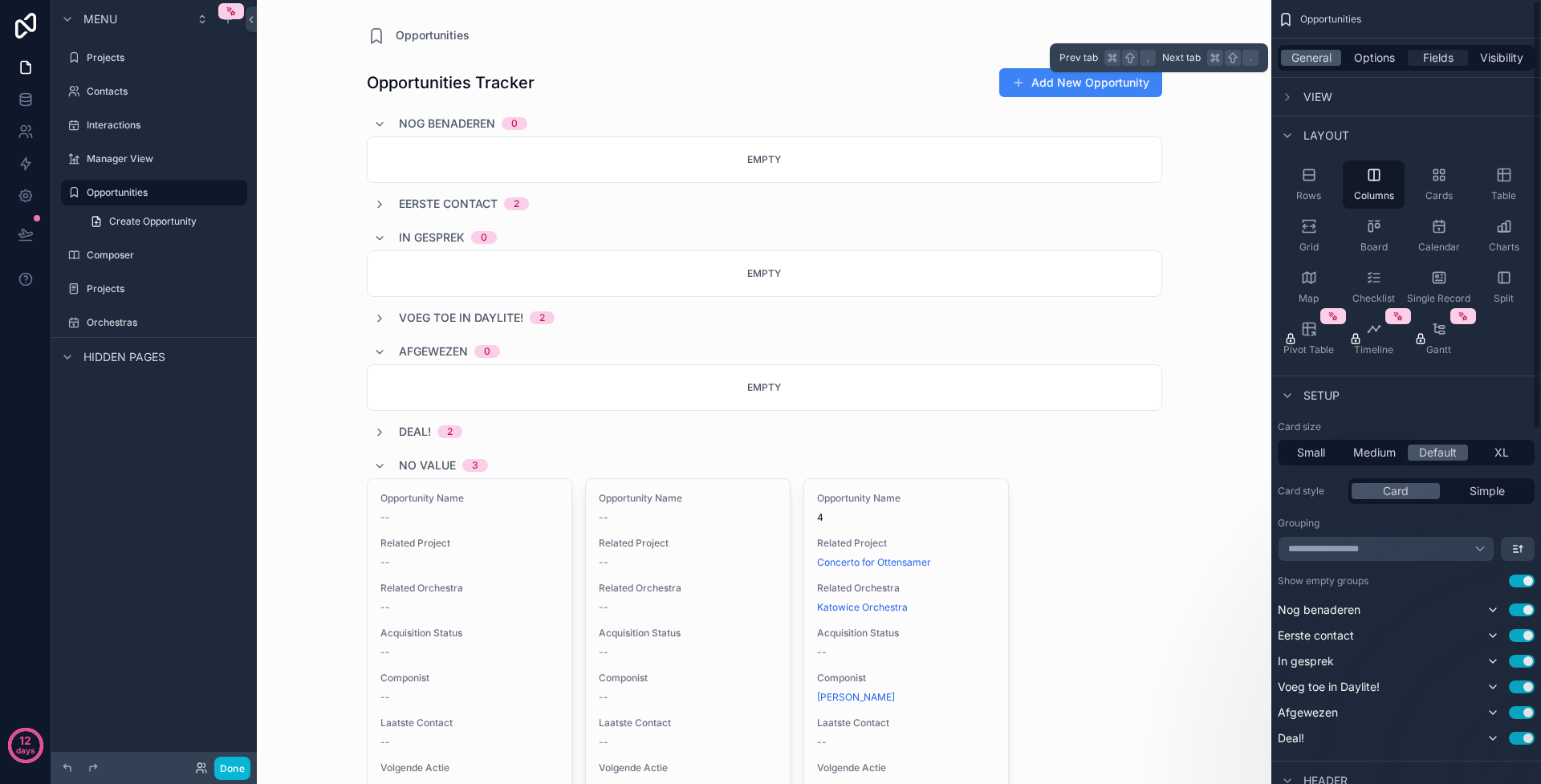 click on "Fields" at bounding box center [1438, 58] 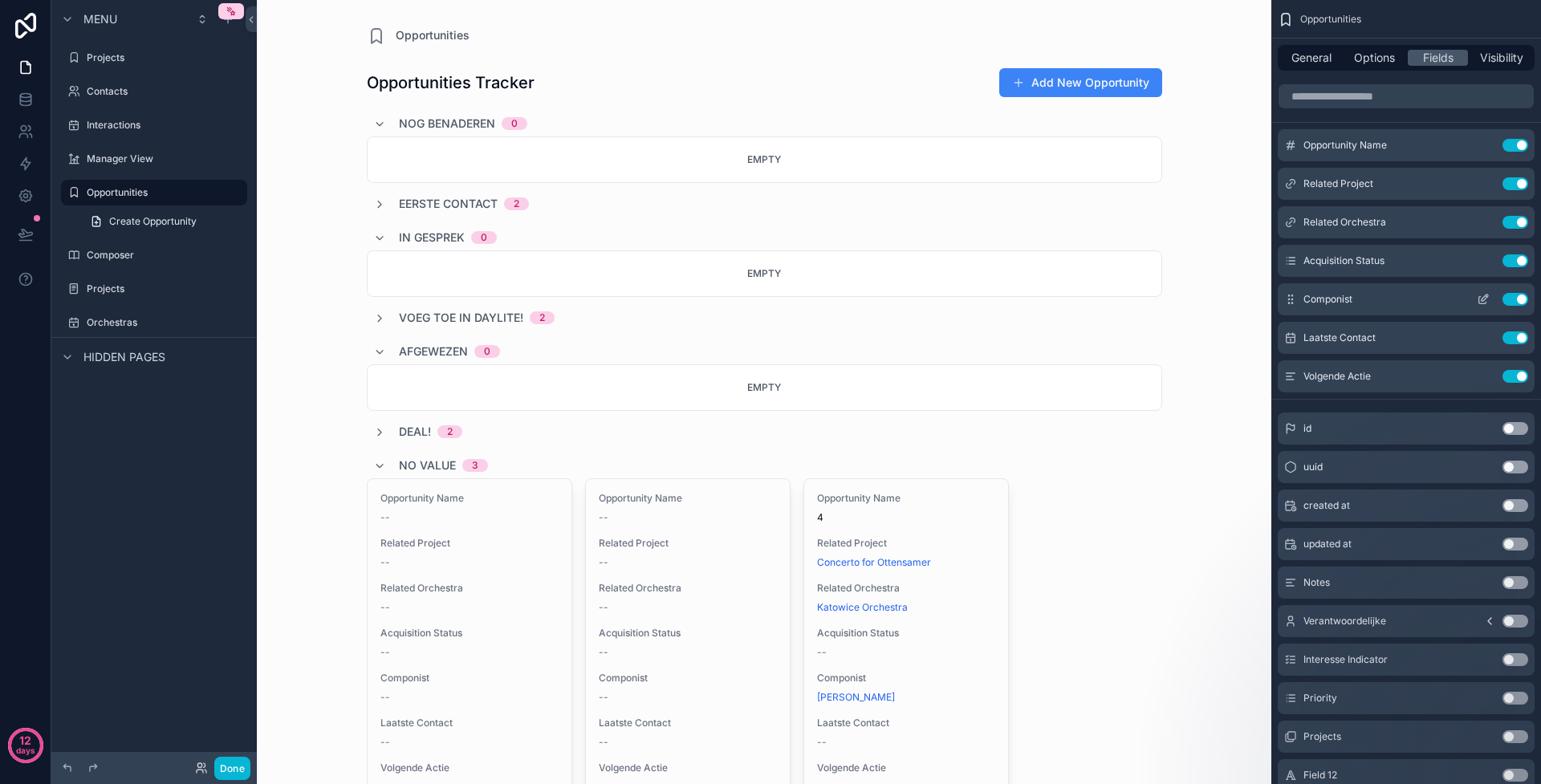 click on "Use setting" at bounding box center (1515, 299) 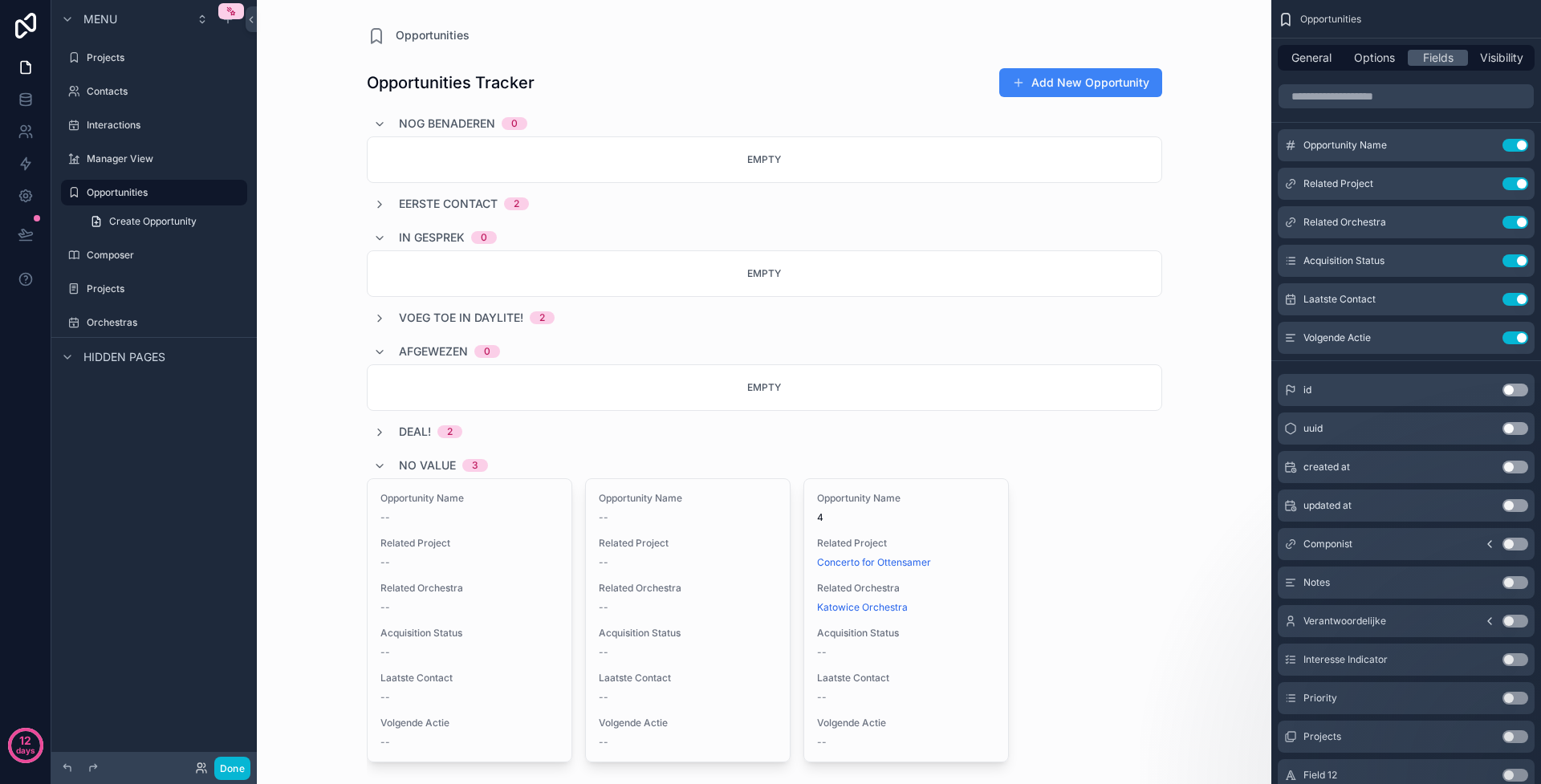 click on "Use setting" at bounding box center [1515, 299] 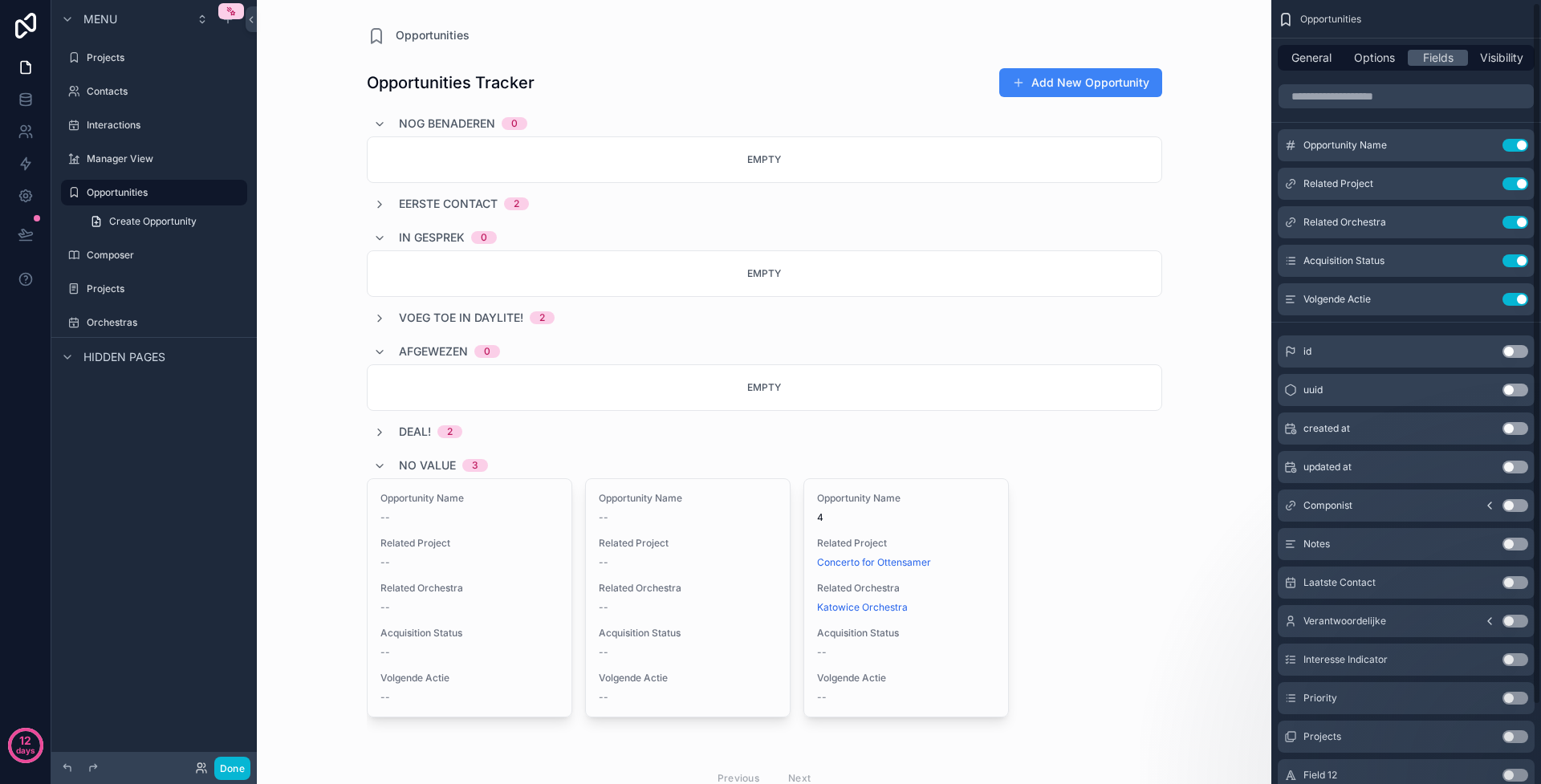 scroll, scrollTop: 43, scrollLeft: 0, axis: vertical 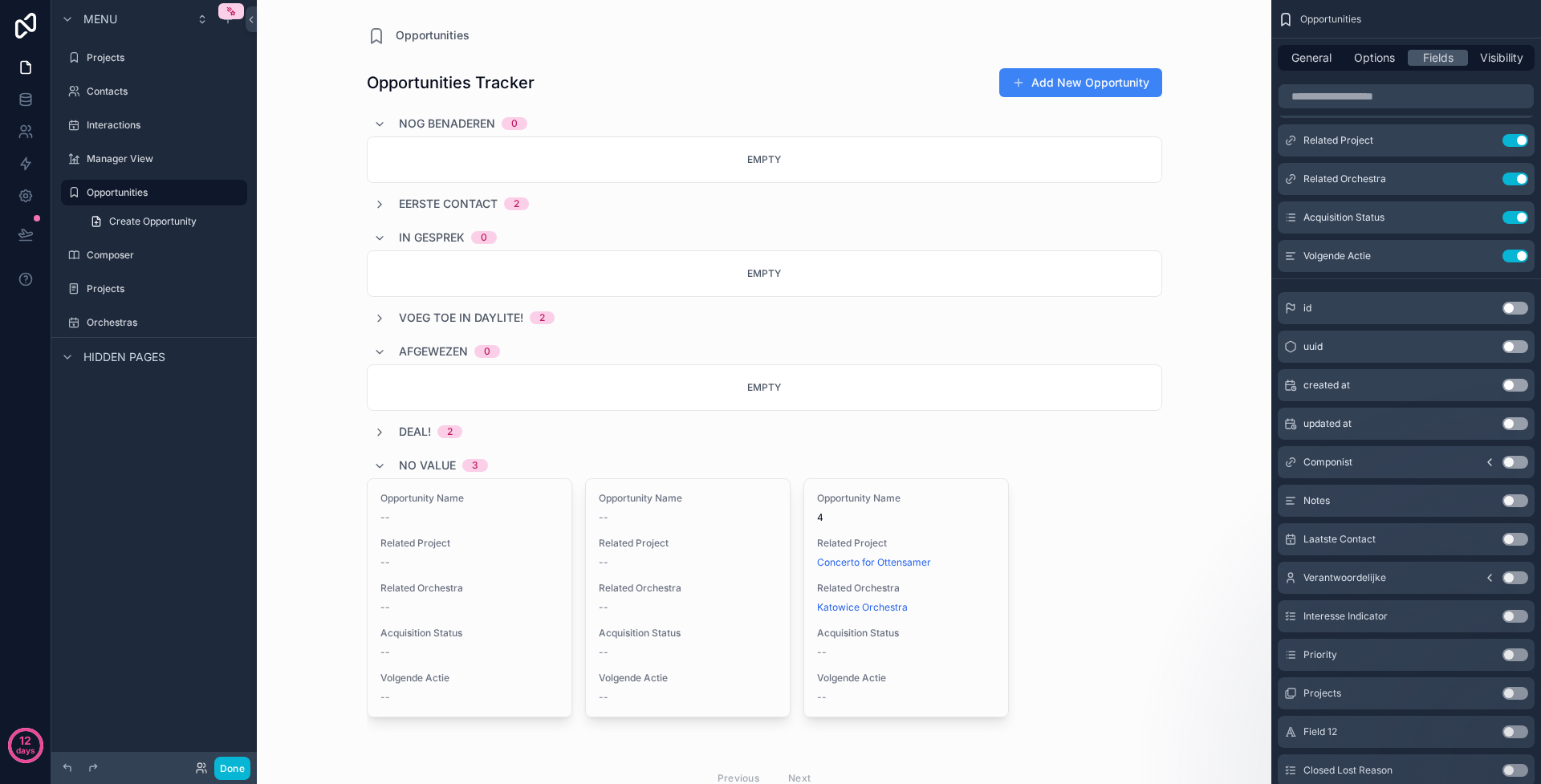 click on "Use setting" at bounding box center (1515, 462) 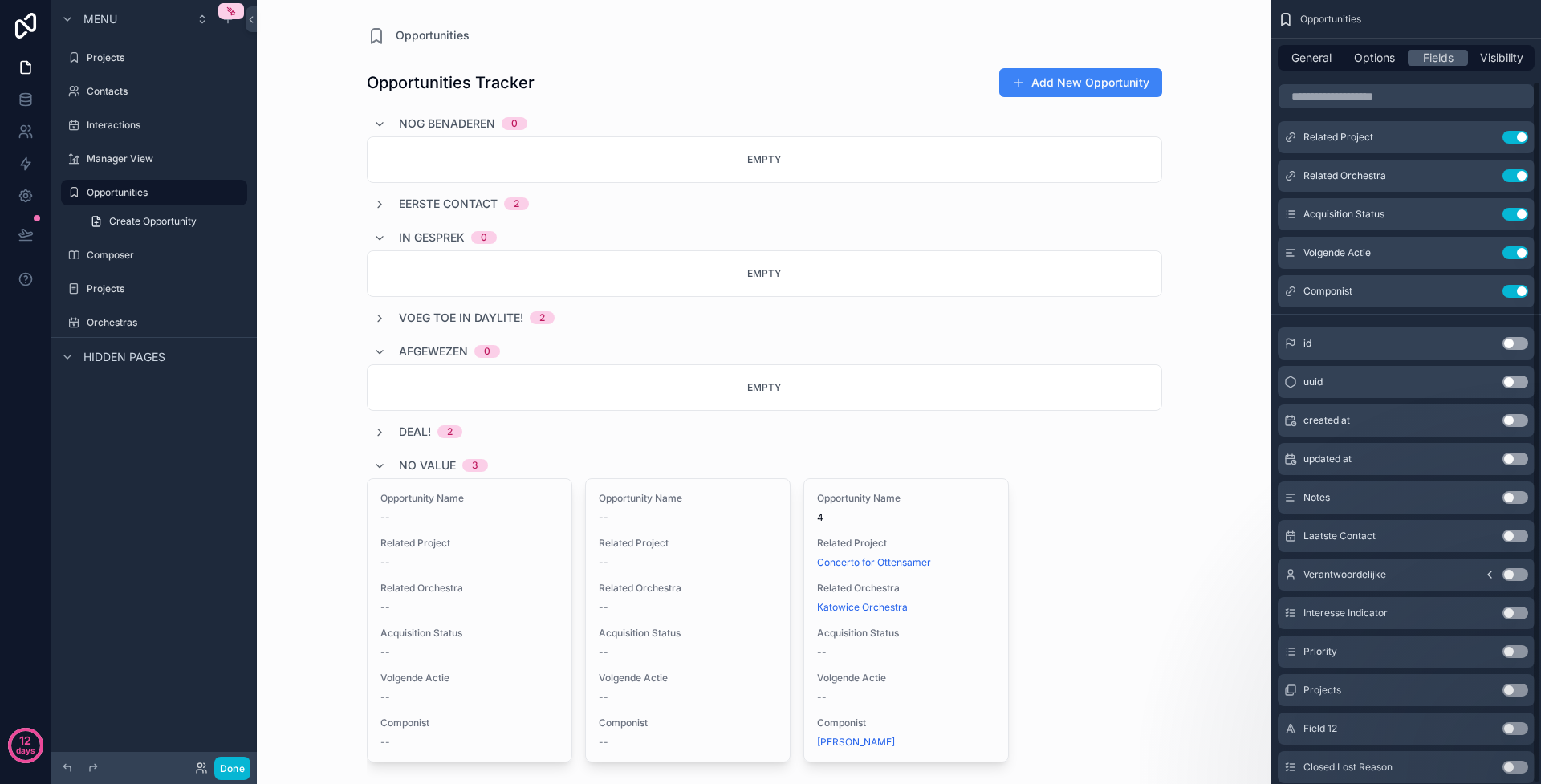 scroll, scrollTop: 90, scrollLeft: 0, axis: vertical 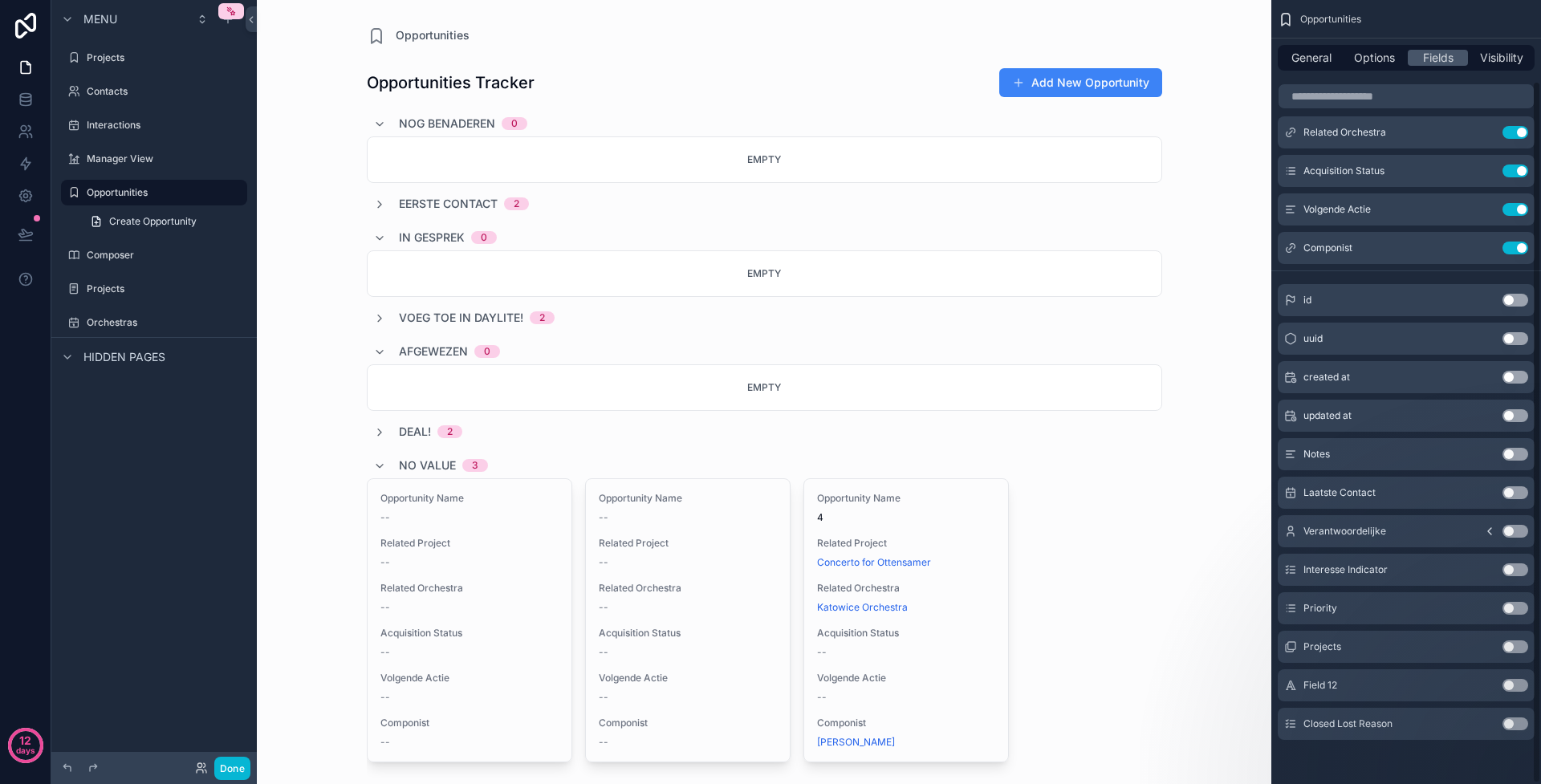 click on "Opportunities General Options Fields Visibility Opportunity Name Use setting Related Project Use setting Related Orchestra Use setting Acquisition Status Use setting Volgende Actie Use setting Componist Use setting id Use setting uuid Use setting created at Use setting updated at Use setting Notes Use setting Laatste Contact Use setting Verantwoordelijke Use setting Interesse Indicator Use setting Priority Use setting Projects Use setting Field 12 Use setting Closed Lost Reason Use setting" at bounding box center [1406, 392] 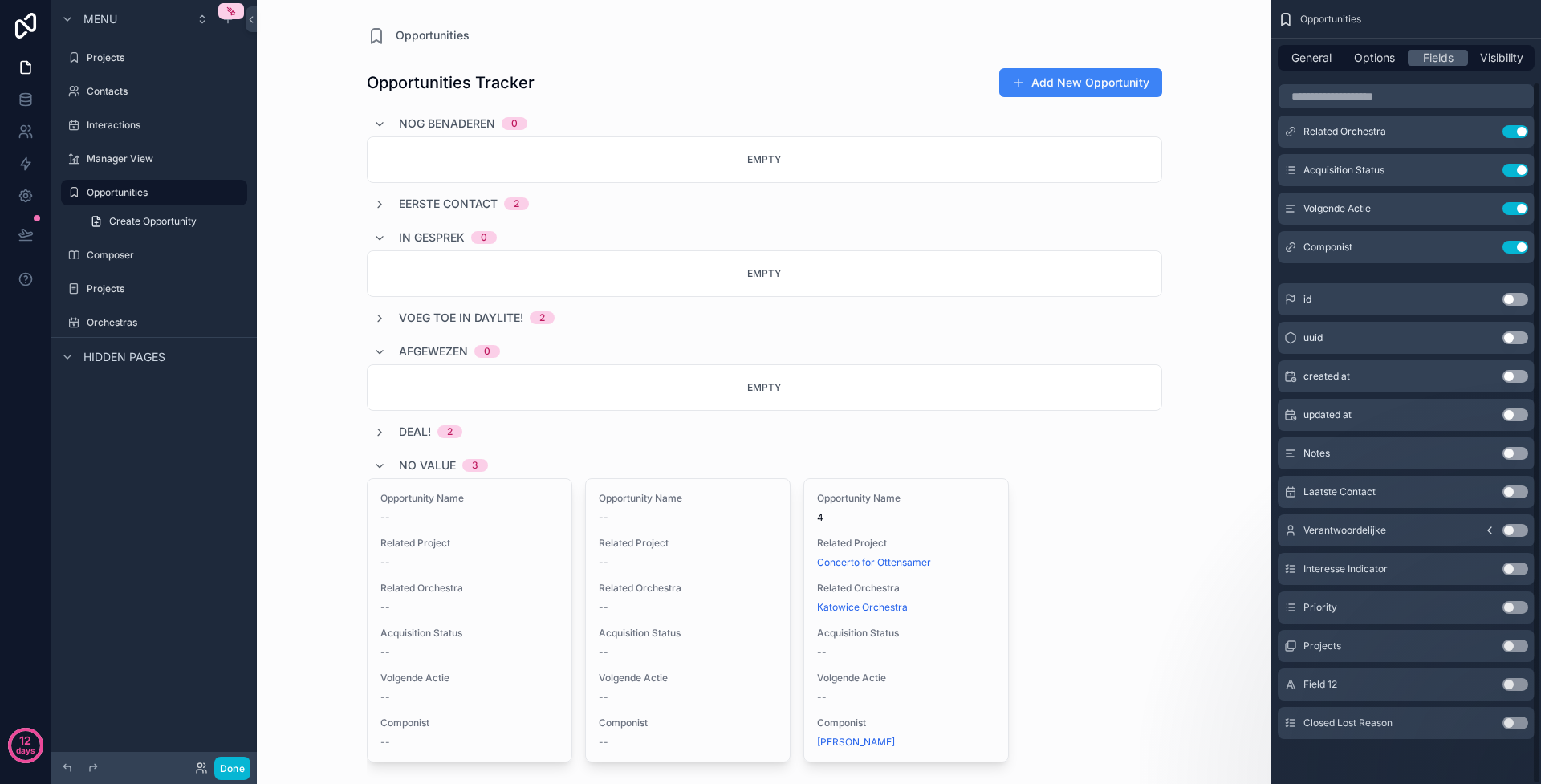 click on "Use setting" at bounding box center [1515, 492] 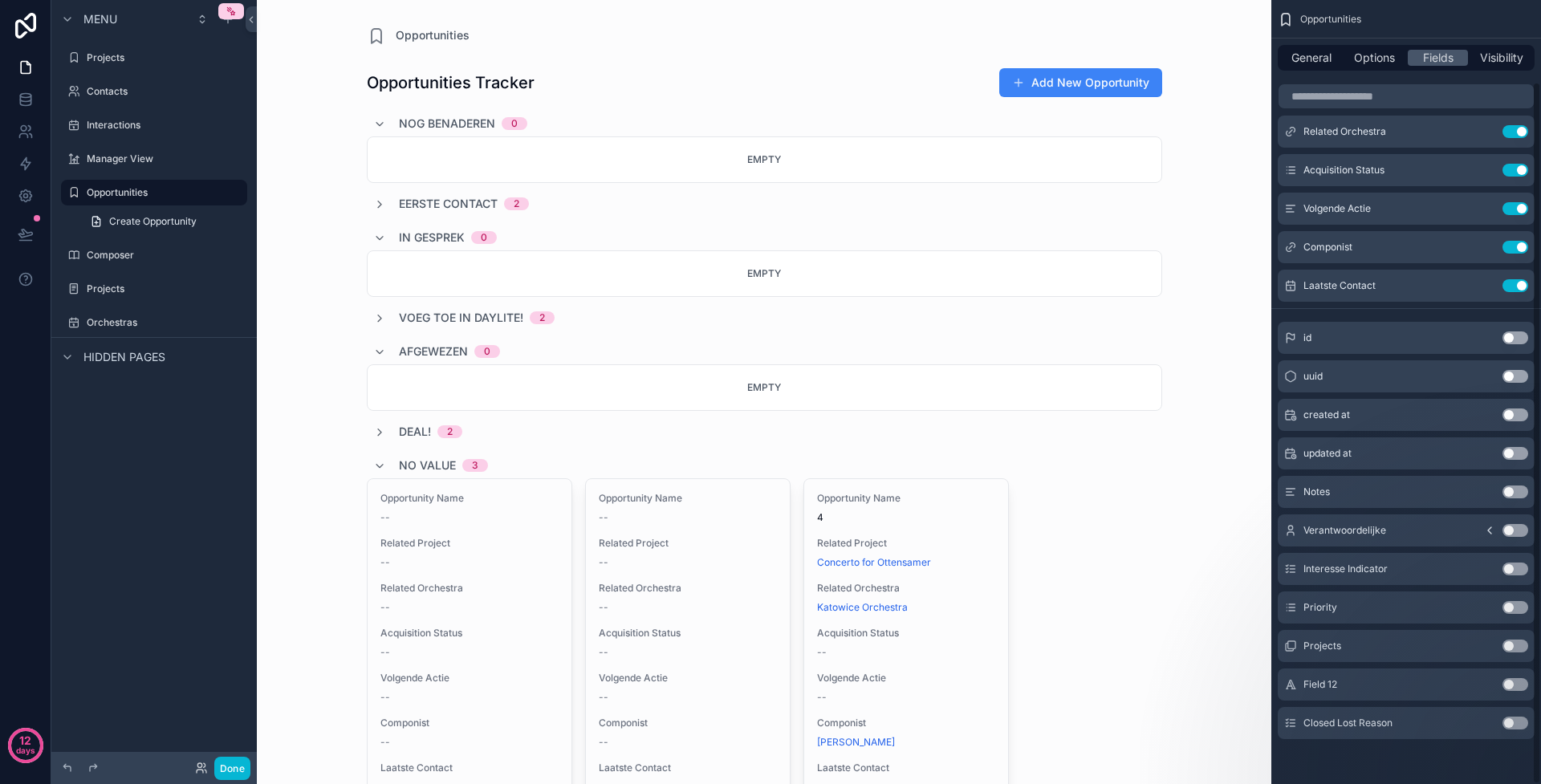 scroll, scrollTop: 0, scrollLeft: 0, axis: both 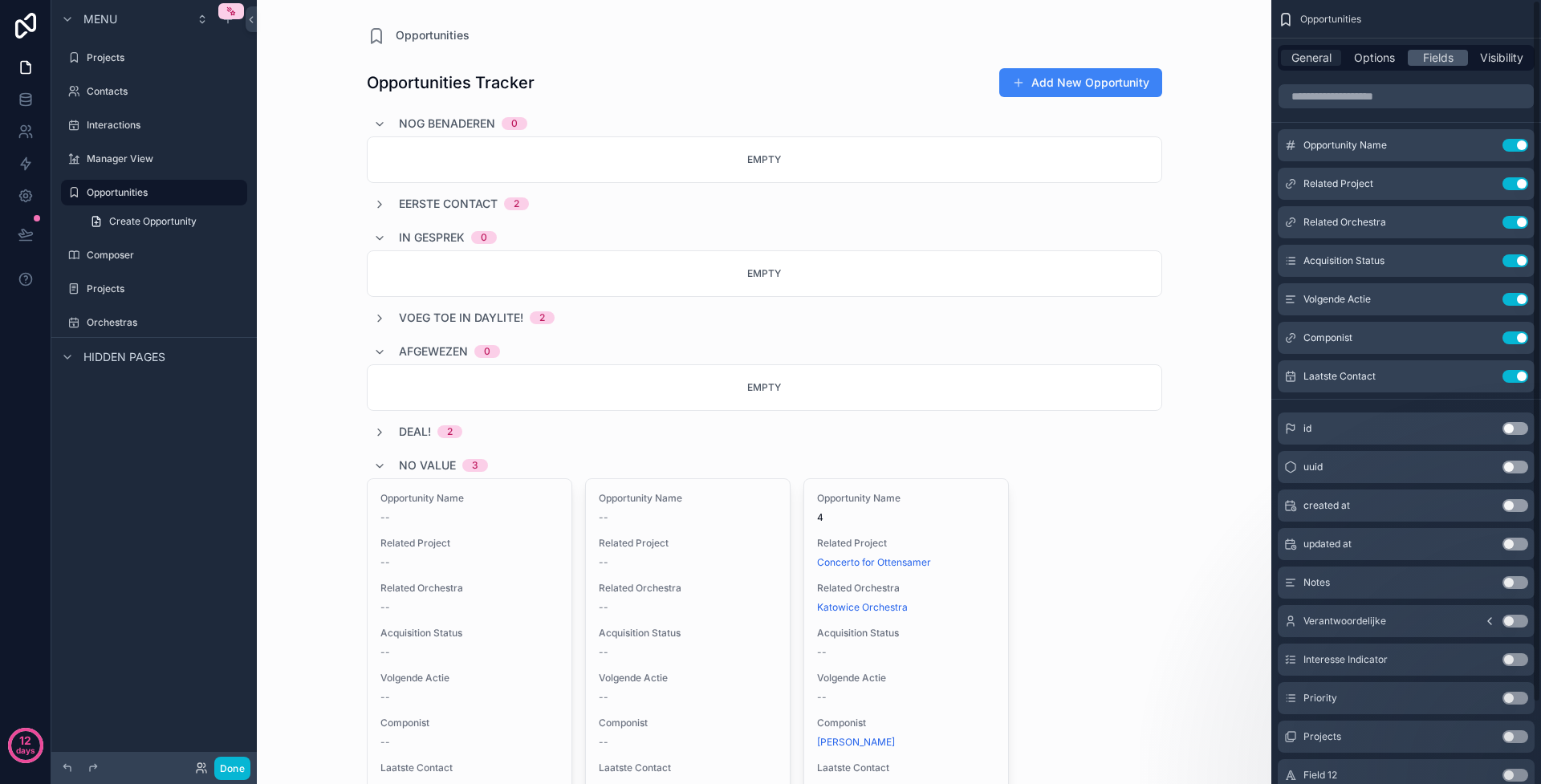 click on "General" at bounding box center [1311, 58] 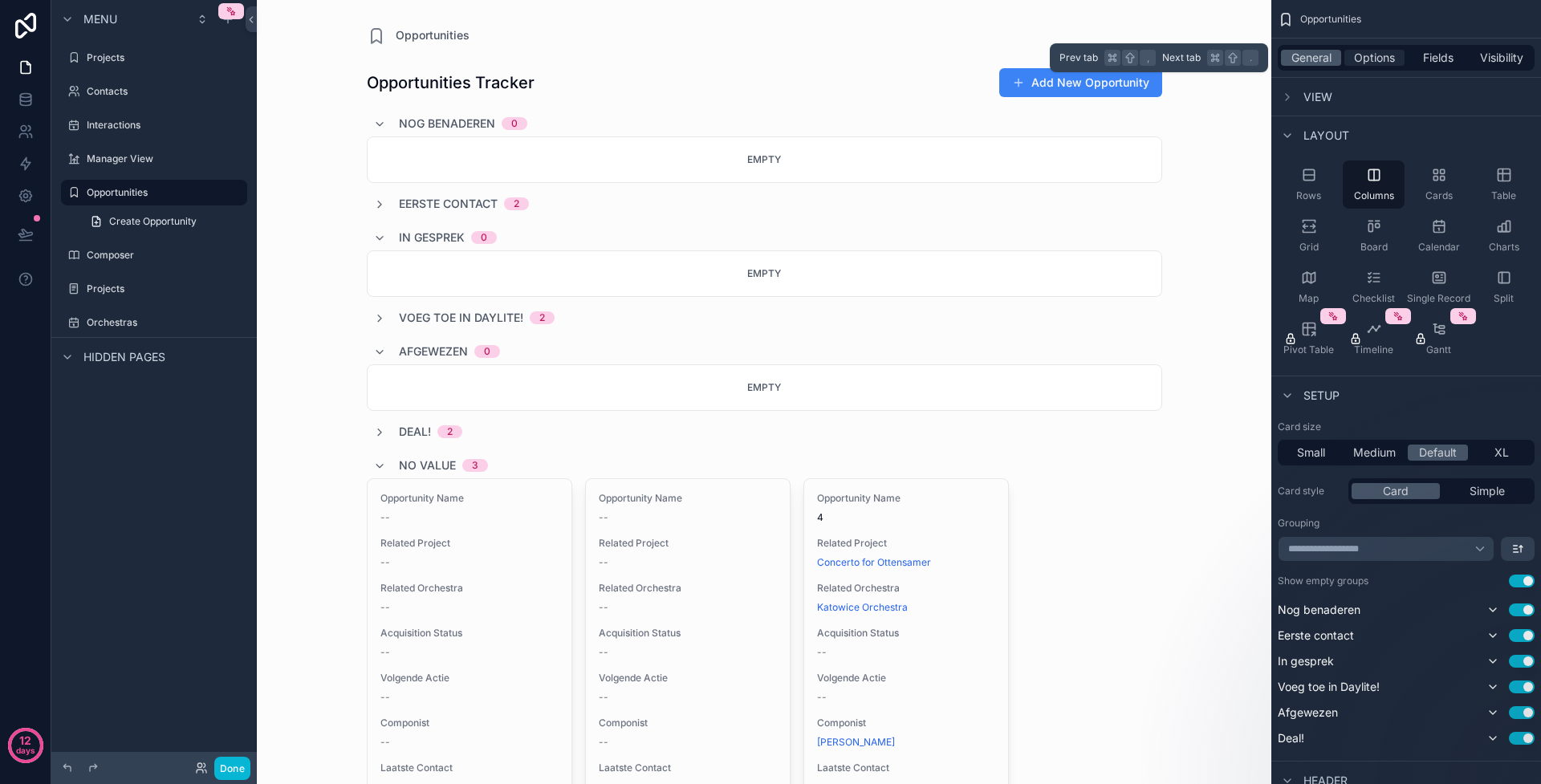 click on "Options" at bounding box center [1374, 58] 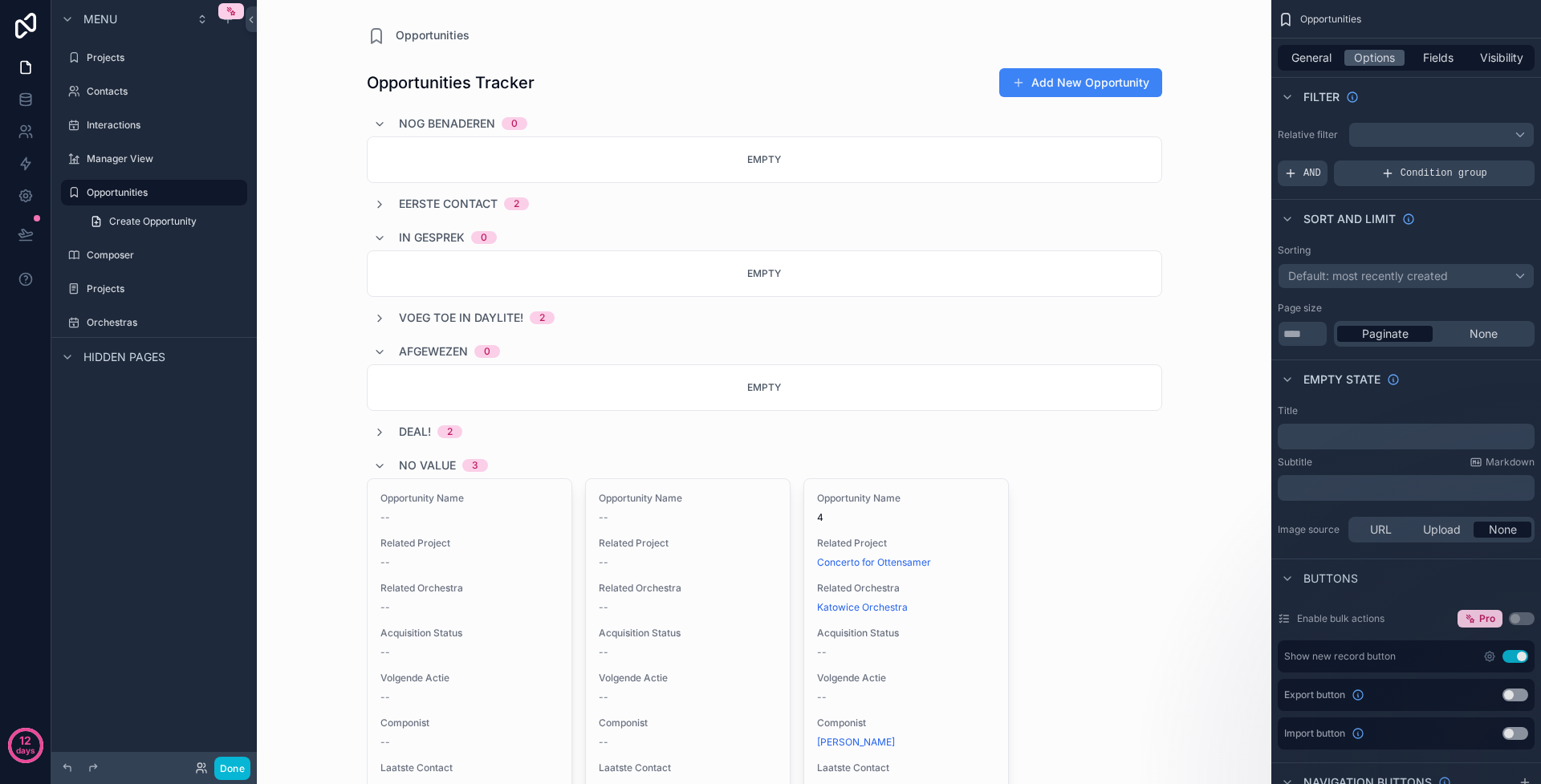 click at bounding box center (1441, 135) 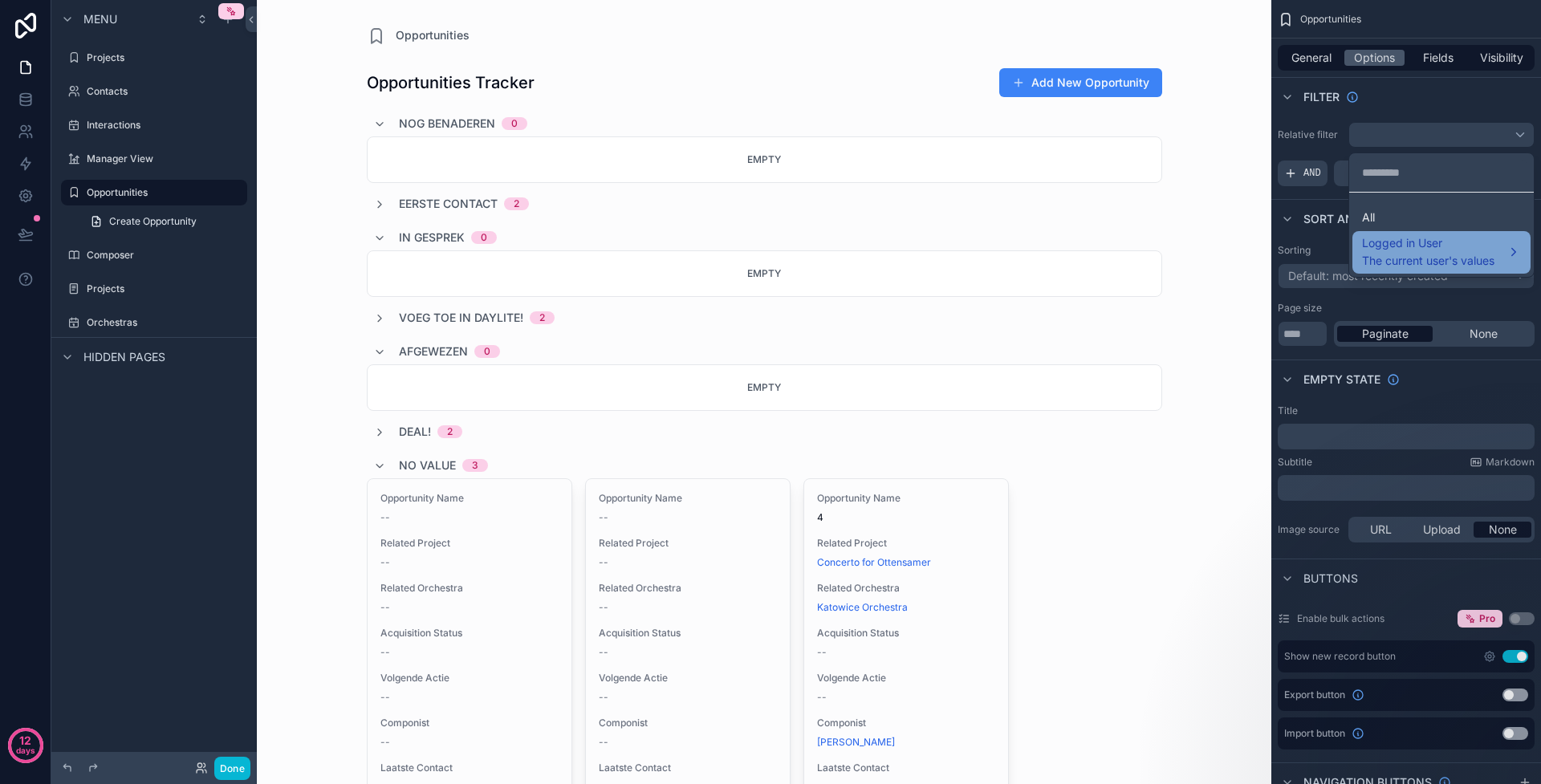 click on "Logged in User The current user's values" at bounding box center [1428, 253] 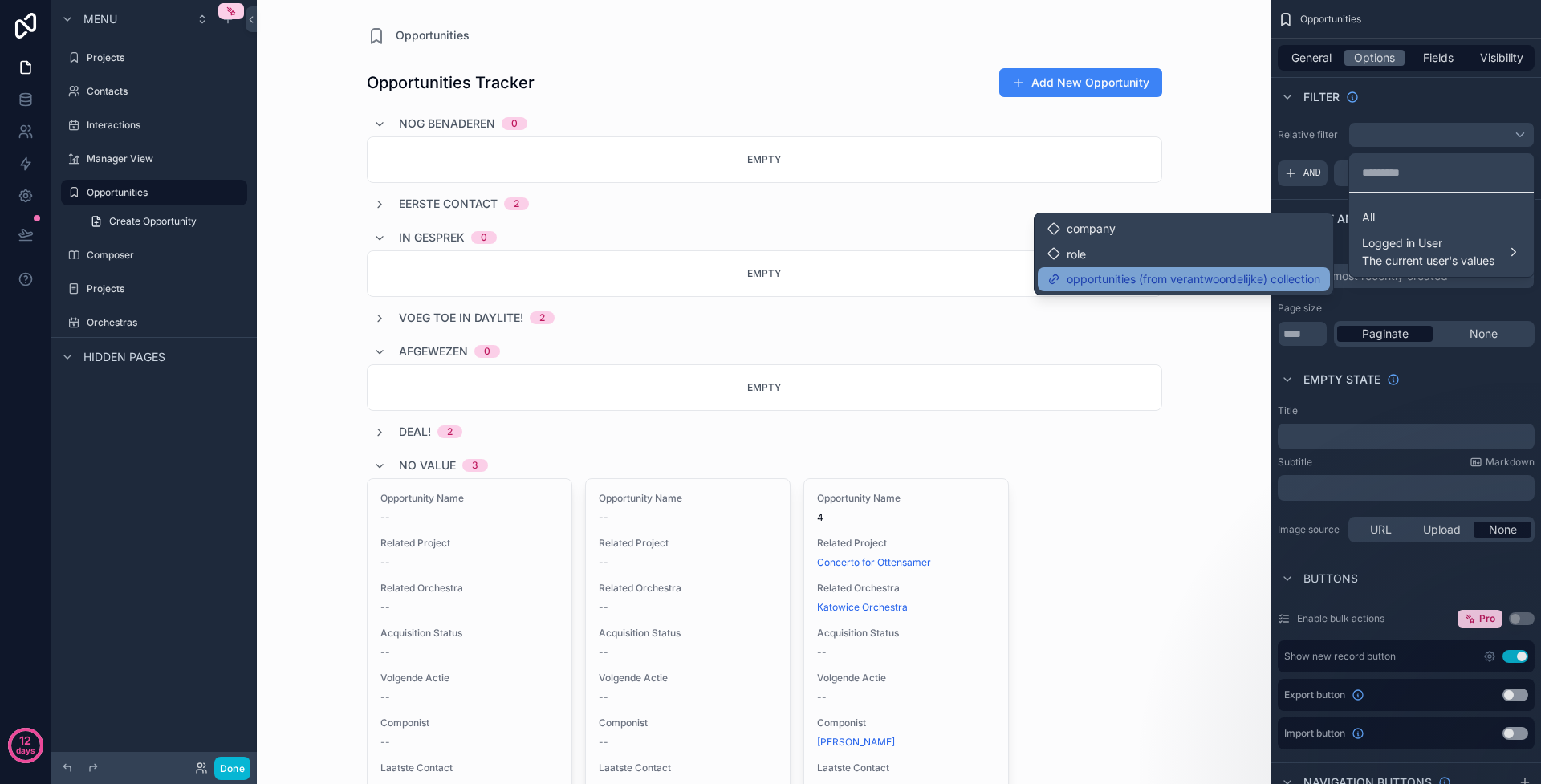 click on "opportunities (from verantwoordelijke) collection" at bounding box center (1193, 279) 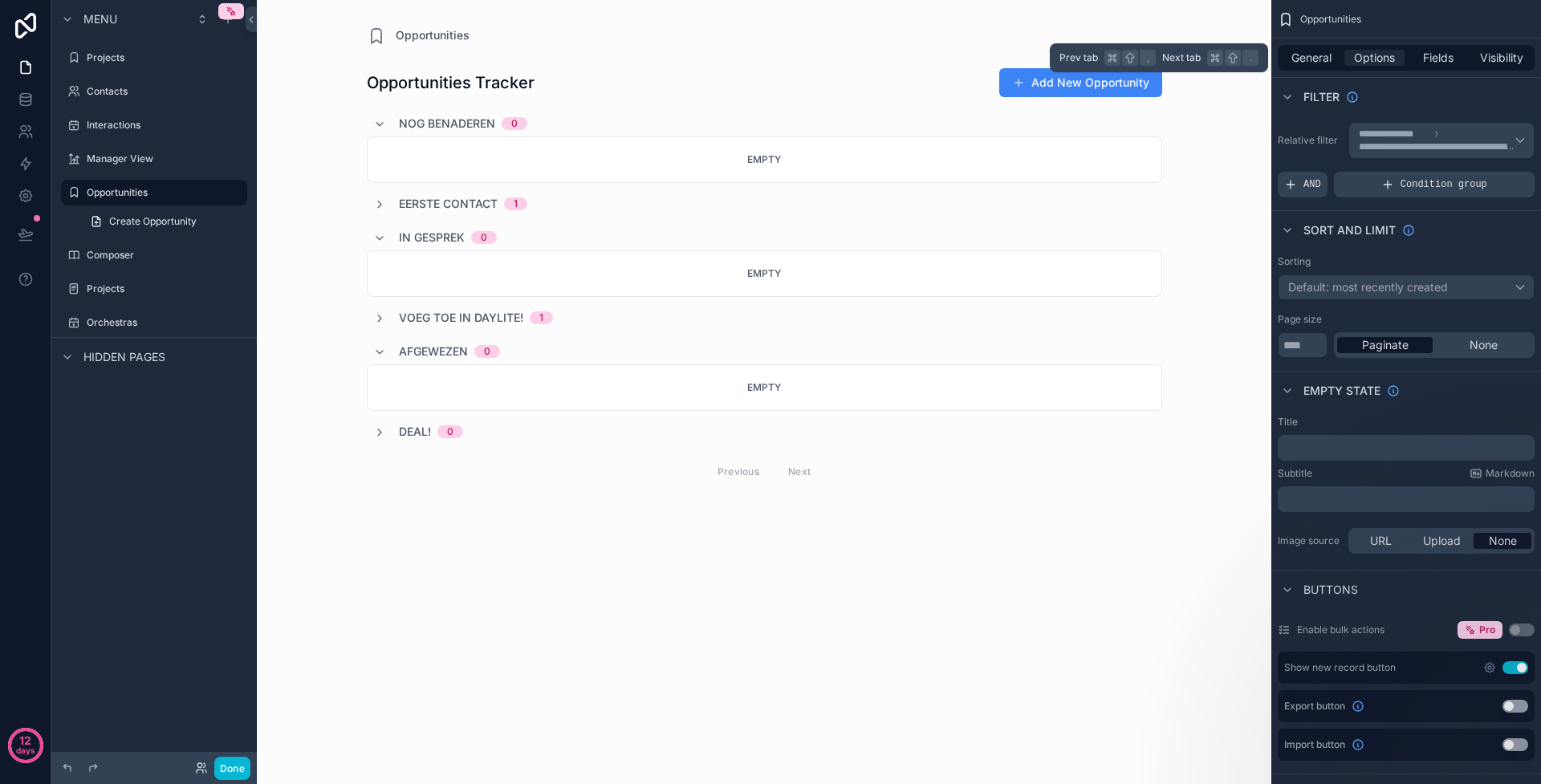 click on "Options" at bounding box center (1374, 58) 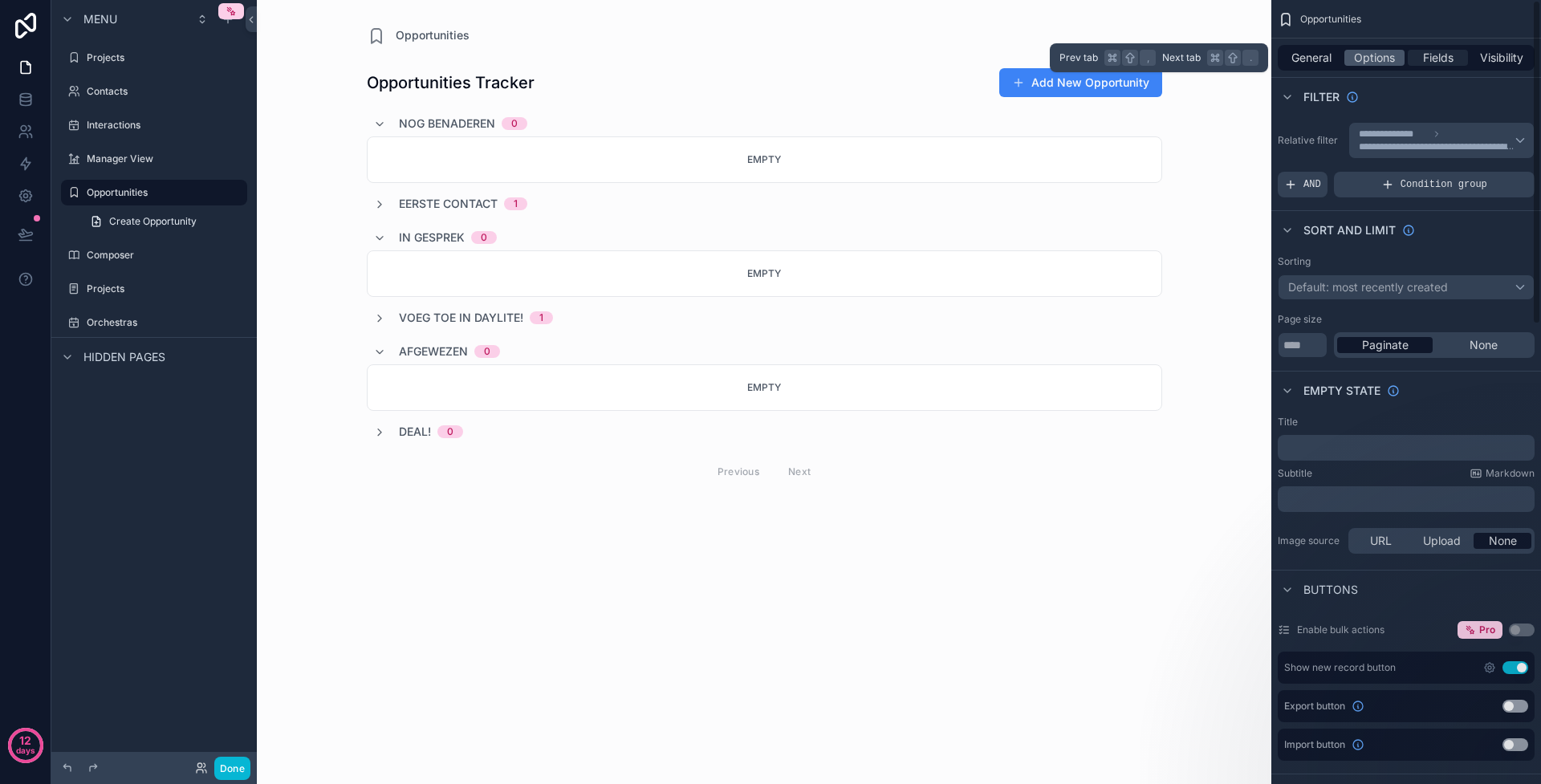click on "Fields" at bounding box center [1438, 58] 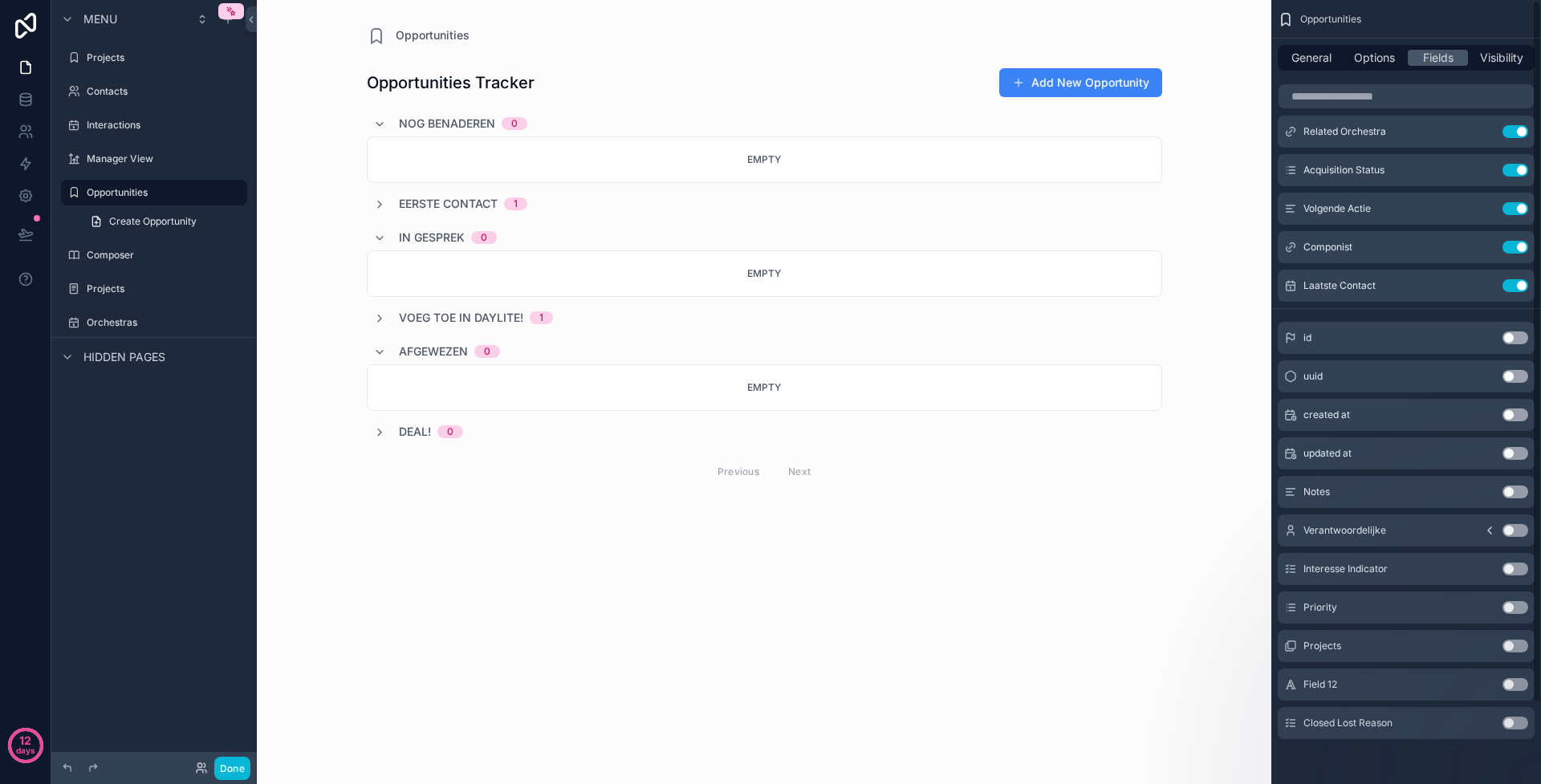 scroll, scrollTop: 0, scrollLeft: 0, axis: both 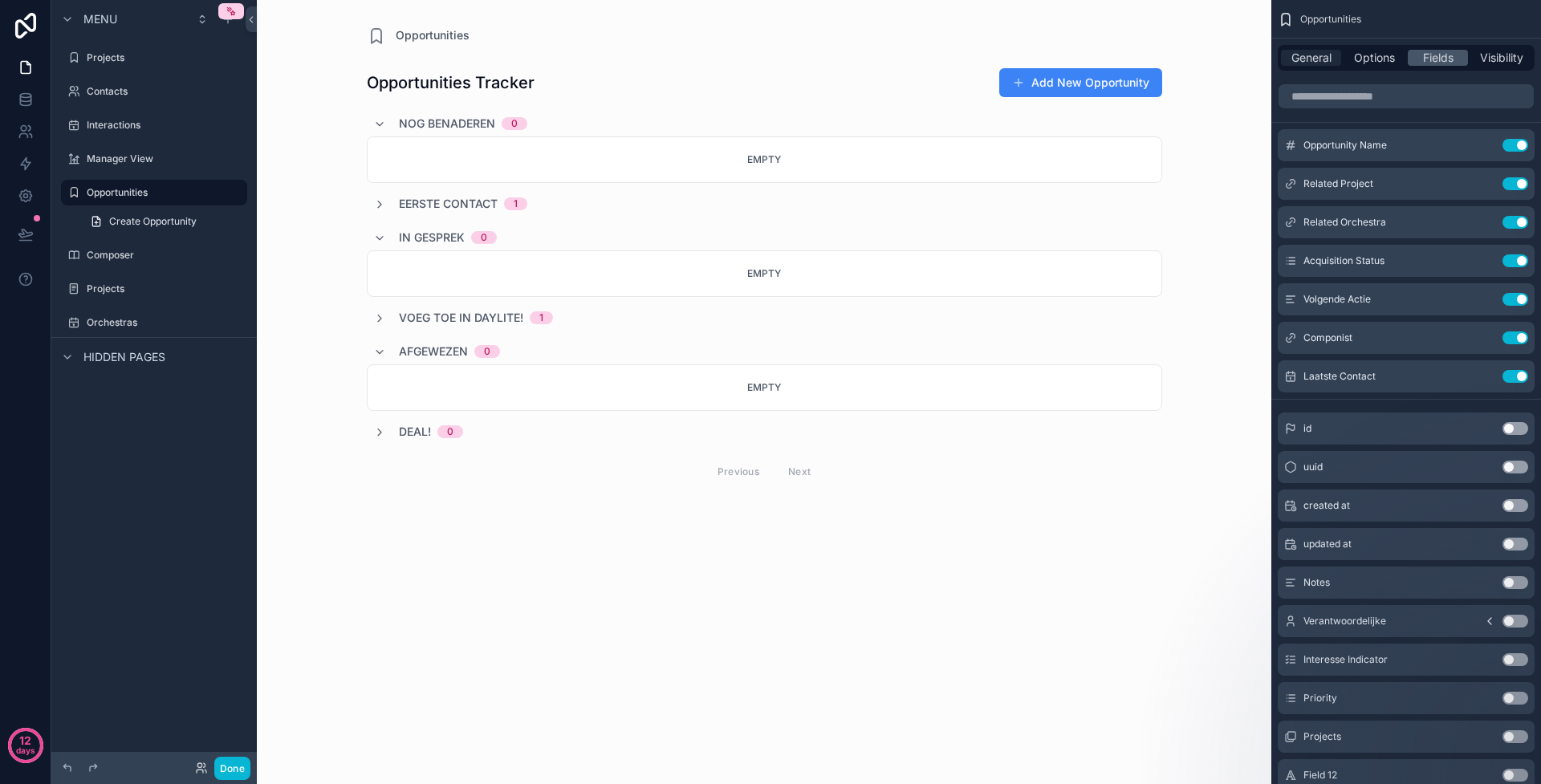 click on "General" at bounding box center [1311, 58] 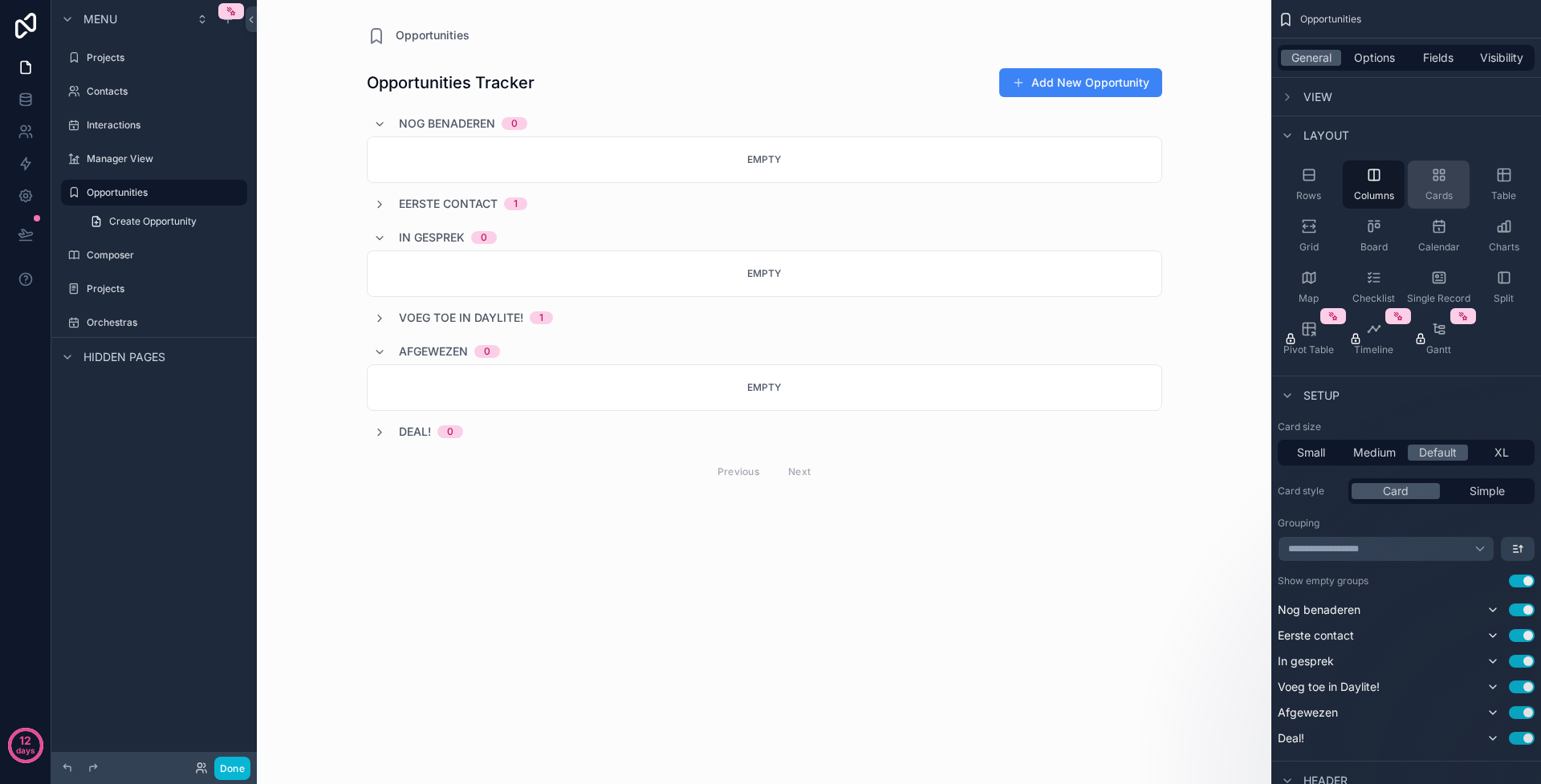 click 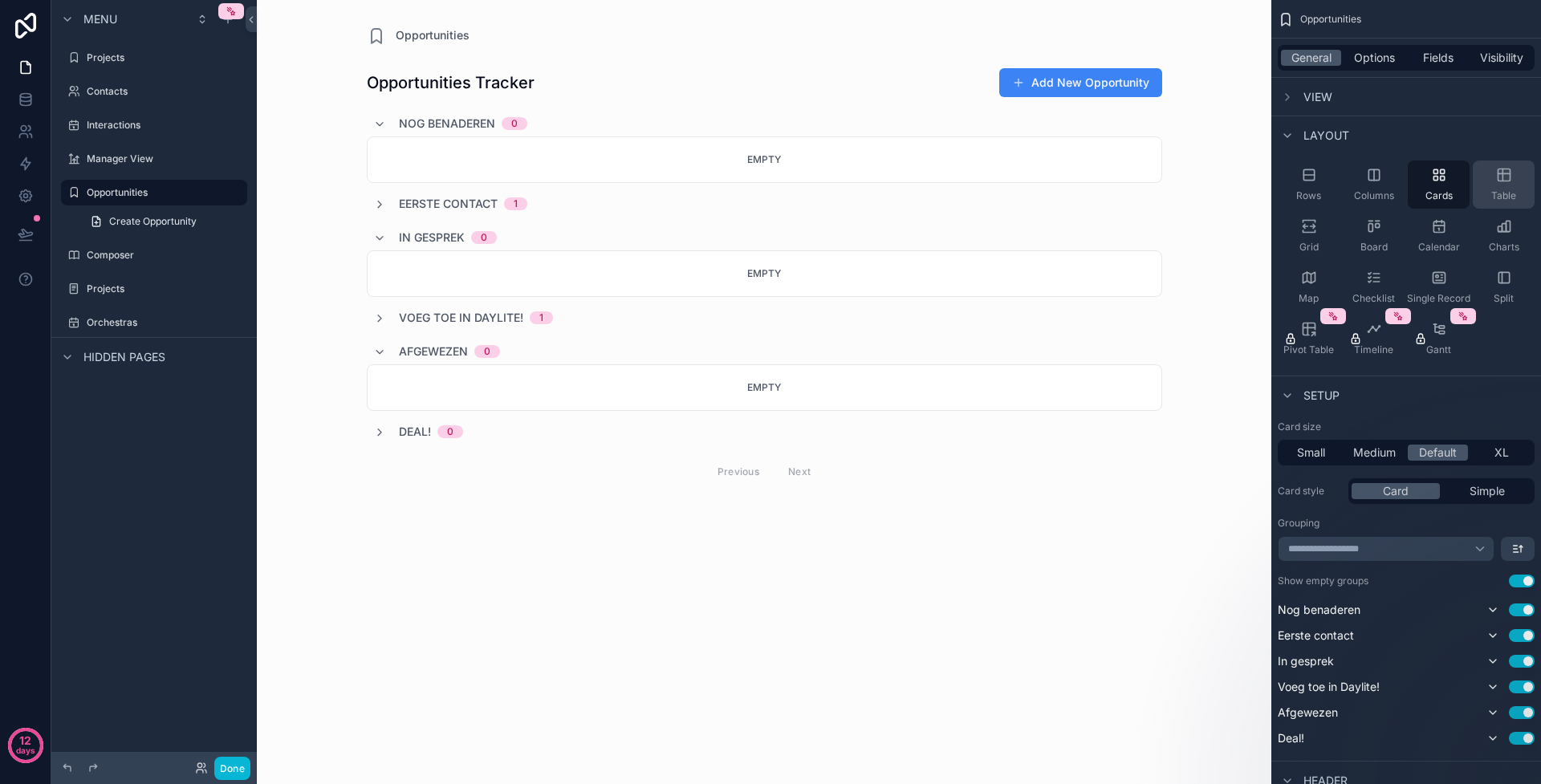 click on "Table" at bounding box center [1503, 185] 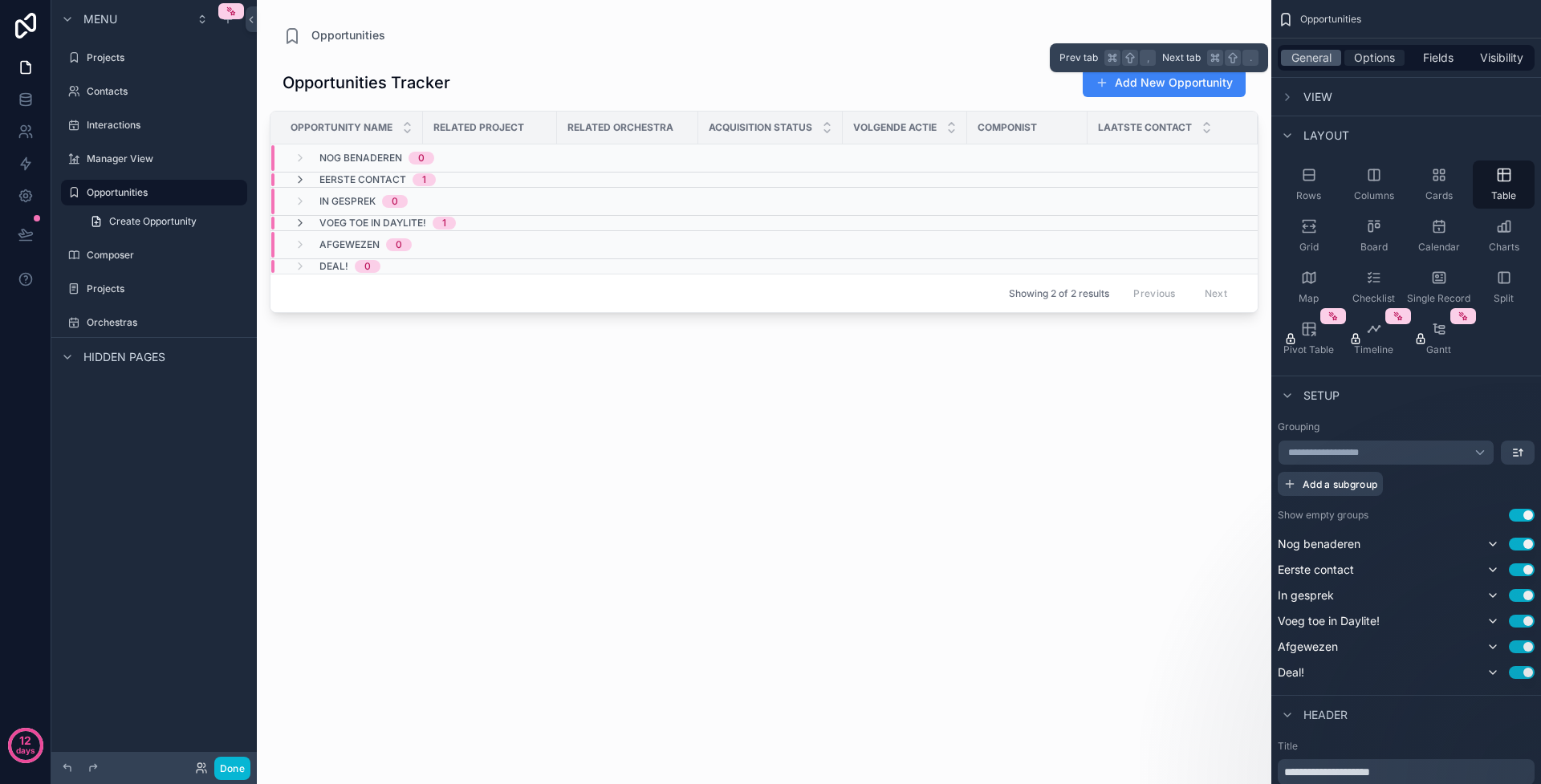 click on "Options" at bounding box center [1374, 58] 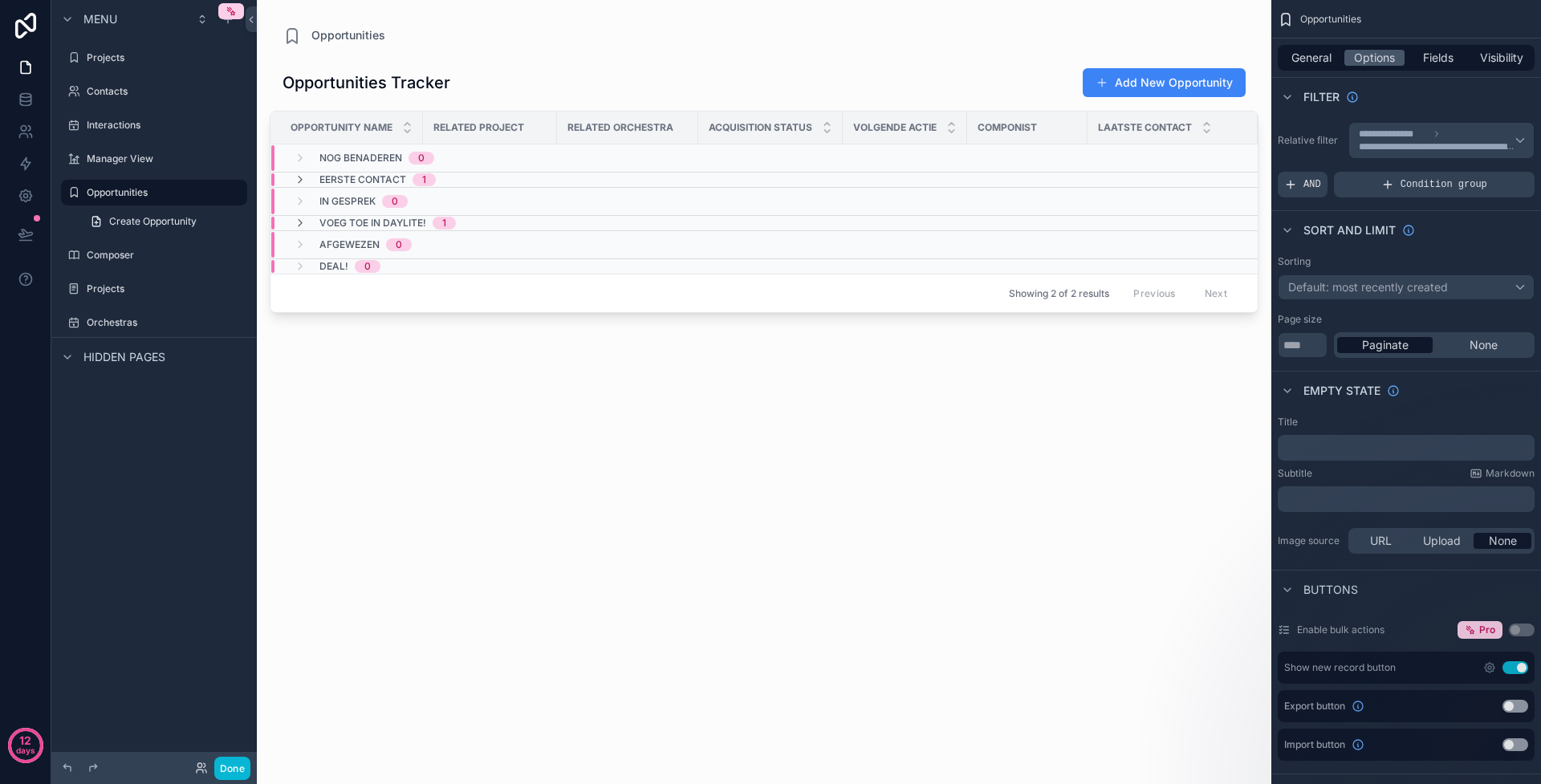 click on "**********" at bounding box center (1437, 147) 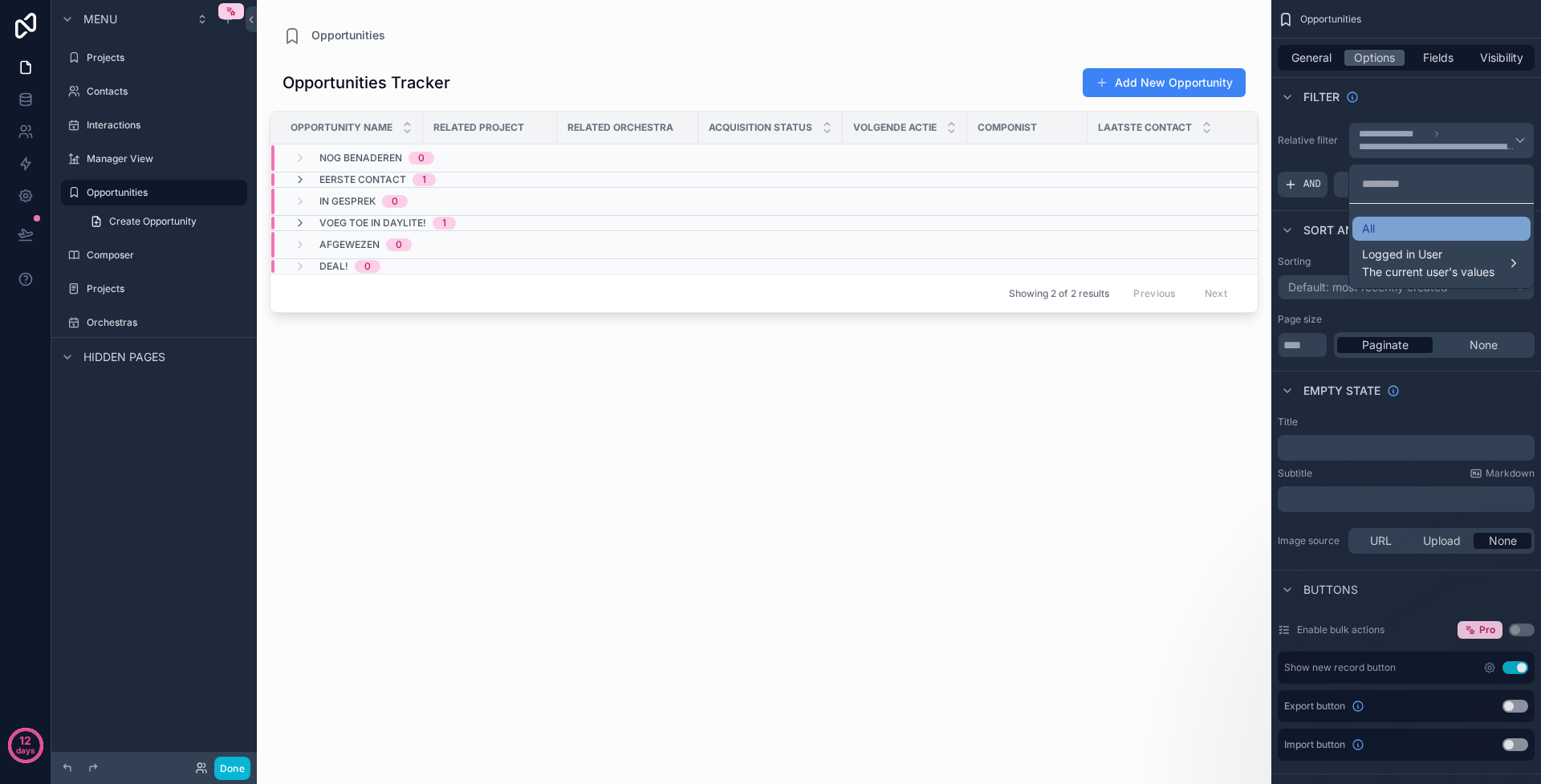 click on "All" at bounding box center [1441, 229] 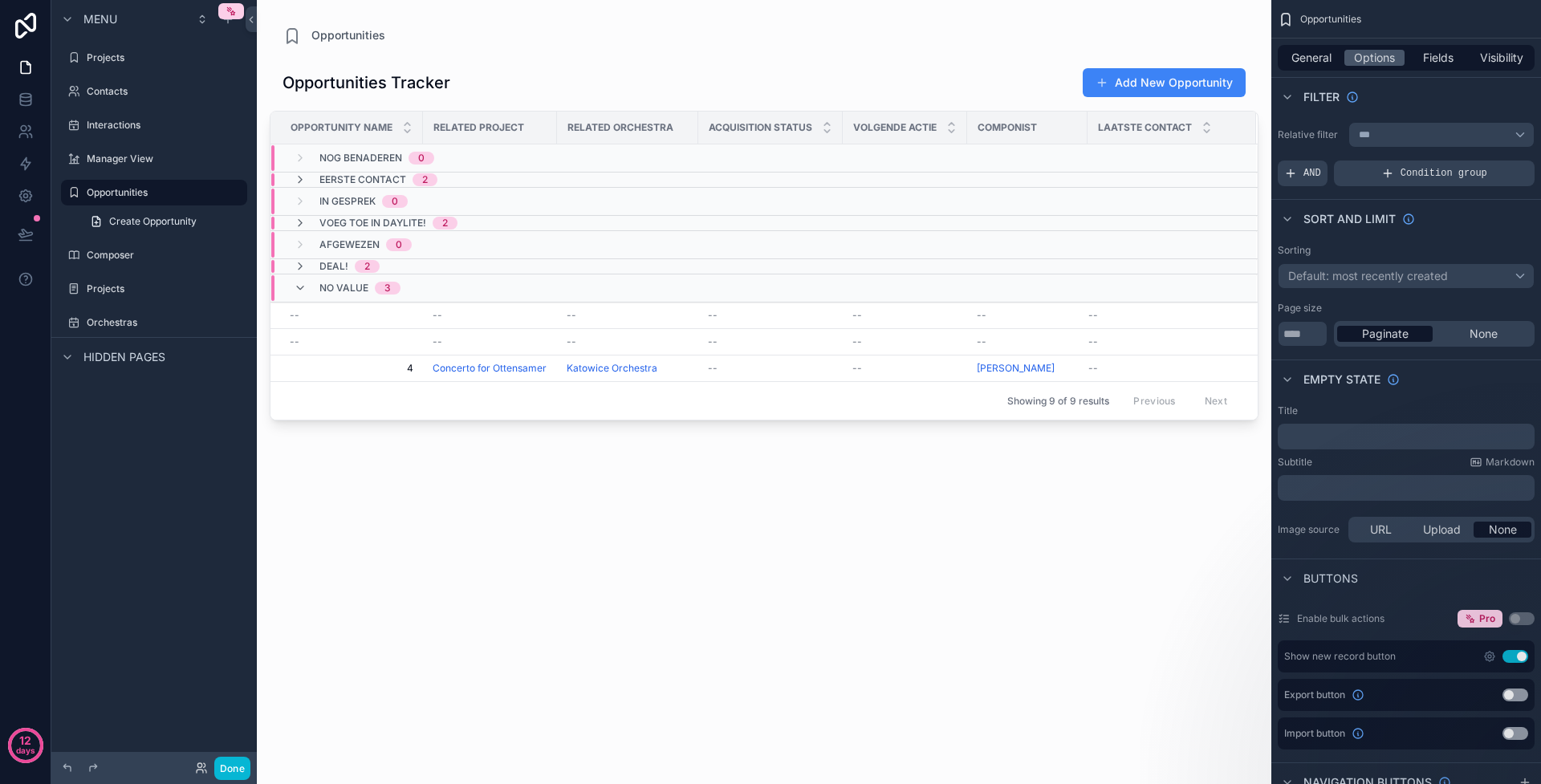 click on "Laatste Contact" at bounding box center [1172, 128] 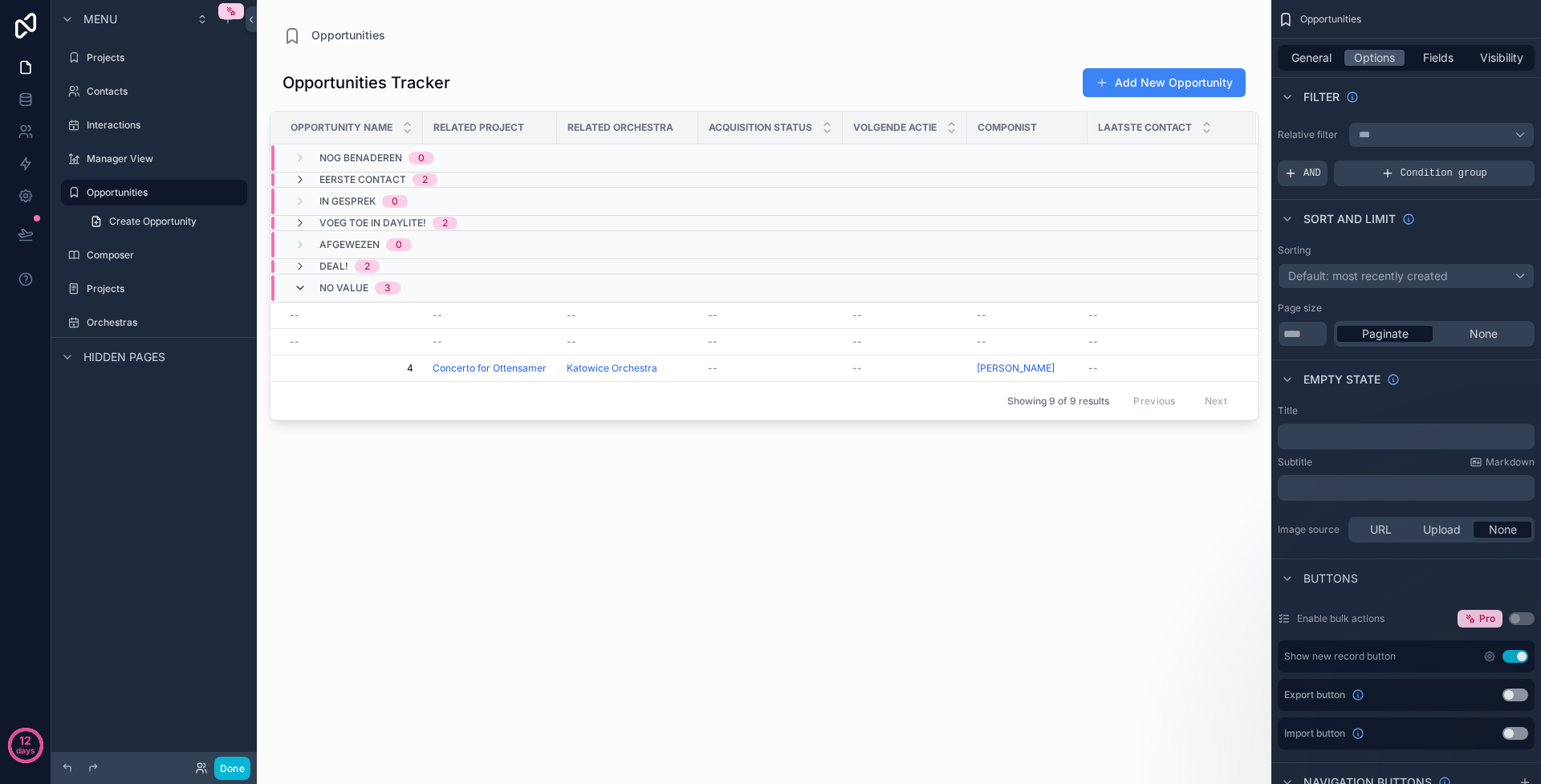 click at bounding box center (300, 288) 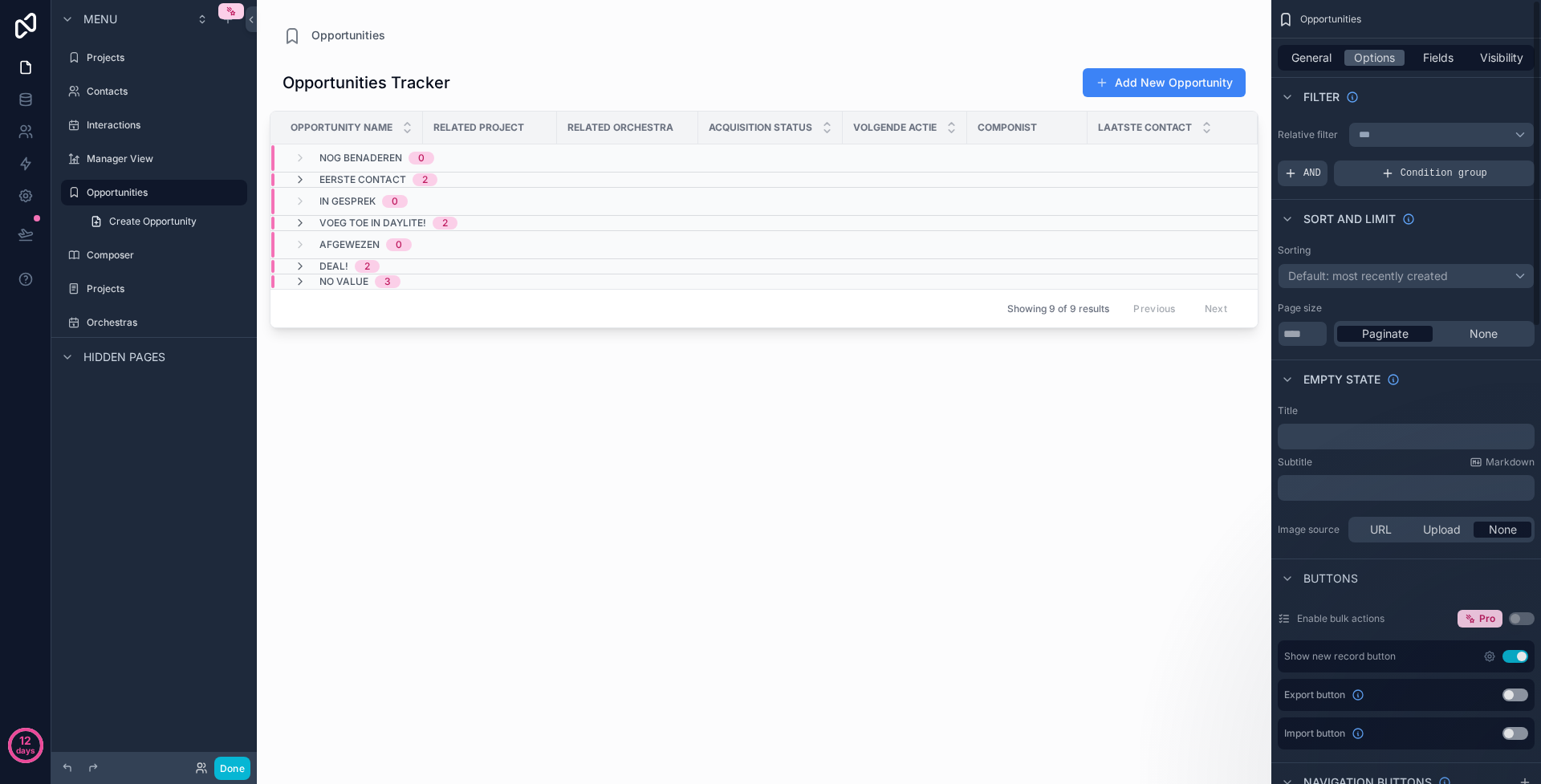 click on "Laatste Contact" at bounding box center (1145, 128) 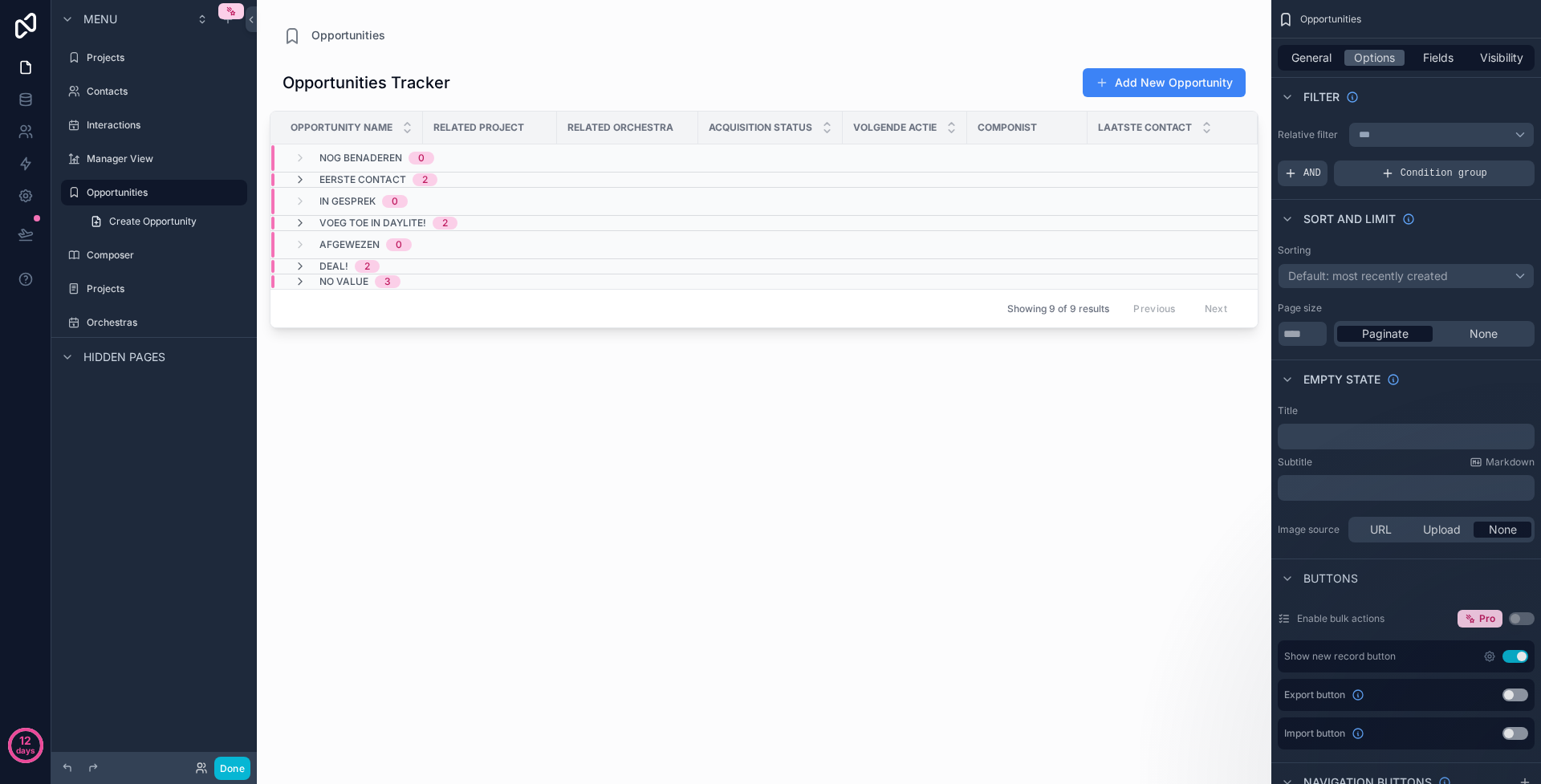 click on "Nog benaderen 0" at bounding box center (364, 158) 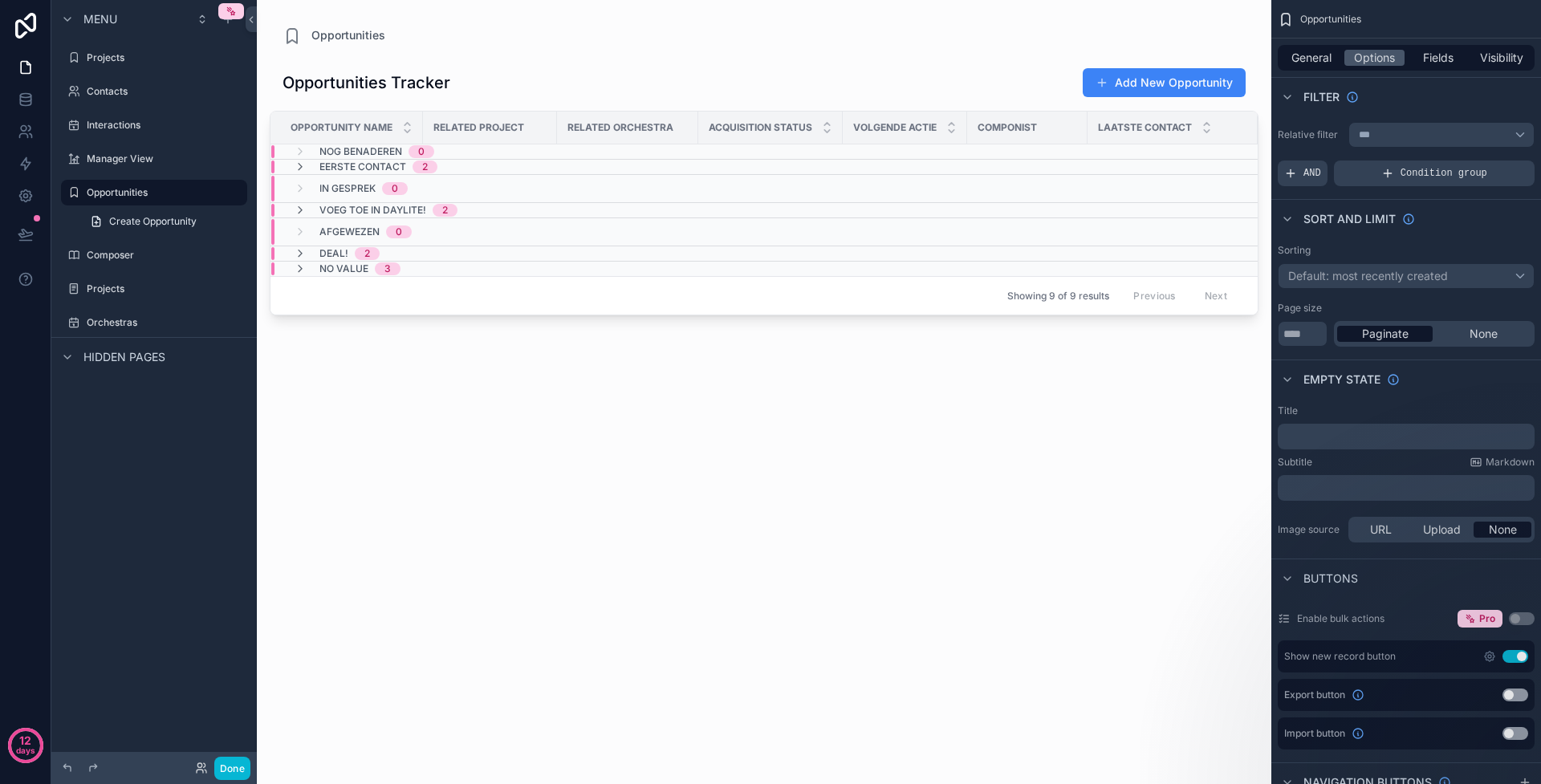 click on "Nog benaderen 0" at bounding box center [364, 152] 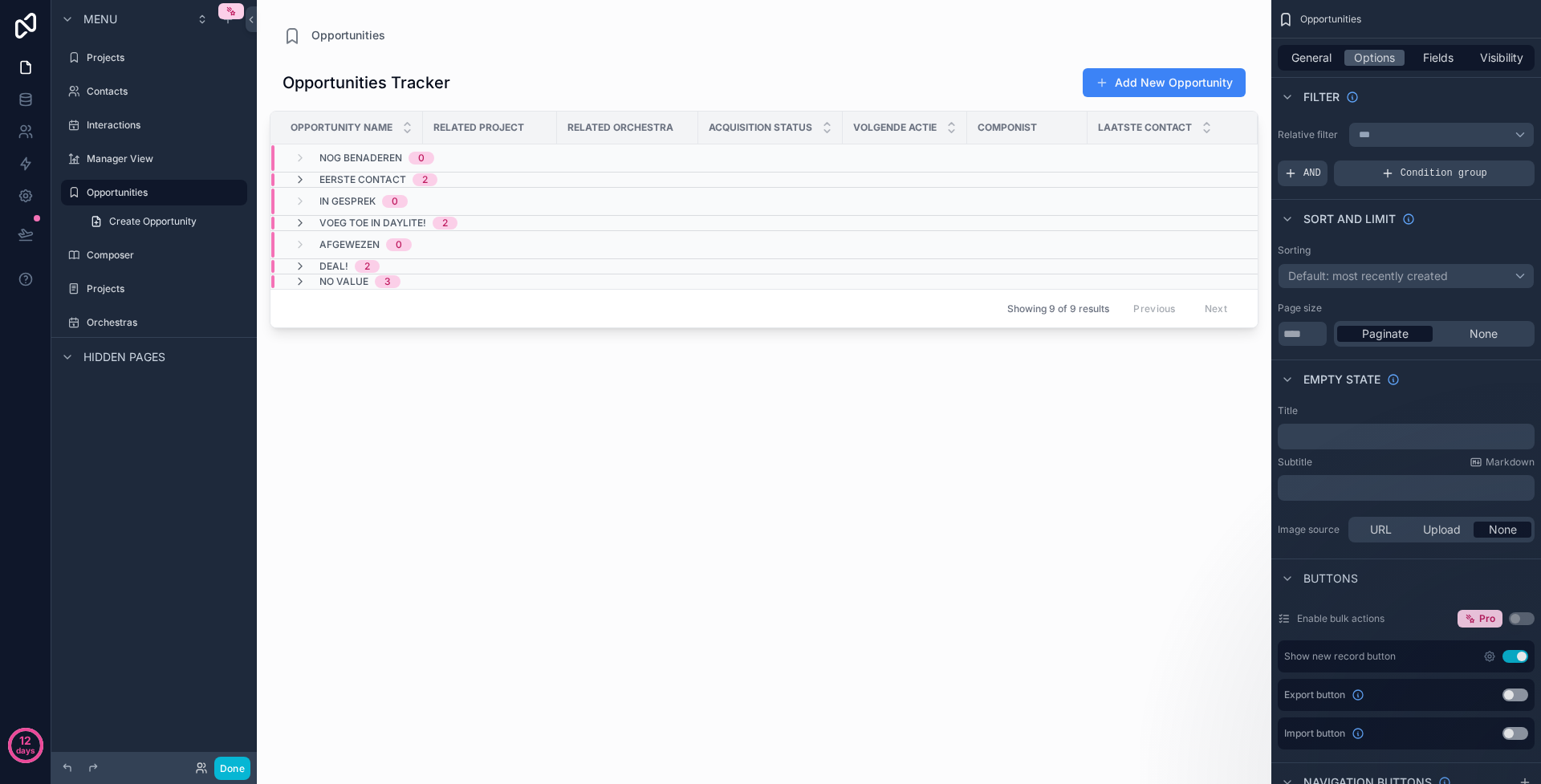 click on "Nog benaderen 0" at bounding box center [364, 158] 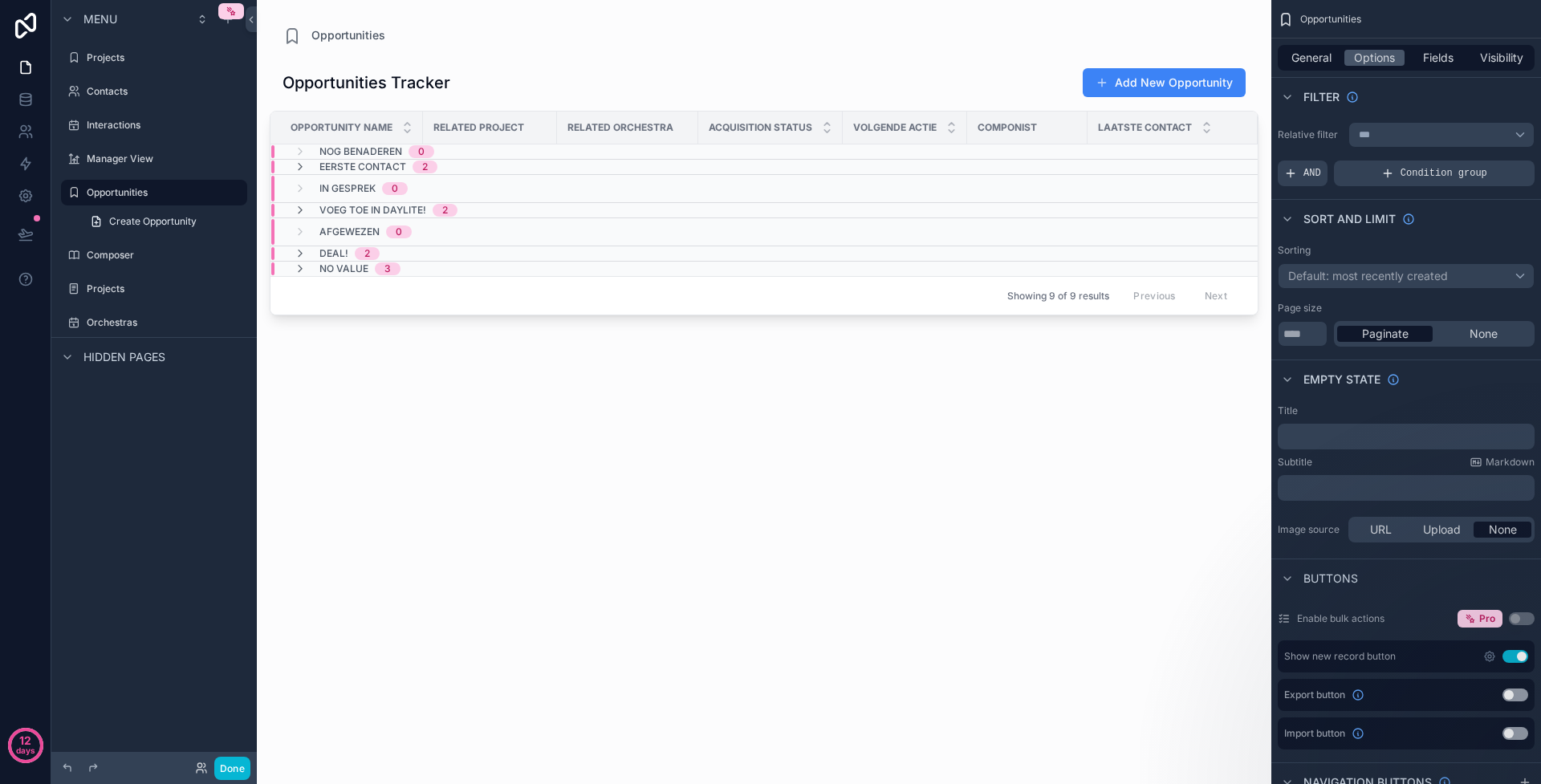click on "2" at bounding box center (425, 167) 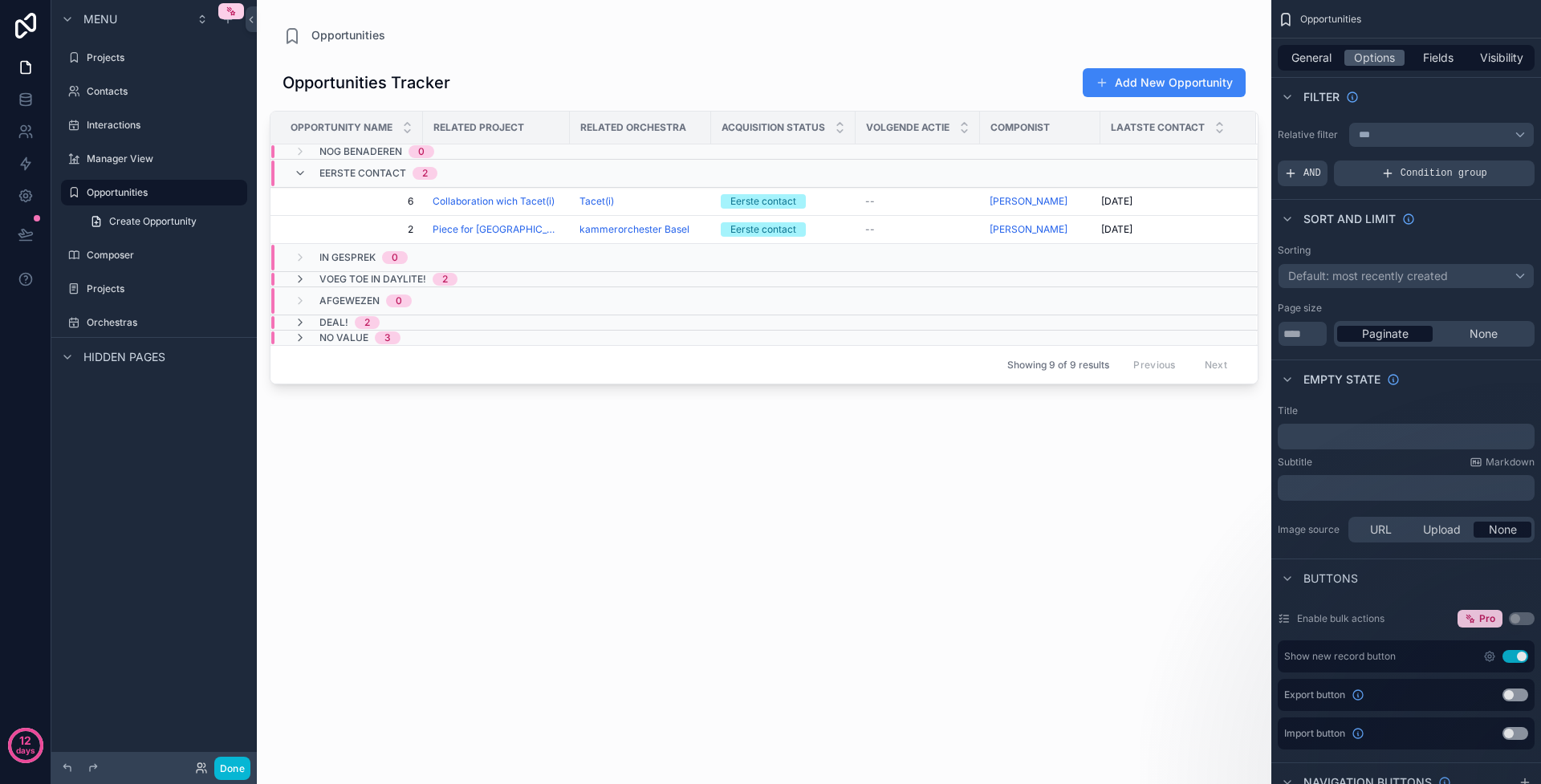 click on "Eerste contact 2" at bounding box center (378, 173) 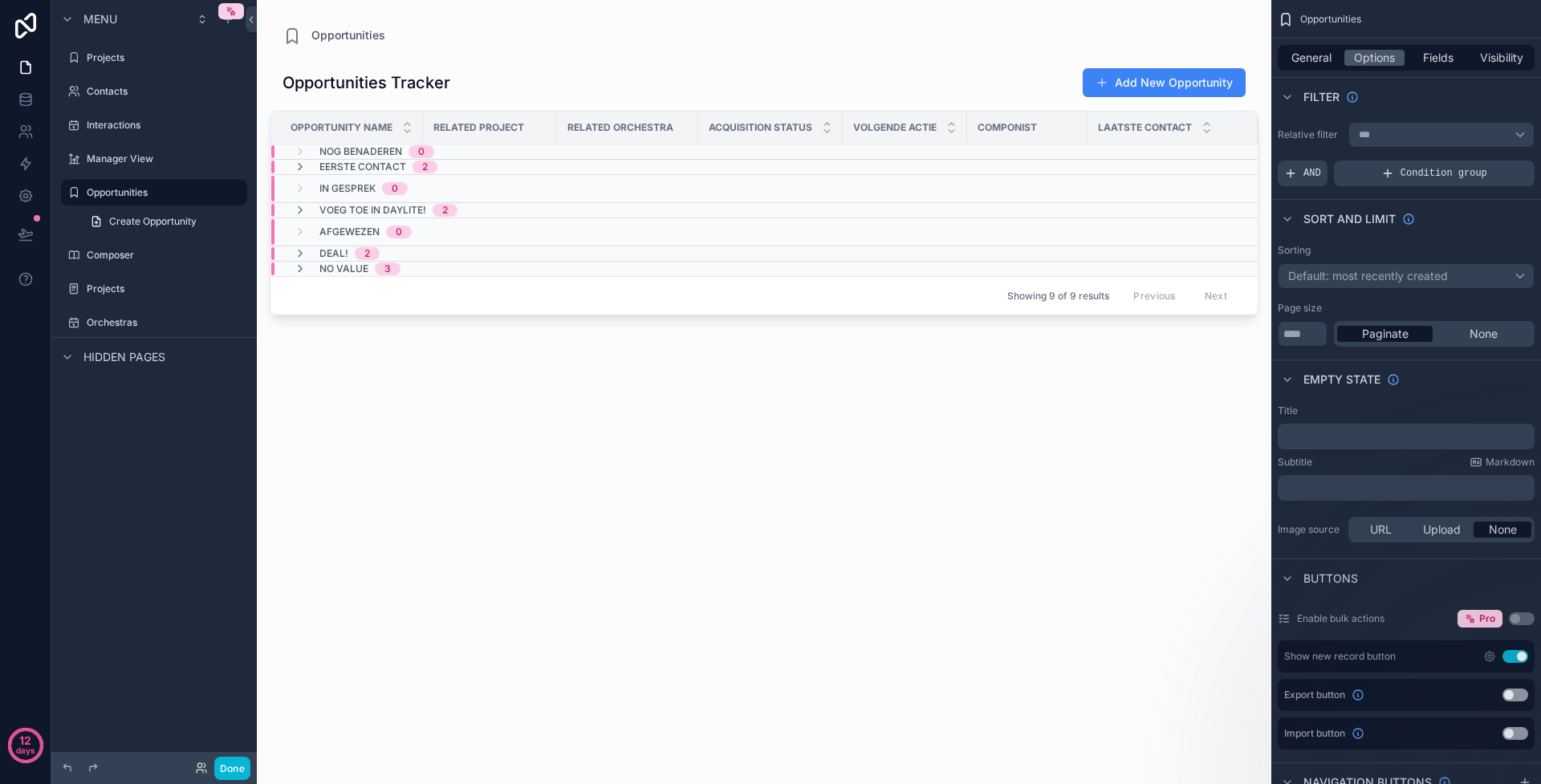 click on "2" at bounding box center [445, 210] 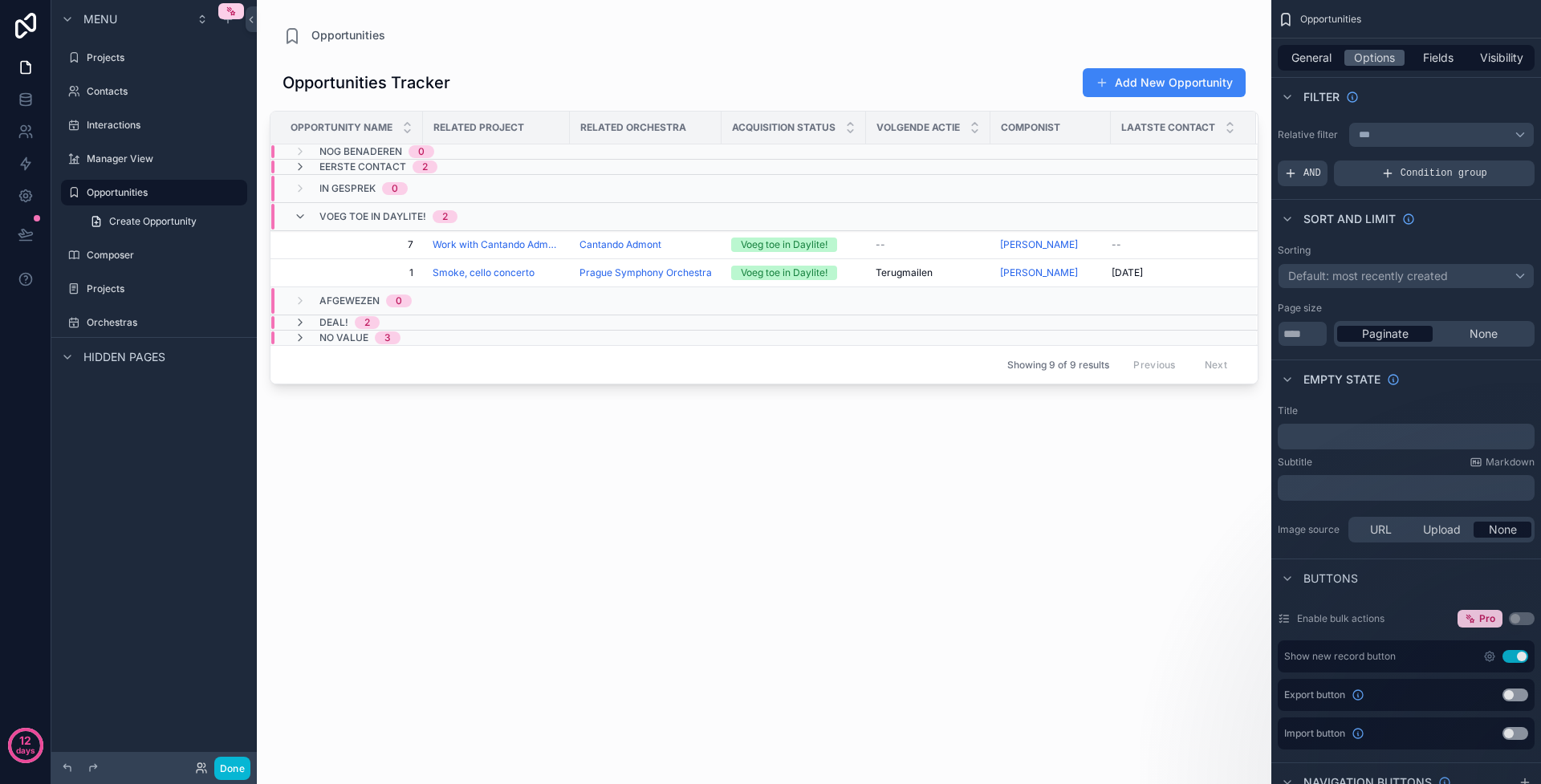 click on "2" at bounding box center [445, 217] 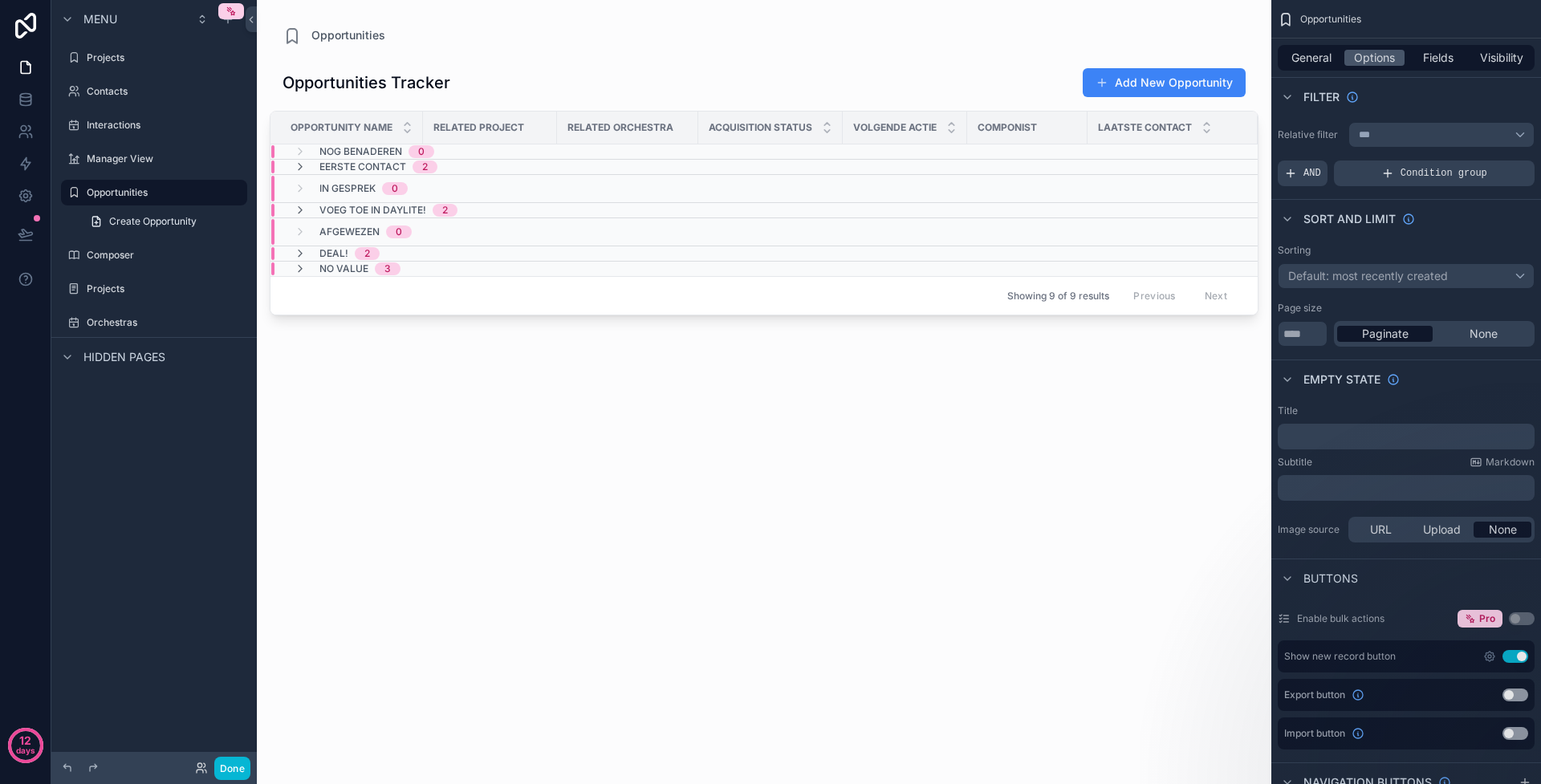 click on "2" at bounding box center [367, 254] 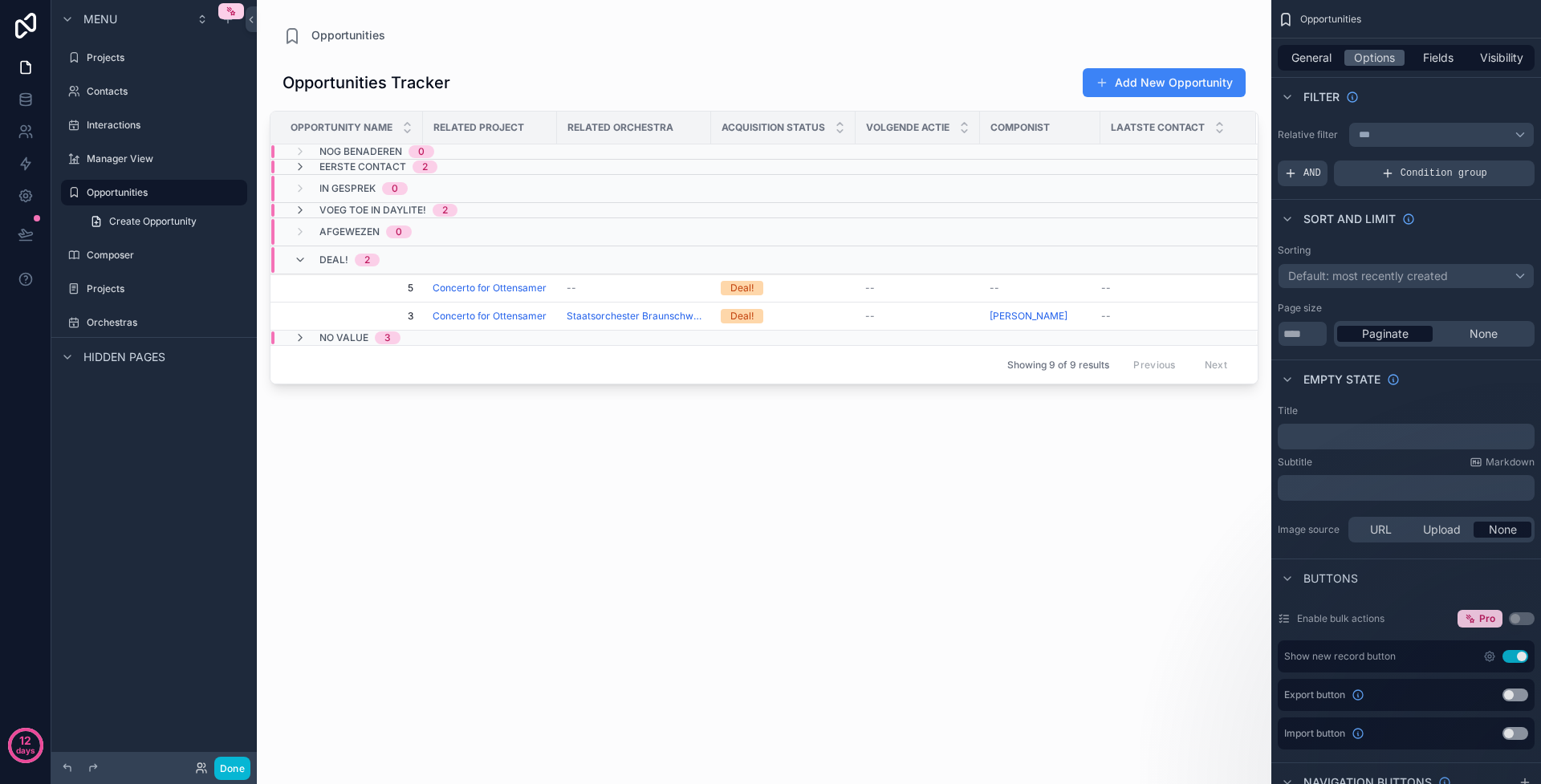 click on "2" at bounding box center (367, 260) 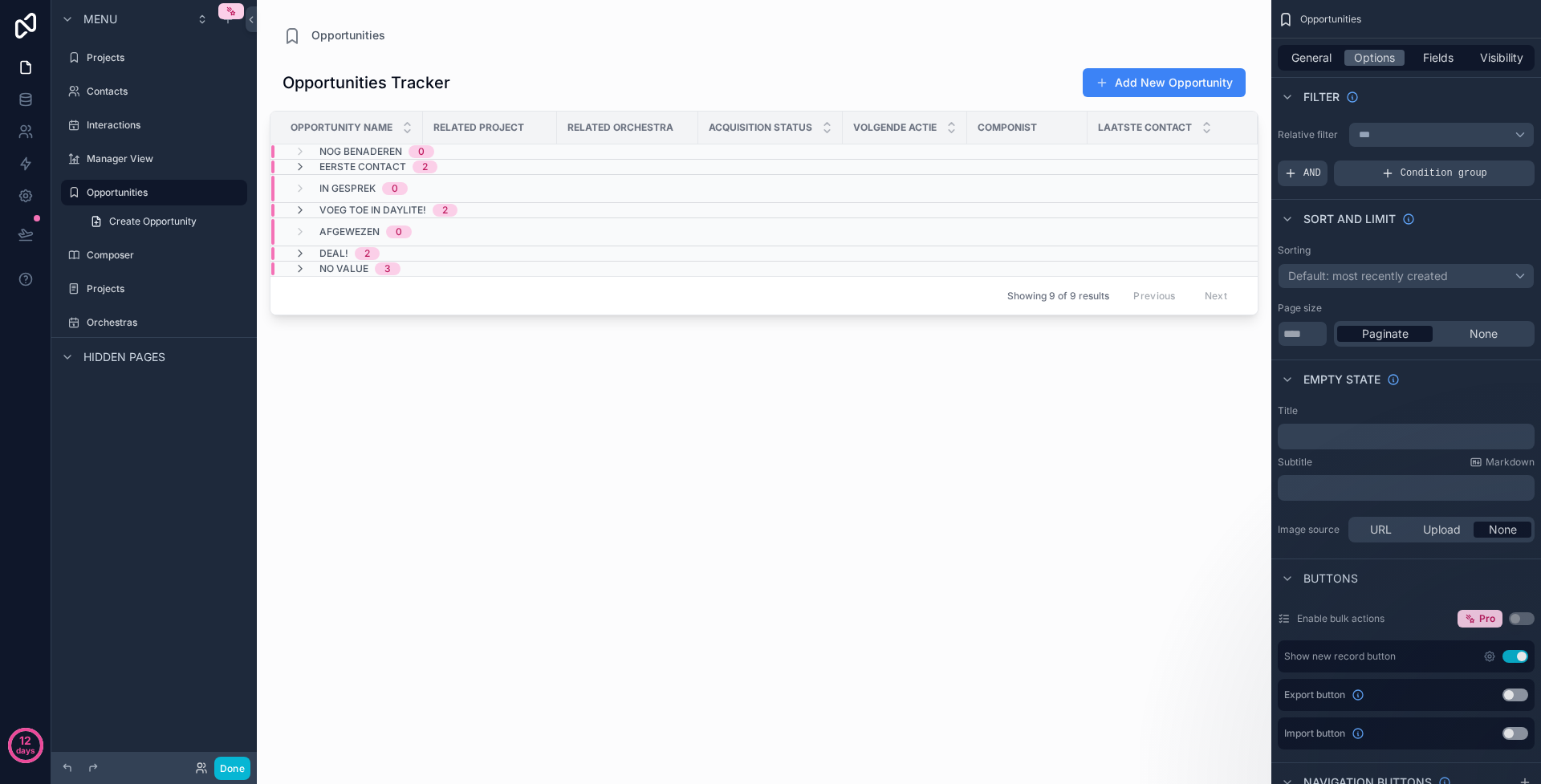 click on "3" at bounding box center (388, 269) 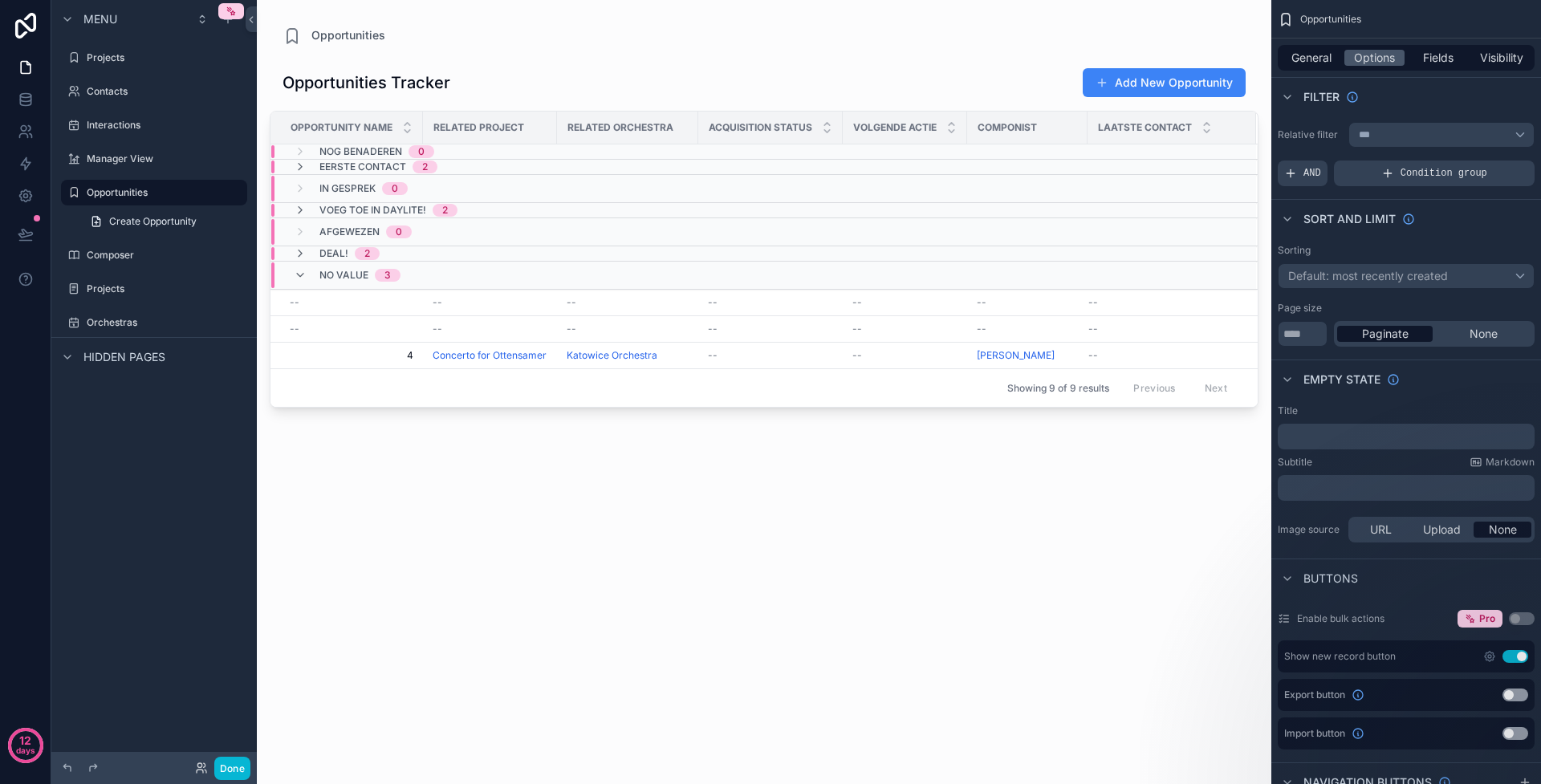 click on "3" at bounding box center (388, 275) 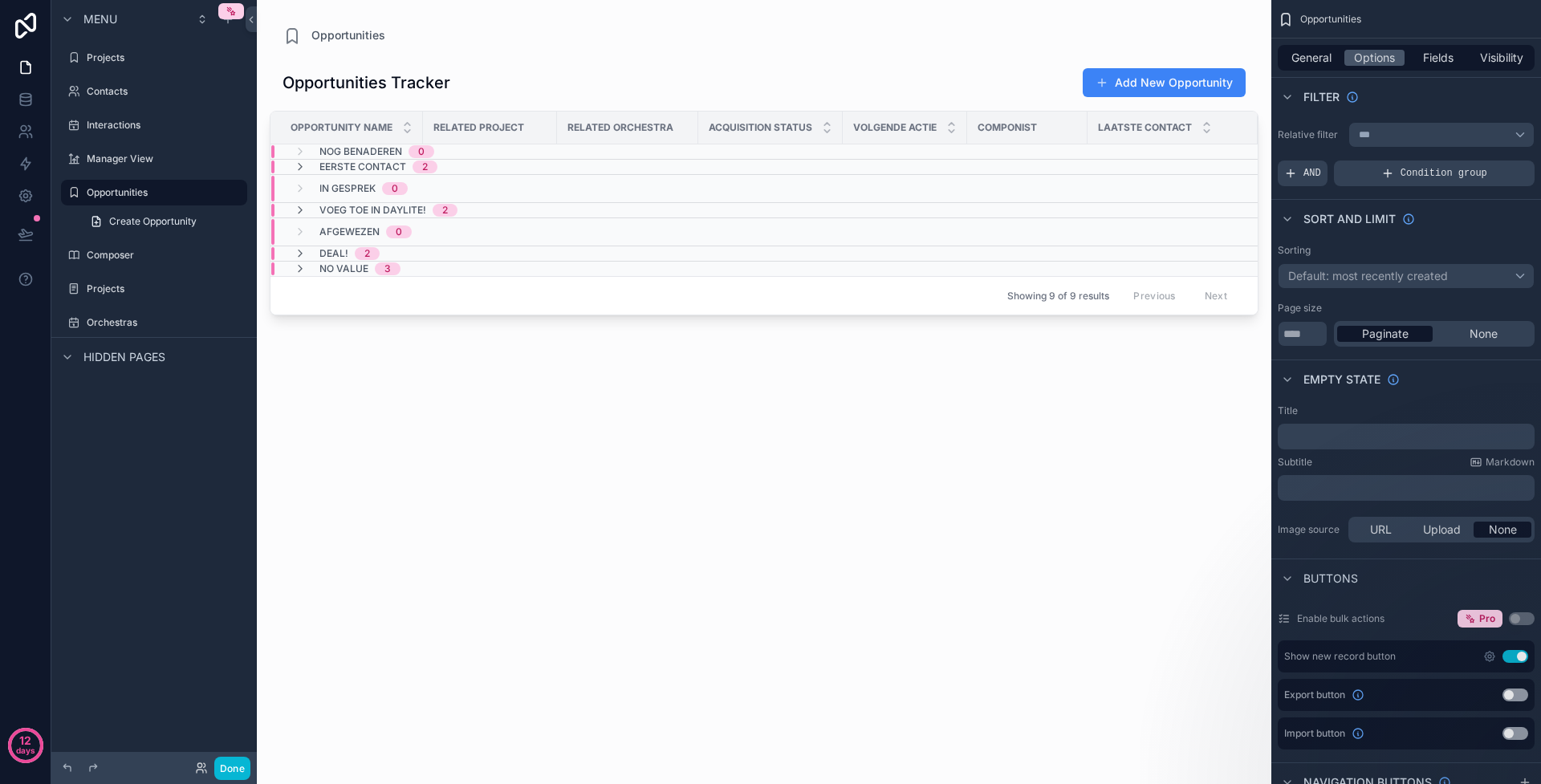 click on "Laatste Contact" at bounding box center [1145, 128] 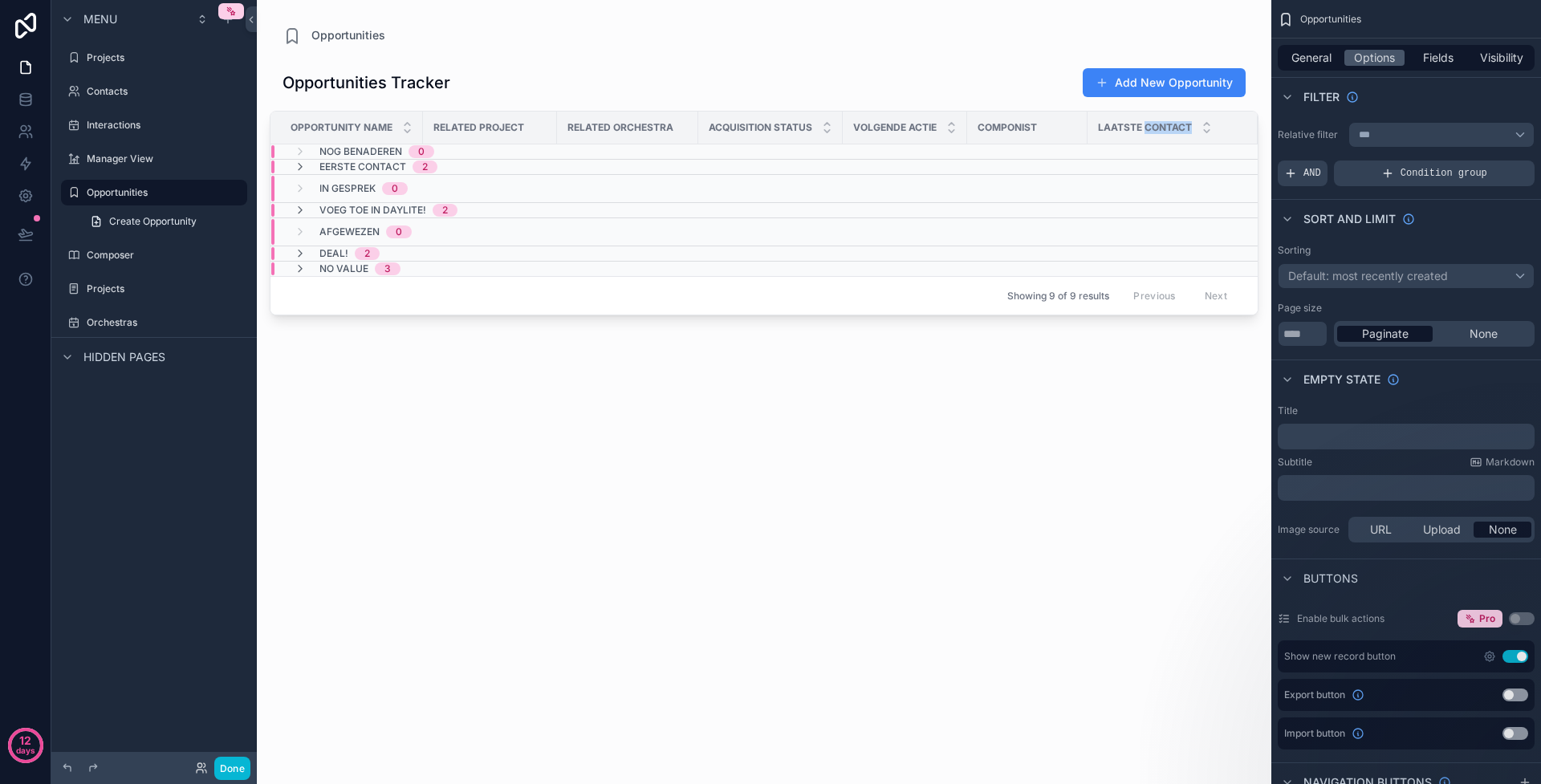 drag, startPoint x: 1146, startPoint y: 124, endPoint x: 1128, endPoint y: 124, distance: 18 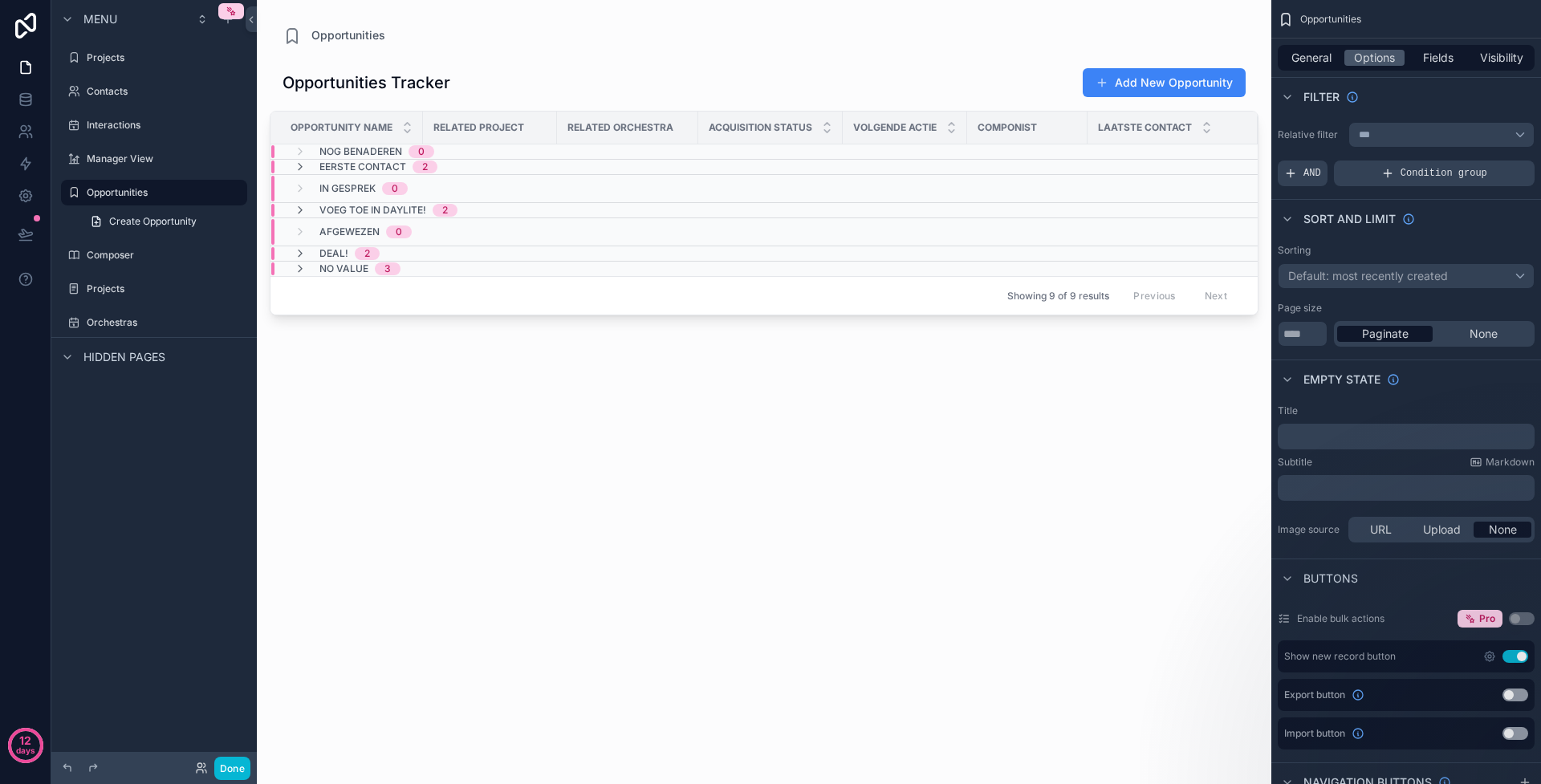 click on "Laatste Contact" at bounding box center [1145, 128] 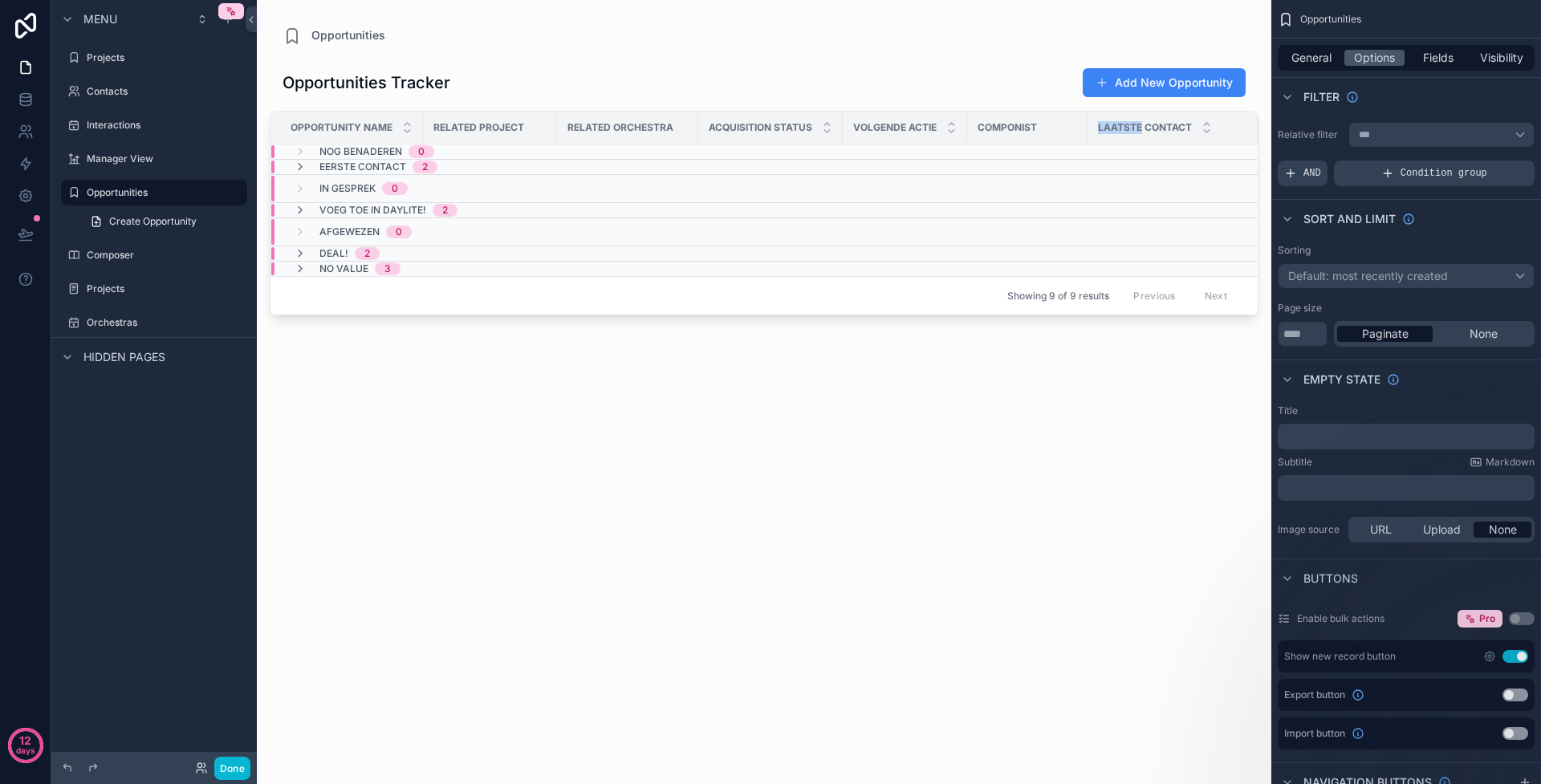 click on "Laatste Contact" at bounding box center [1145, 128] 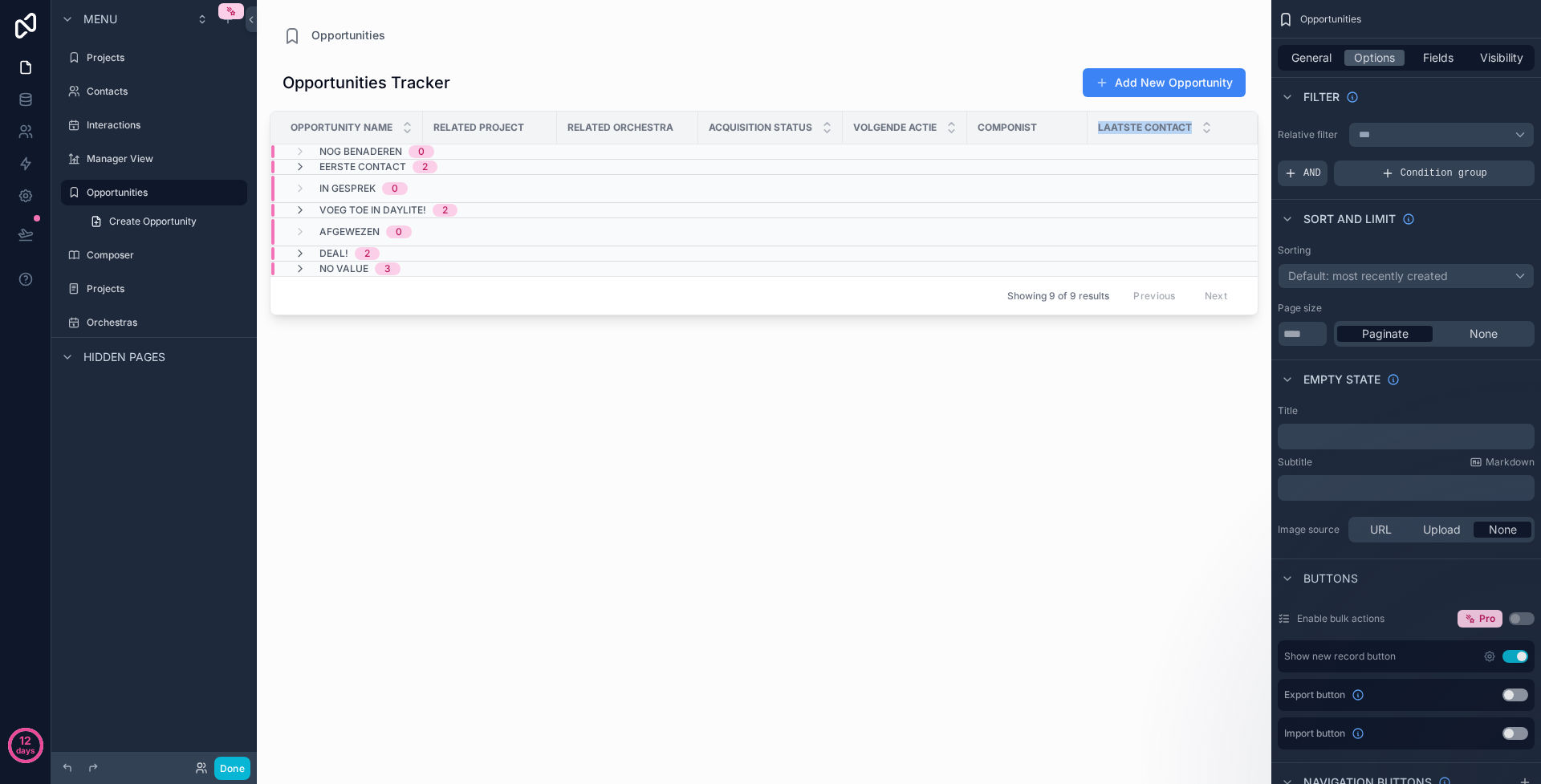 click on "Laatste Contact" at bounding box center (1145, 128) 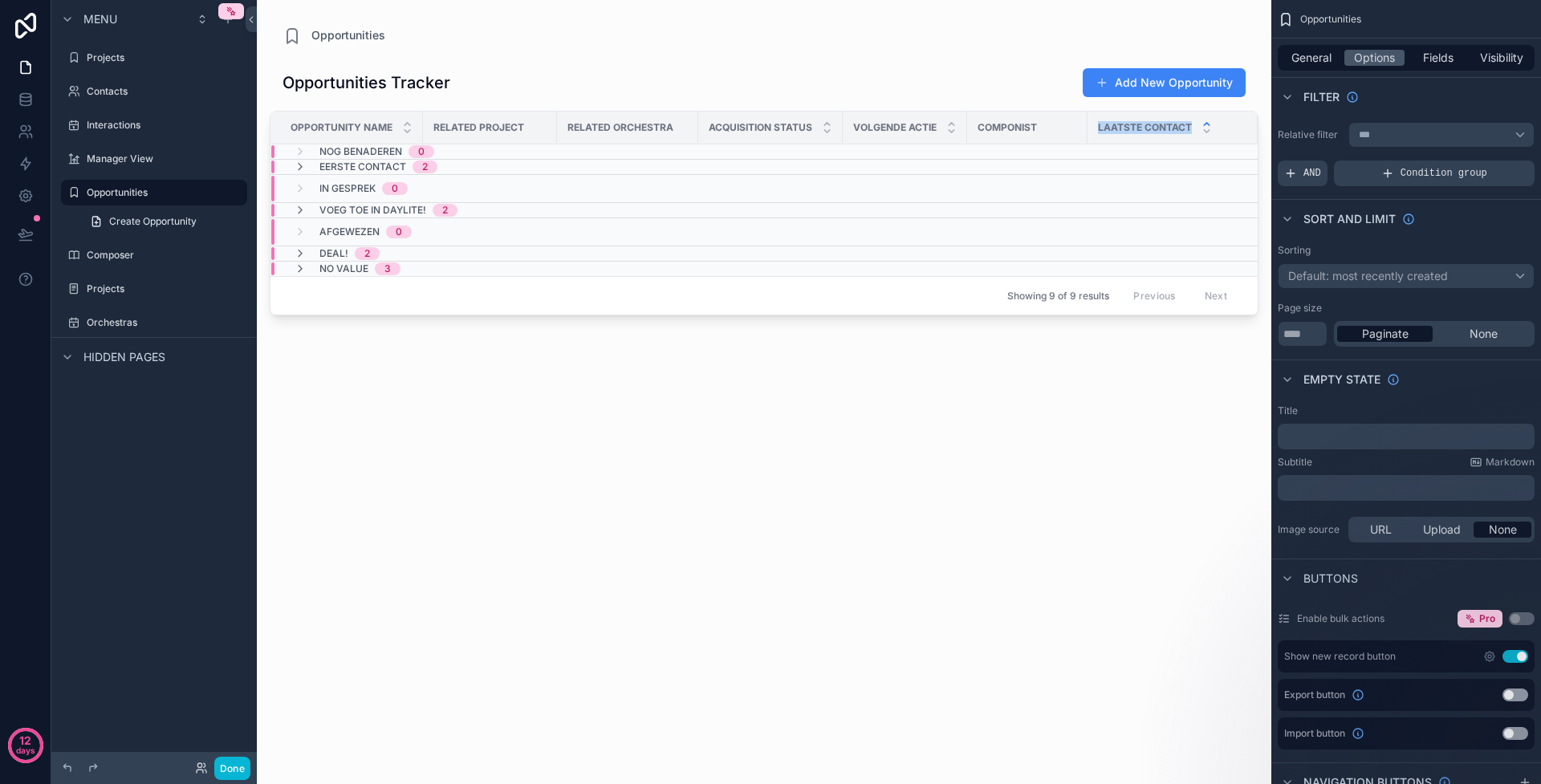 click at bounding box center [1206, 128] 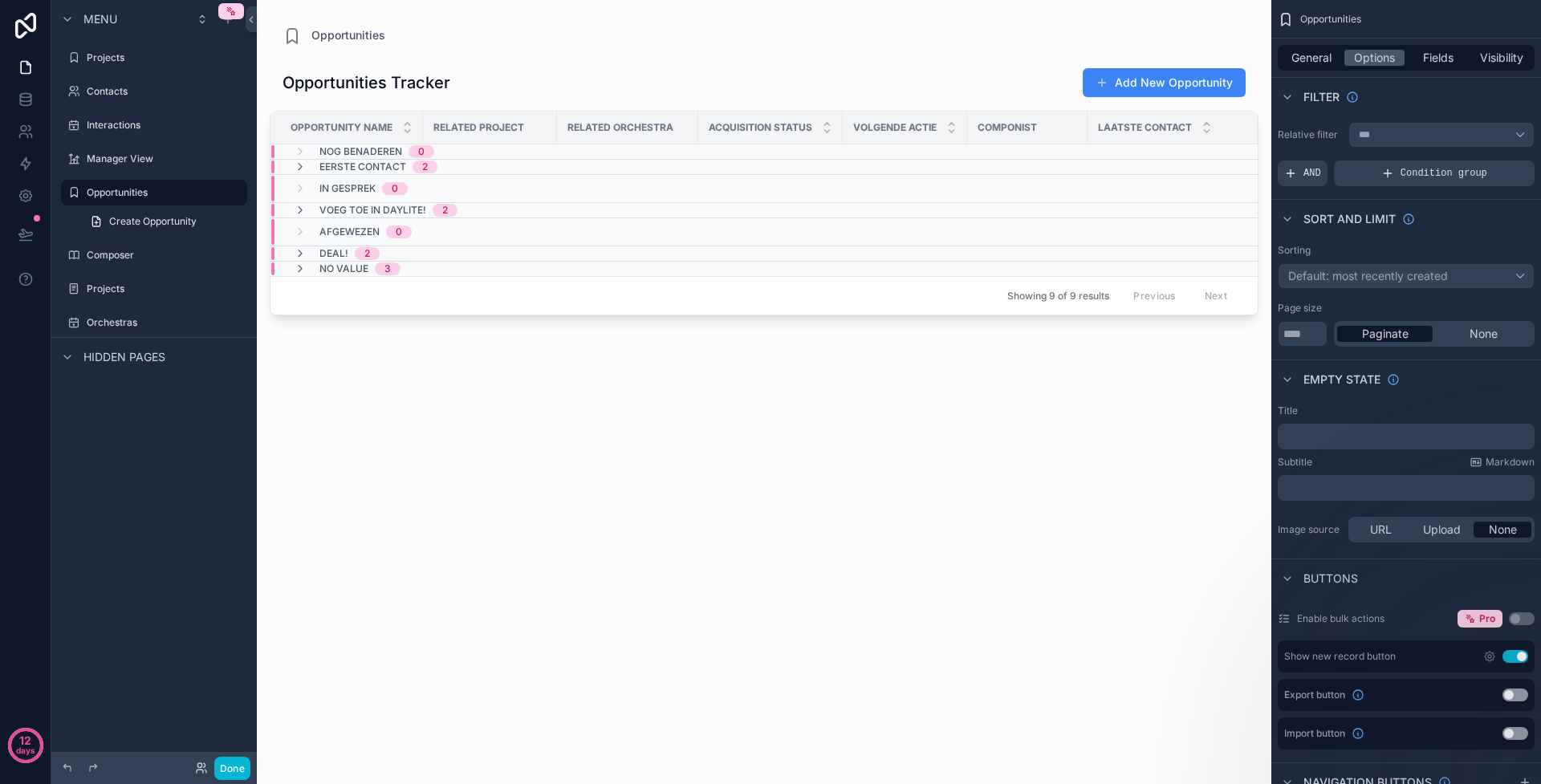 click at bounding box center [1173, 210] 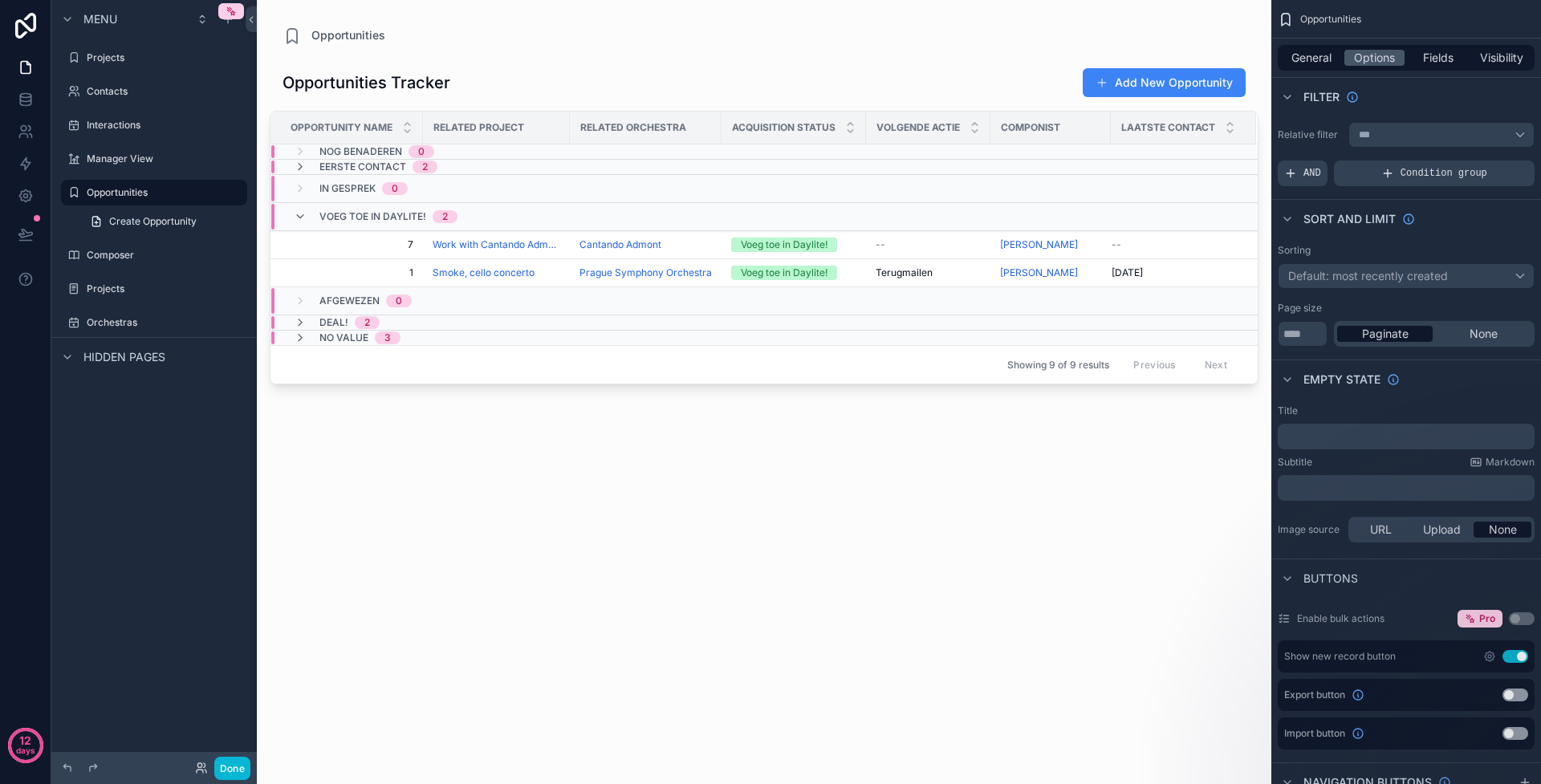 click on "Laatste Contact" at bounding box center (1183, 128) 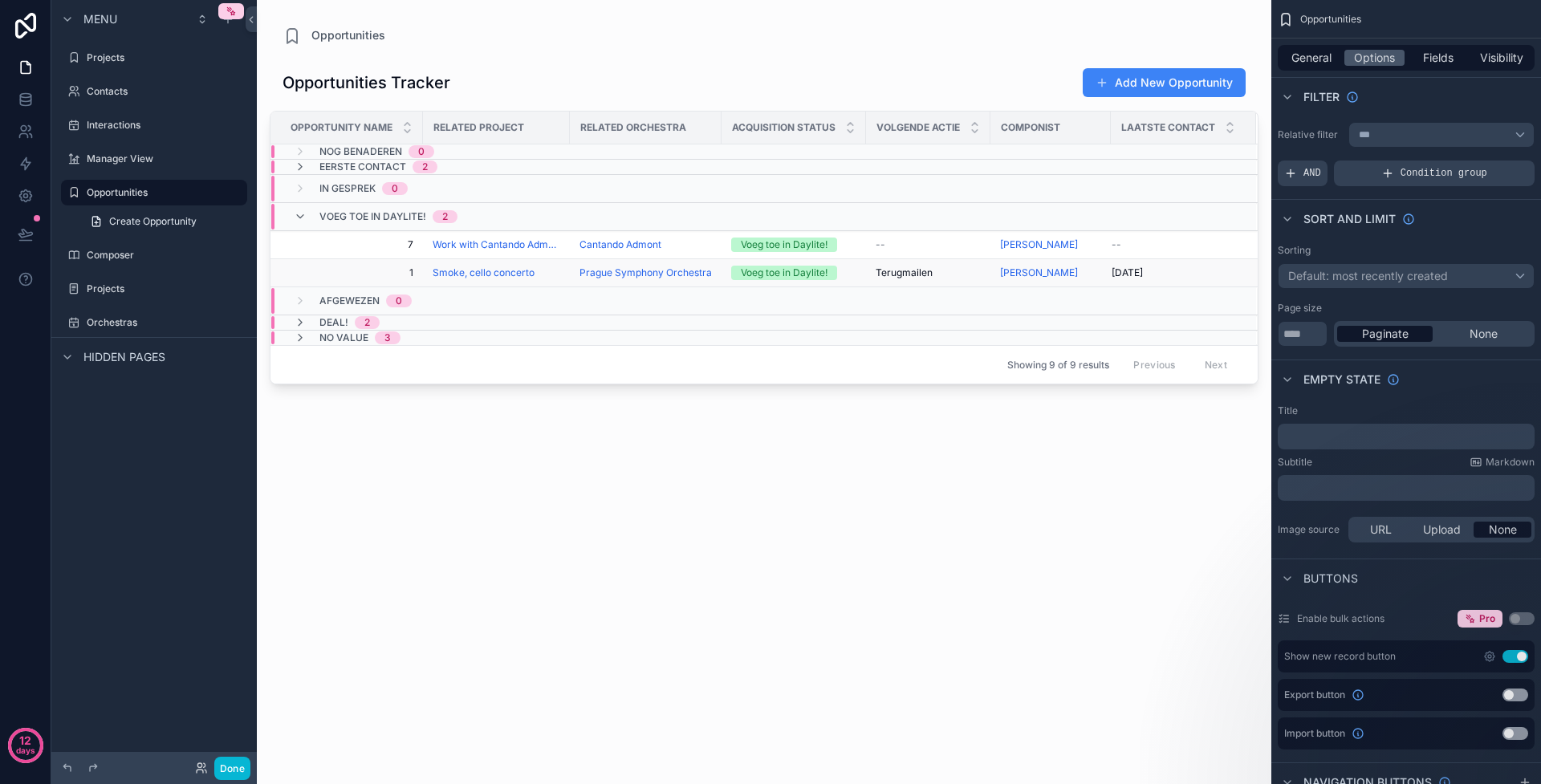 click on "10-7-2025" at bounding box center [1127, 273] 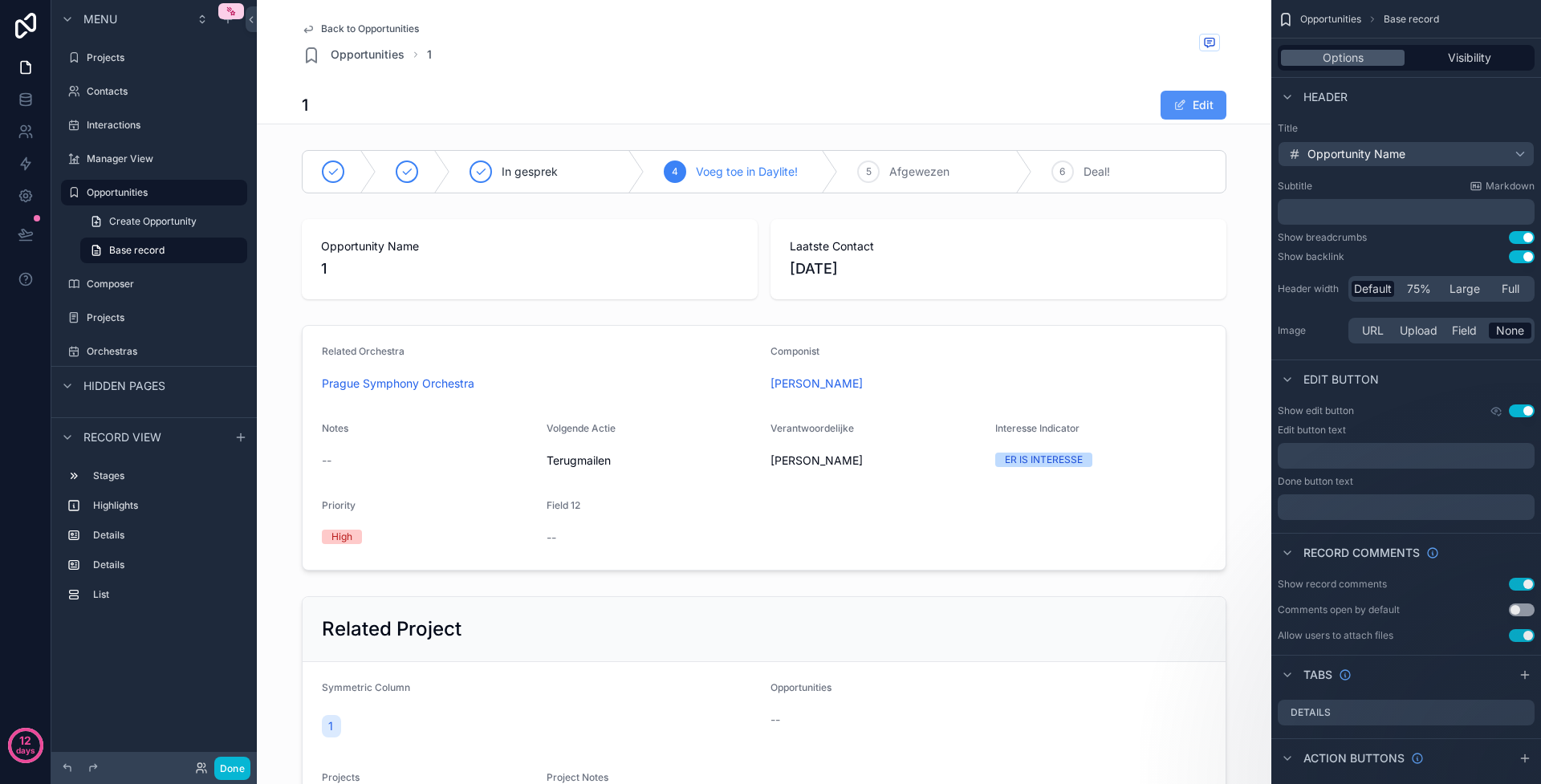 click at bounding box center [1180, 105] 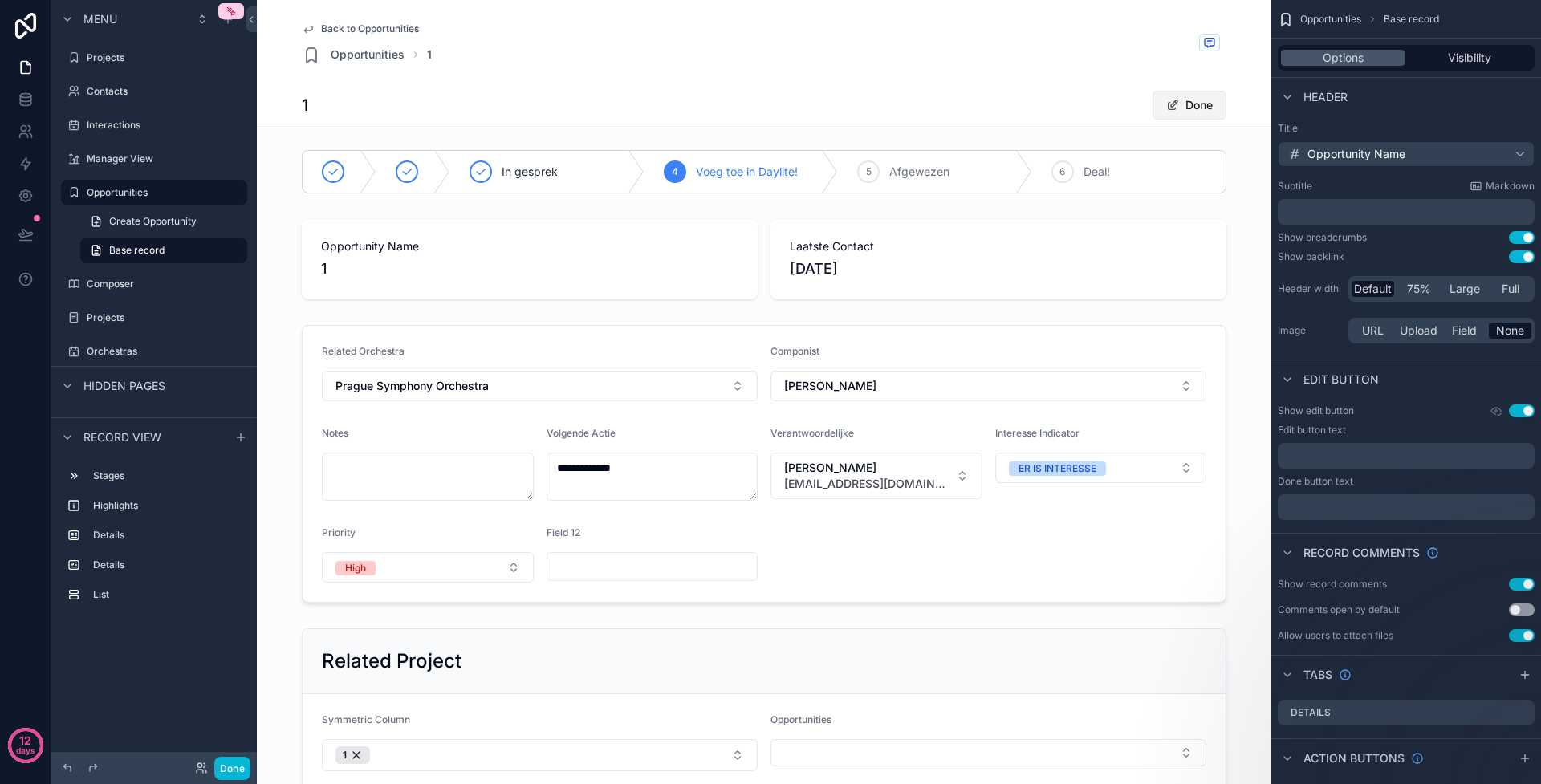 click on "Done" at bounding box center (1189, 105) 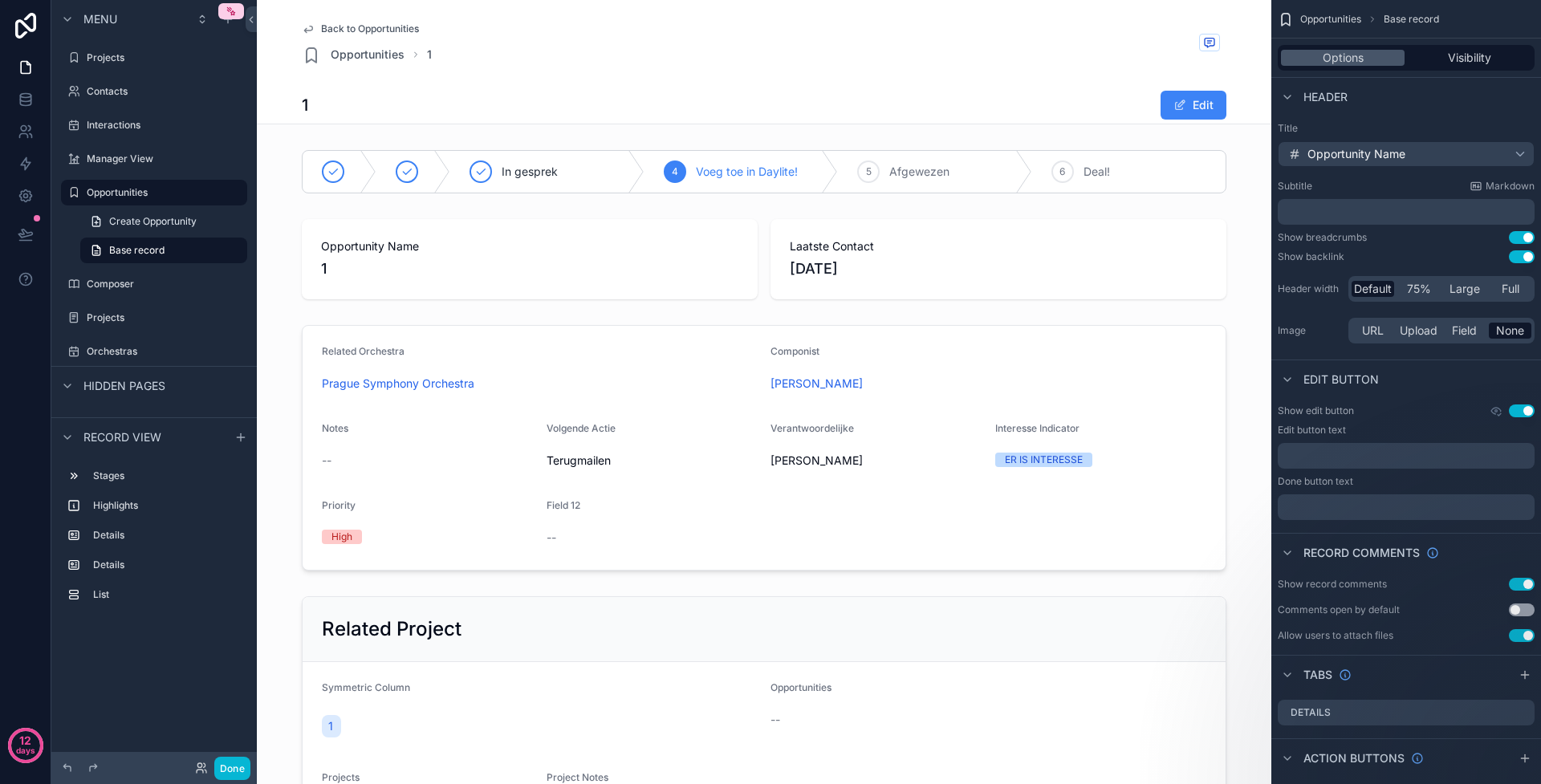 click 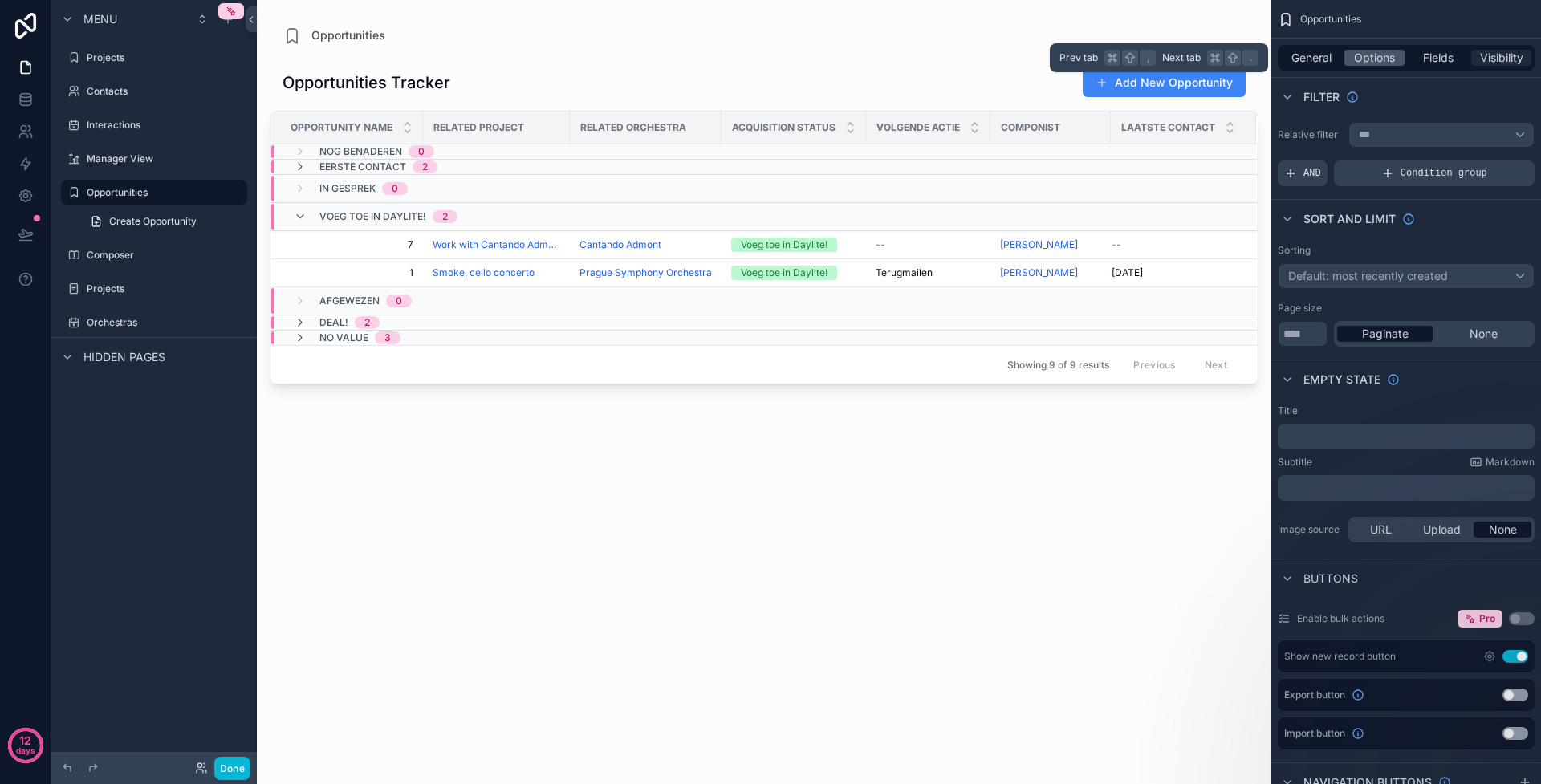 click on "Visibility" at bounding box center (1502, 58) 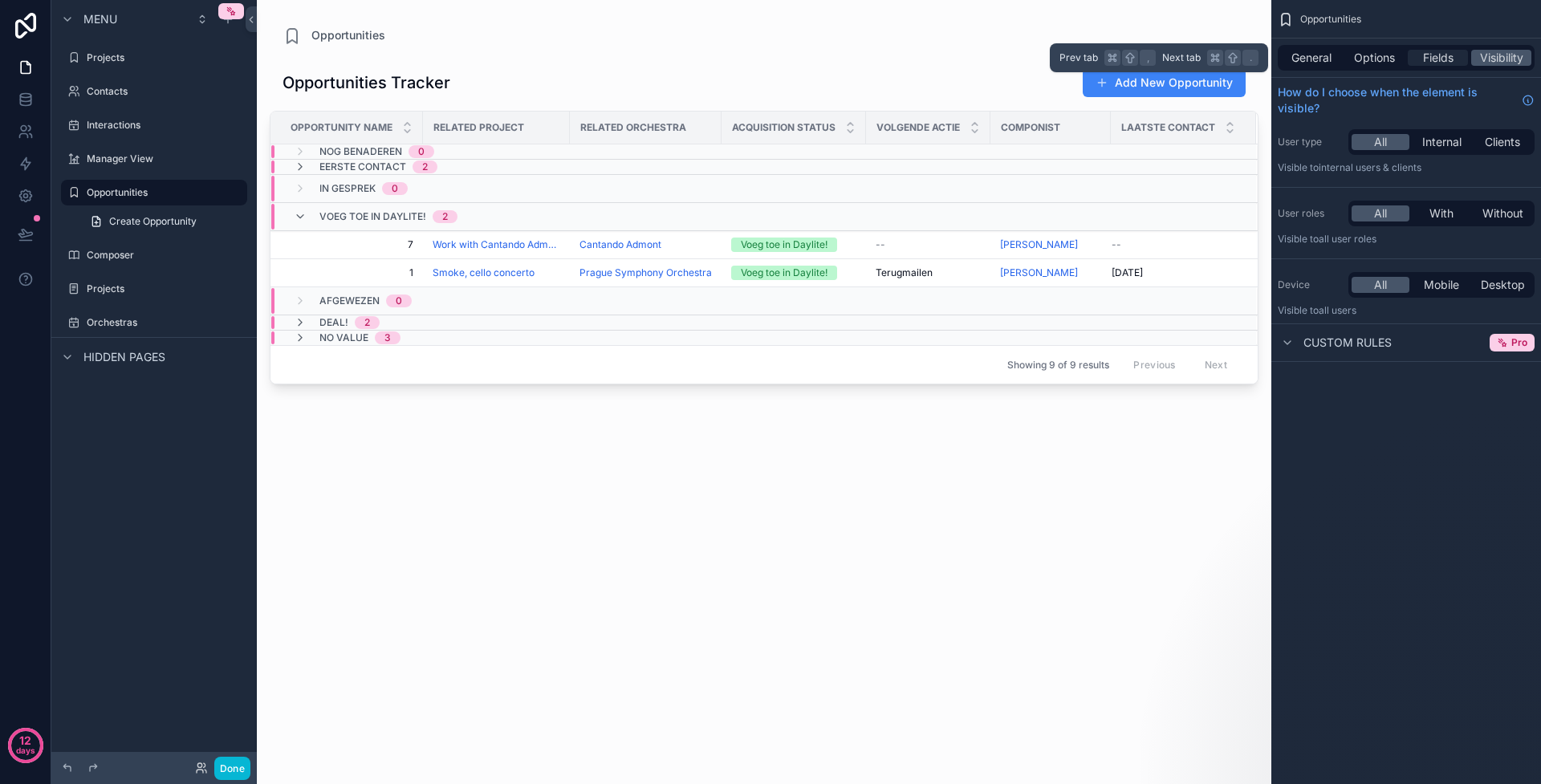 click on "Fields" at bounding box center (1438, 58) 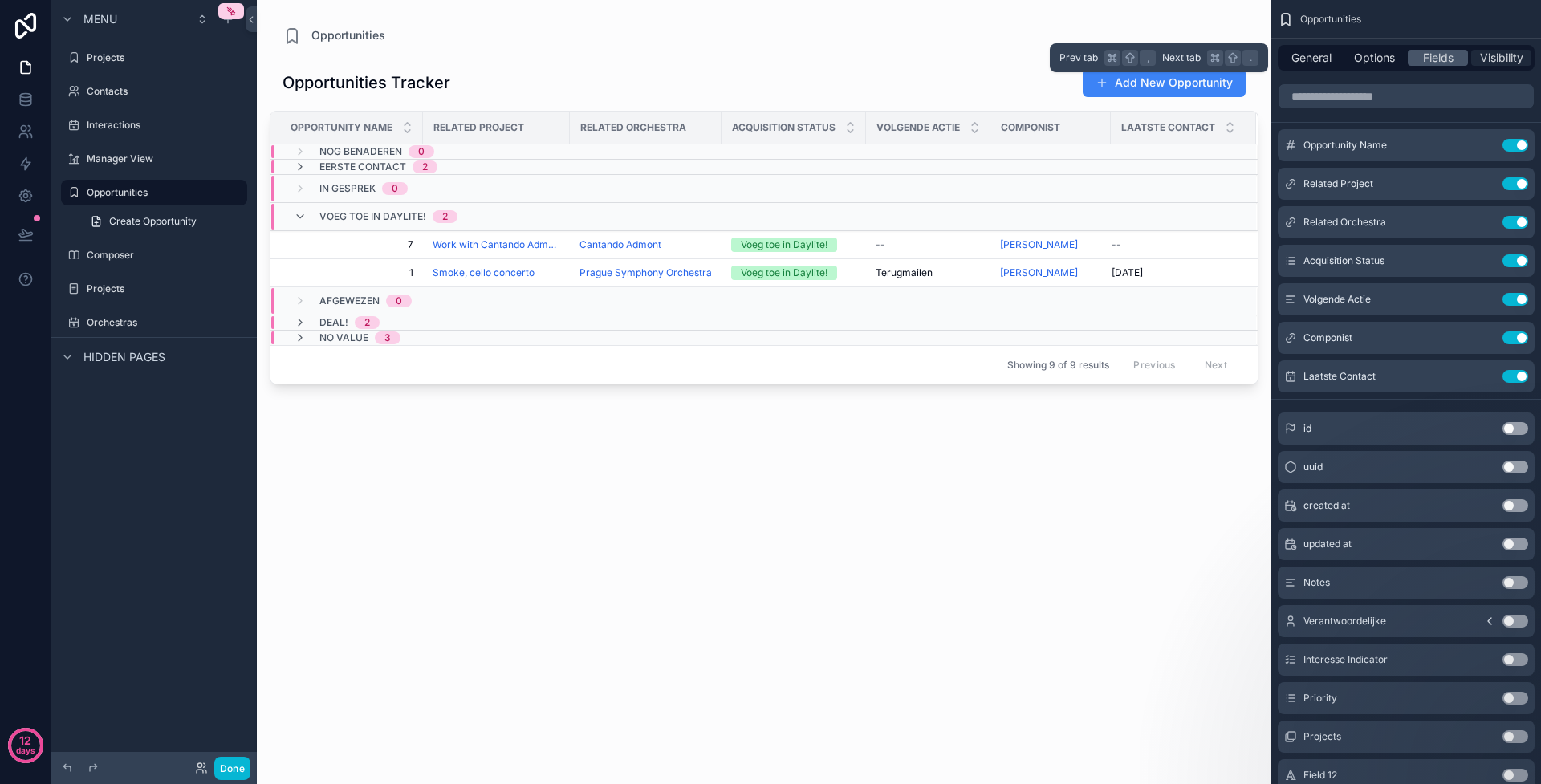 click on "Visibility" at bounding box center [1502, 58] 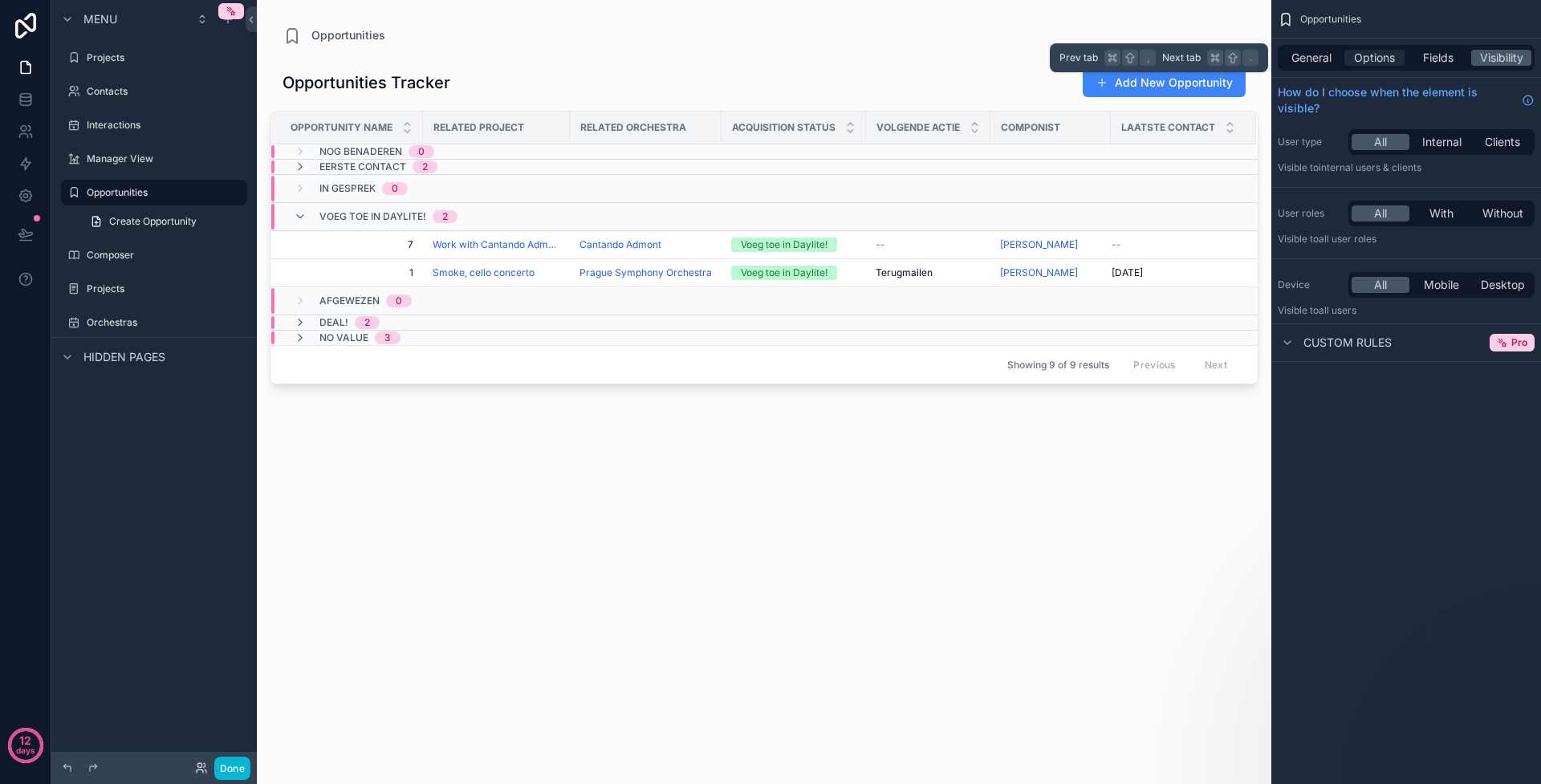 click on "Options" at bounding box center (1374, 58) 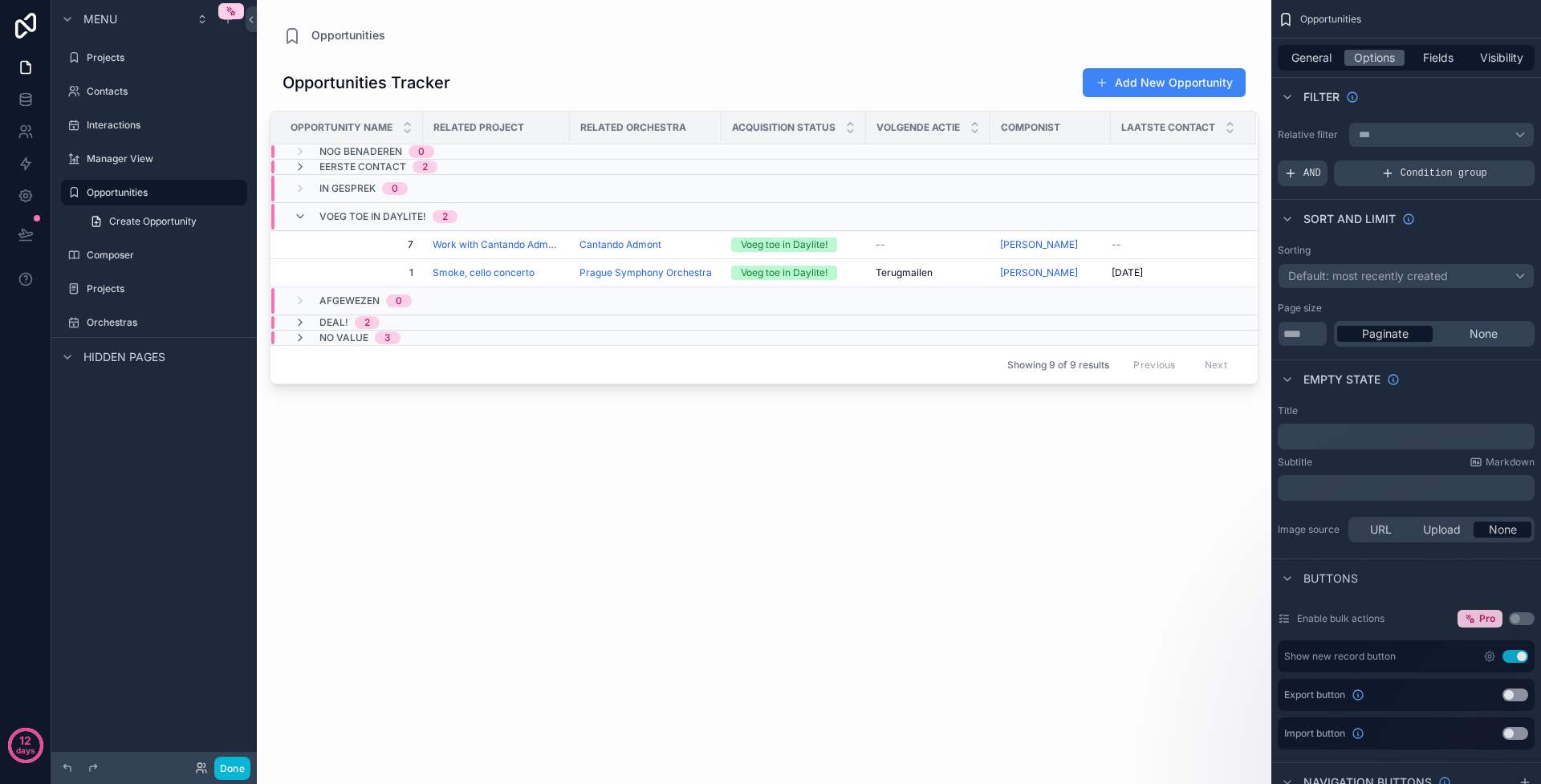 click on "***" at bounding box center [1441, 135] 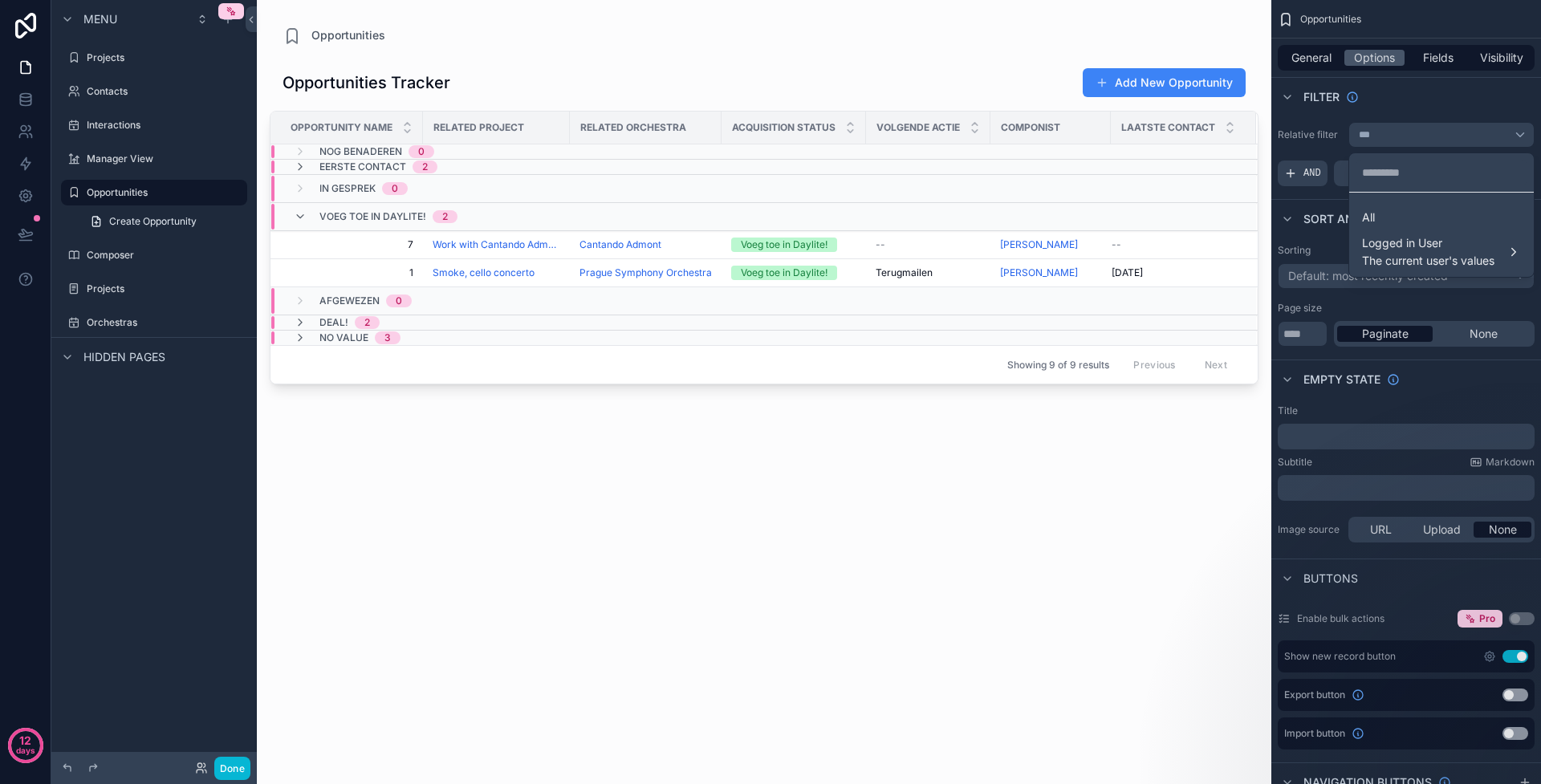 click at bounding box center [770, 392] 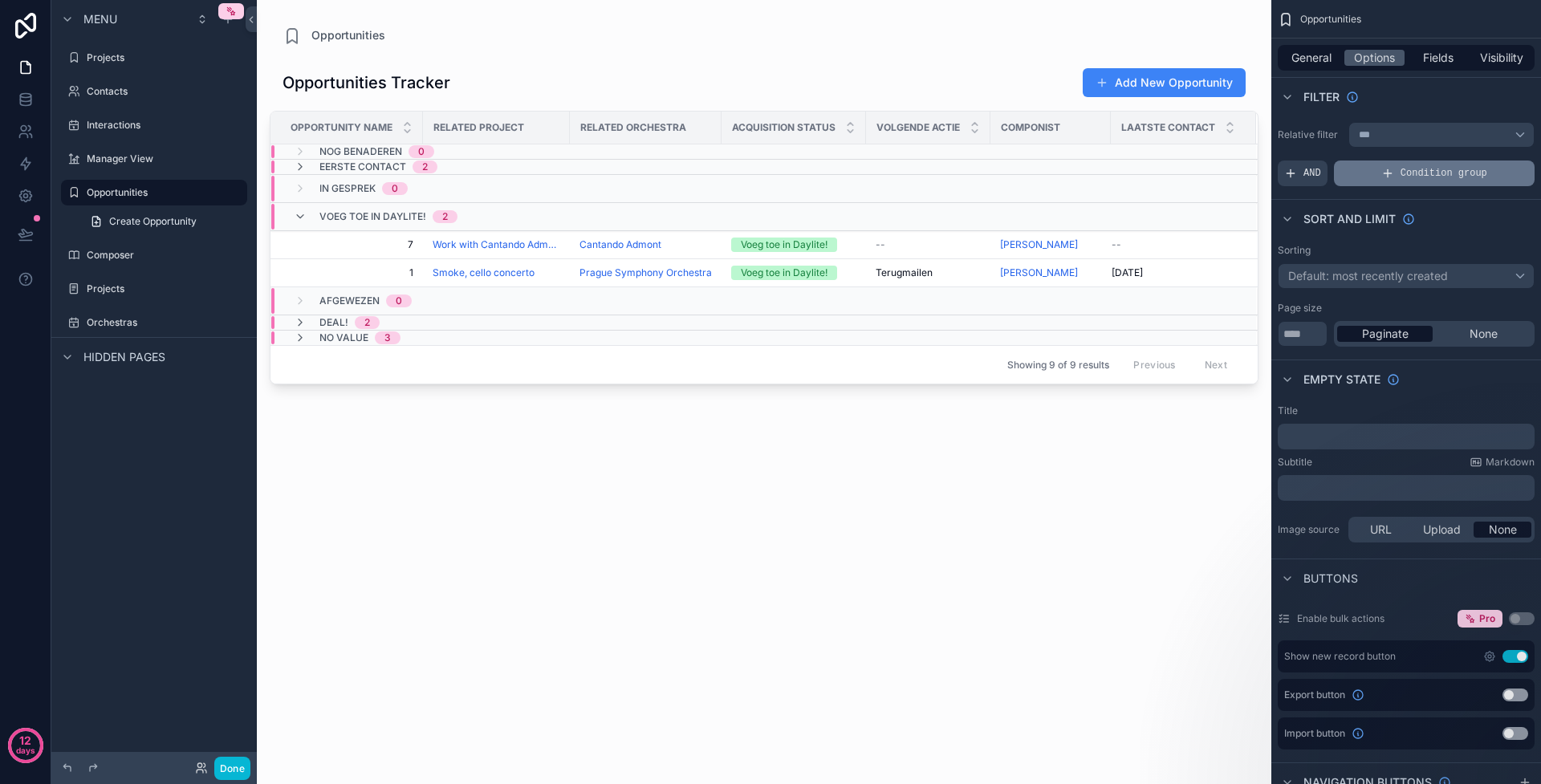 click on "Condition group" at bounding box center [1434, 173] 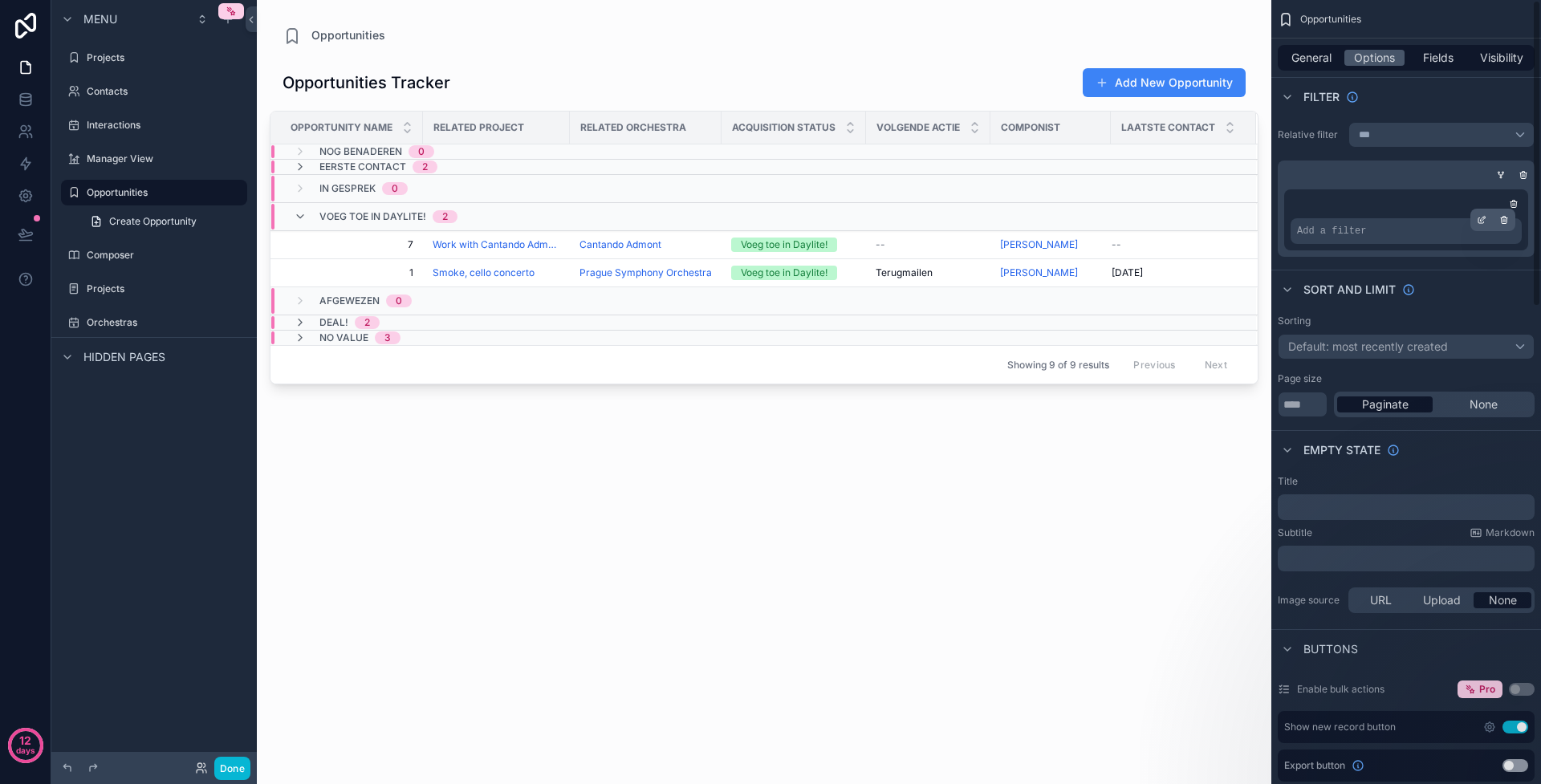 click on "Add a filter" at bounding box center (1406, 231) 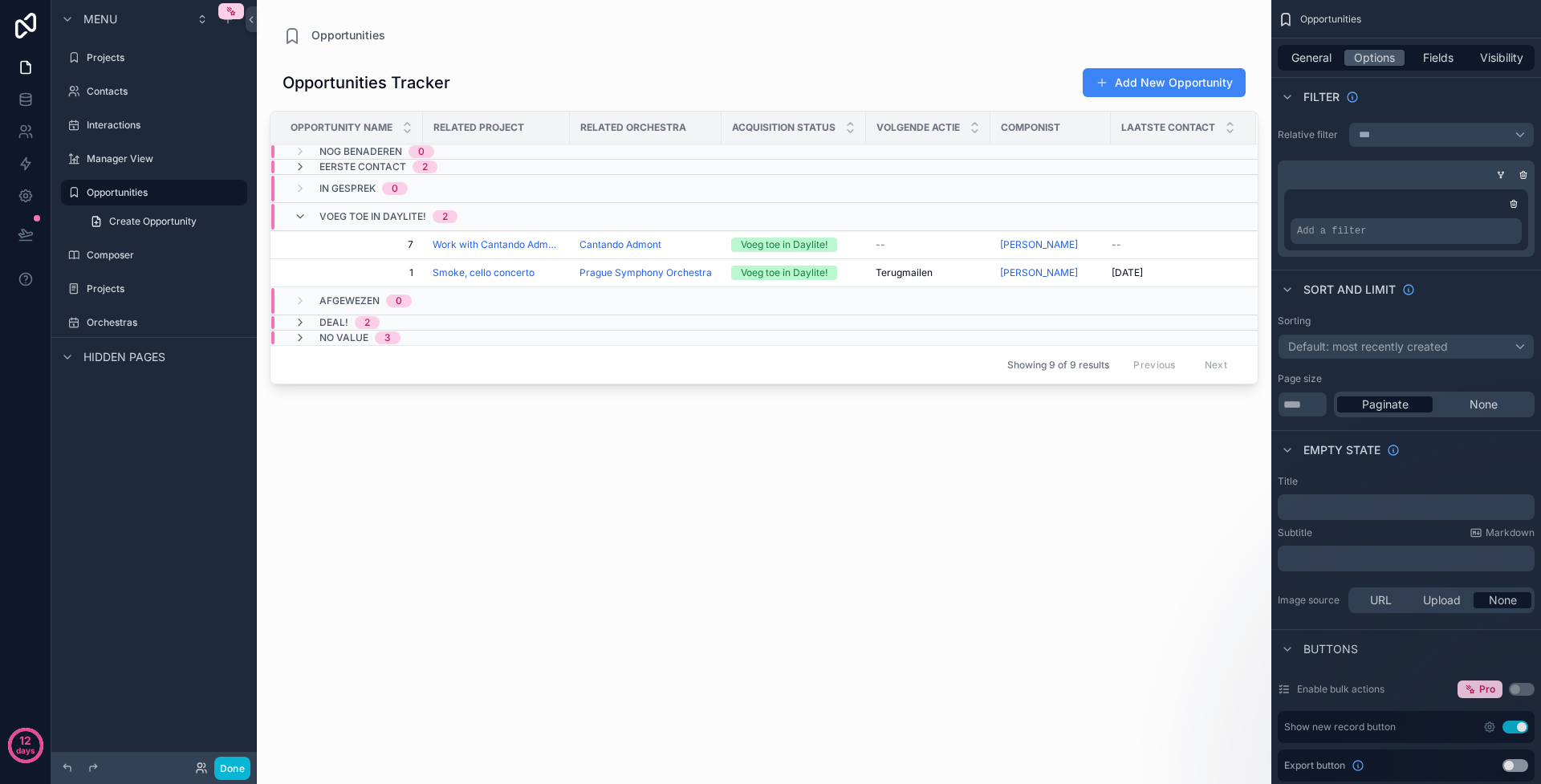 click at bounding box center [1403, 175] 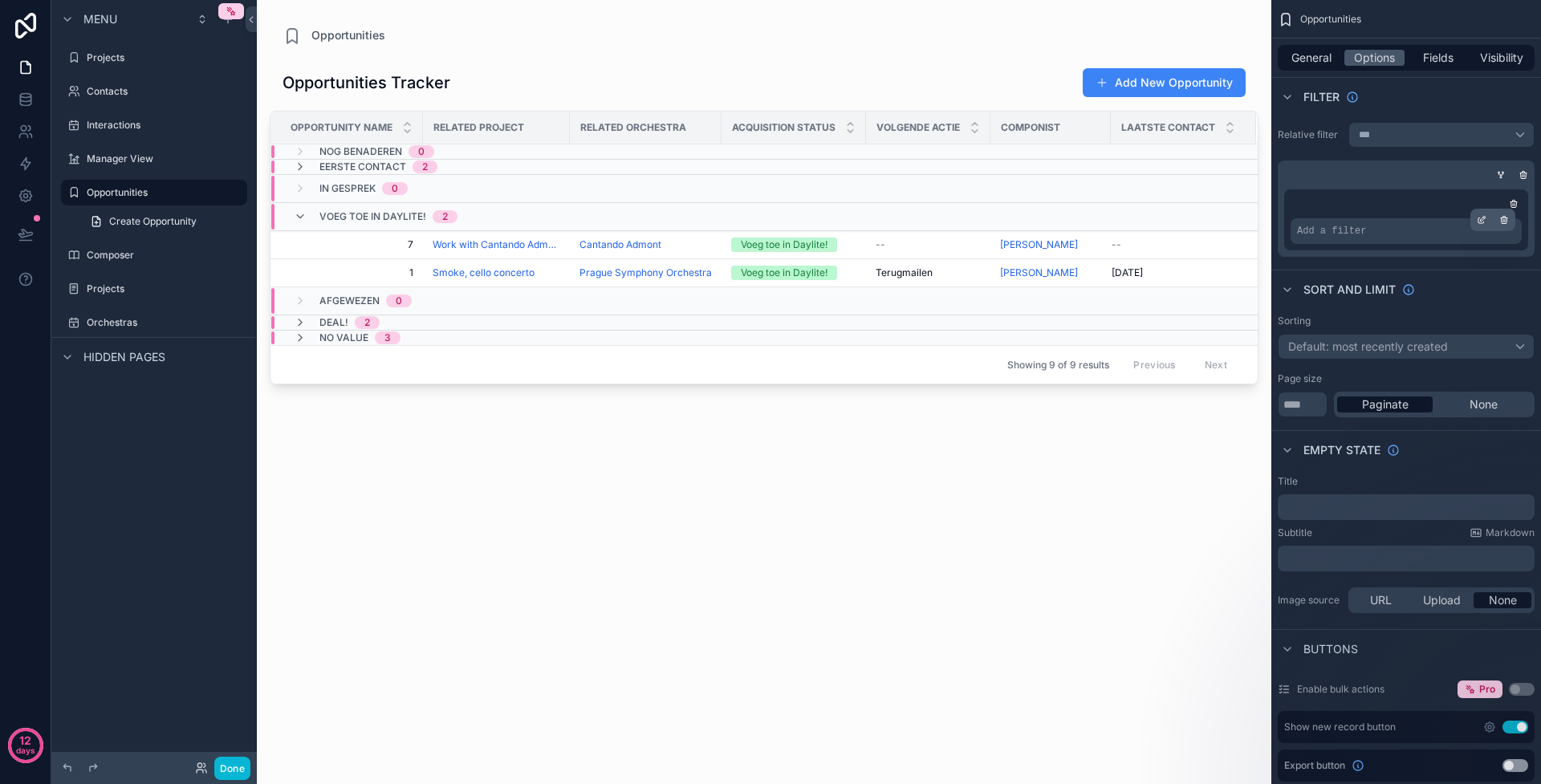 click on "Add a filter" at bounding box center [1406, 231] 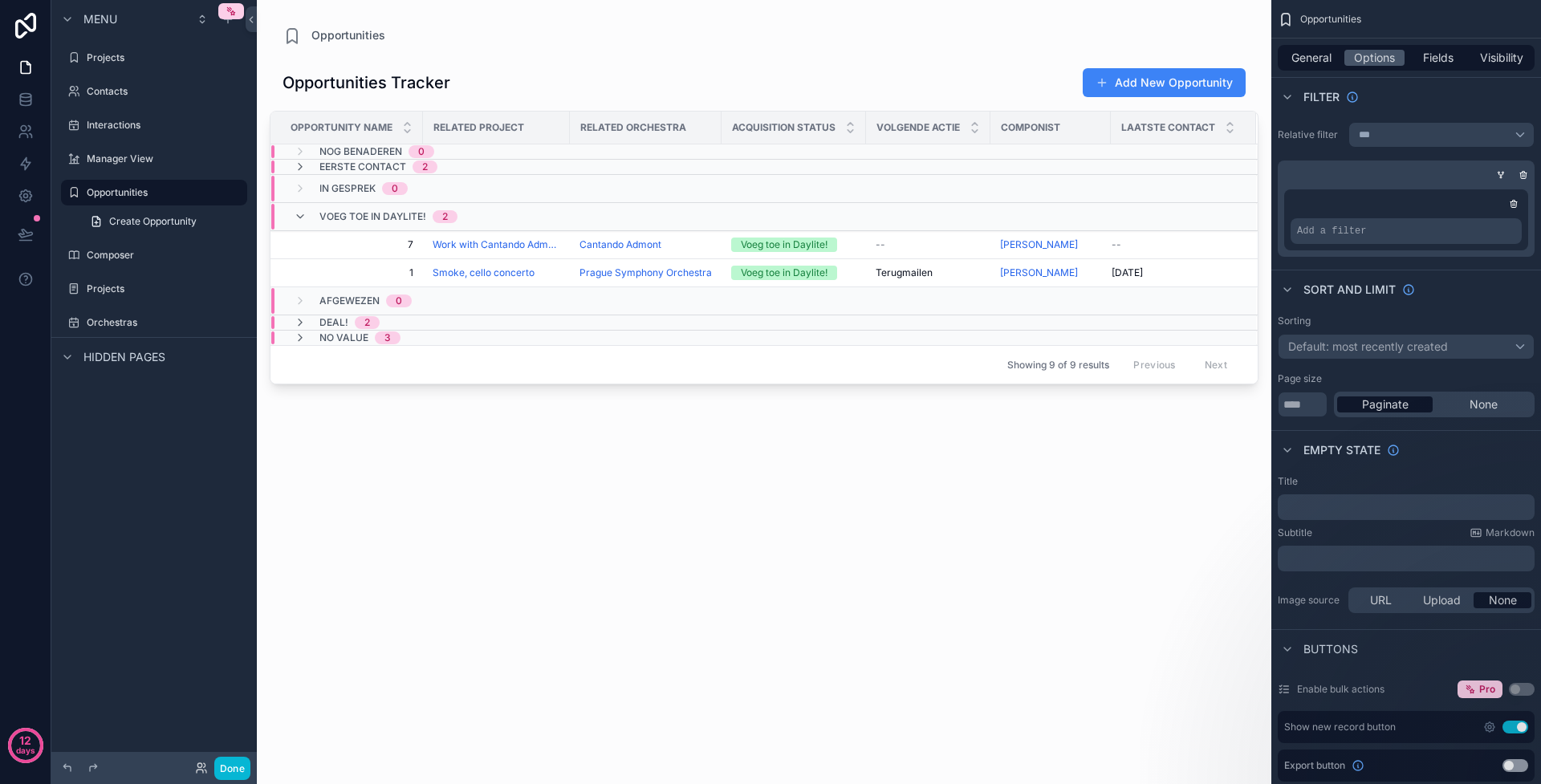 click on "Default: most recently created" at bounding box center (1368, 346) 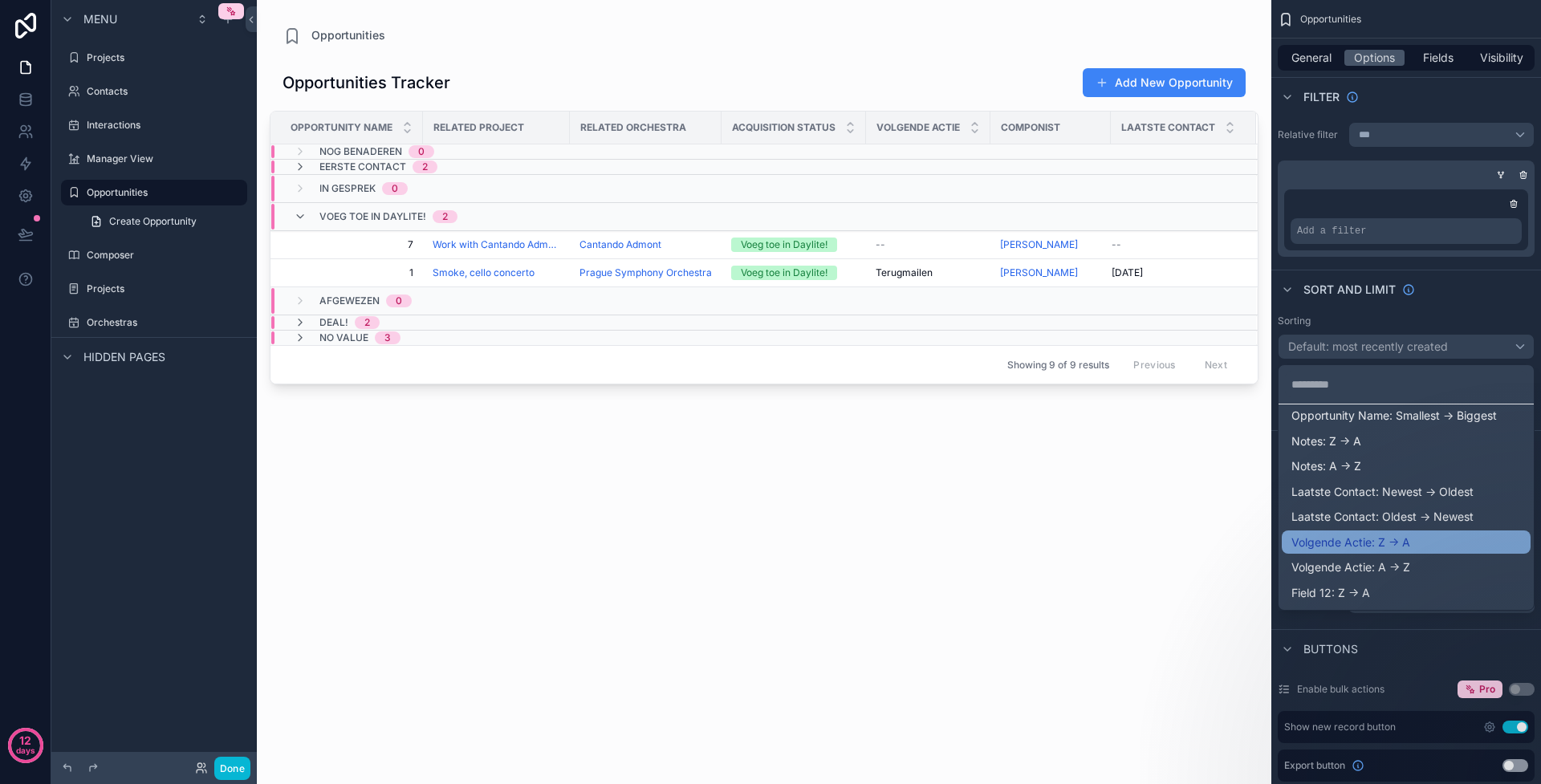 scroll, scrollTop: 169, scrollLeft: 0, axis: vertical 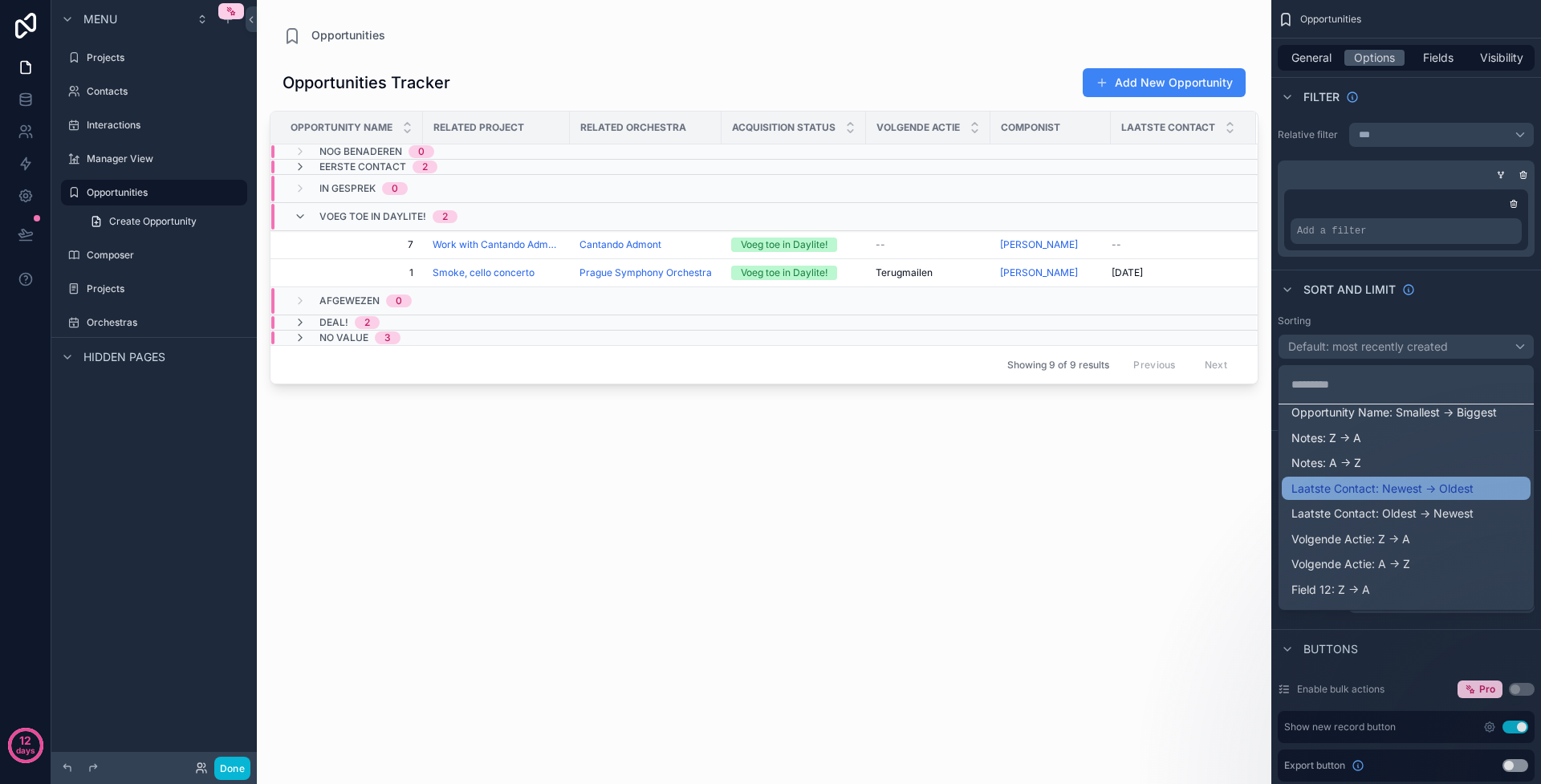 click on "Laatste Contact: Newest -> Oldest" at bounding box center [1382, 489] 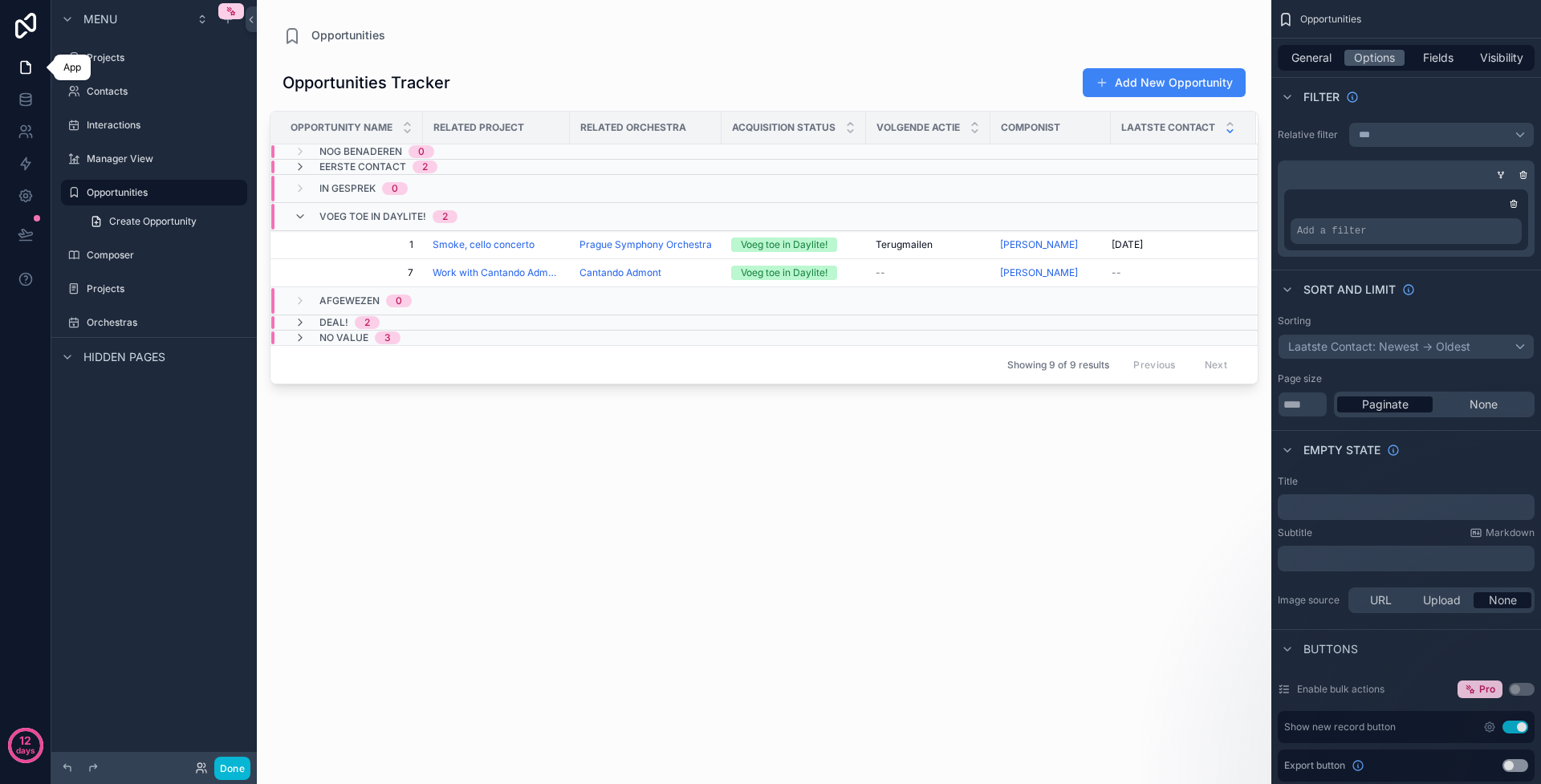 click at bounding box center (25, 67) 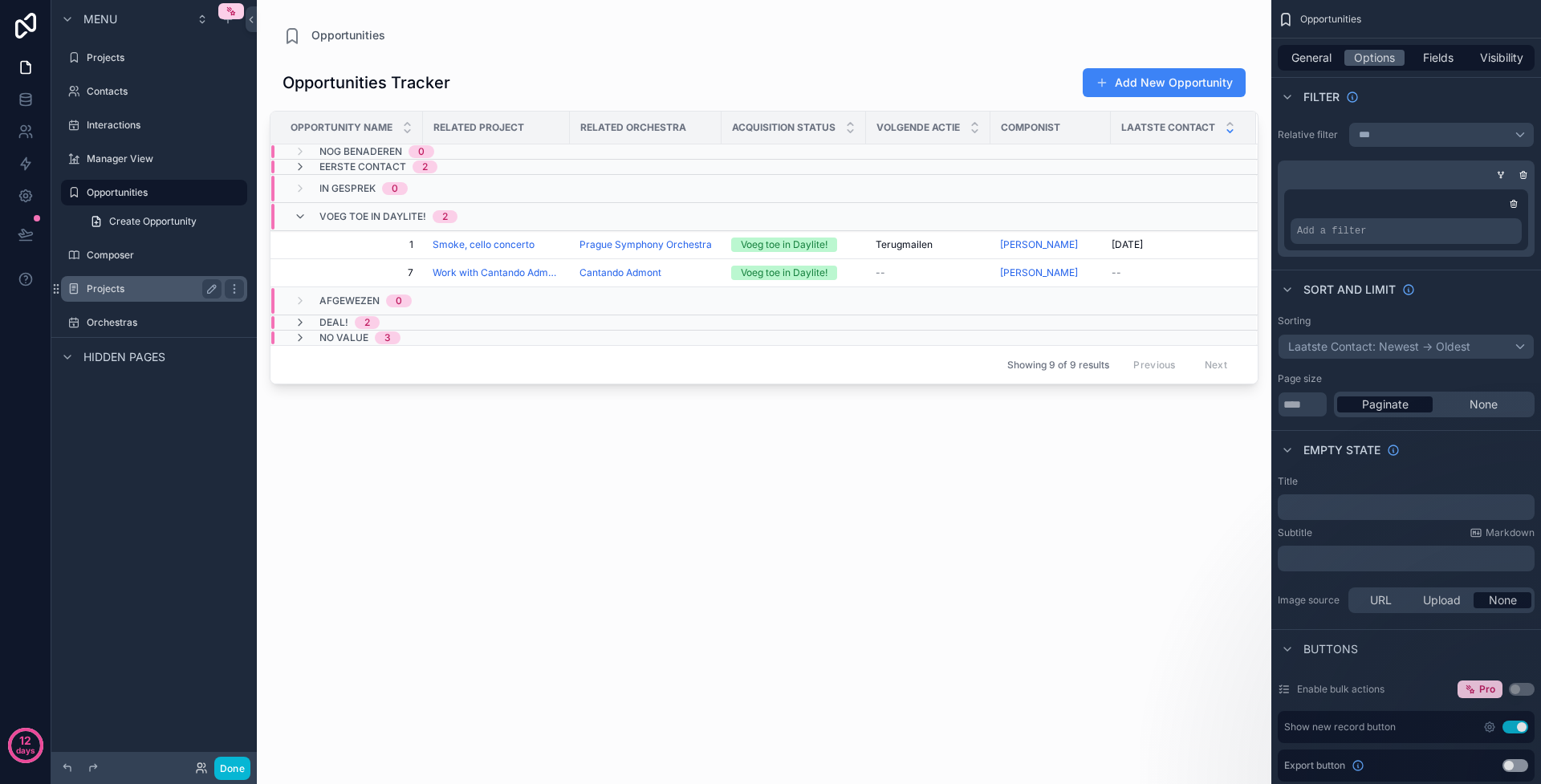 click on "Projects" at bounding box center (151, 289) 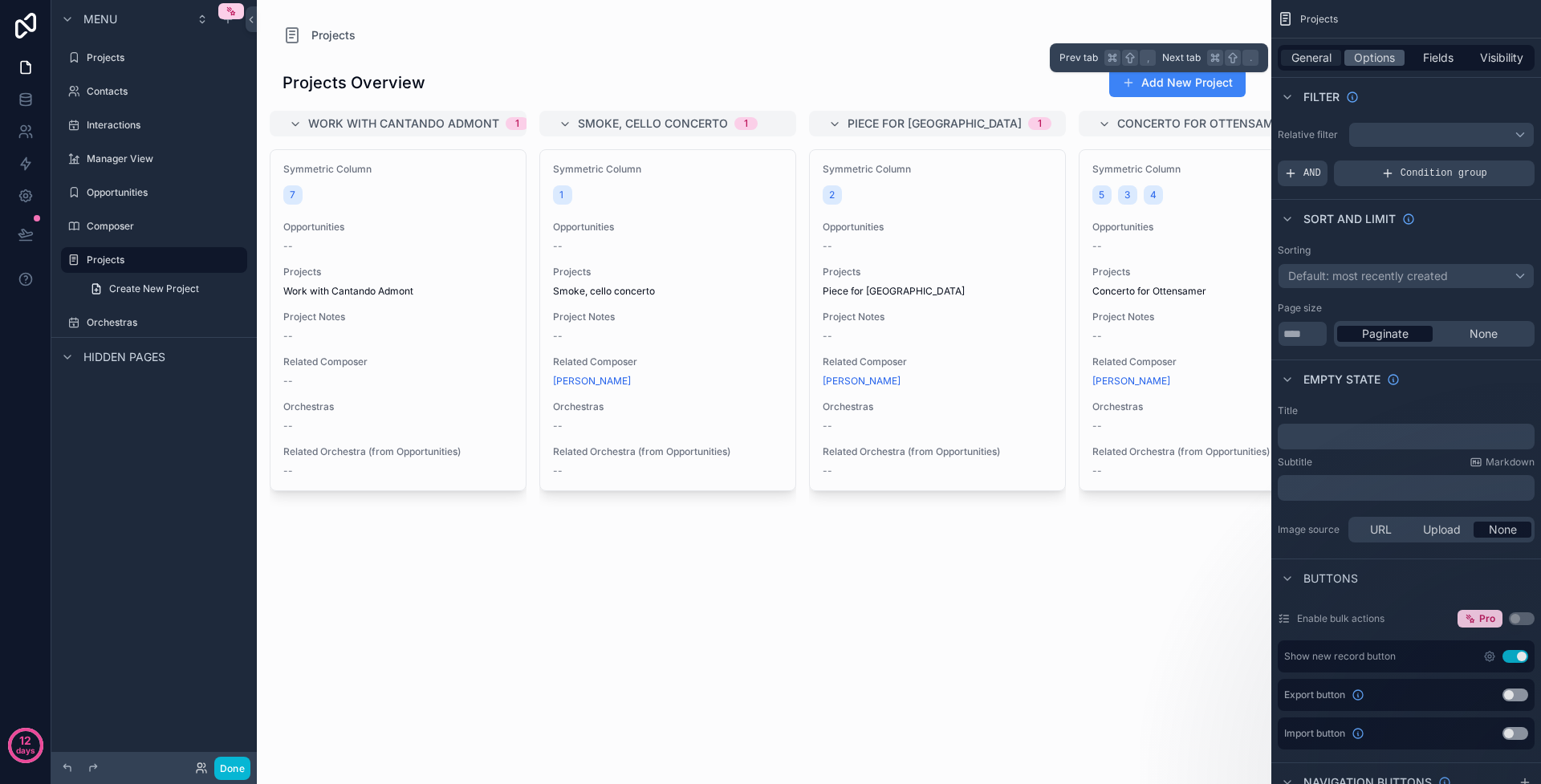 click on "General" at bounding box center (1311, 58) 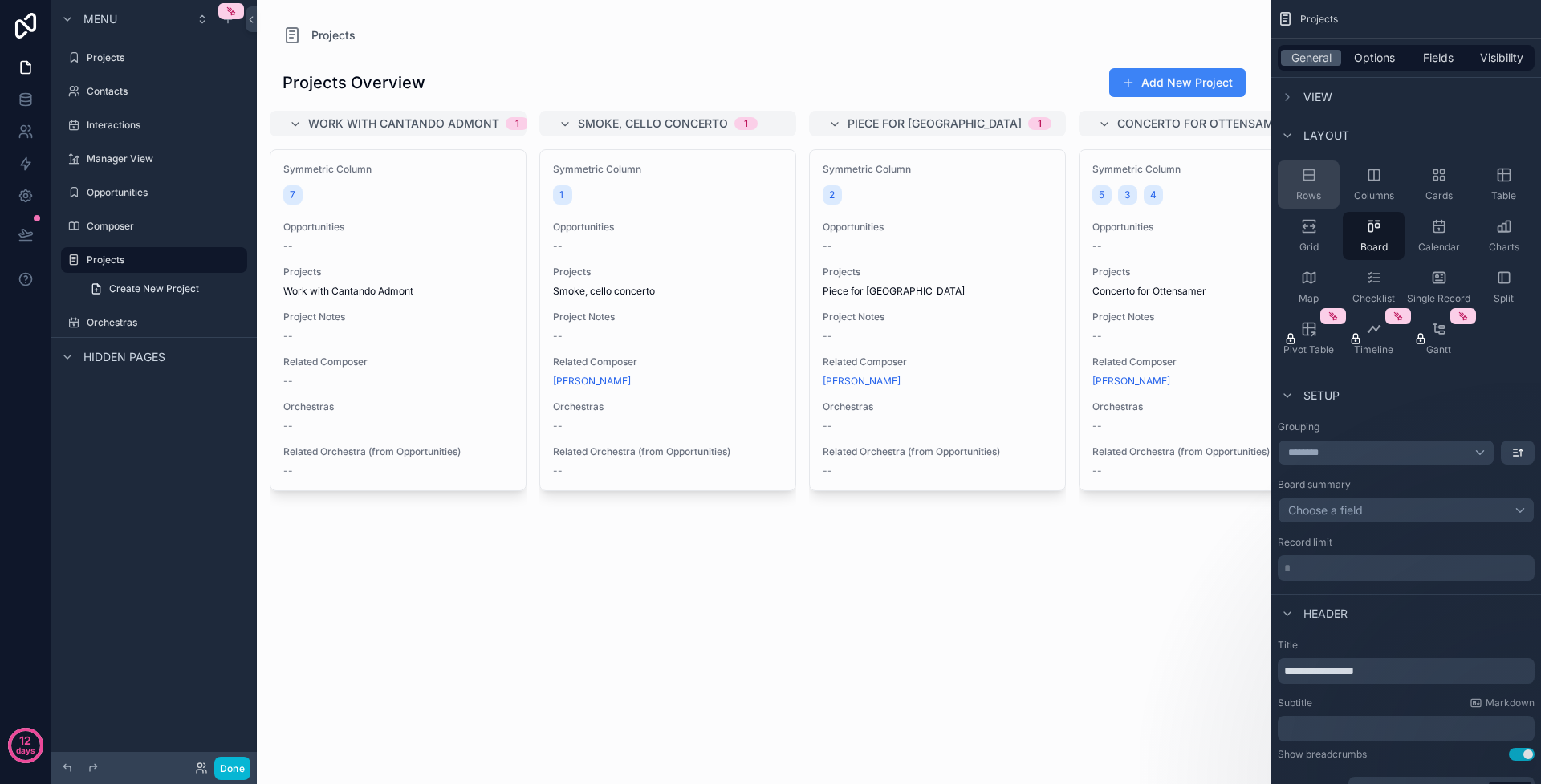 click 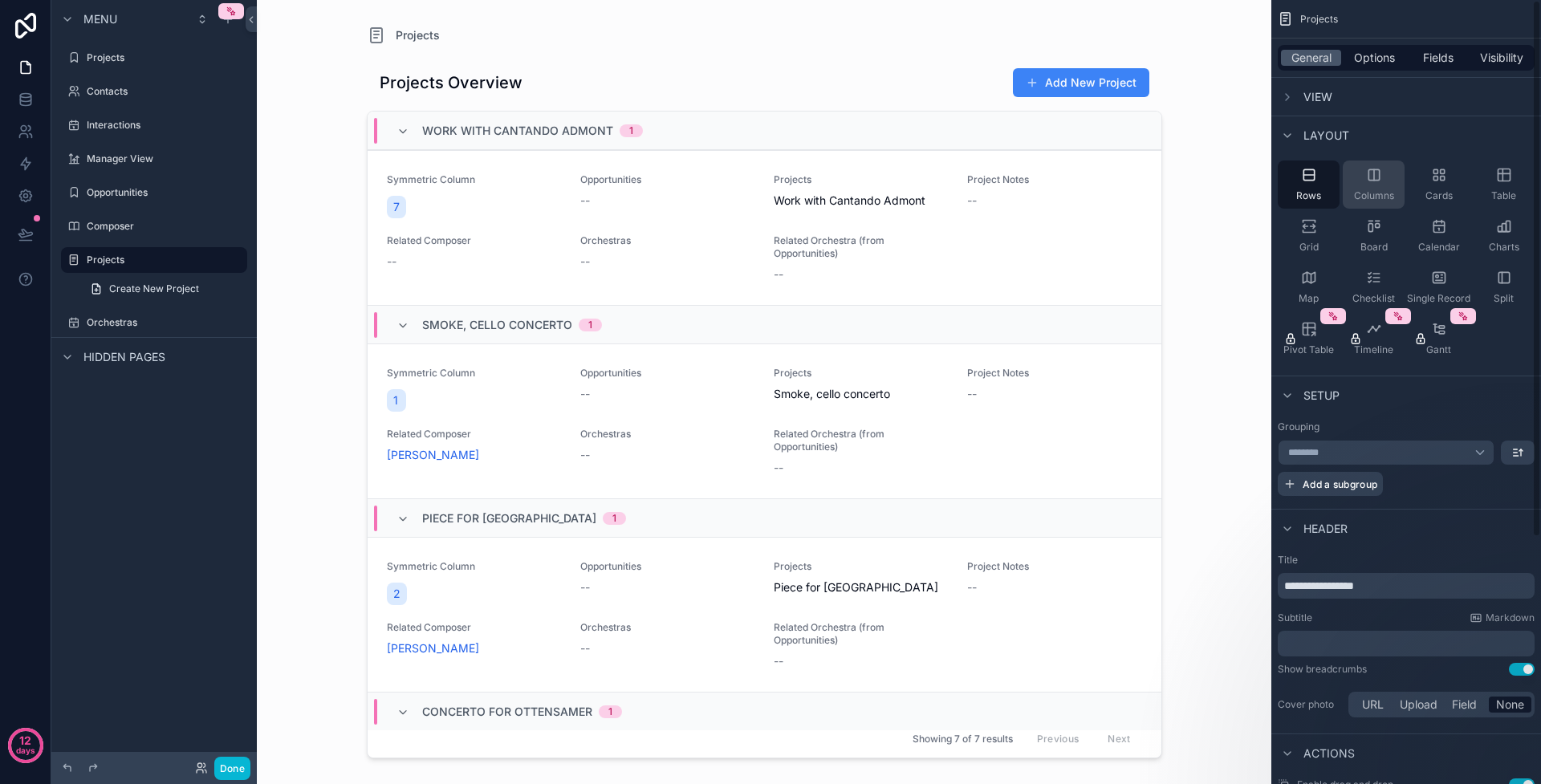click on "Columns" at bounding box center (1373, 185) 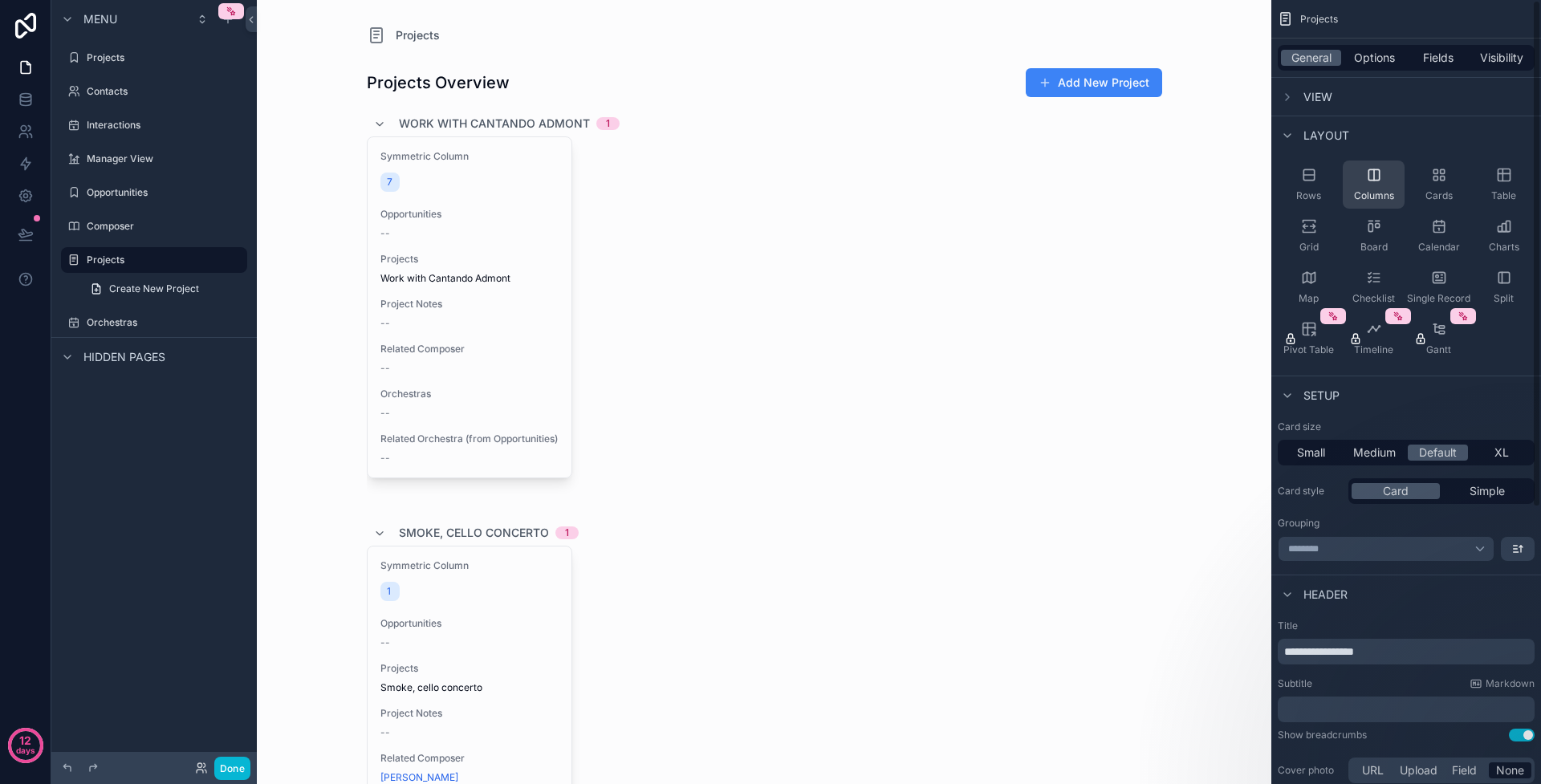 click on "Columns" at bounding box center [1373, 185] 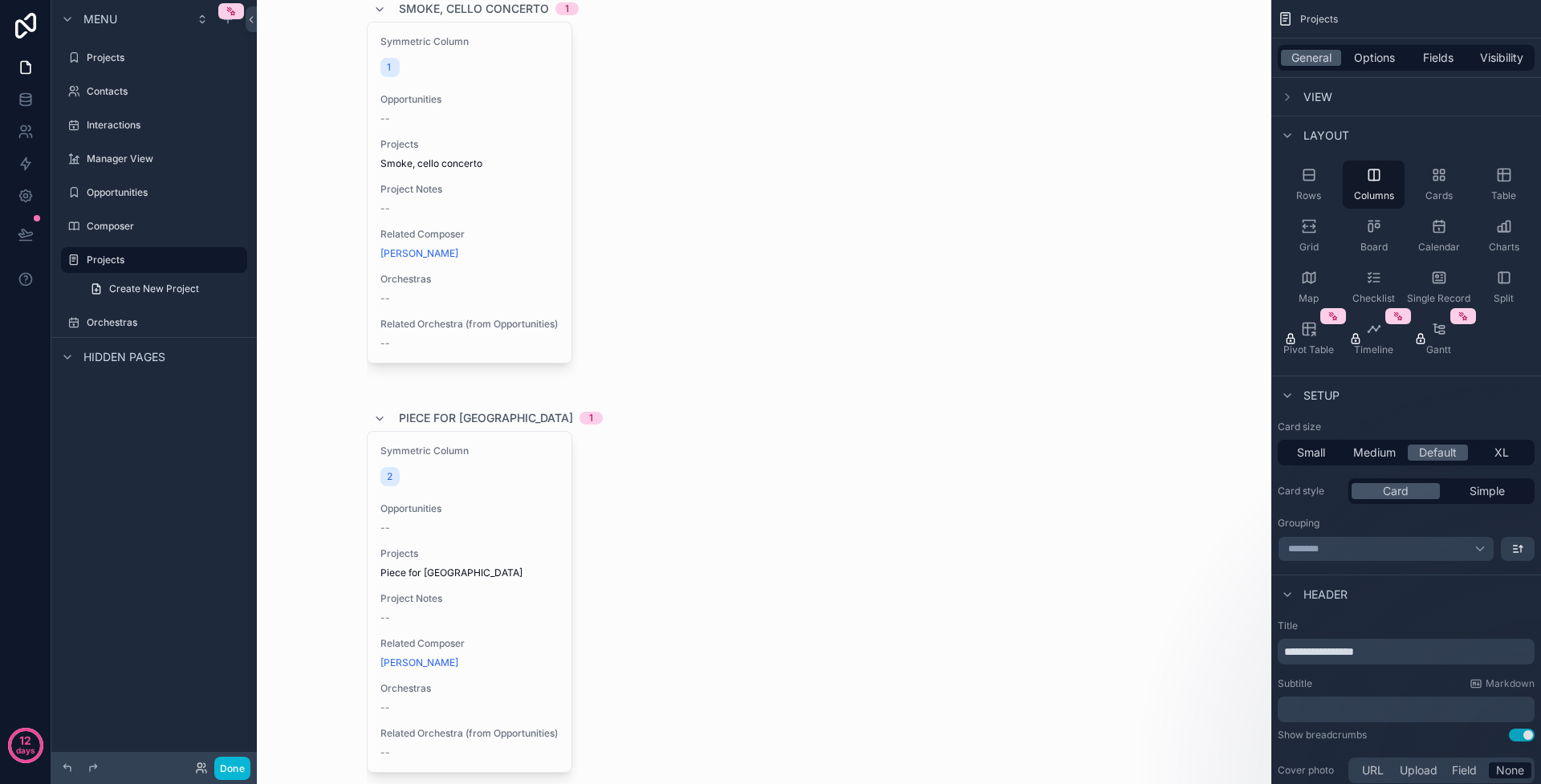 scroll, scrollTop: 0, scrollLeft: 0, axis: both 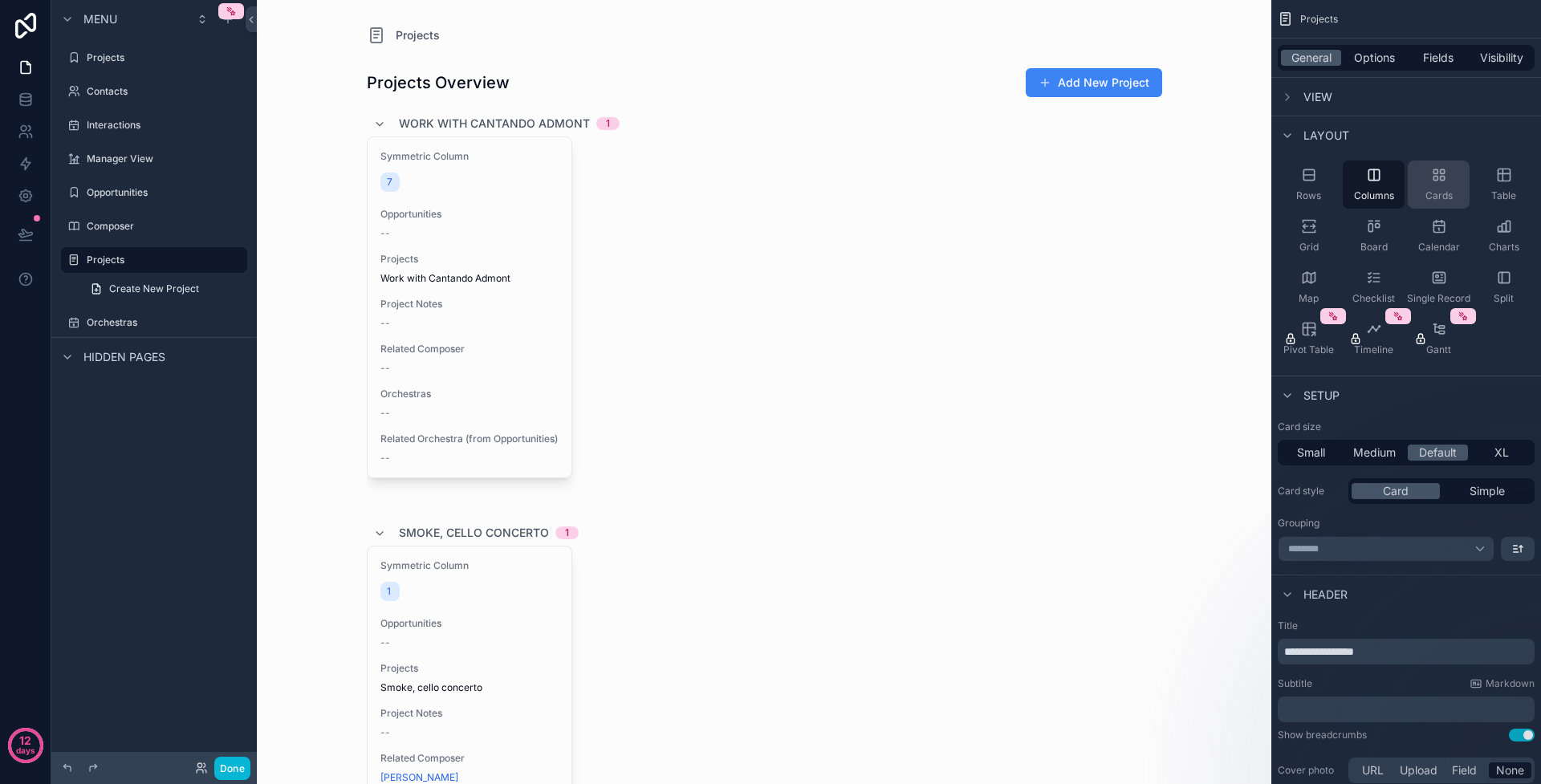 click 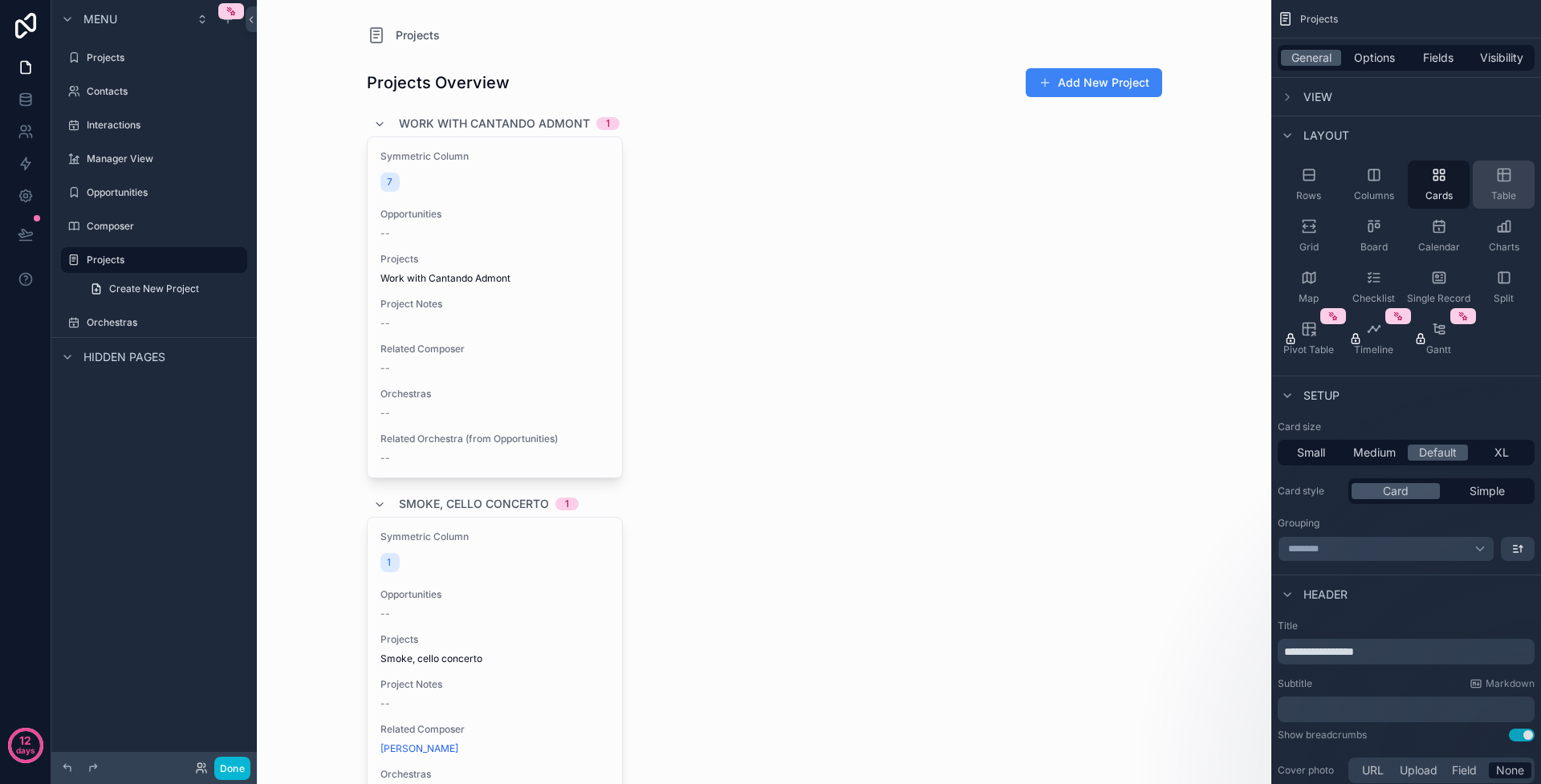 click on "Table" at bounding box center [1503, 185] 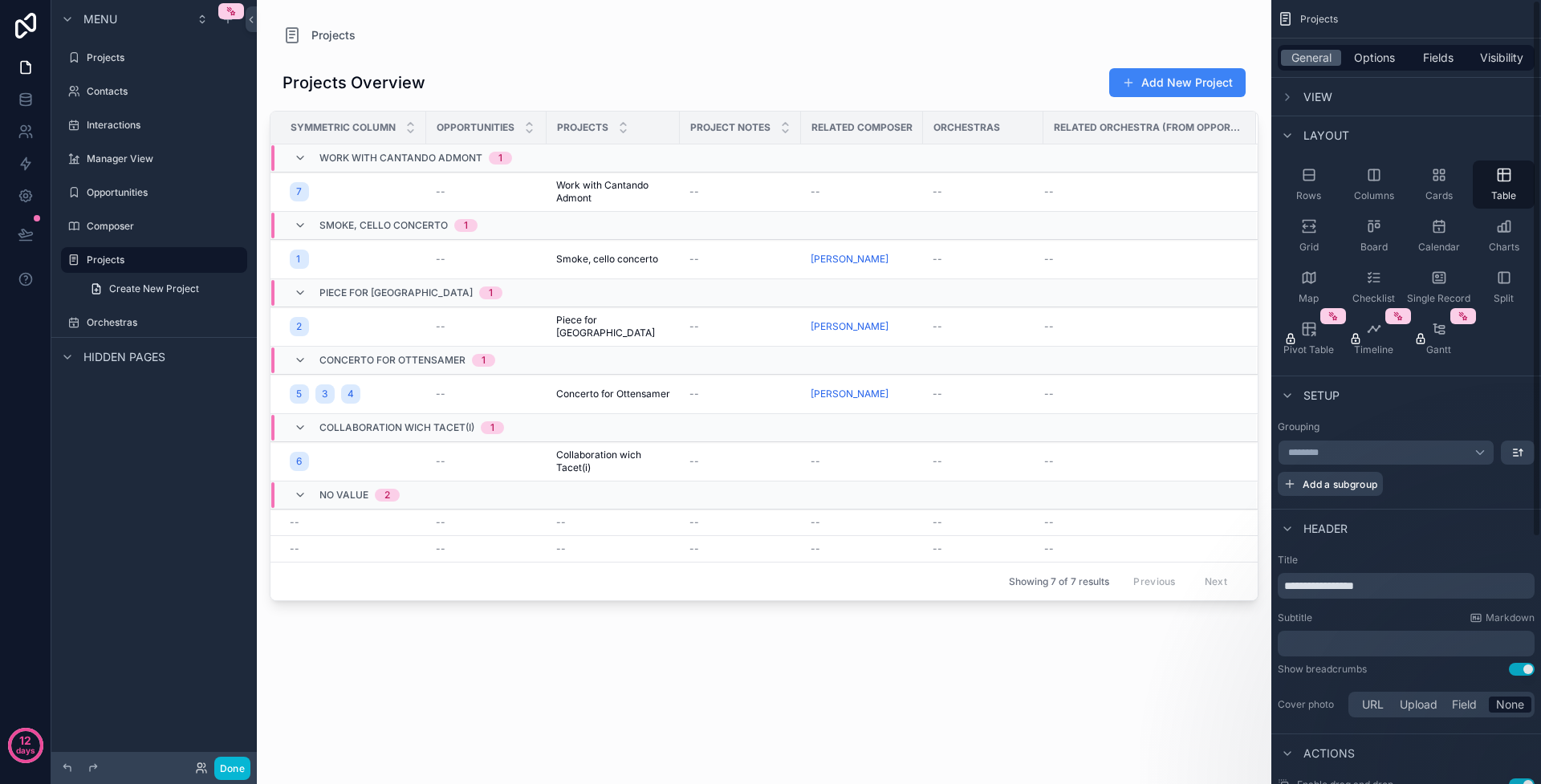 click on "View" at bounding box center [1318, 97] 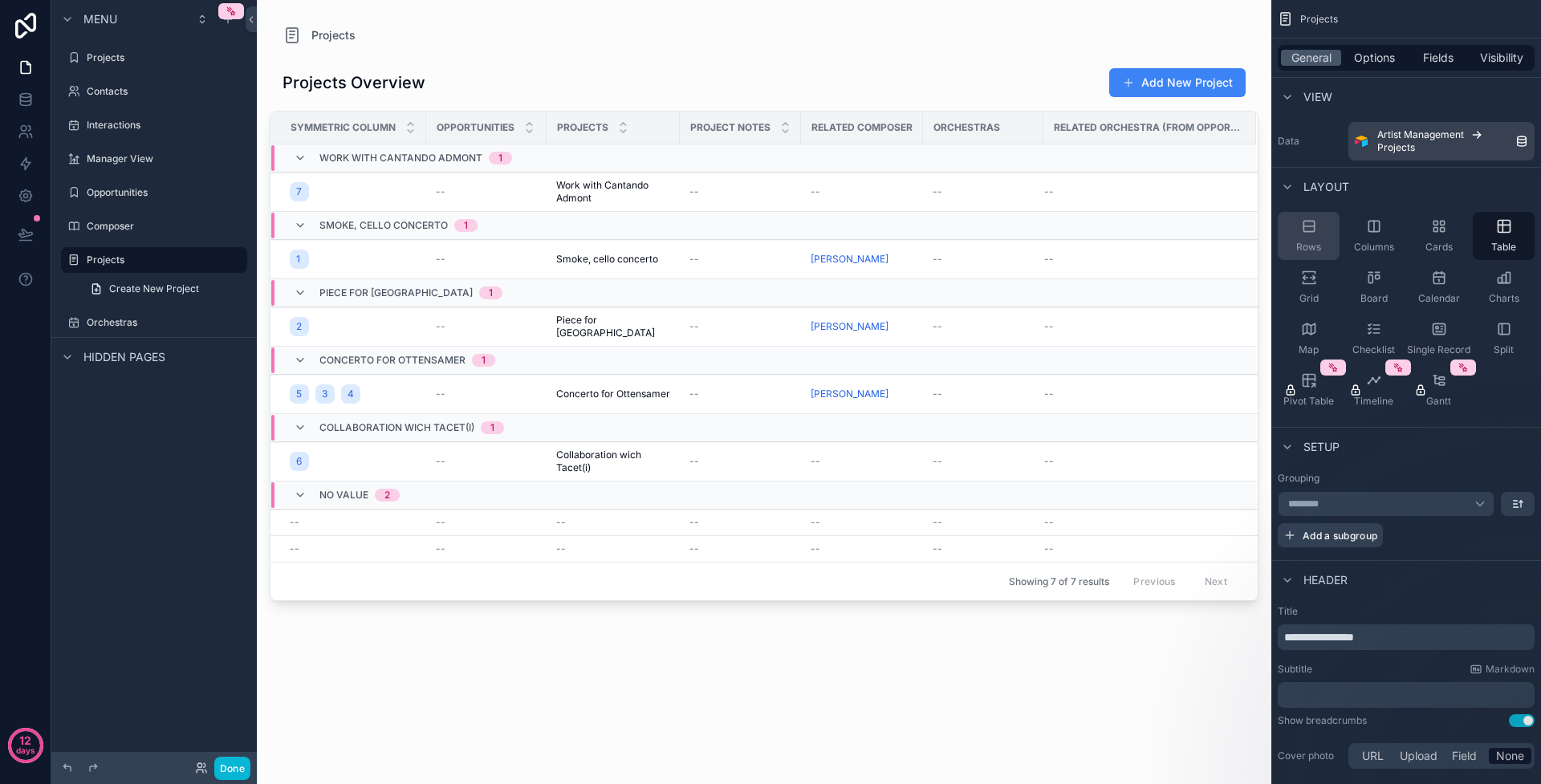 click 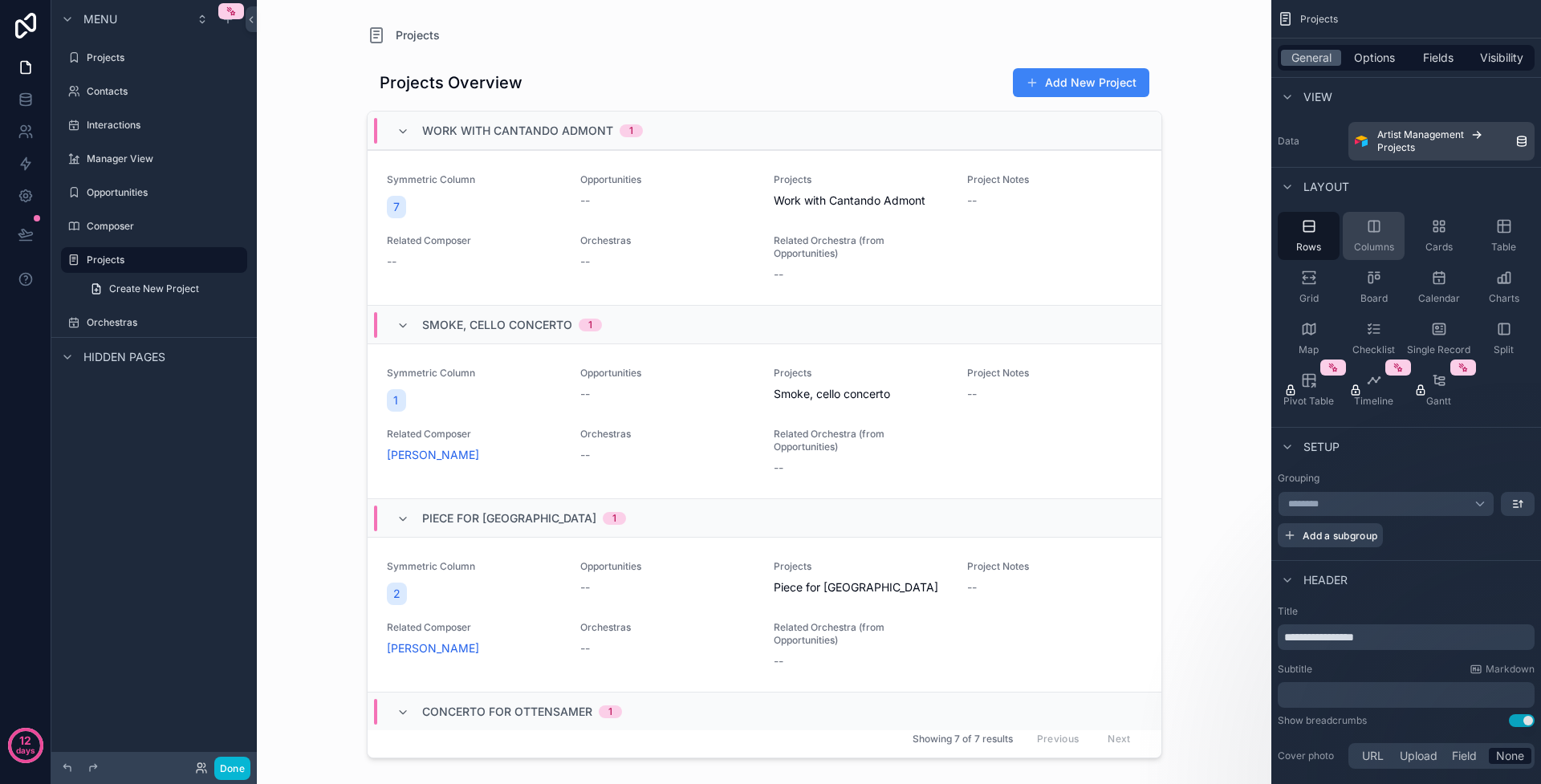 click on "Columns" at bounding box center [1373, 236] 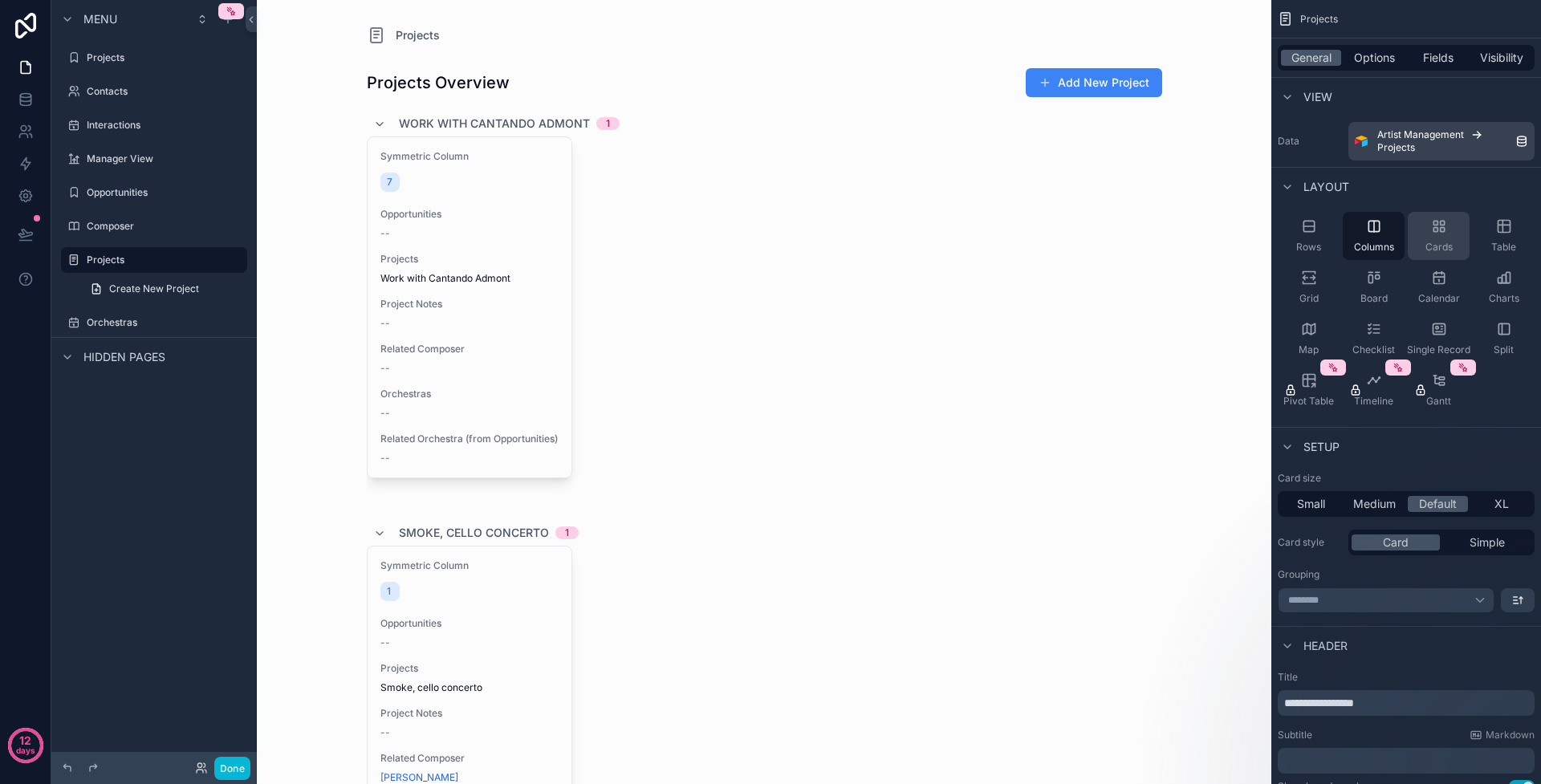 click on "Cards" at bounding box center [1438, 236] 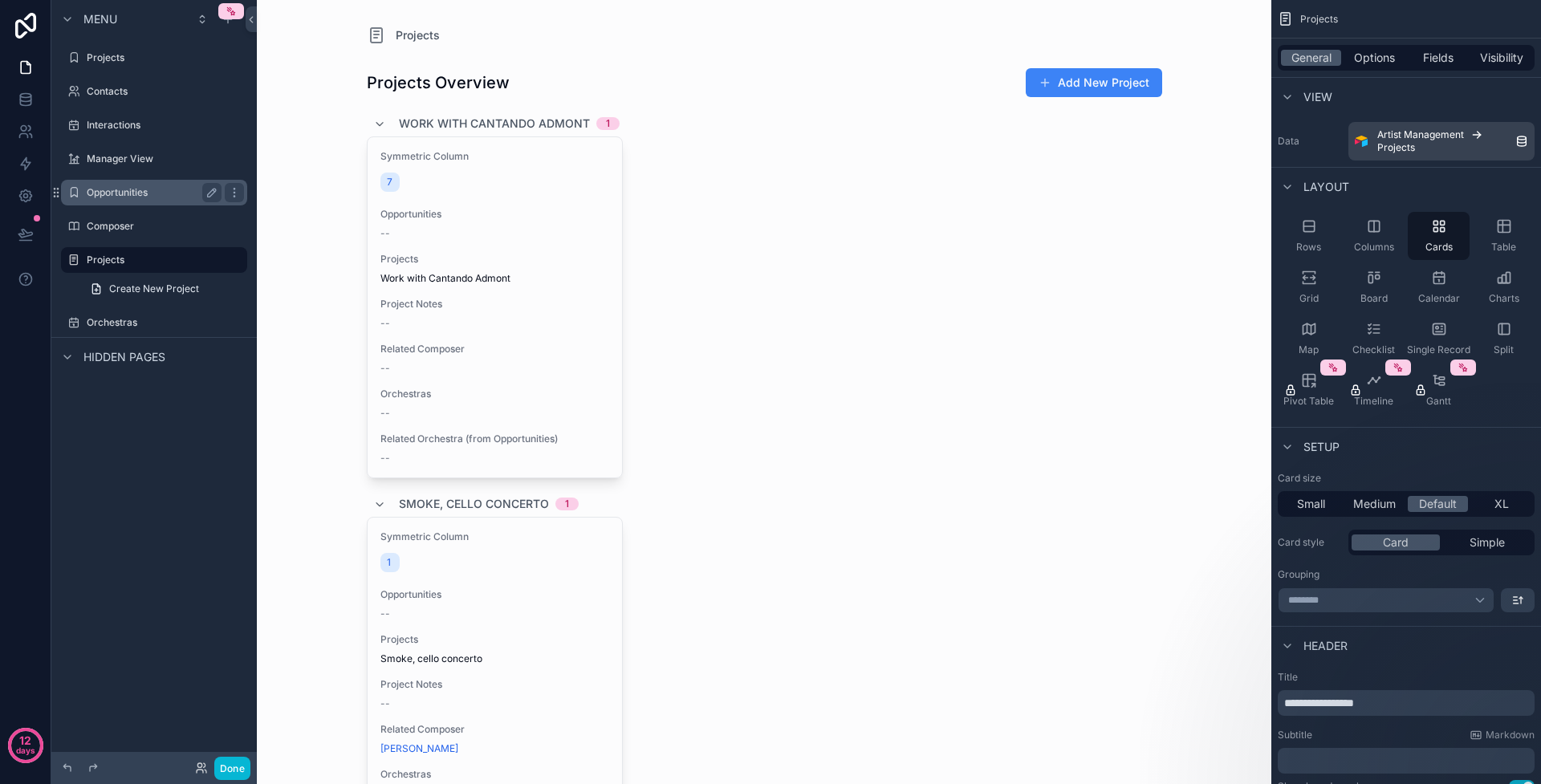 click on "Opportunities" at bounding box center (151, 193) 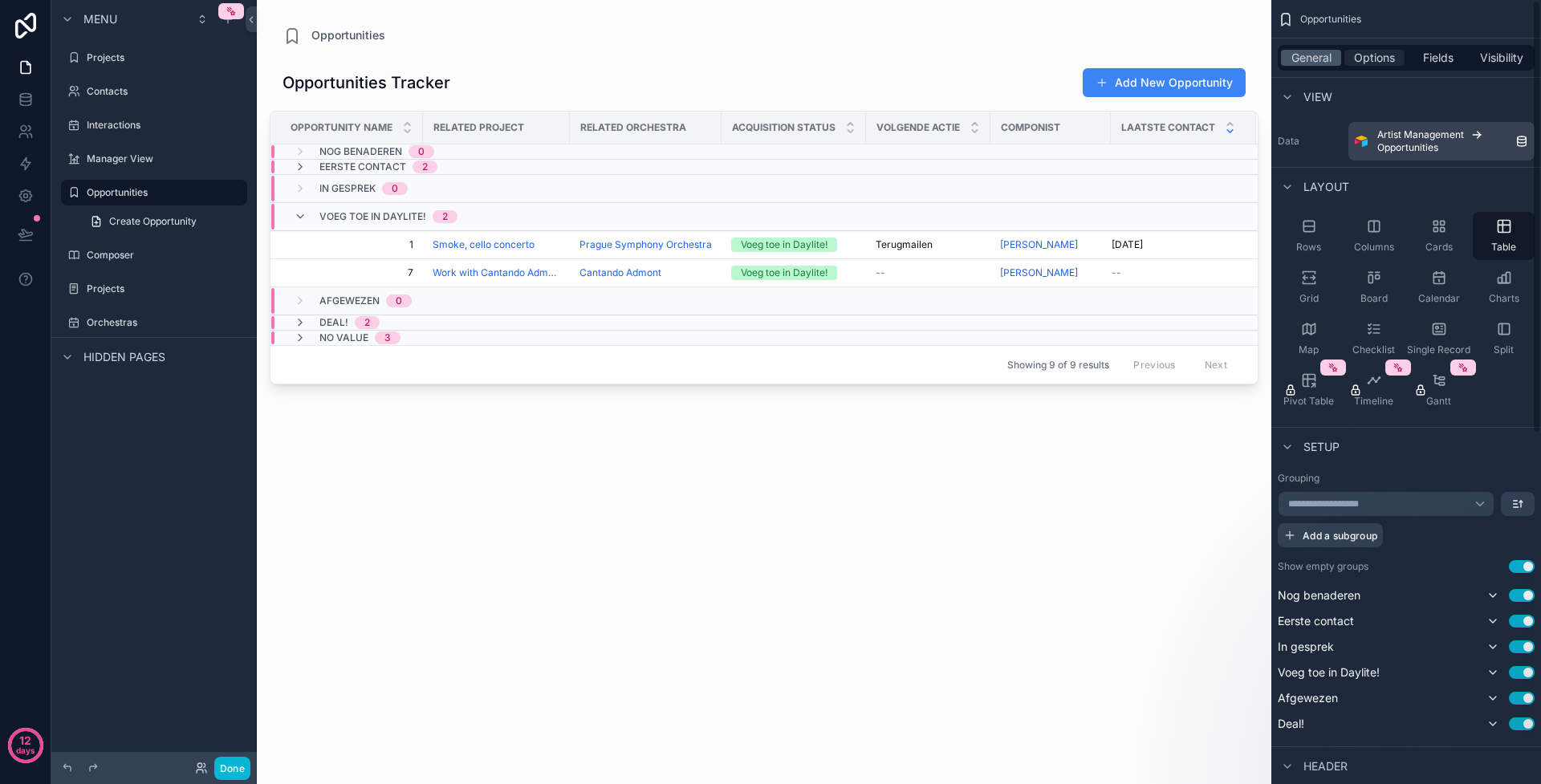 click on "Options" at bounding box center [1374, 58] 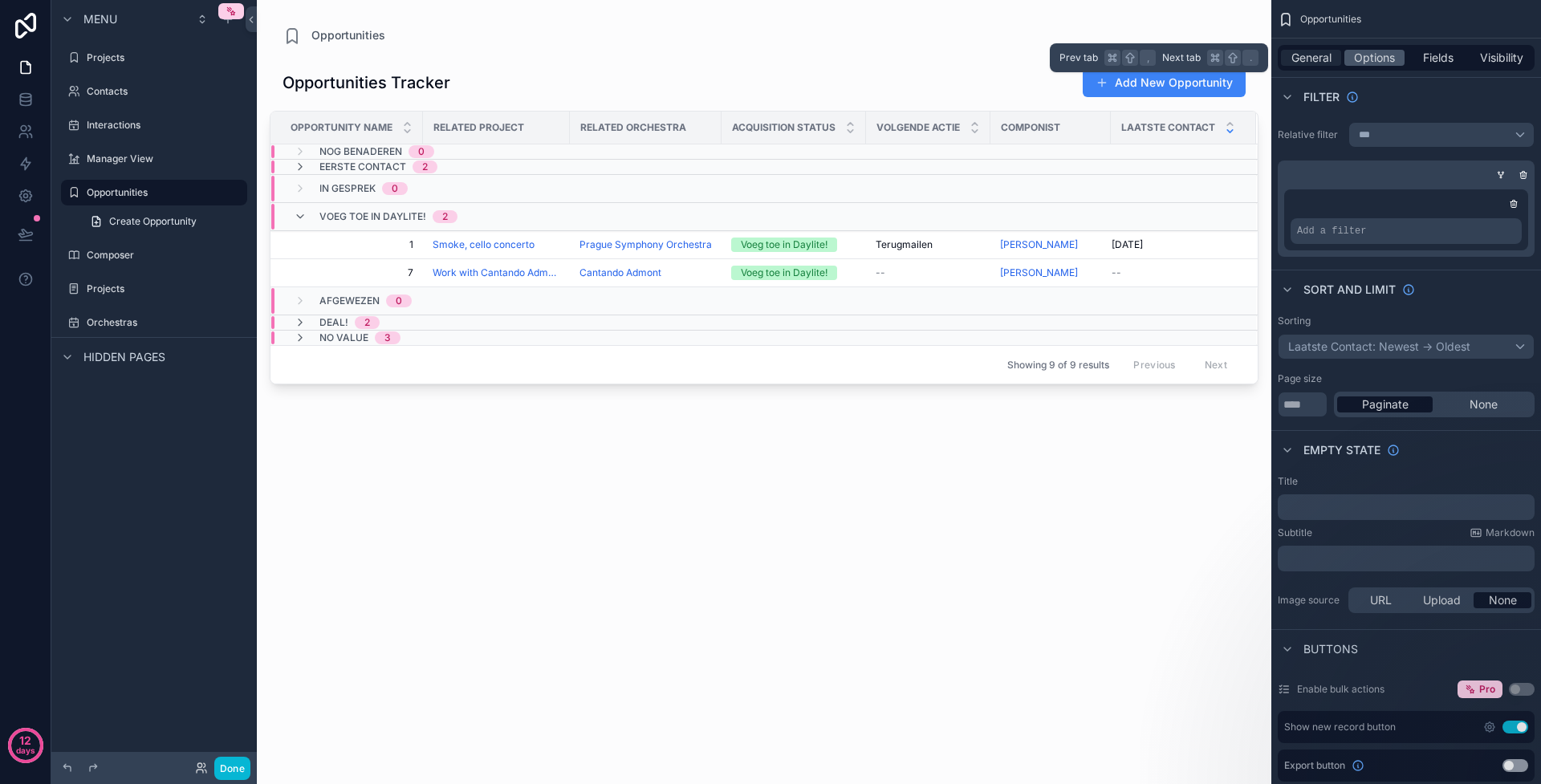 click on "General" at bounding box center (1311, 58) 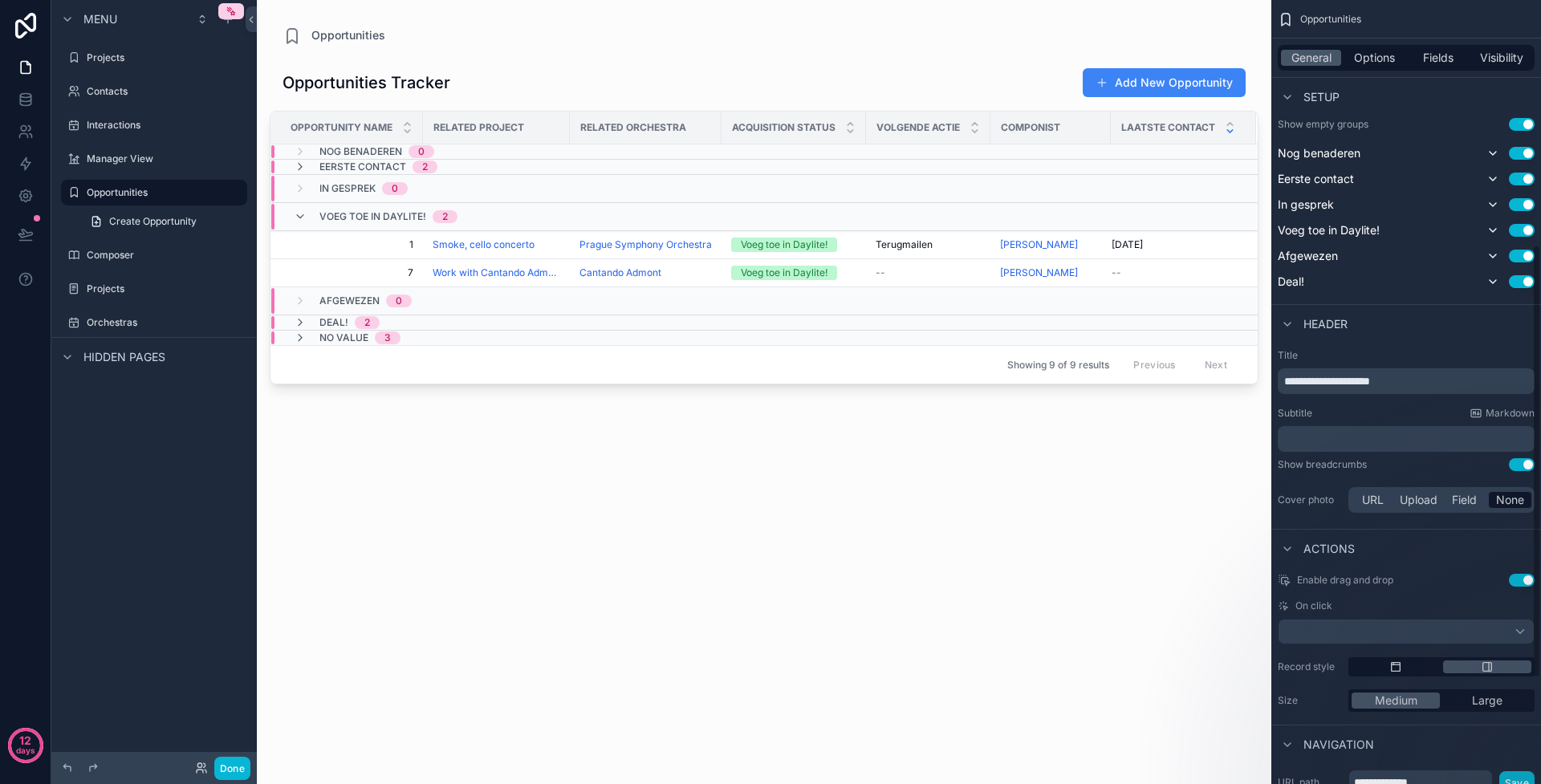 scroll, scrollTop: 633, scrollLeft: 0, axis: vertical 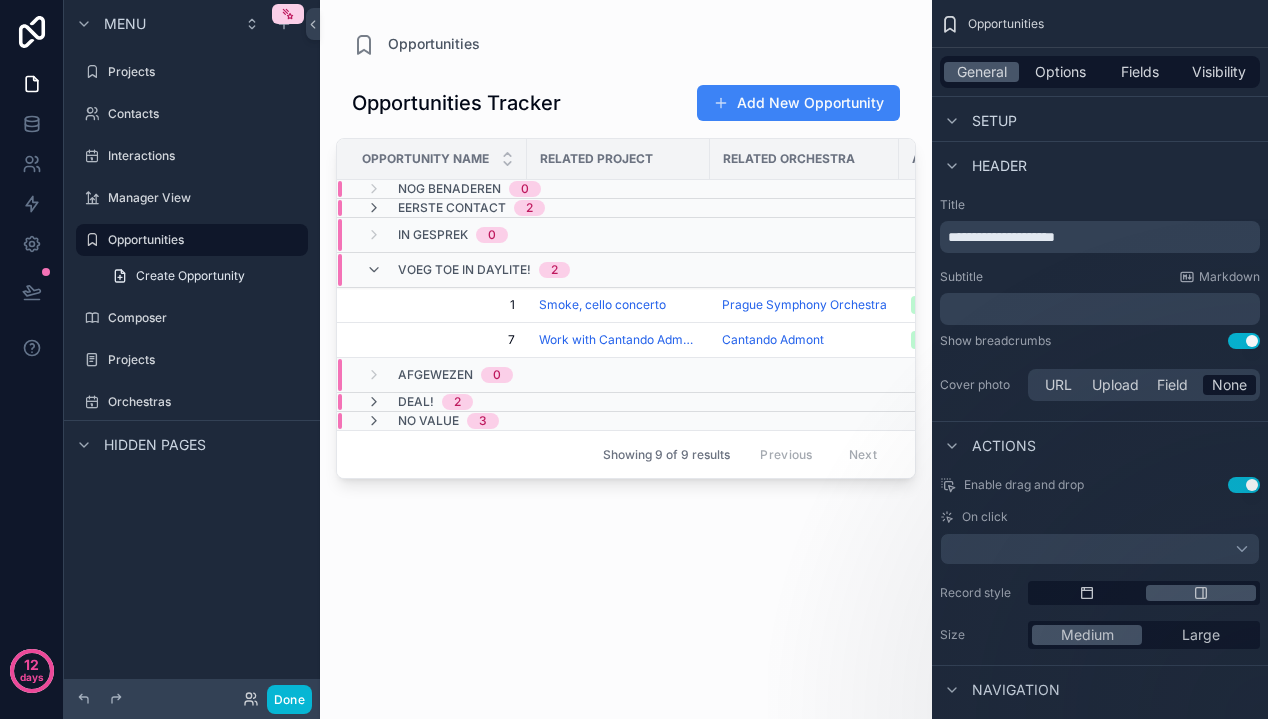 click on "Menu" at bounding box center (125, 24) 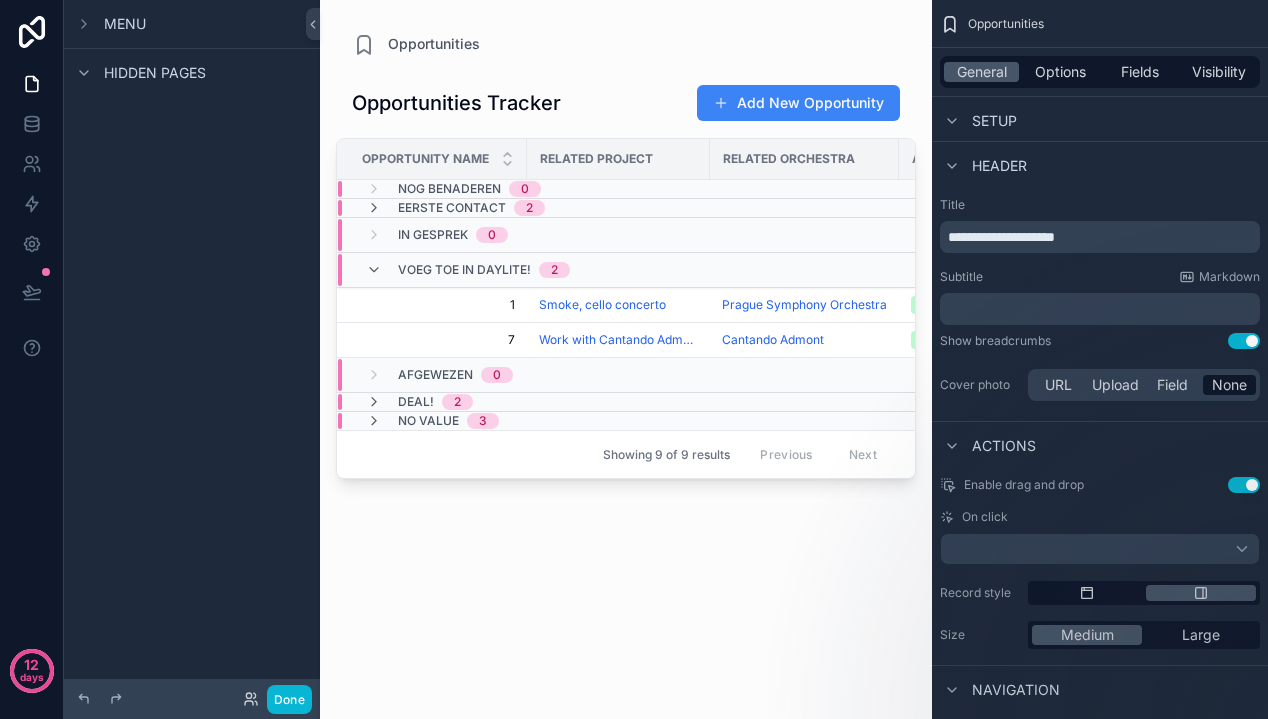 click on "Menu" at bounding box center (125, 24) 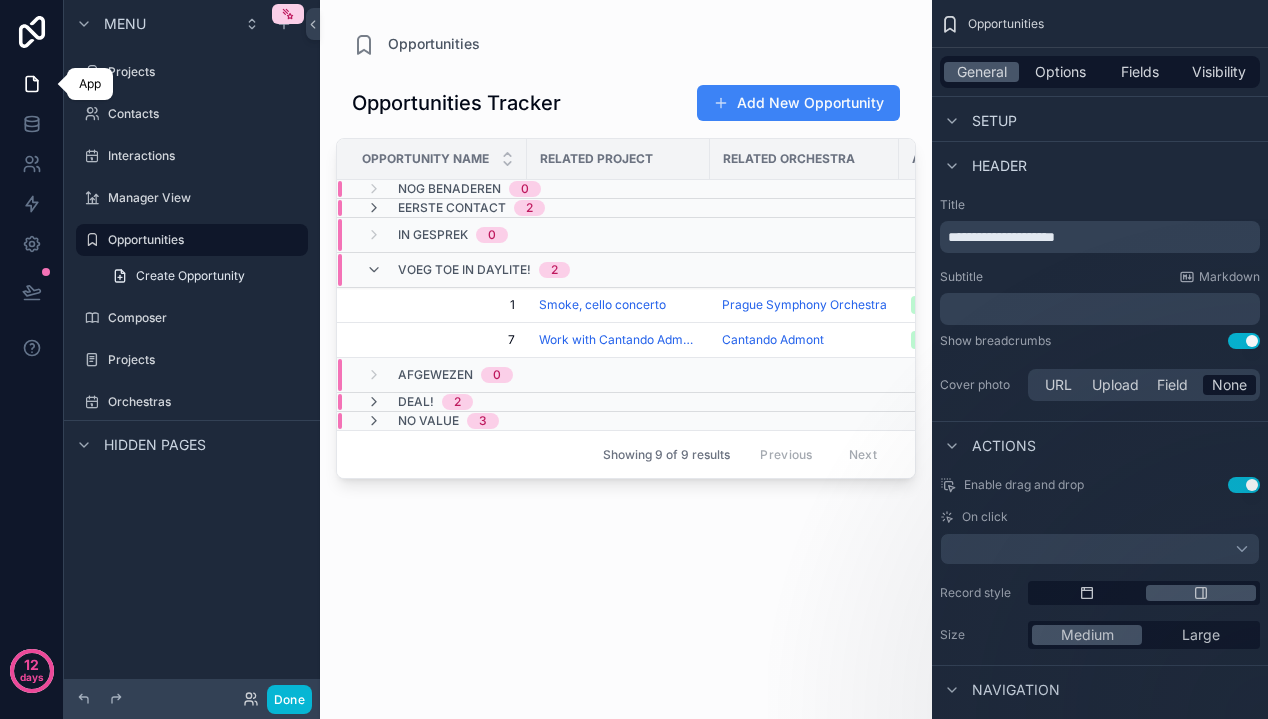 click 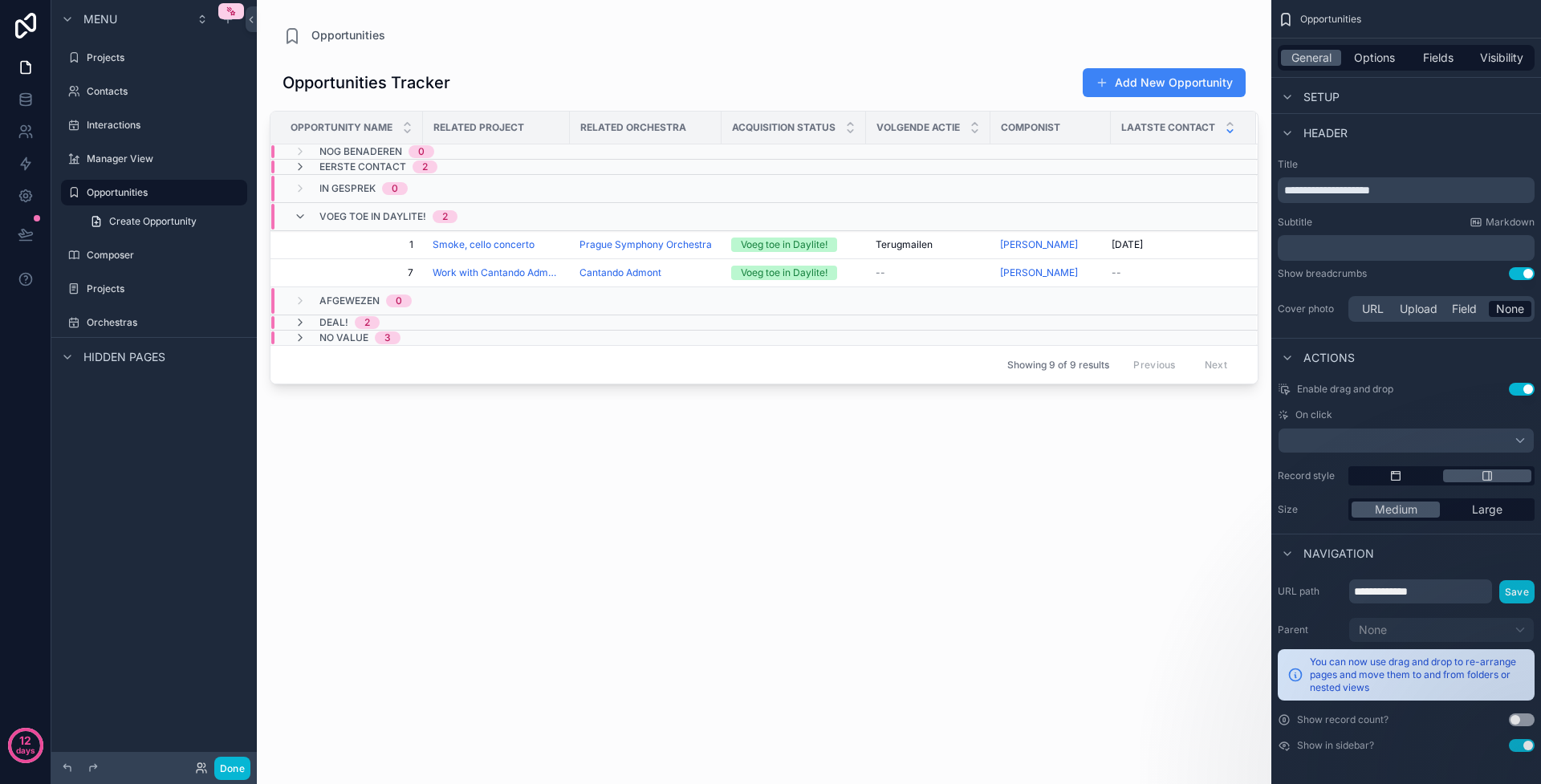 click on "Menu" at bounding box center (100, 19) 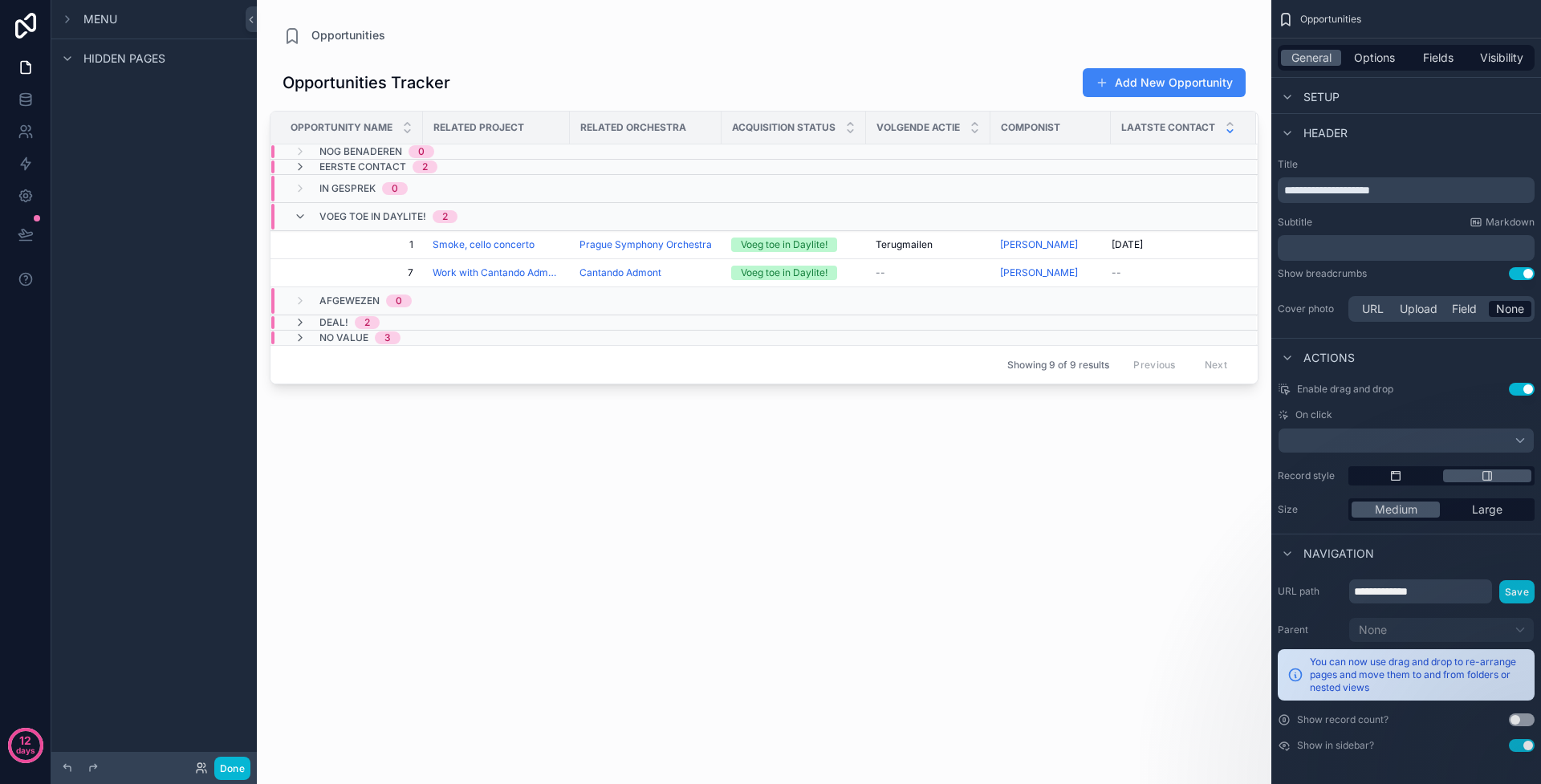 click on "Menu" at bounding box center (100, 19) 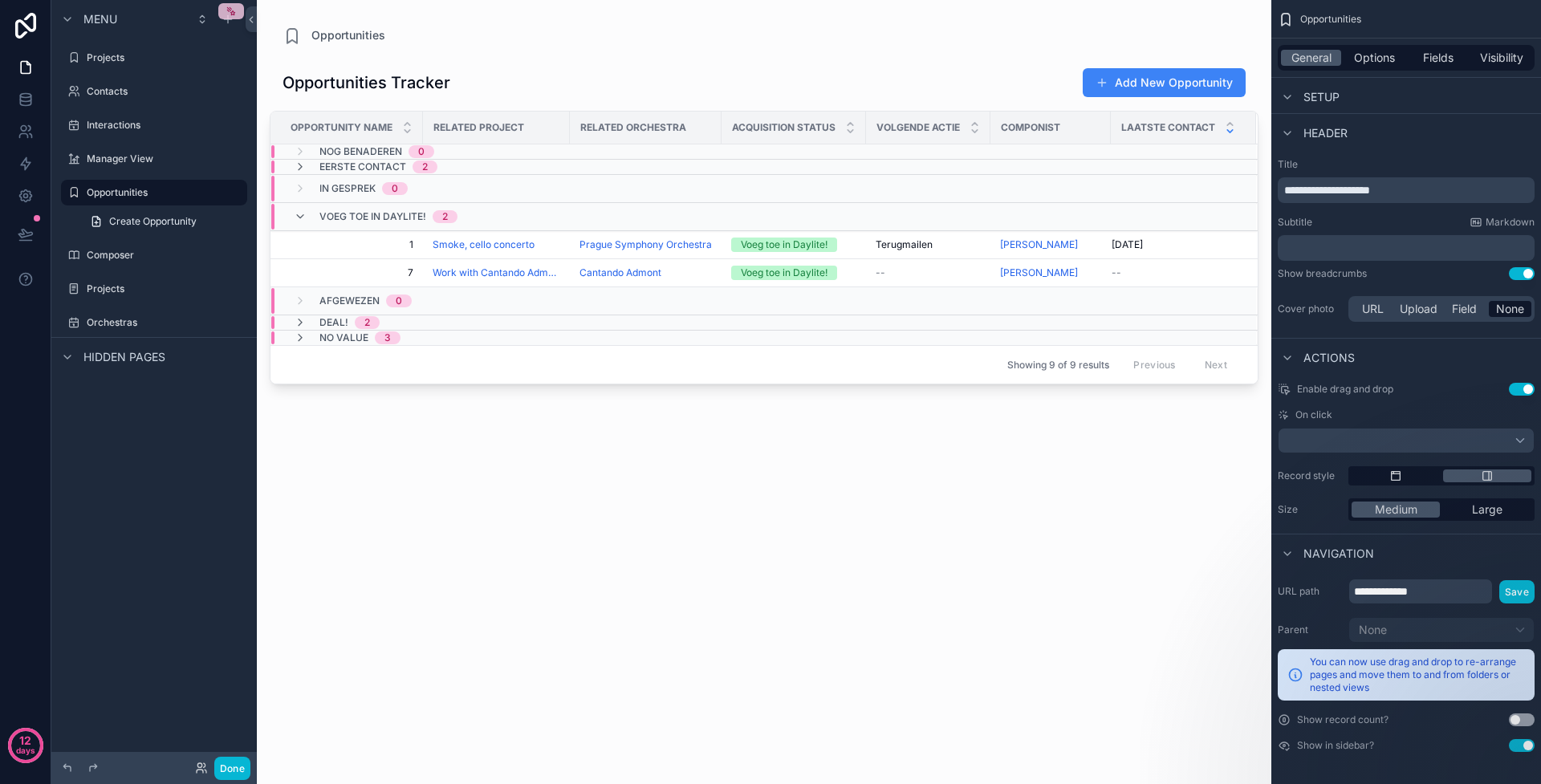 click at bounding box center (231, 11) 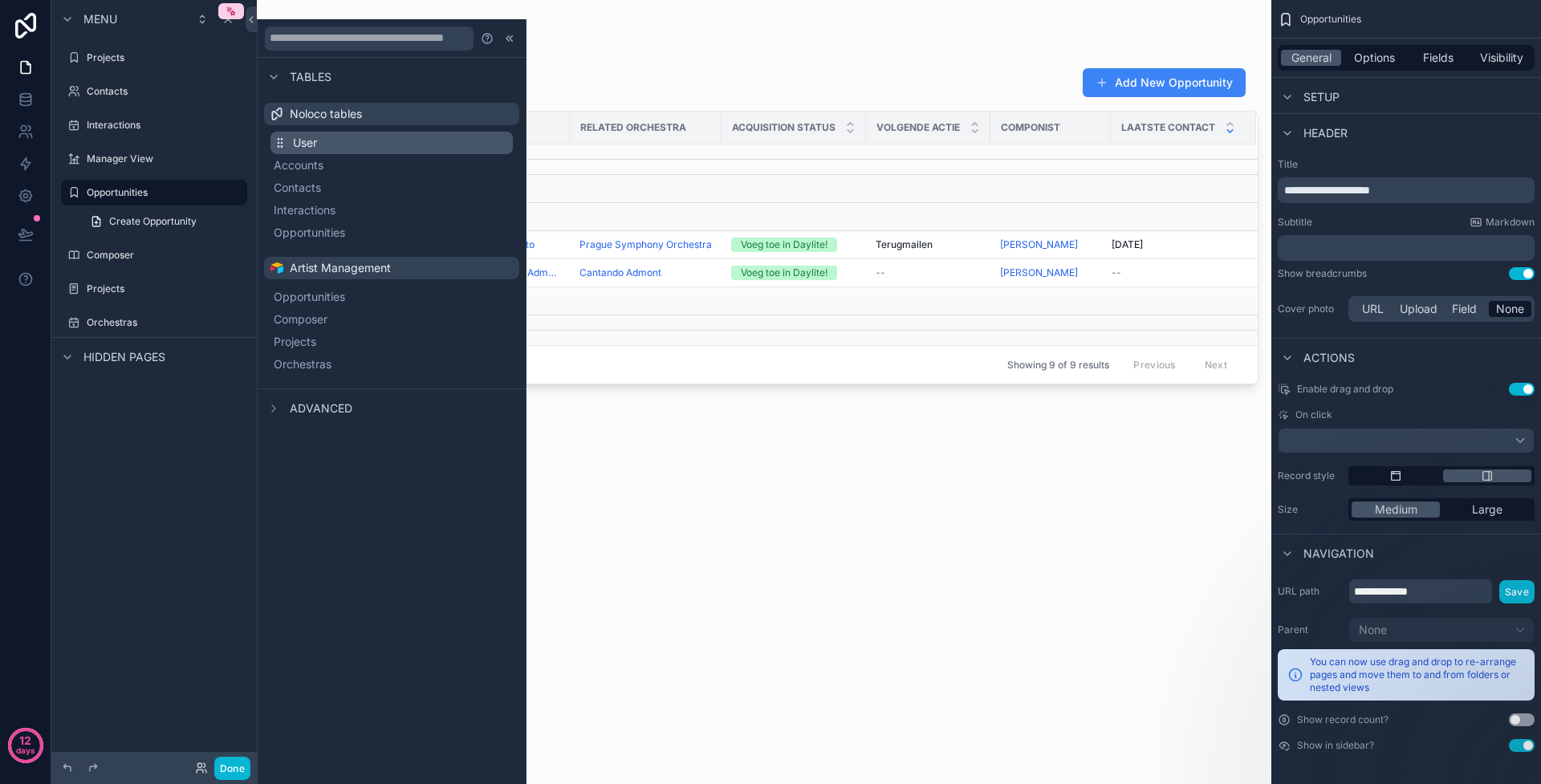 click on "User" at bounding box center (392, 143) 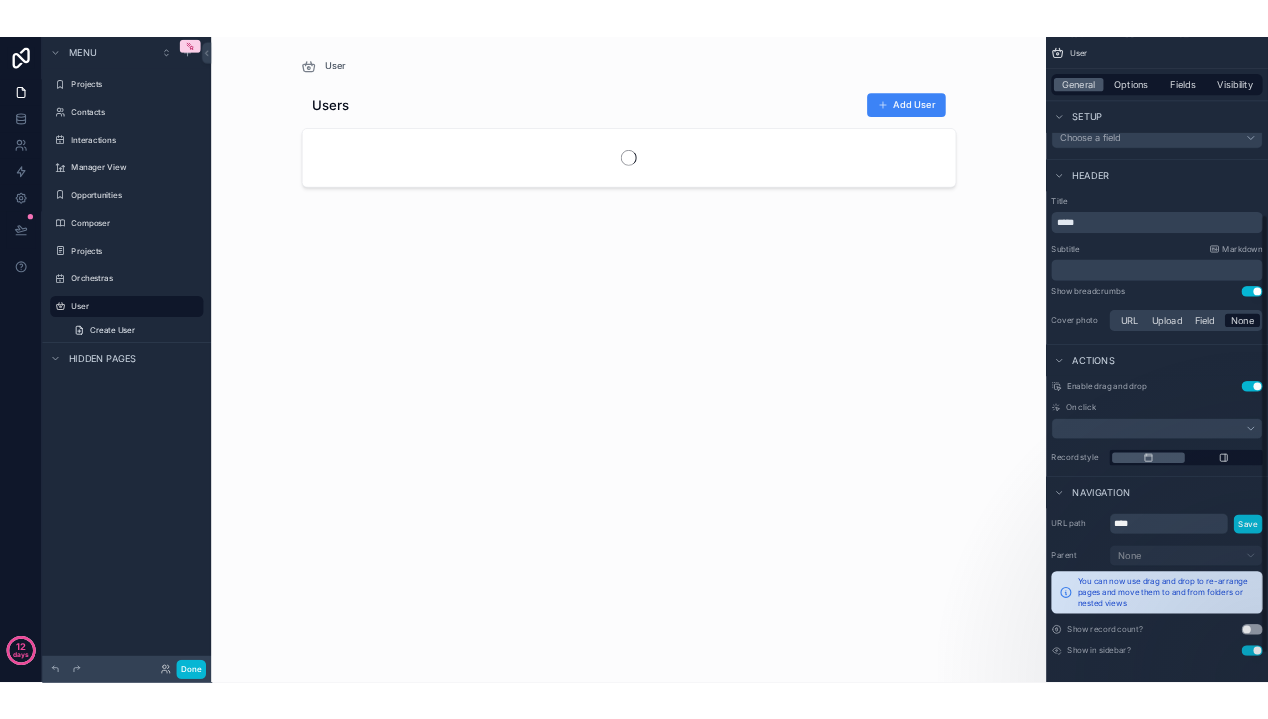 scroll, scrollTop: 395, scrollLeft: 0, axis: vertical 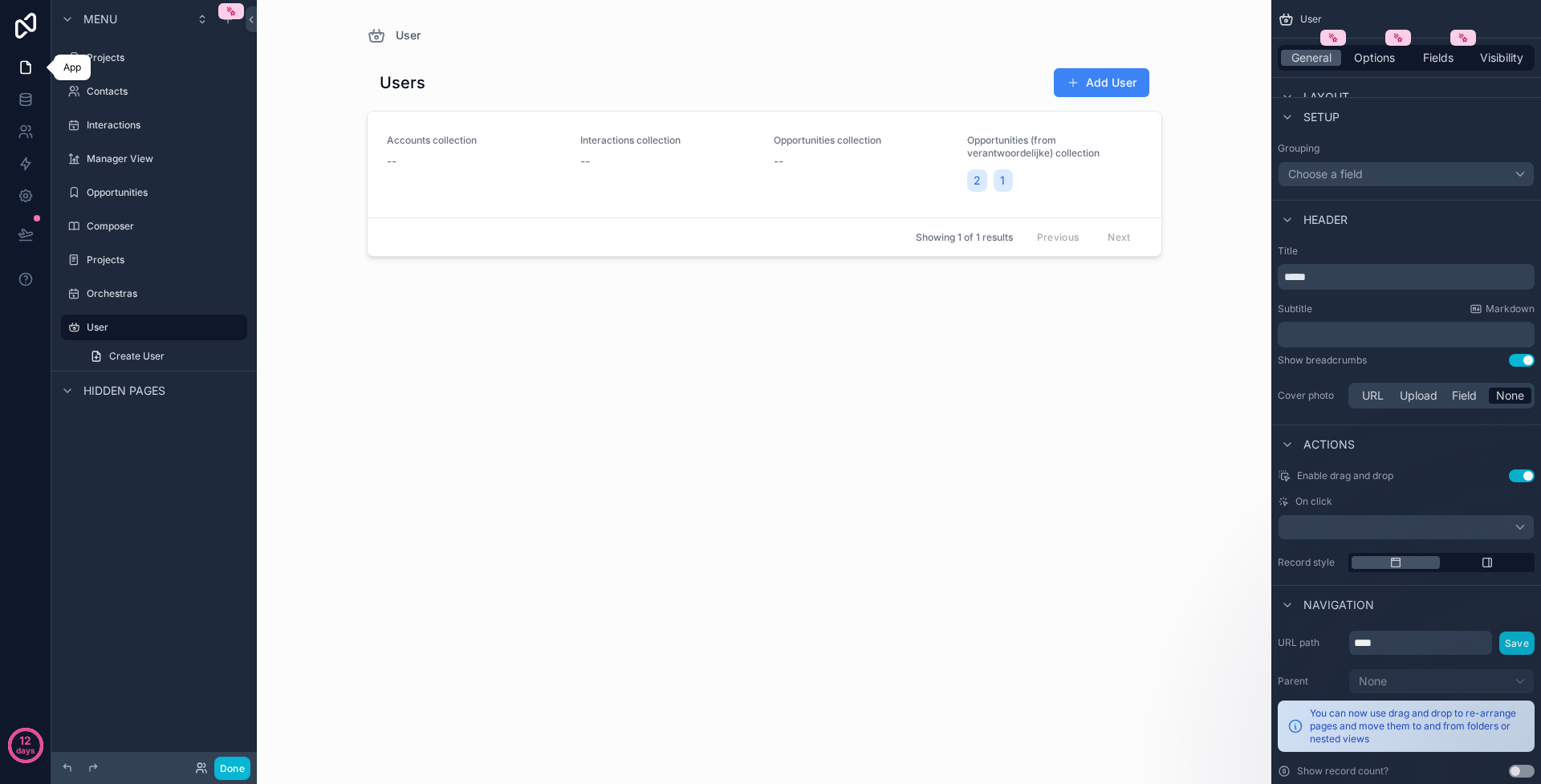 click 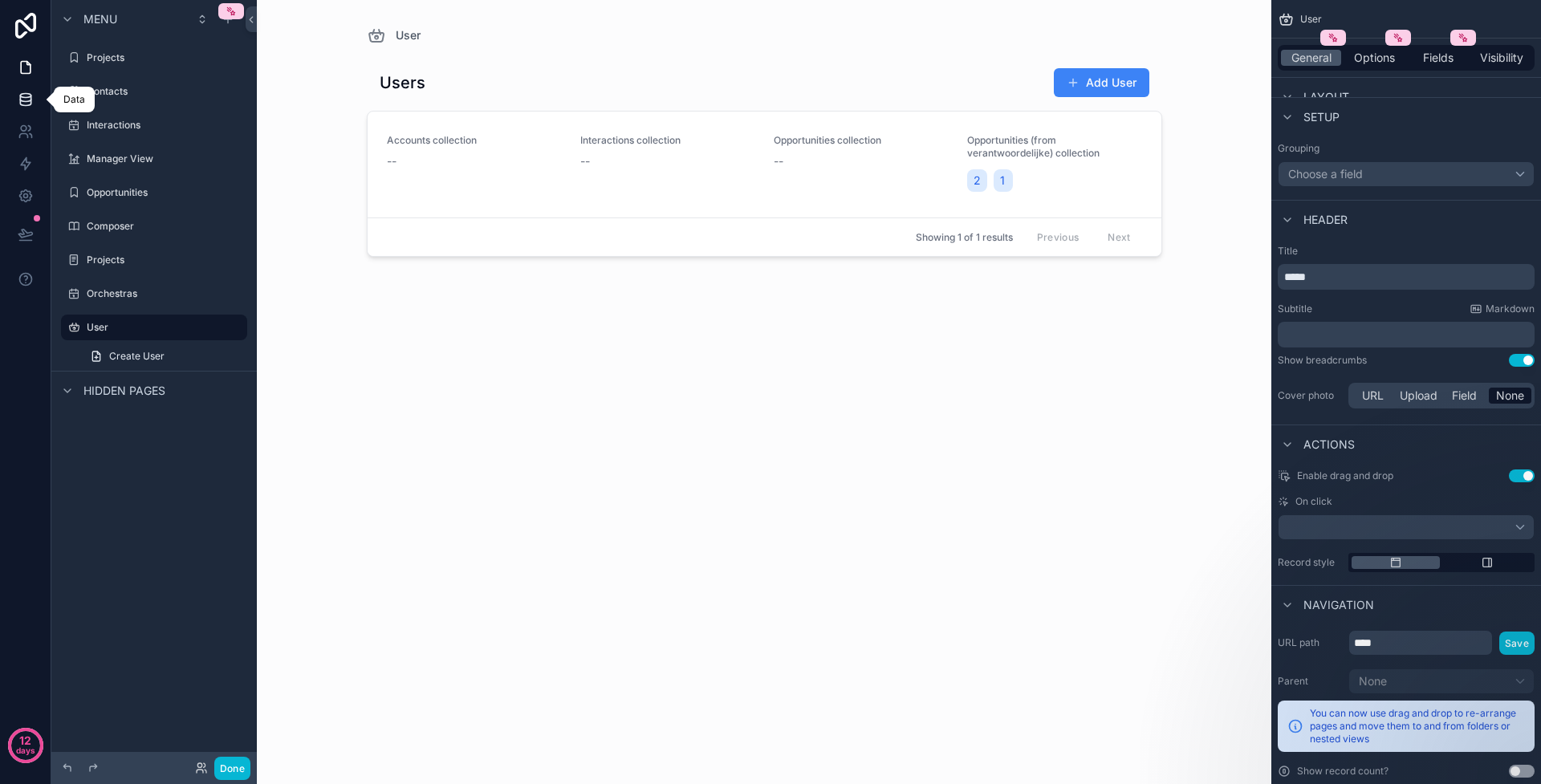 click 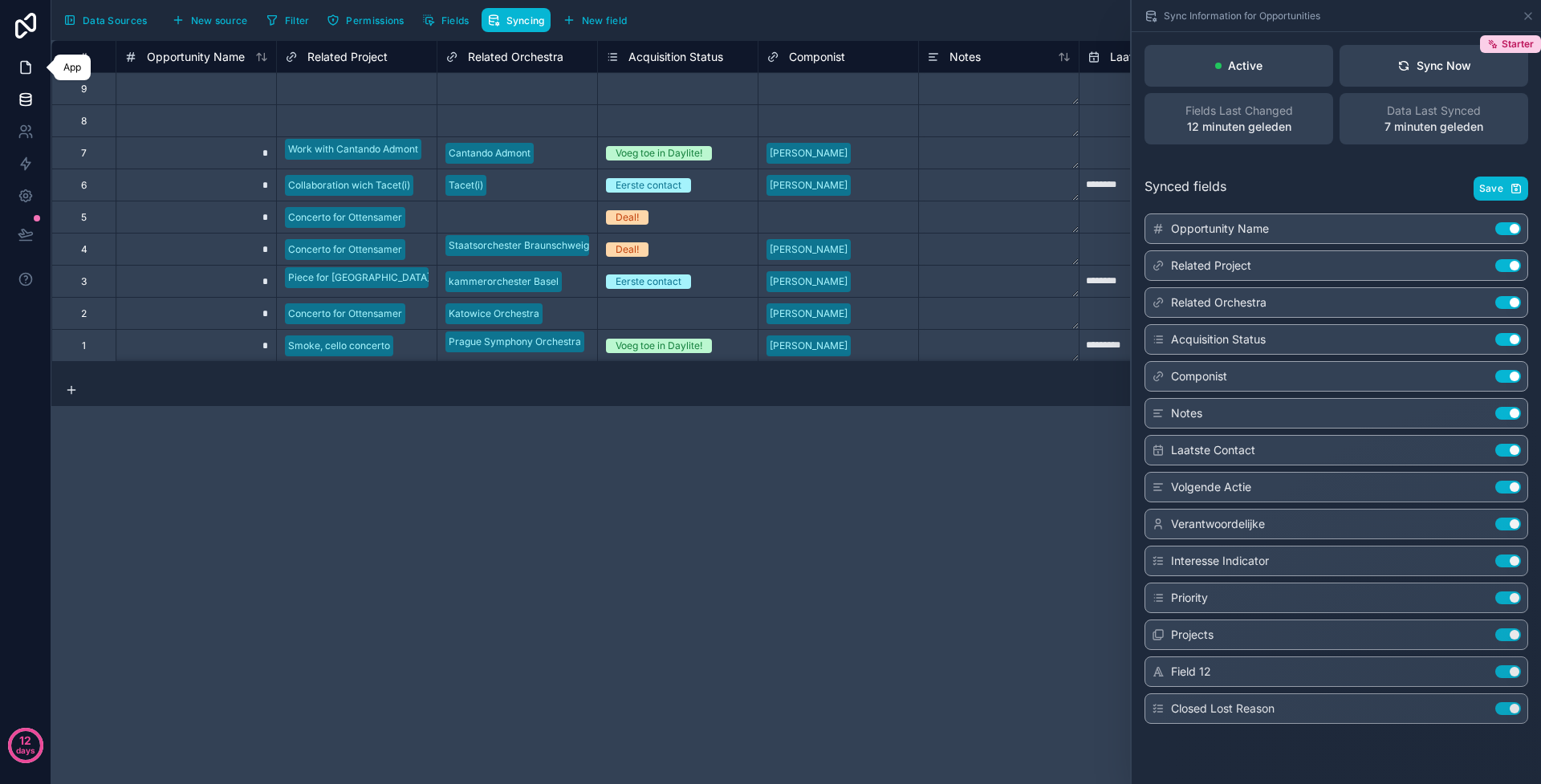 click 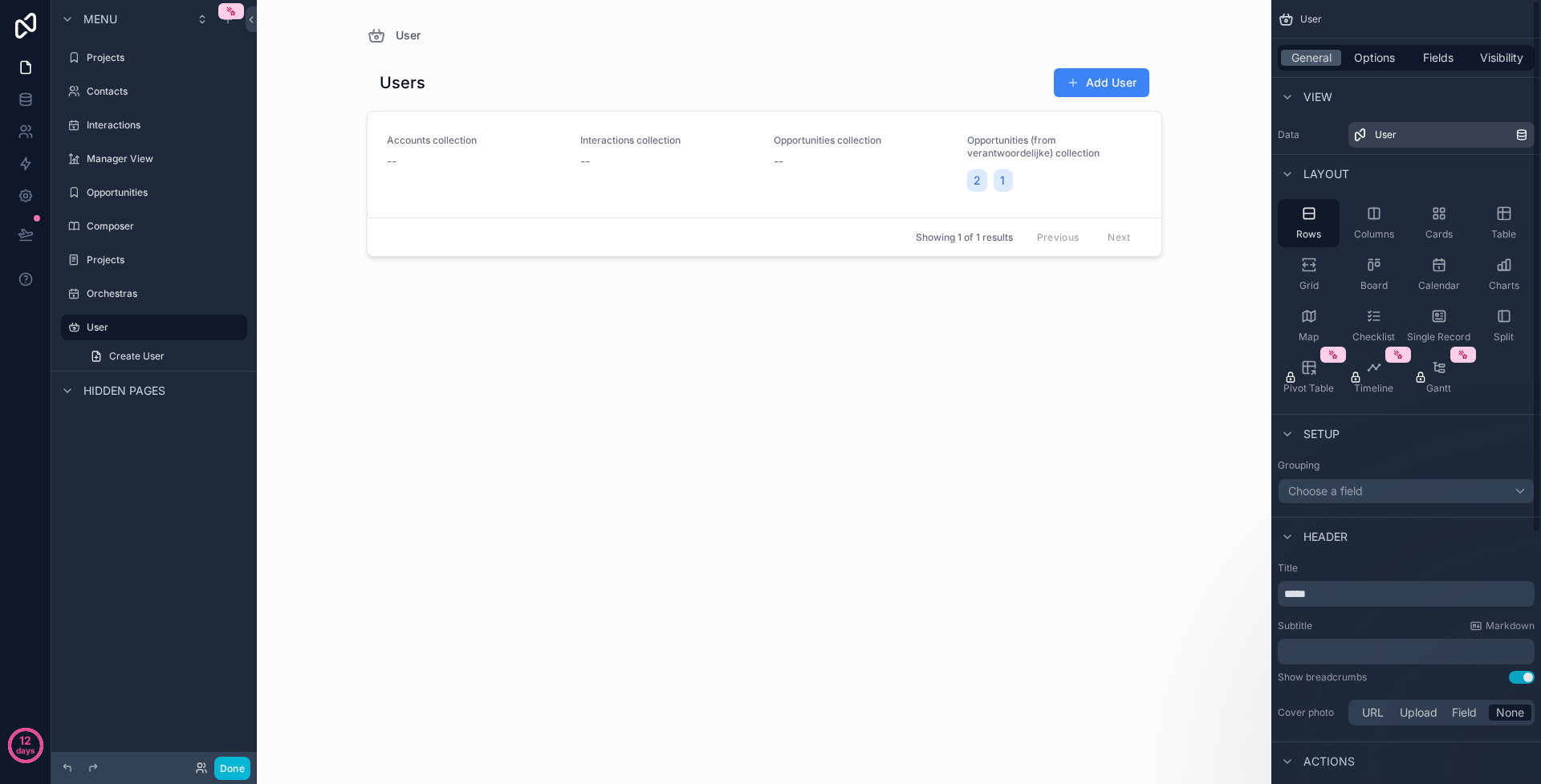 drag, startPoint x: 1288, startPoint y: 4, endPoint x: 1372, endPoint y: -31, distance: 91 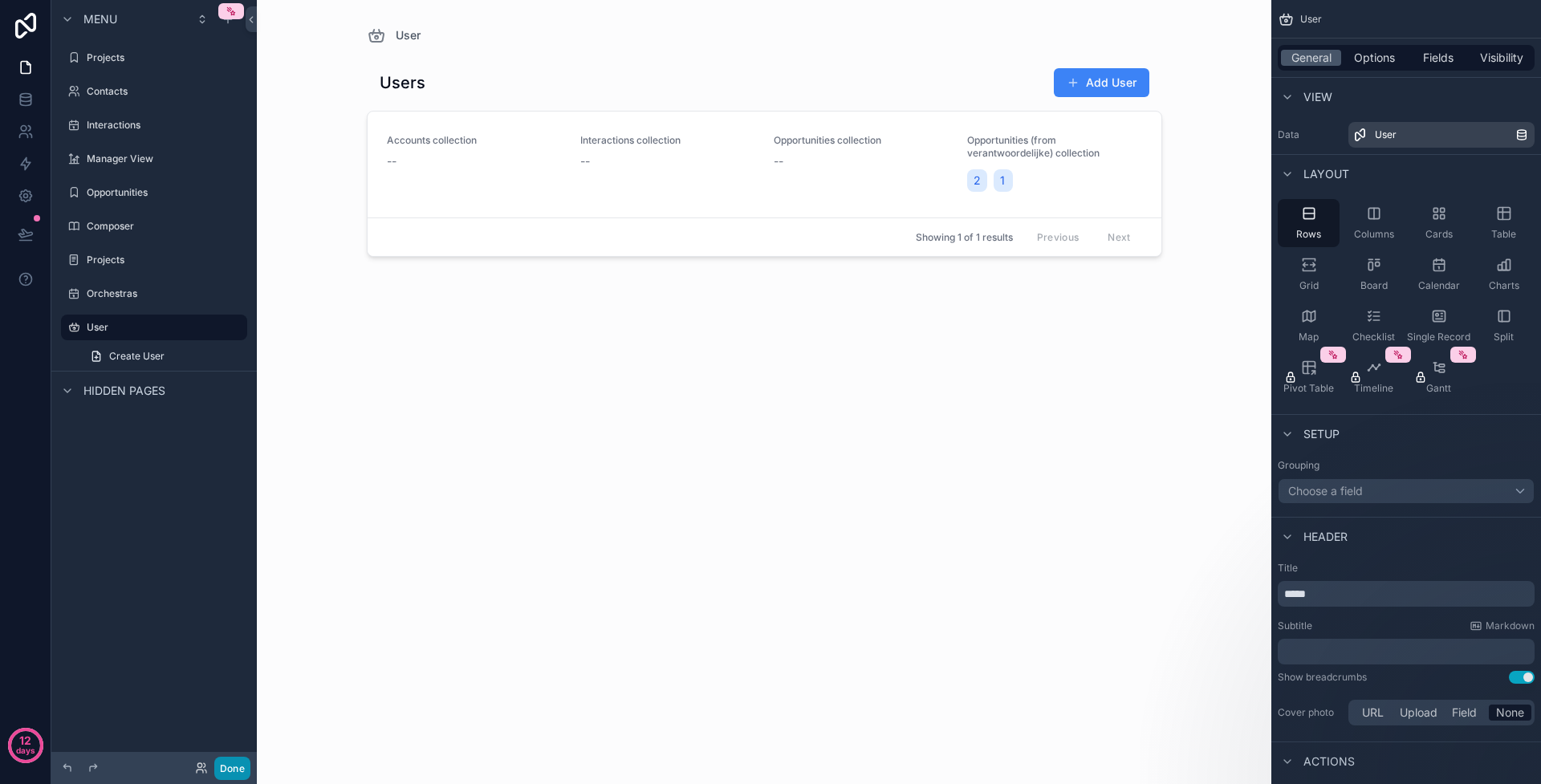 click on "Done" at bounding box center [232, 768] 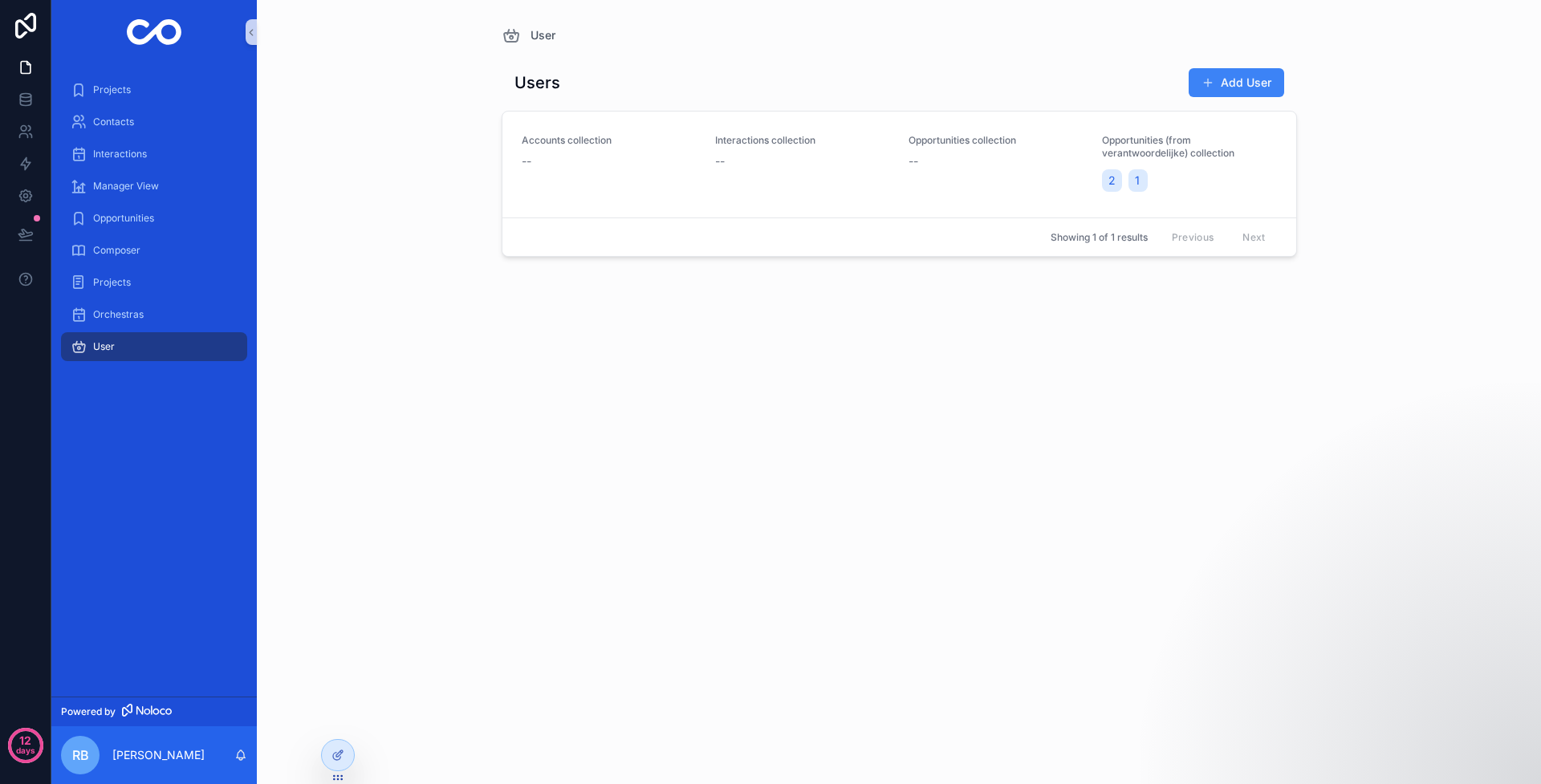 click on "RB Rienk  Blom" at bounding box center (154, 755) 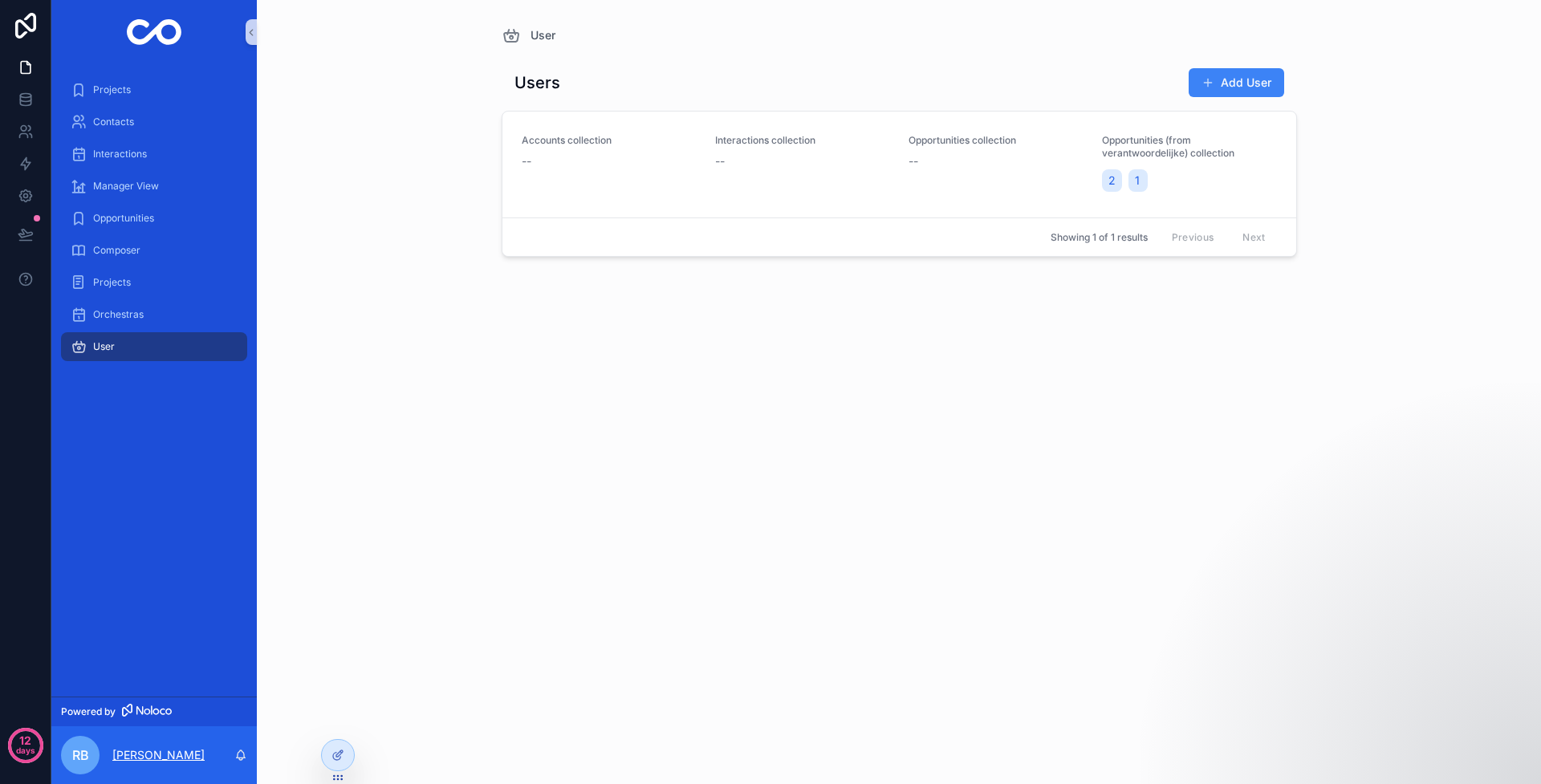 click on "[PERSON_NAME]" at bounding box center (158, 755) 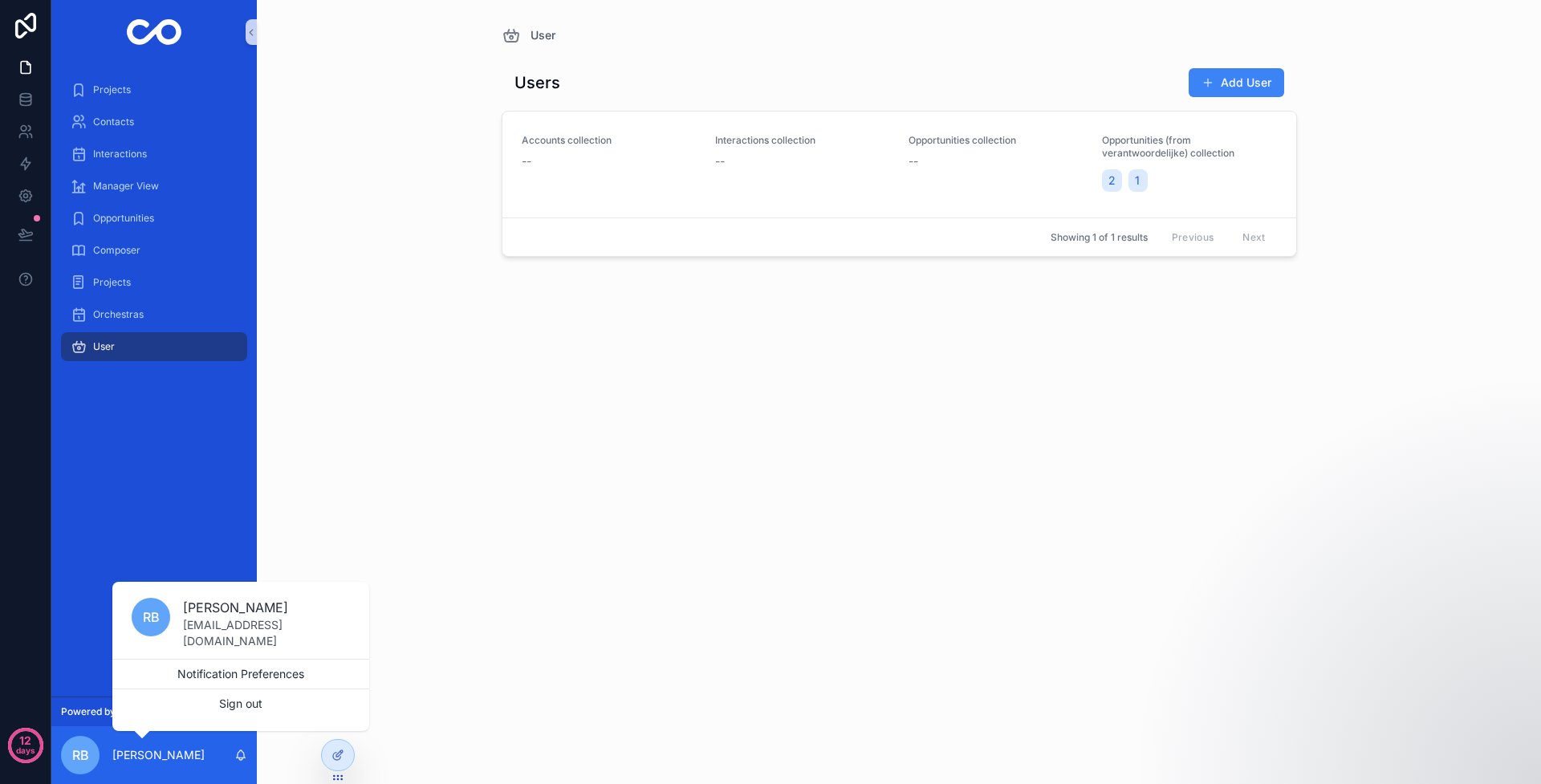 click on "User Users Add User Accounts collection -- Interactions collection -- Opportunities collection -- Opportunities (from verantwoordelijke) collection 2 1 Showing 1 of 1 results Previous Next" at bounding box center (899, 392) 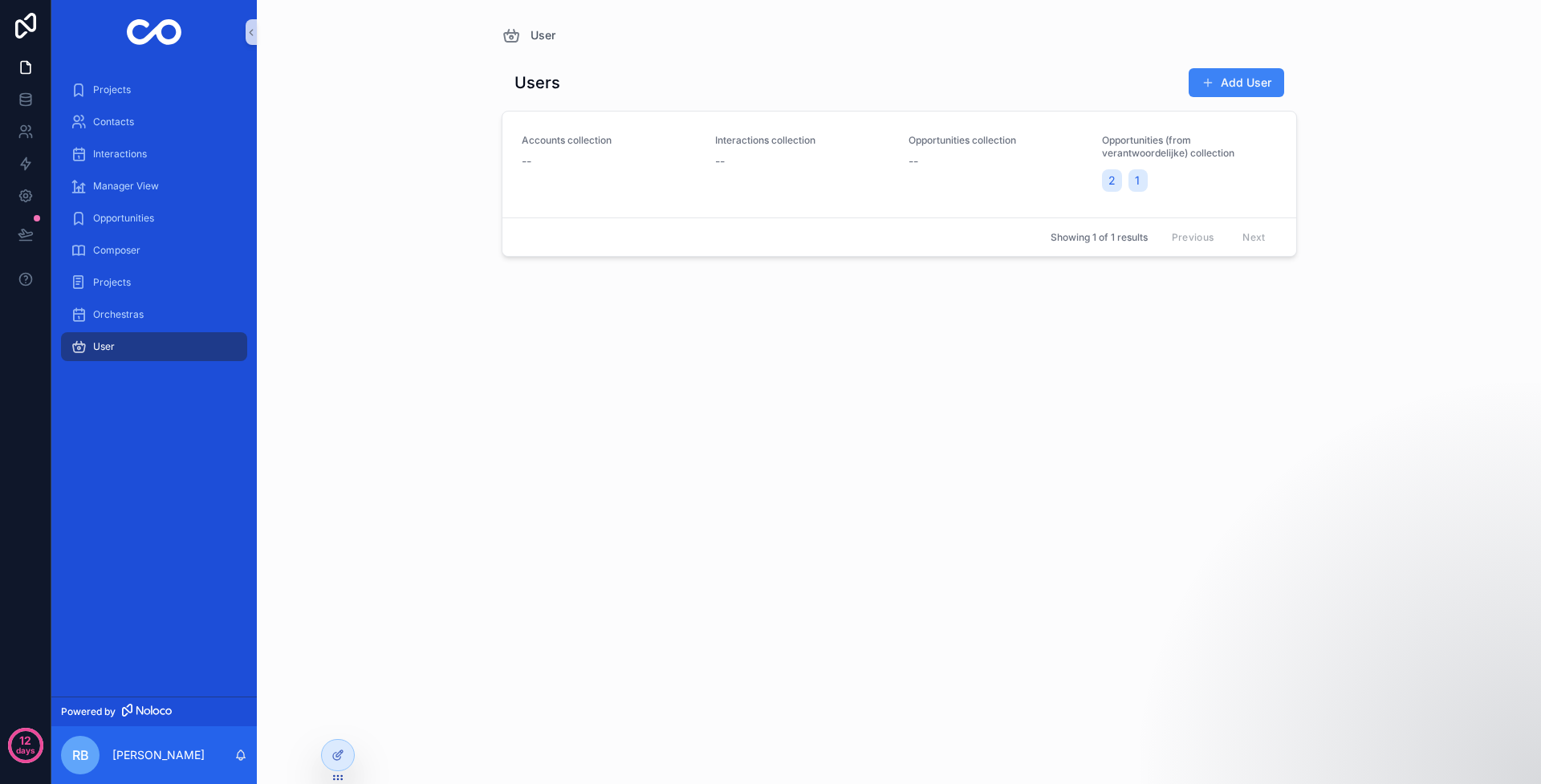 click at bounding box center [154, 32] 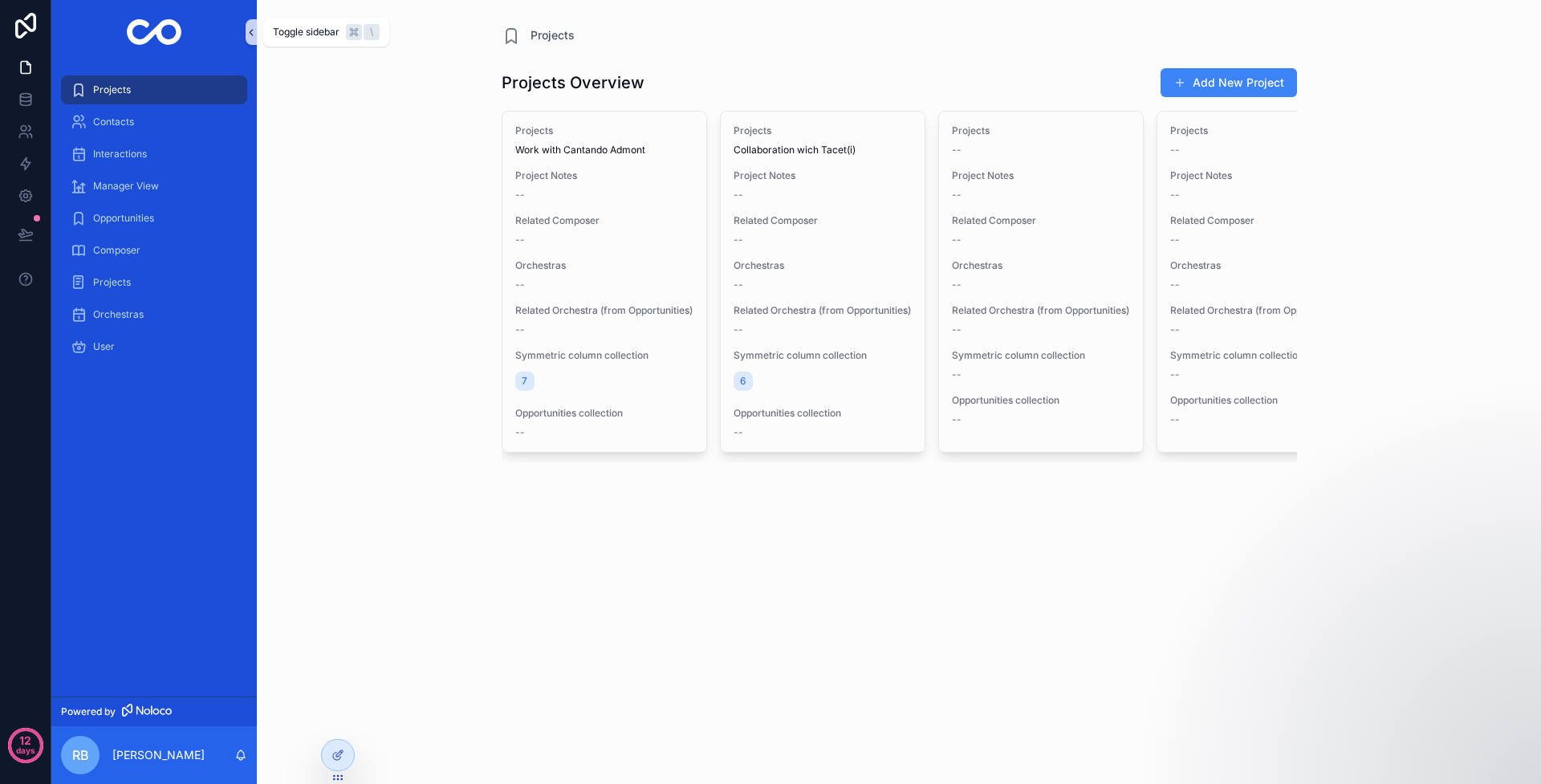 click 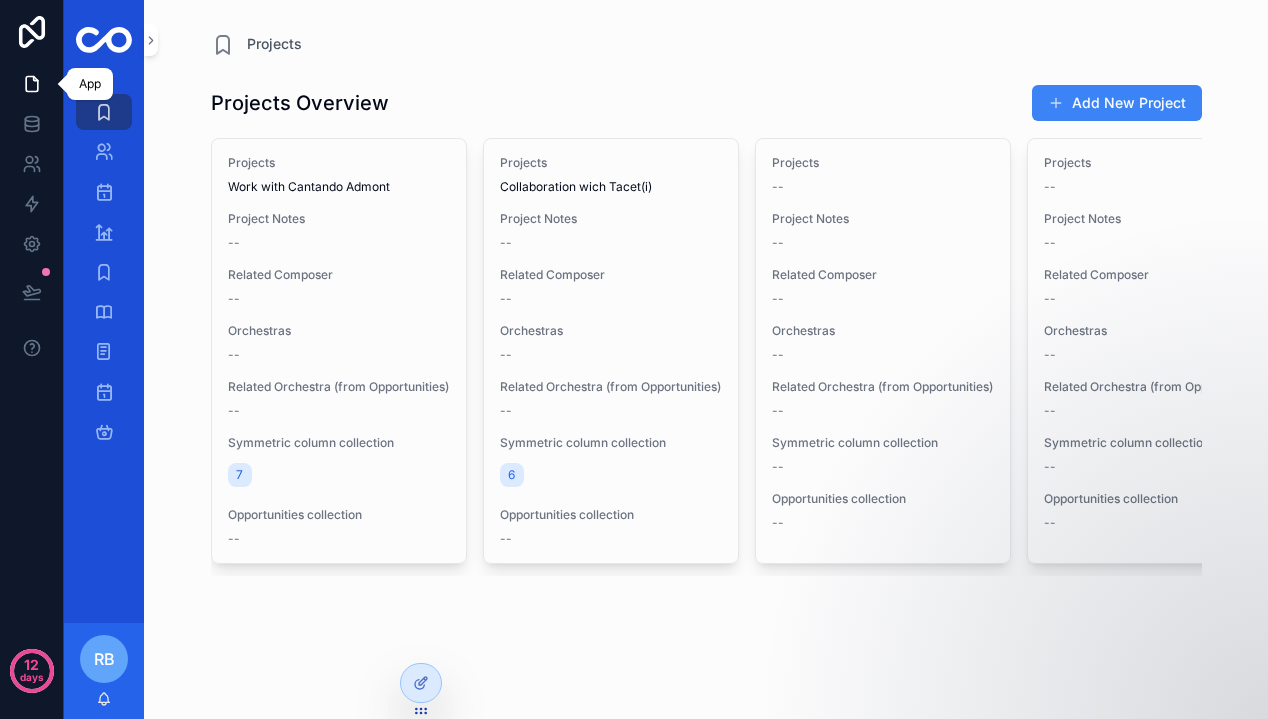click 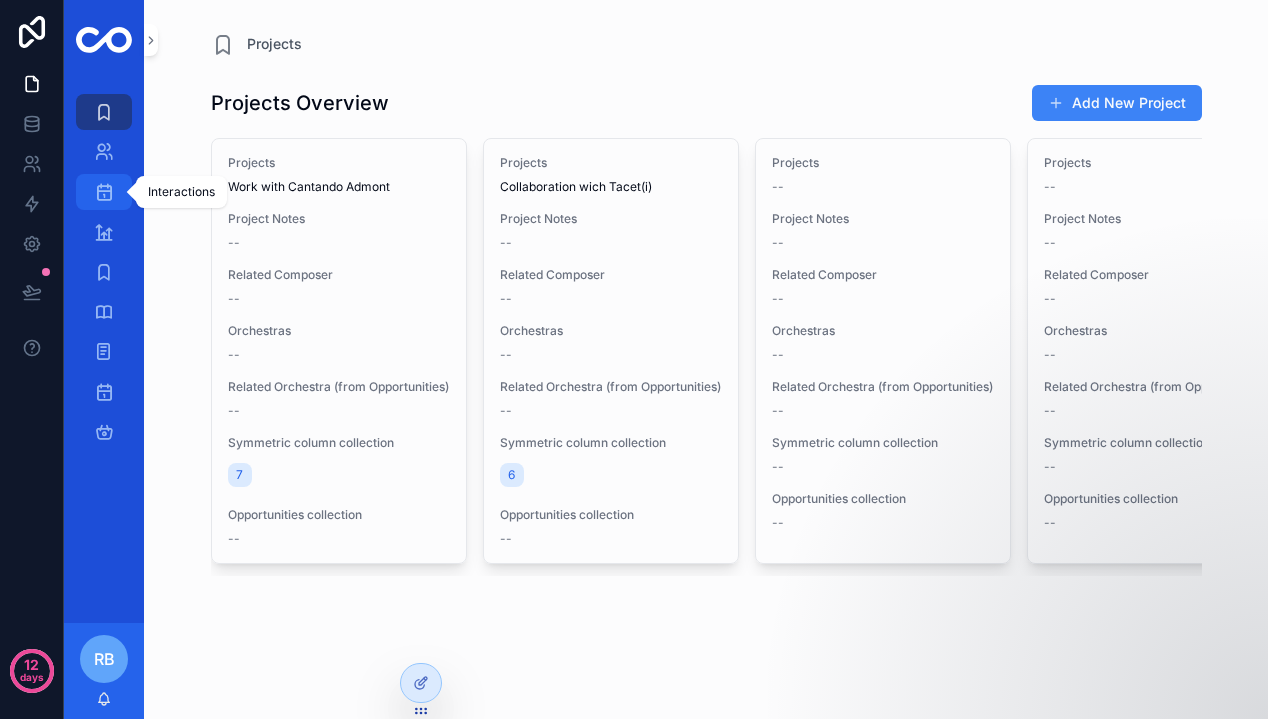 click at bounding box center (104, 192) 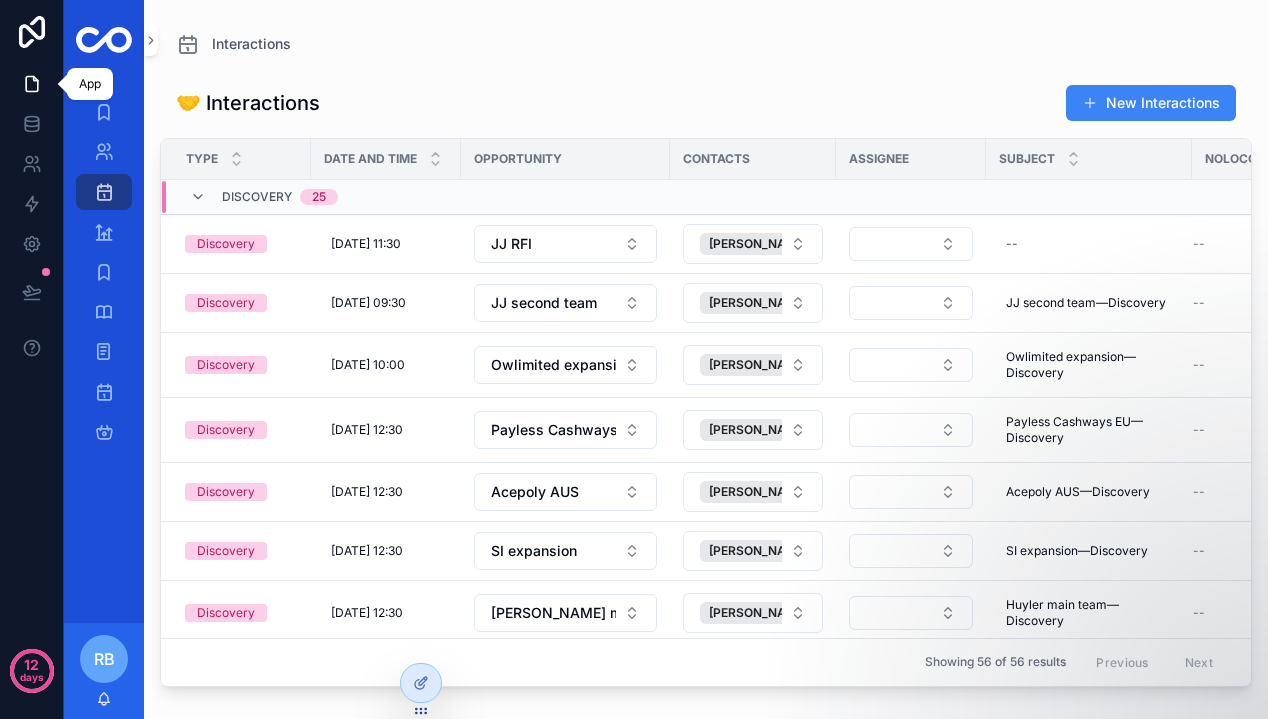 click 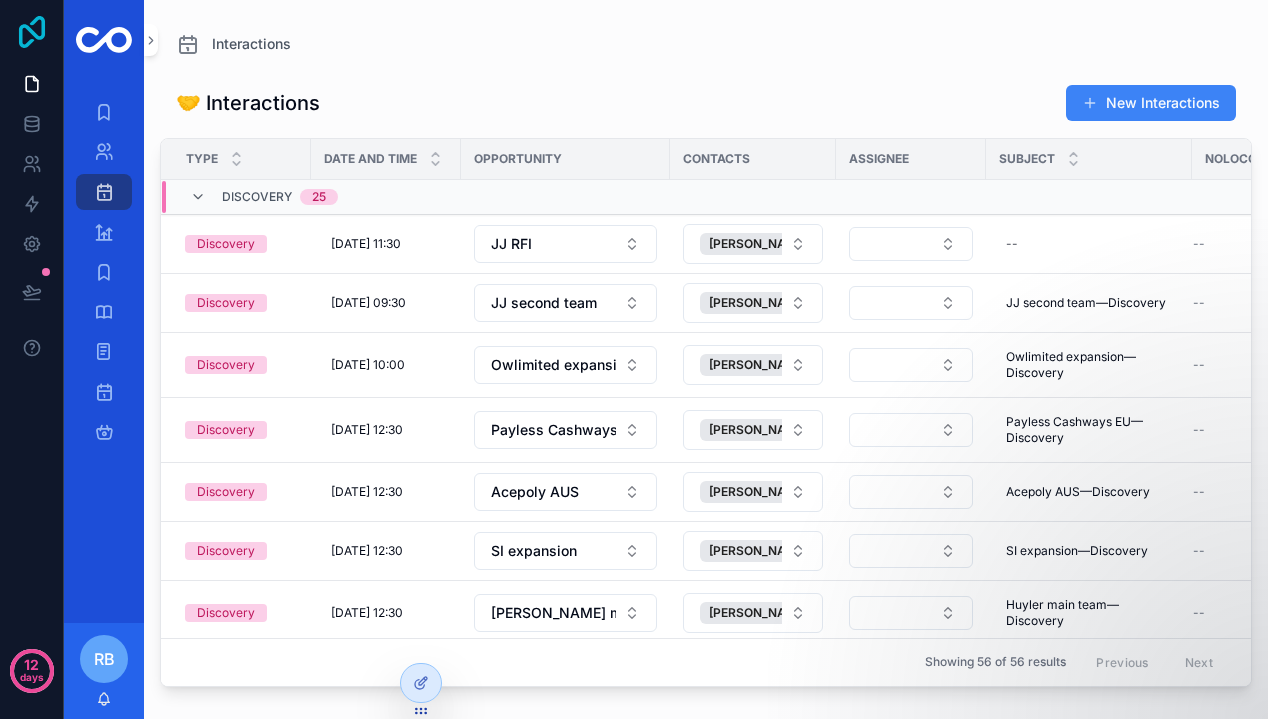 click 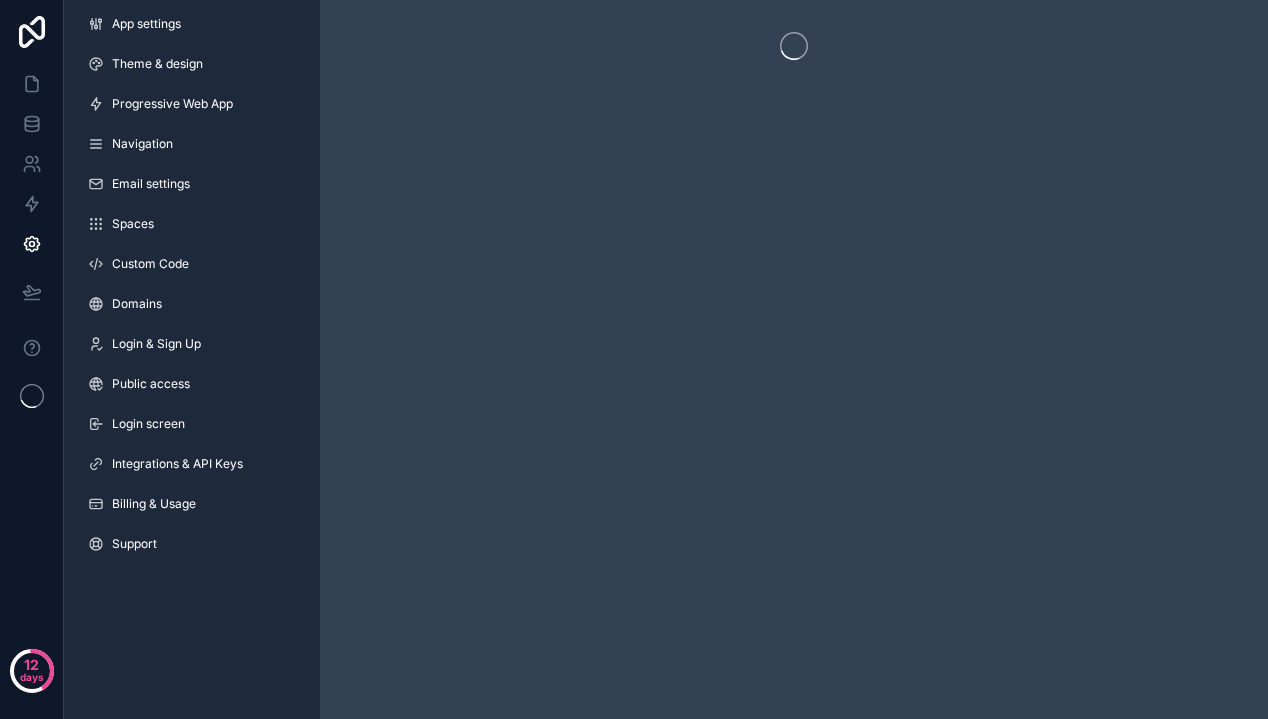 scroll, scrollTop: 0, scrollLeft: 0, axis: both 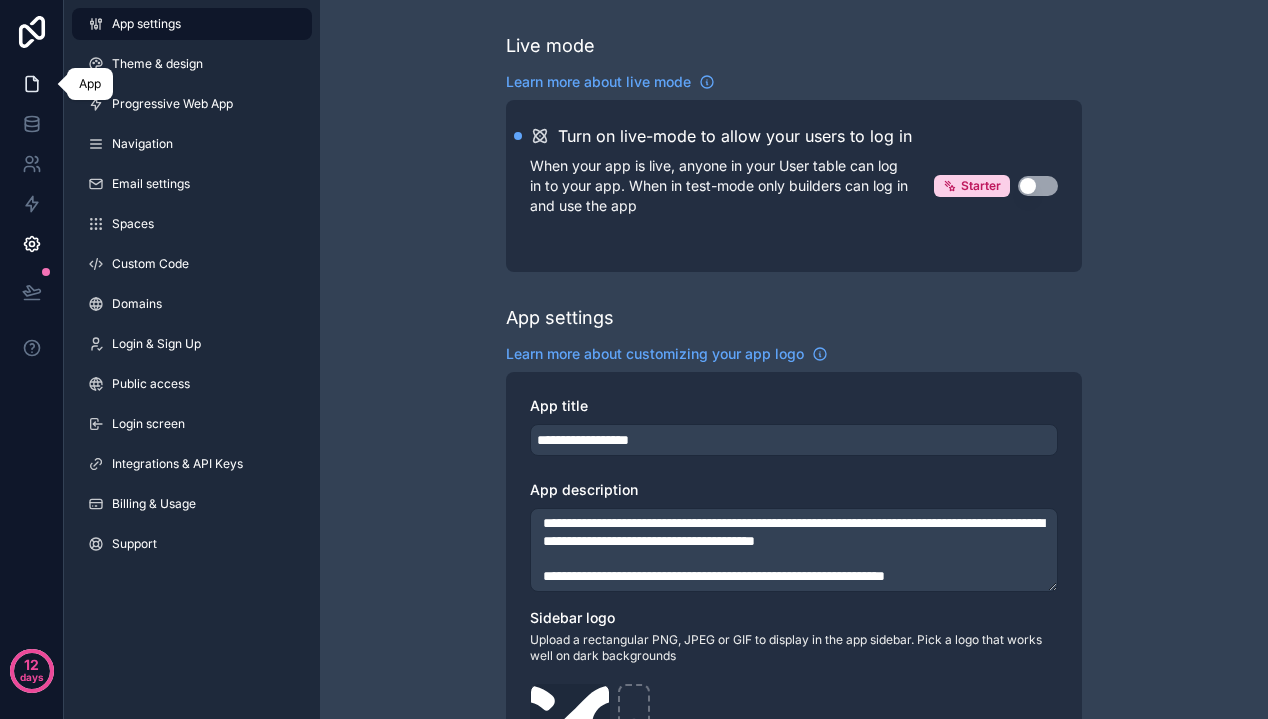 click 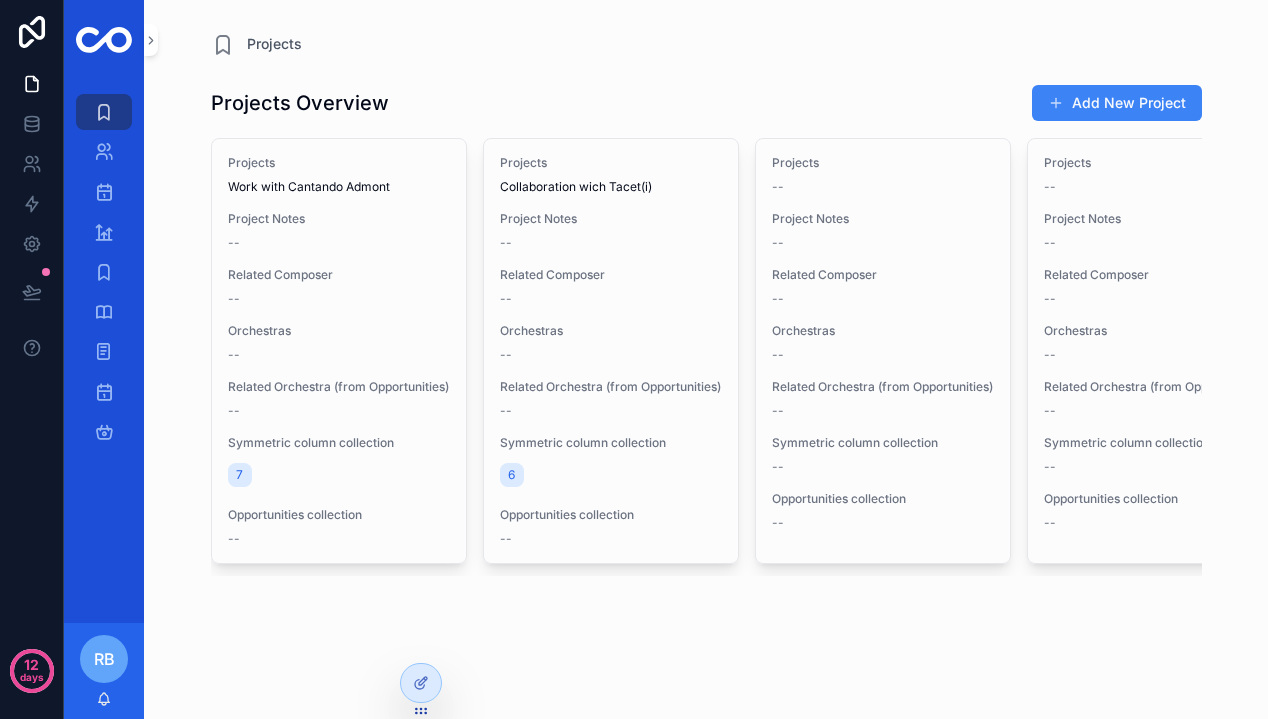 click at bounding box center (104, 40) 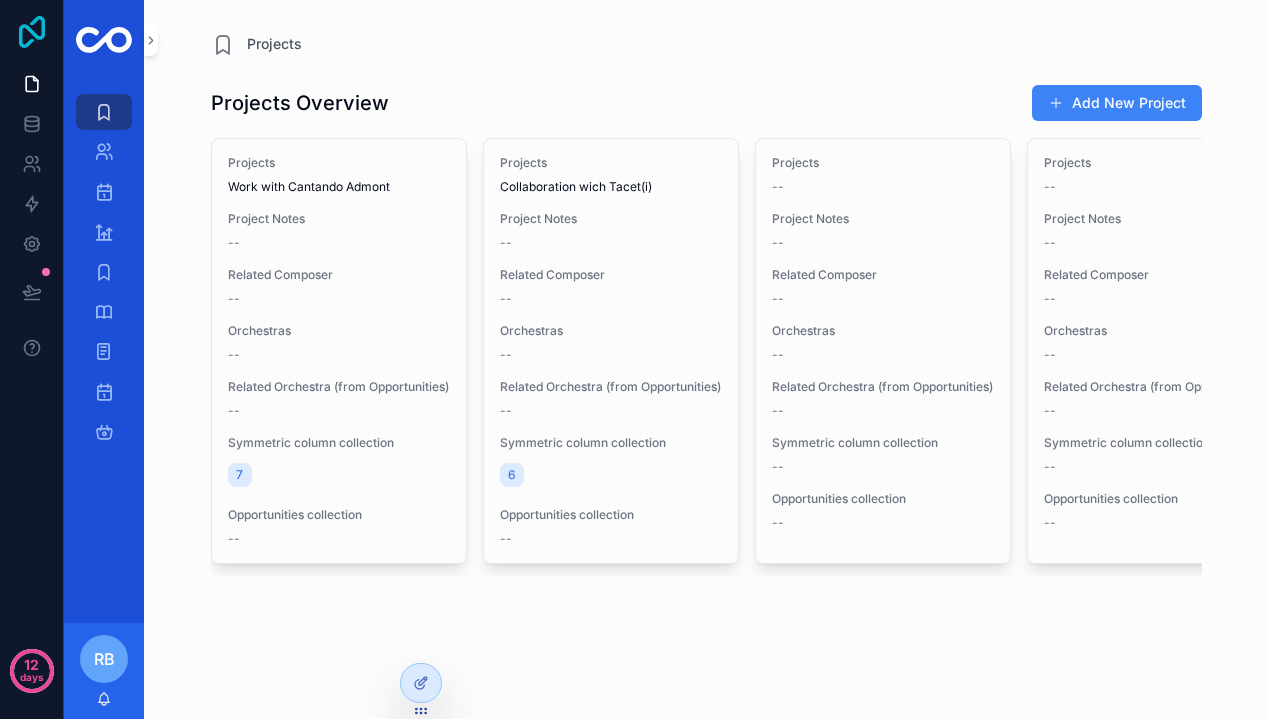click 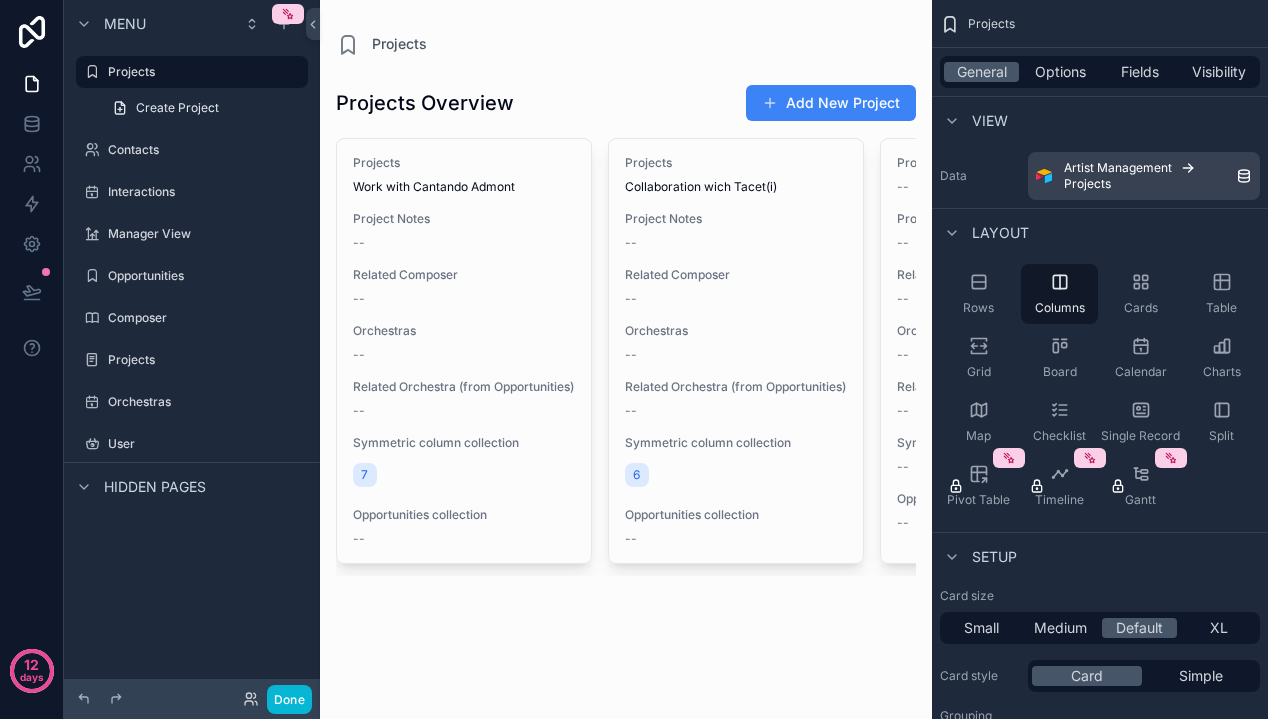 scroll, scrollTop: 0, scrollLeft: 0, axis: both 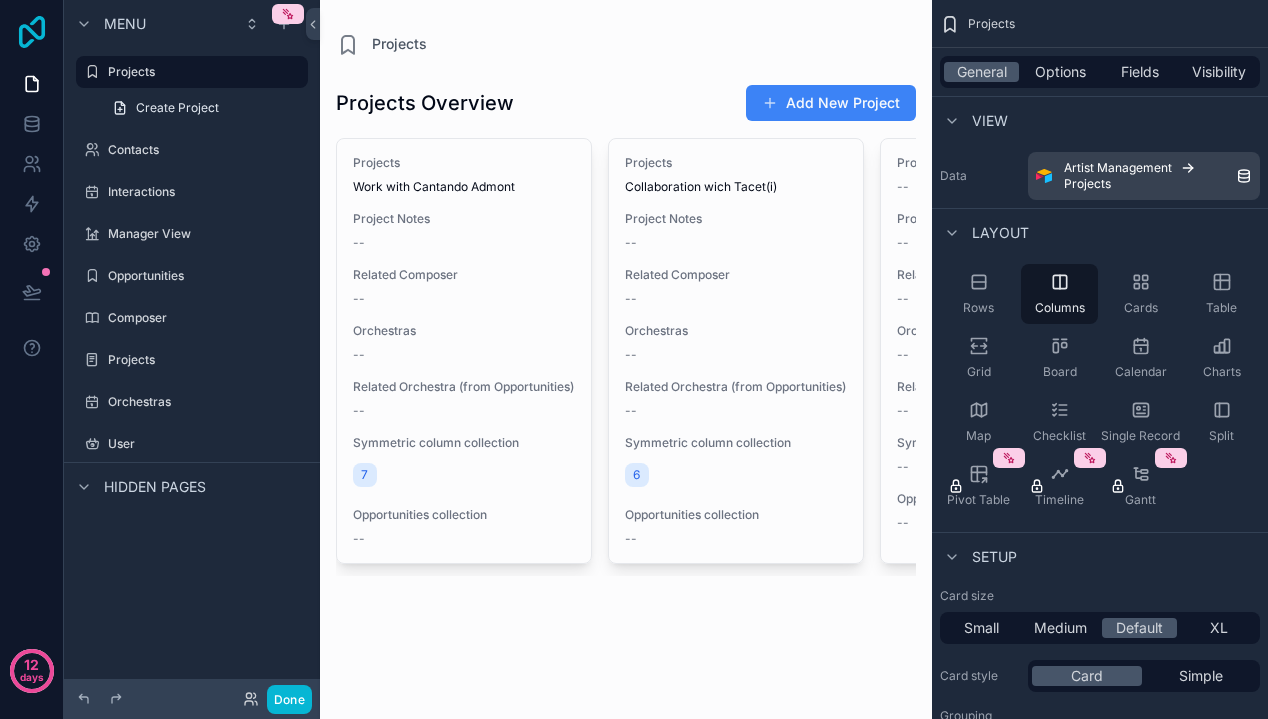 click 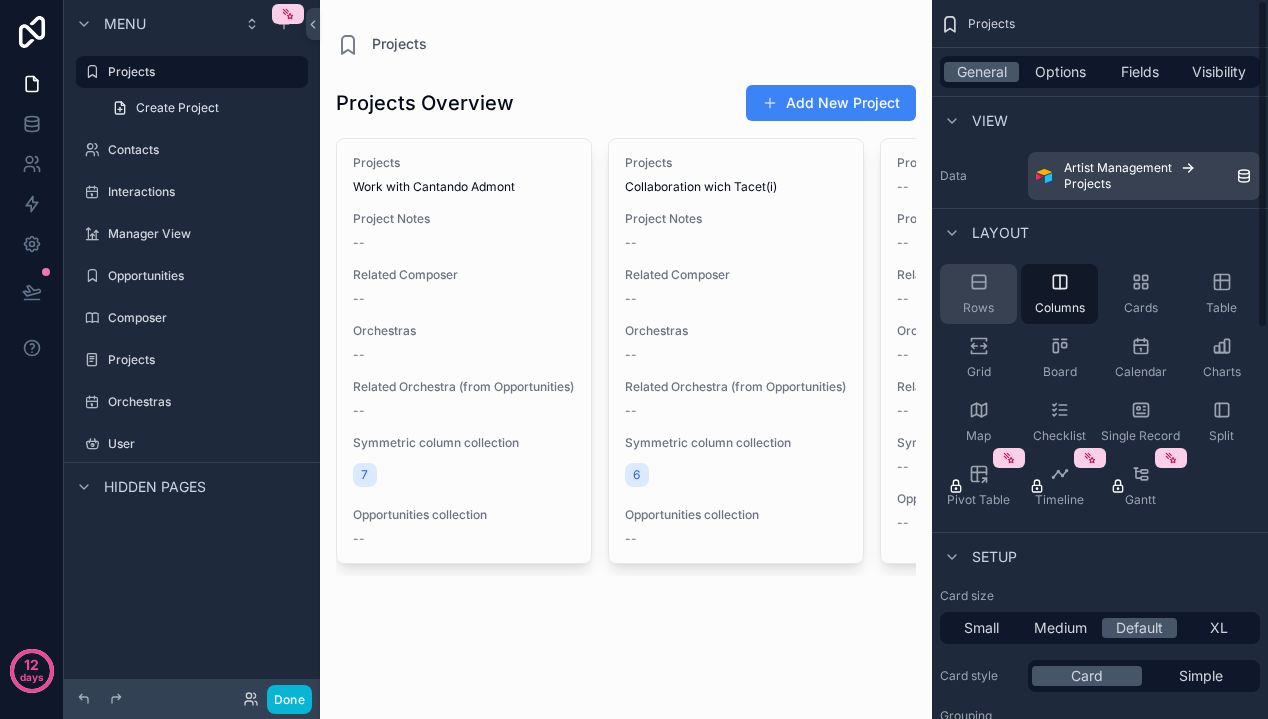 scroll, scrollTop: 0, scrollLeft: 0, axis: both 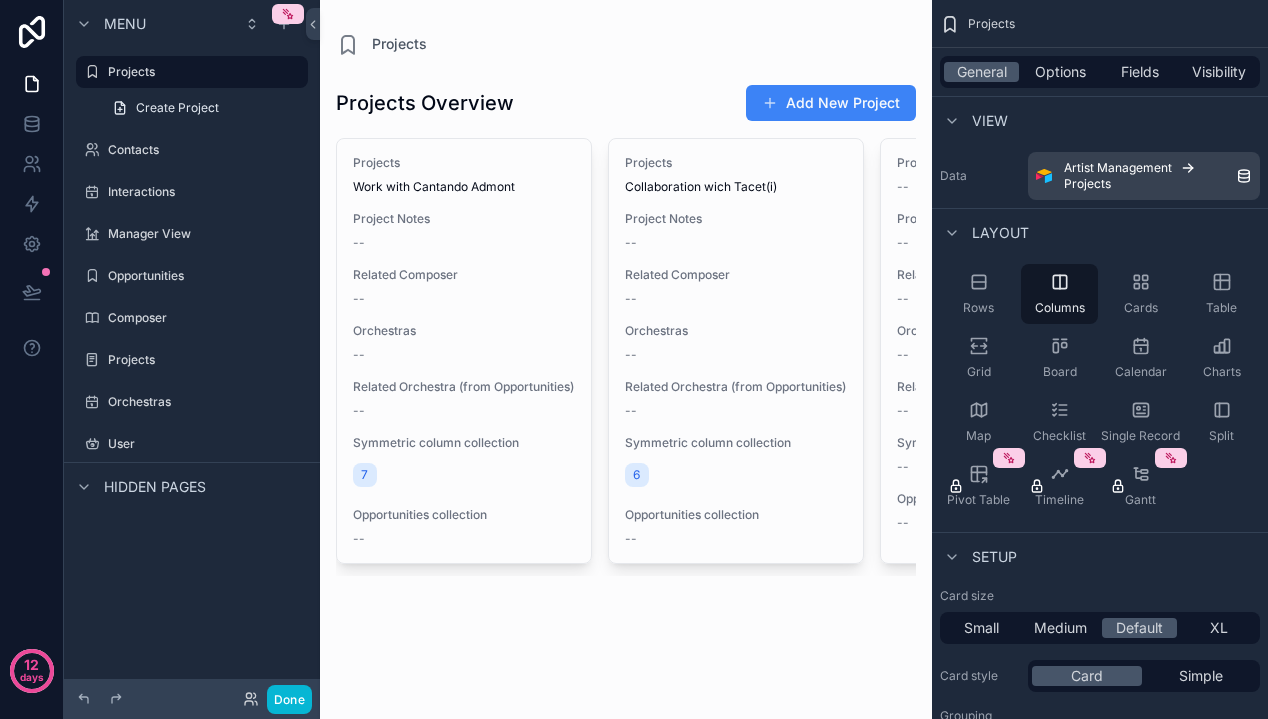click at bounding box center (626, 320) 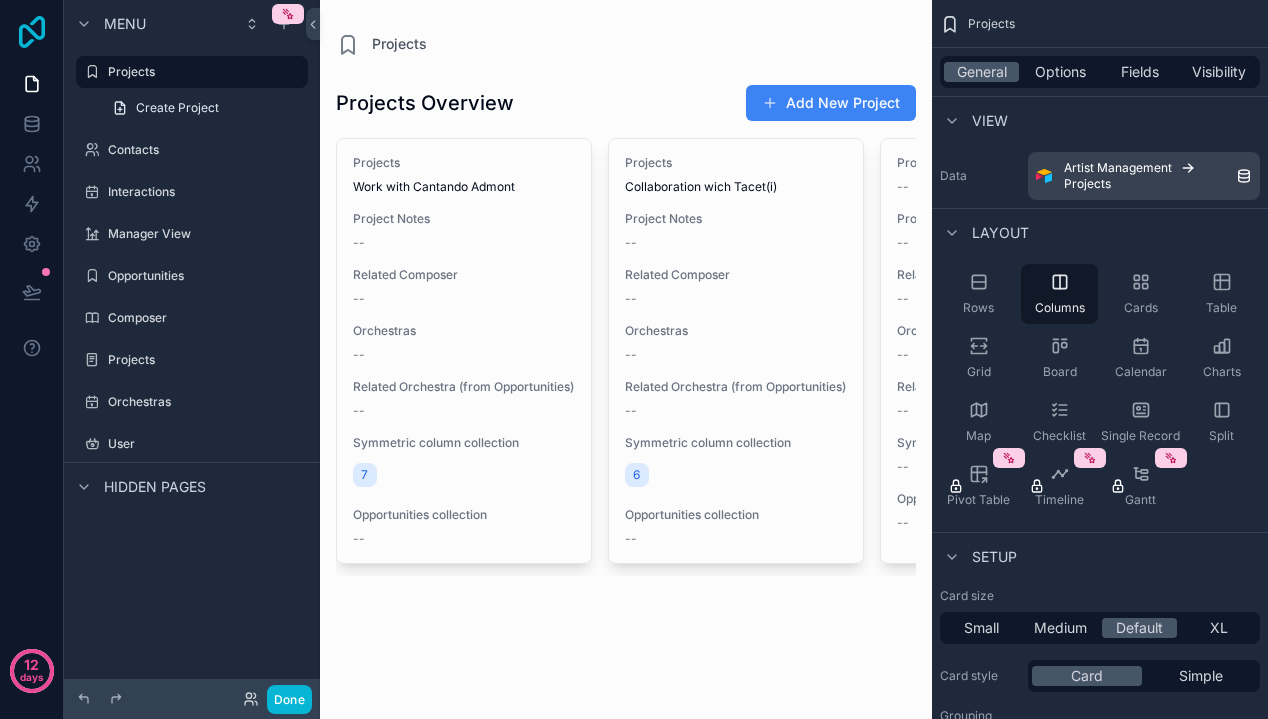 click 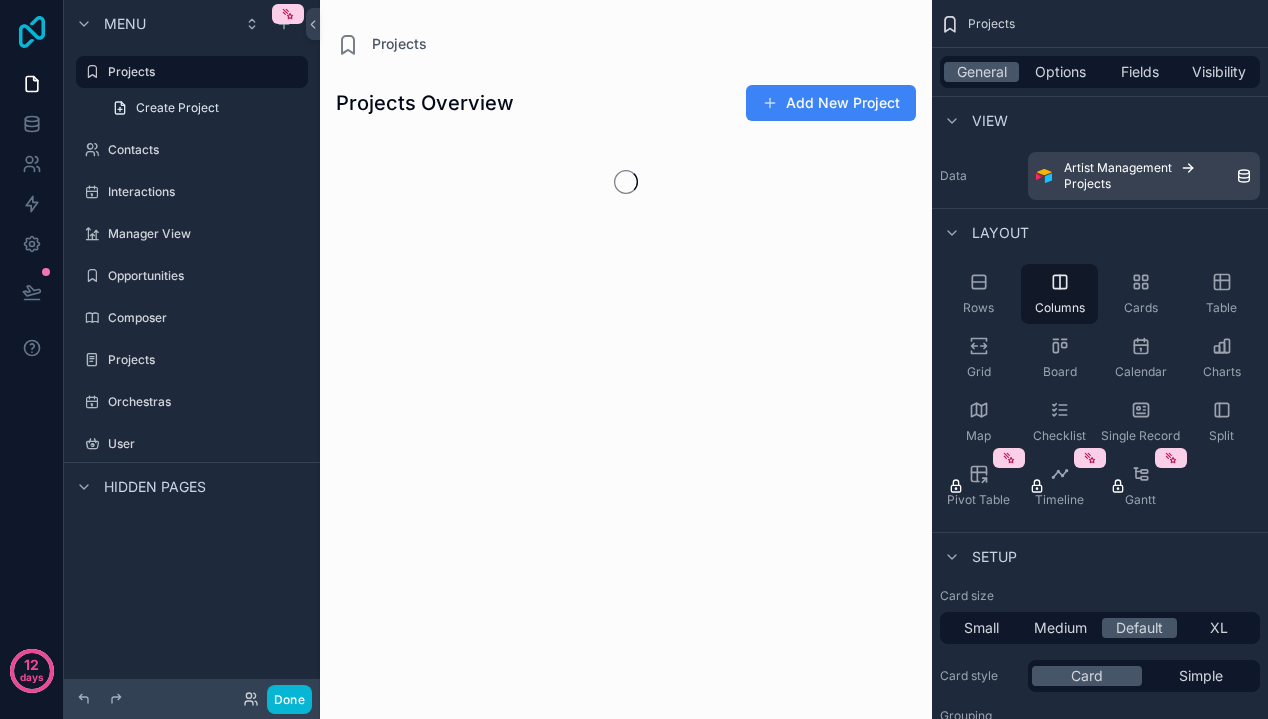 click 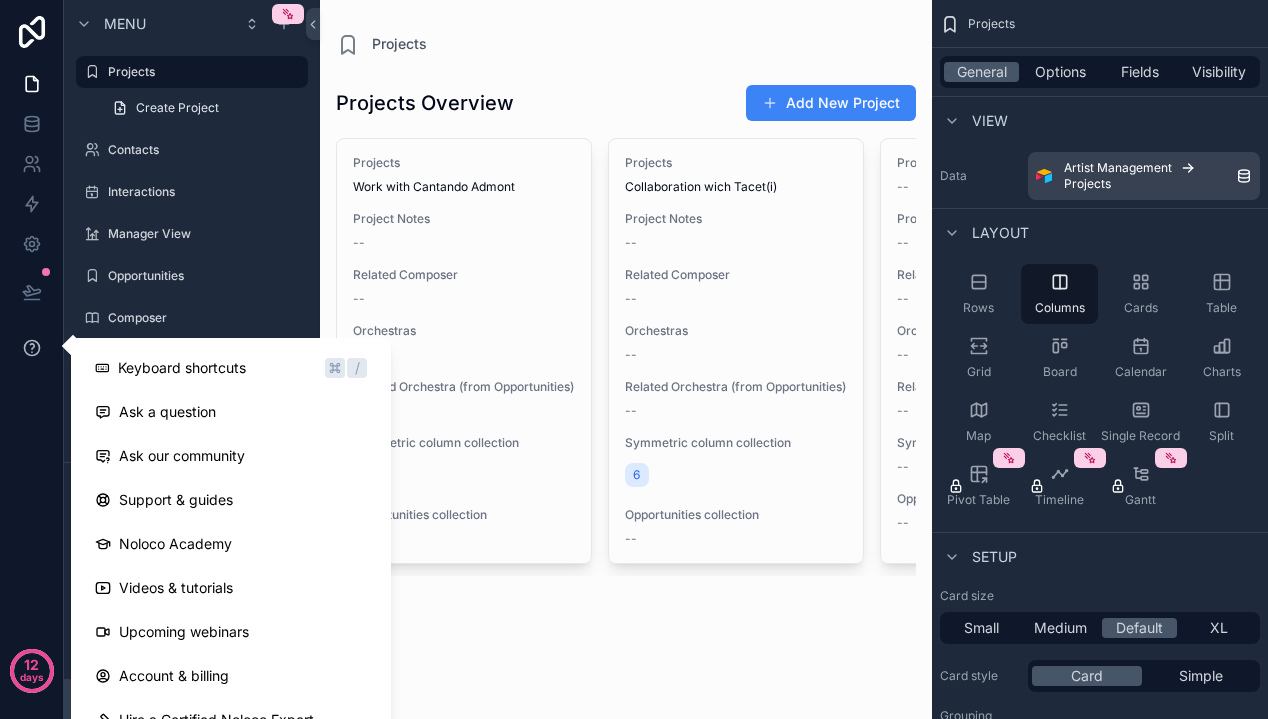 scroll, scrollTop: 0, scrollLeft: 0, axis: both 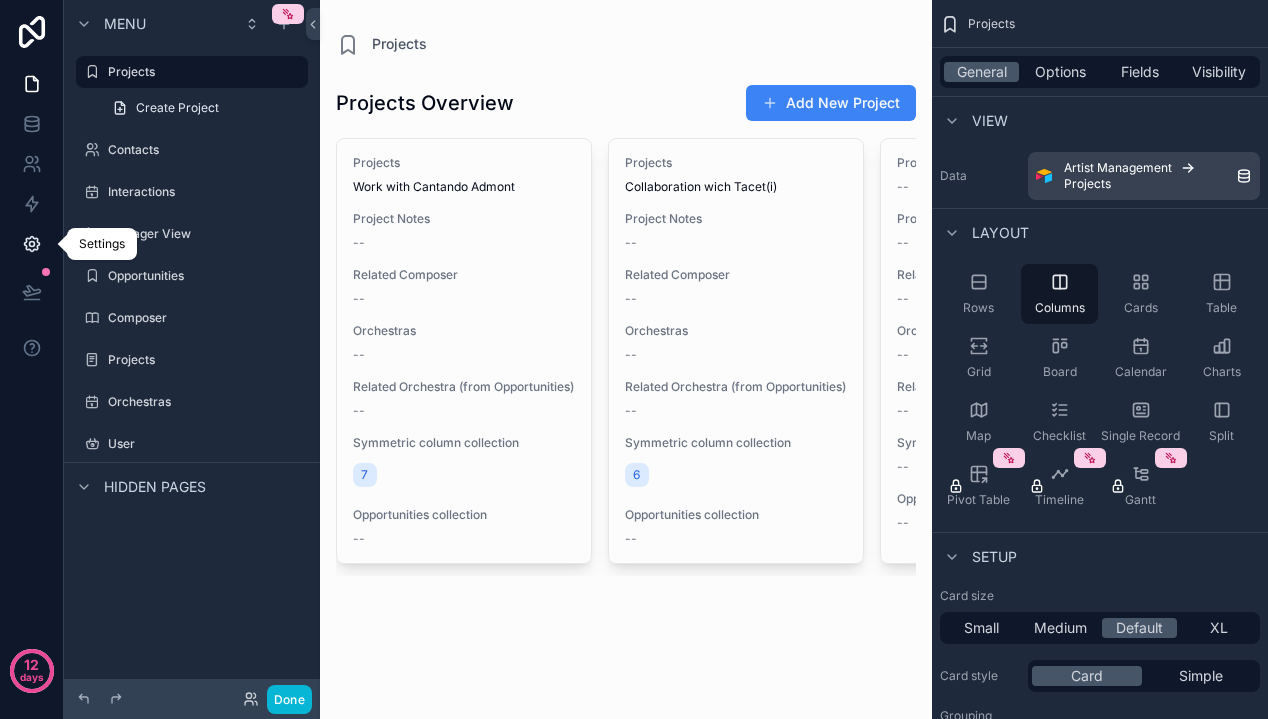 click 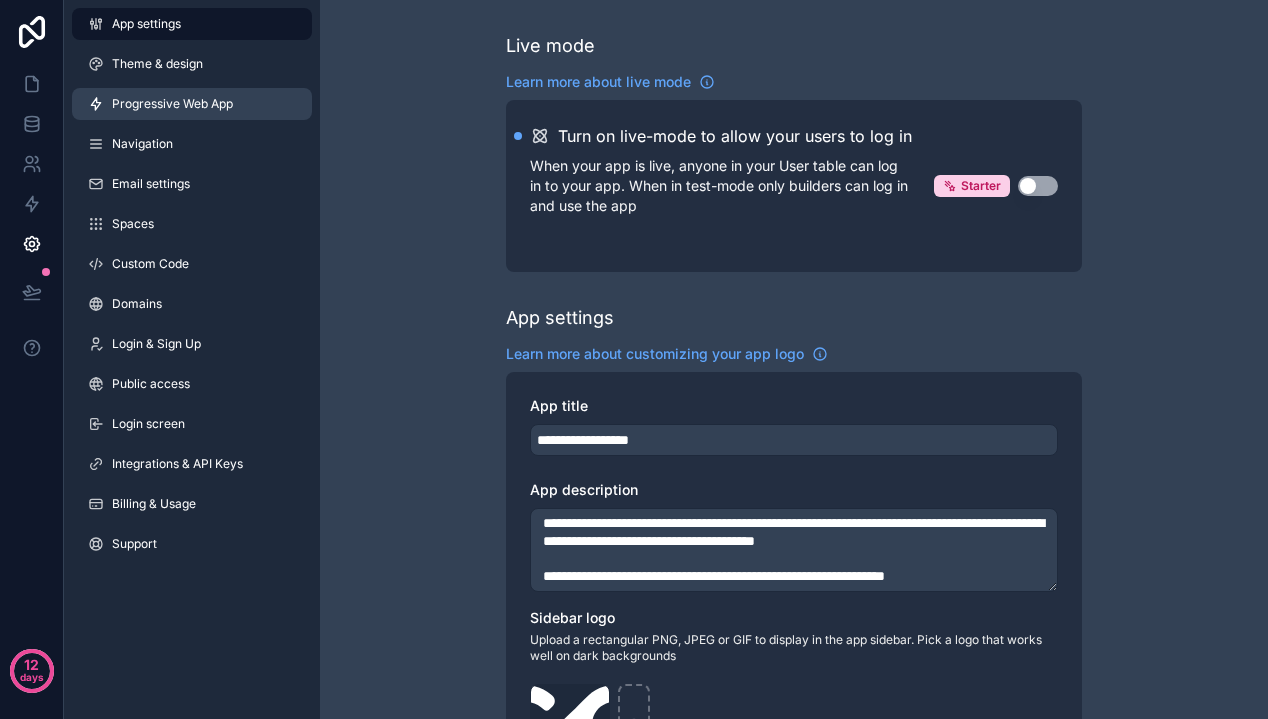 click on "Progressive Web App" at bounding box center (172, 104) 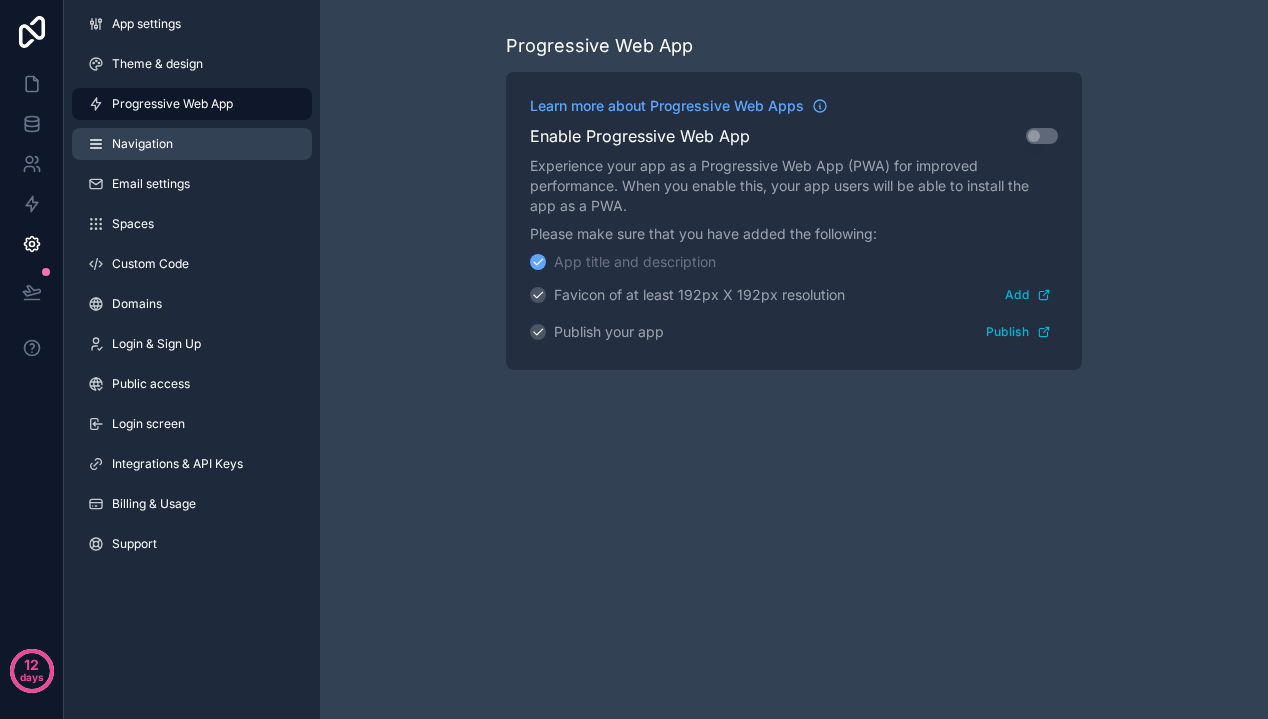 click on "Navigation" at bounding box center [142, 144] 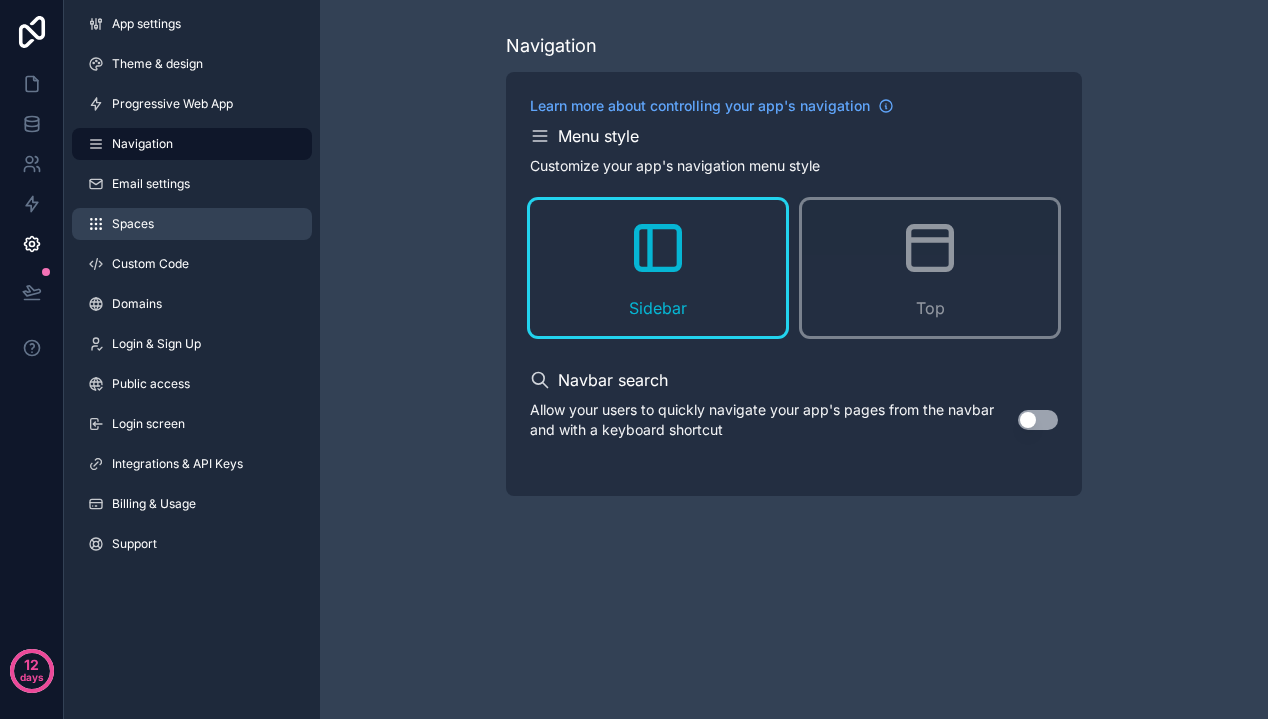 click on "Spaces" at bounding box center (192, 224) 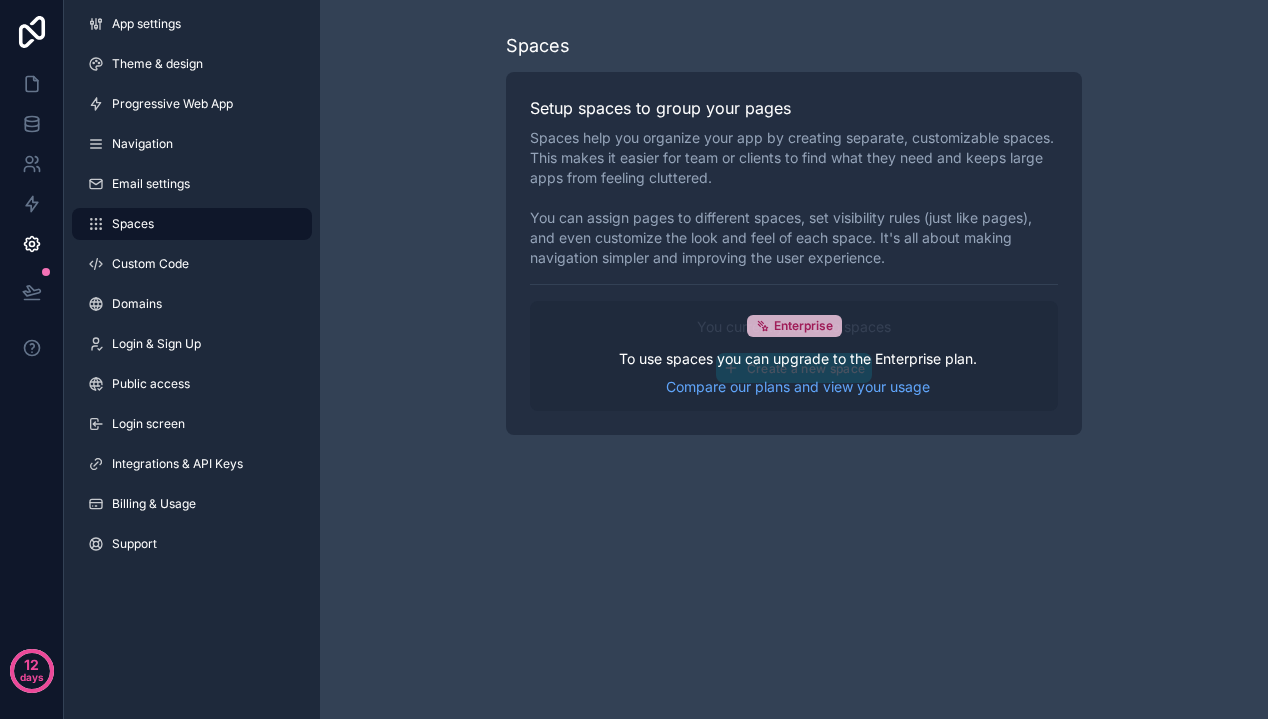click on "Enterprise" at bounding box center [803, 326] 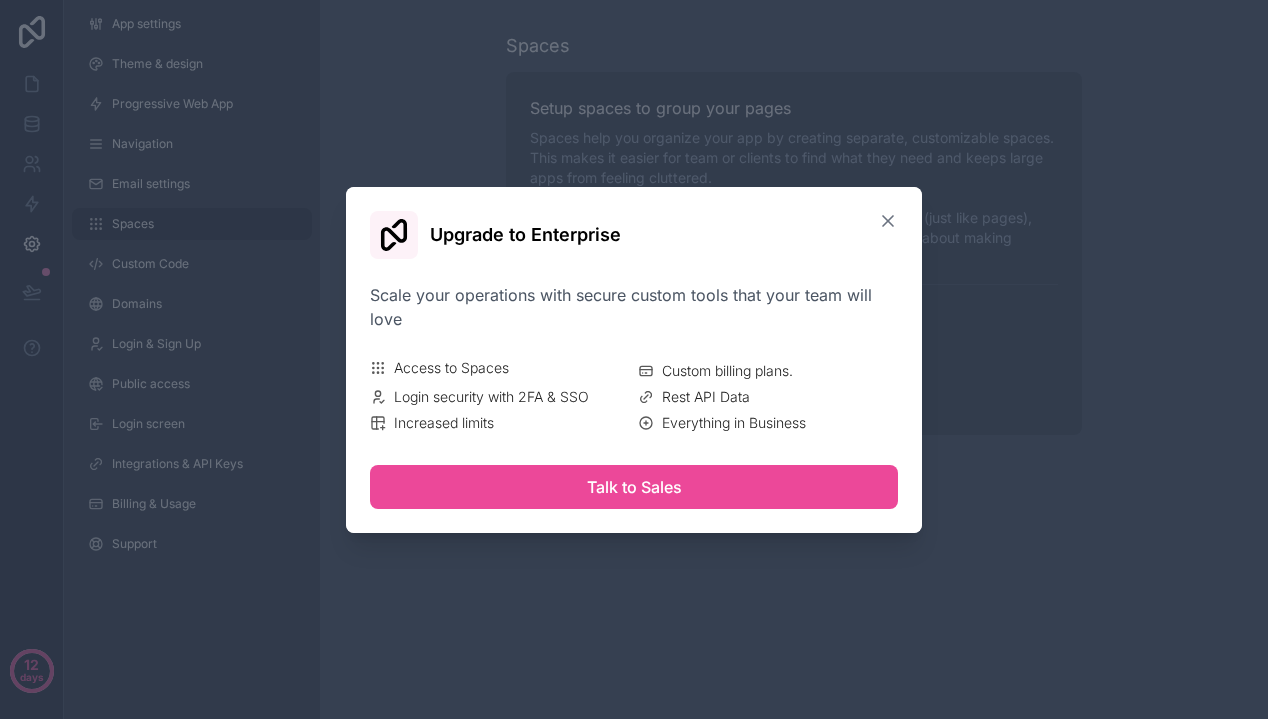 click 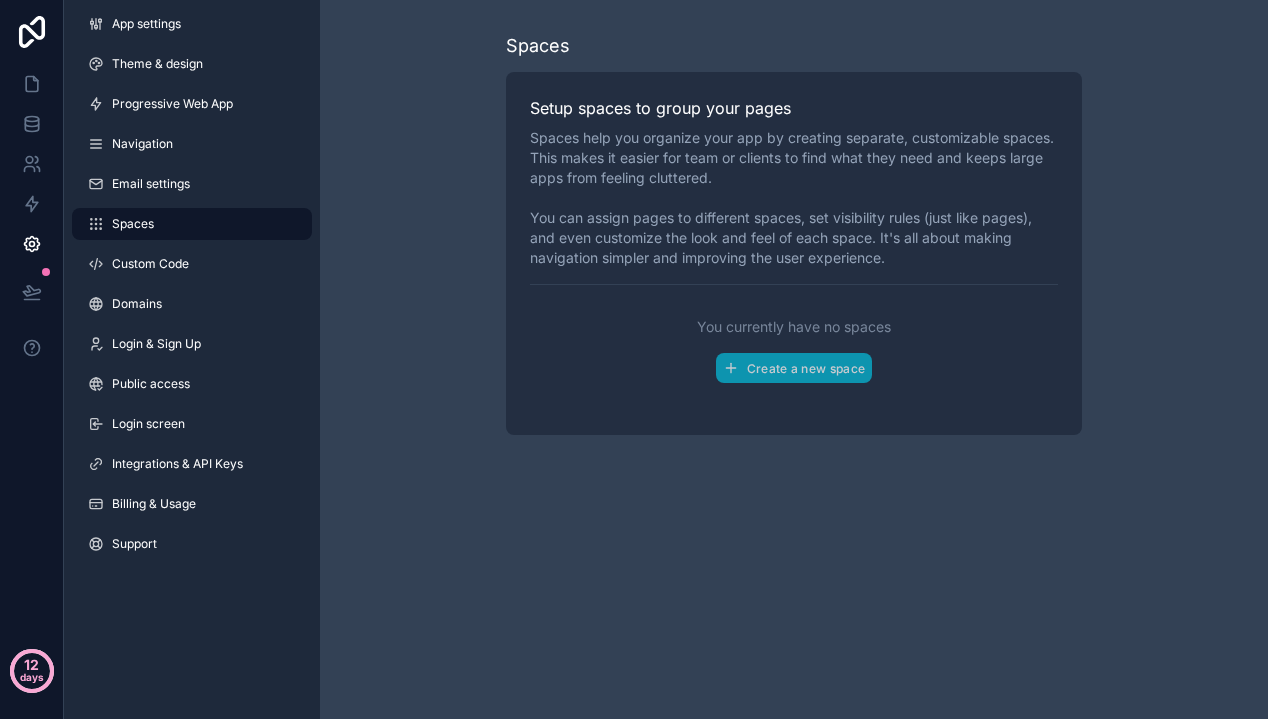 click on "days" at bounding box center (32, 677) 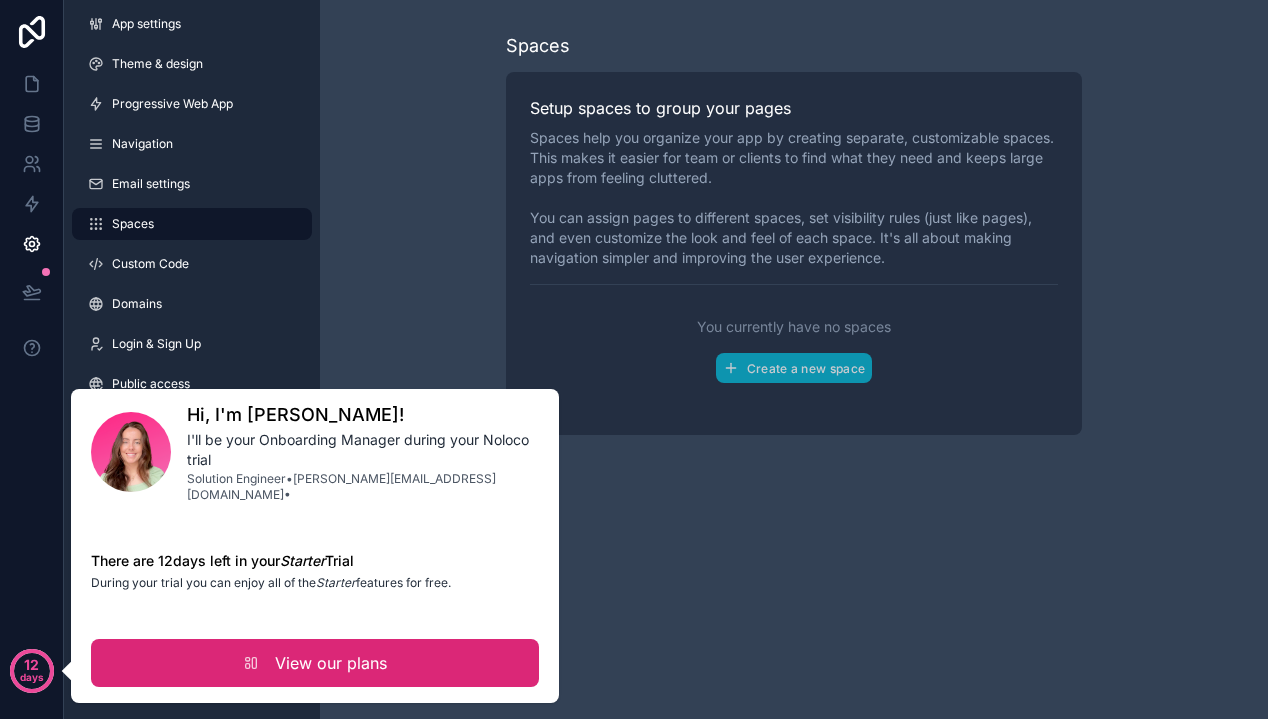 click on "View our plans" at bounding box center (331, 663) 